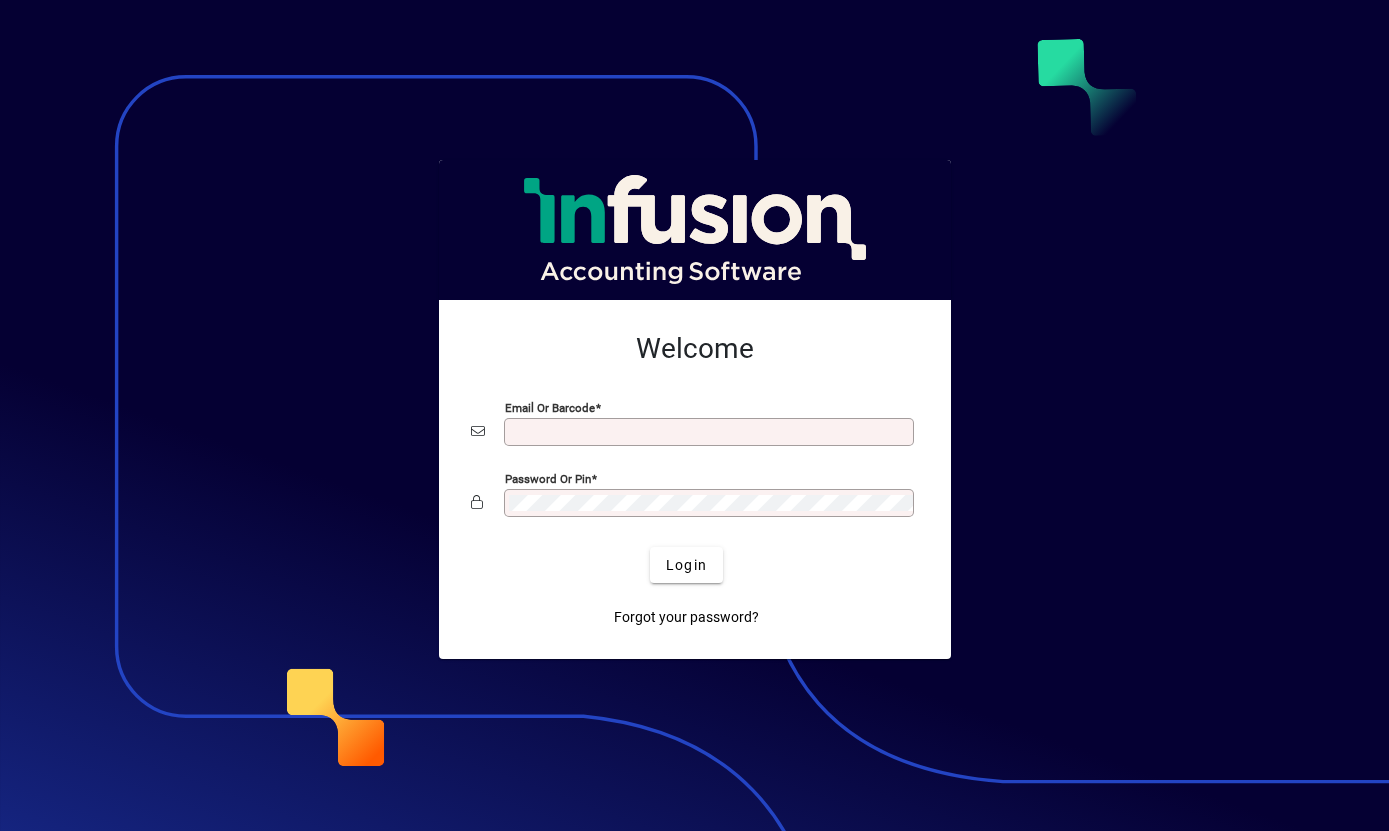 scroll, scrollTop: 0, scrollLeft: 0, axis: both 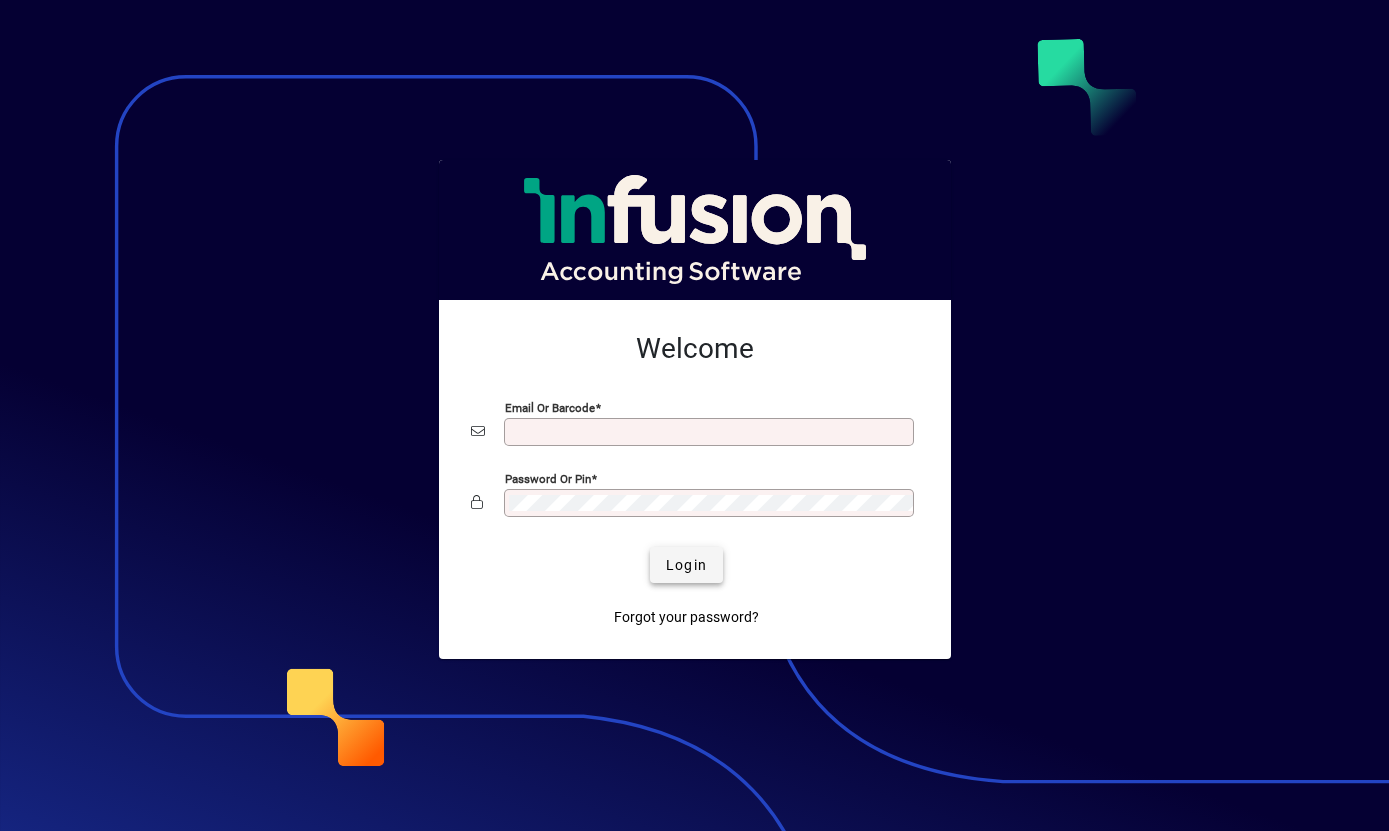 type on "**********" 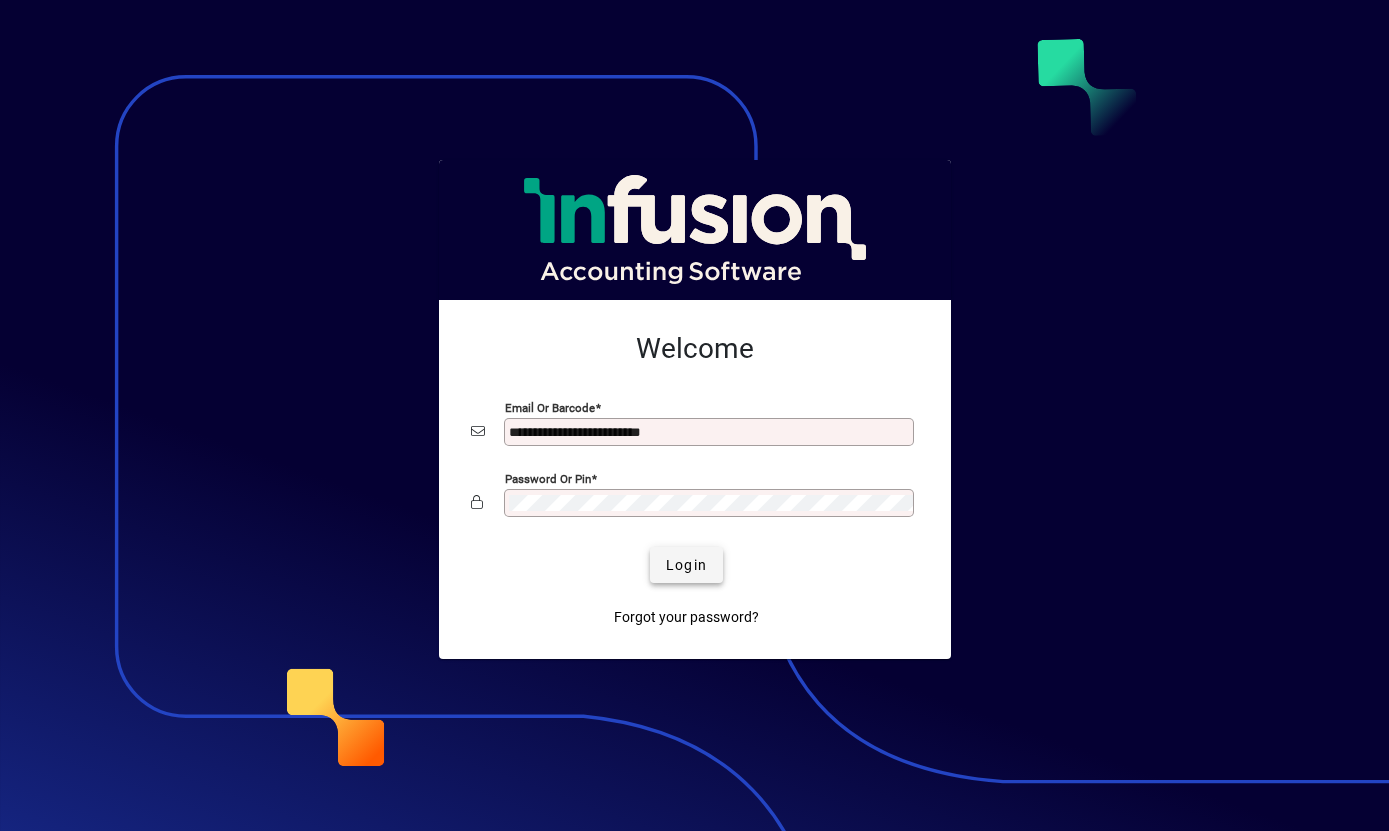 click 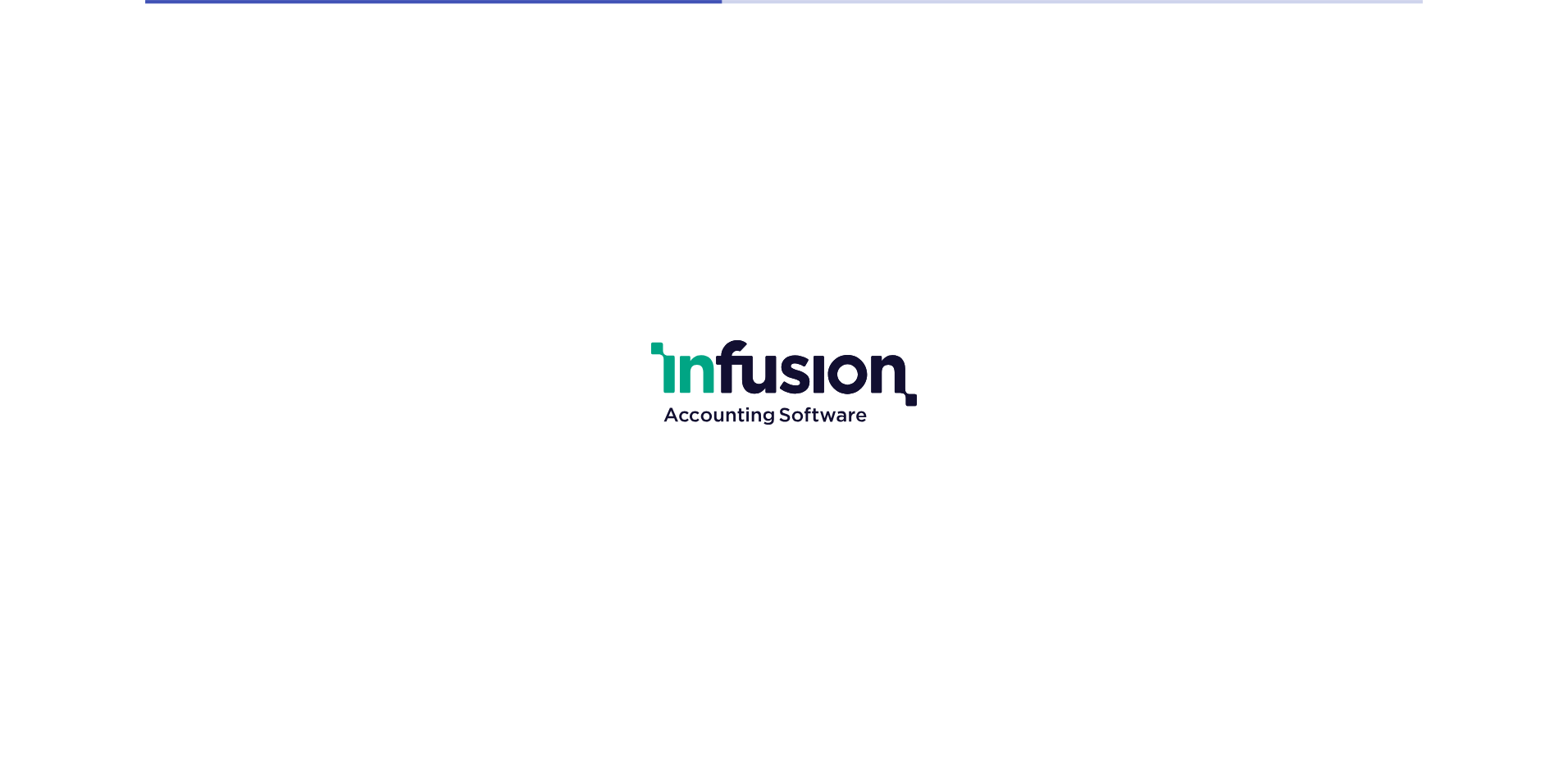 scroll, scrollTop: 0, scrollLeft: 0, axis: both 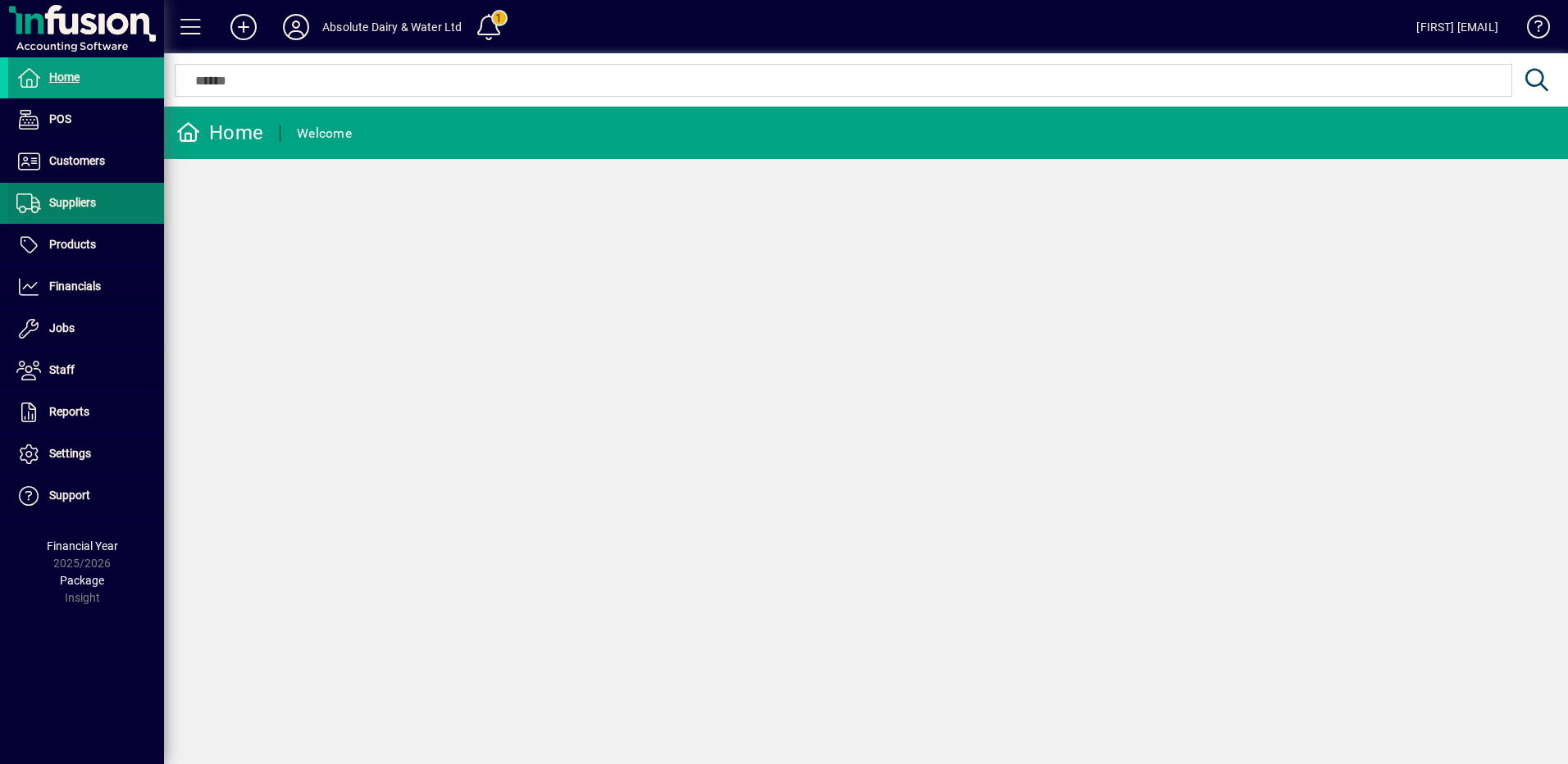 click at bounding box center (86, 203) 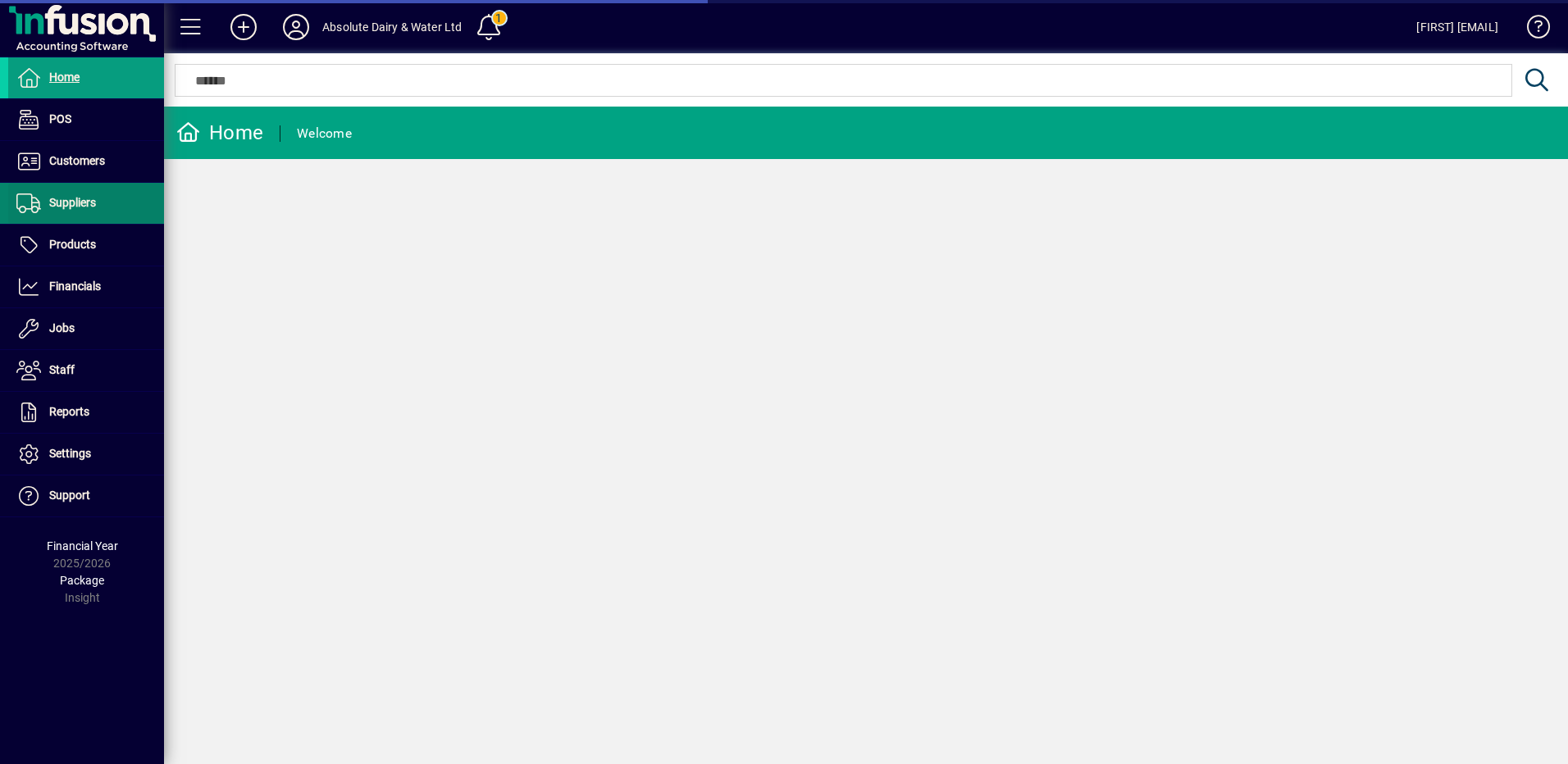 click on "Suppliers" at bounding box center [72, 202] 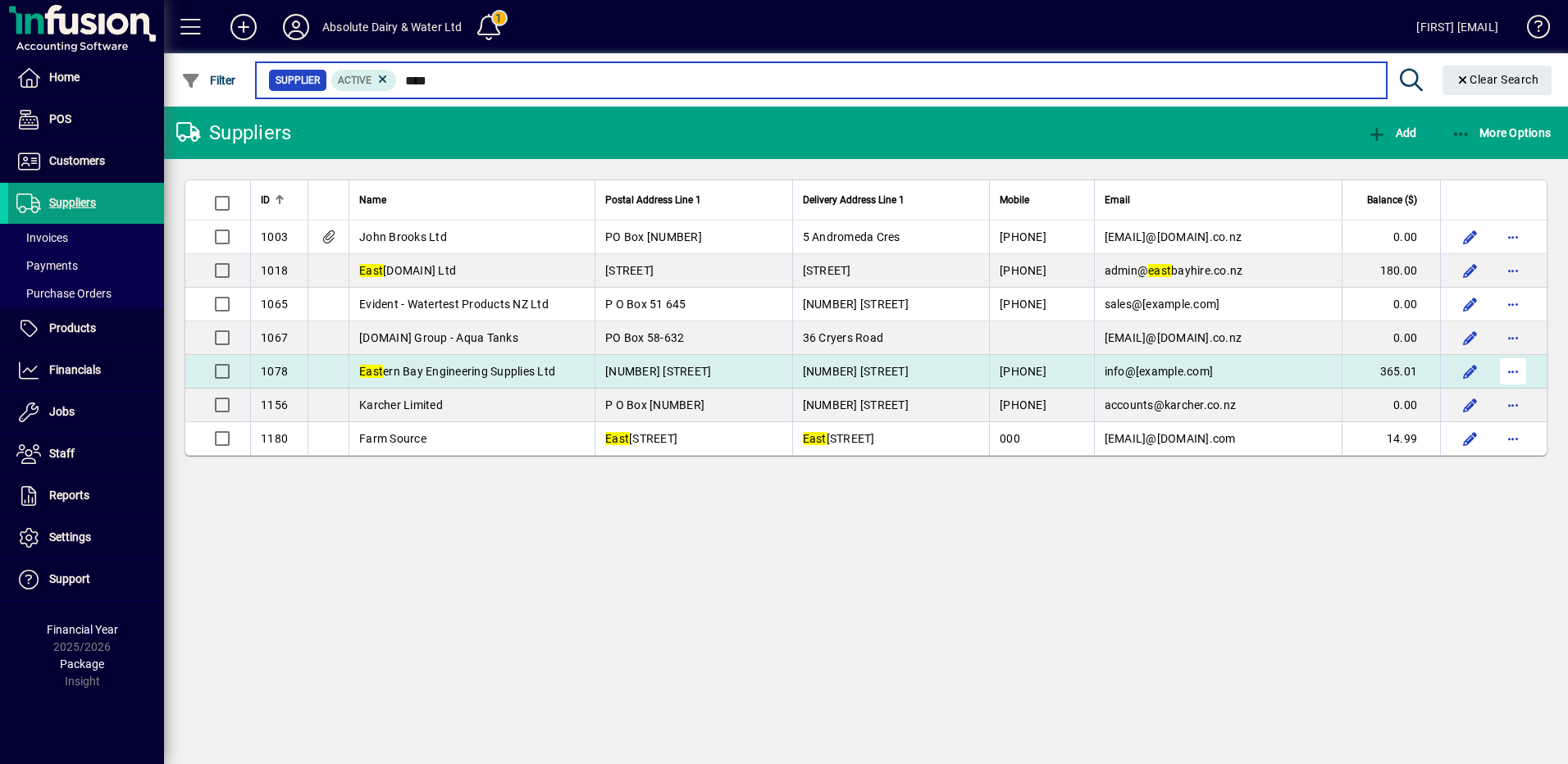 type on "****" 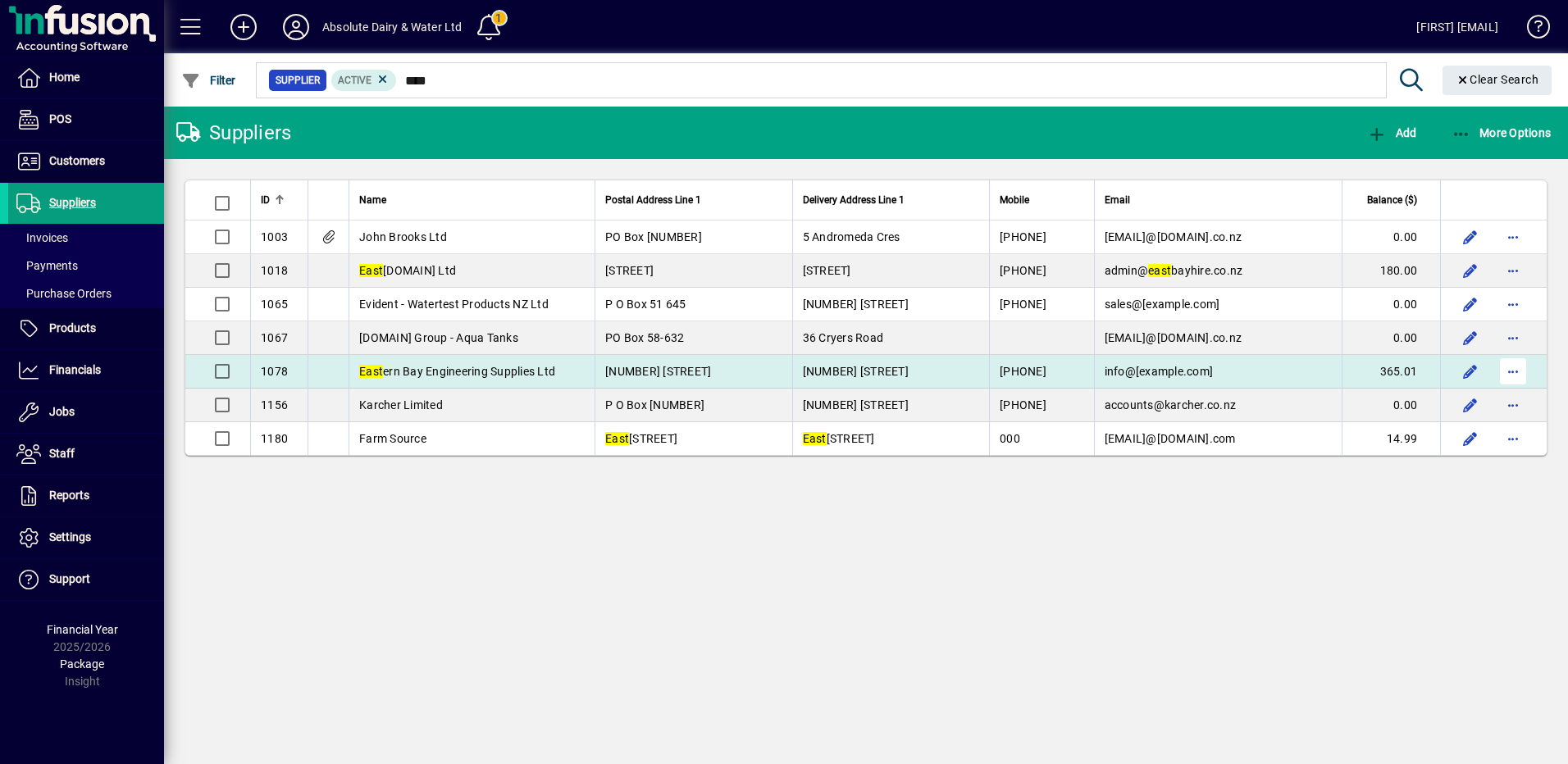 click at bounding box center [1513, 371] 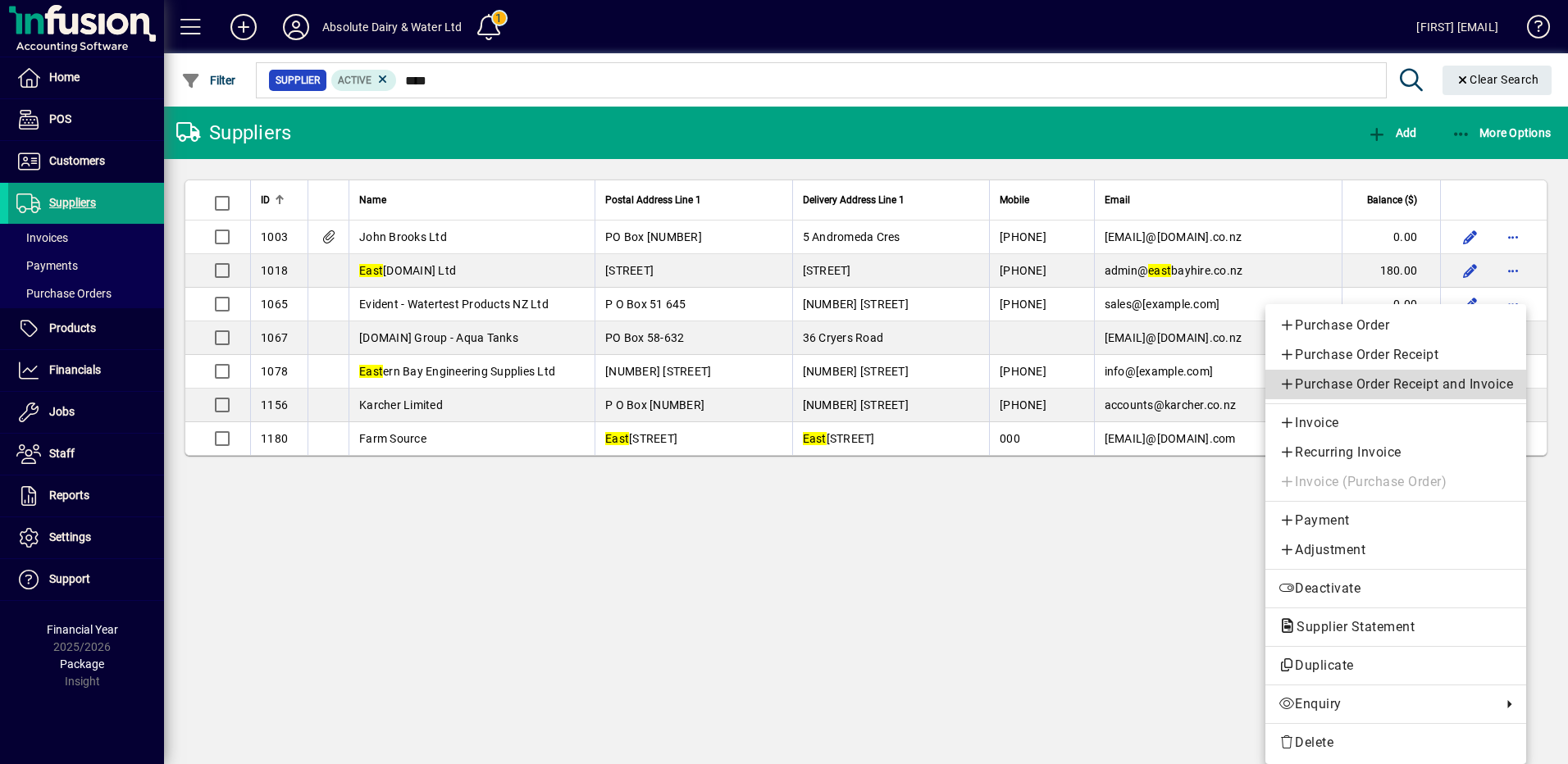 click on "Purchase Order Receipt and Invoice" at bounding box center [1396, 384] 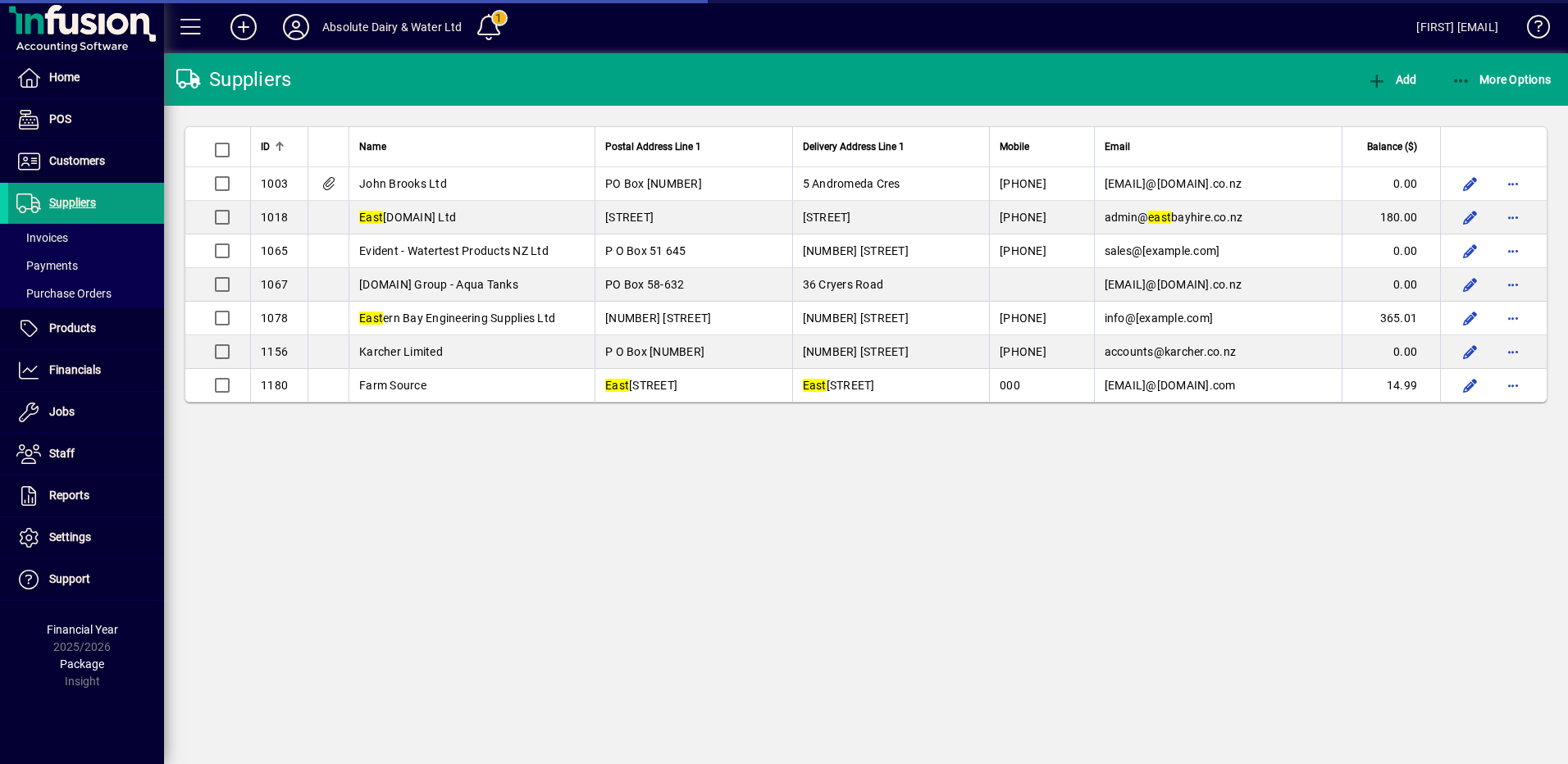 type 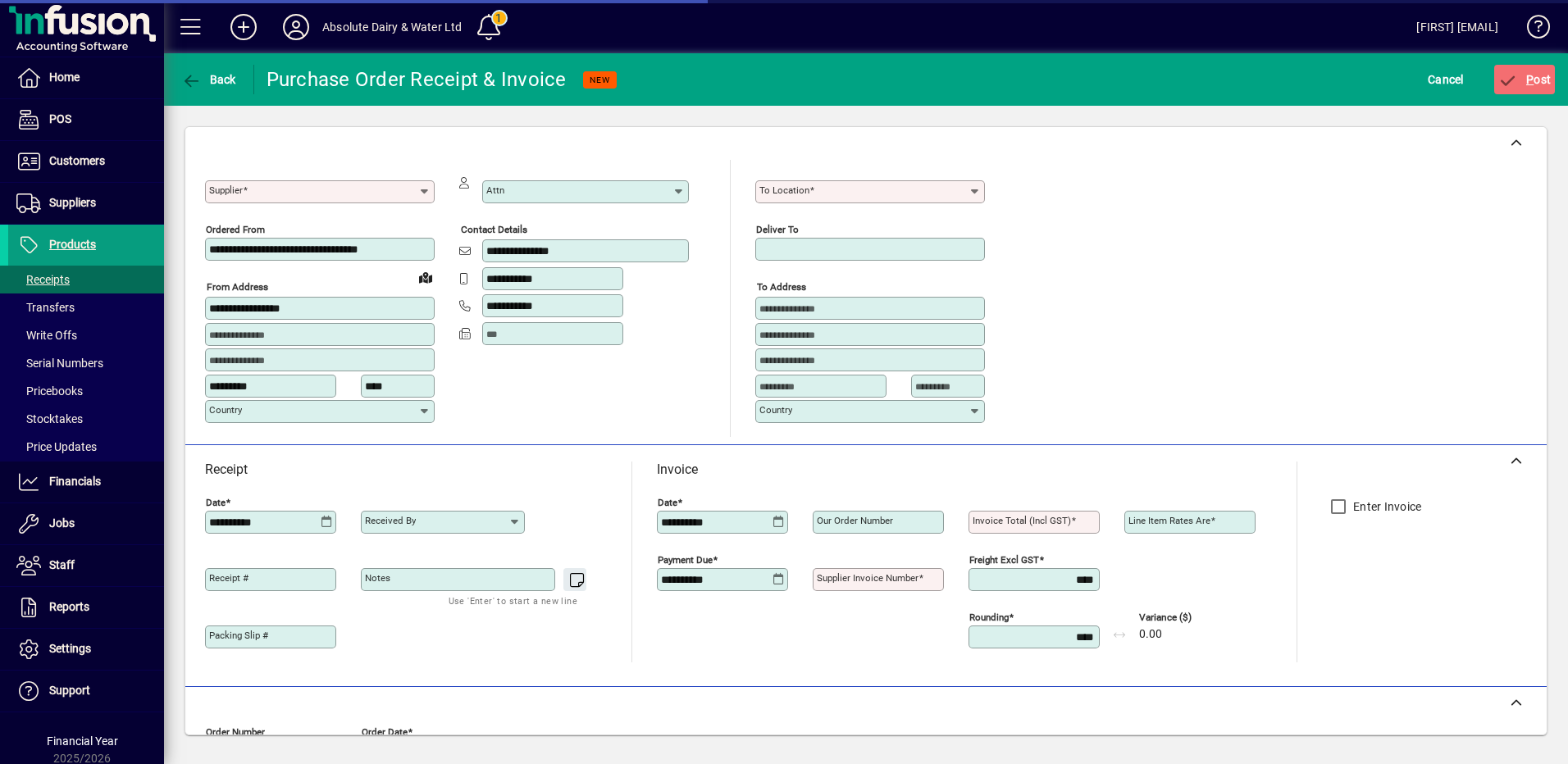 type on "**********" 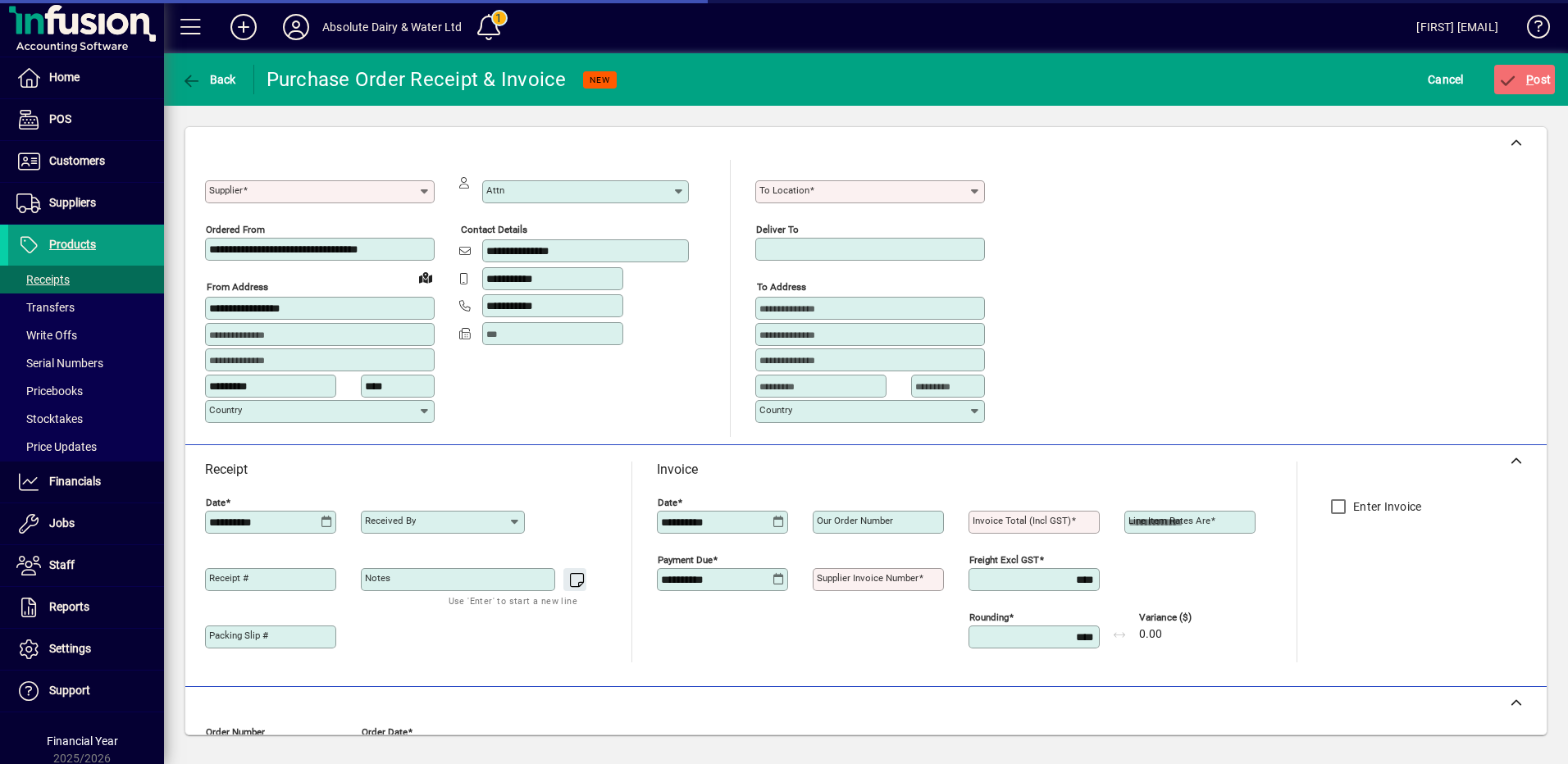 type on "**********" 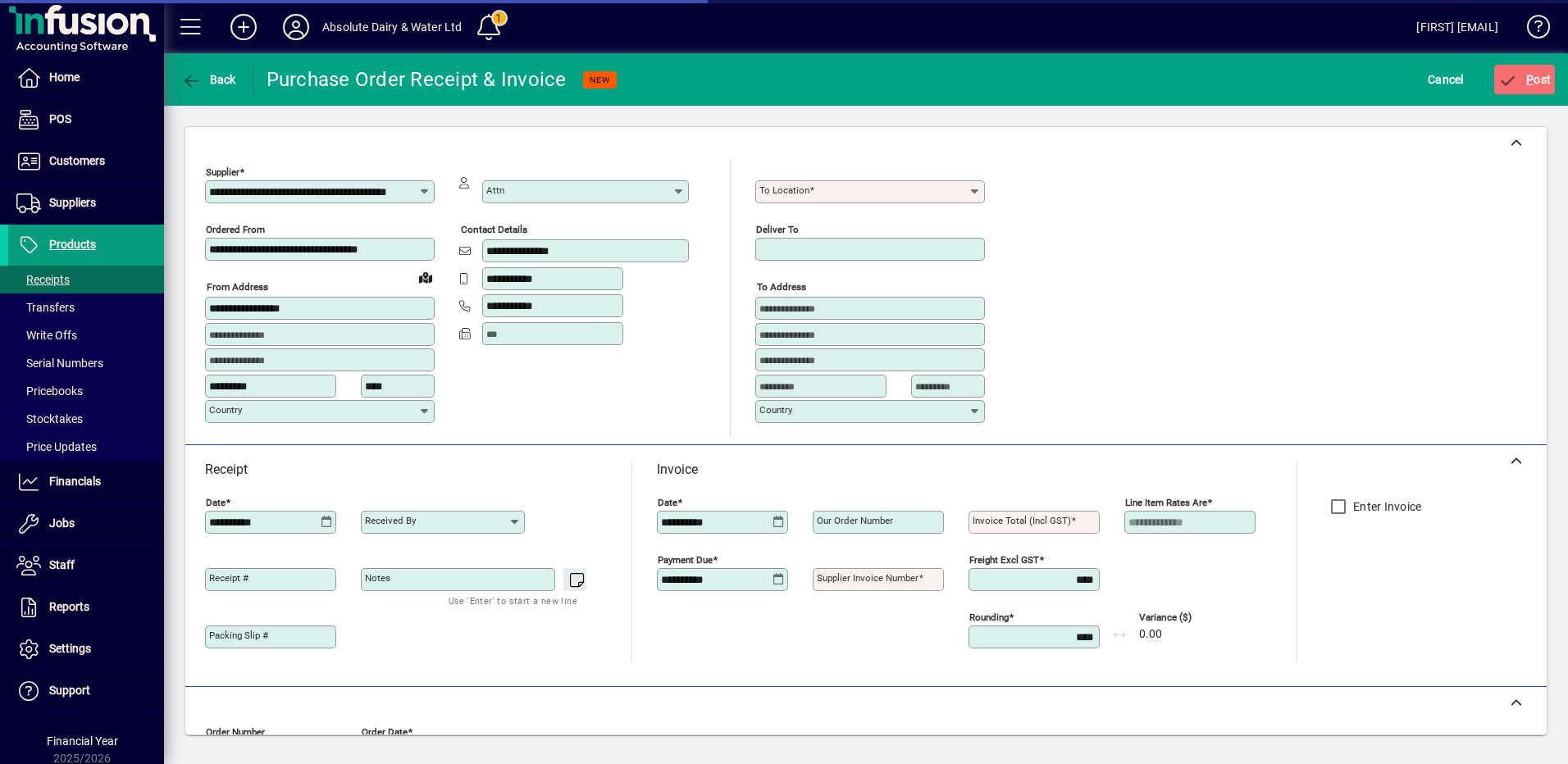 type on "**********" 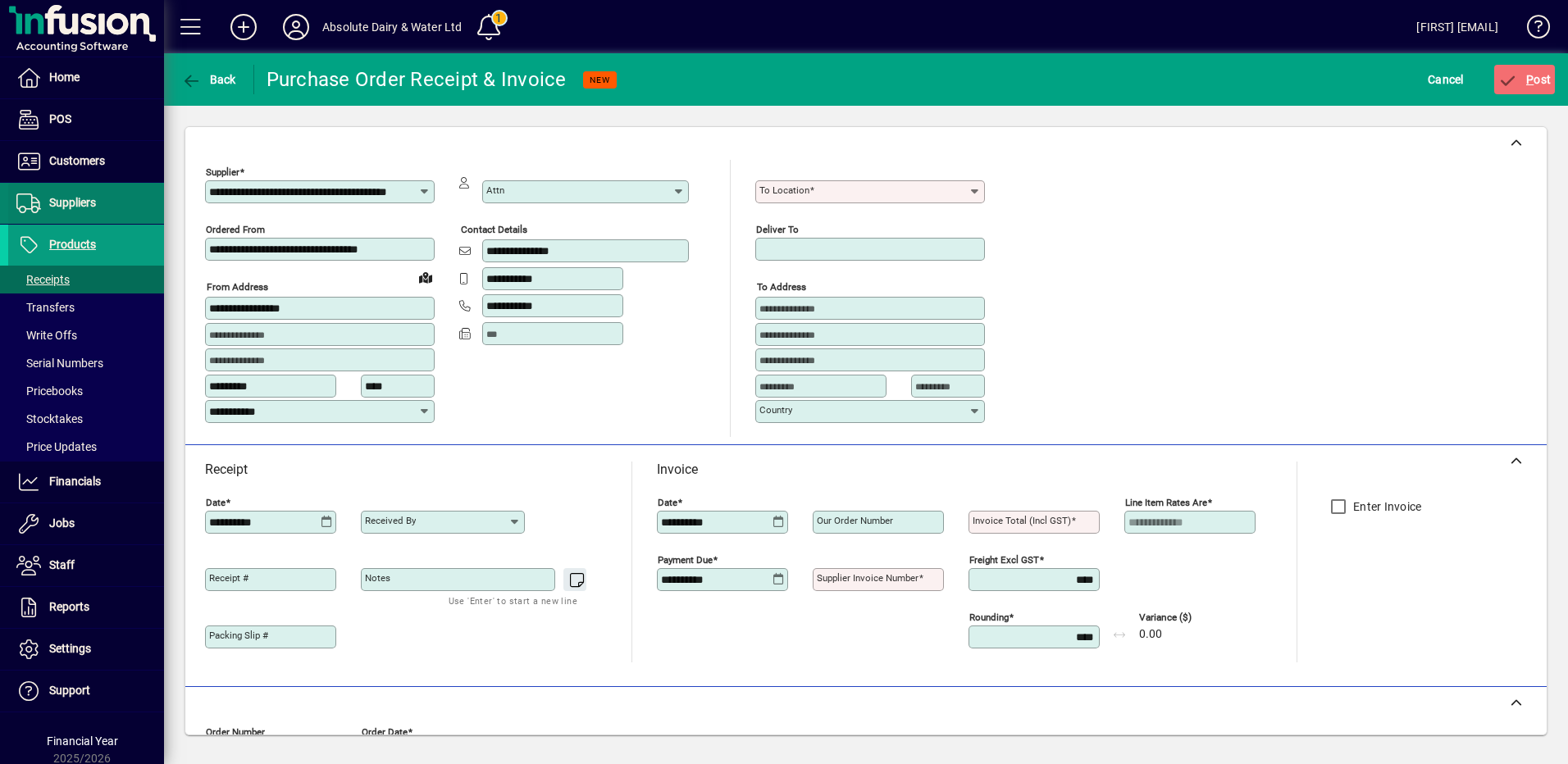 click on "Suppliers" at bounding box center [72, 202] 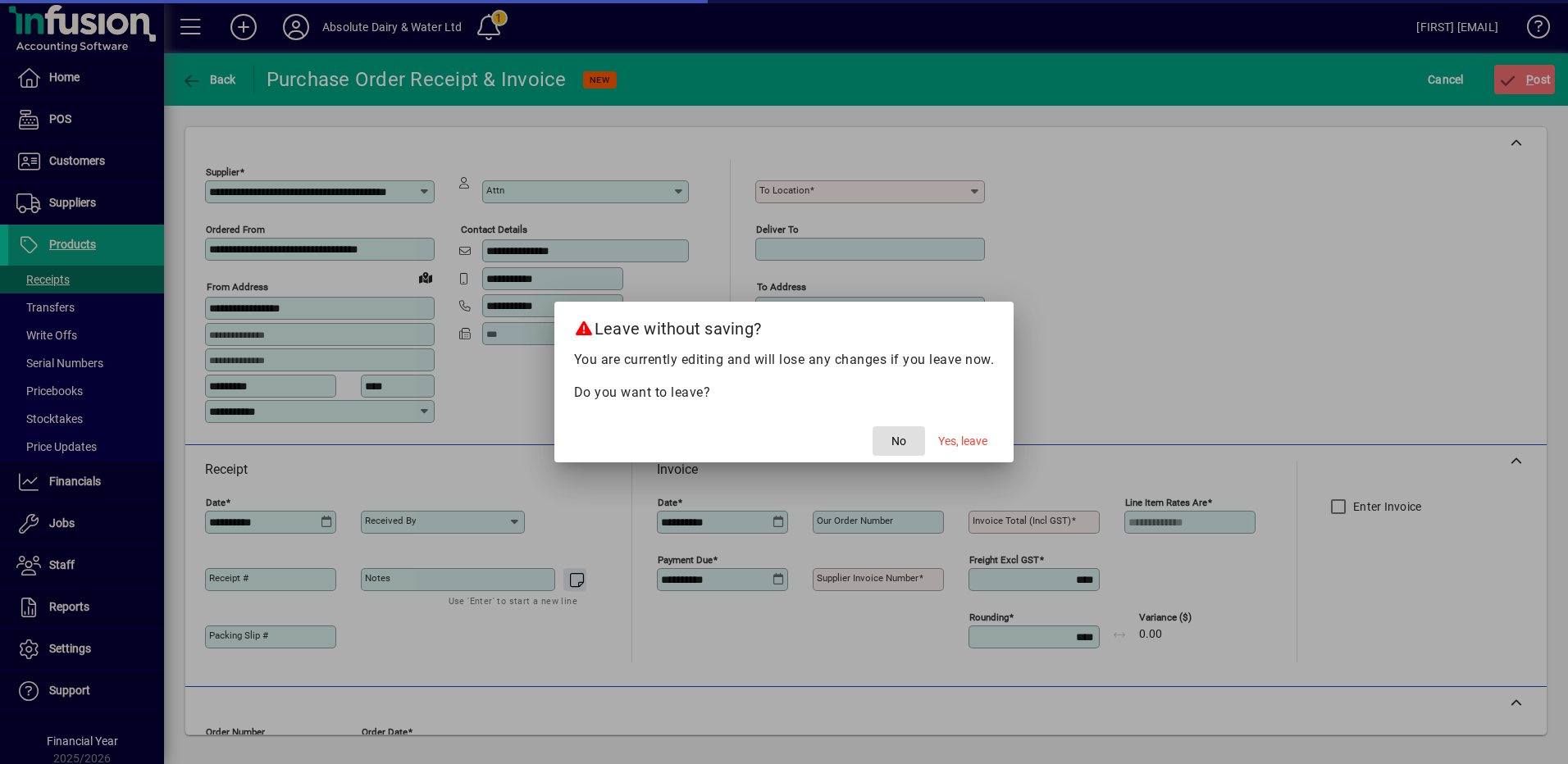 click on "No" 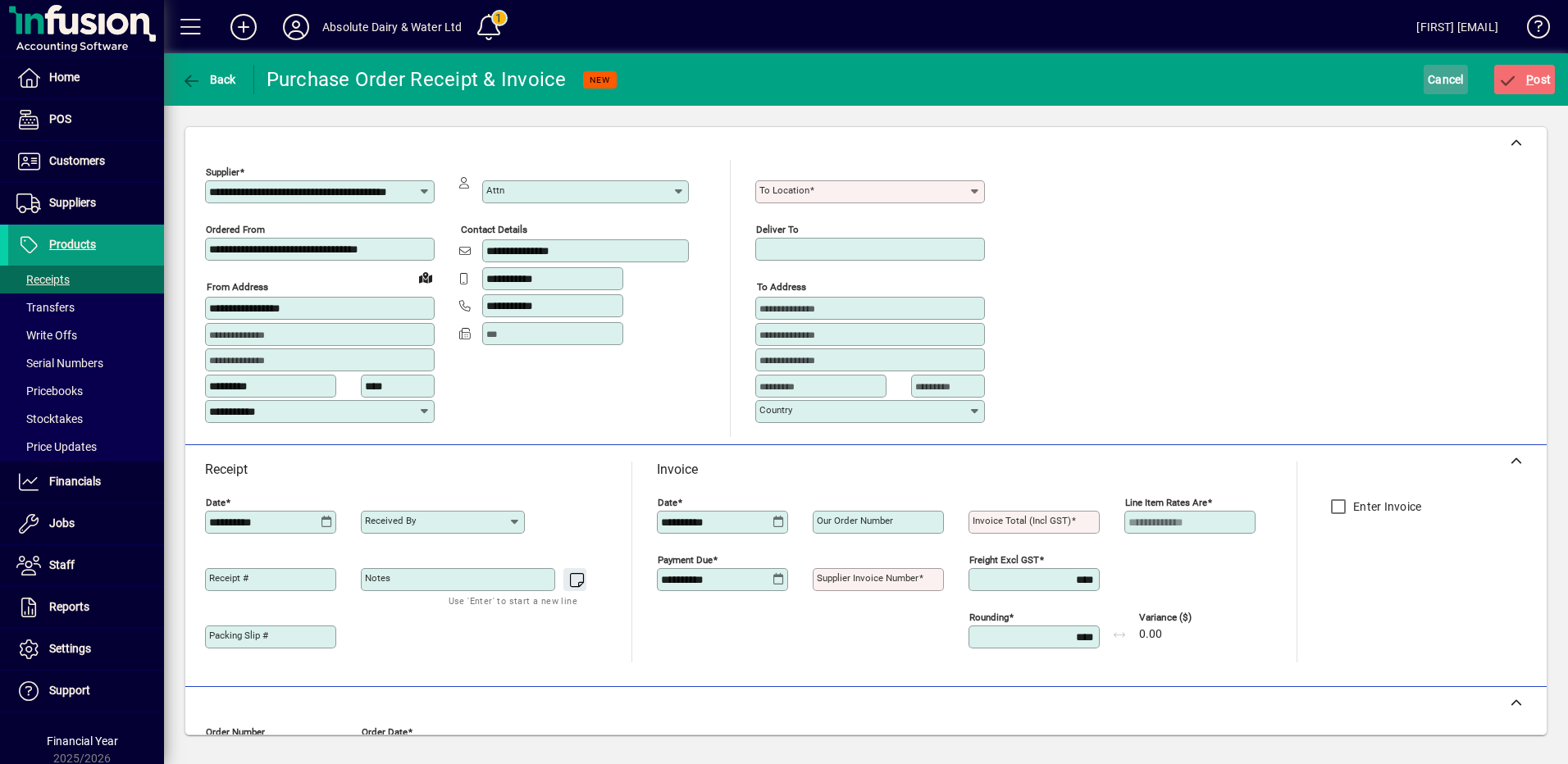 click 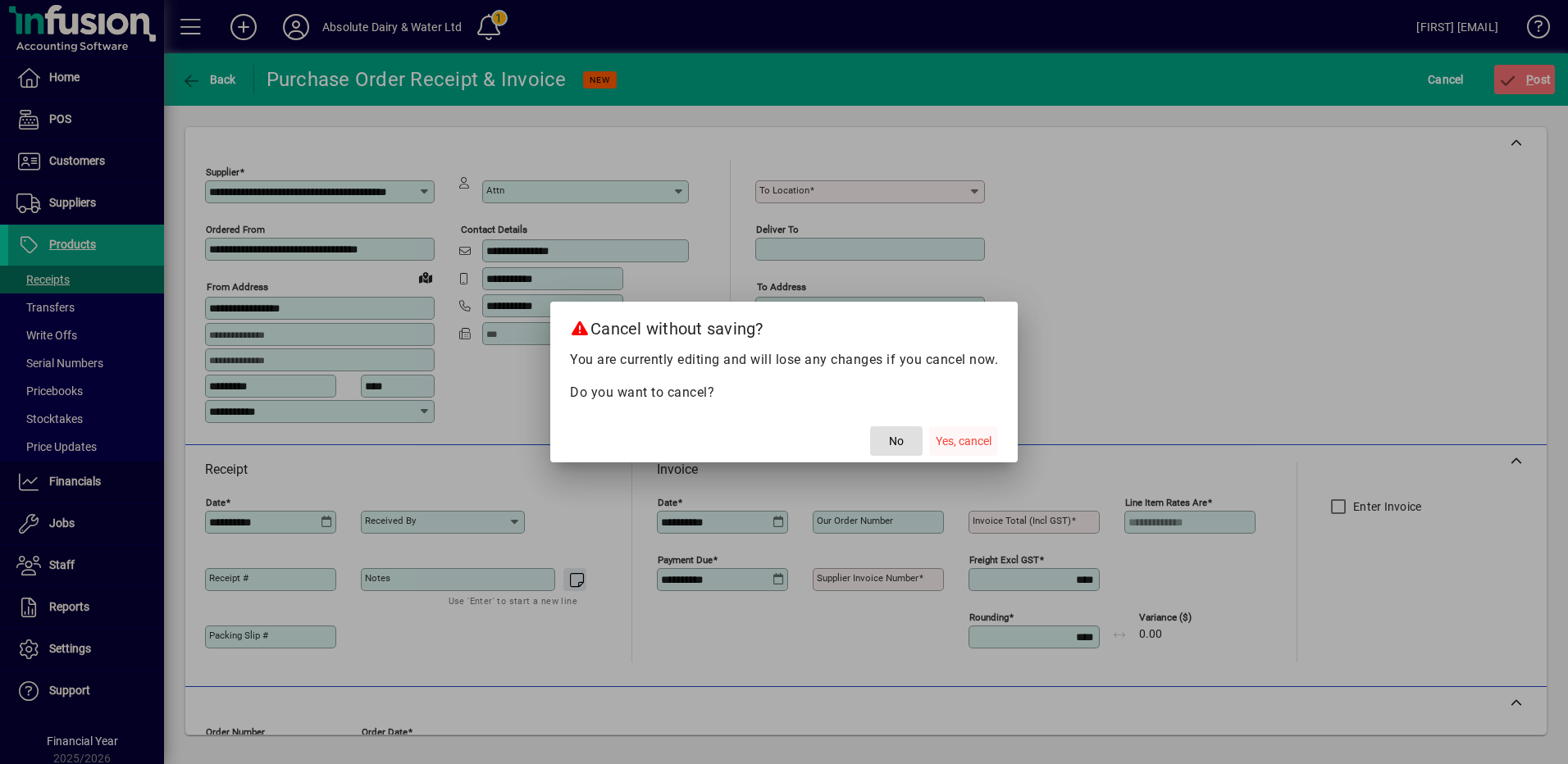 click on "Yes, cancel" 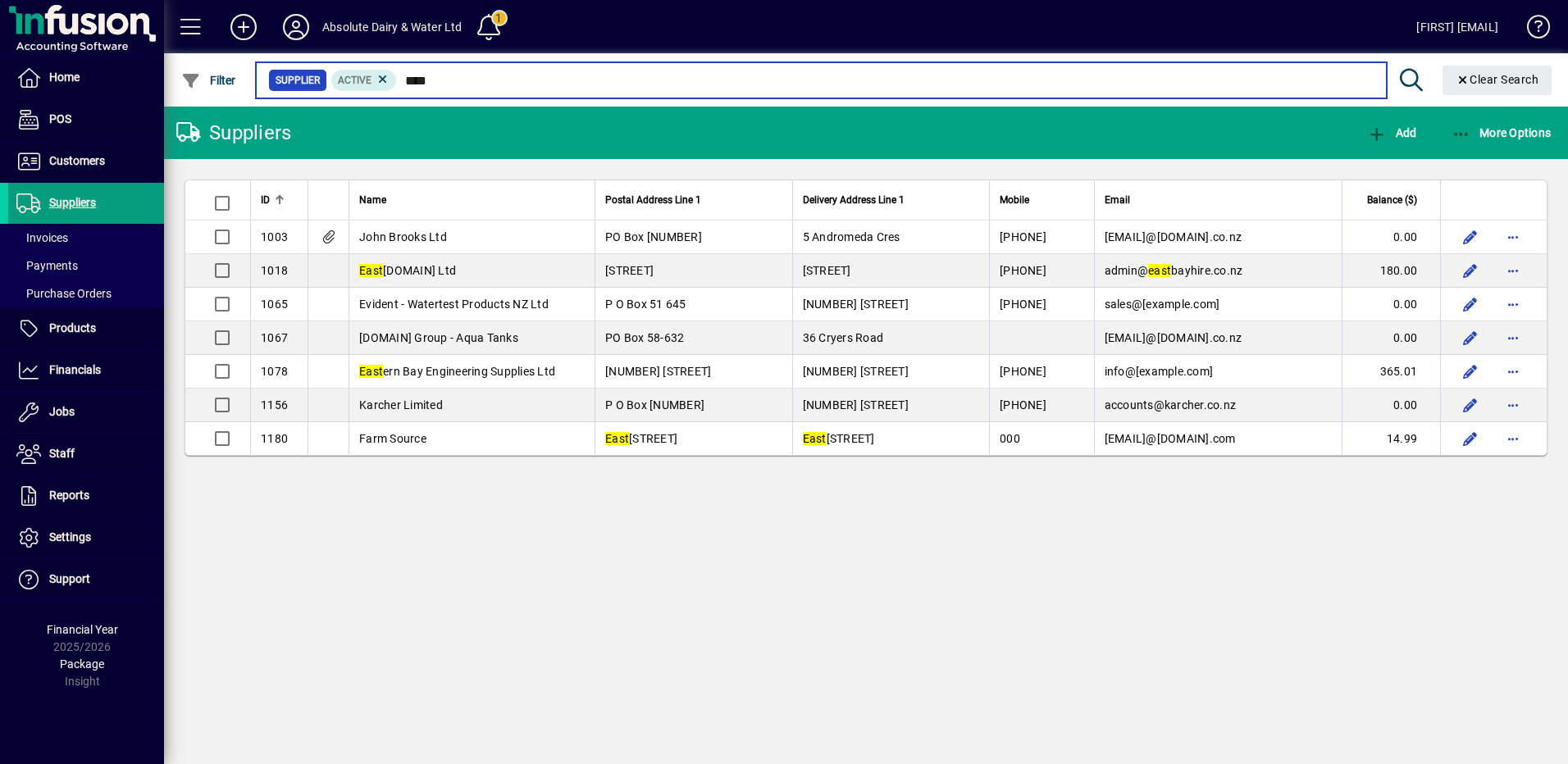 drag, startPoint x: 468, startPoint y: 84, endPoint x: 407, endPoint y: 80, distance: 61.13101 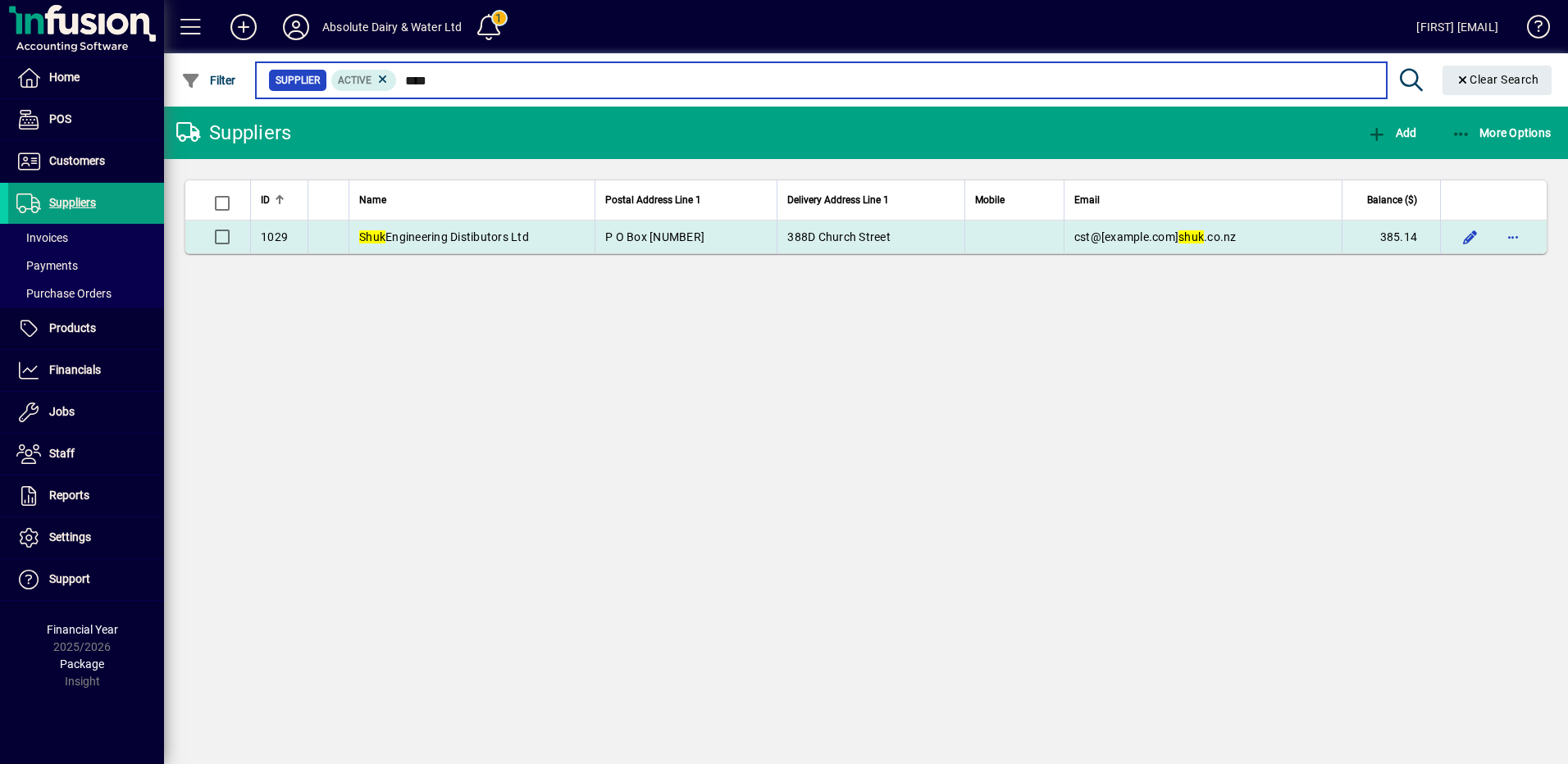 type on "****" 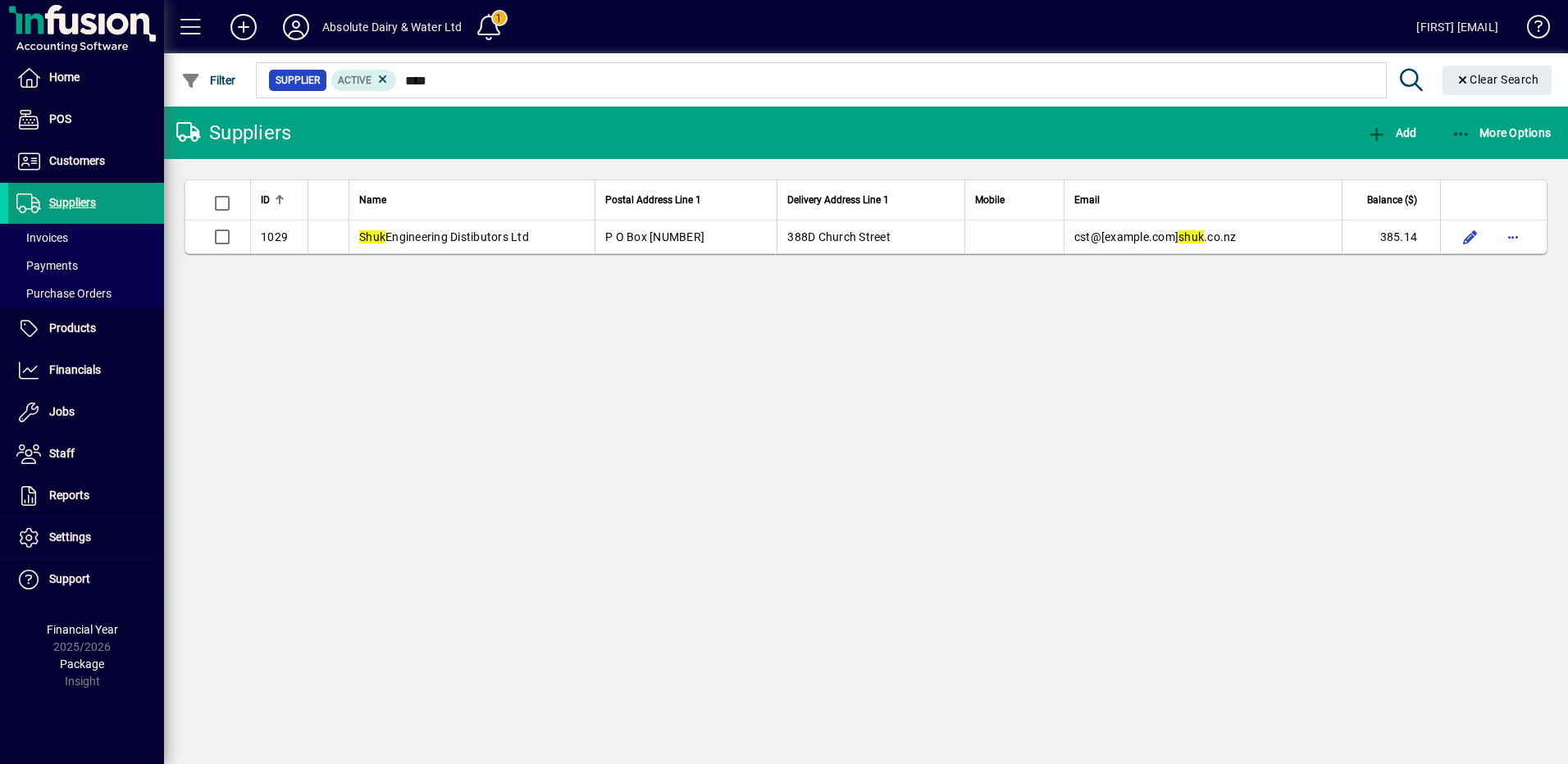 click on "[DOMAIN] Engineering Distibutors Ltd" at bounding box center (472, 237) 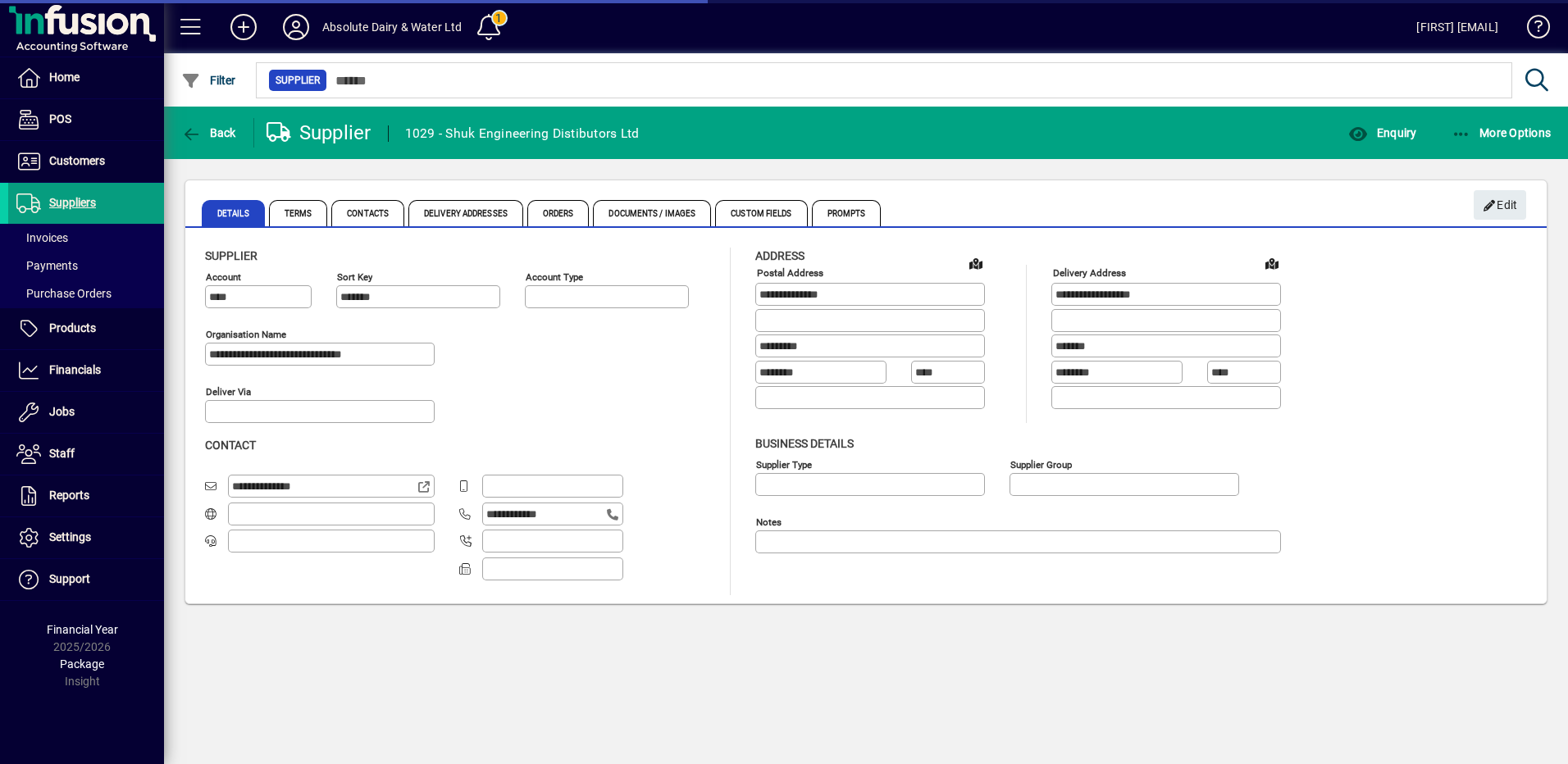 type on "**********" 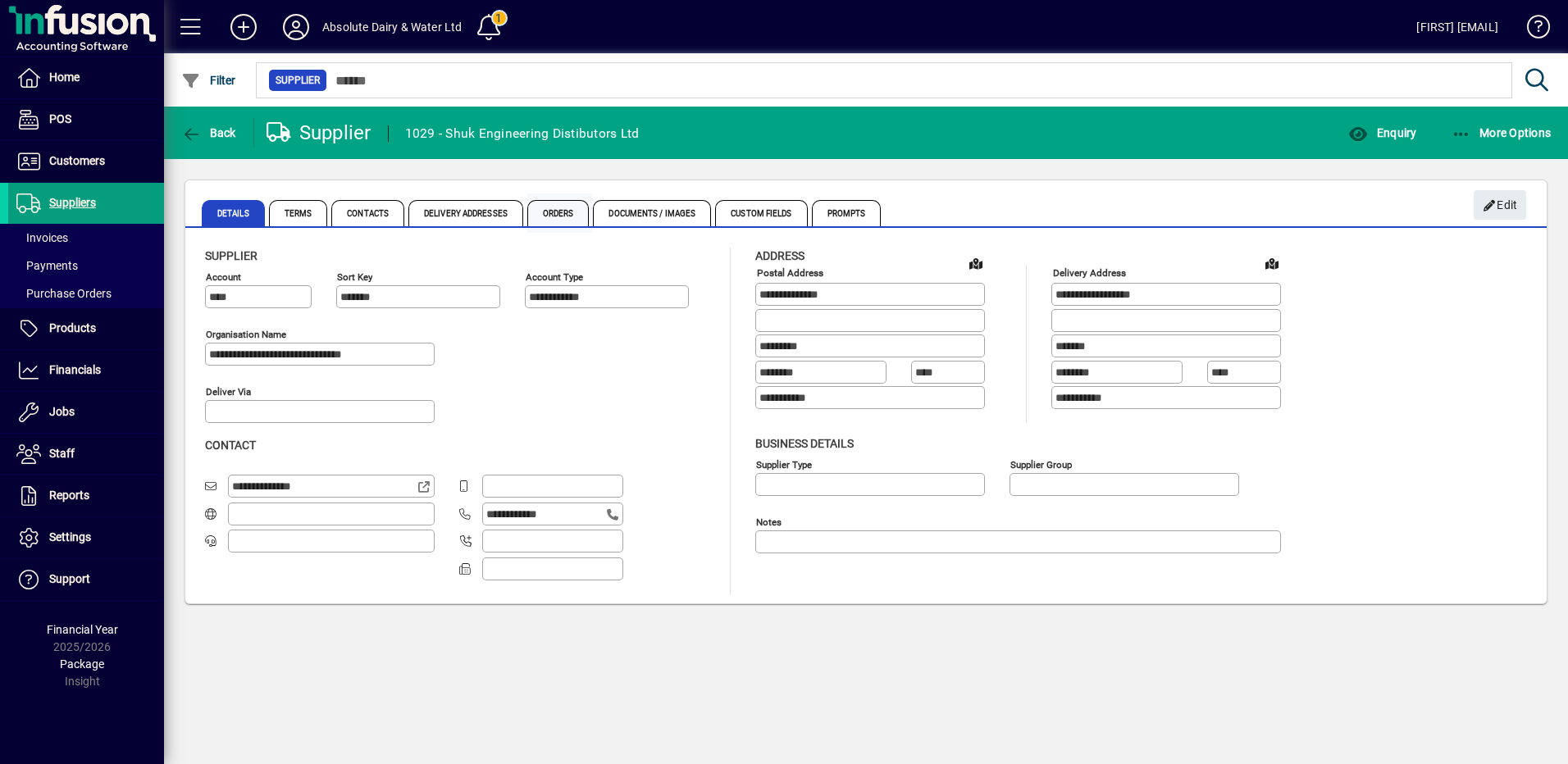 click on "Orders" at bounding box center [558, 213] 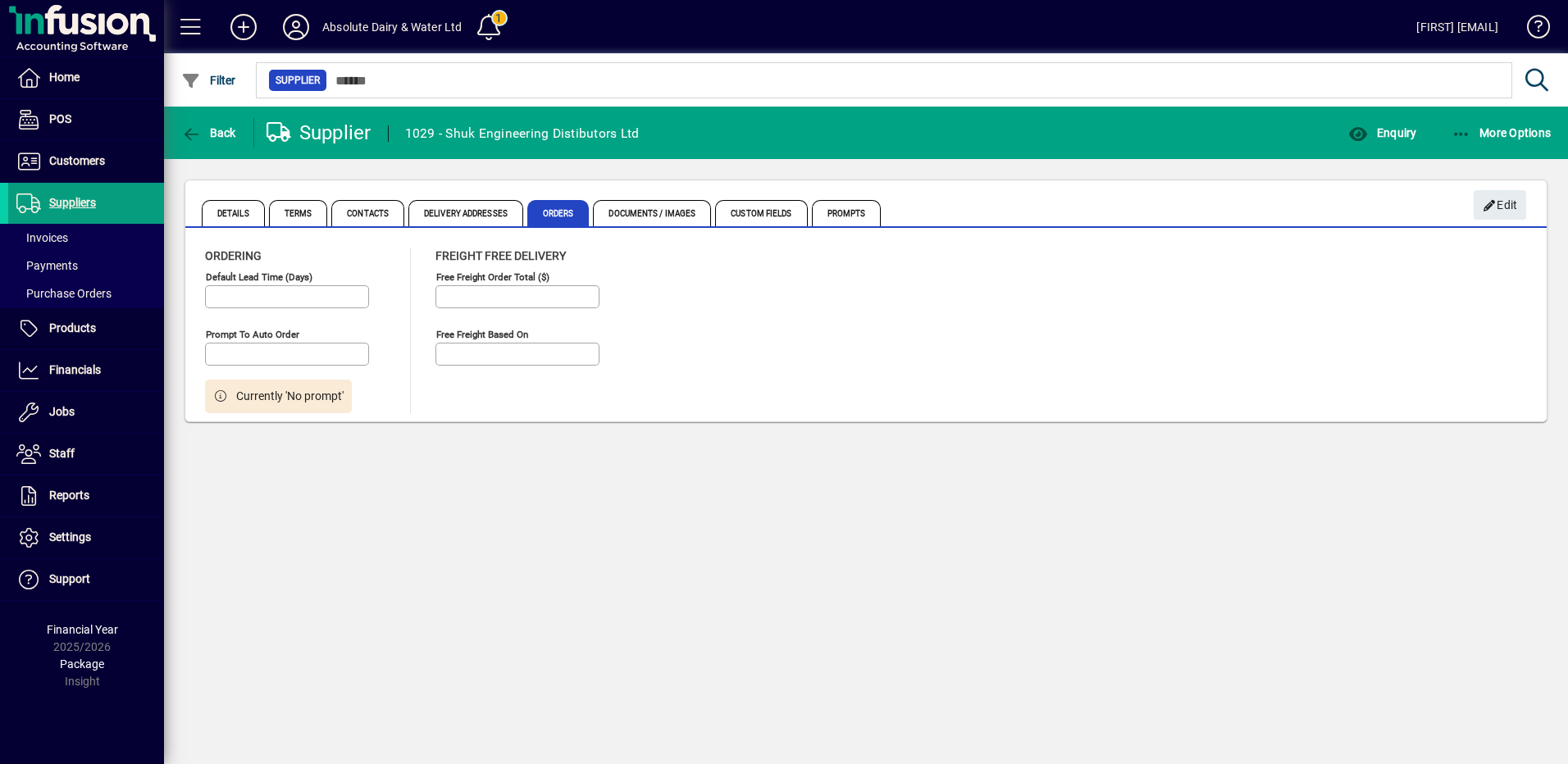 type on "**********" 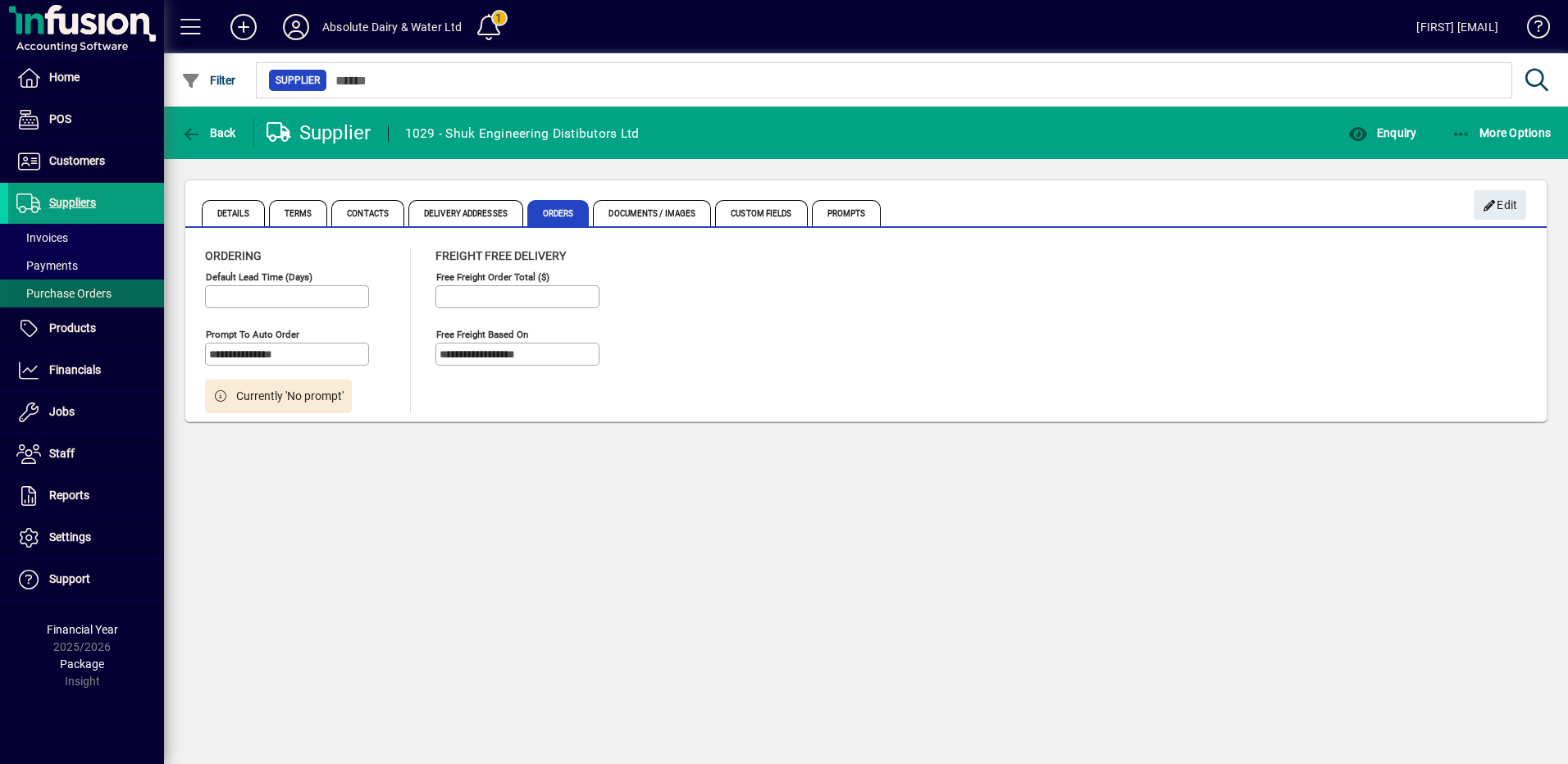 click on "Purchase Orders" at bounding box center (64, 293) 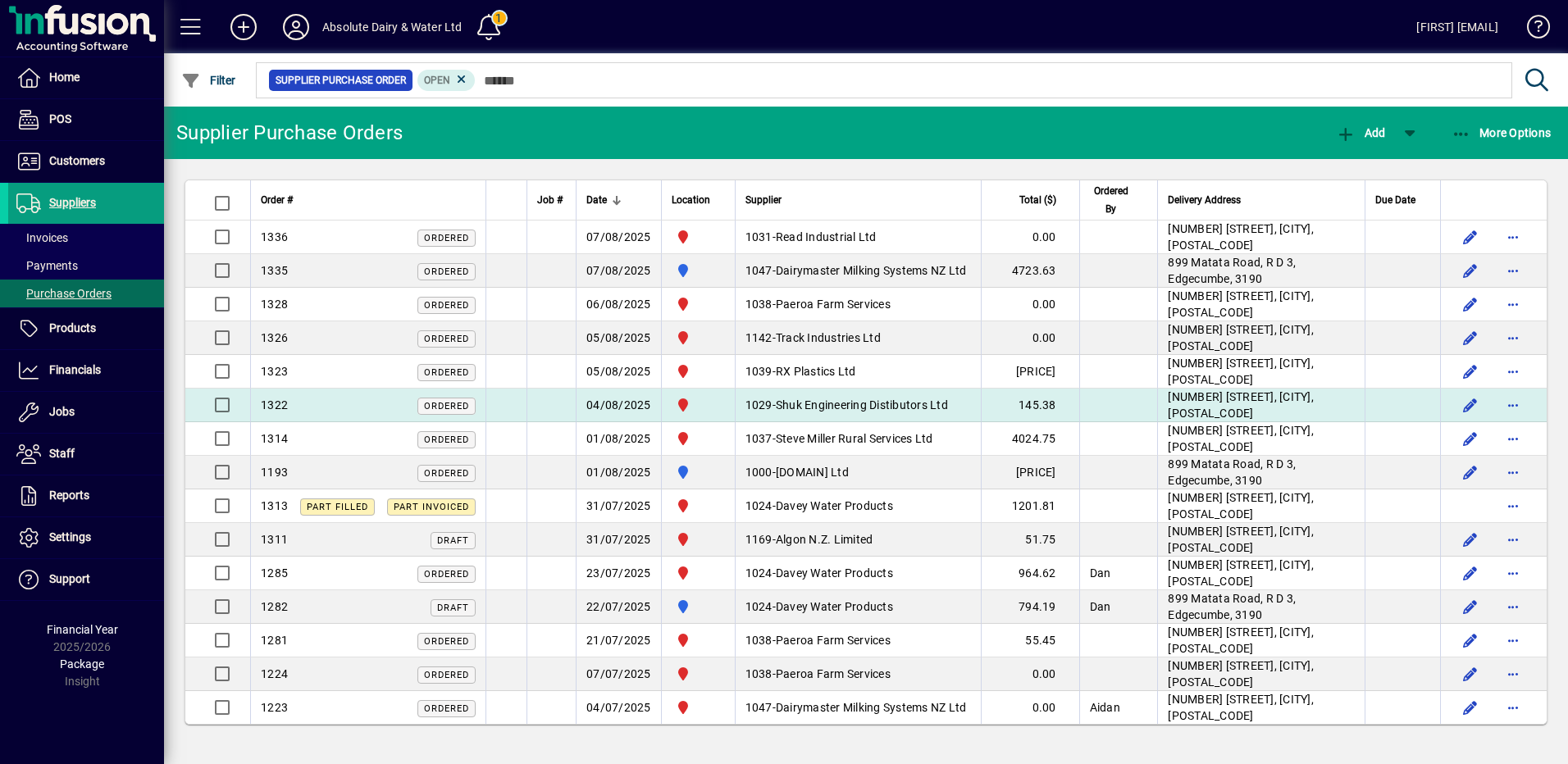 click on "Shuk Engineering Distibutors Ltd" at bounding box center (862, 405) 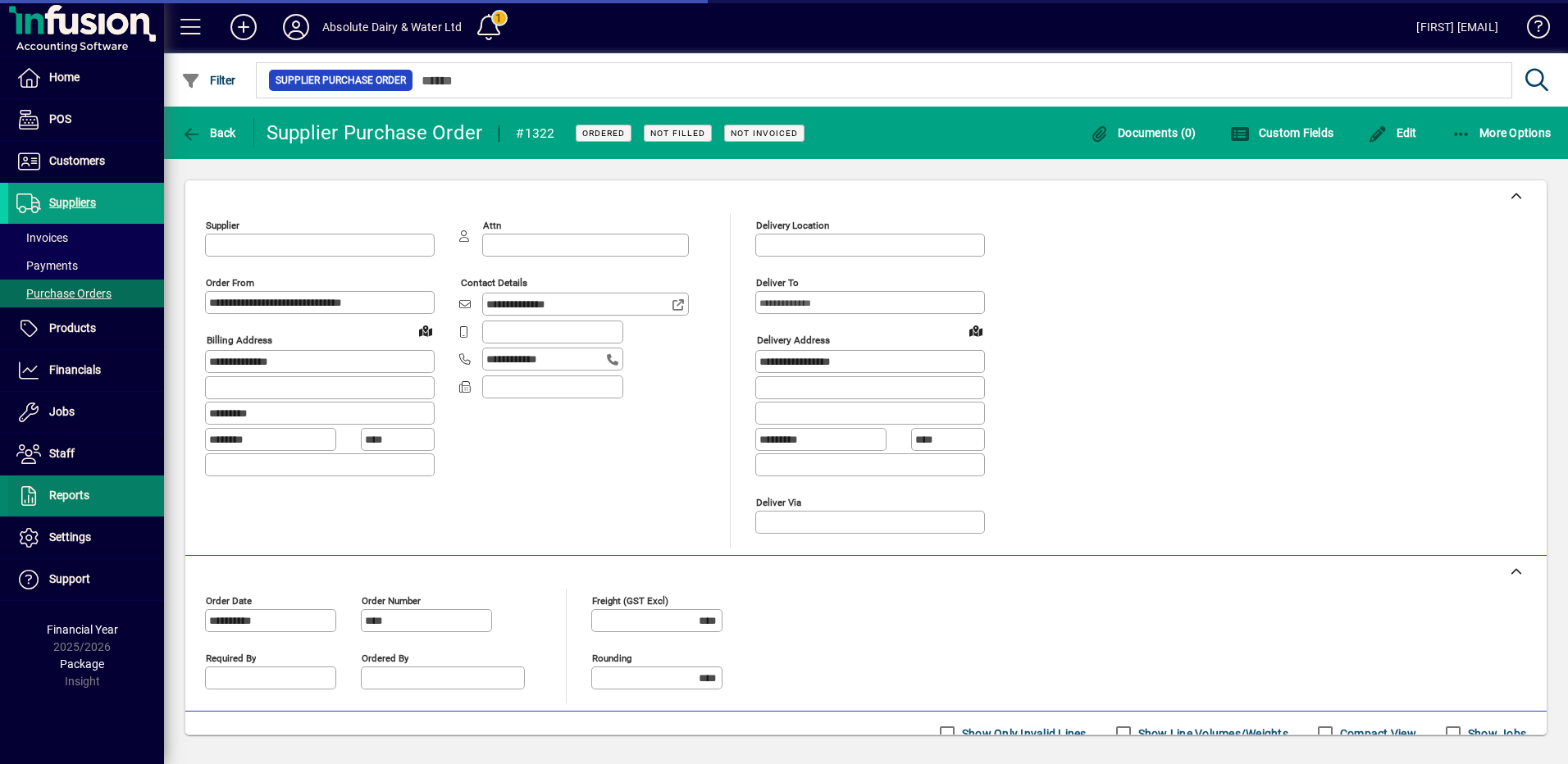 type on "**********" 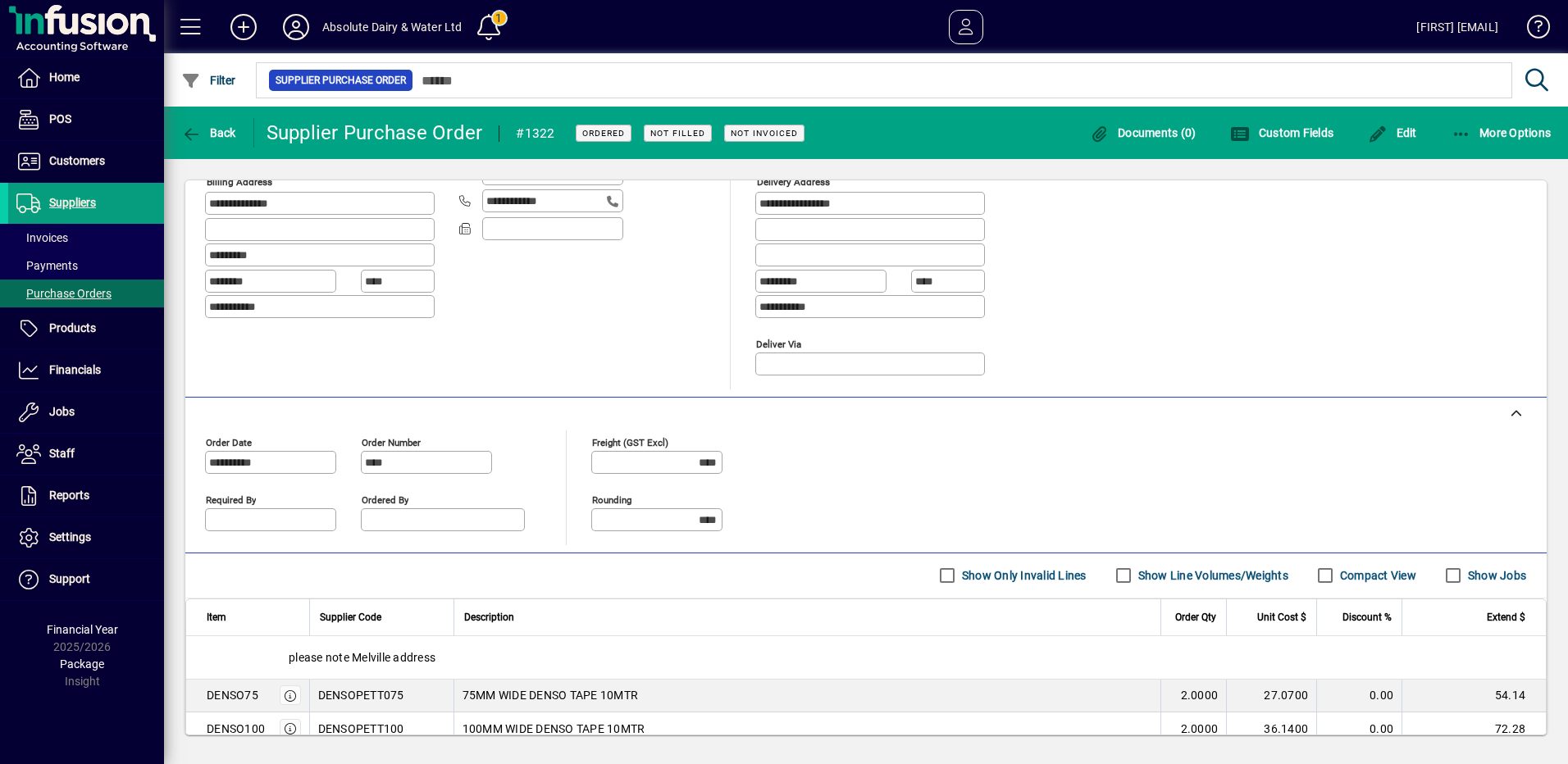 scroll, scrollTop: 262, scrollLeft: 0, axis: vertical 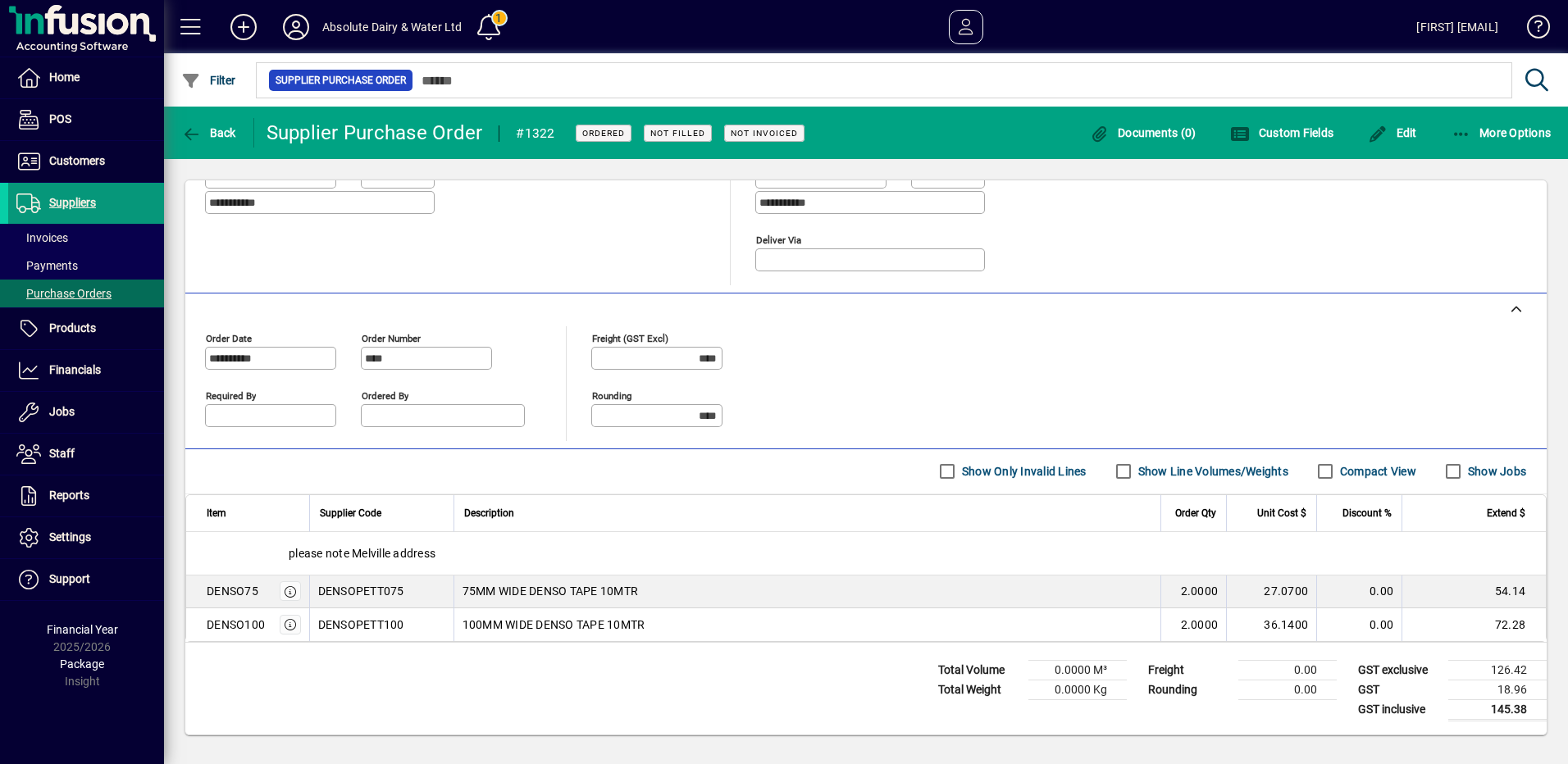 click on "Suppliers" at bounding box center [72, 202] 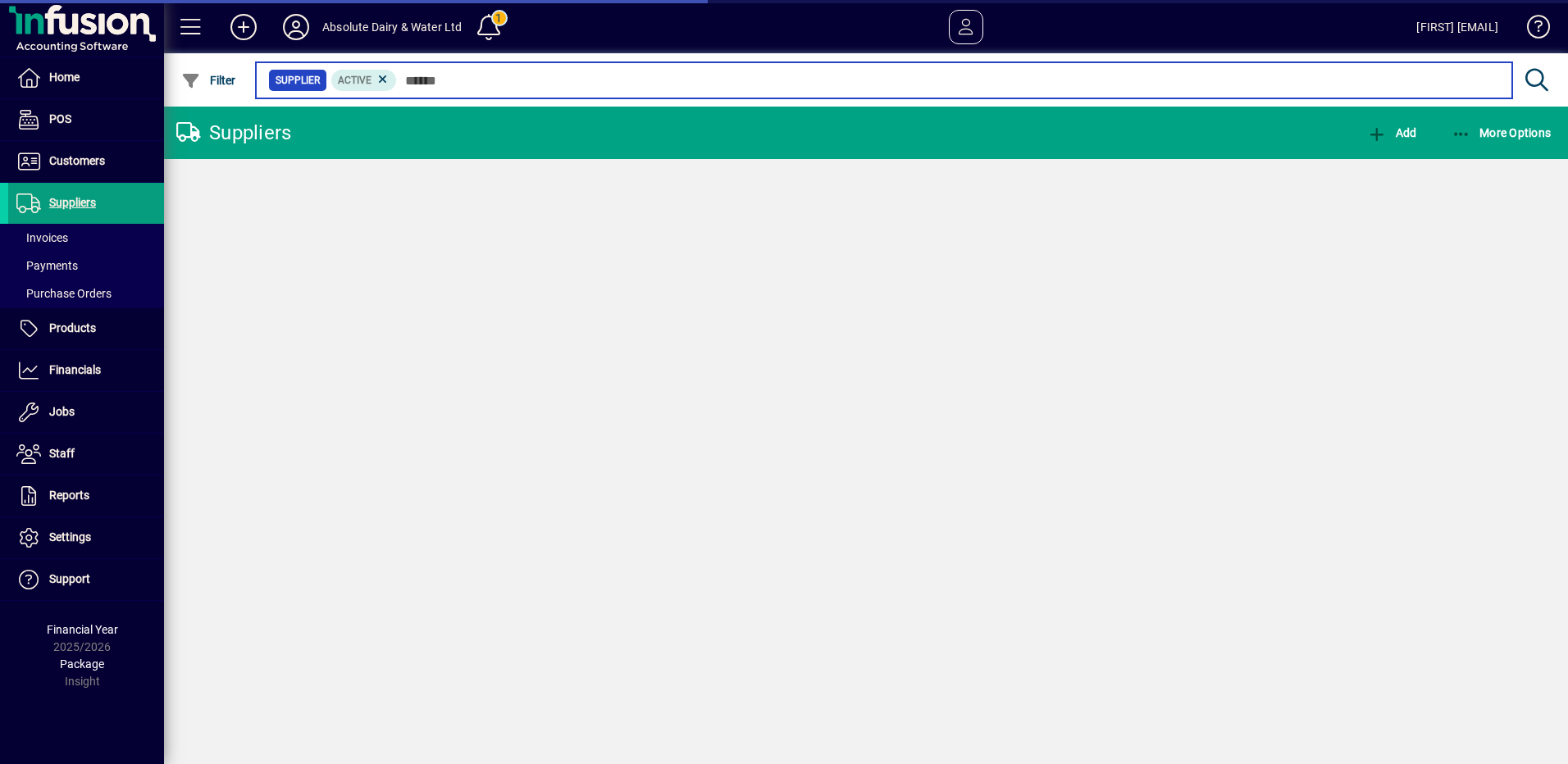 click at bounding box center [948, 80] 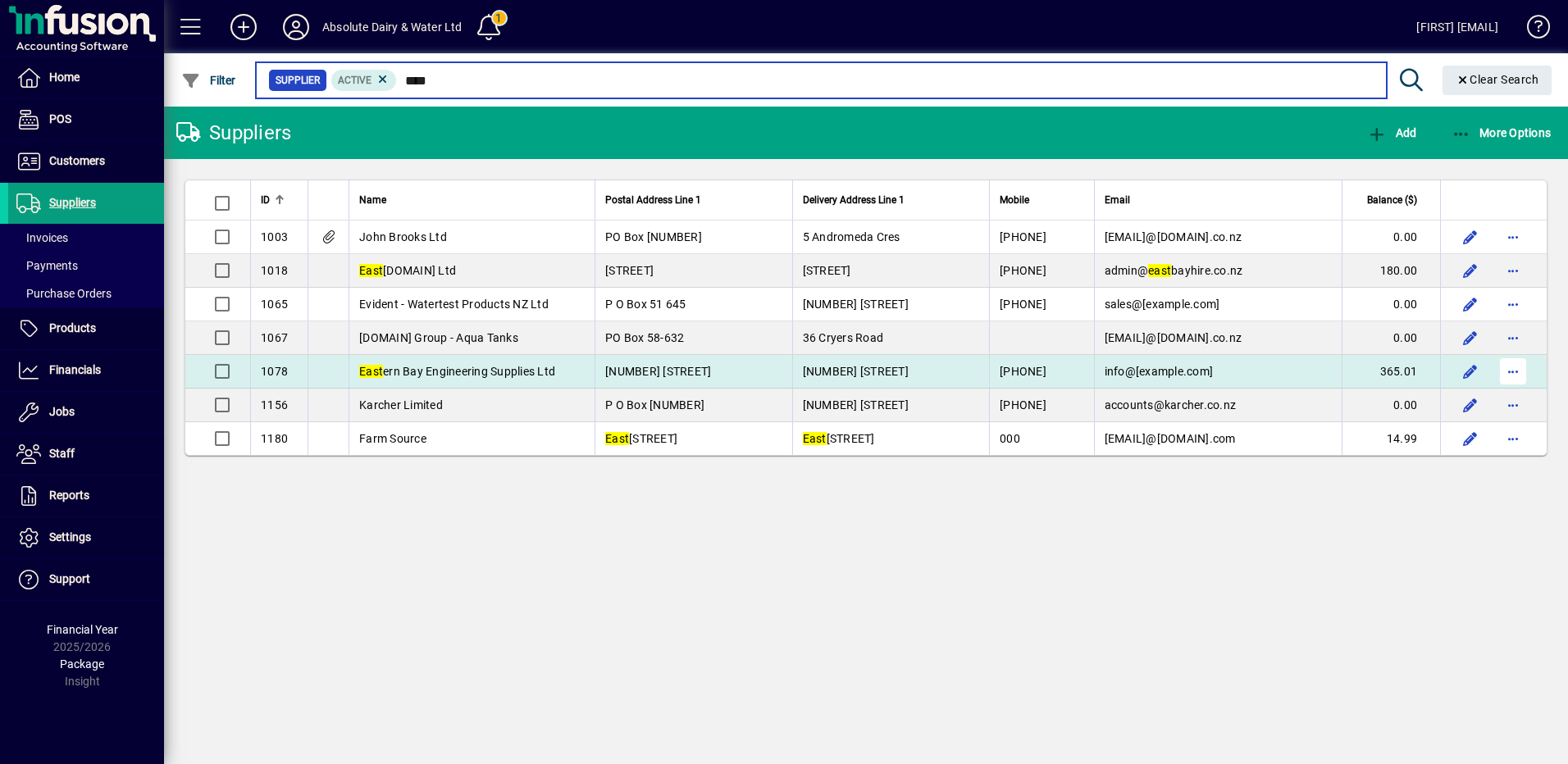 type on "****" 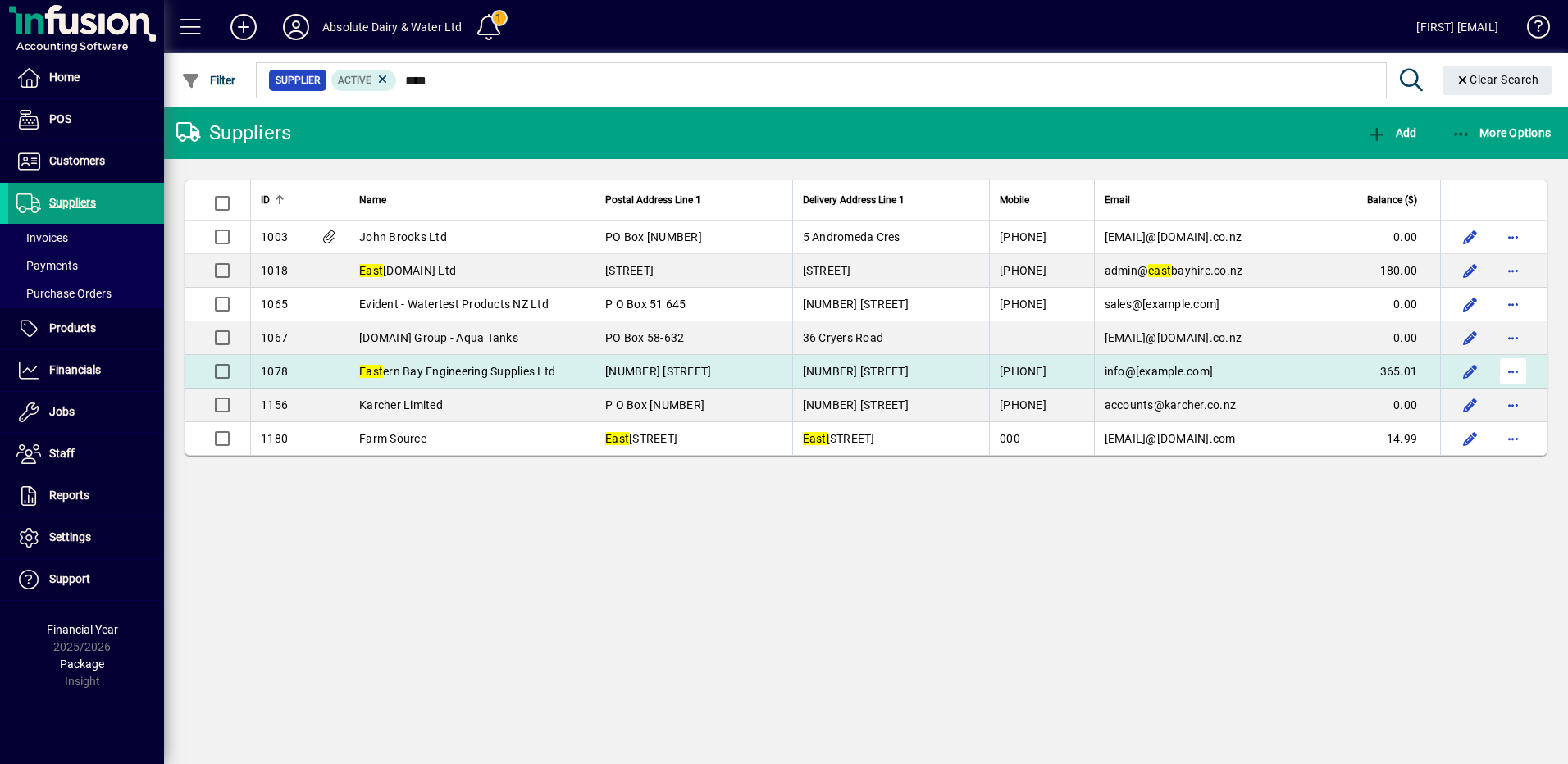 click at bounding box center [1513, 371] 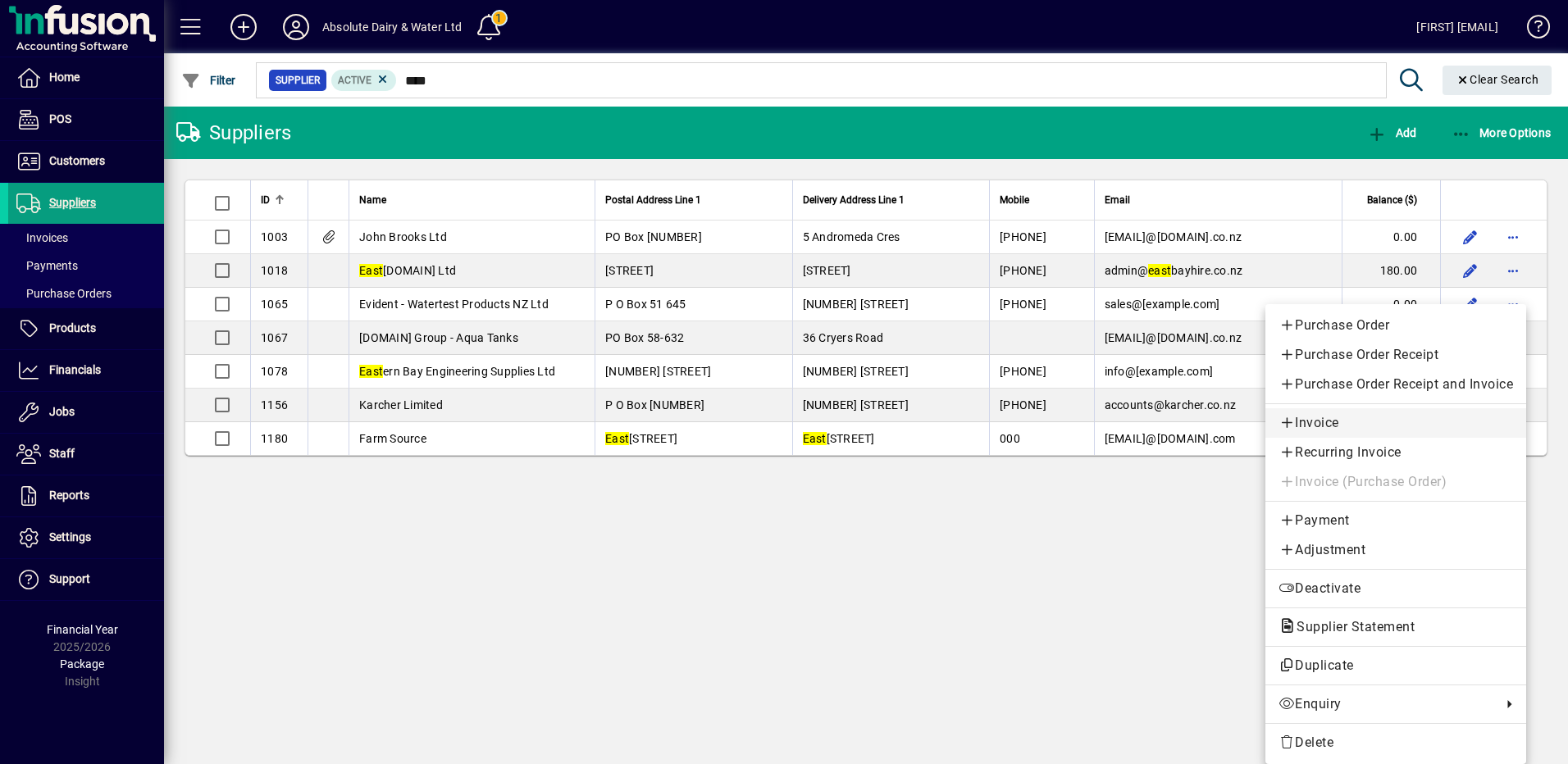 click on "Invoice" at bounding box center (1396, 423) 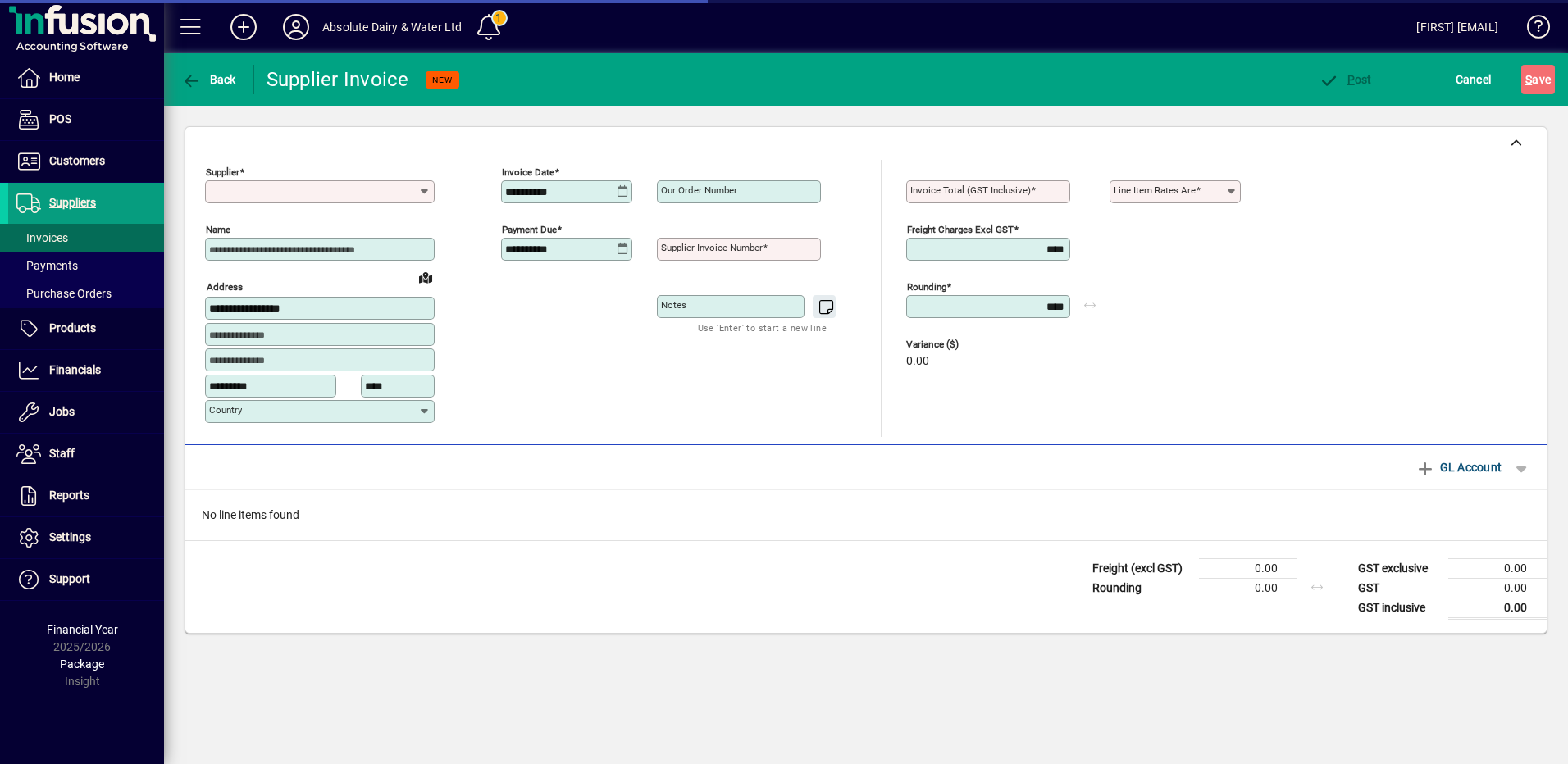 type on "**********" 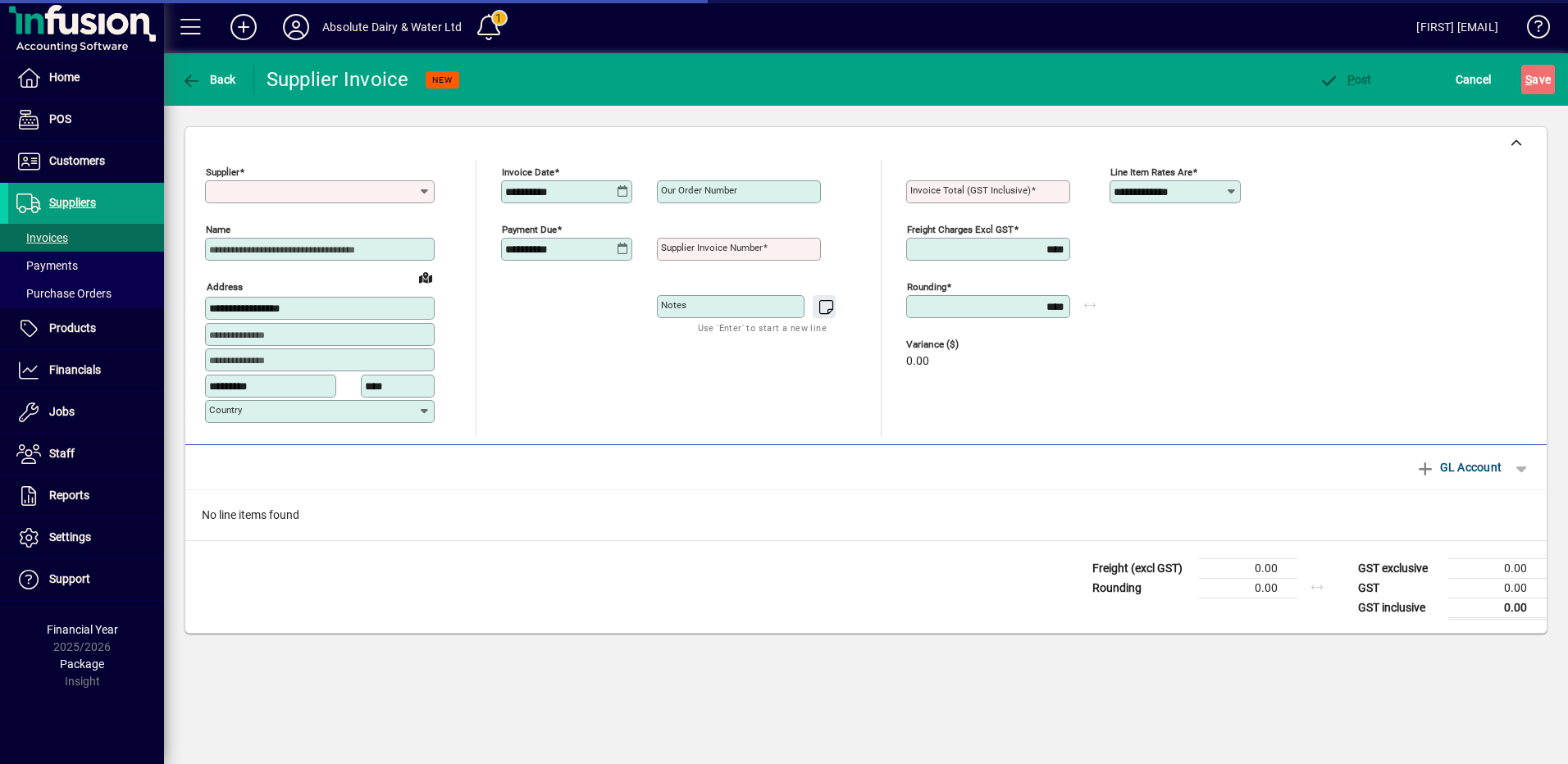 type on "**********" 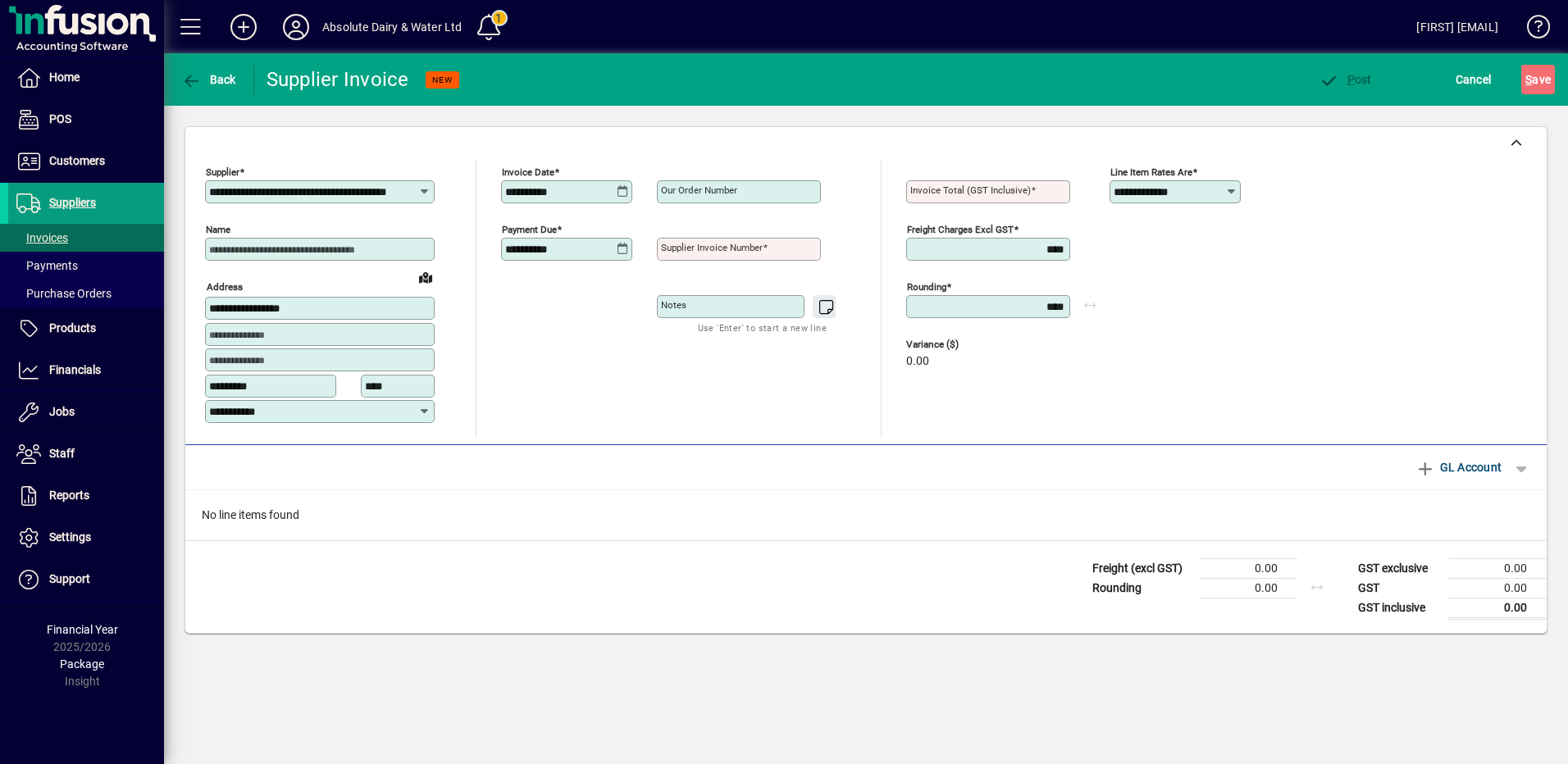 click 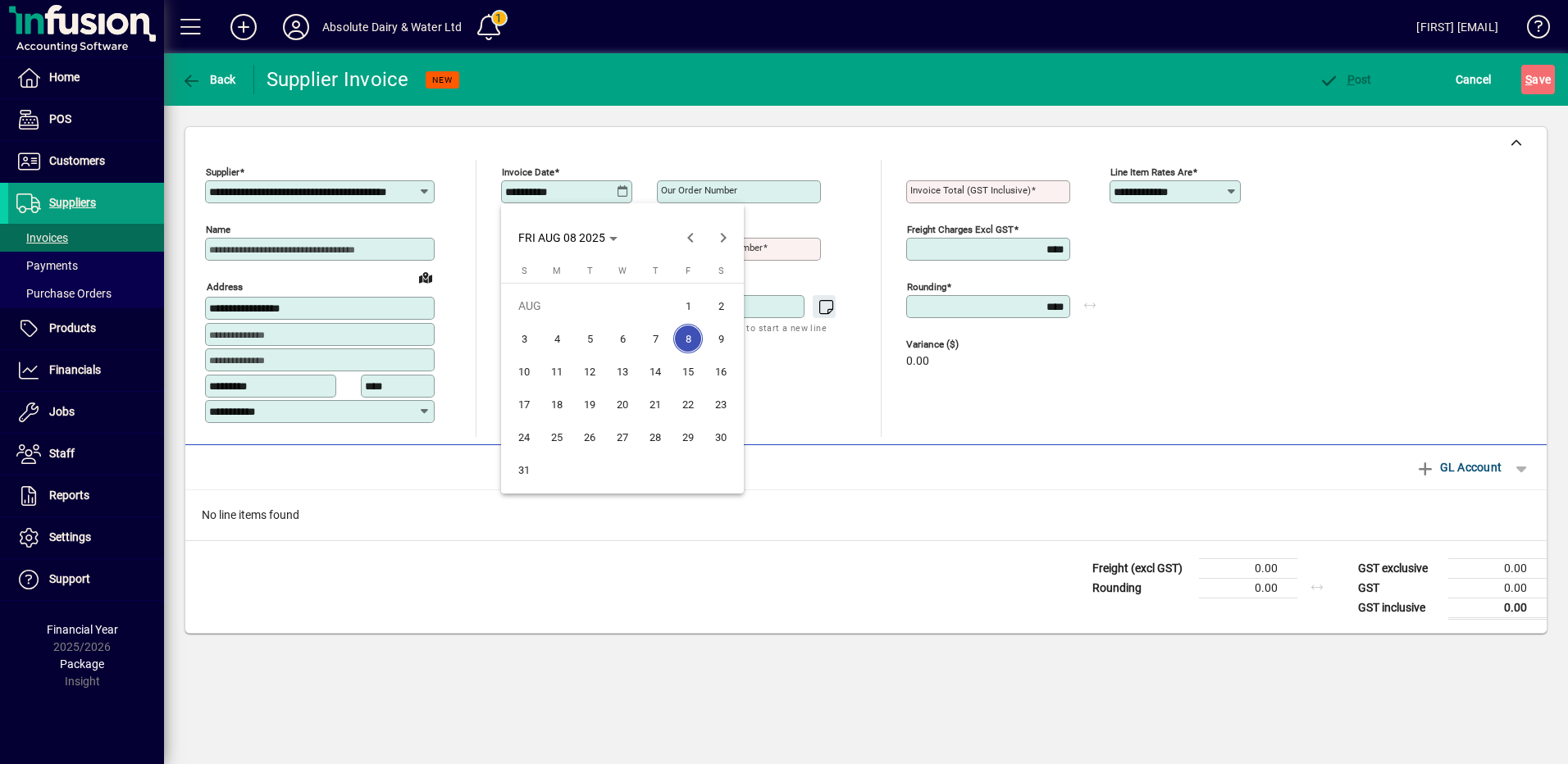 click on "8" at bounding box center [688, 339] 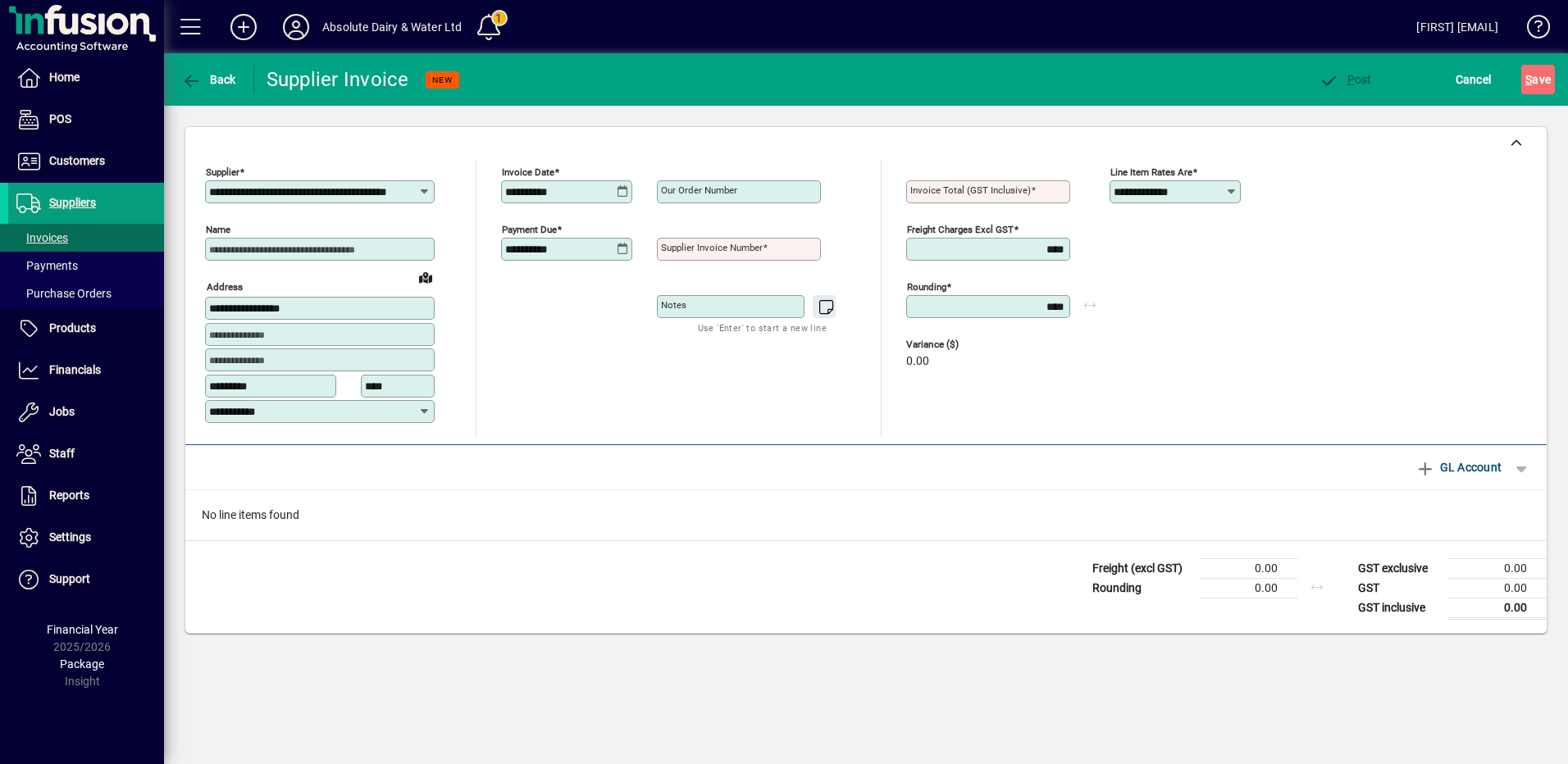 click on "Supplier invoice number" at bounding box center (712, 248) 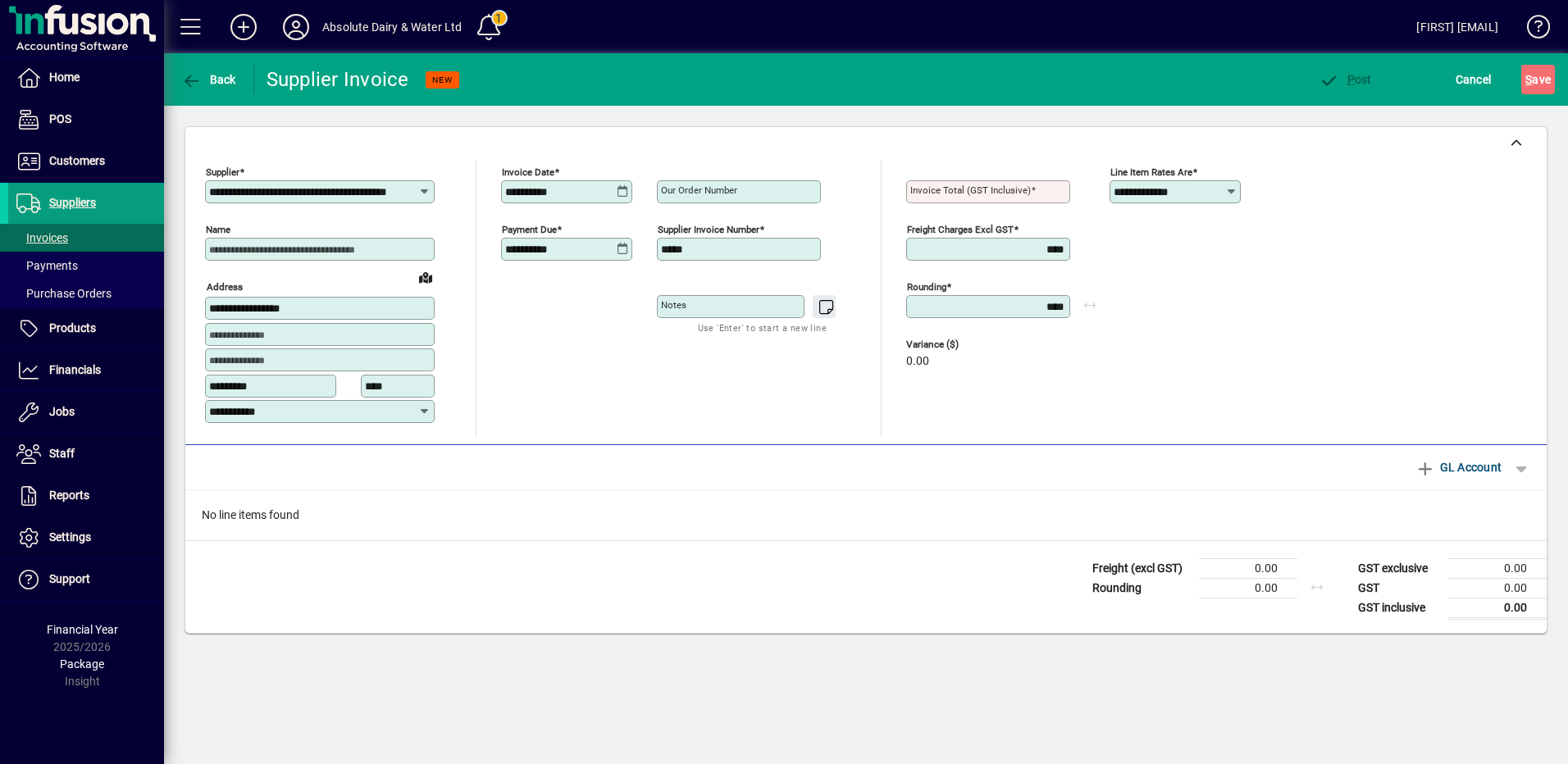 type on "*****" 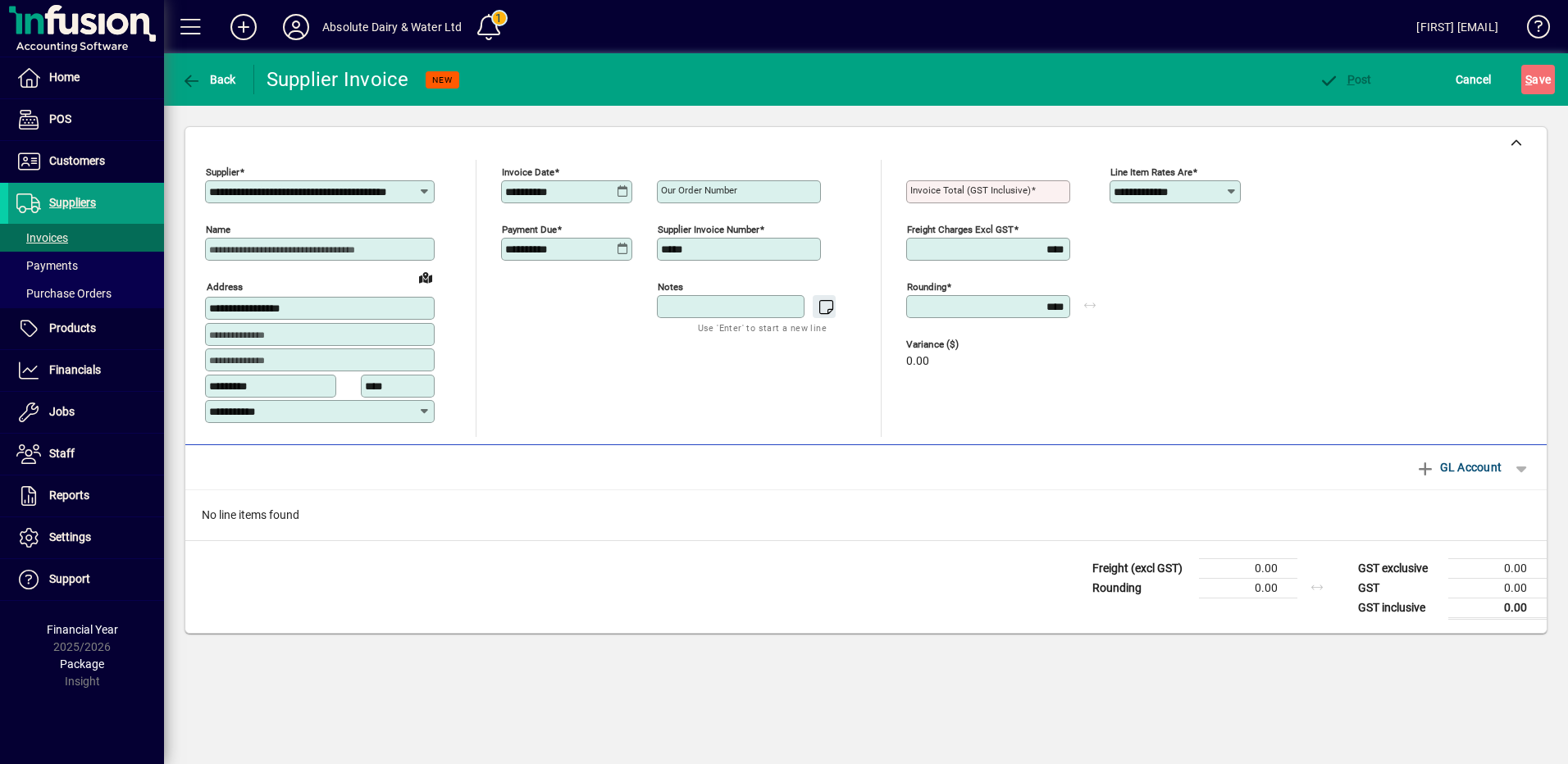 type 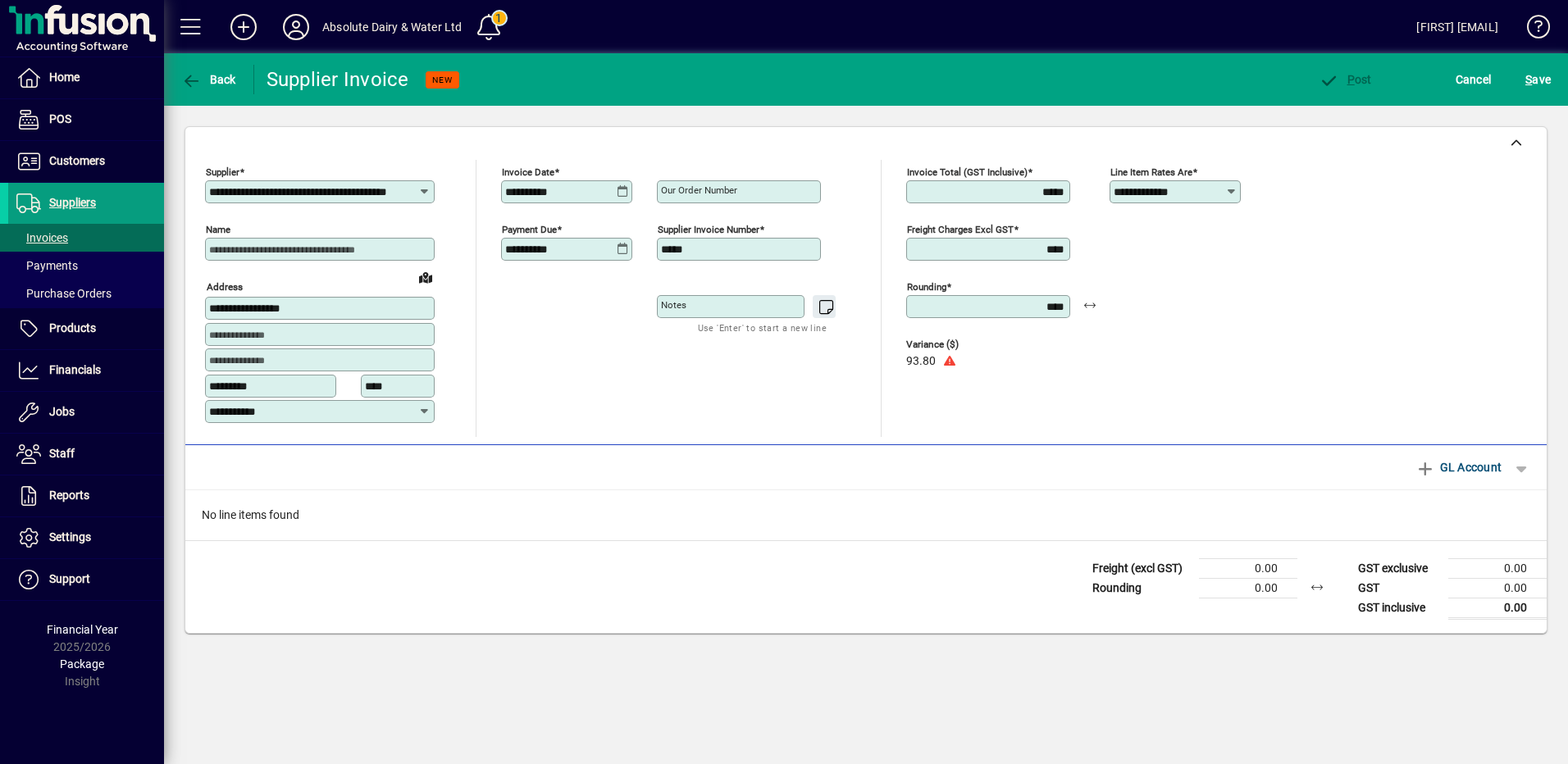 type on "*****" 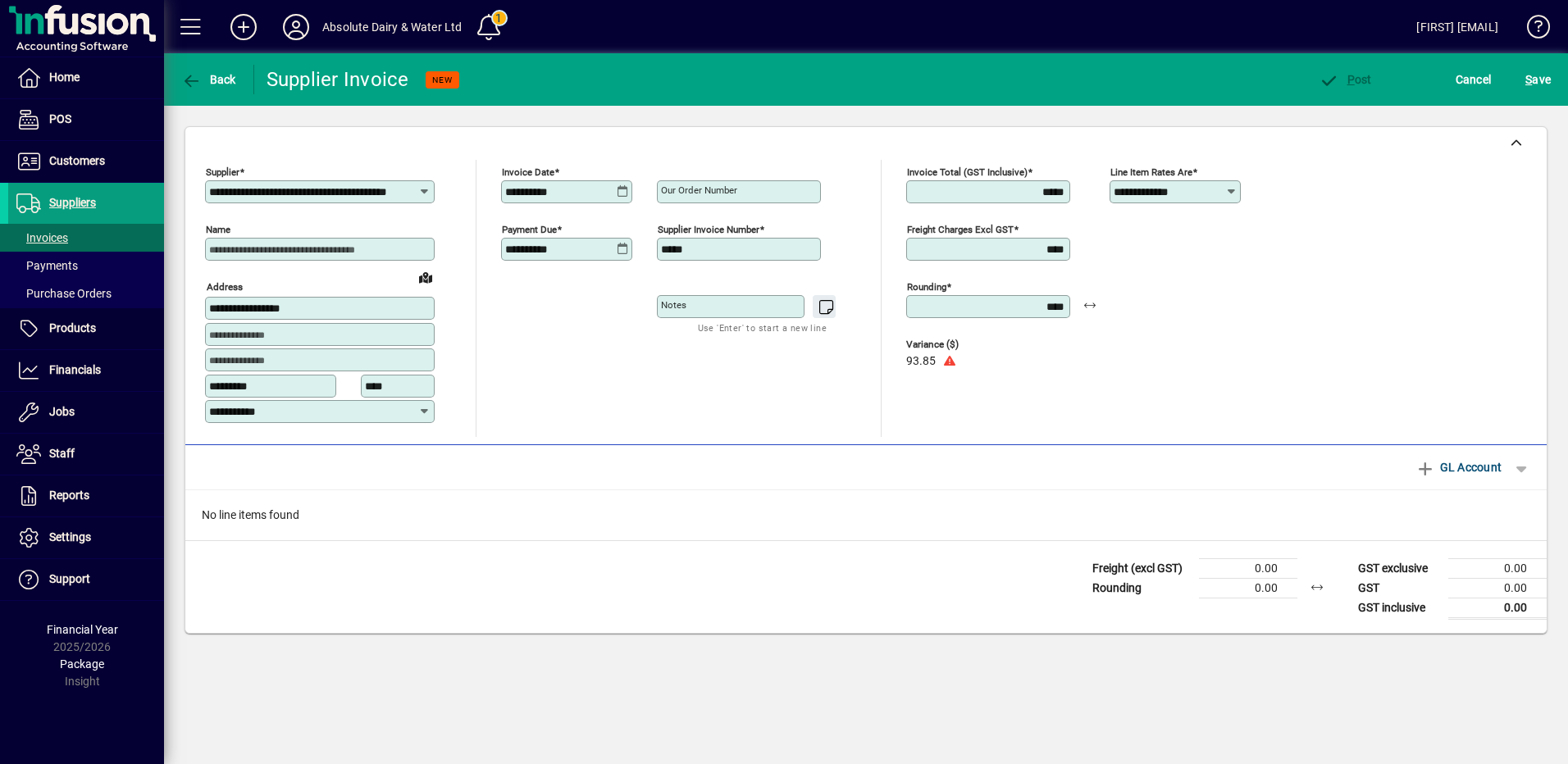 type 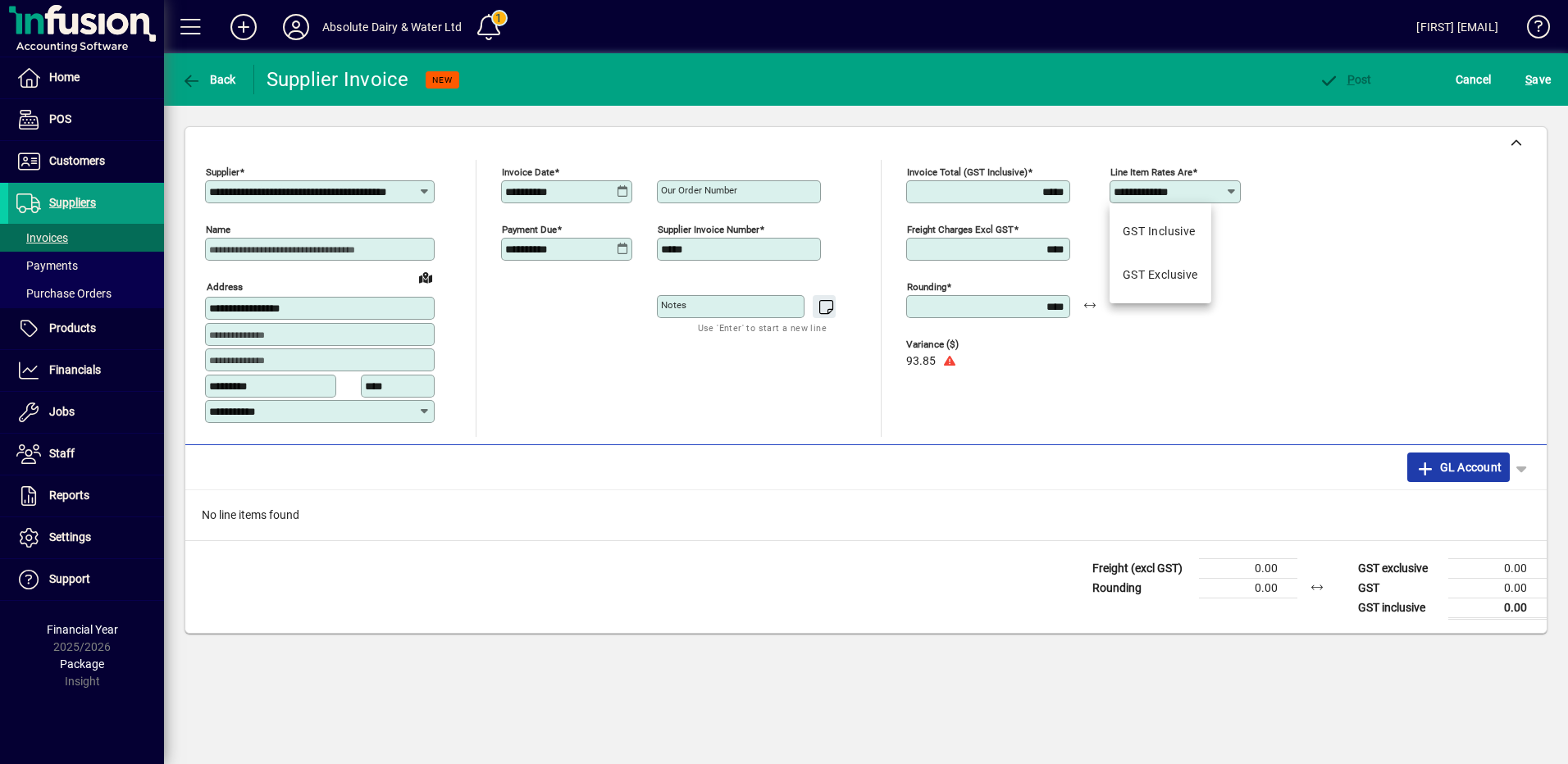 type 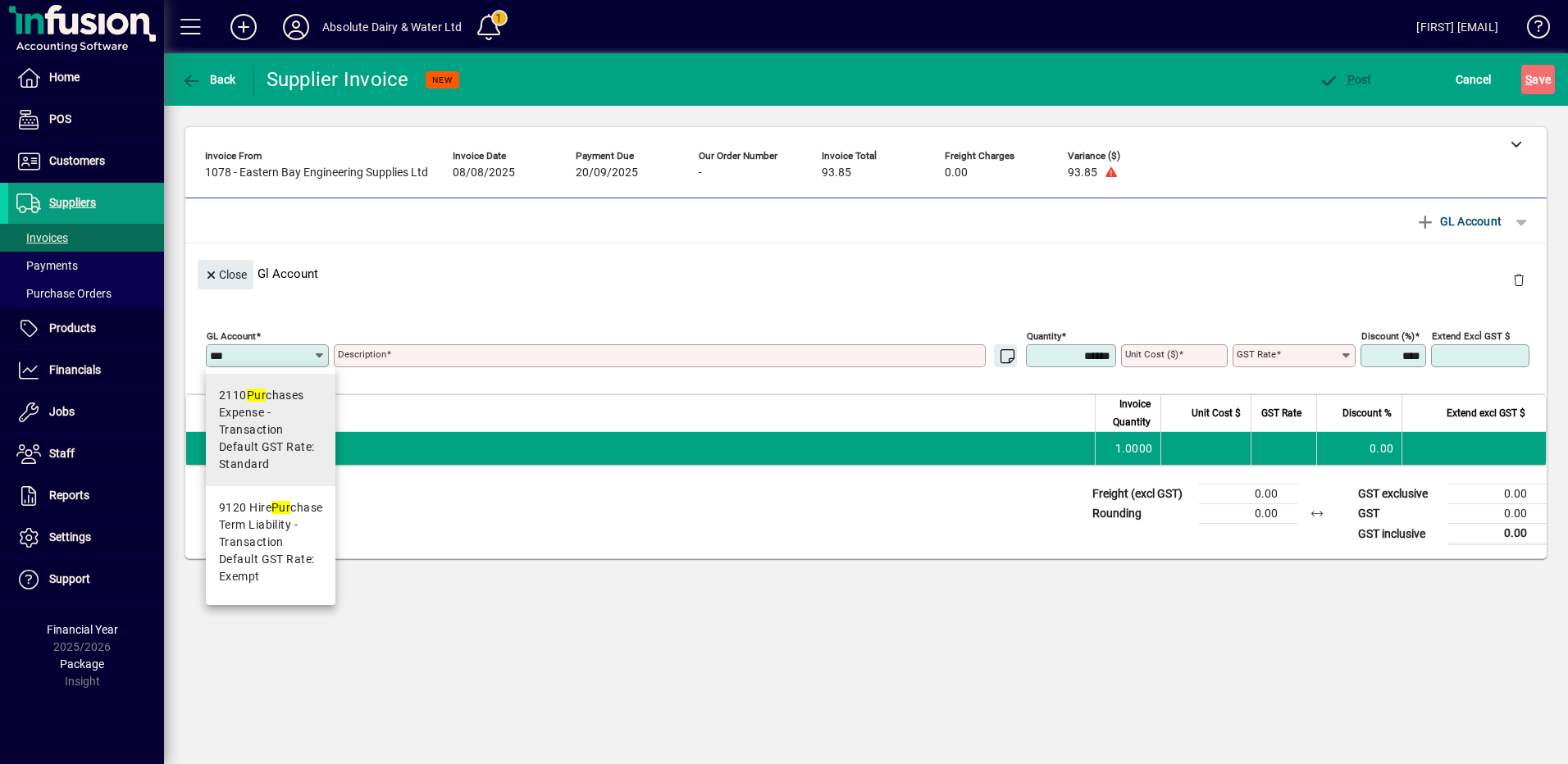 click on "Expense - Transaction" at bounding box center [271, 421] 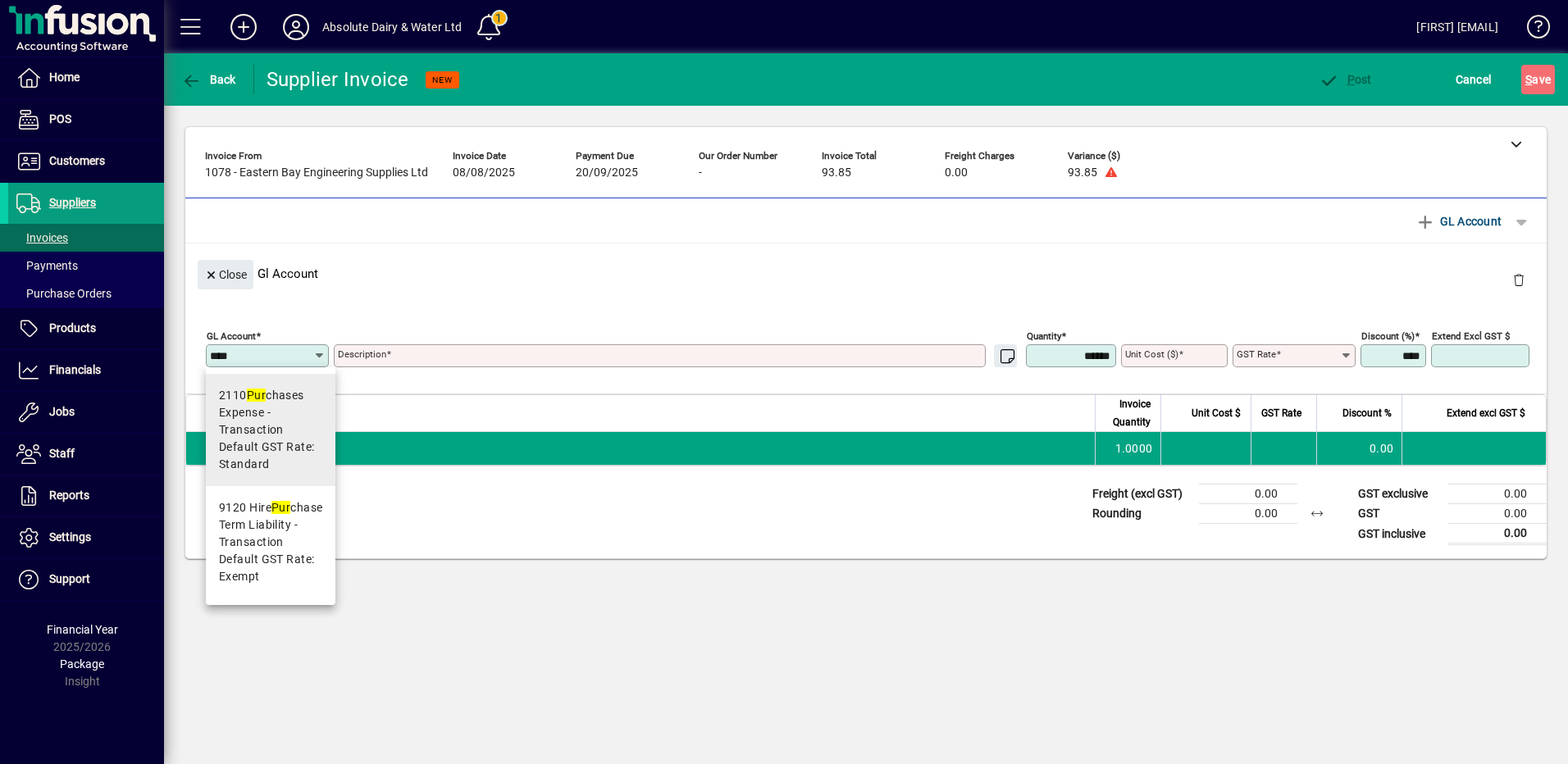 type on "*********" 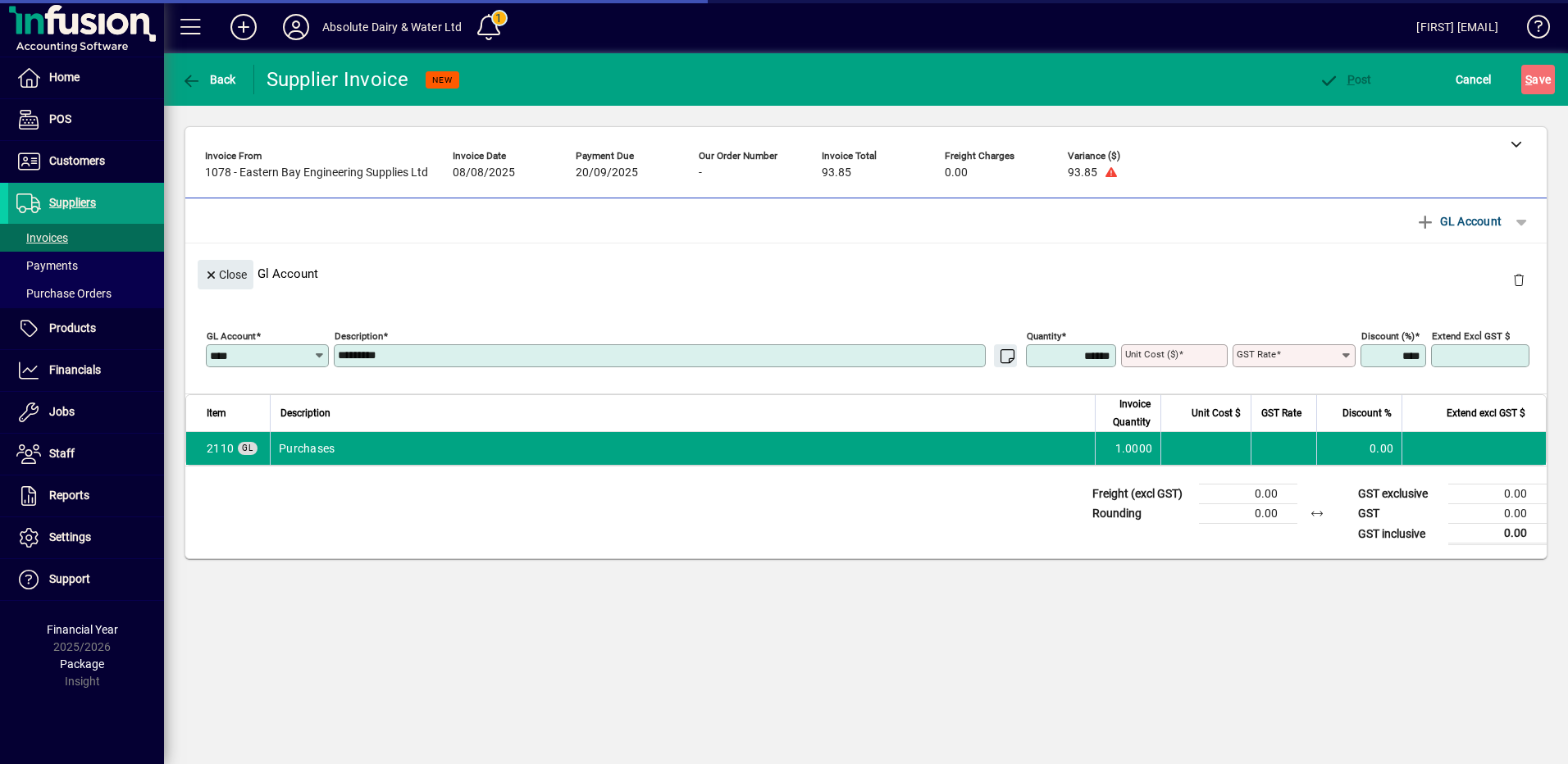 type on "****" 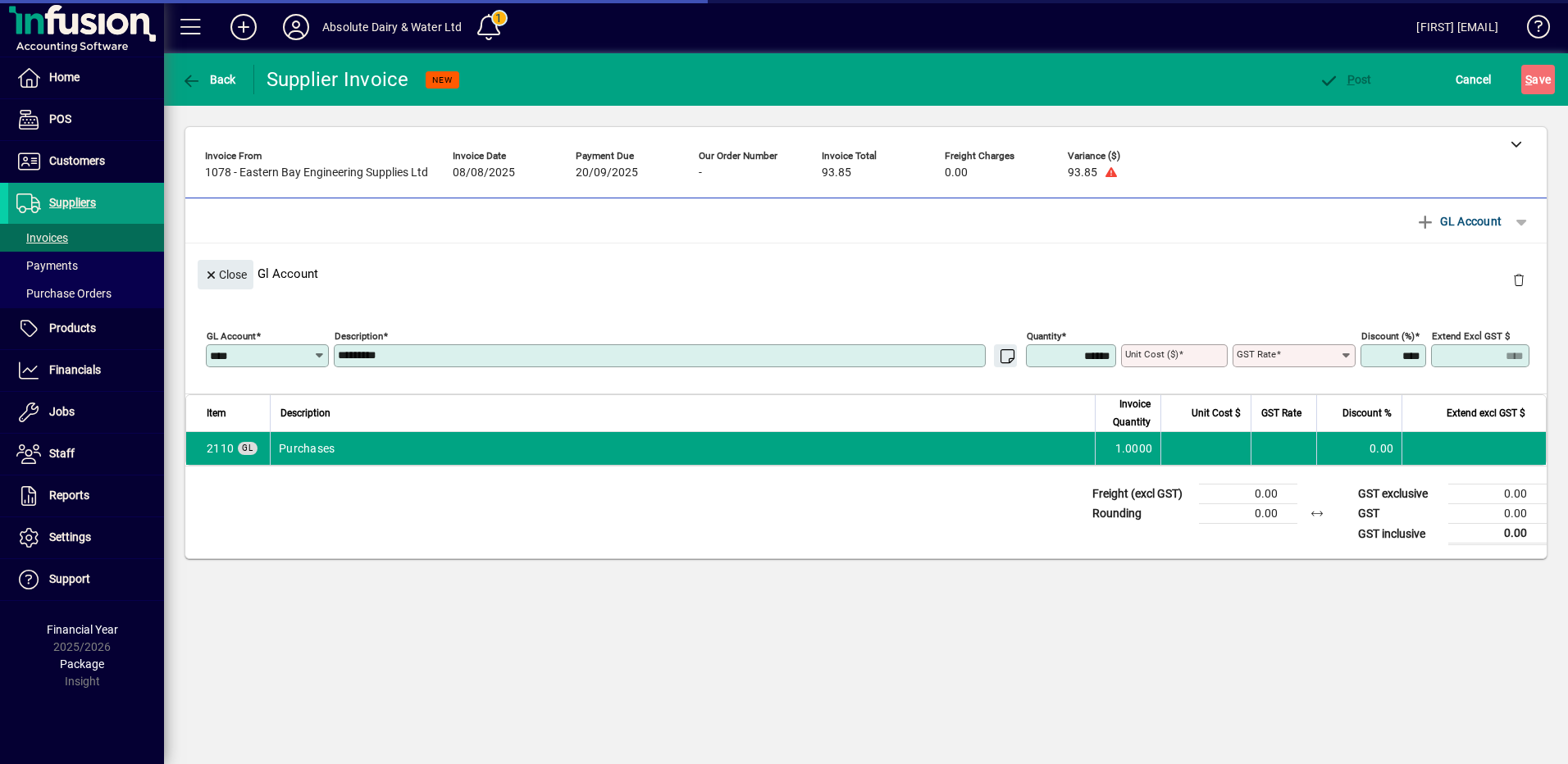 type on "********" 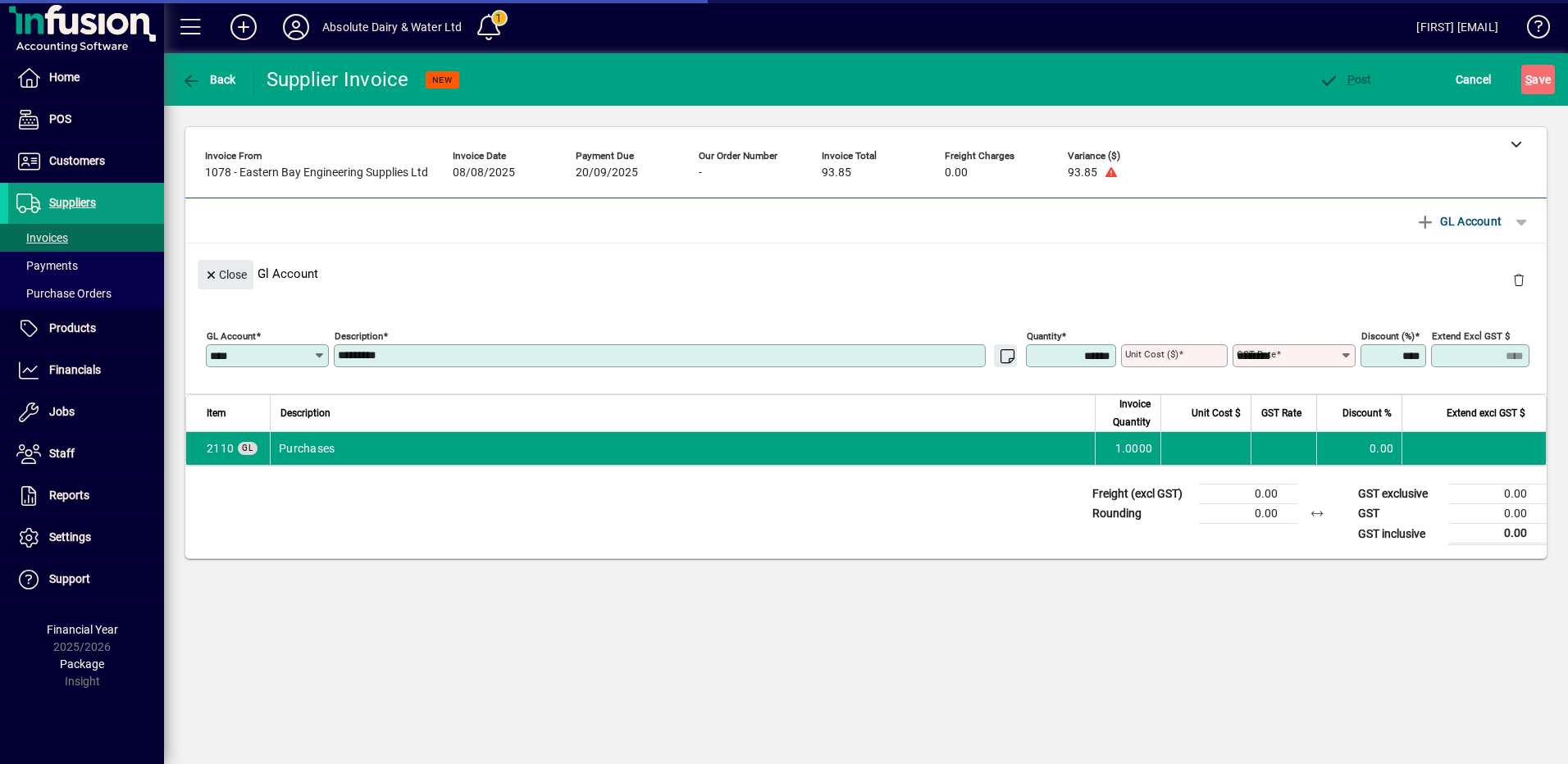 click on "*********" at bounding box center [661, 356] 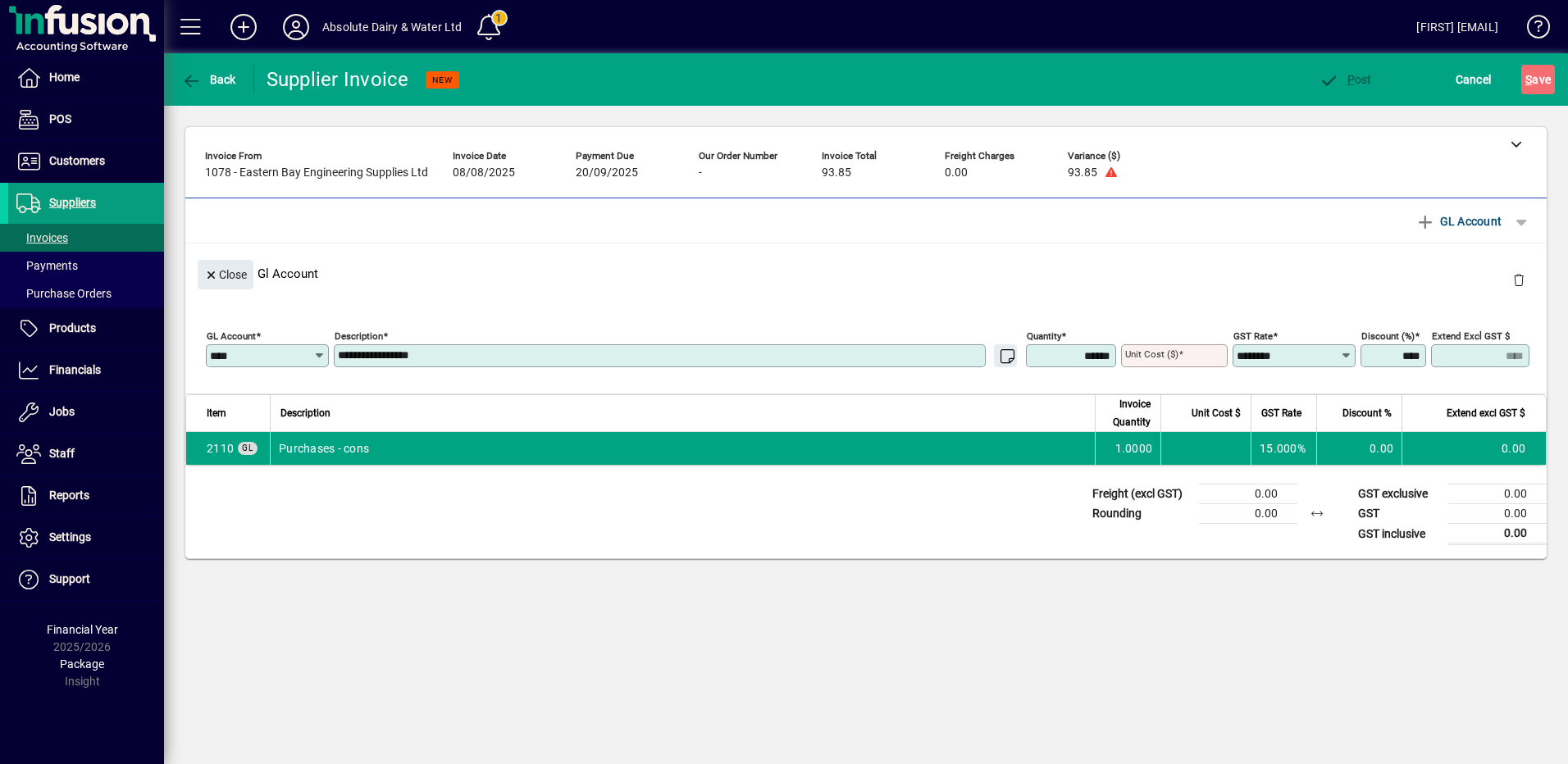 type on "**********" 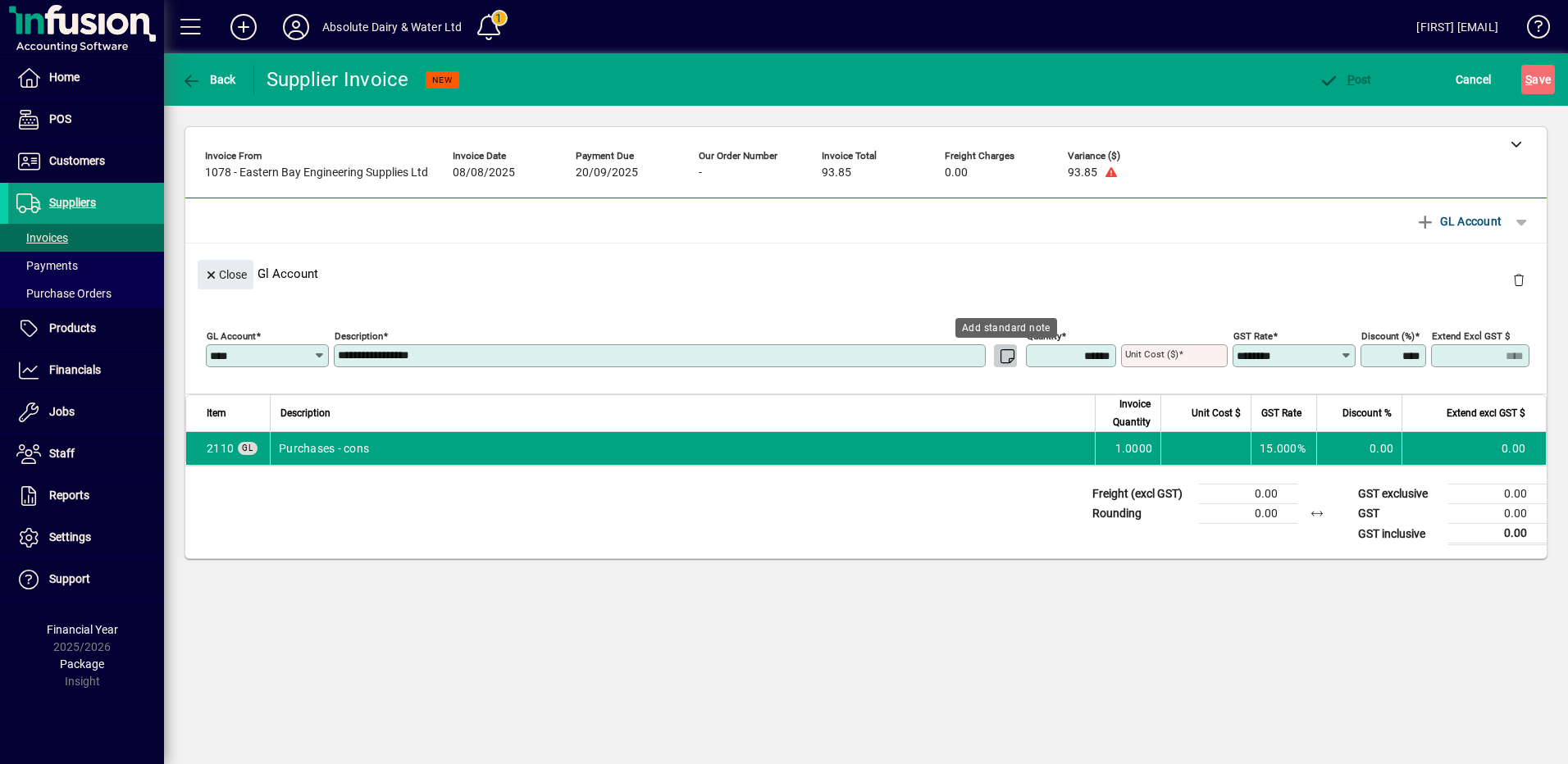 type 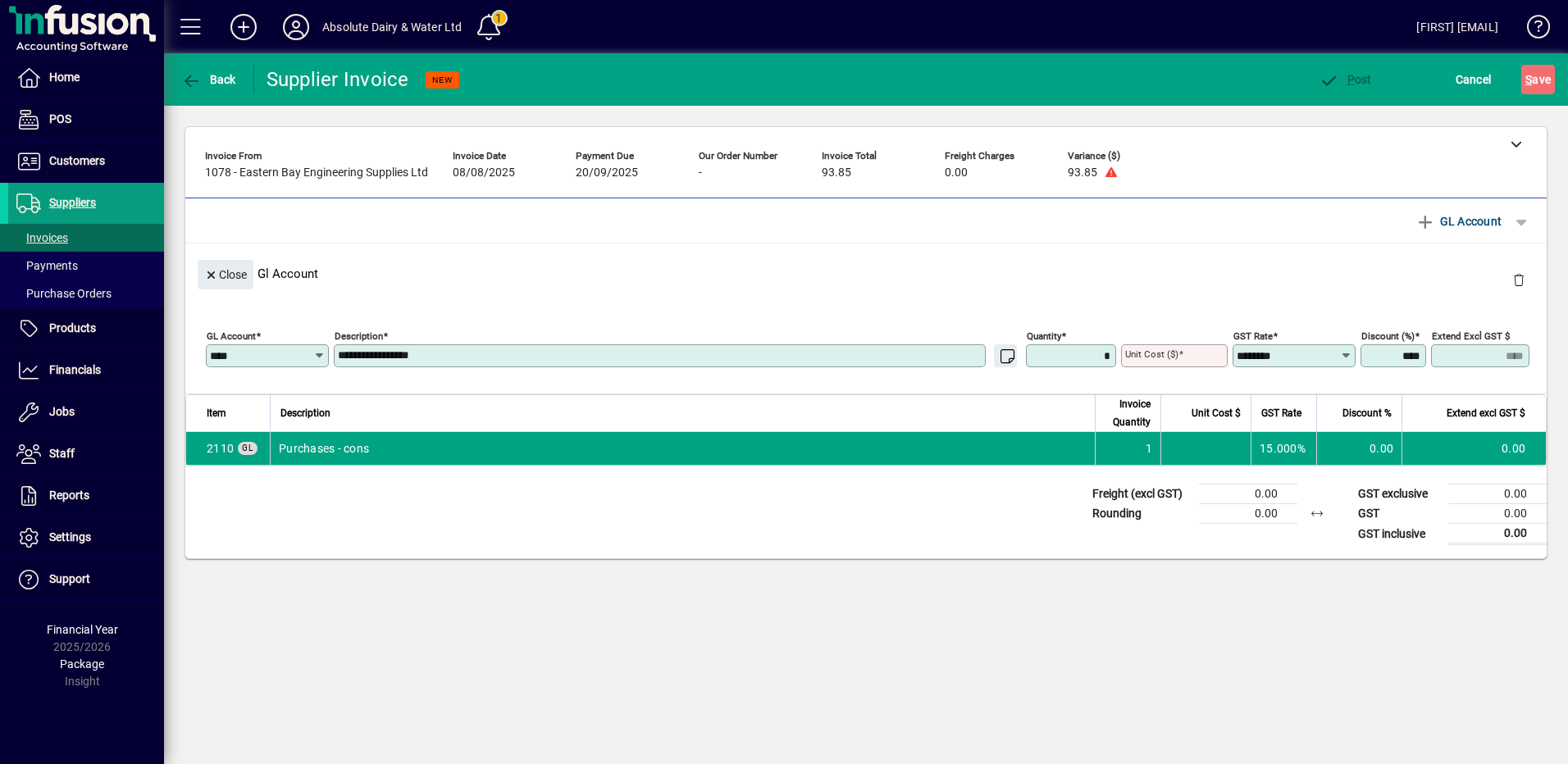 type on "******" 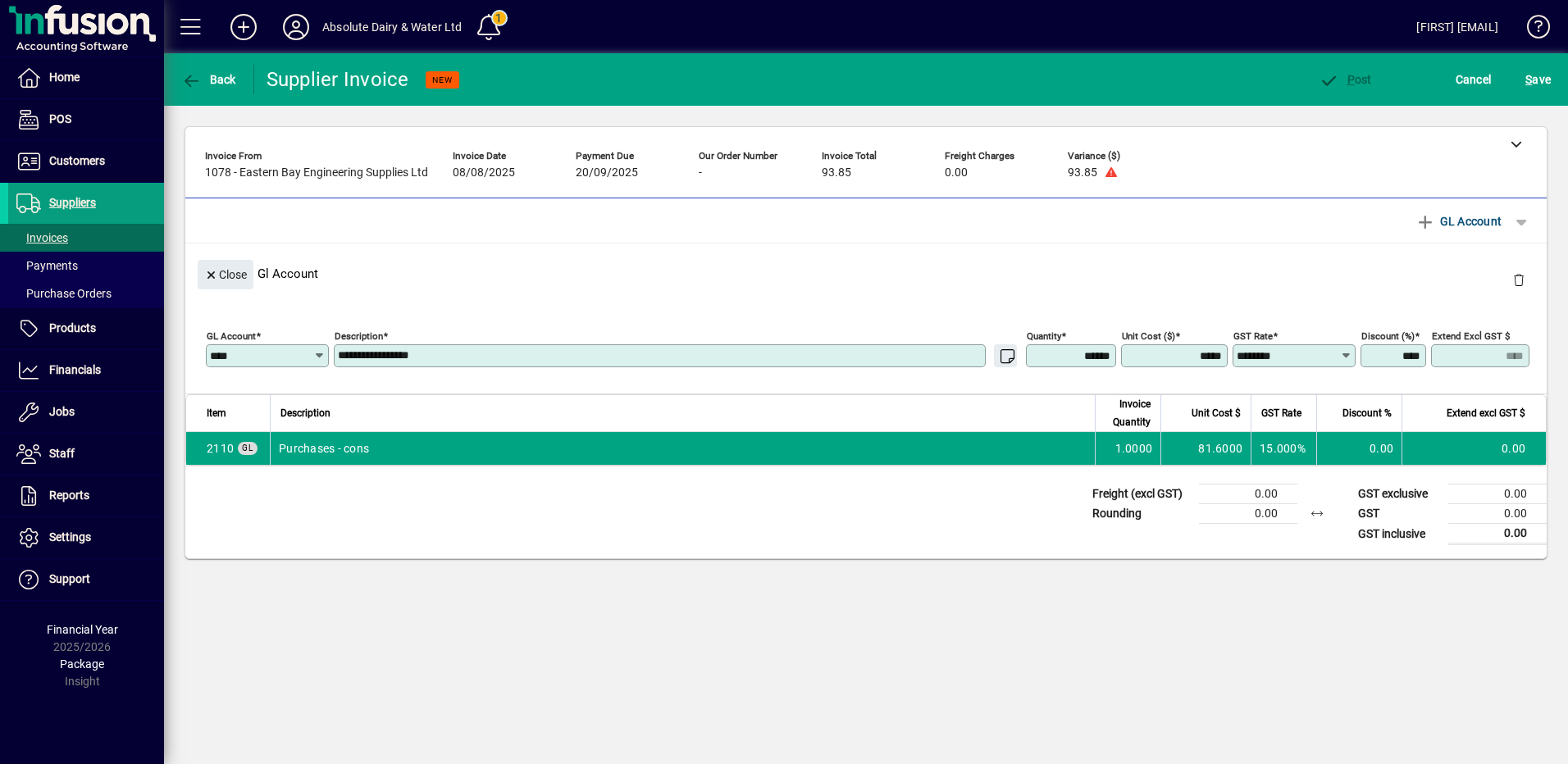 type on "*******" 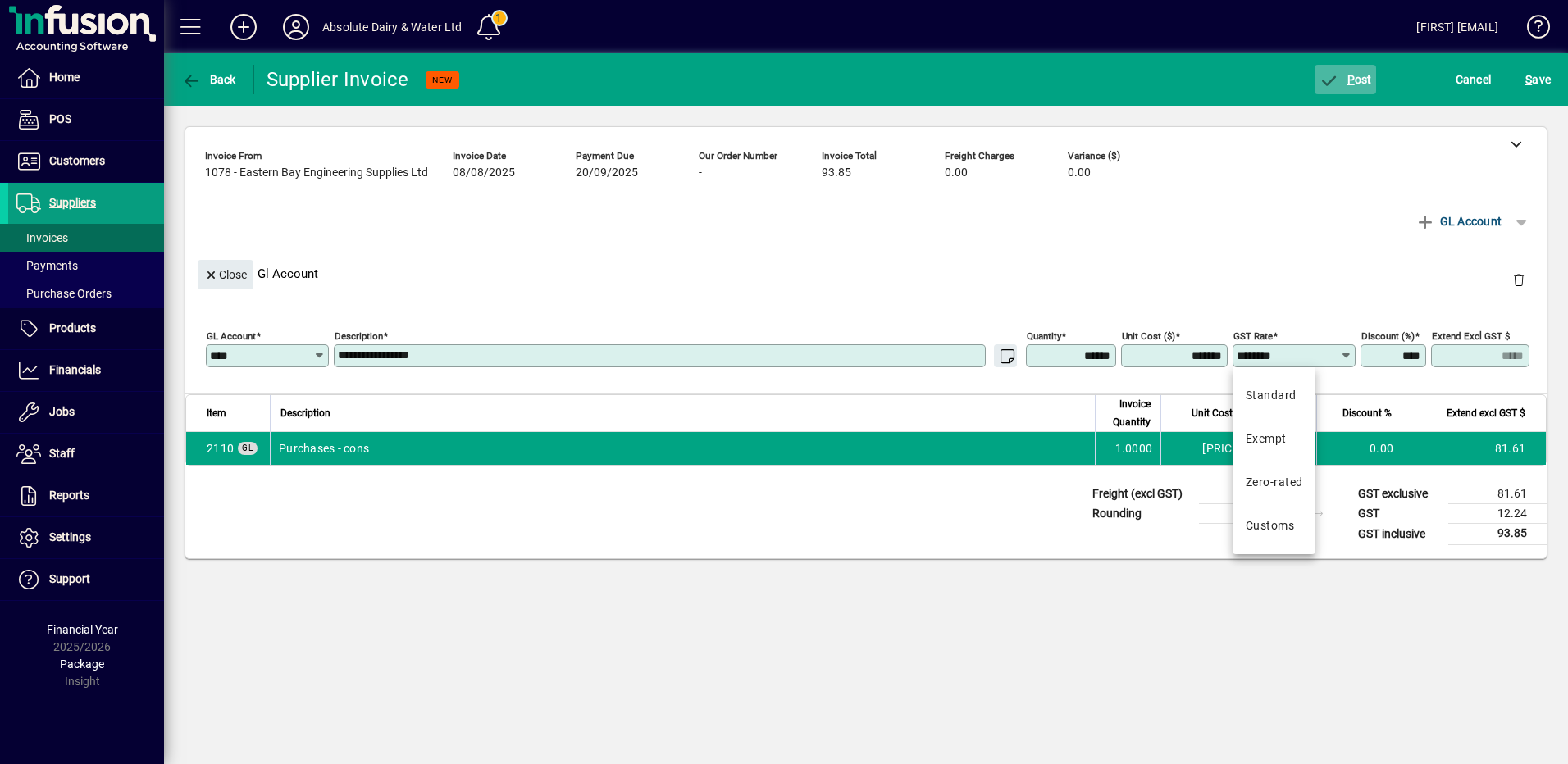 click on "P ost" 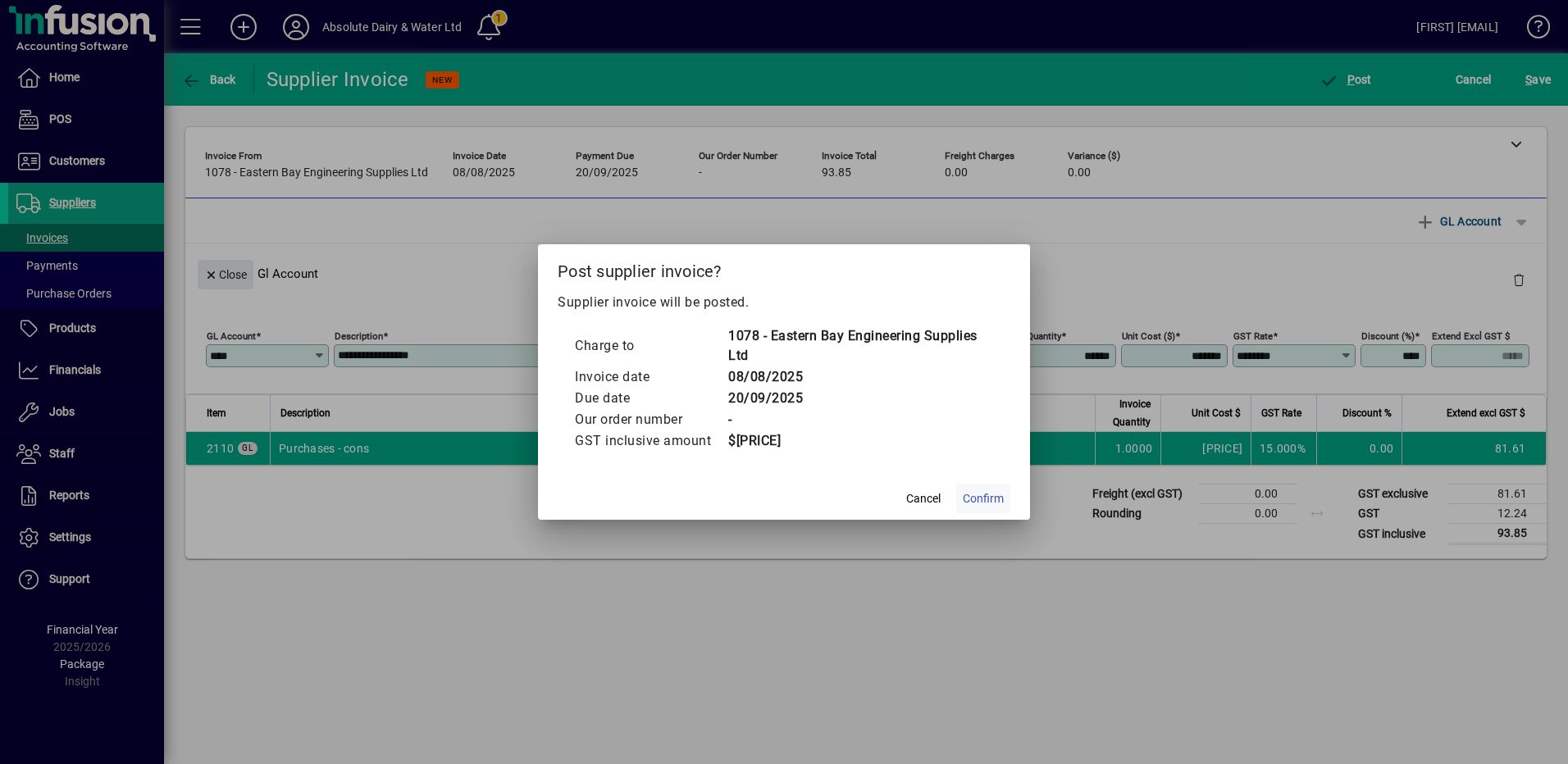 click on "Confirm" 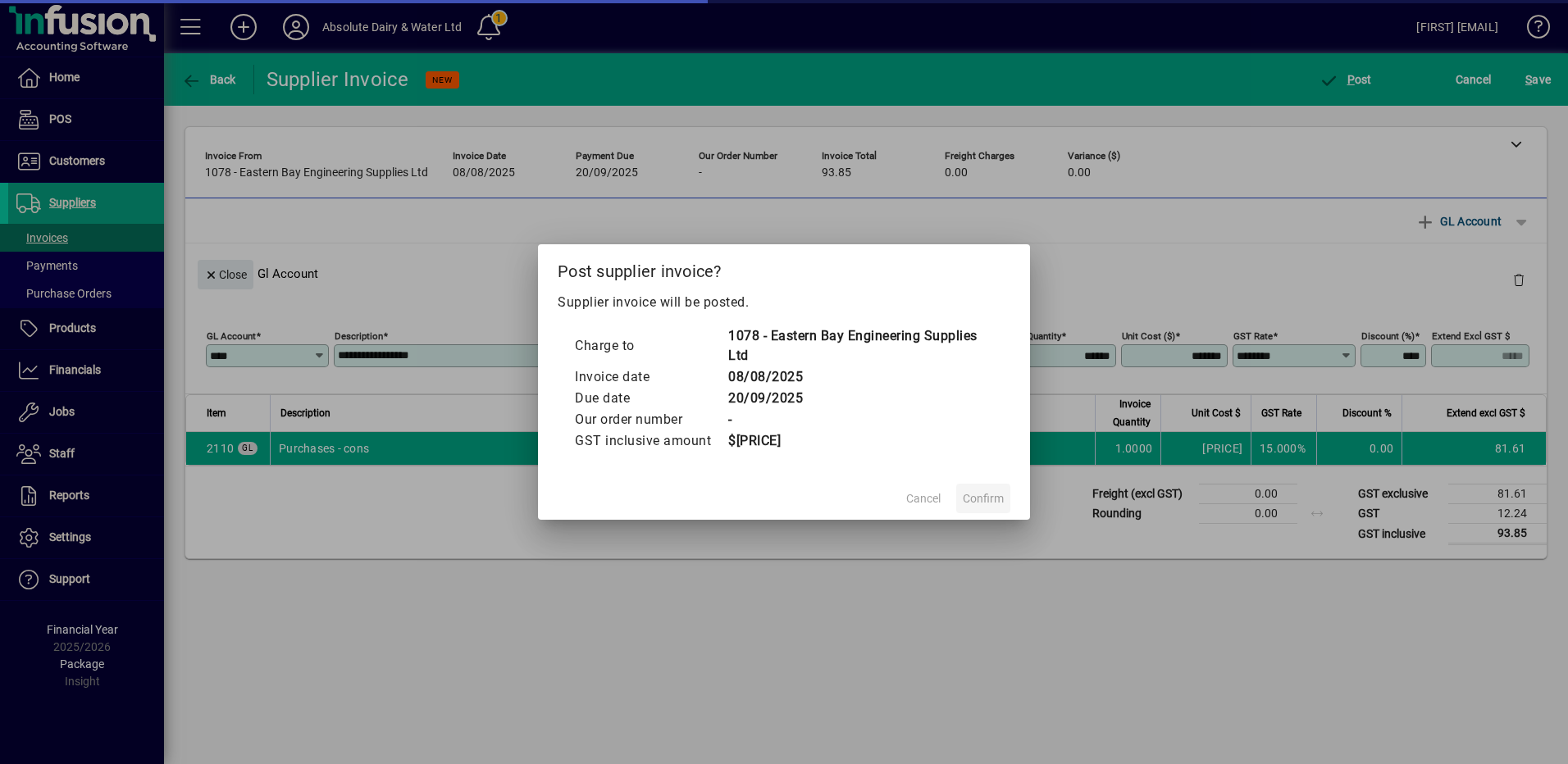 type on "****" 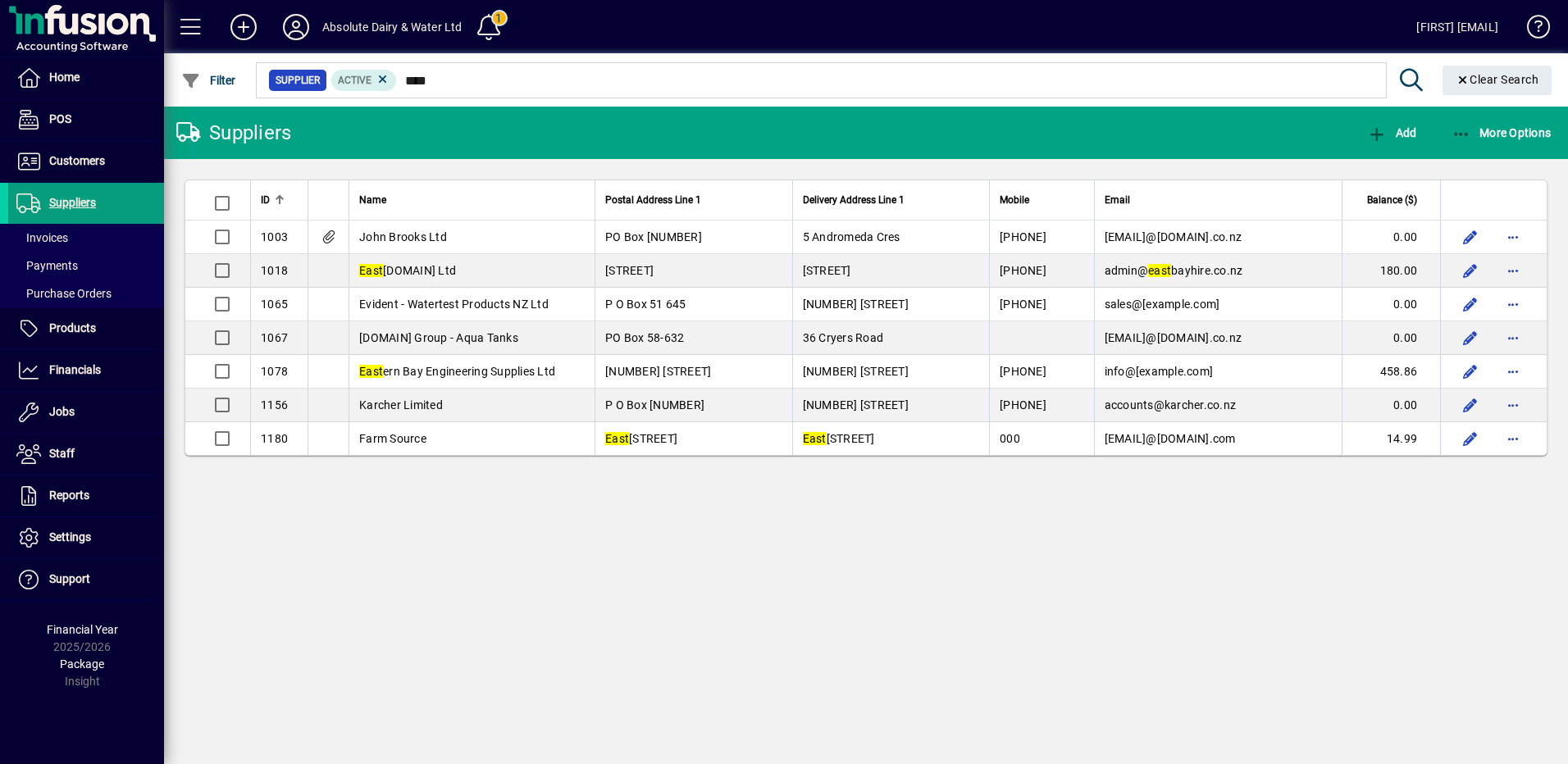 click on "1003 [LAST] Ltd PO Box [NUMBER] [NUMBER] [STREET] [PHONE] salesakl@[example.com] 0.00 1018 [LAST] [LAST] [STREET] [STREET] [PHONE] admin@[example.com] 180.00 1065 [LAST] - [LAST] [LAST] Ltd P O Box [NUMBER] [NUMBER] [STREET] [PHONE] sales@[example.com] 0.00 1067 [LAST] Group - [LAST] Tanks PO Box [NUMBER] [NUMBER] [STREET] info@[example.com] 0.00 1078 [LAST] [LAST] Engineering Supplies Ltd [NUMBER] [STREET] [NUMBER] [STREET] [PHONE] info@[example.com] 458.86 1156 [LAST] Limited P O Box [NUMBER] [NUMBER] [STREET] [PHONE] accounts@[example.com] 0.00 1180 [LAST] [LAST] [STREET] [STREET] 000 nzfss.customerservice@[example.com] 14.99" 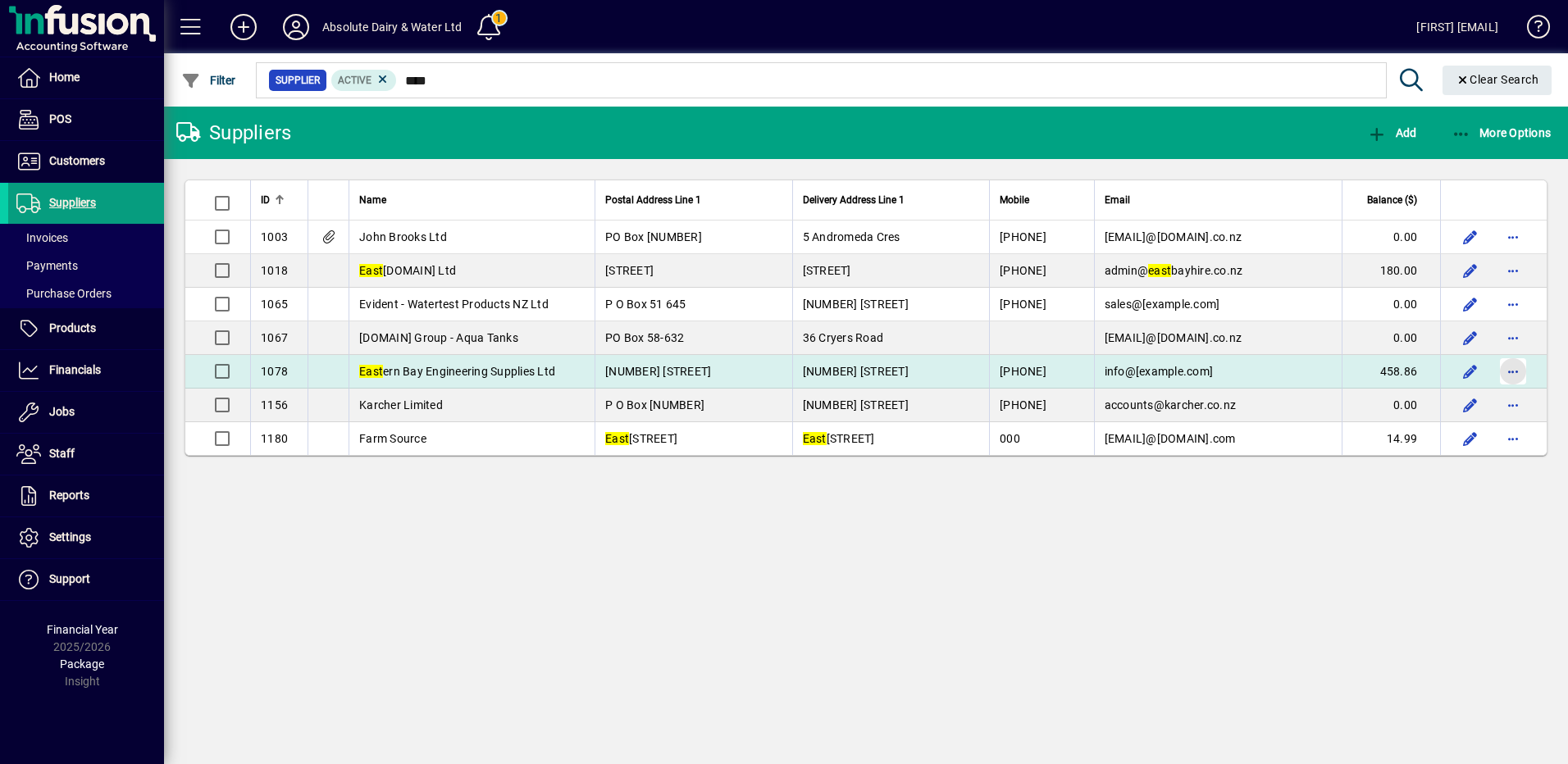 click at bounding box center (1513, 371) 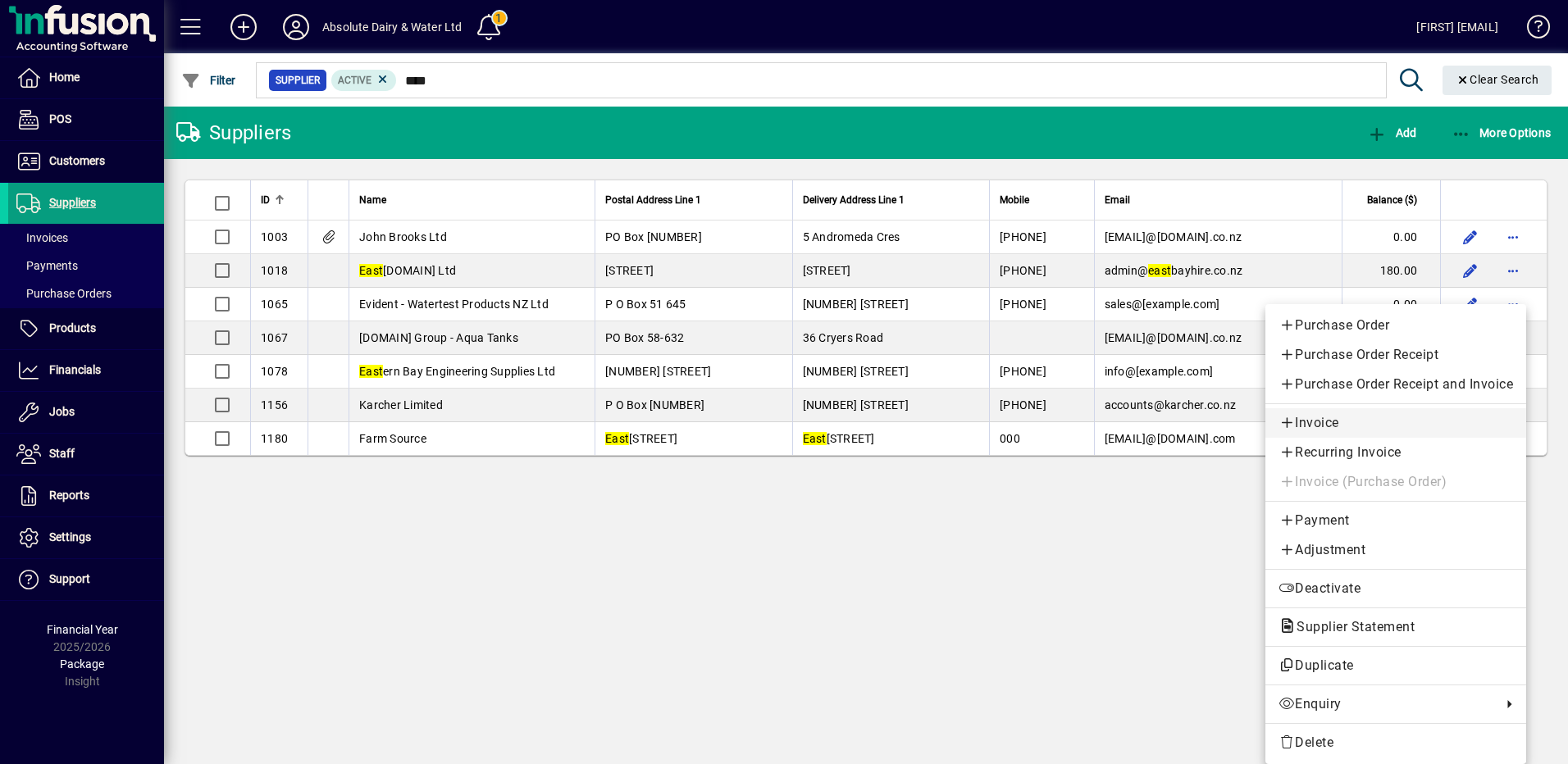 click on "Invoice" at bounding box center (1396, 423) 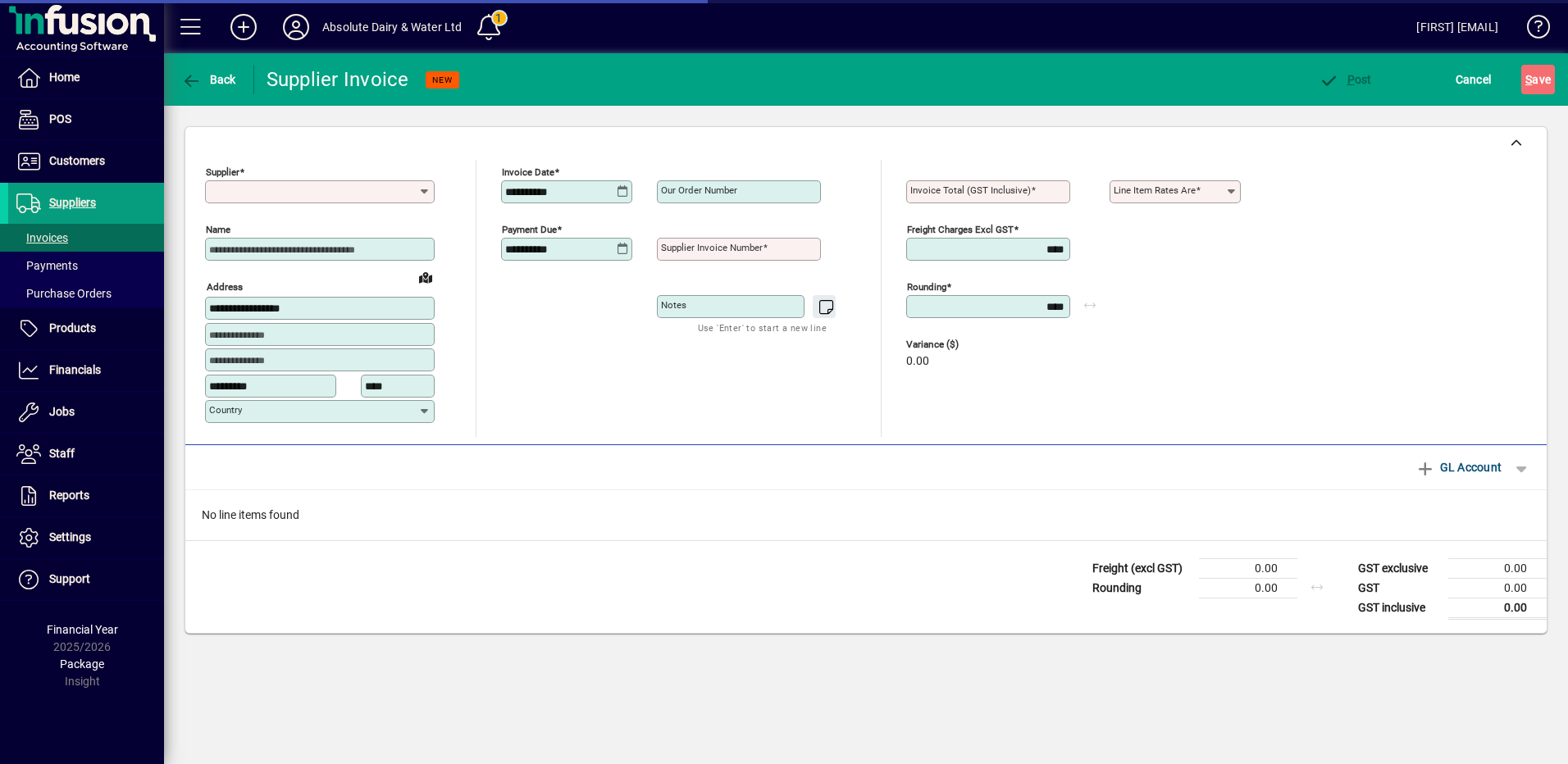 type on "**********" 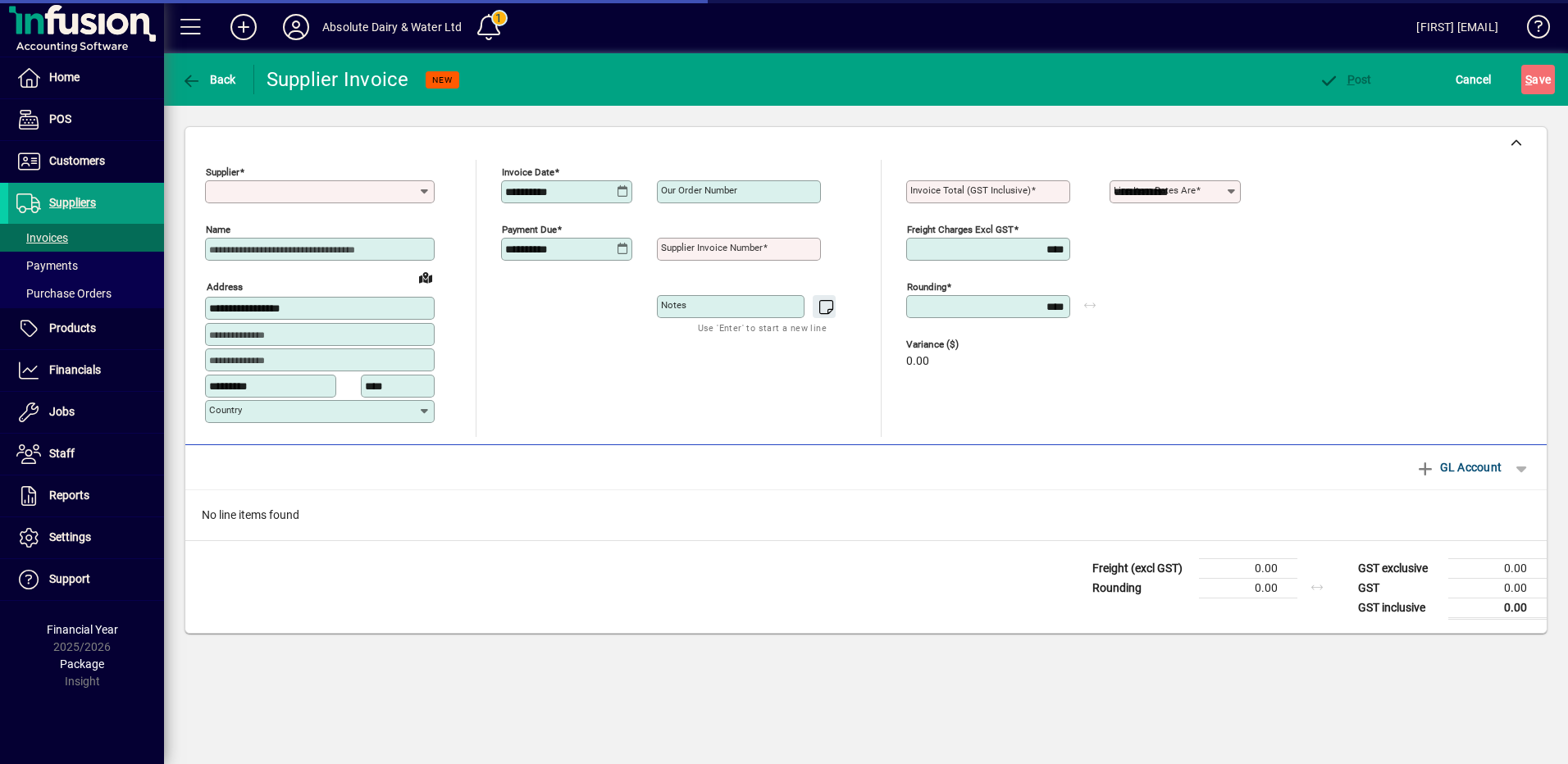 type on "**********" 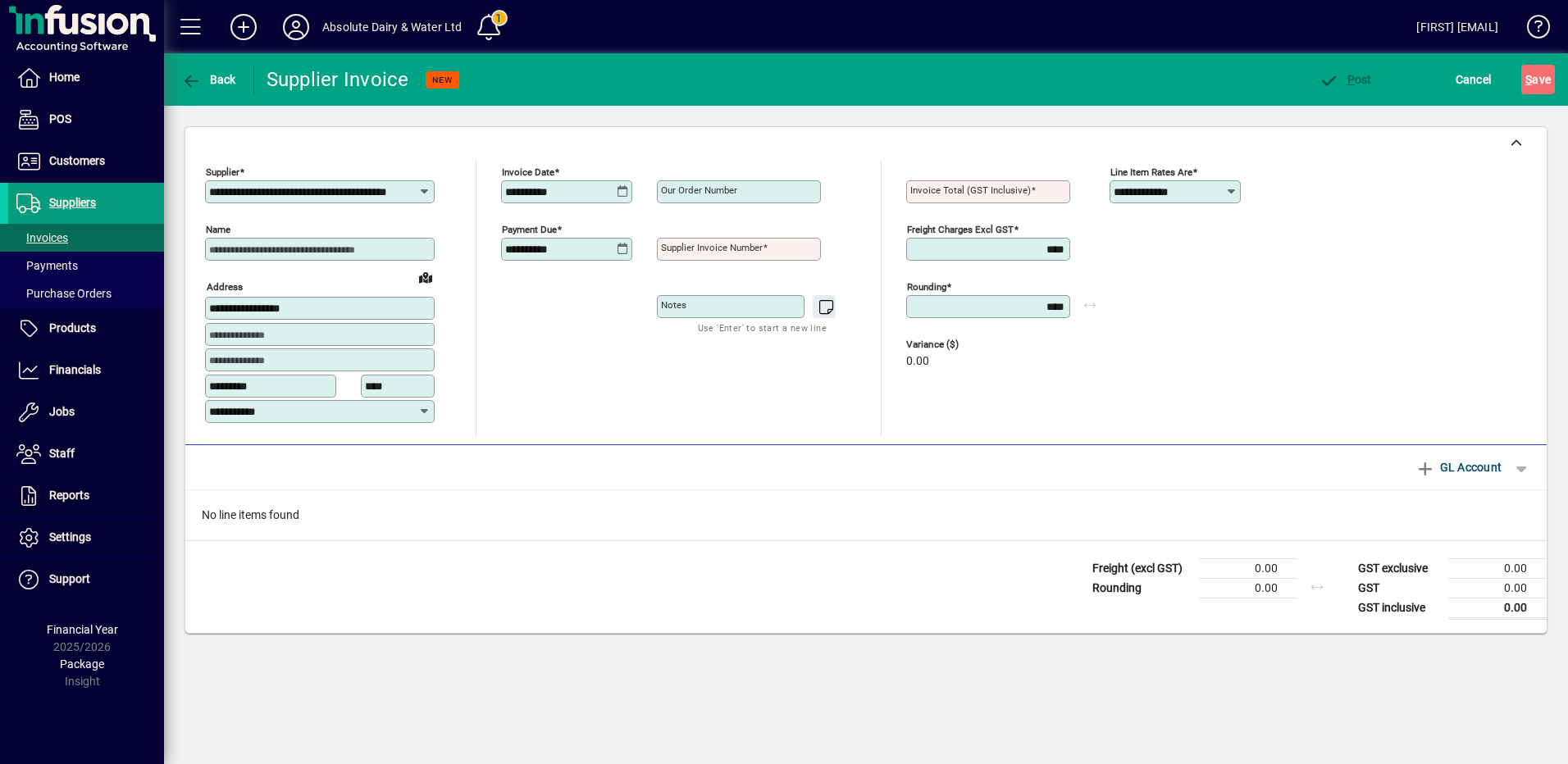click 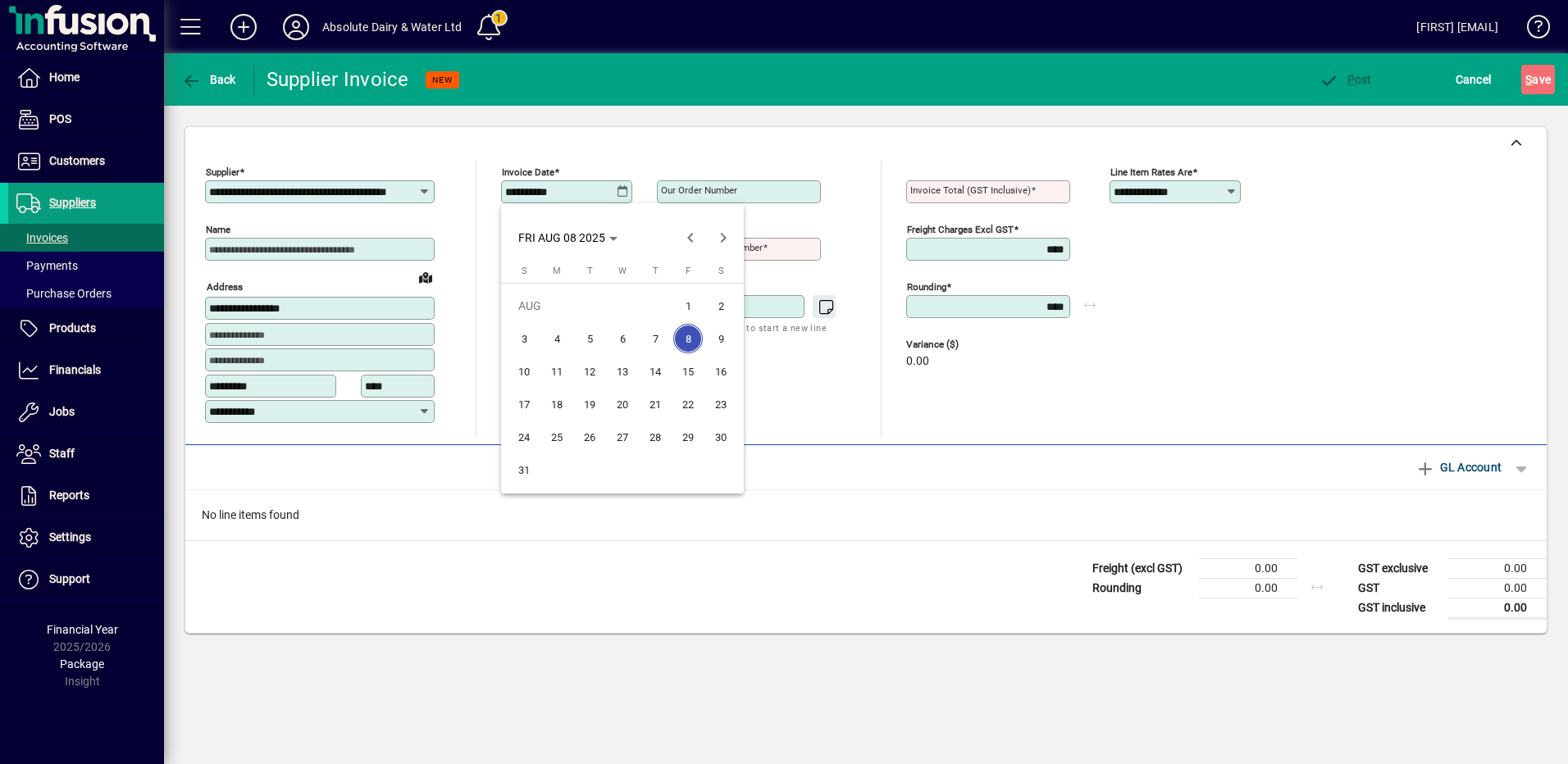 click on "7" at bounding box center (655, 339) 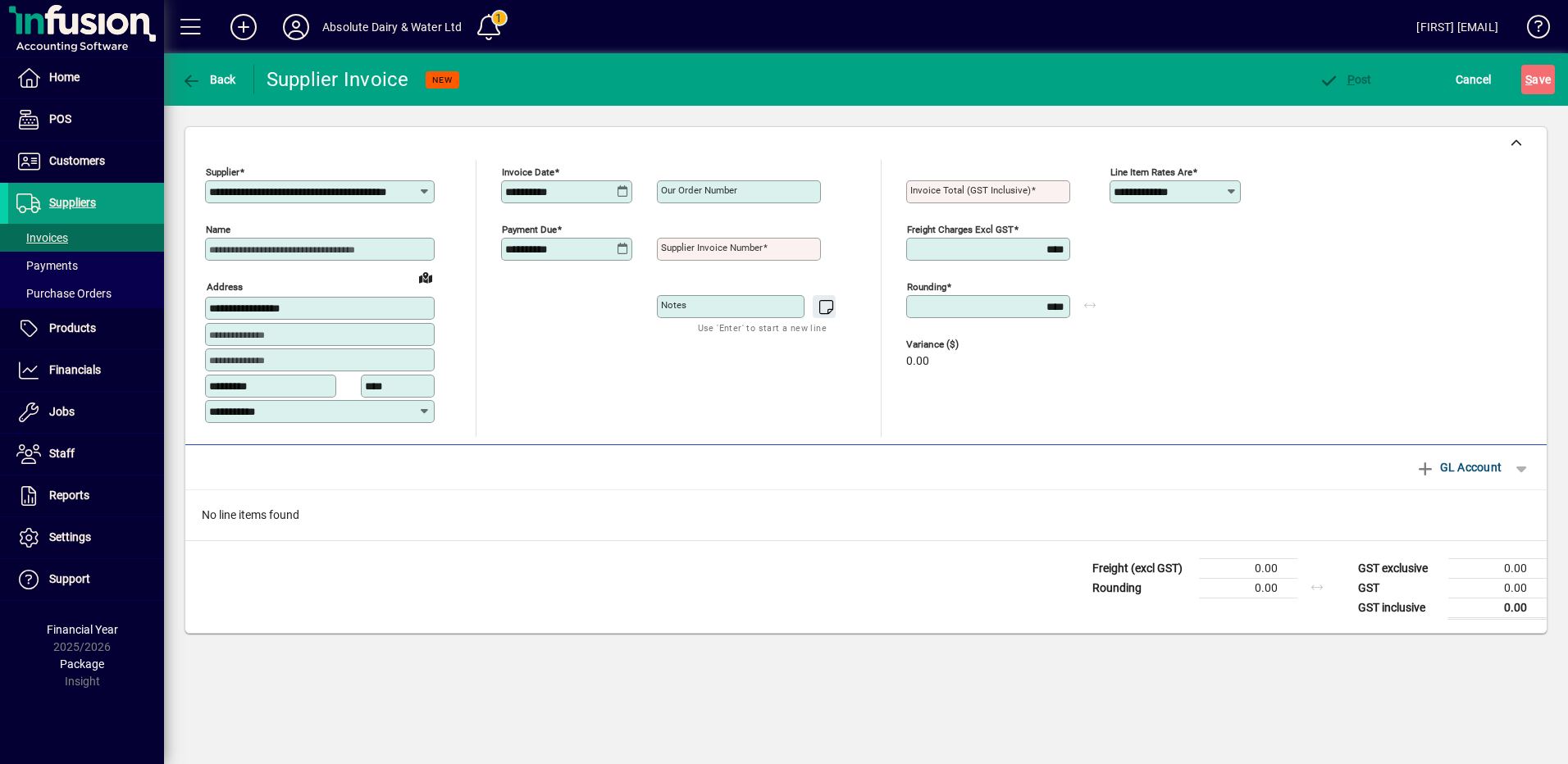 click on "Supplier invoice number" at bounding box center [712, 248] 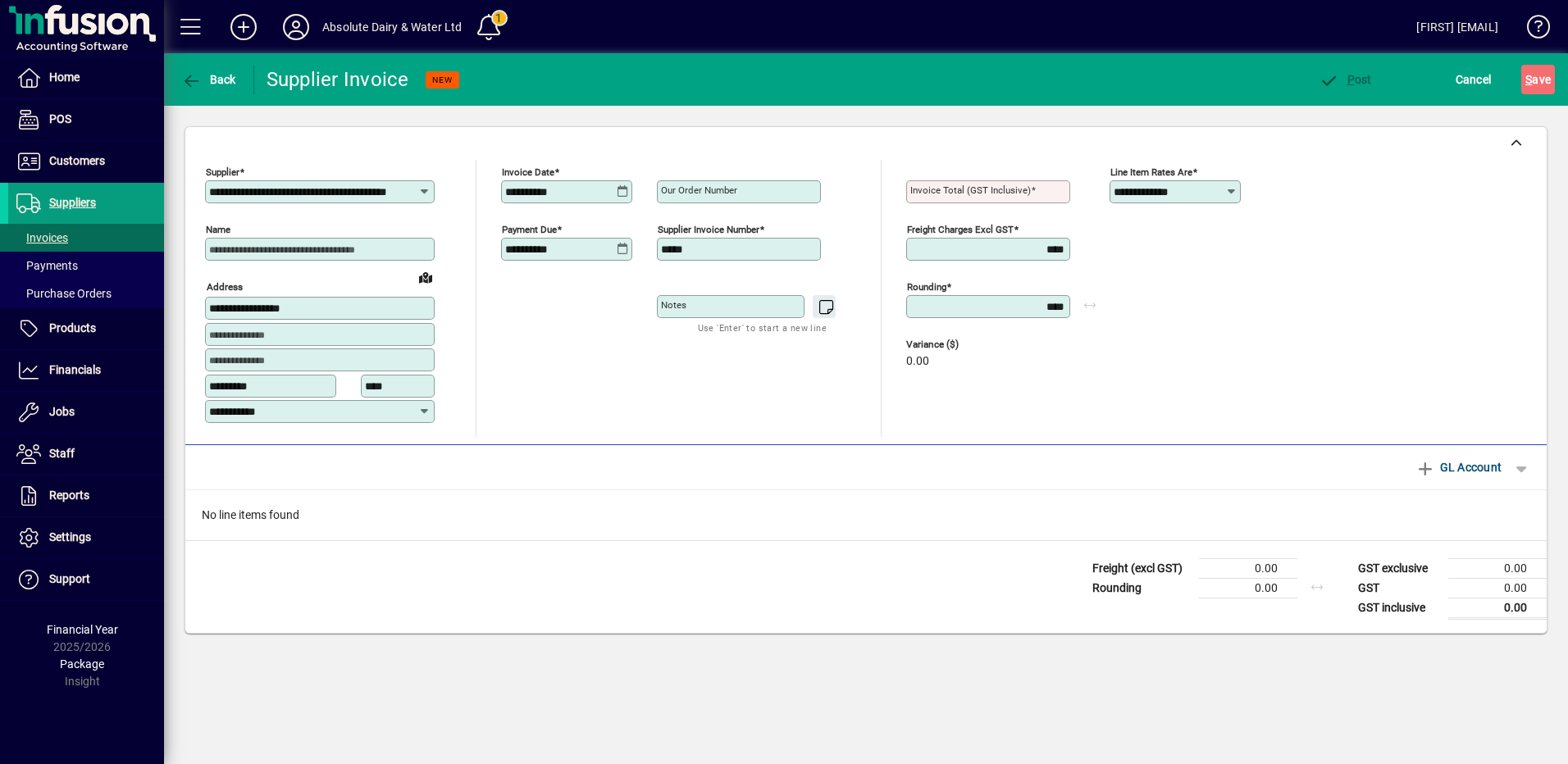 type on "*****" 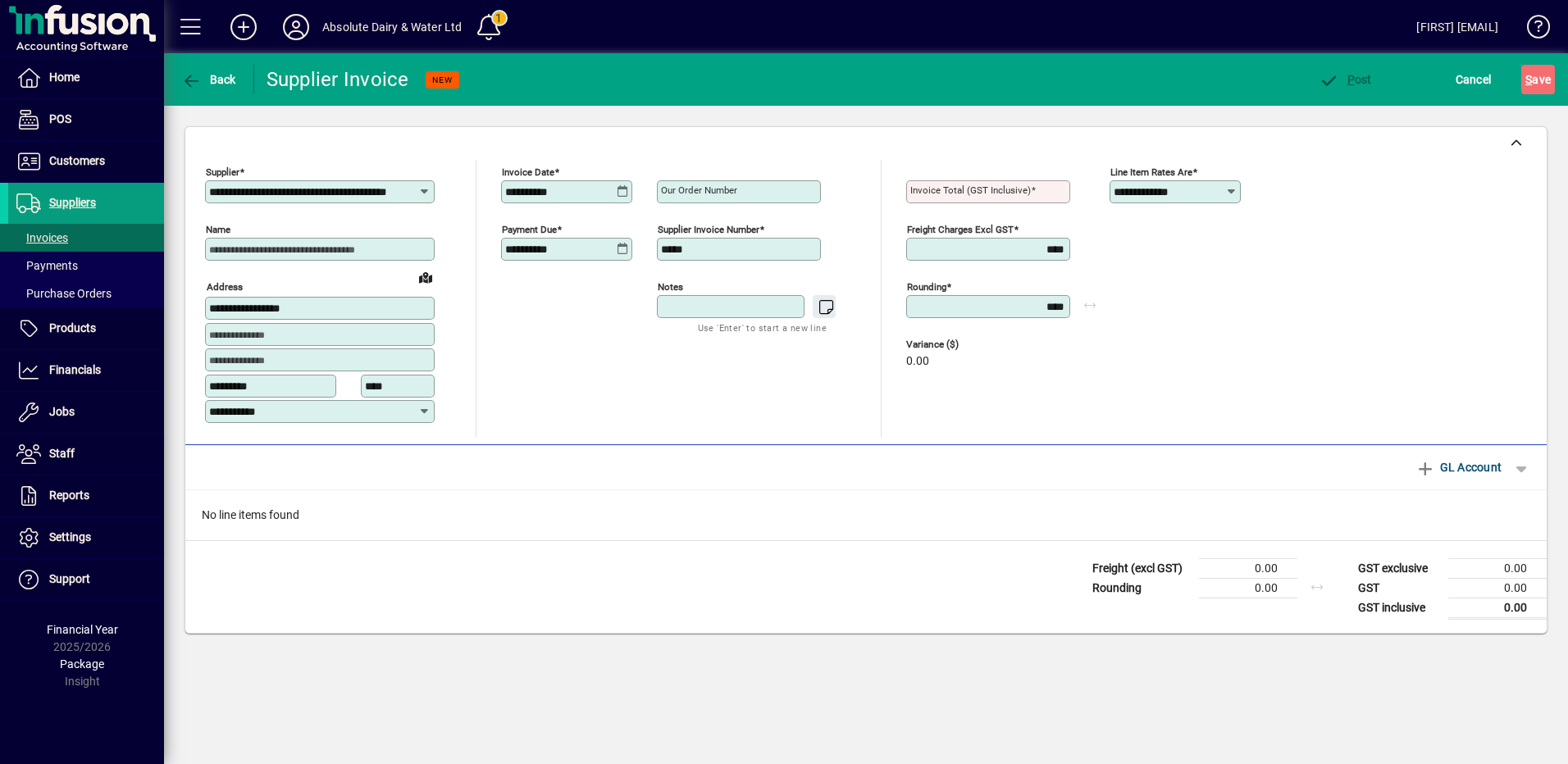 type 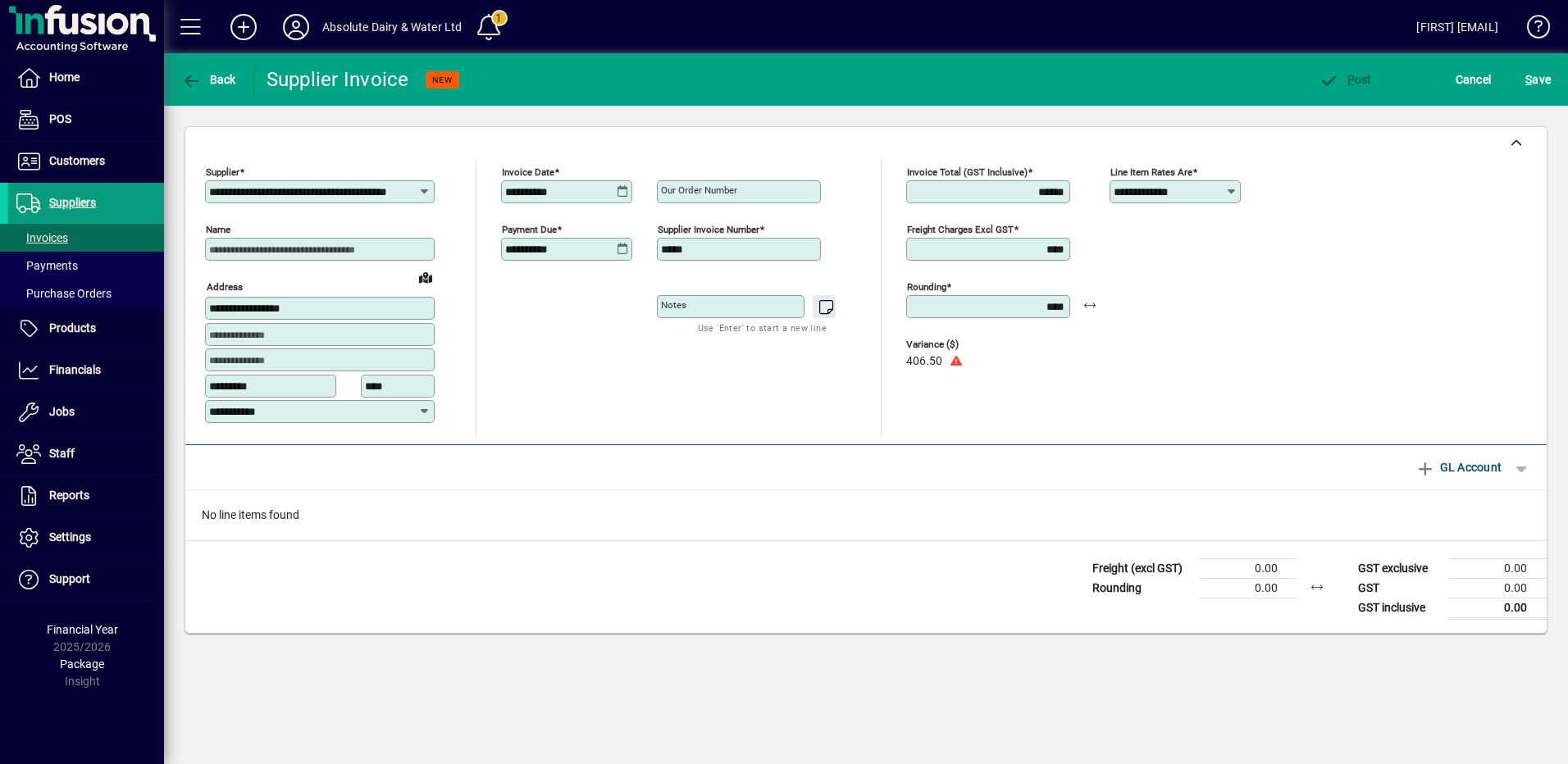 type on "******" 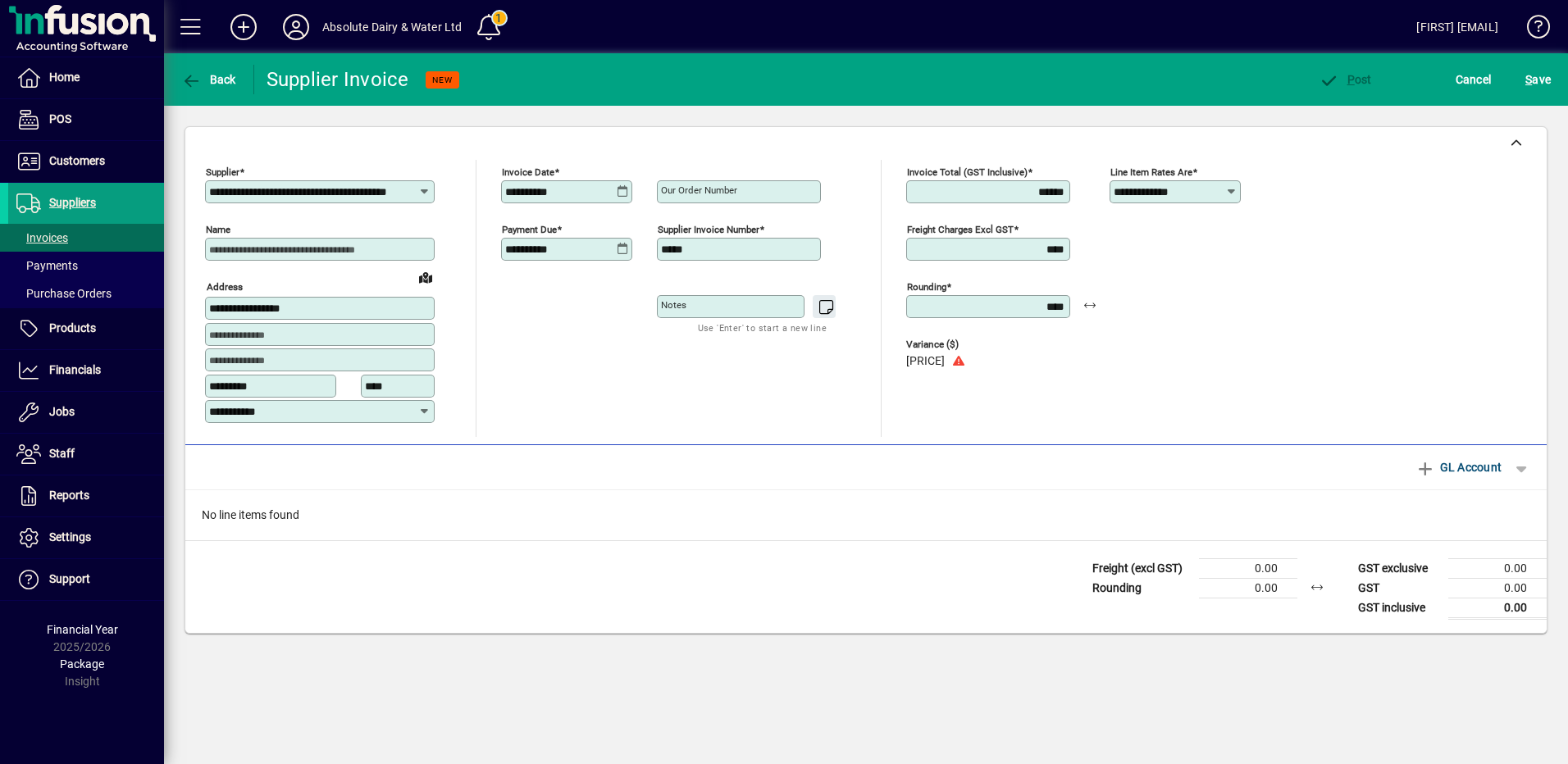 type 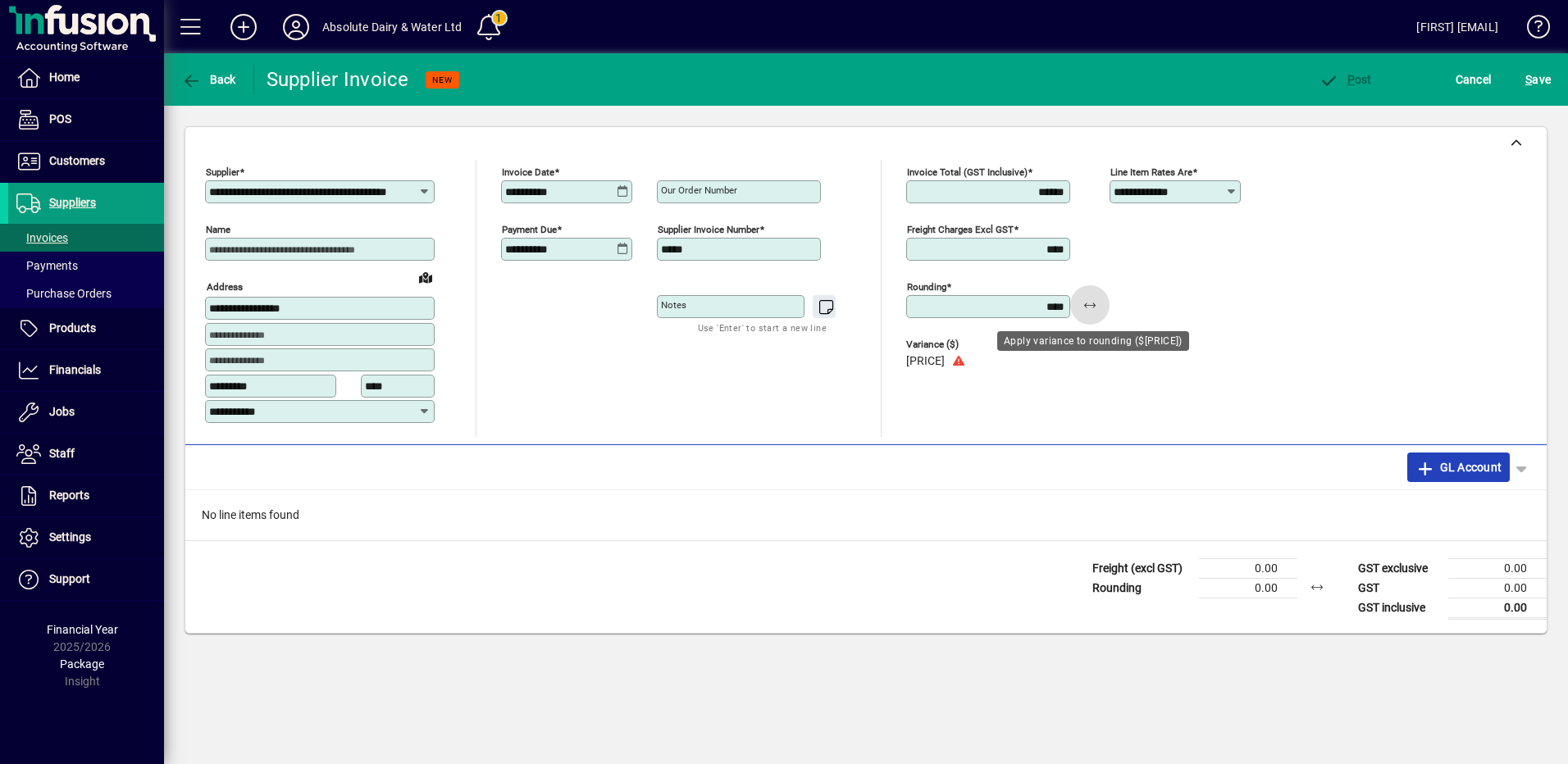 click on "GL Account" 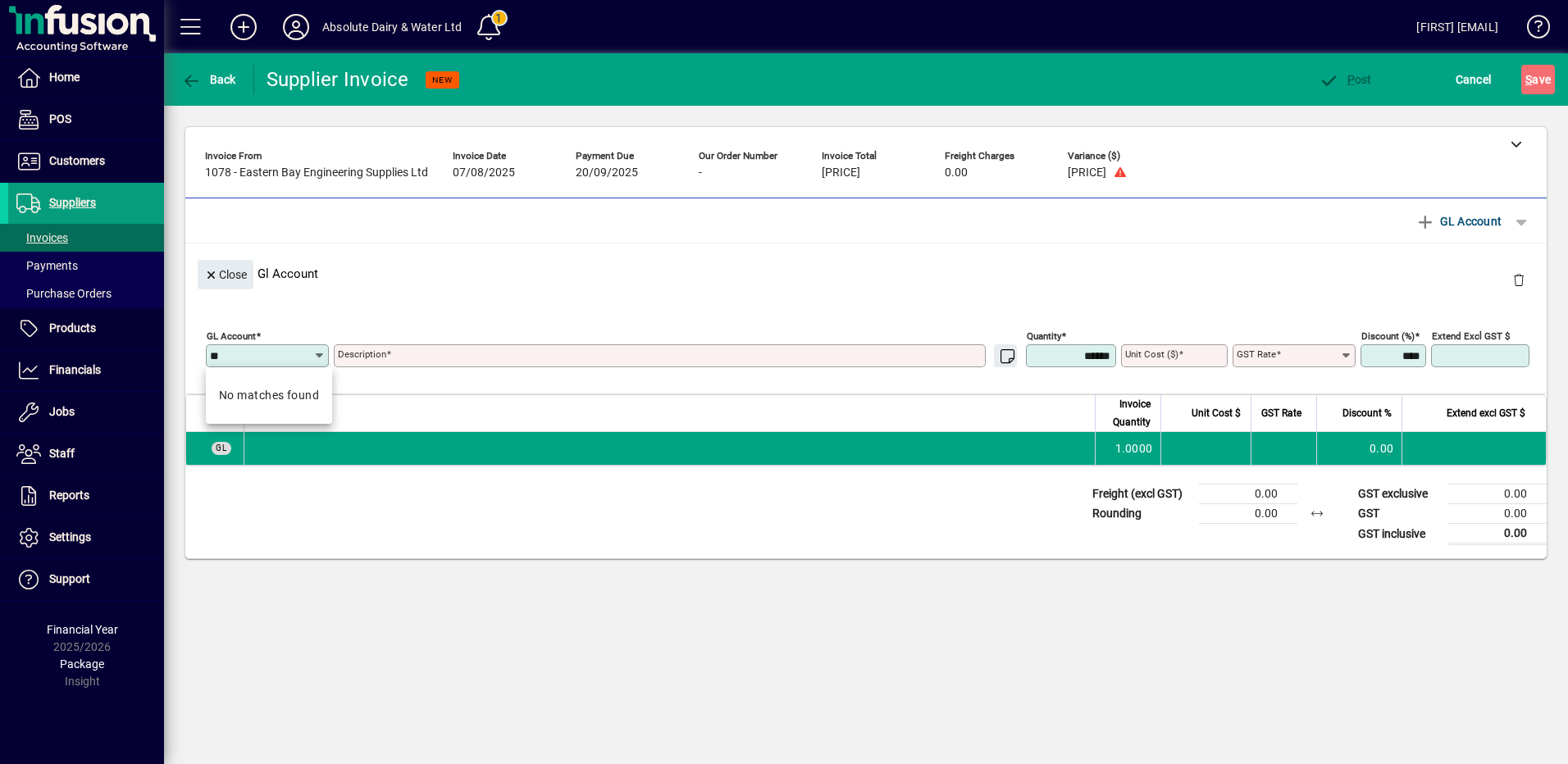 type on "*" 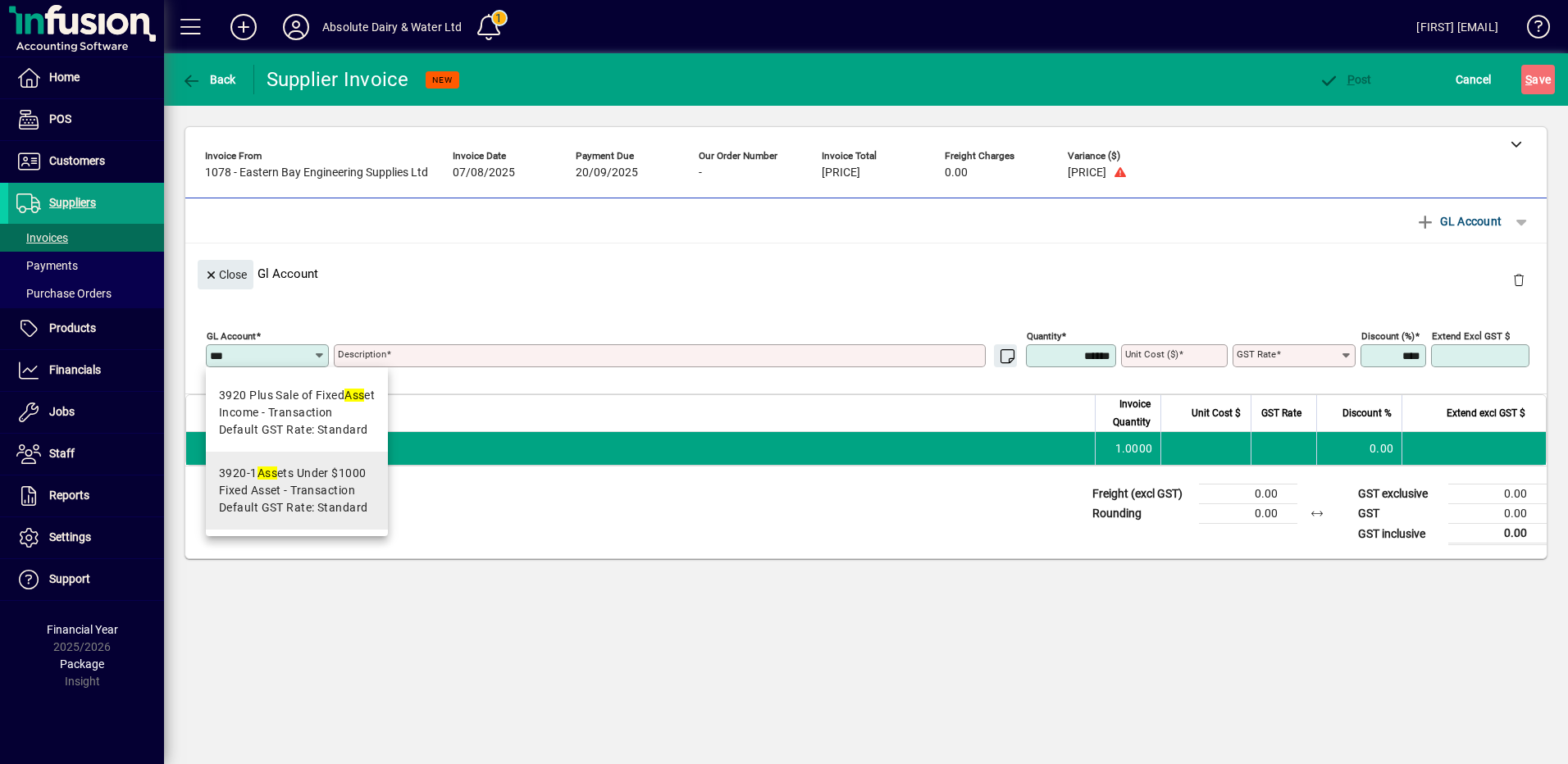 click on "Default GST Rate: Standard" at bounding box center [293, 507] 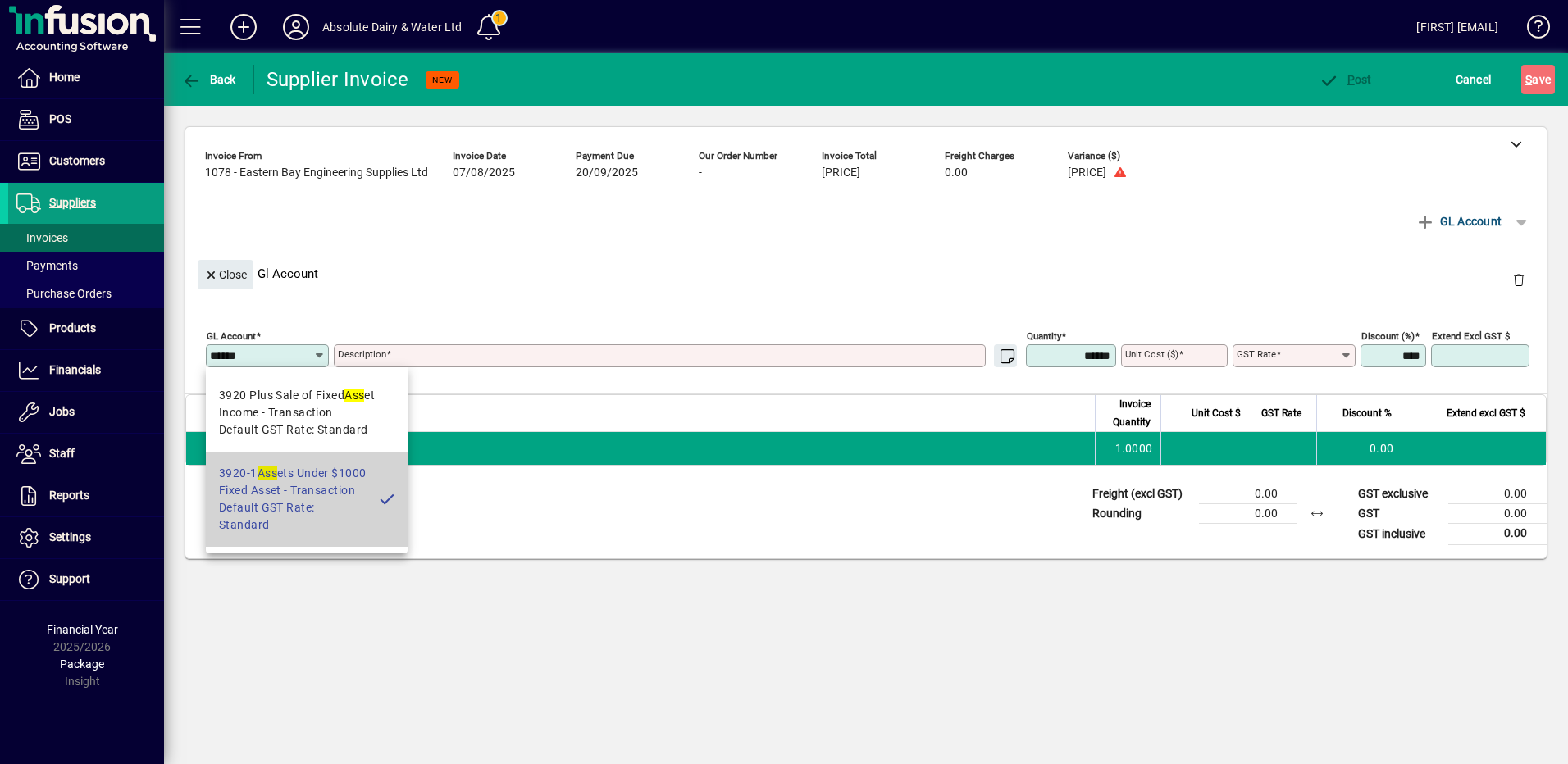 type on "**********" 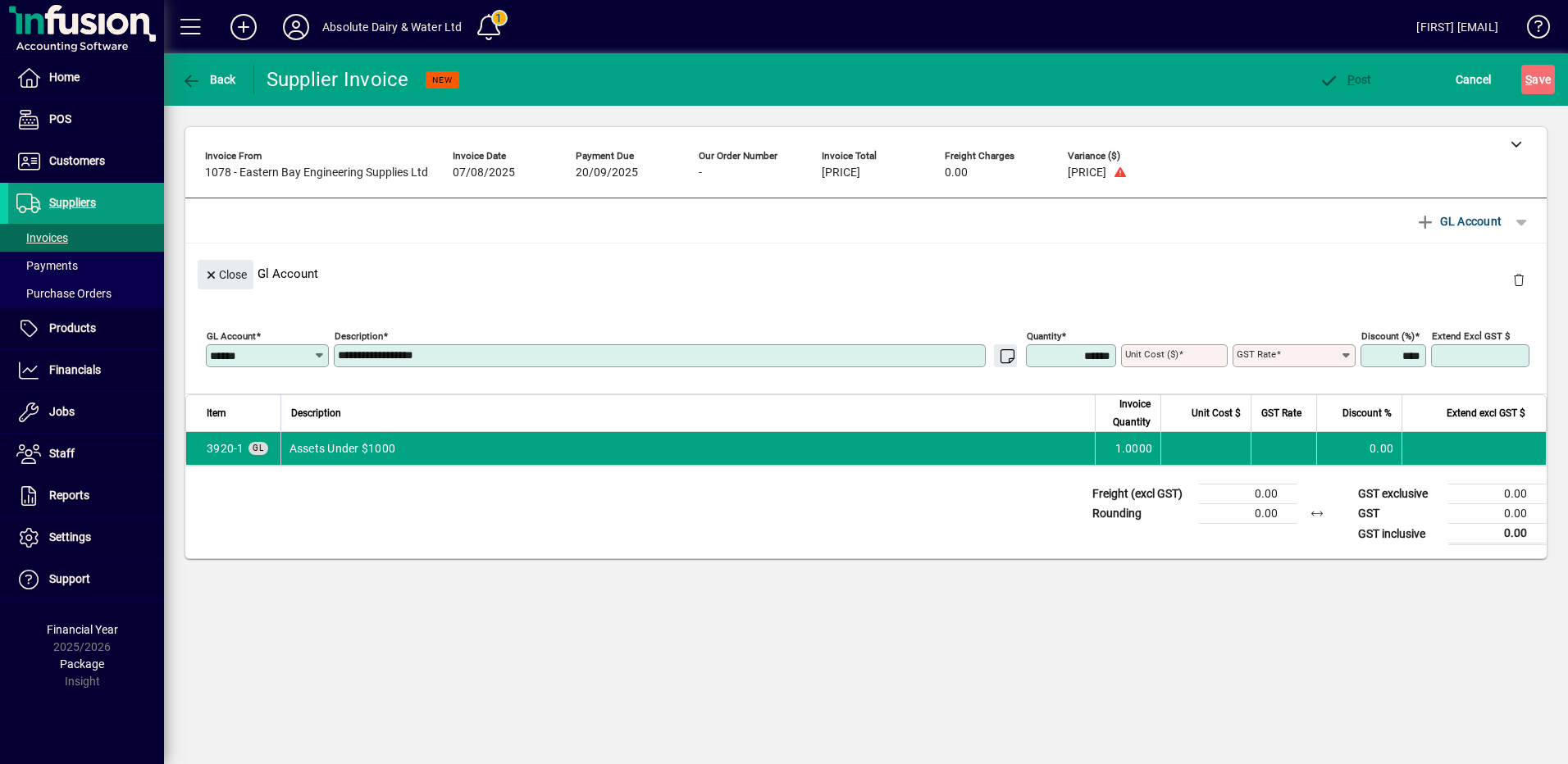 type on "****" 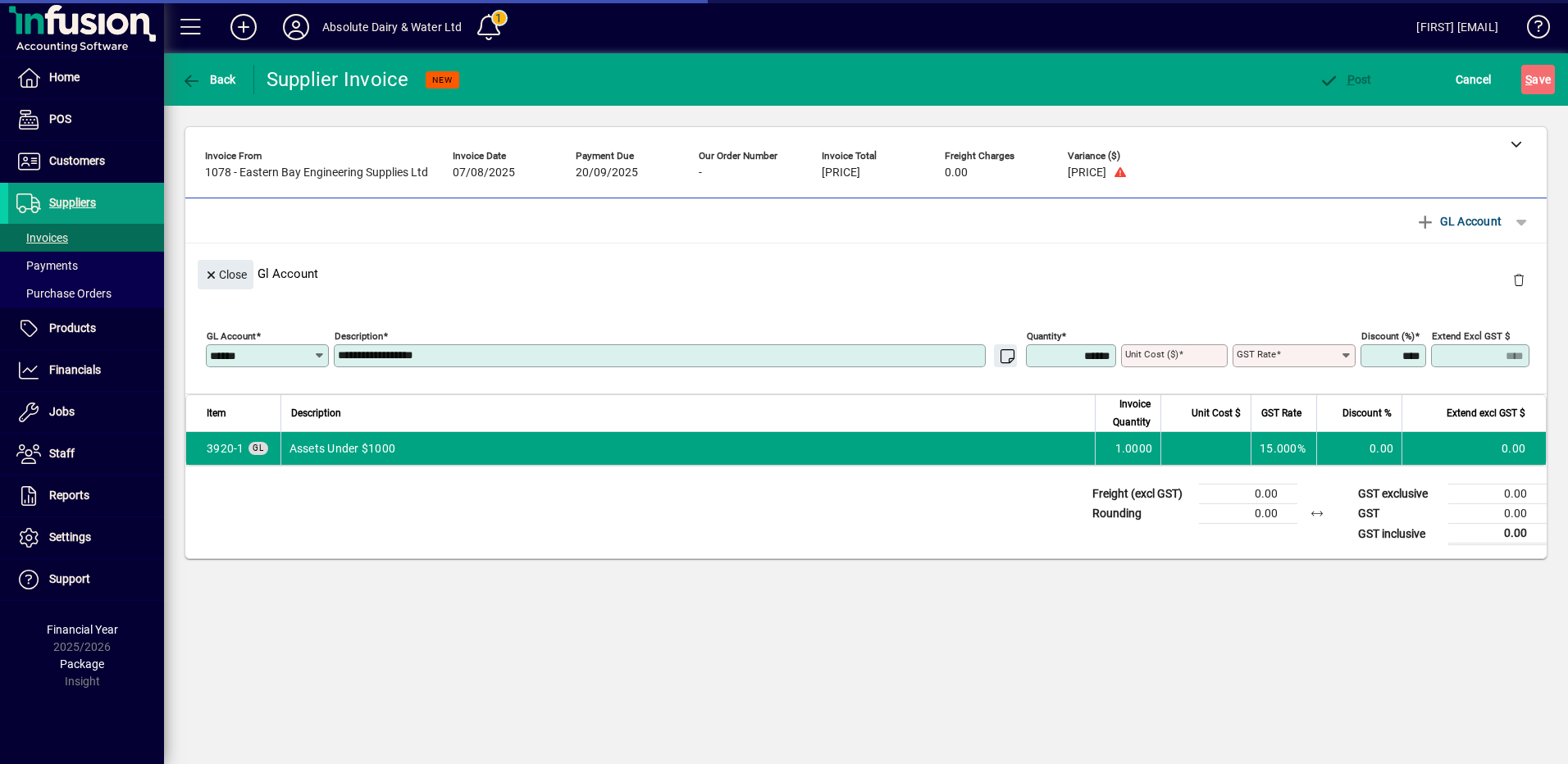 type on "********" 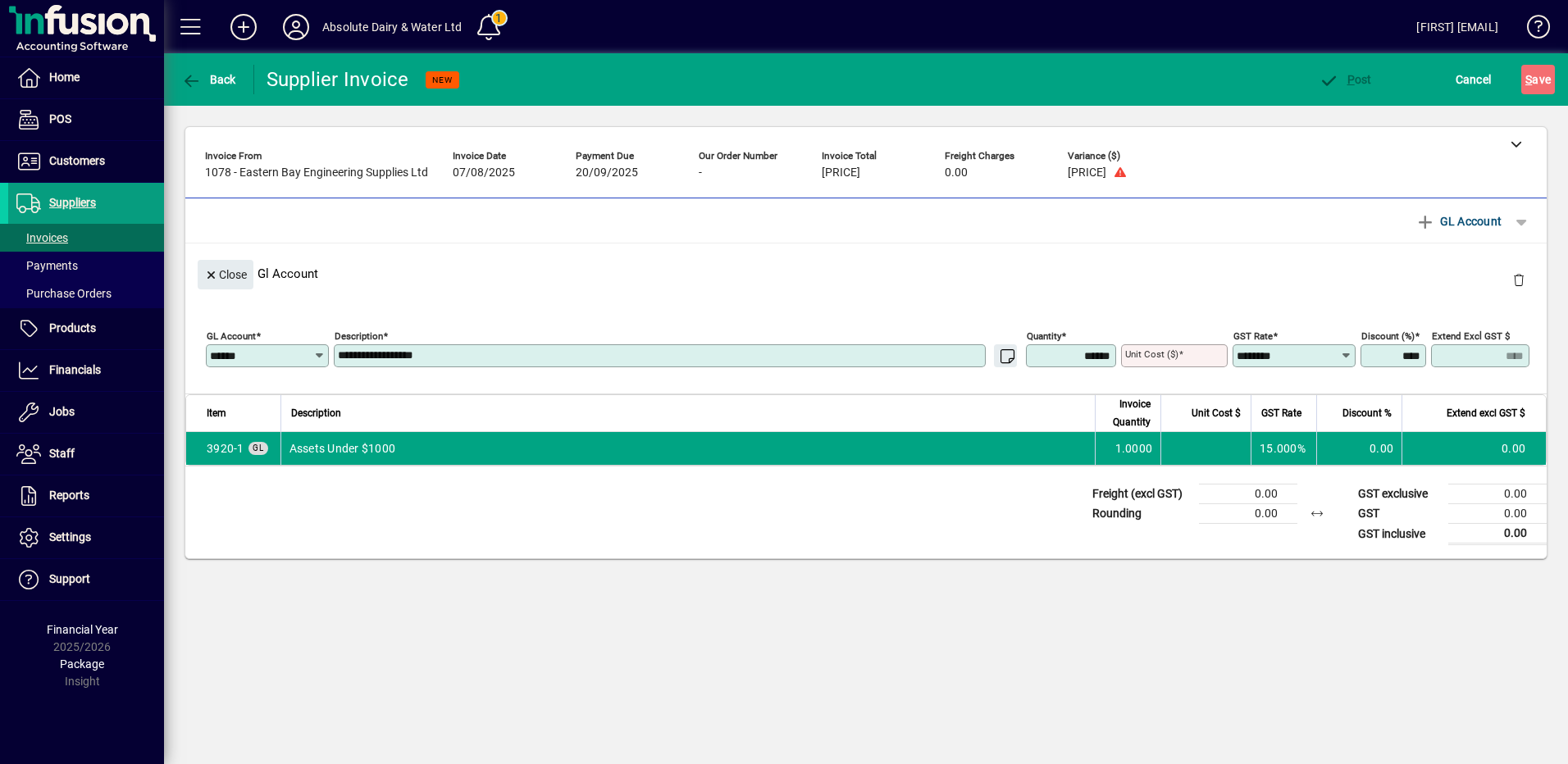 click on "**********" at bounding box center [661, 356] 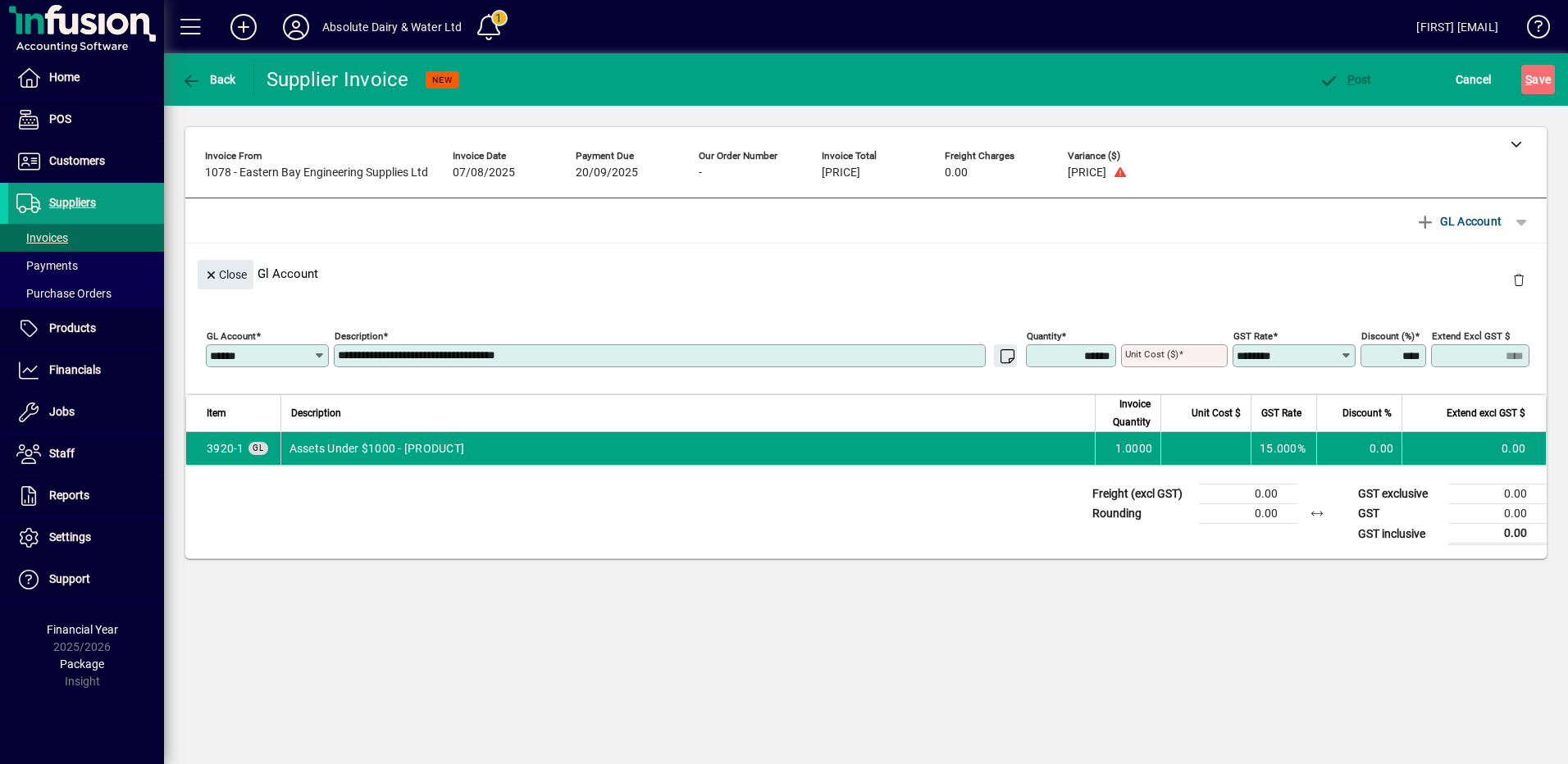 type on "**********" 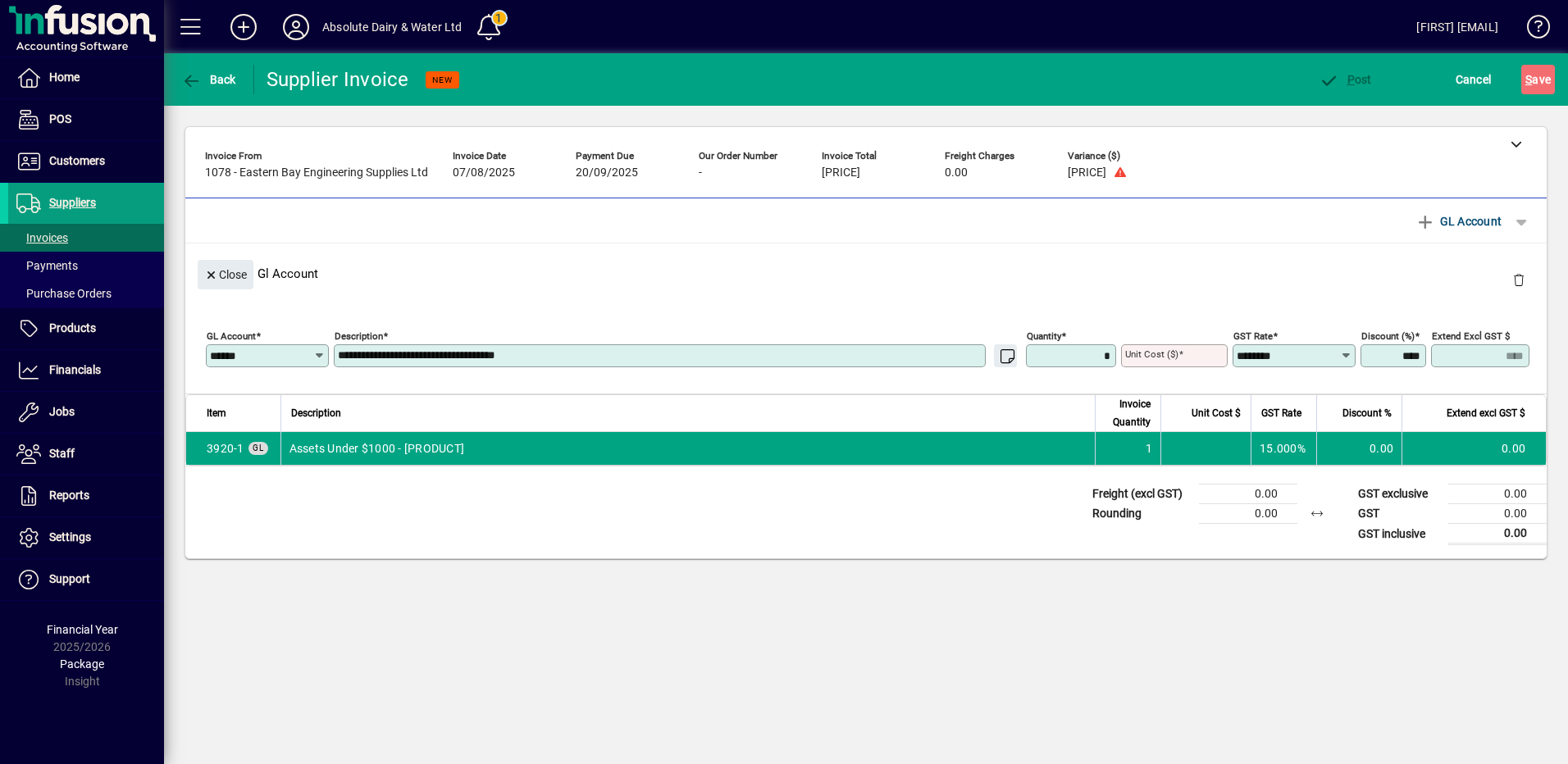 type on "******" 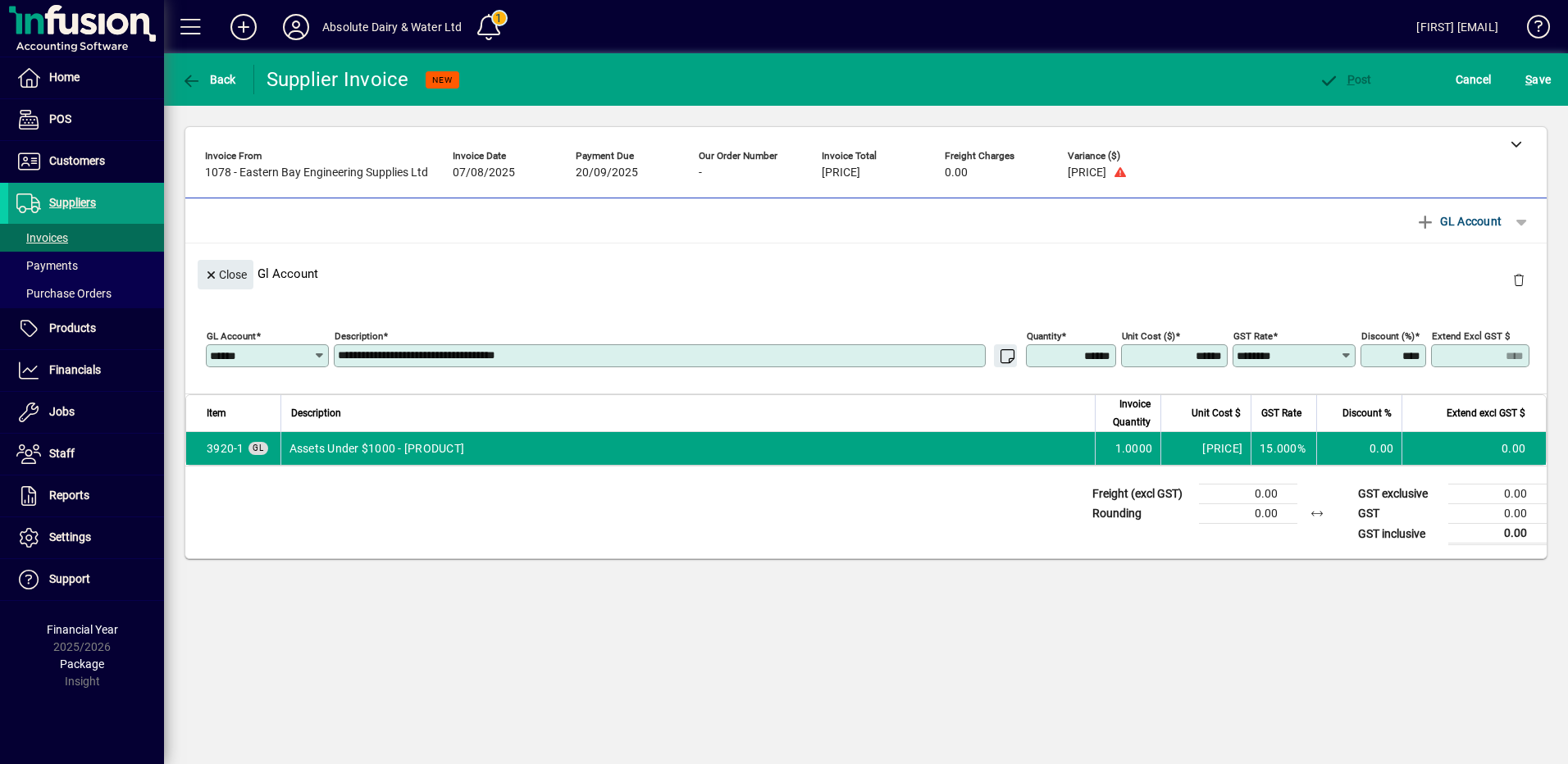 type on "********" 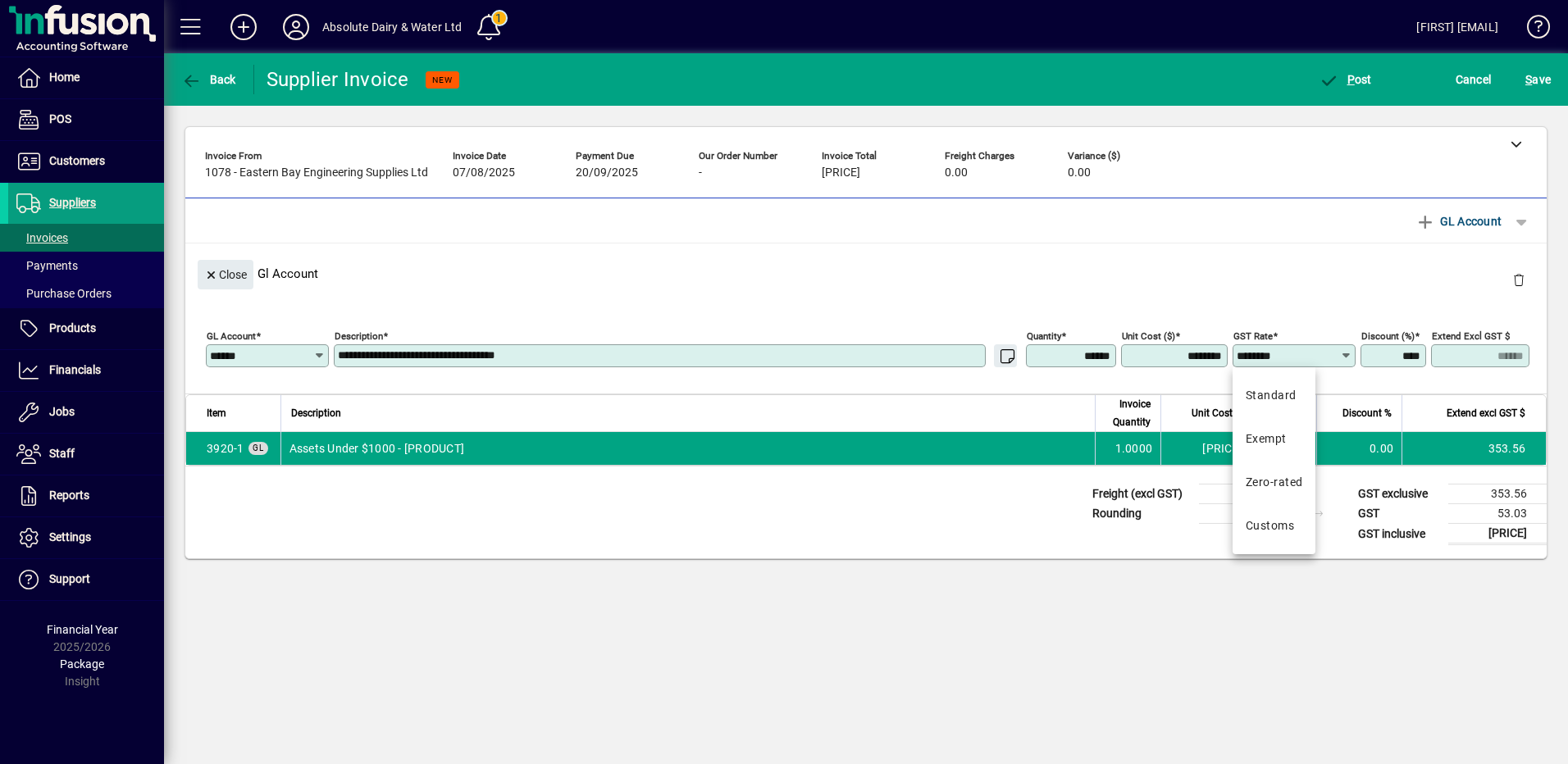 click on "Absolute Dairy & Water Ltd 1 Kerryn [EMAIL]" 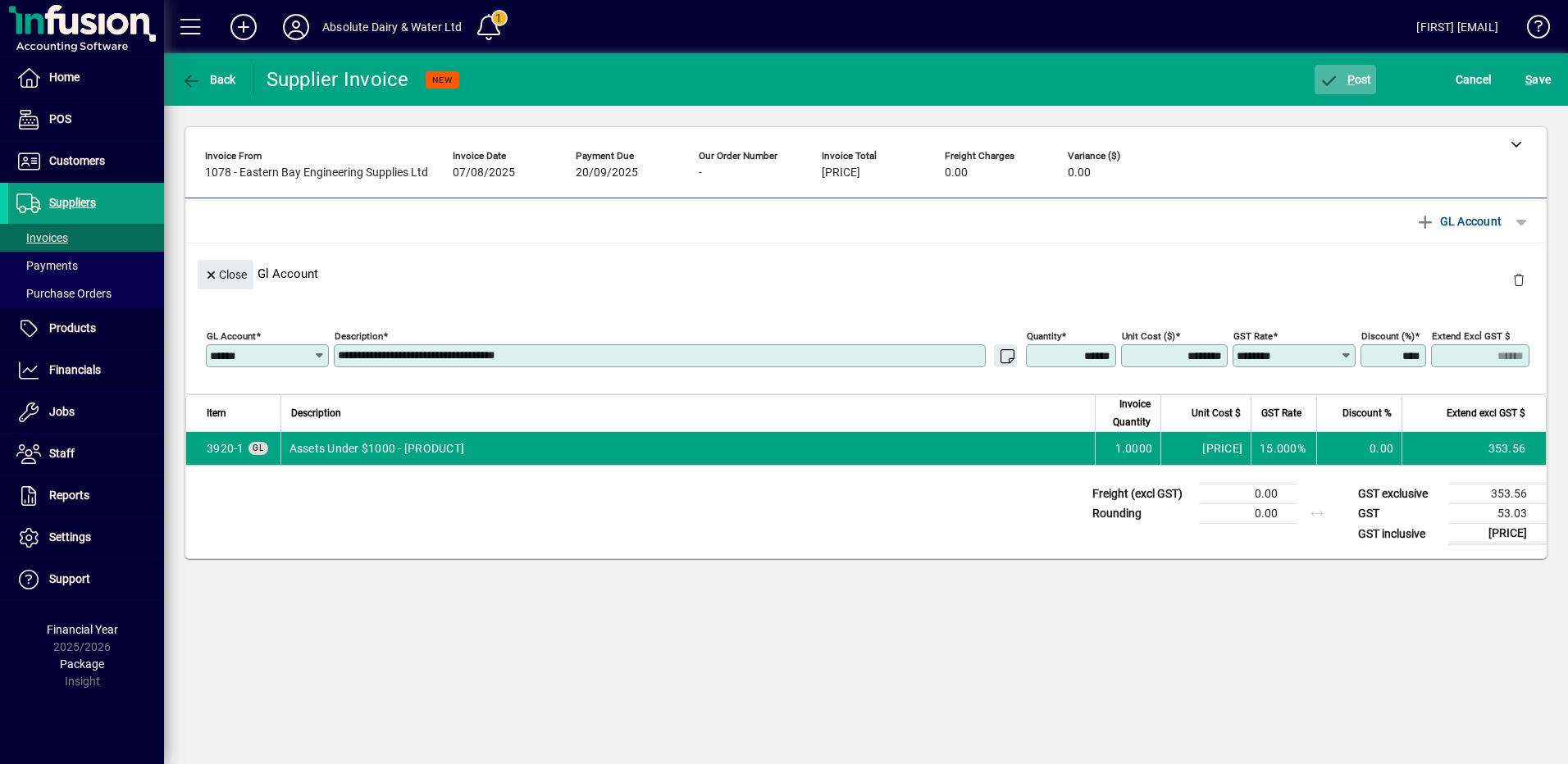 click on "P ost" 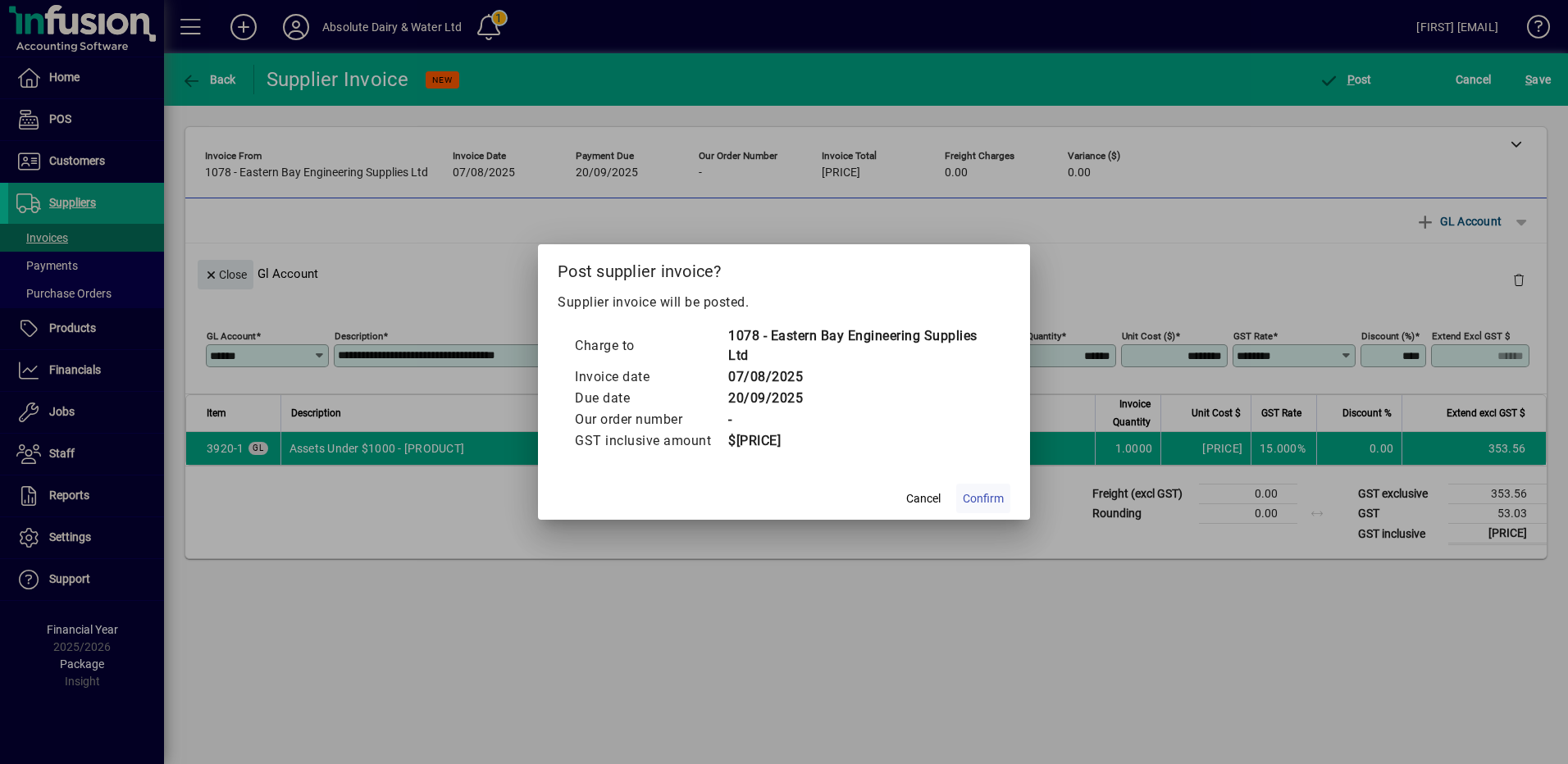 click on "Confirm" 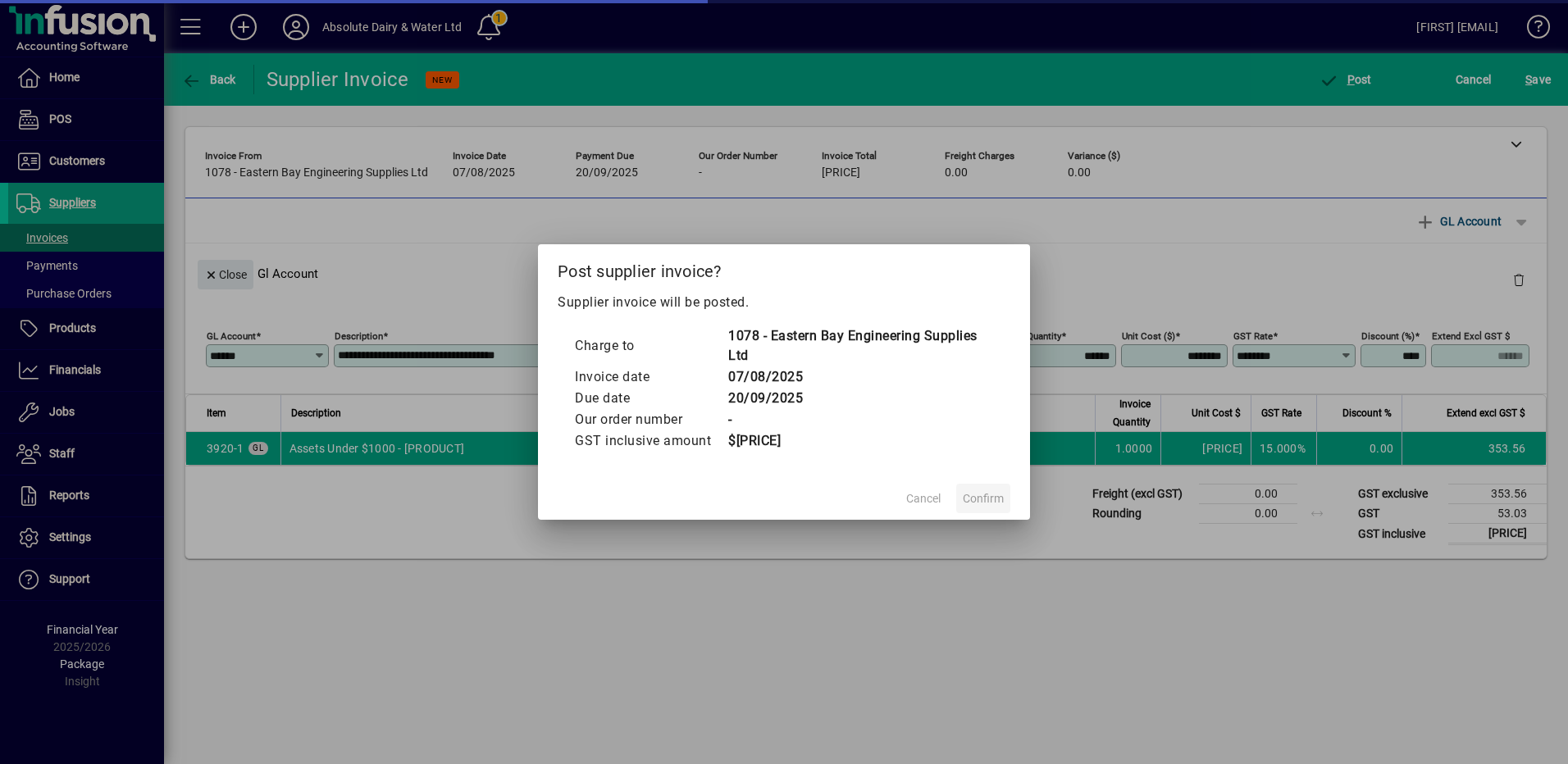 type on "****" 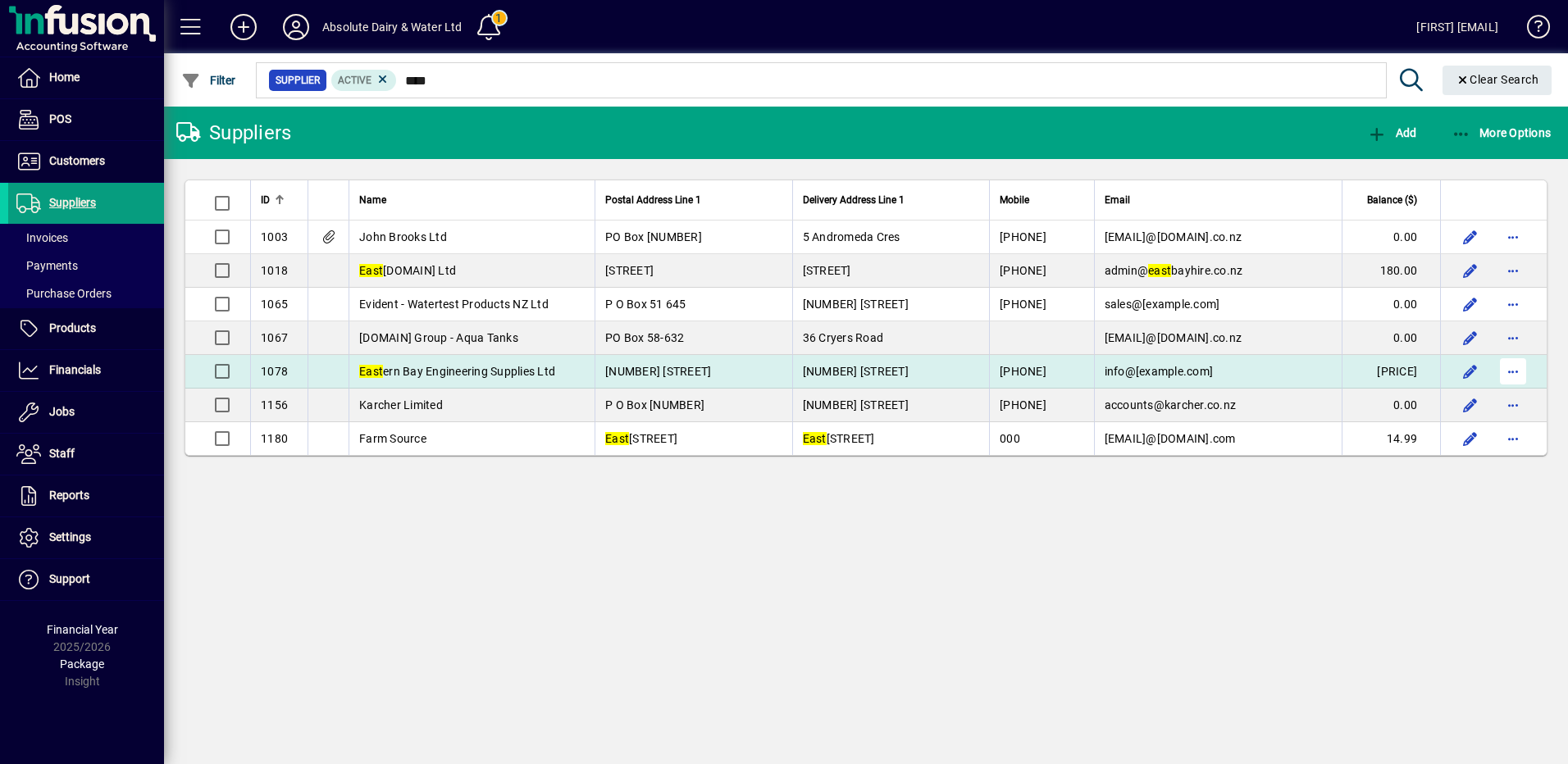 click at bounding box center [1513, 371] 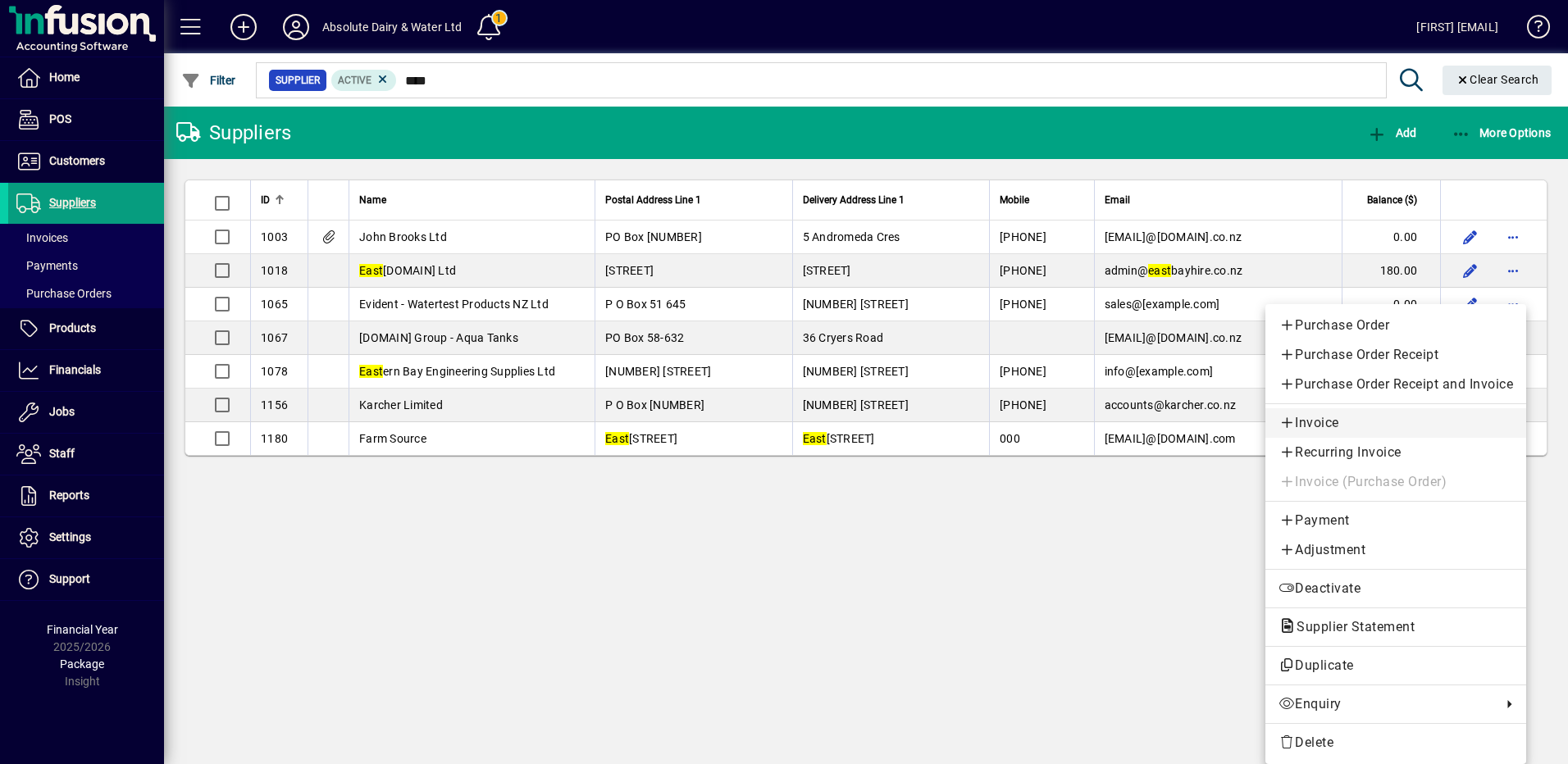 click on "Invoice" at bounding box center [1396, 423] 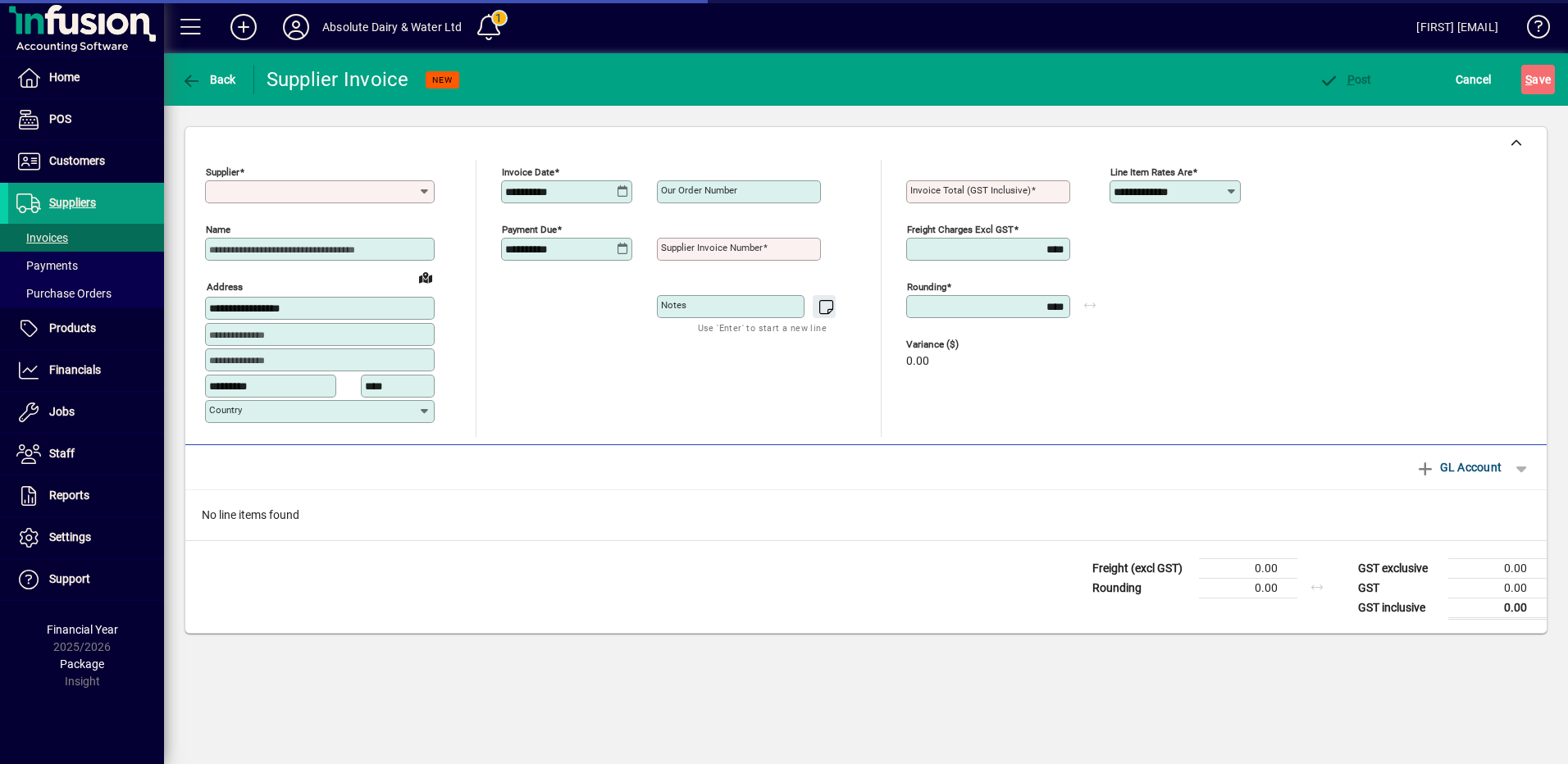 type on "**********" 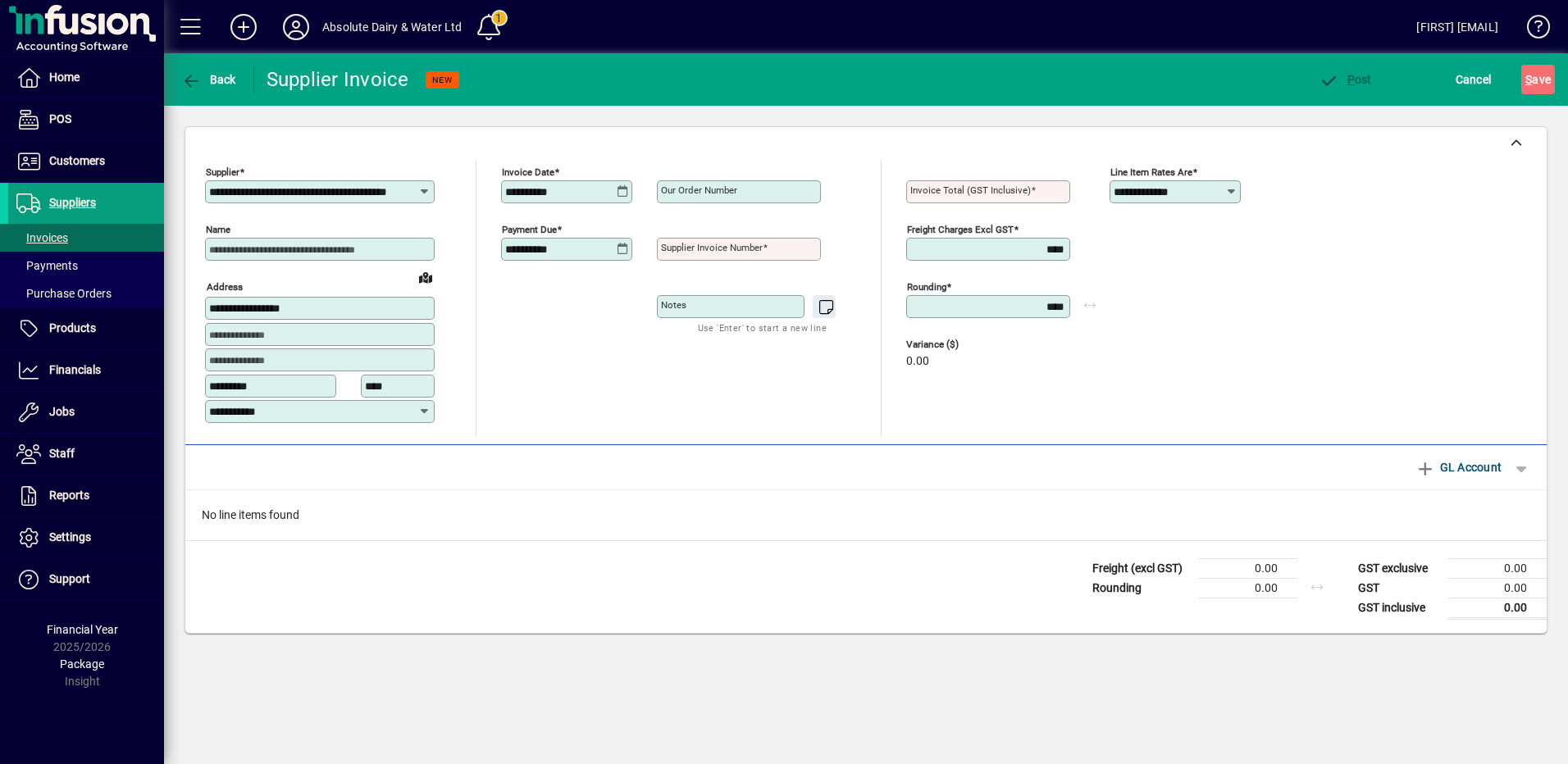 click 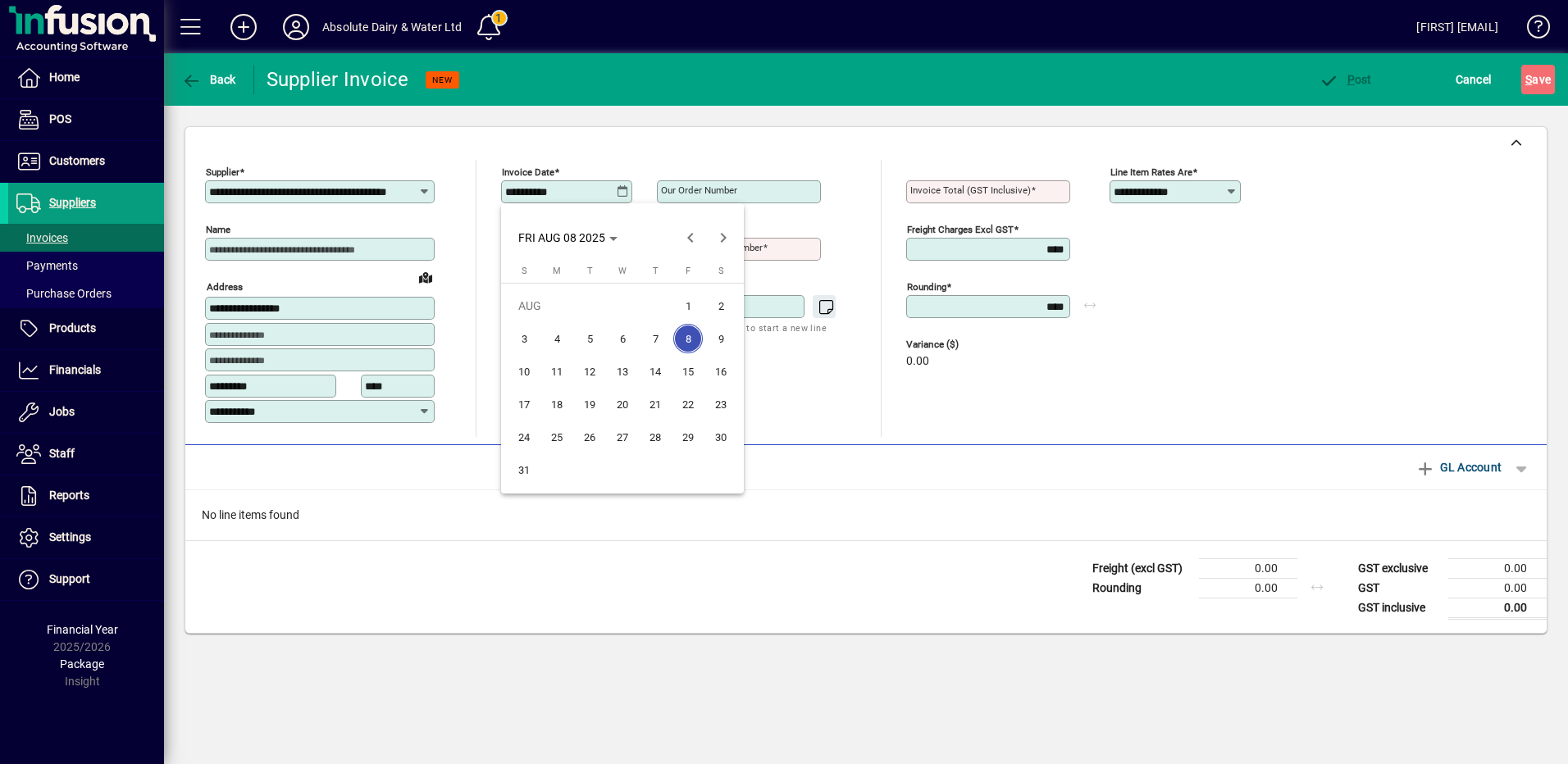 click on "8" at bounding box center [688, 339] 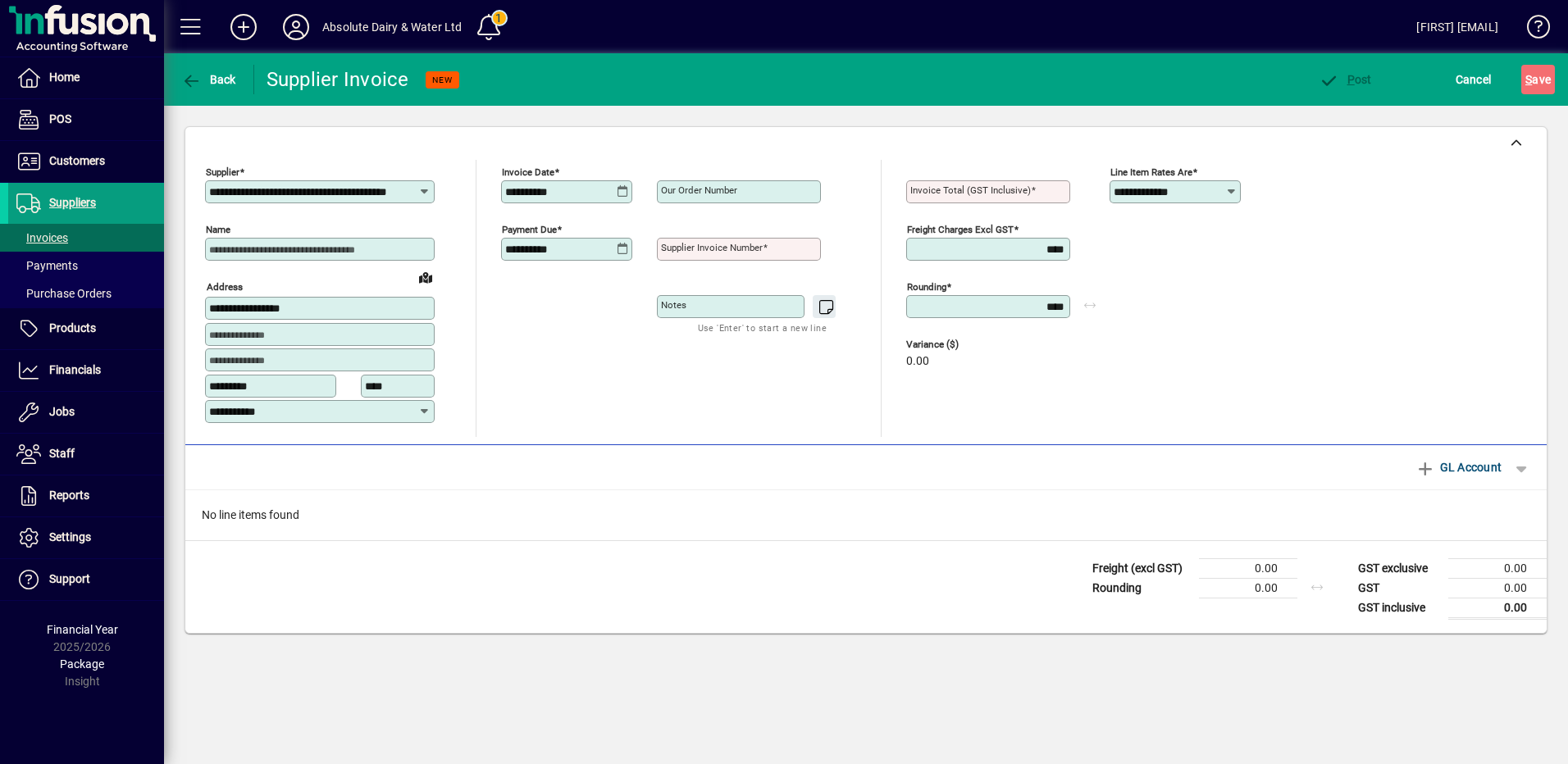 click on "Supplier invoice number" at bounding box center (741, 249) 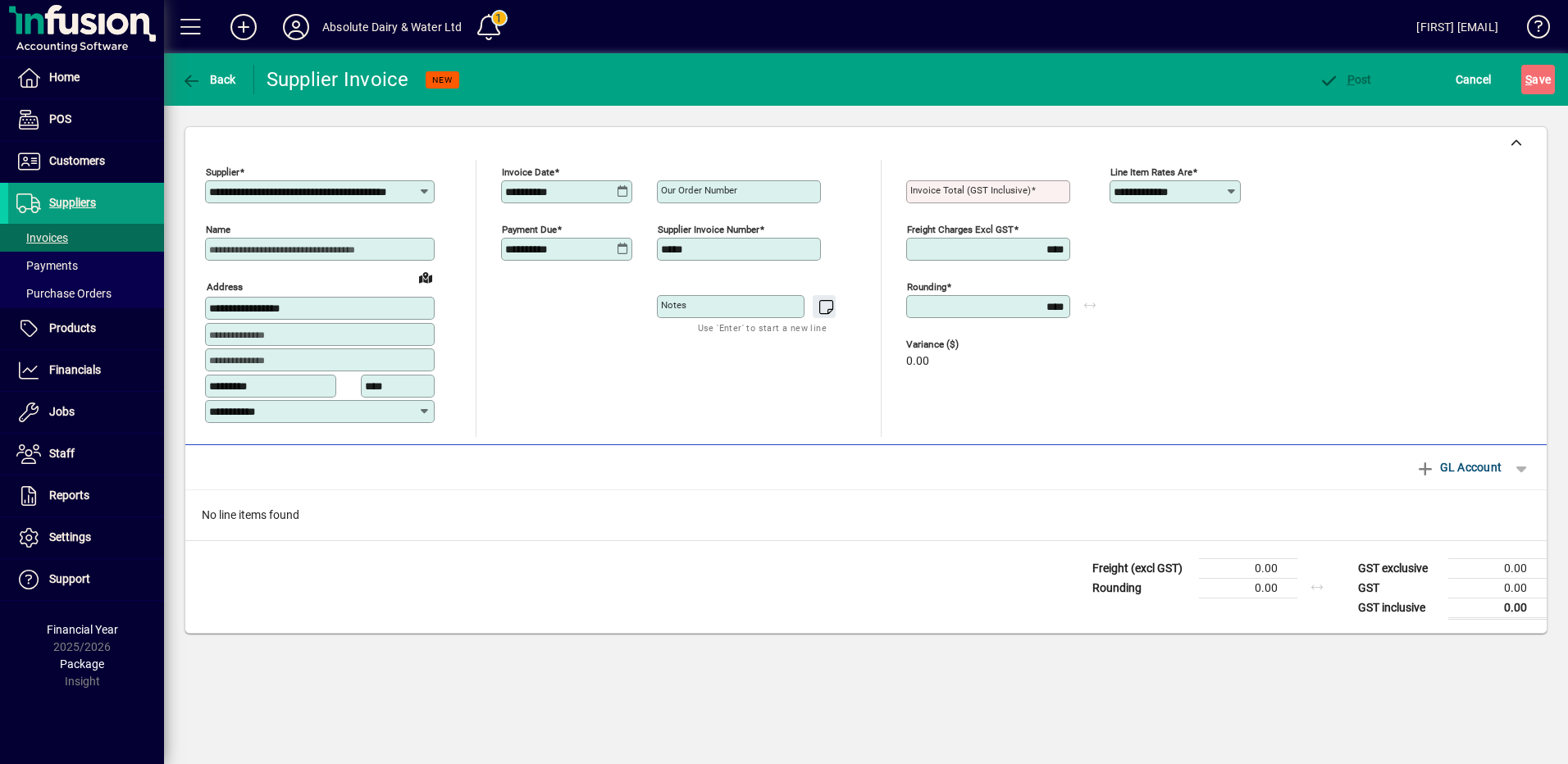 type on "*****" 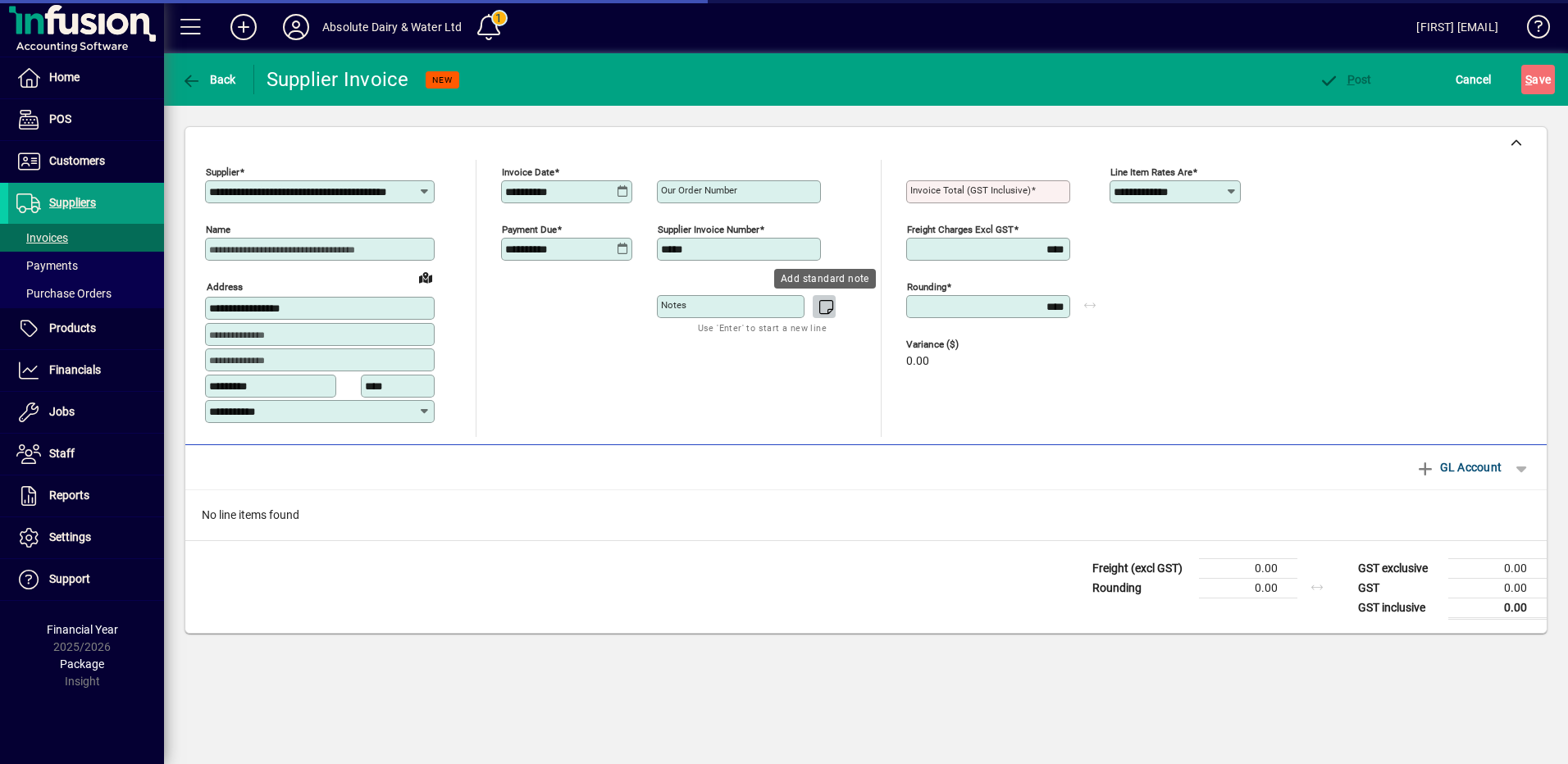 type 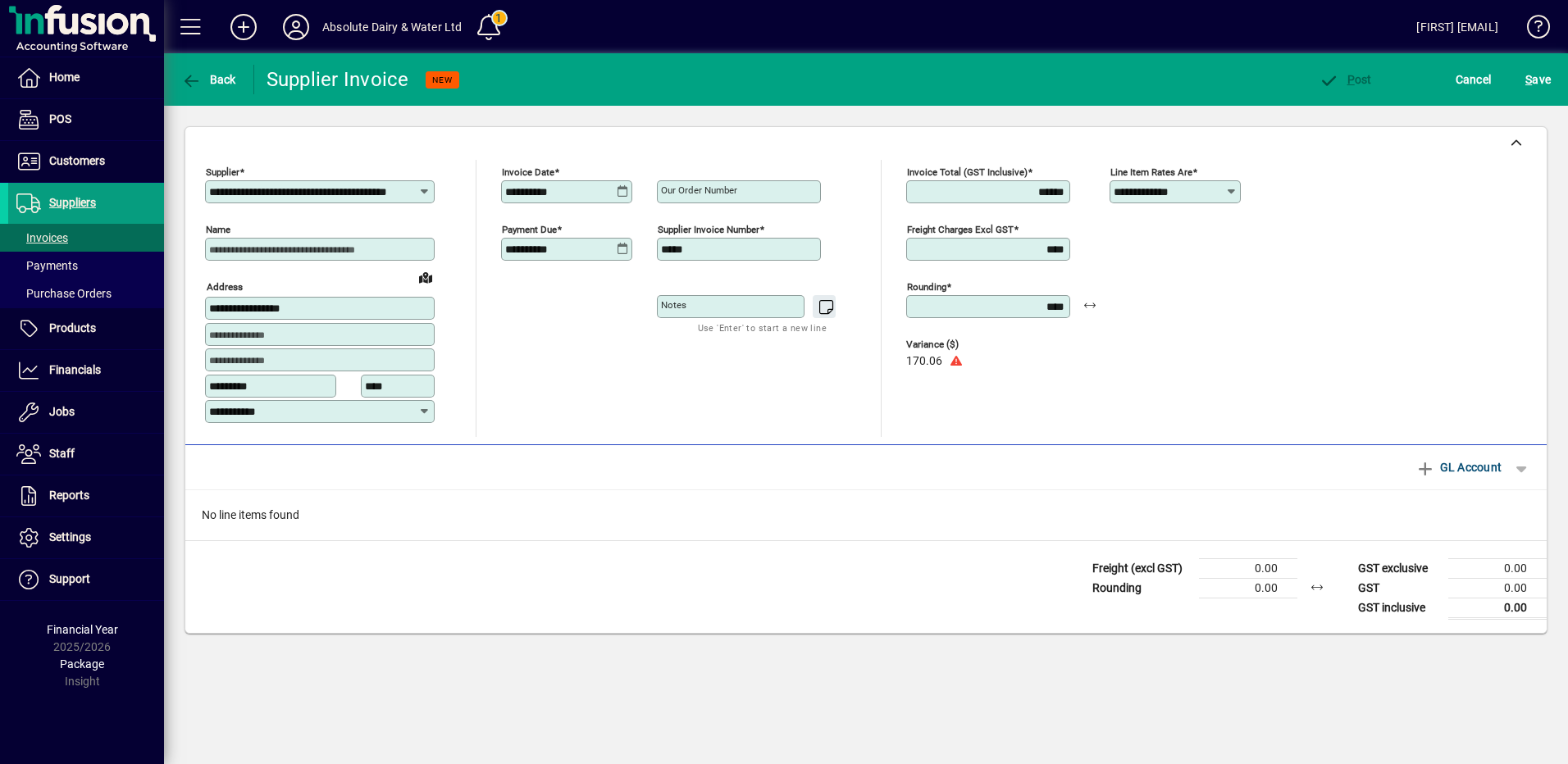 type on "******" 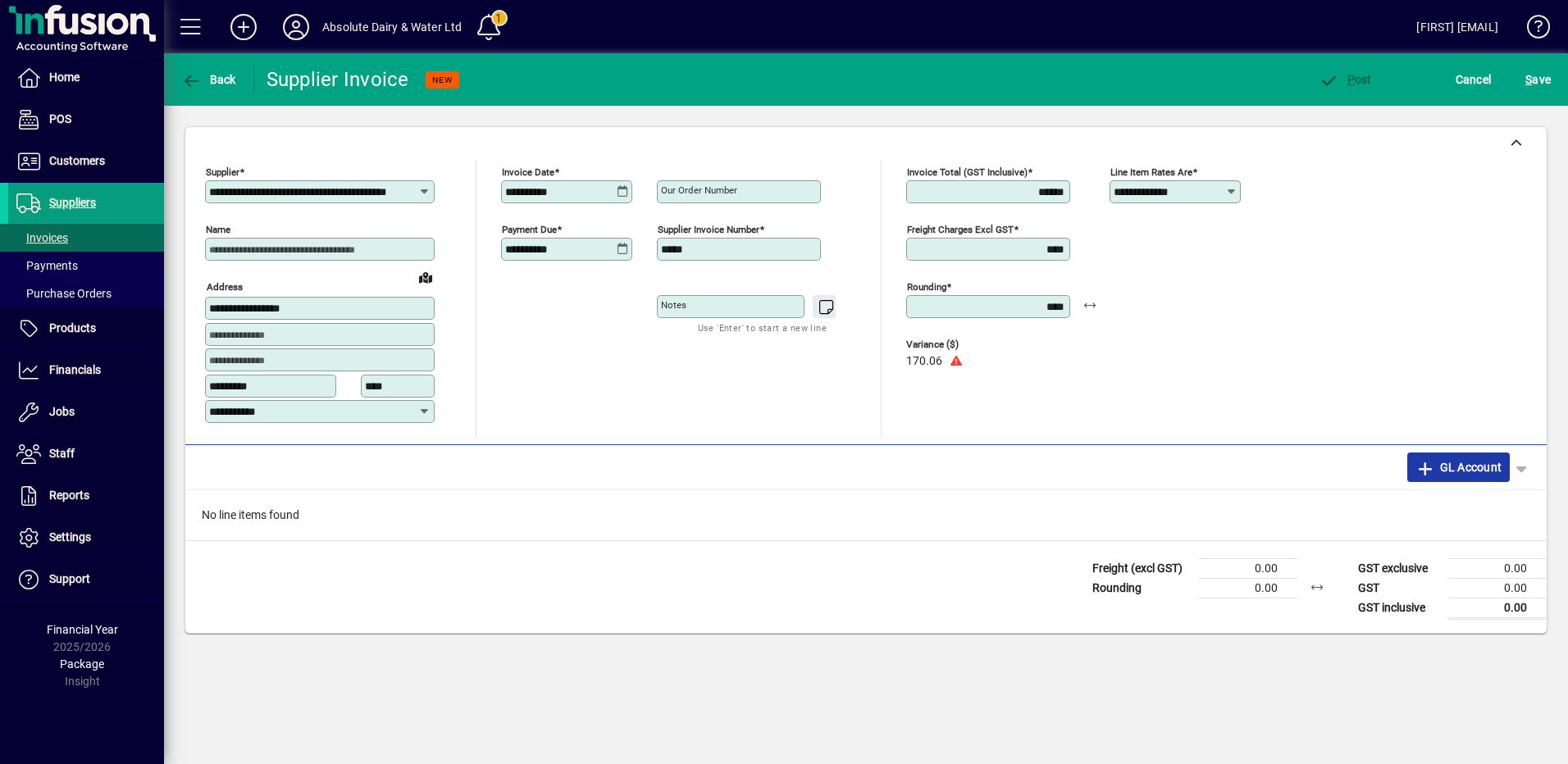 click on "GL Account" 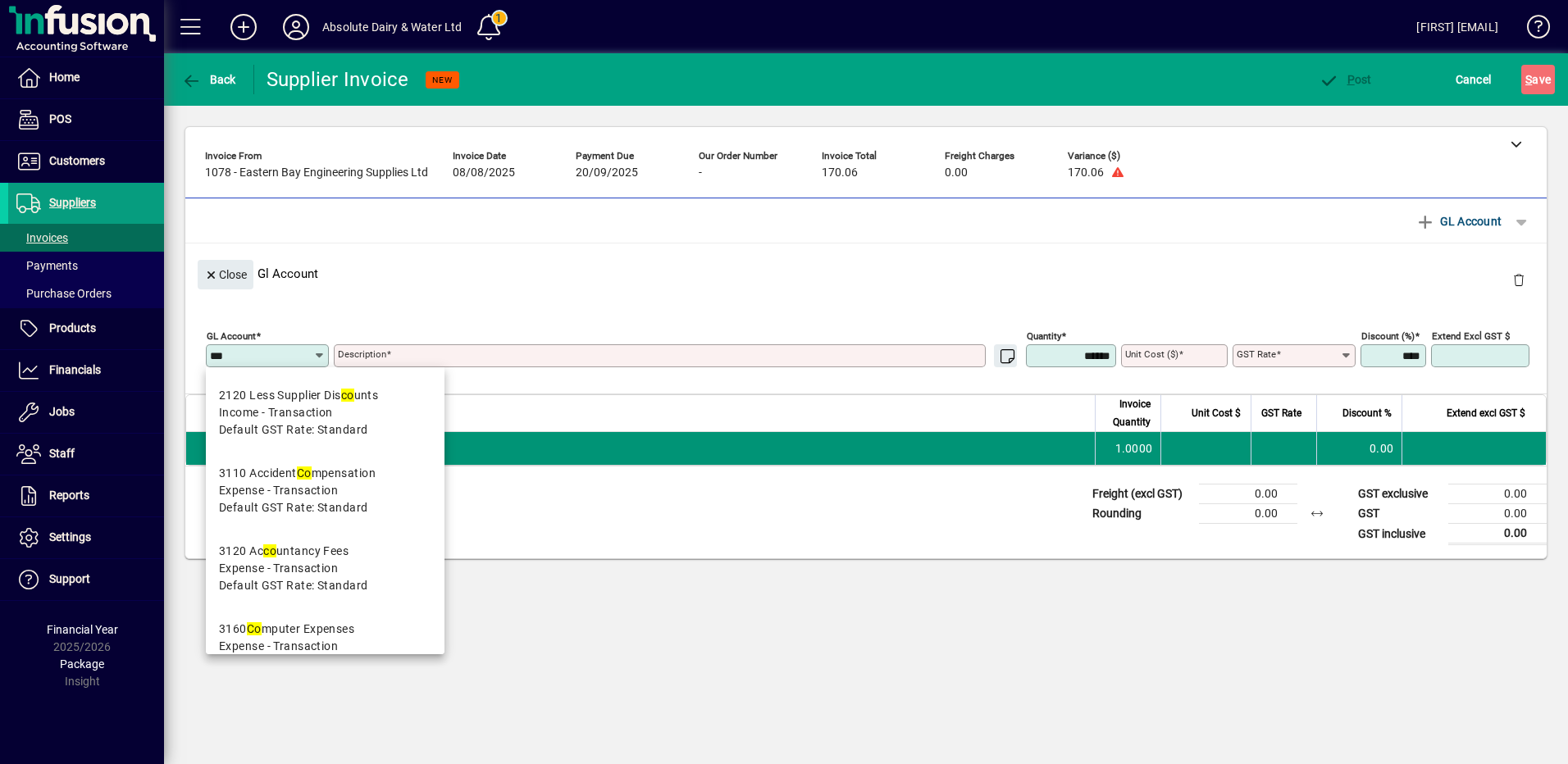 type on "****" 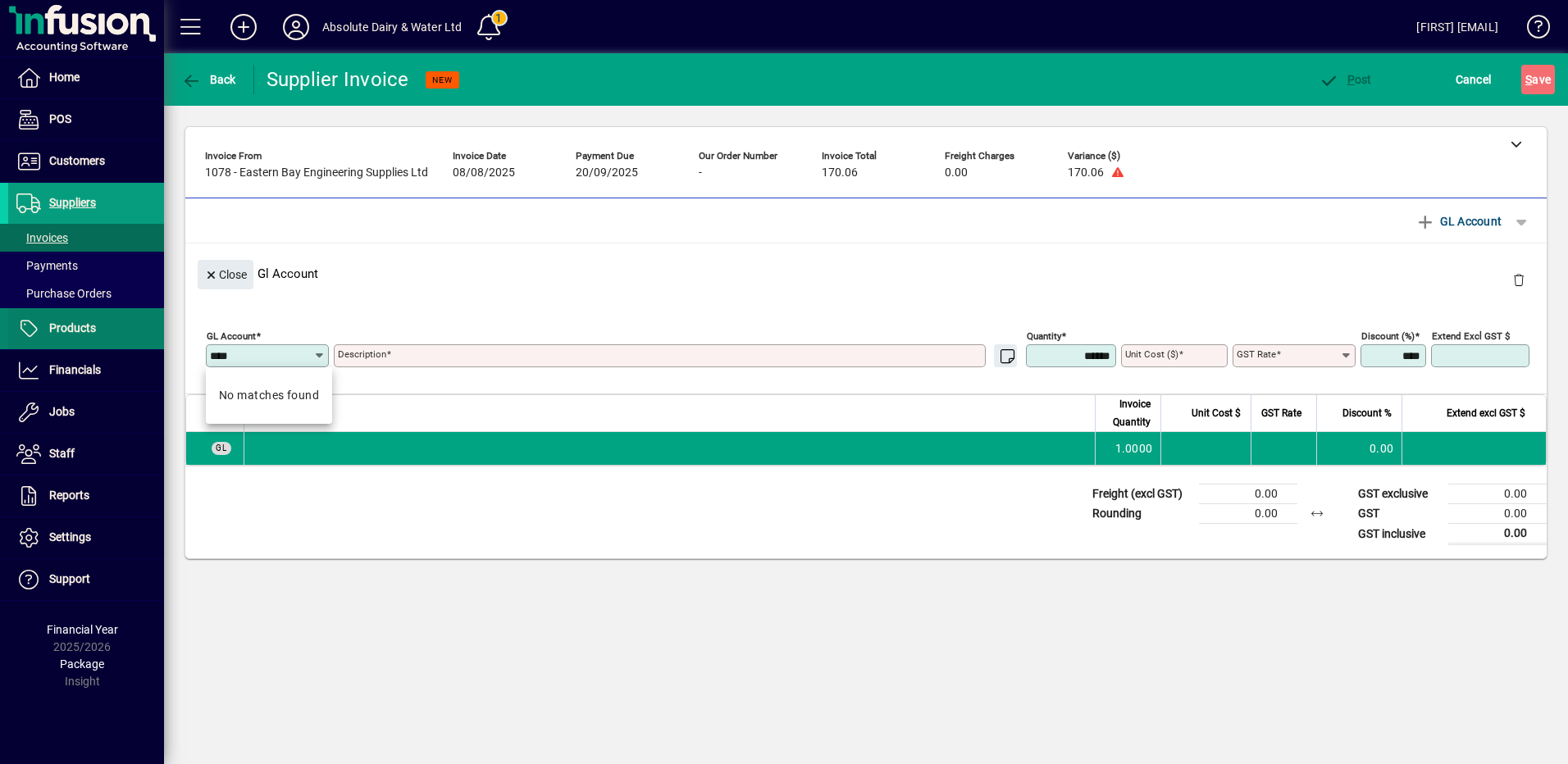 drag, startPoint x: 271, startPoint y: 353, endPoint x: 154, endPoint y: 338, distance: 117.95762 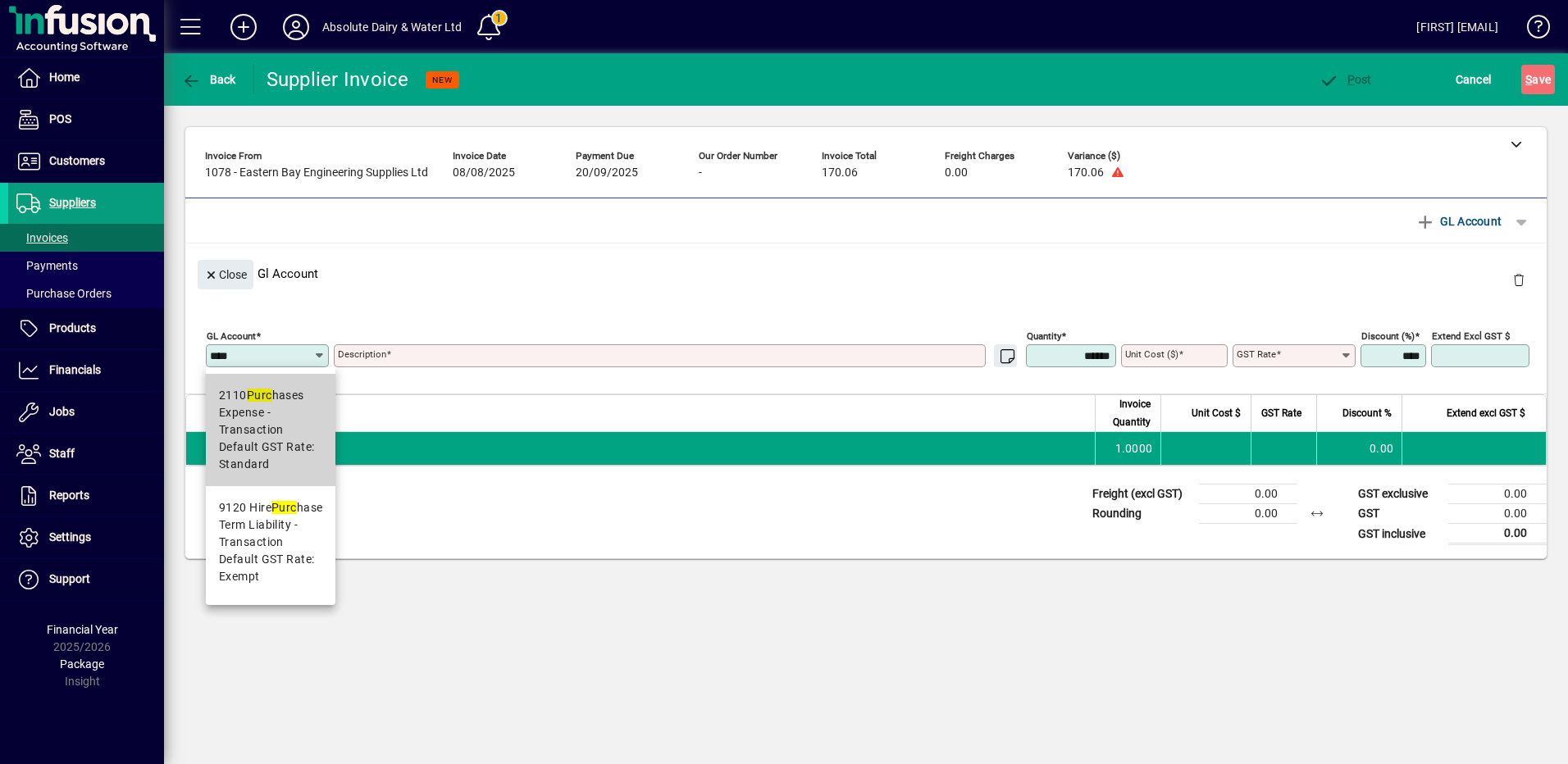 click on "Expense - Transaction" at bounding box center (271, 421) 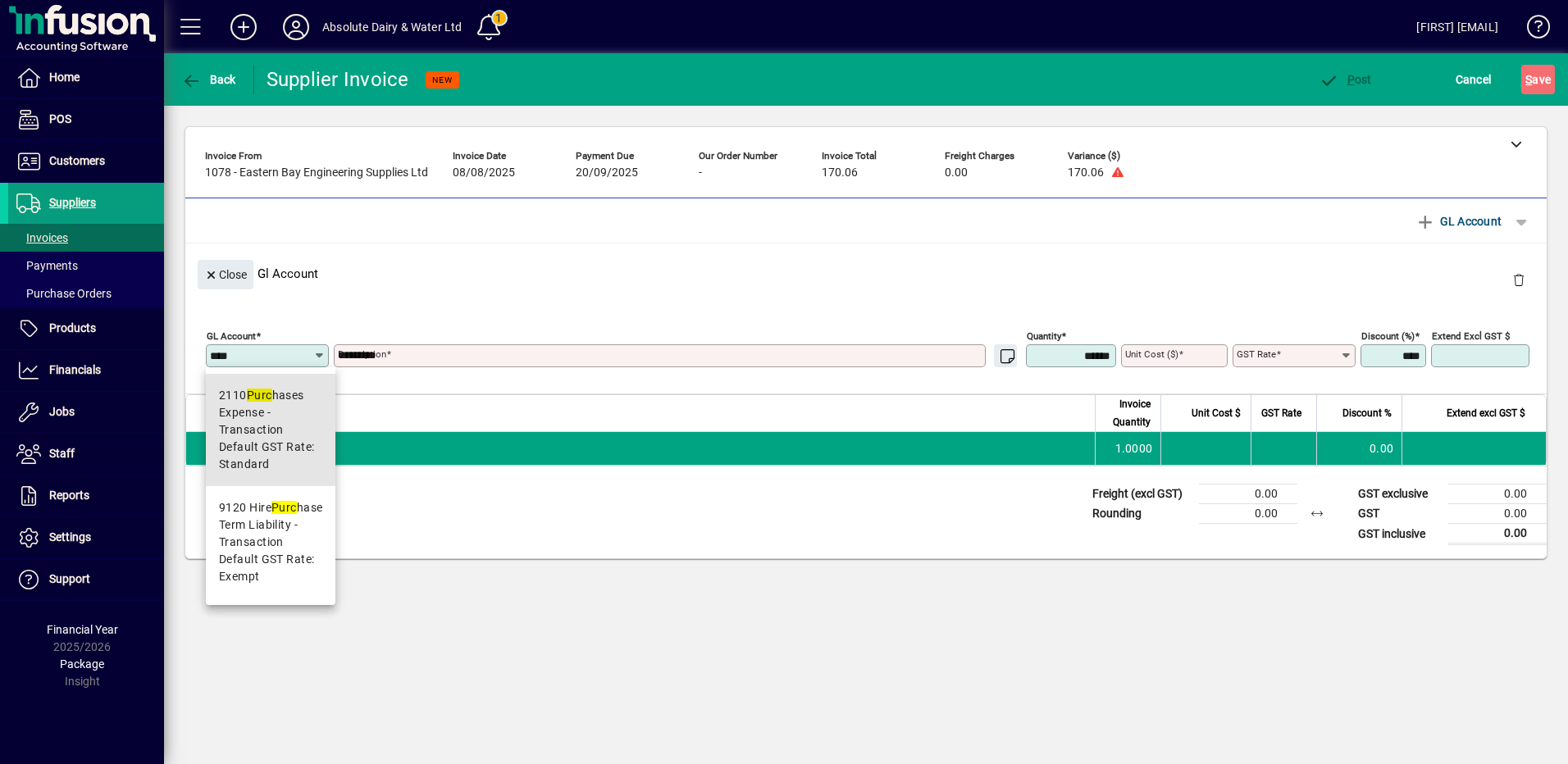 type on "****" 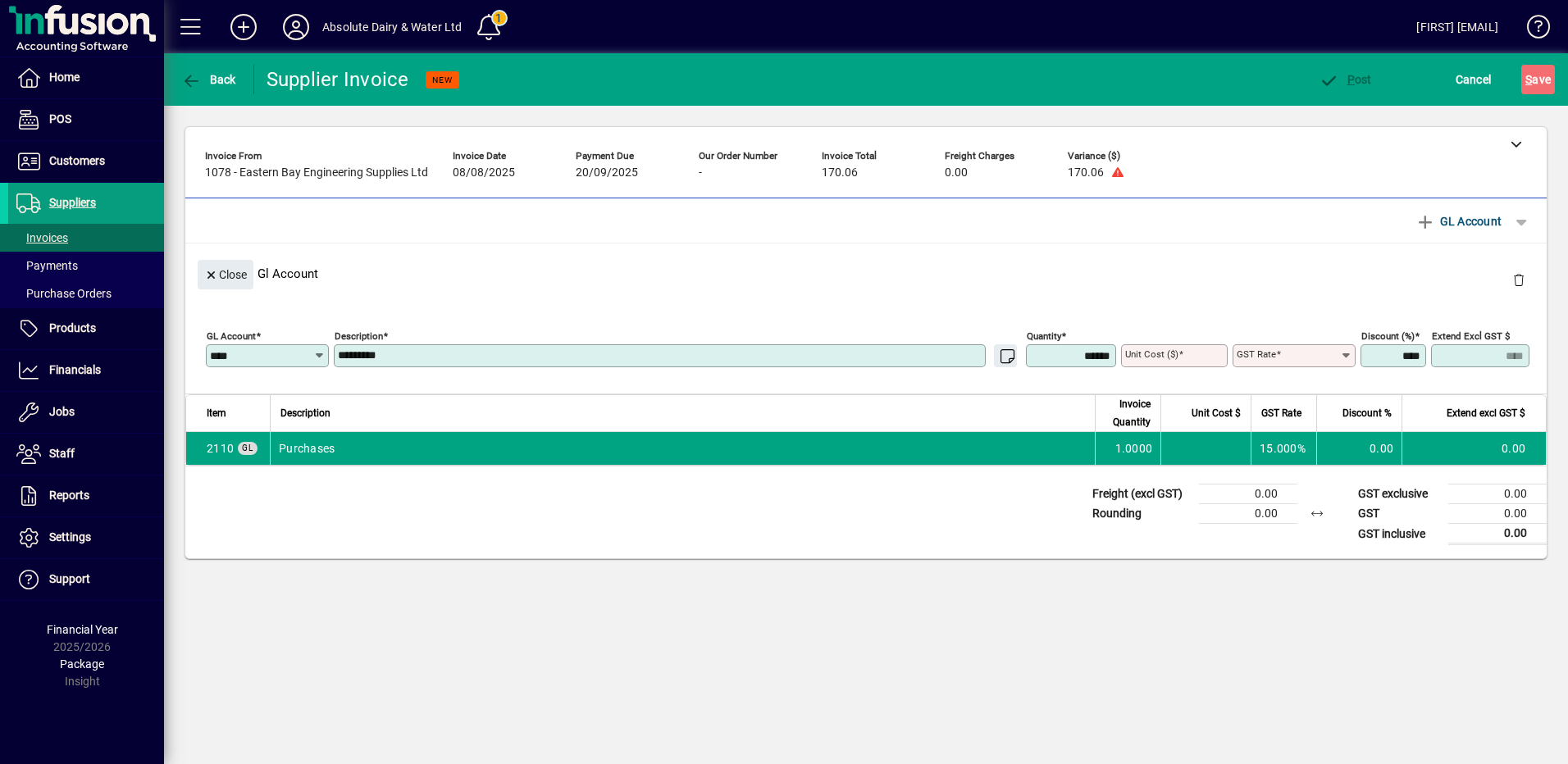 type on "********" 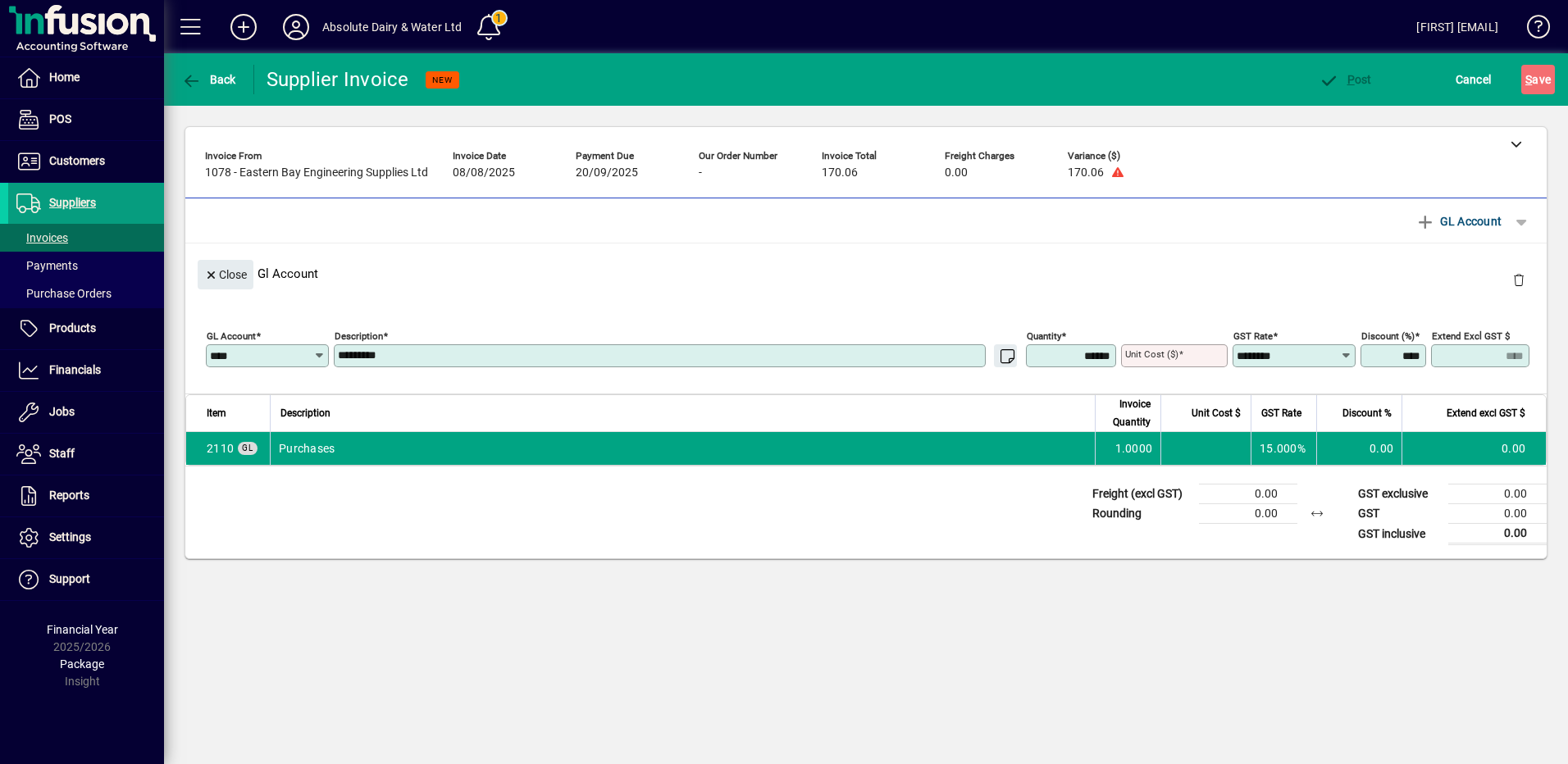 click on "*********" at bounding box center (661, 356) 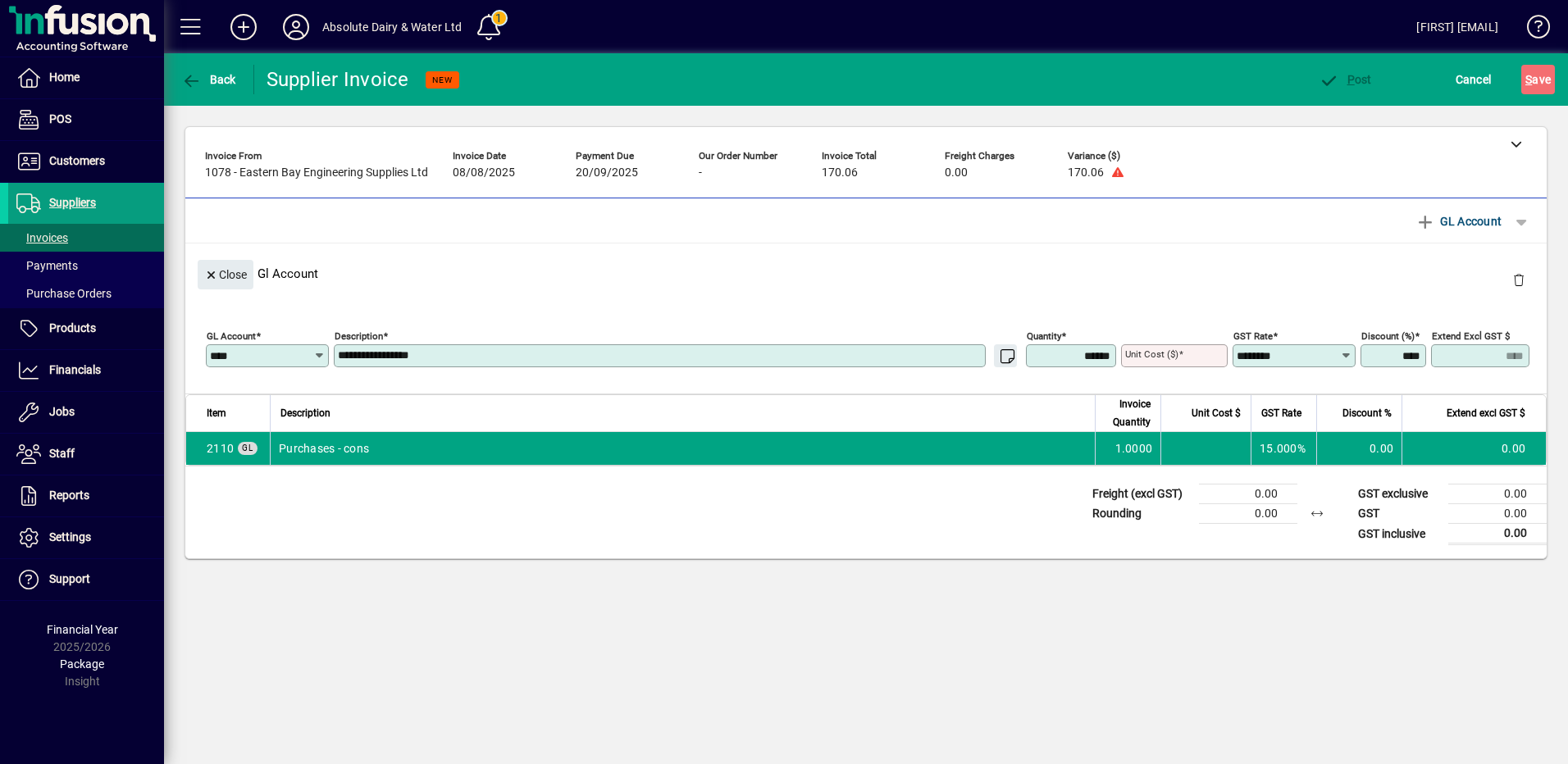 type on "**********" 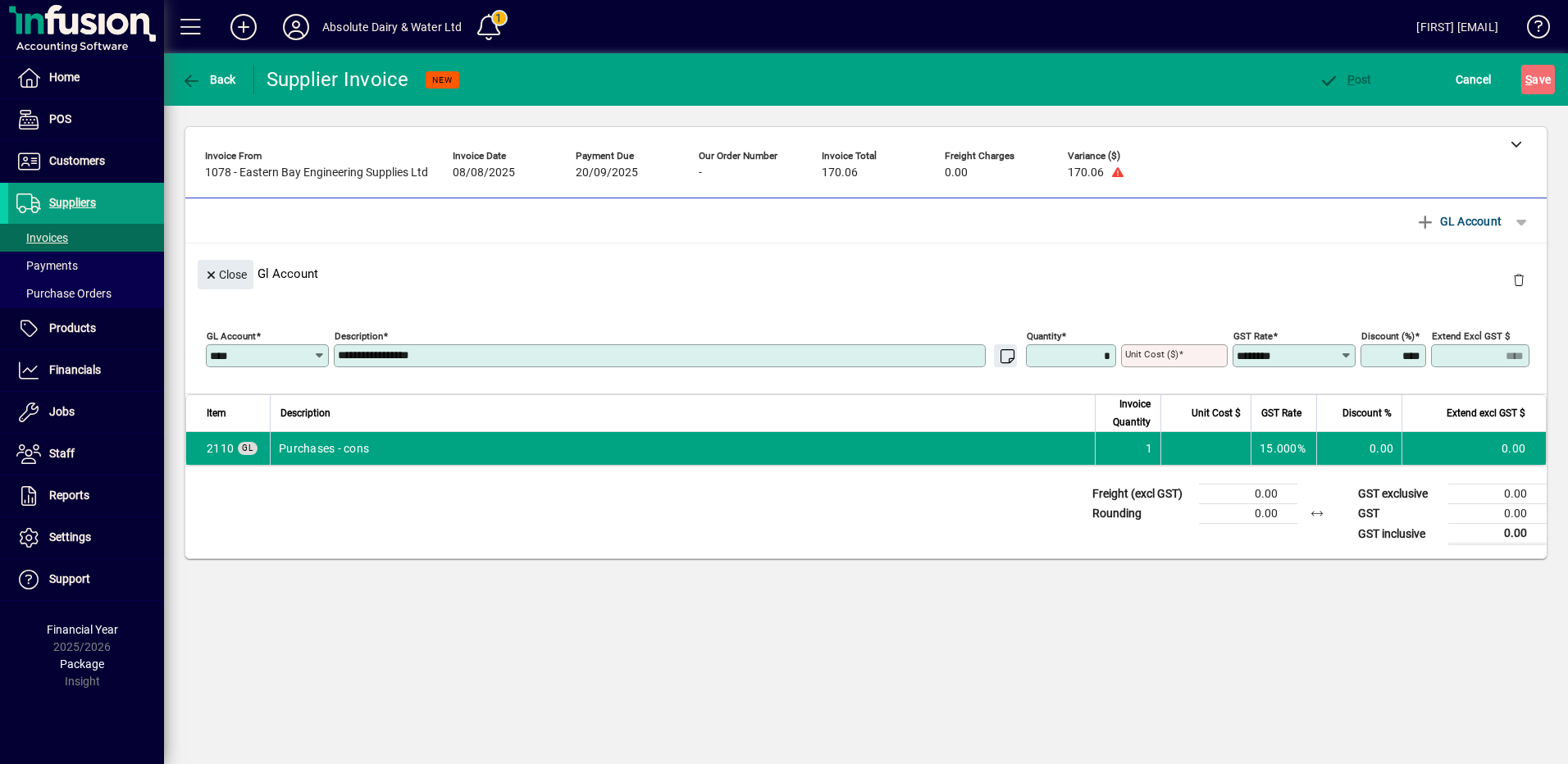 type on "******" 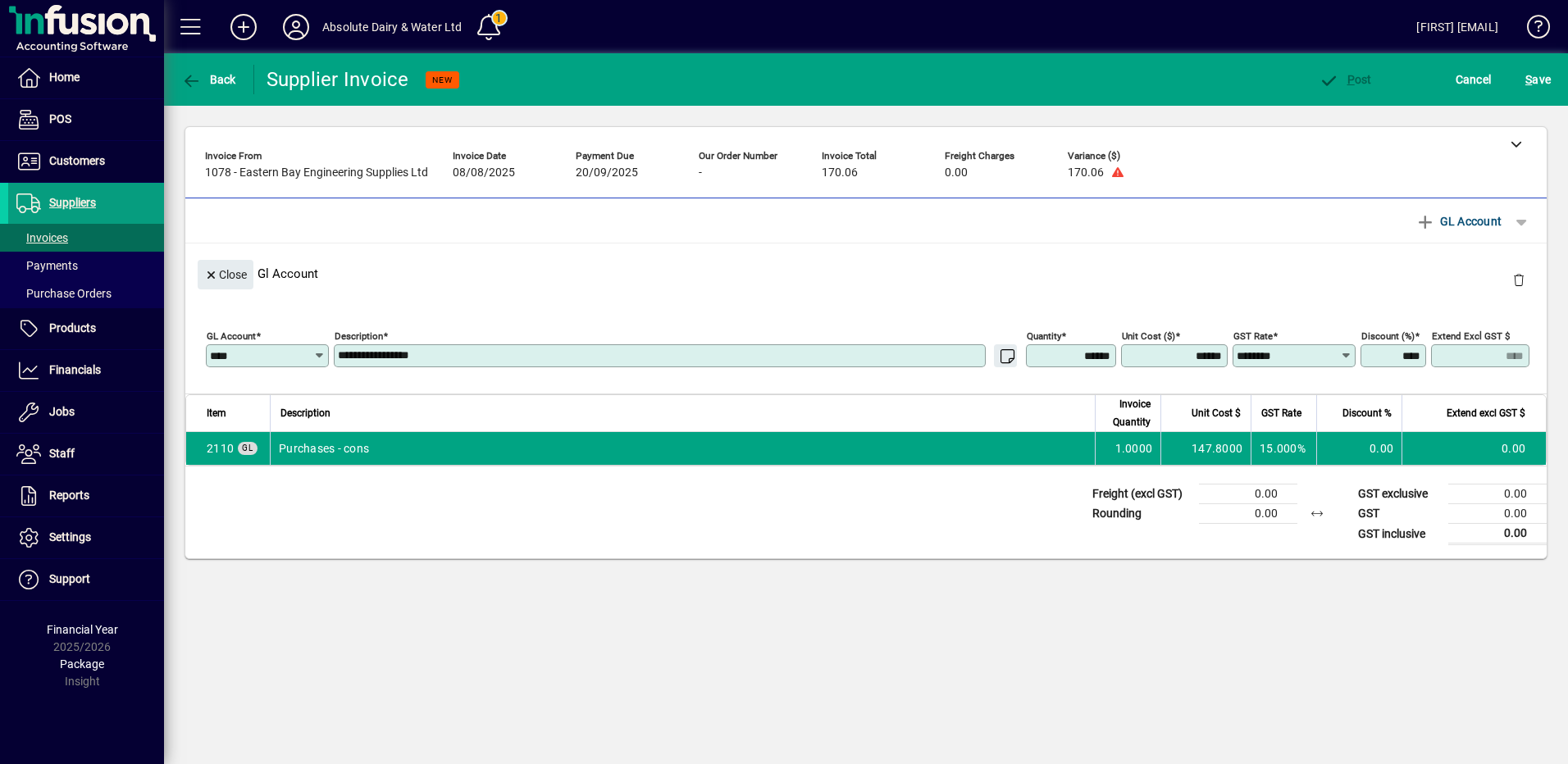 type on "********" 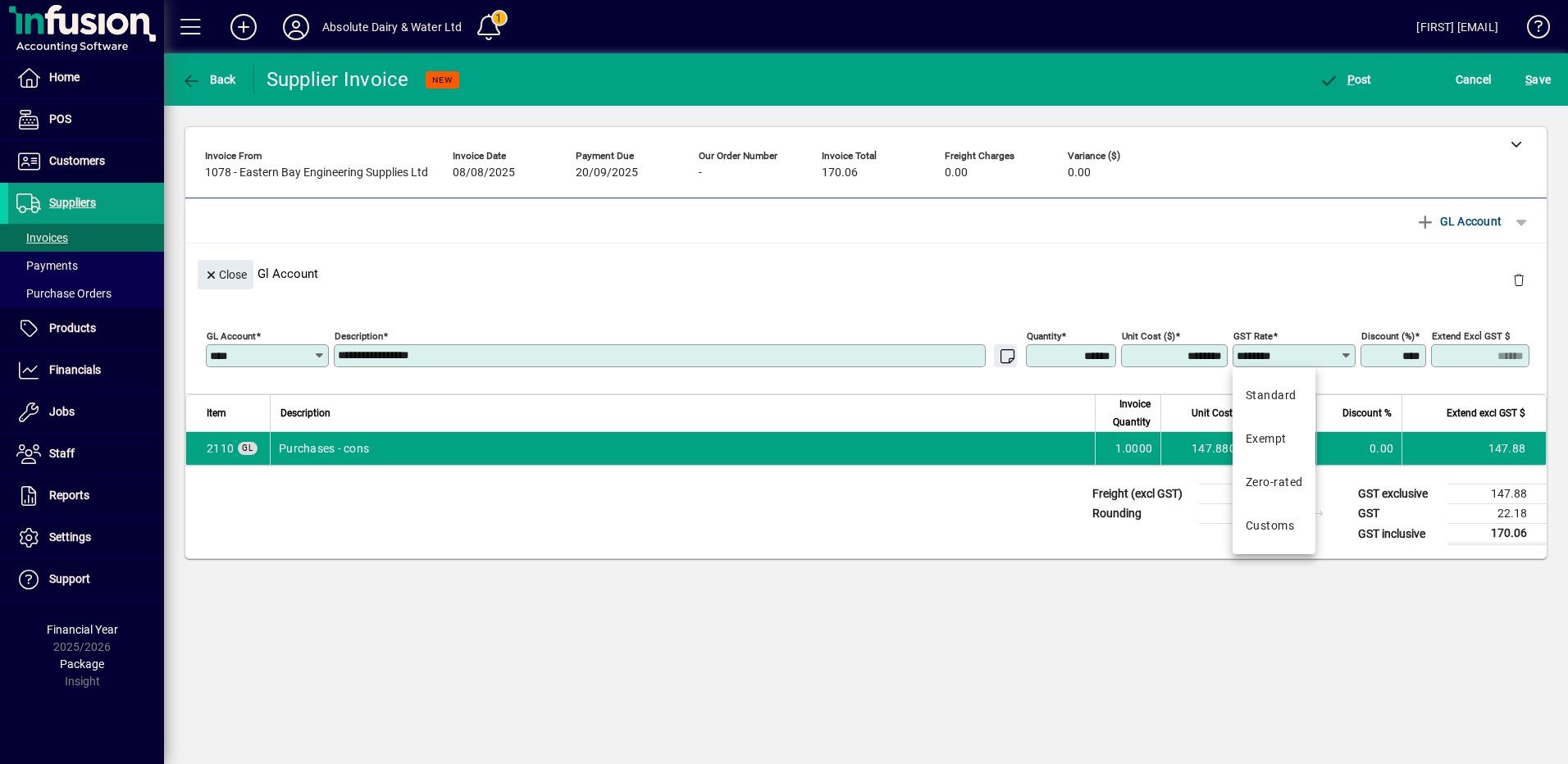 click on "**********" at bounding box center [661, 356] 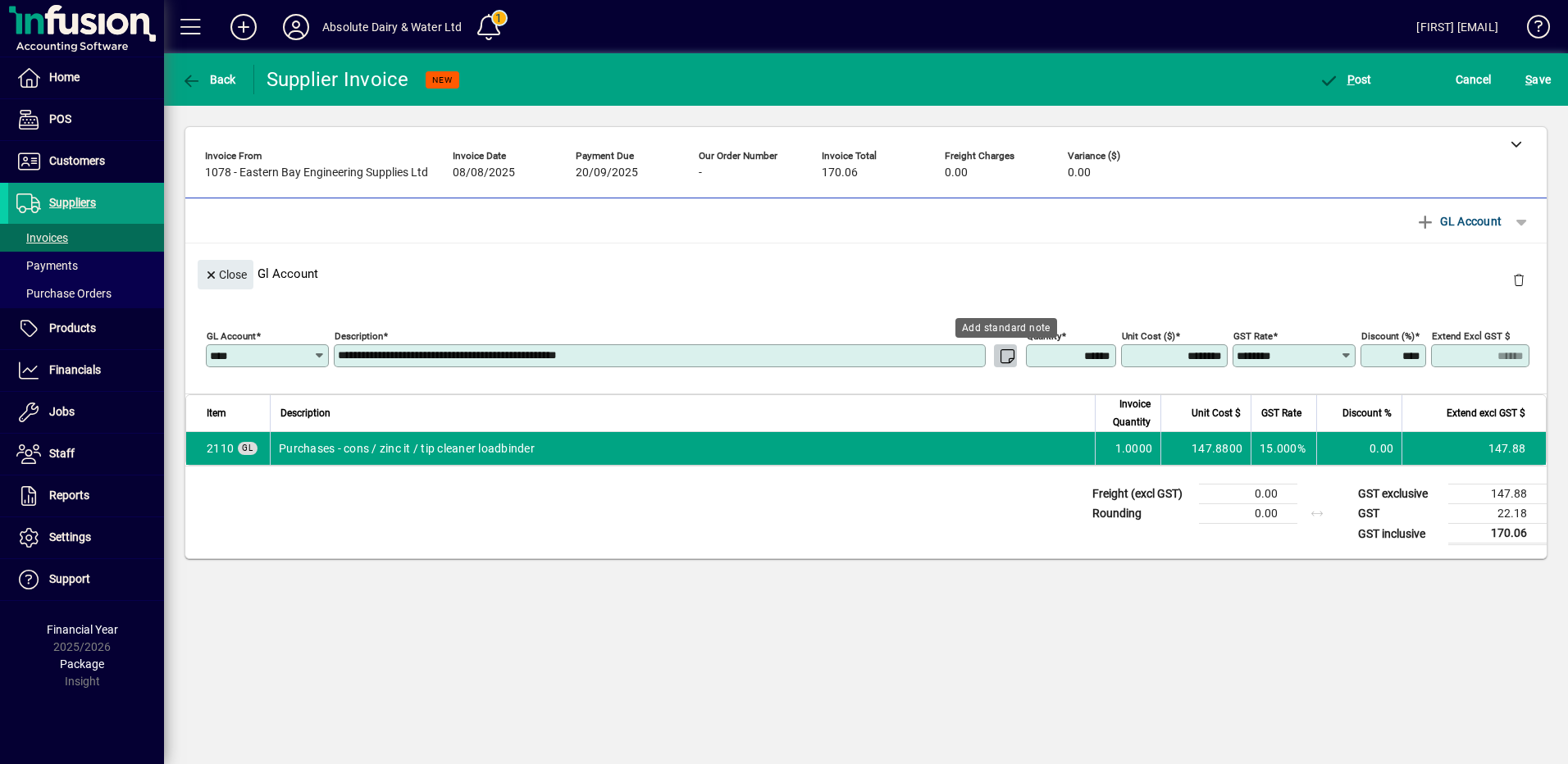 click on "**********" at bounding box center [661, 356] 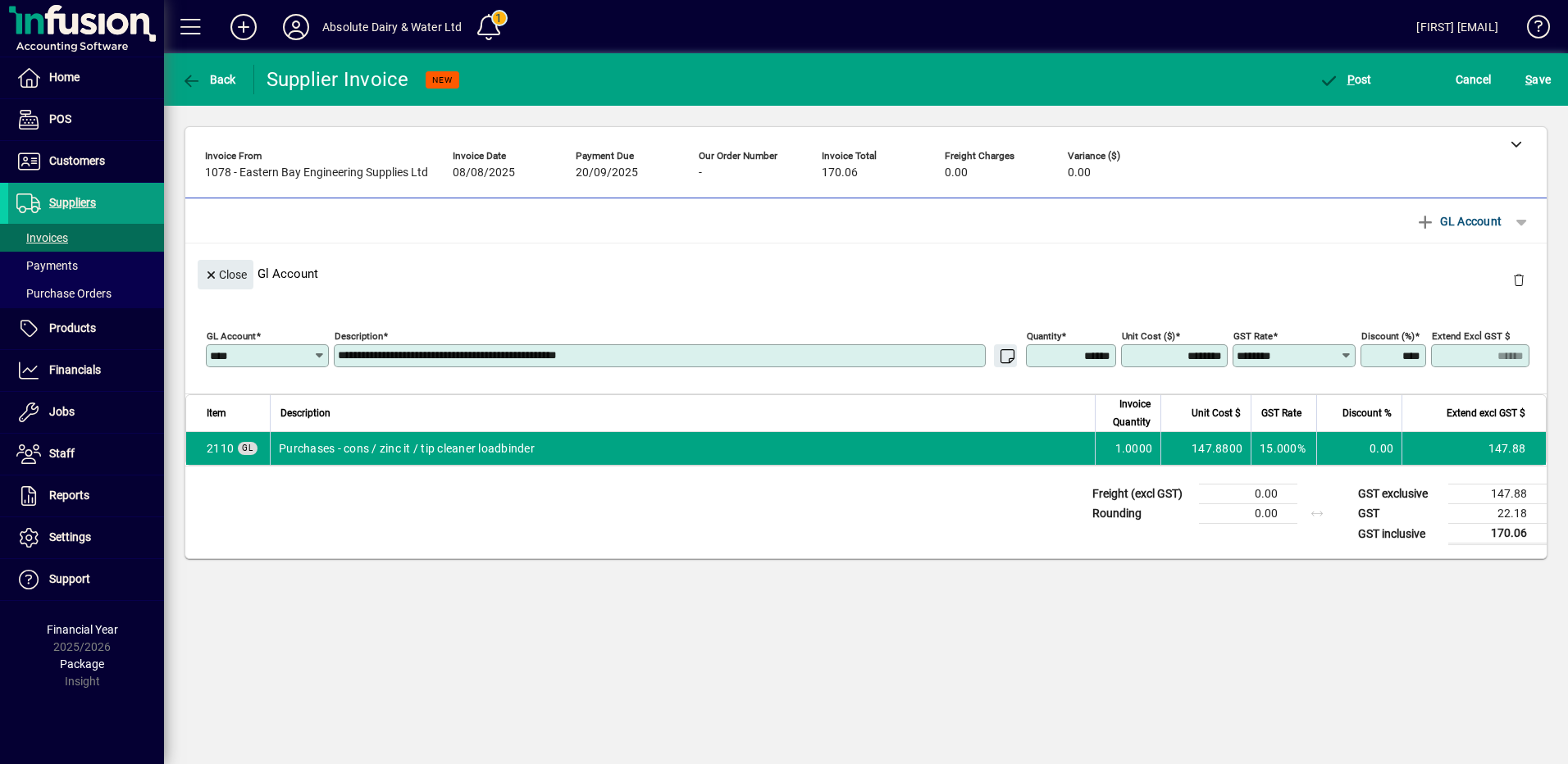 click on "**********" at bounding box center (661, 356) 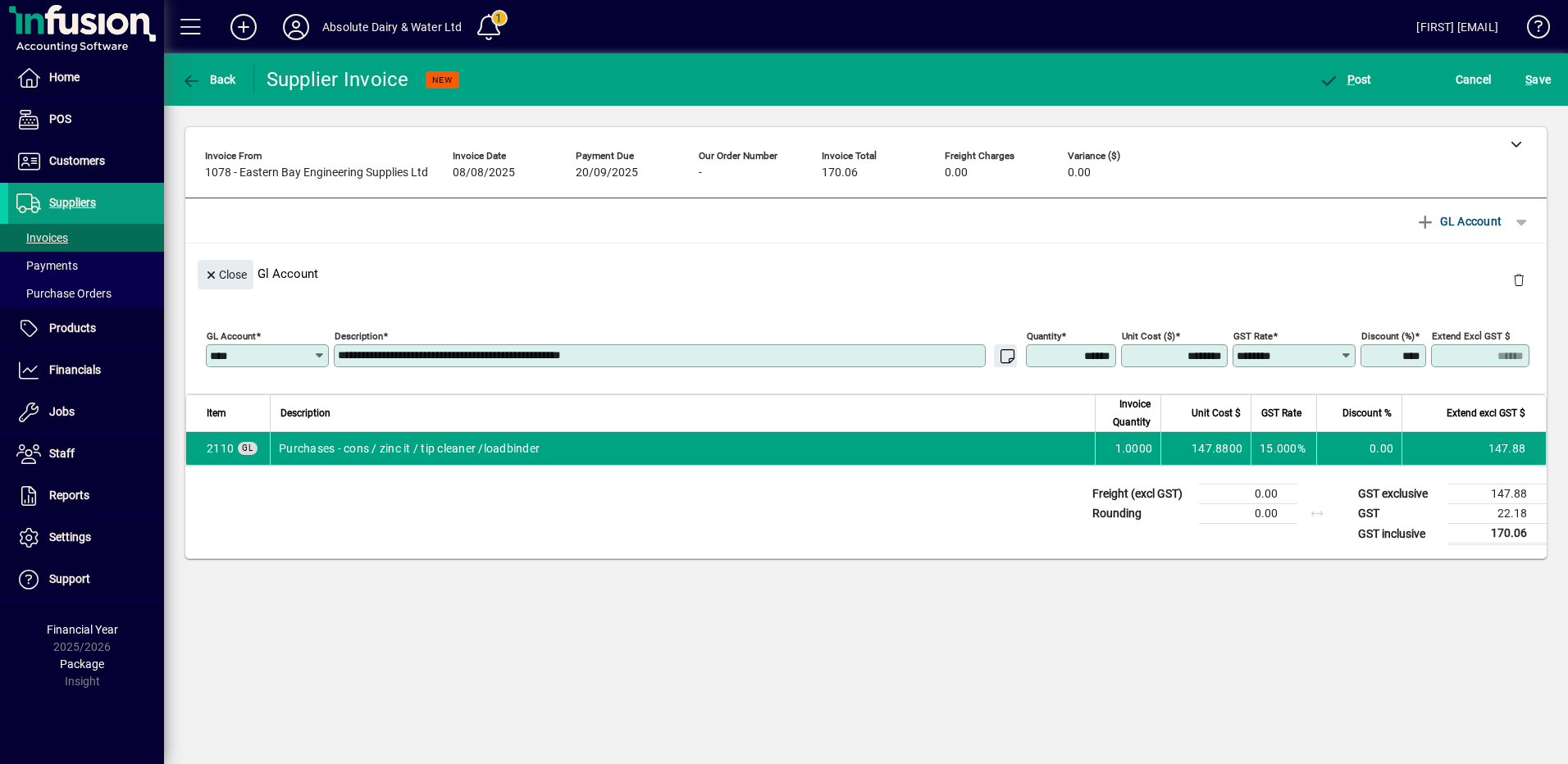 type on "**********" 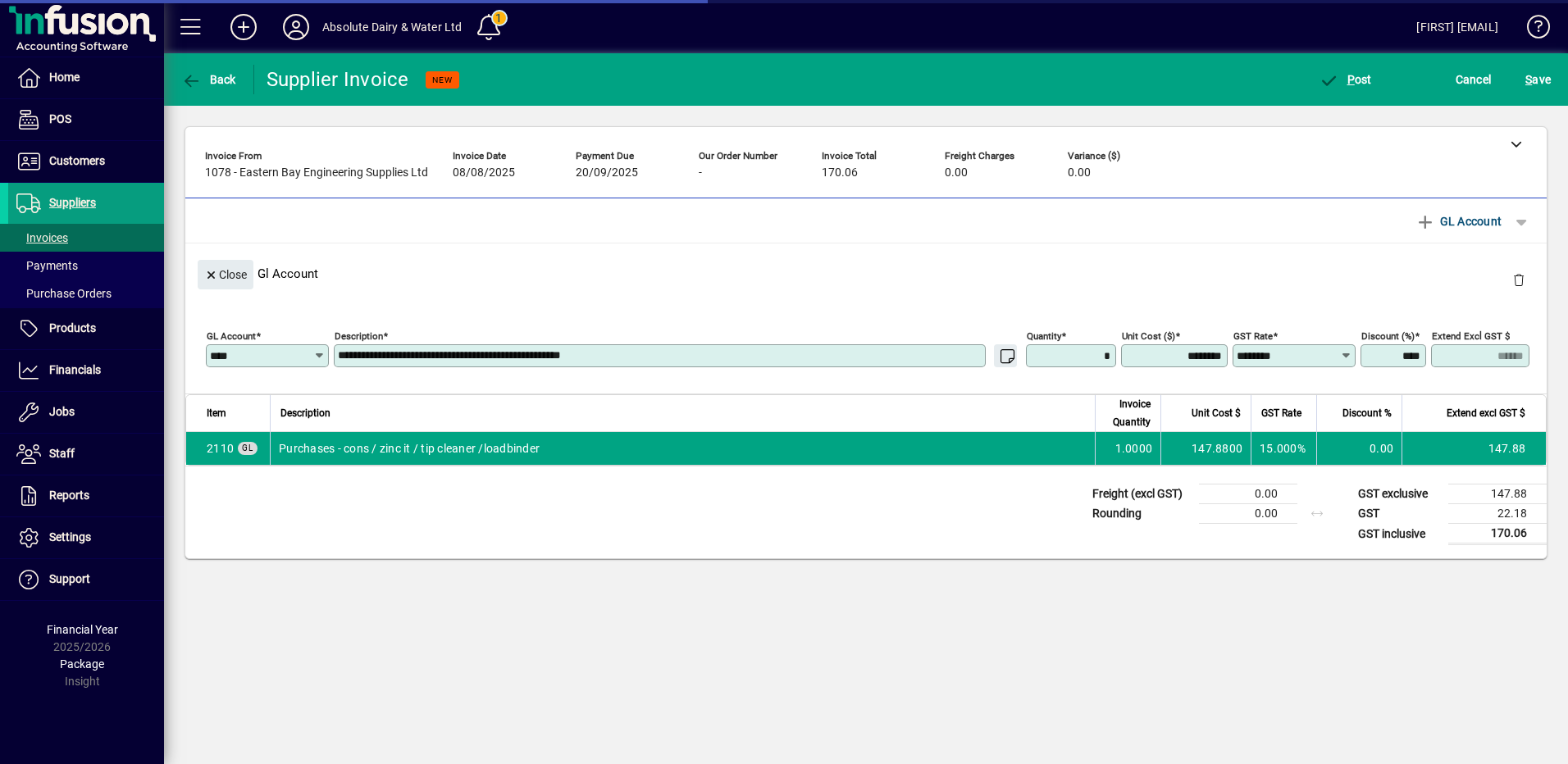 type on "******" 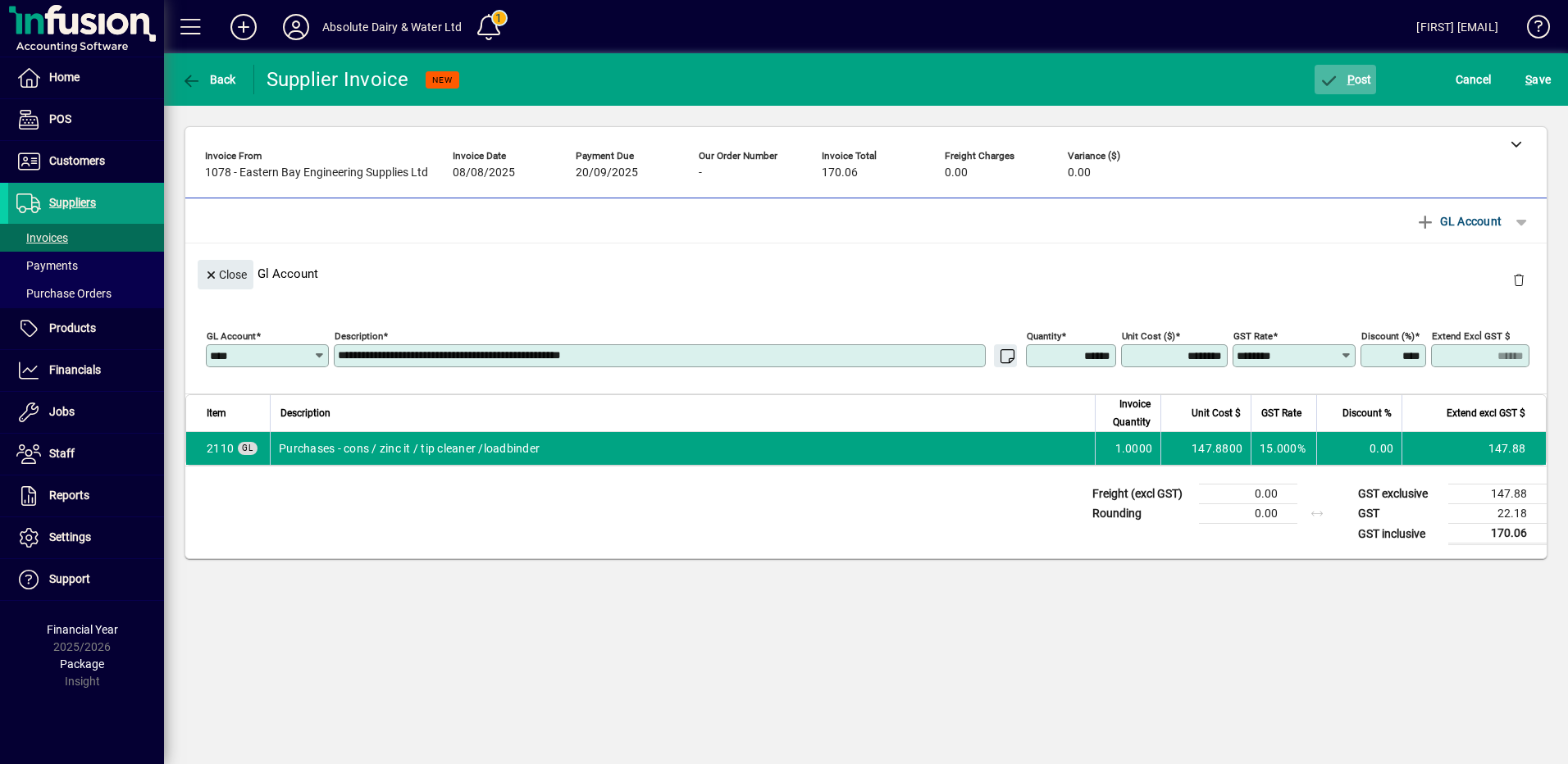 click on "P ost" 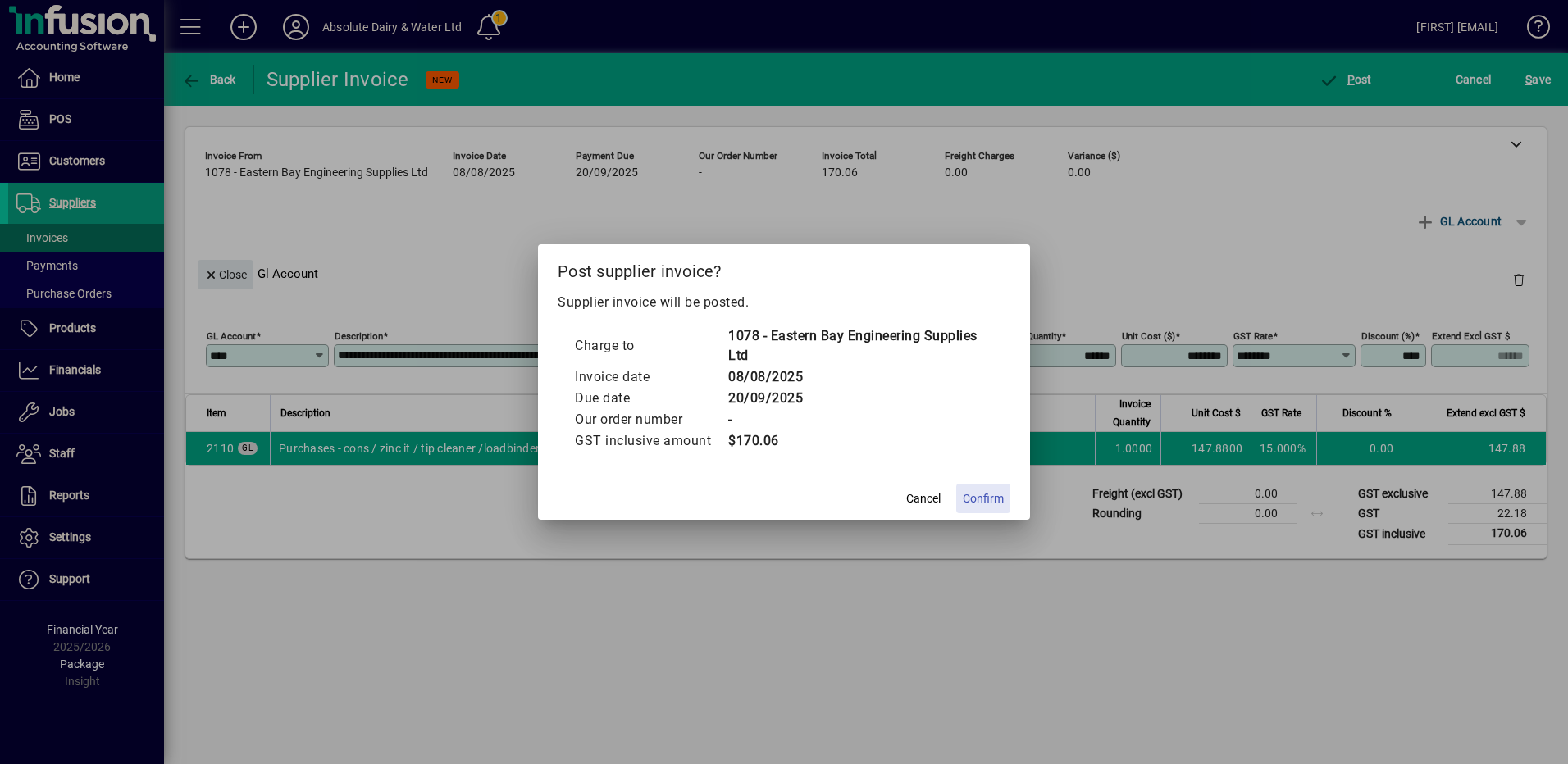 click on "Confirm" 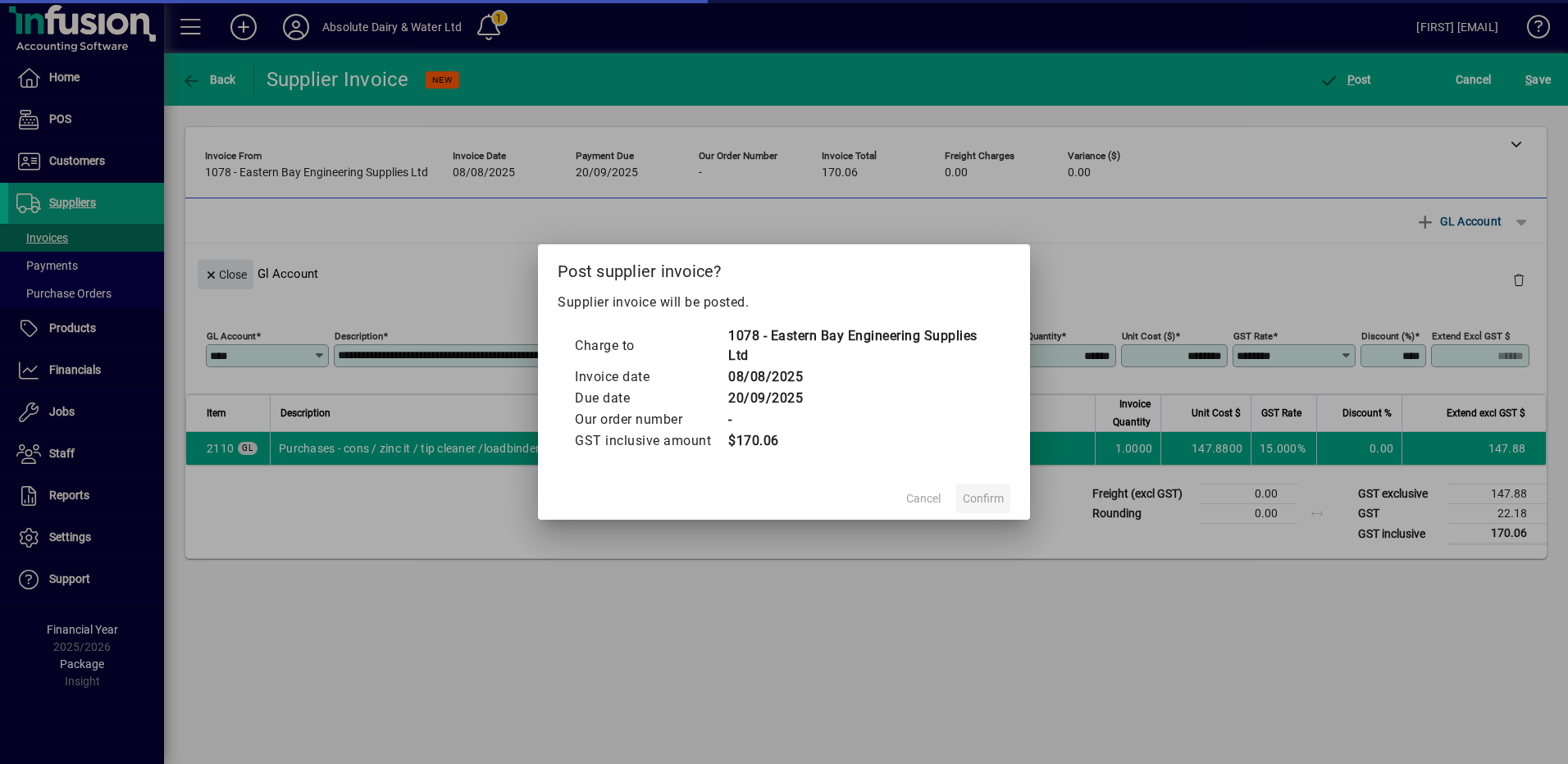 type on "****" 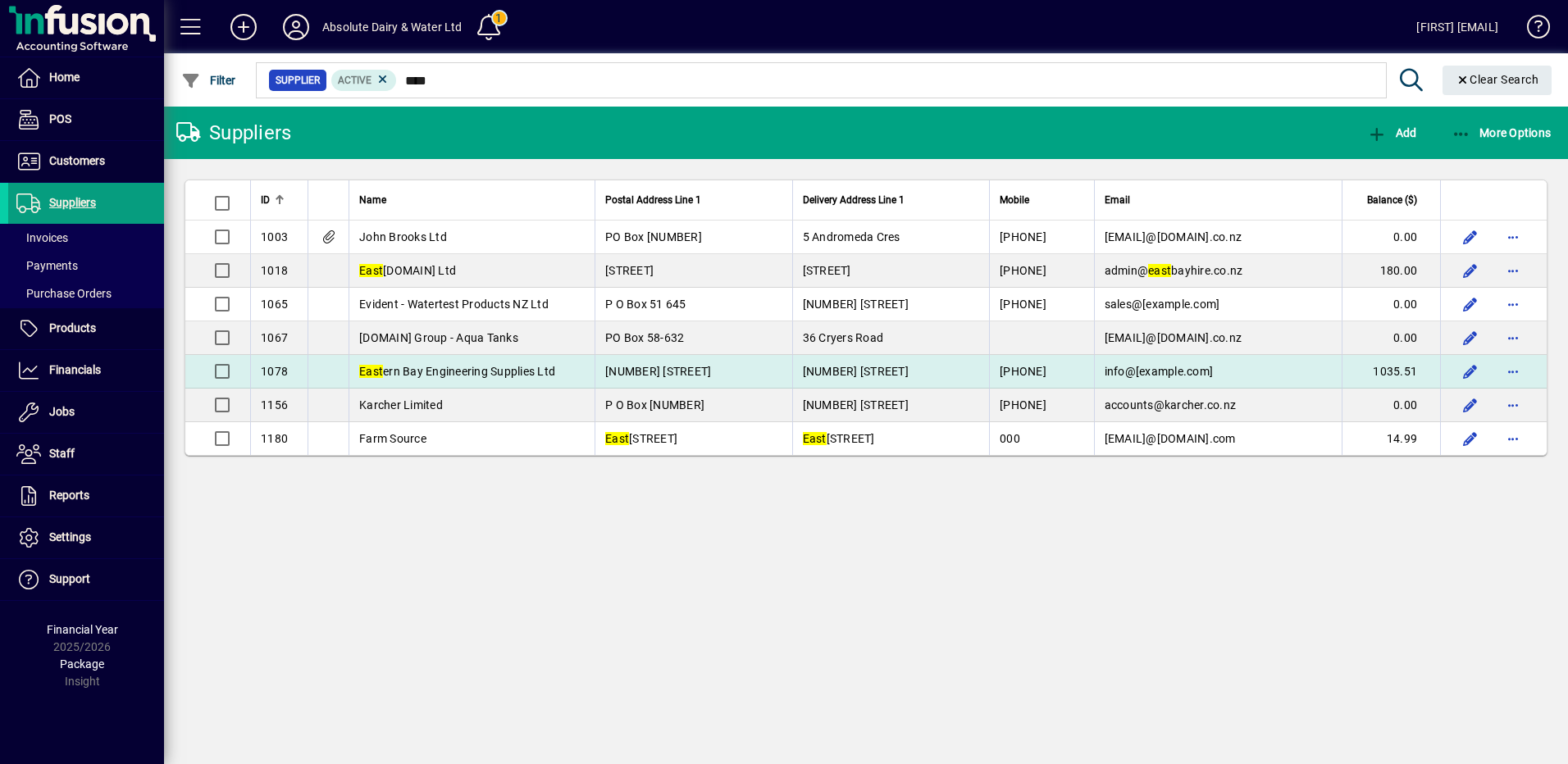 click on "[NUMBER] [STREET]" at bounding box center [891, 371] 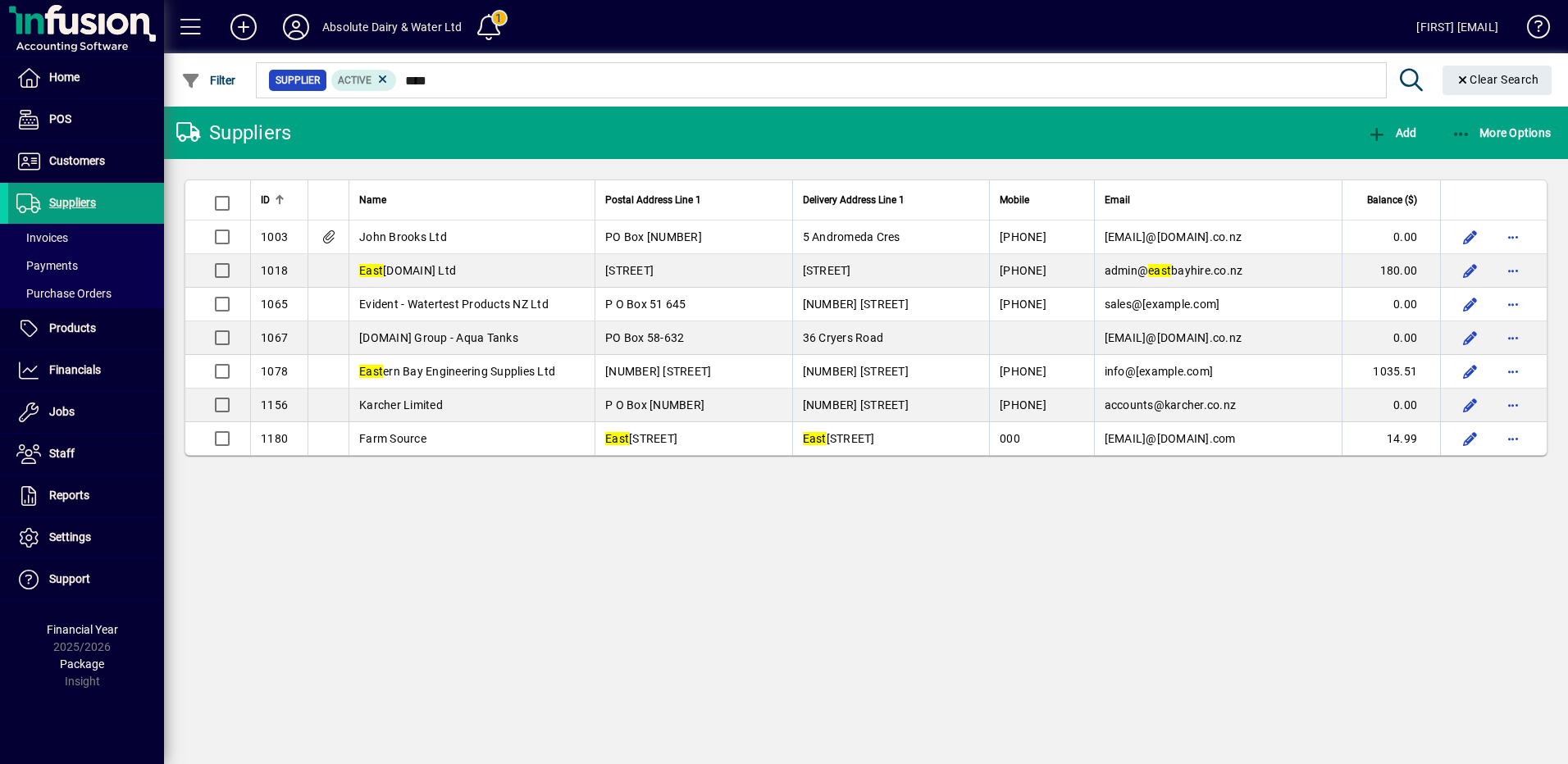 type 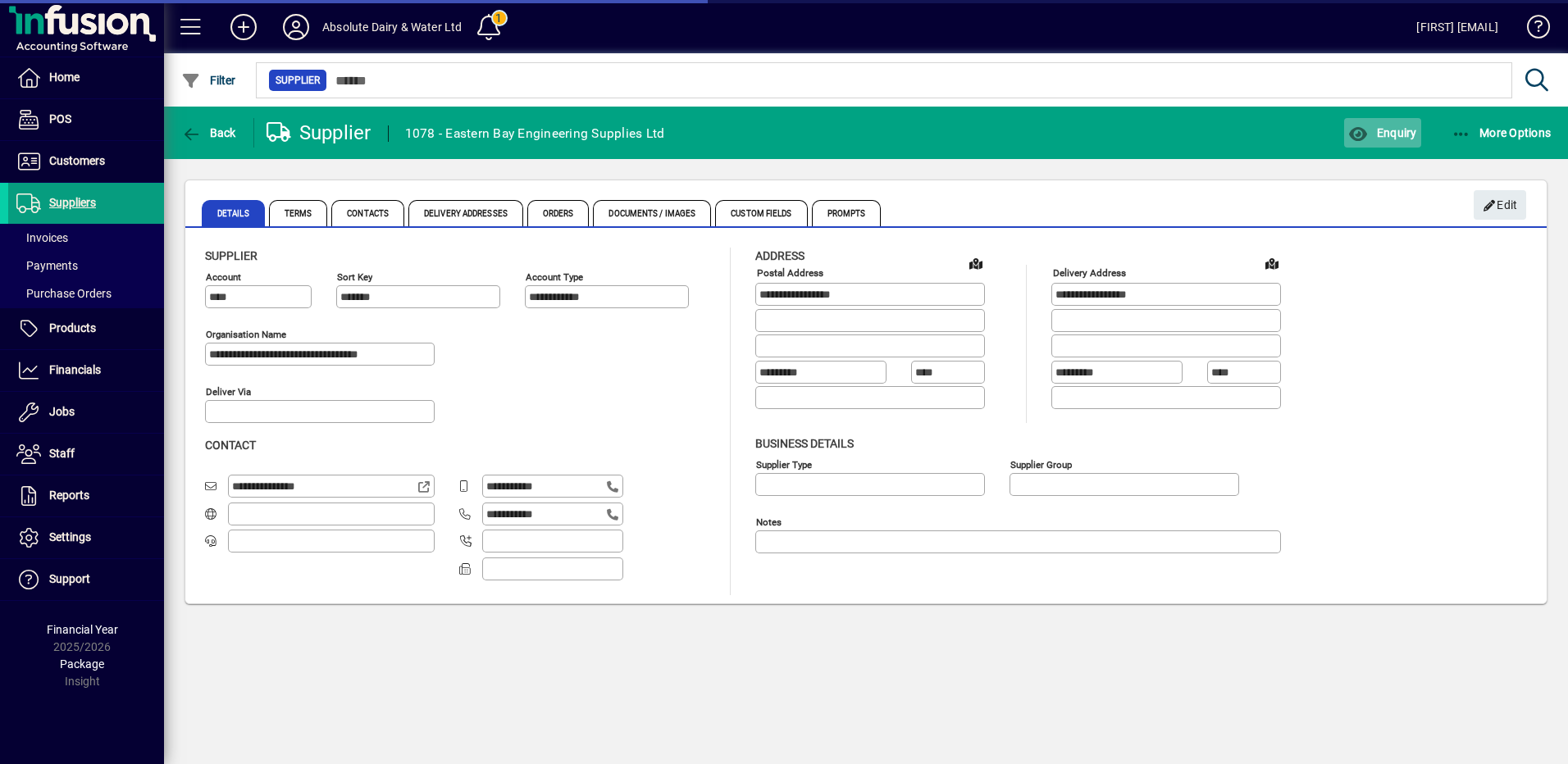 click on "Enquiry" 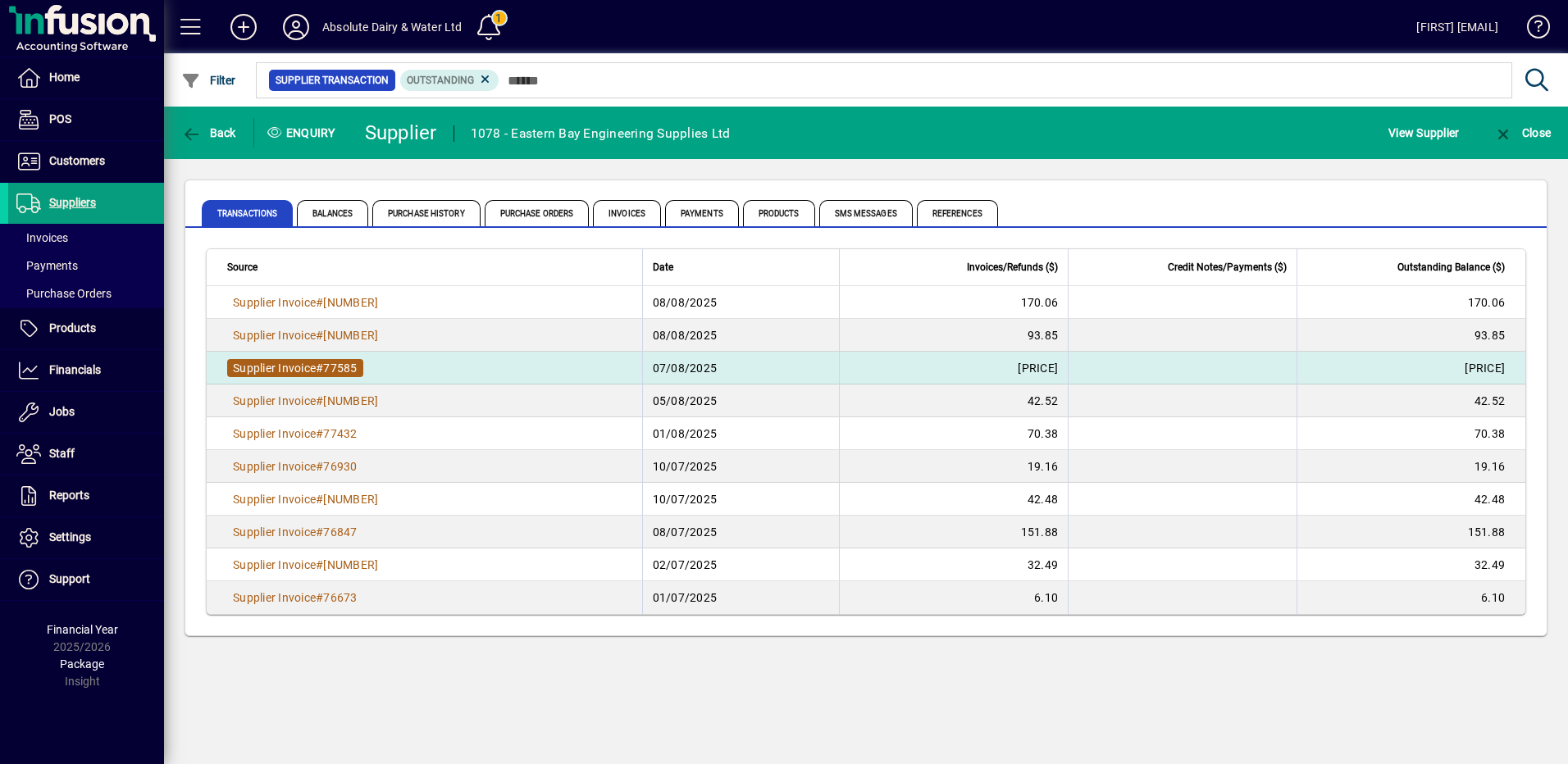 click on "Supplier Invoice" at bounding box center [274, 368] 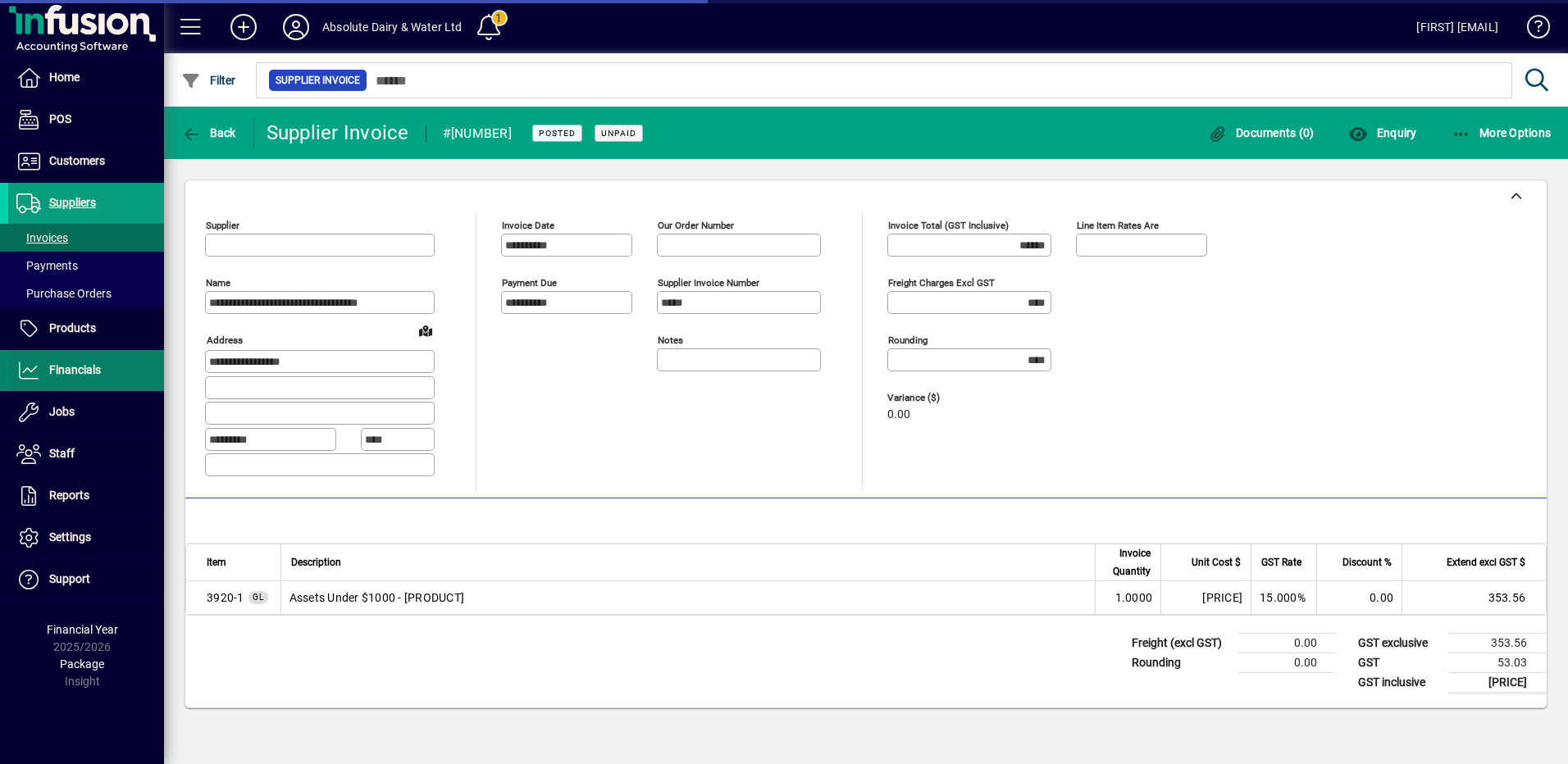 type on "**********" 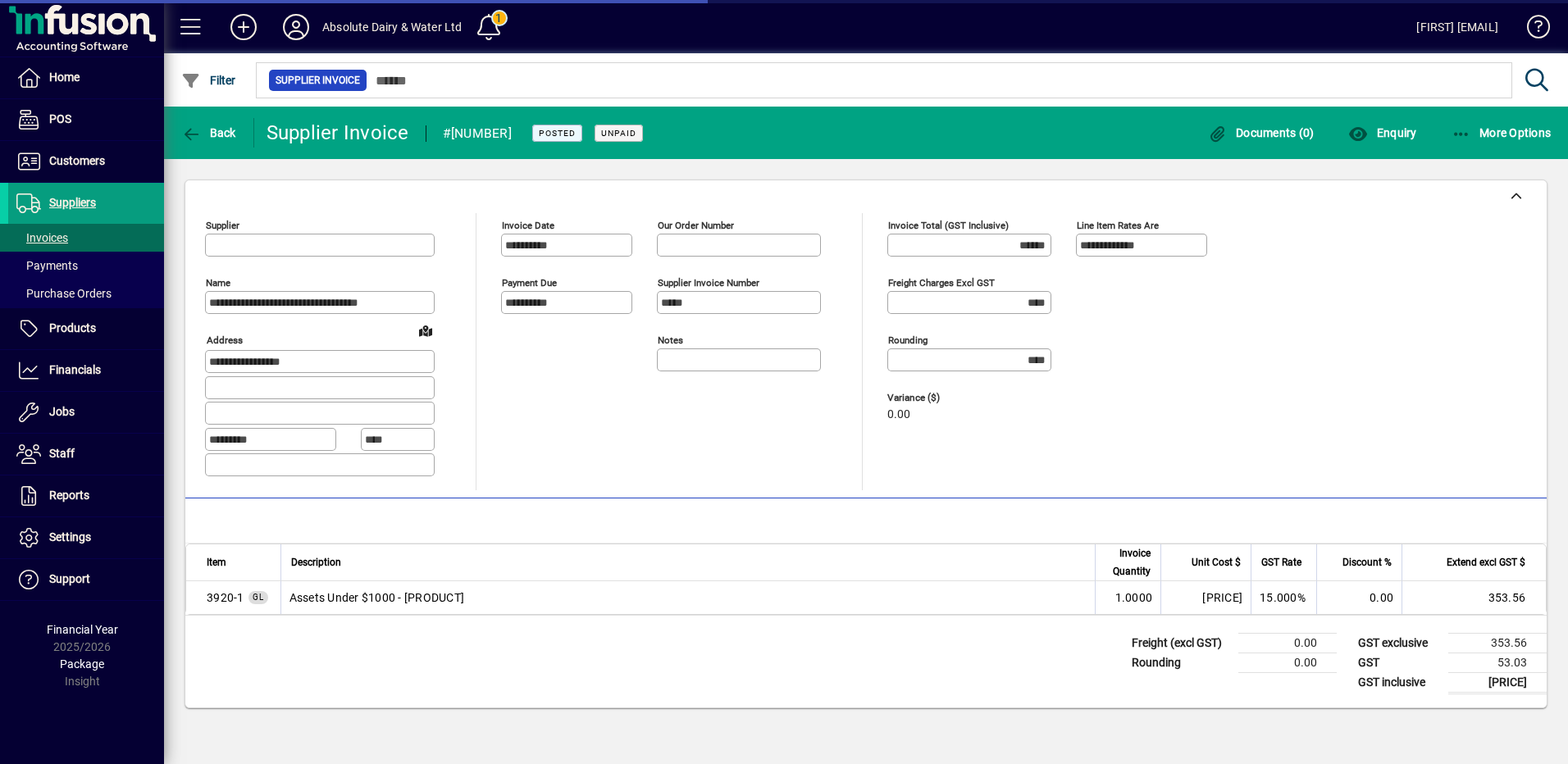 type on "**********" 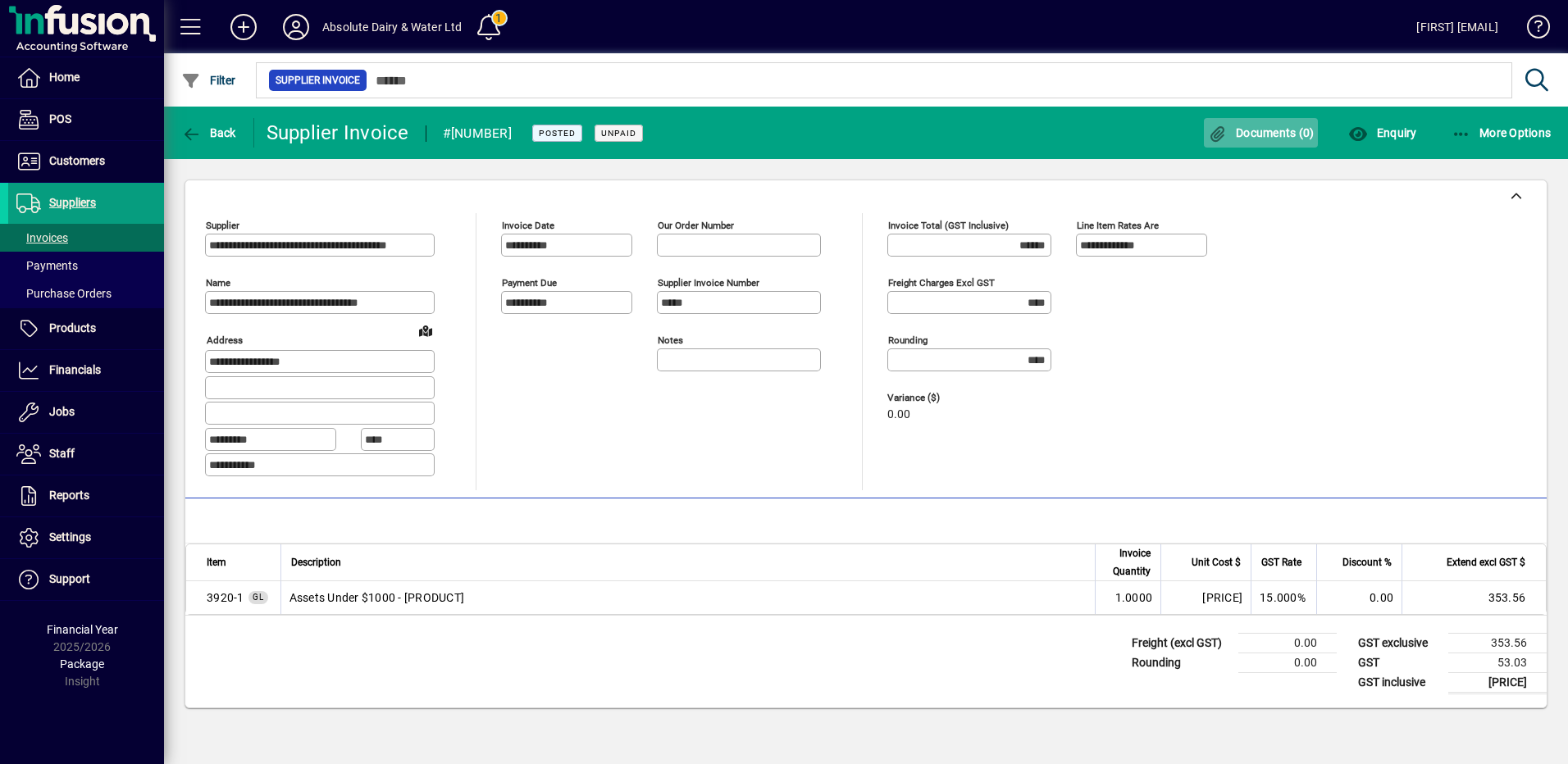 click on "Documents (0)" 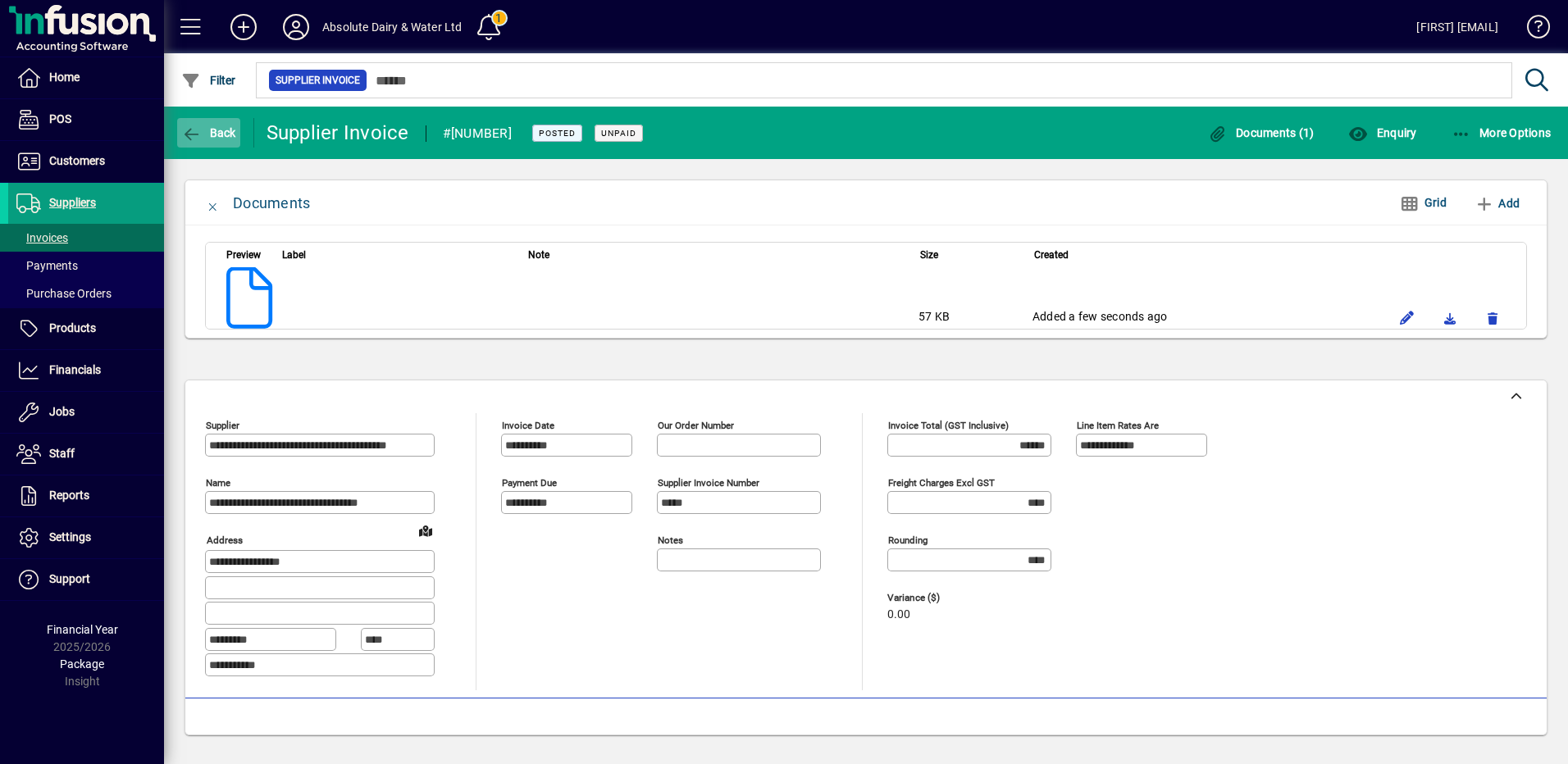click 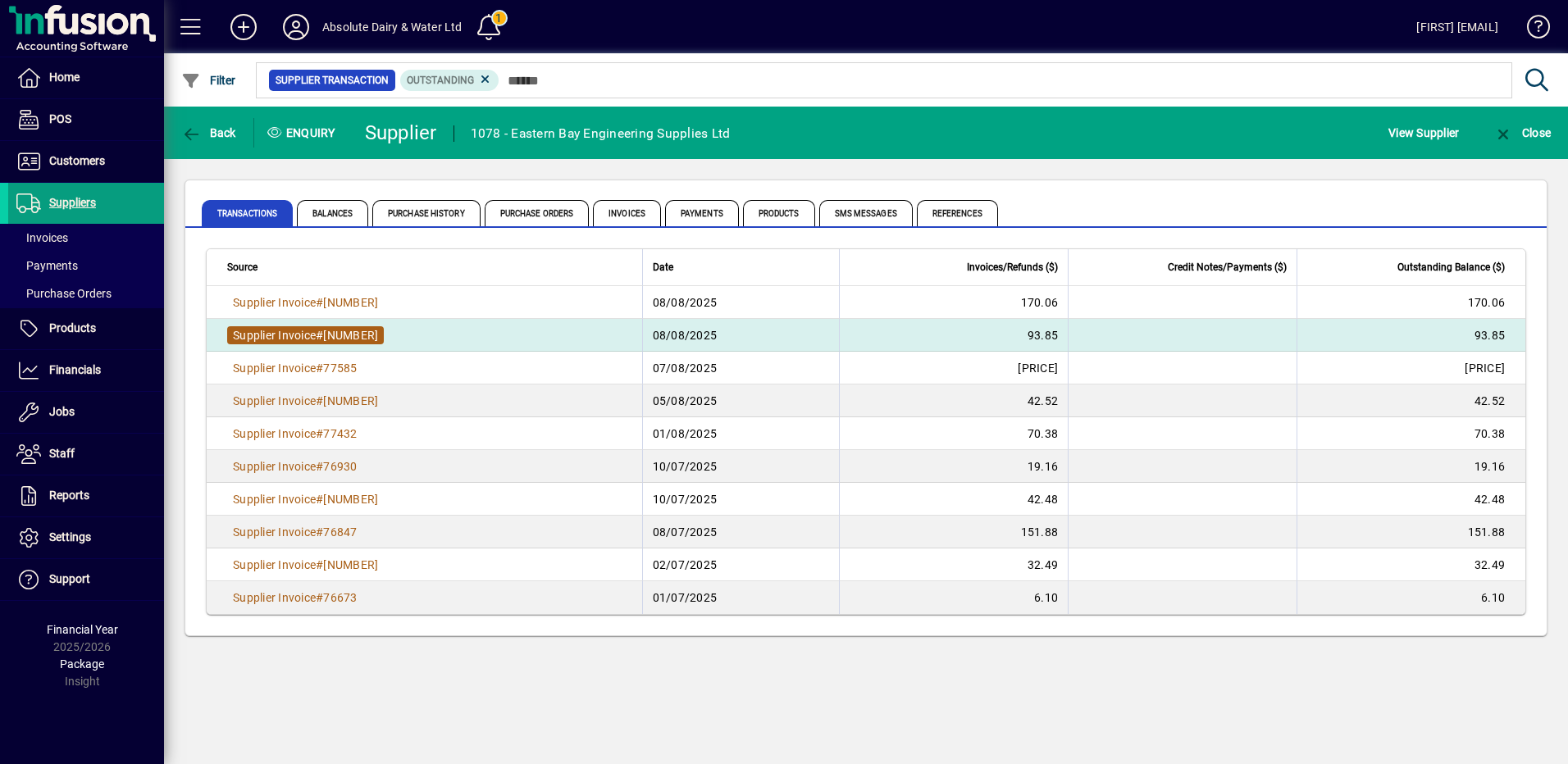 click on "Supplier Invoice" at bounding box center [274, 335] 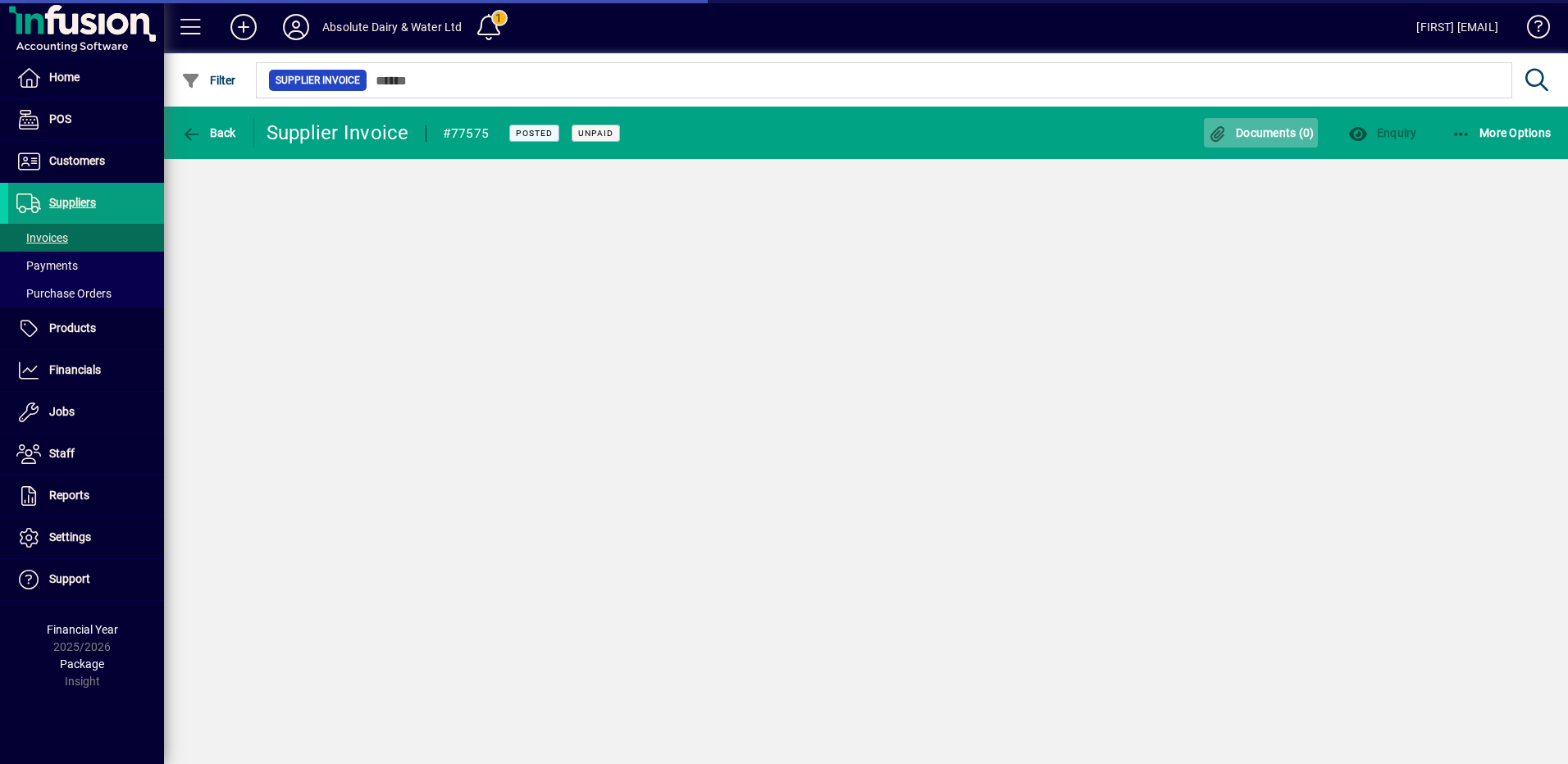 click on "Documents (0)" 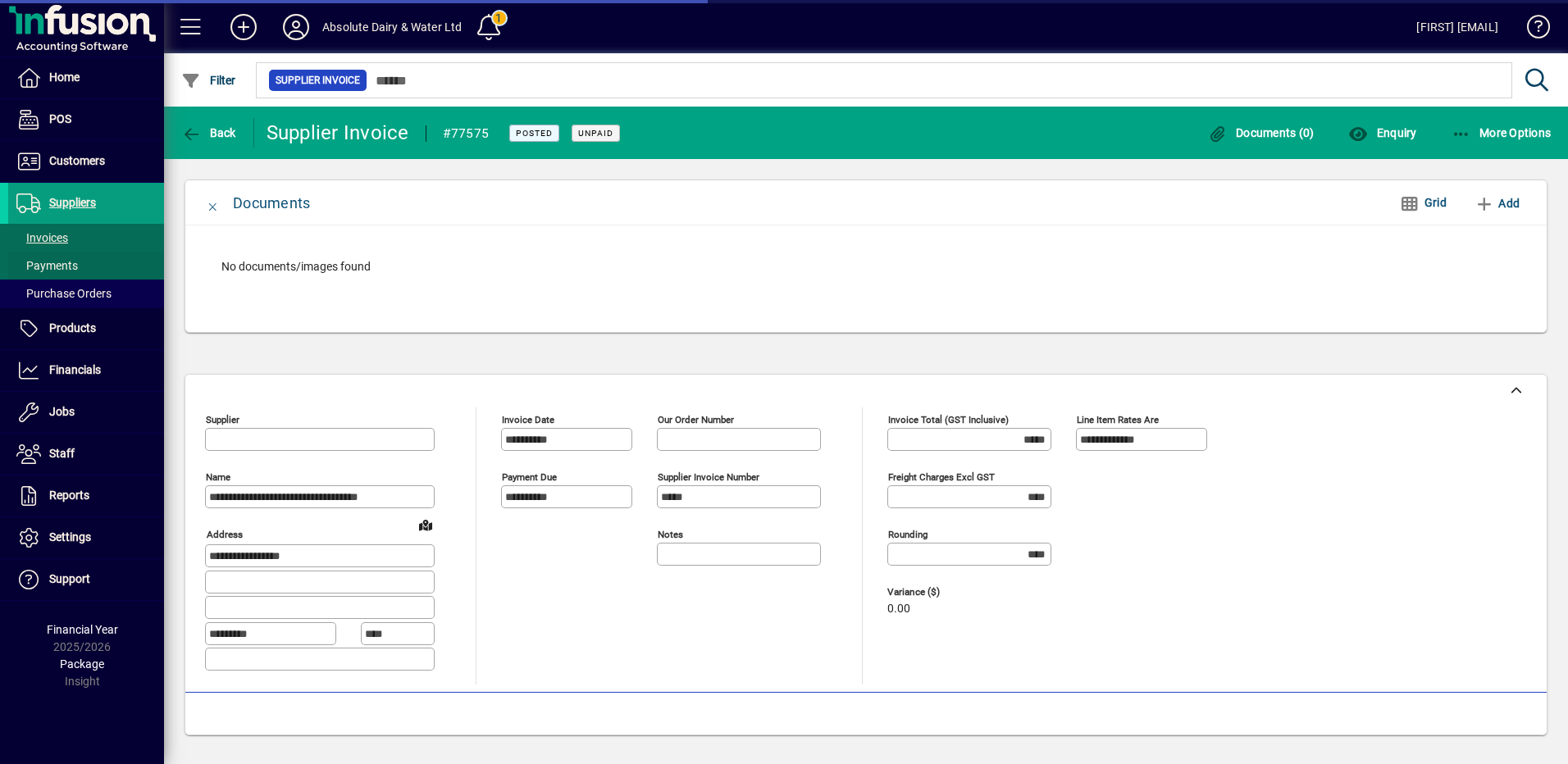 type on "**********" 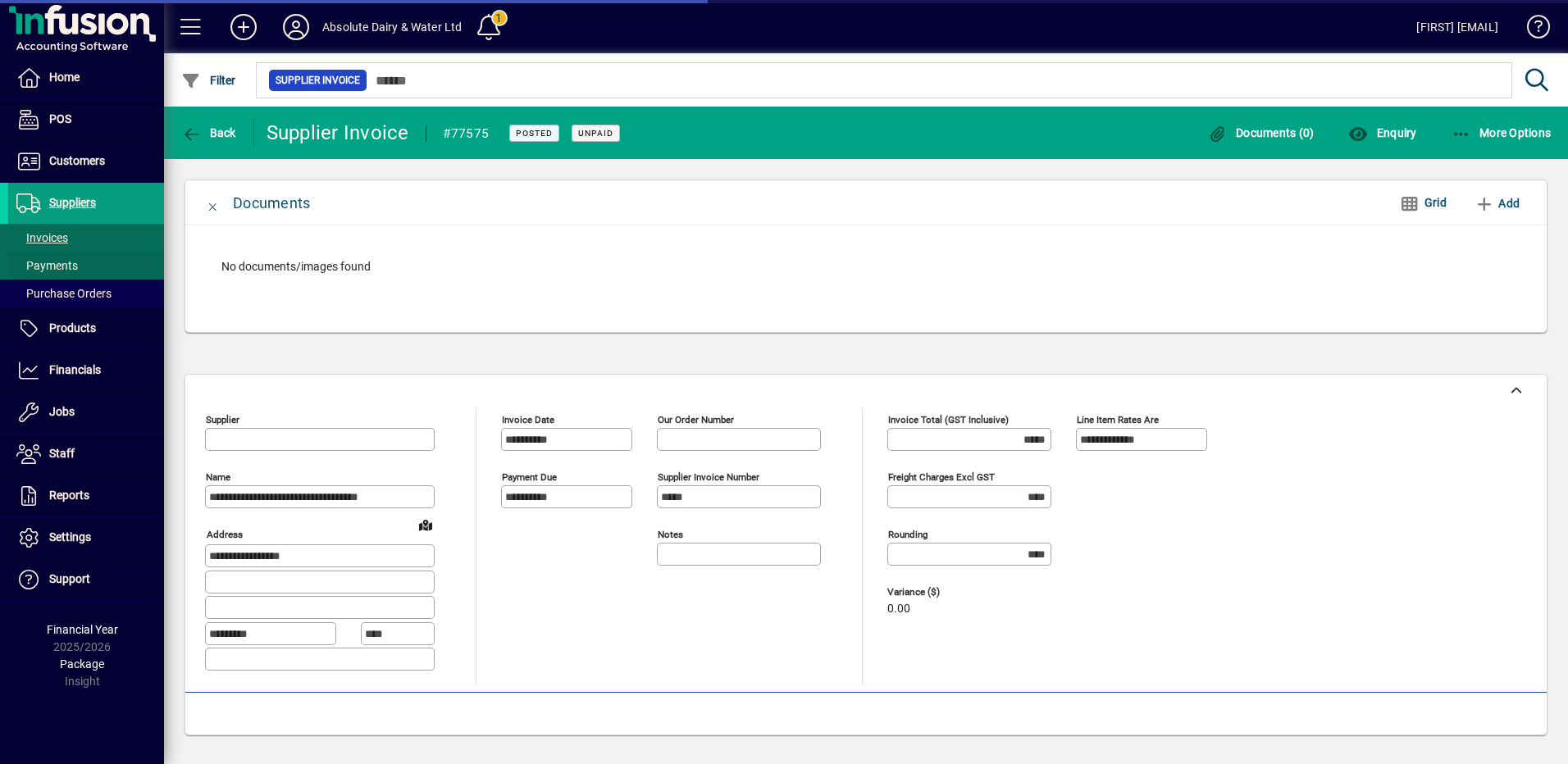 type on "**********" 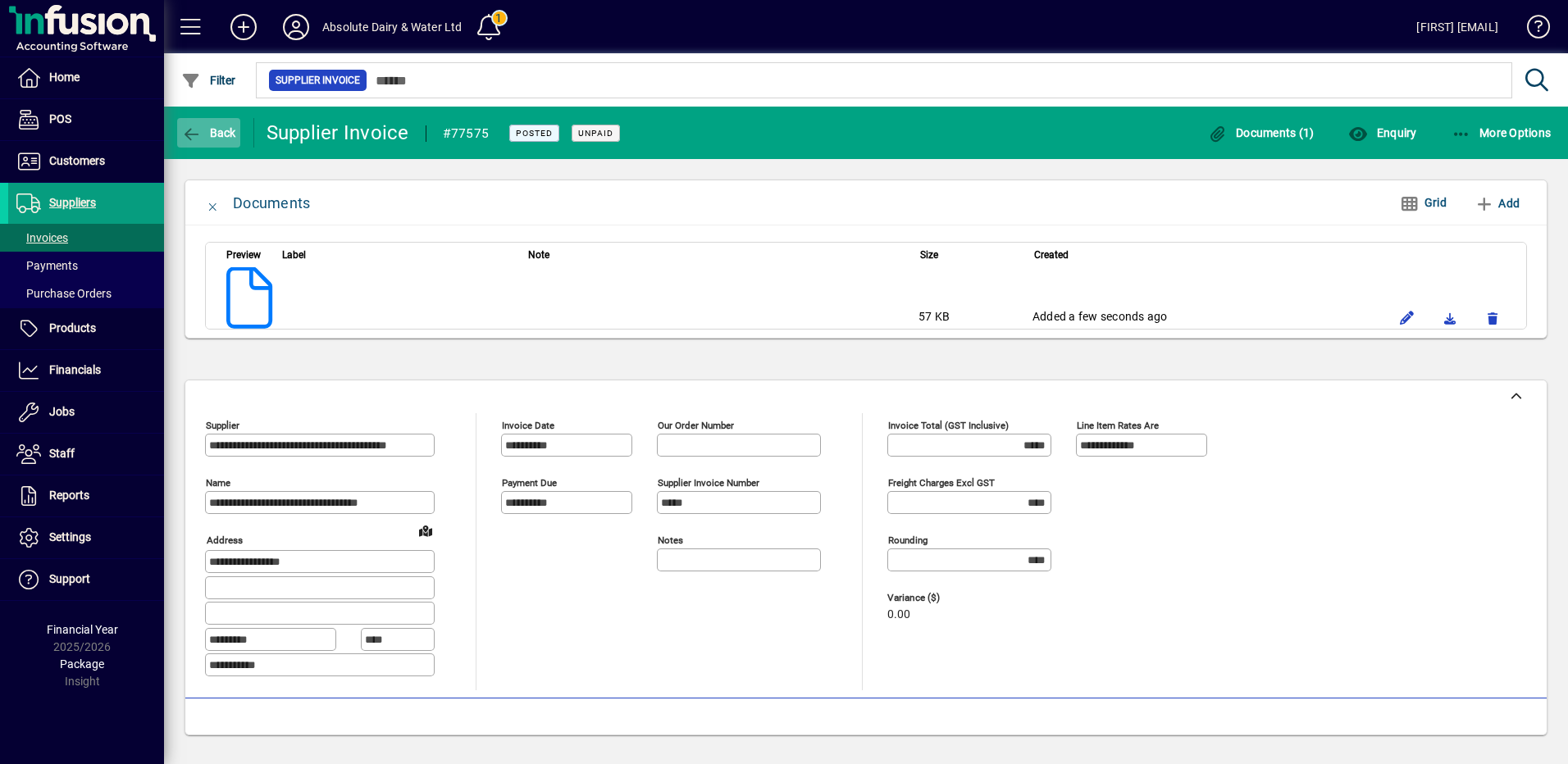 click 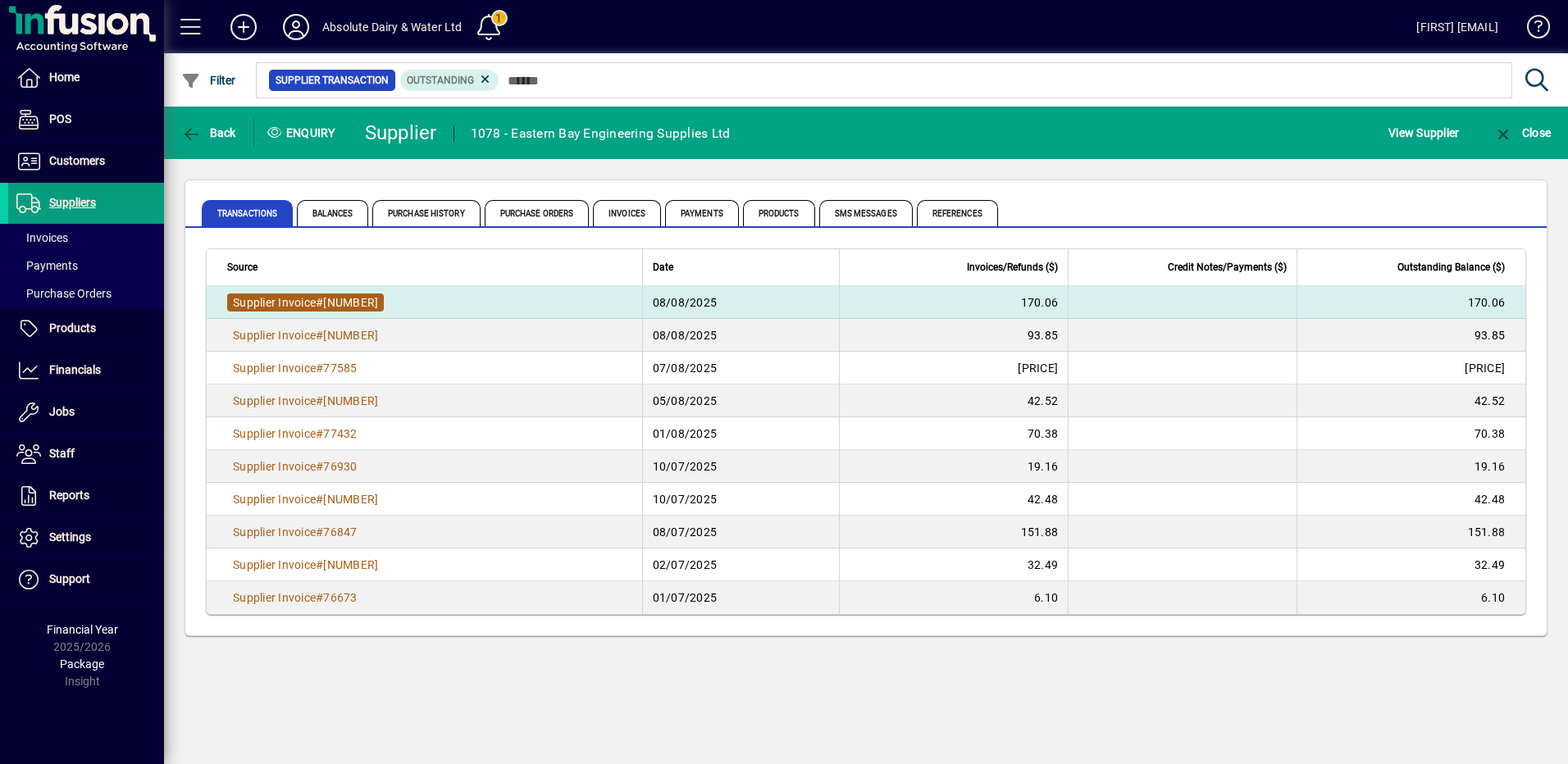 click on "[NUMBER]" at bounding box center (350, 302) 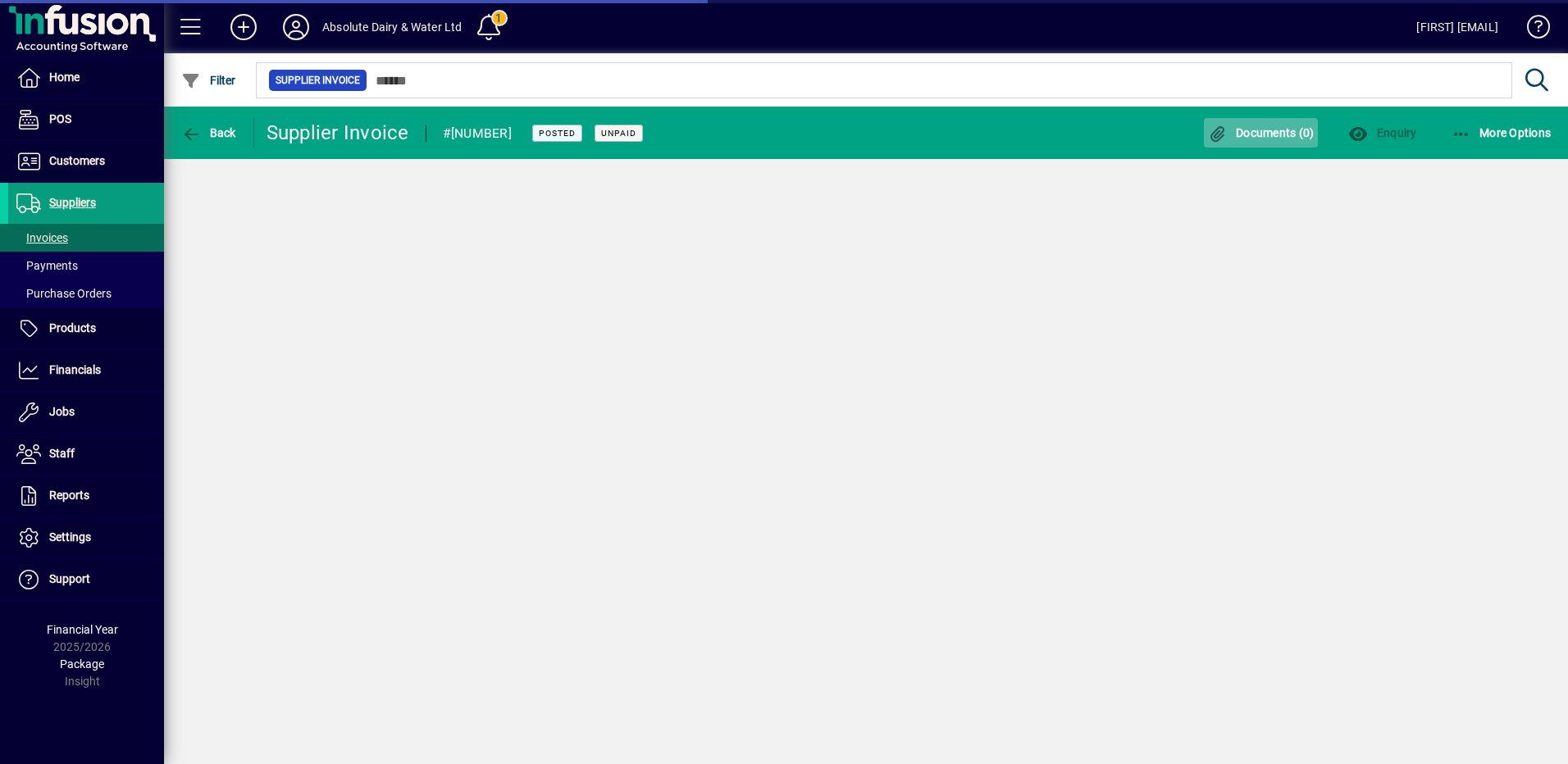 click on "Documents (0)" 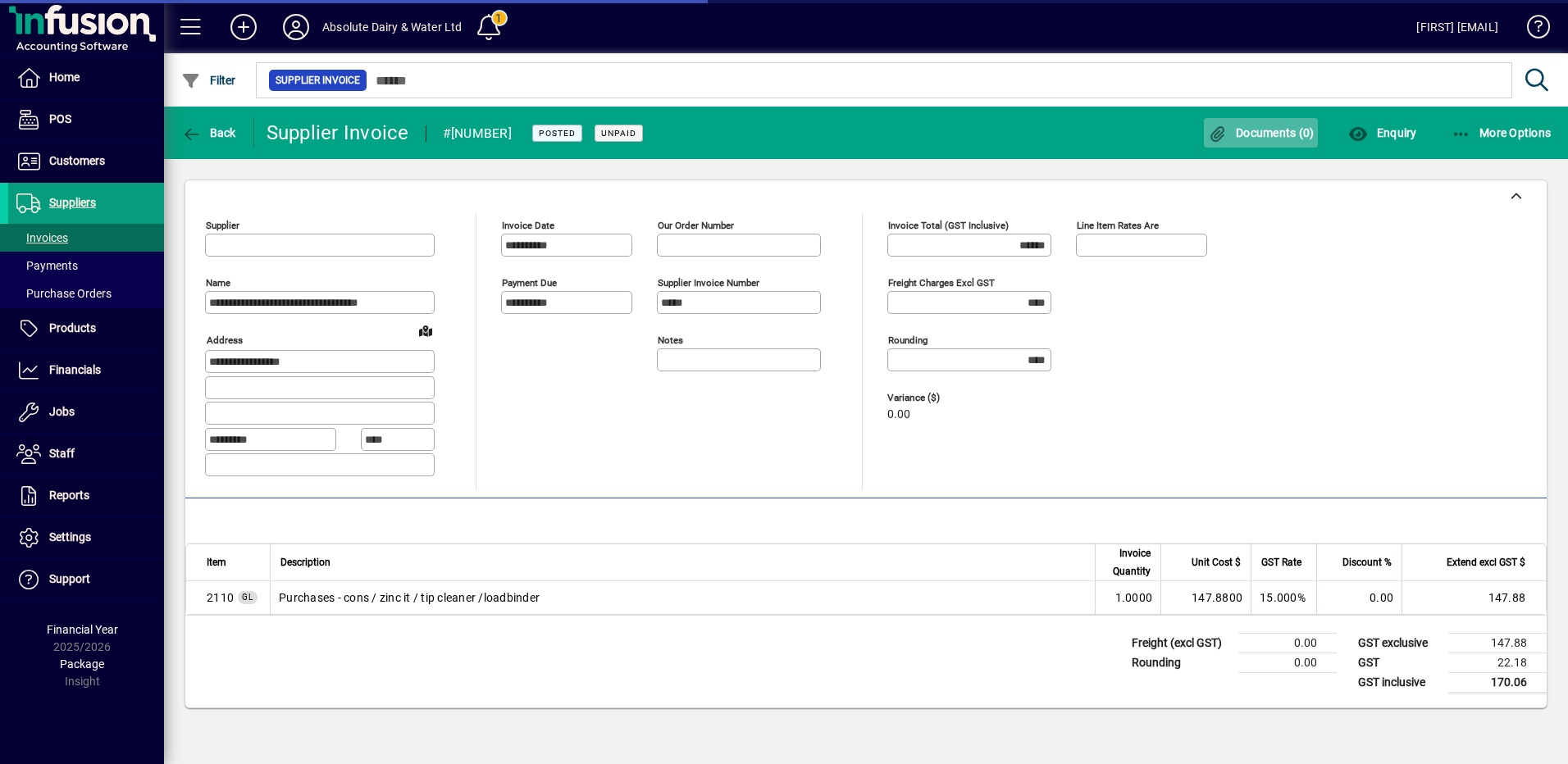 type on "**********" 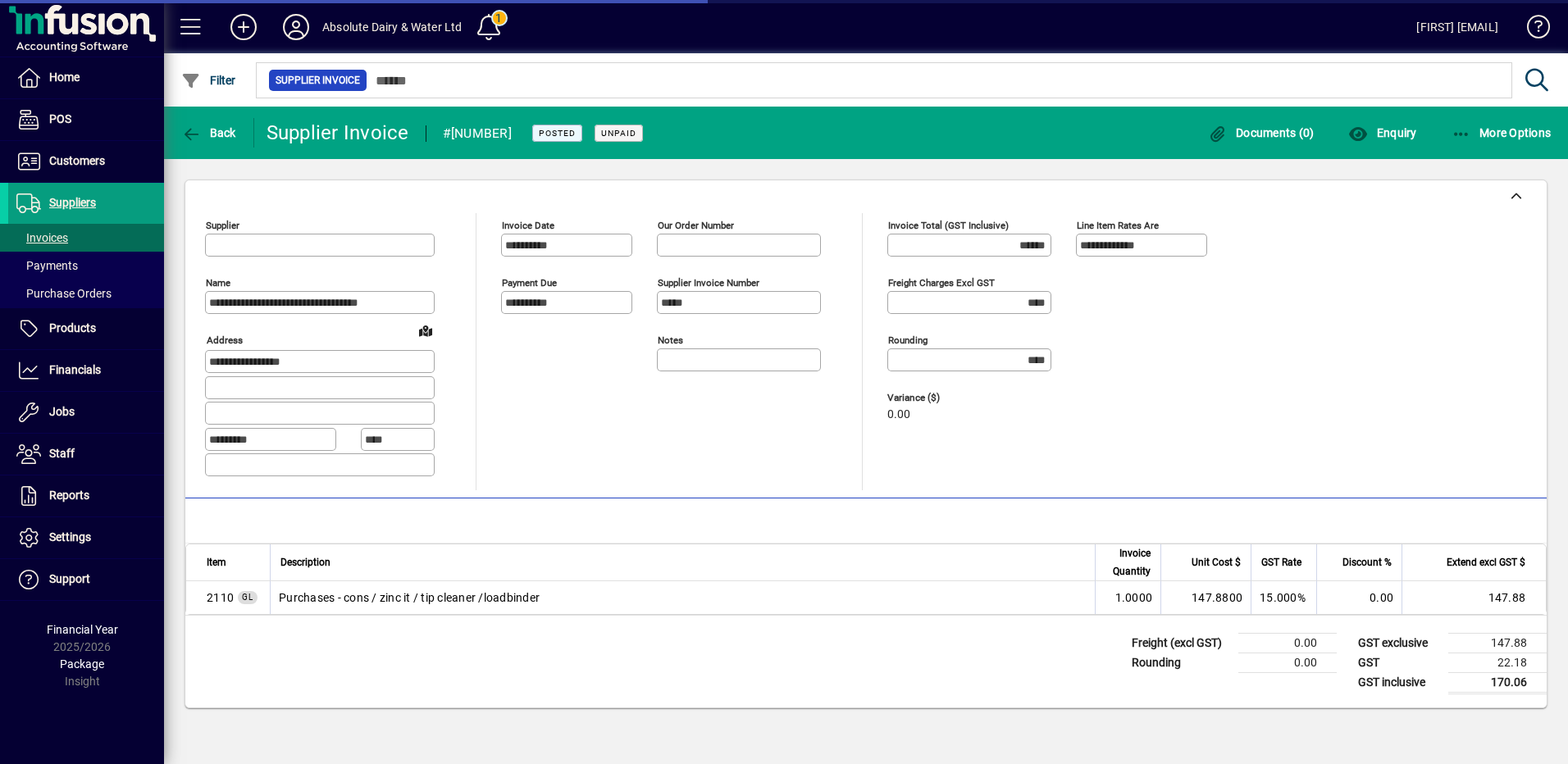 type on "**********" 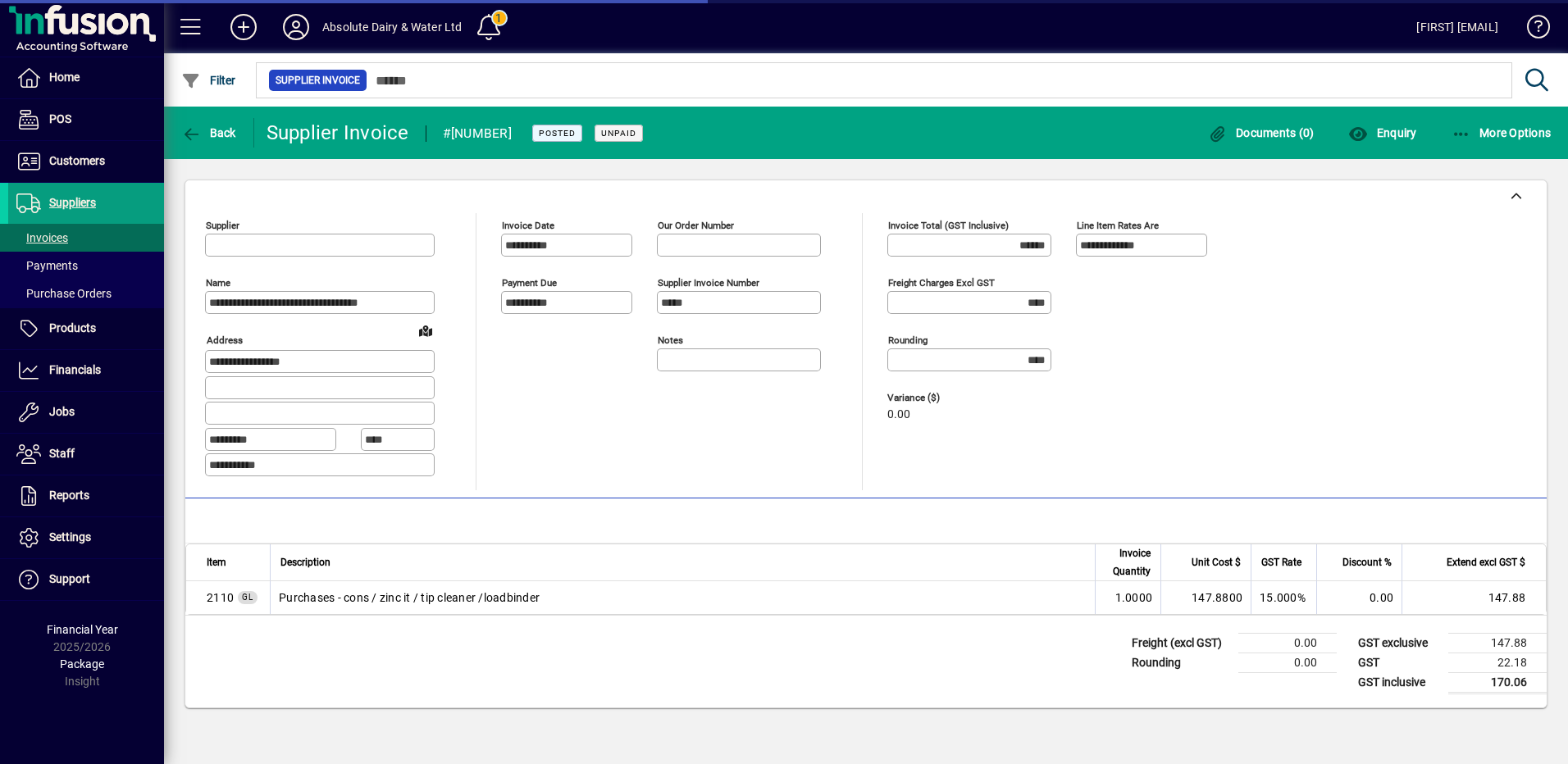 type on "**********" 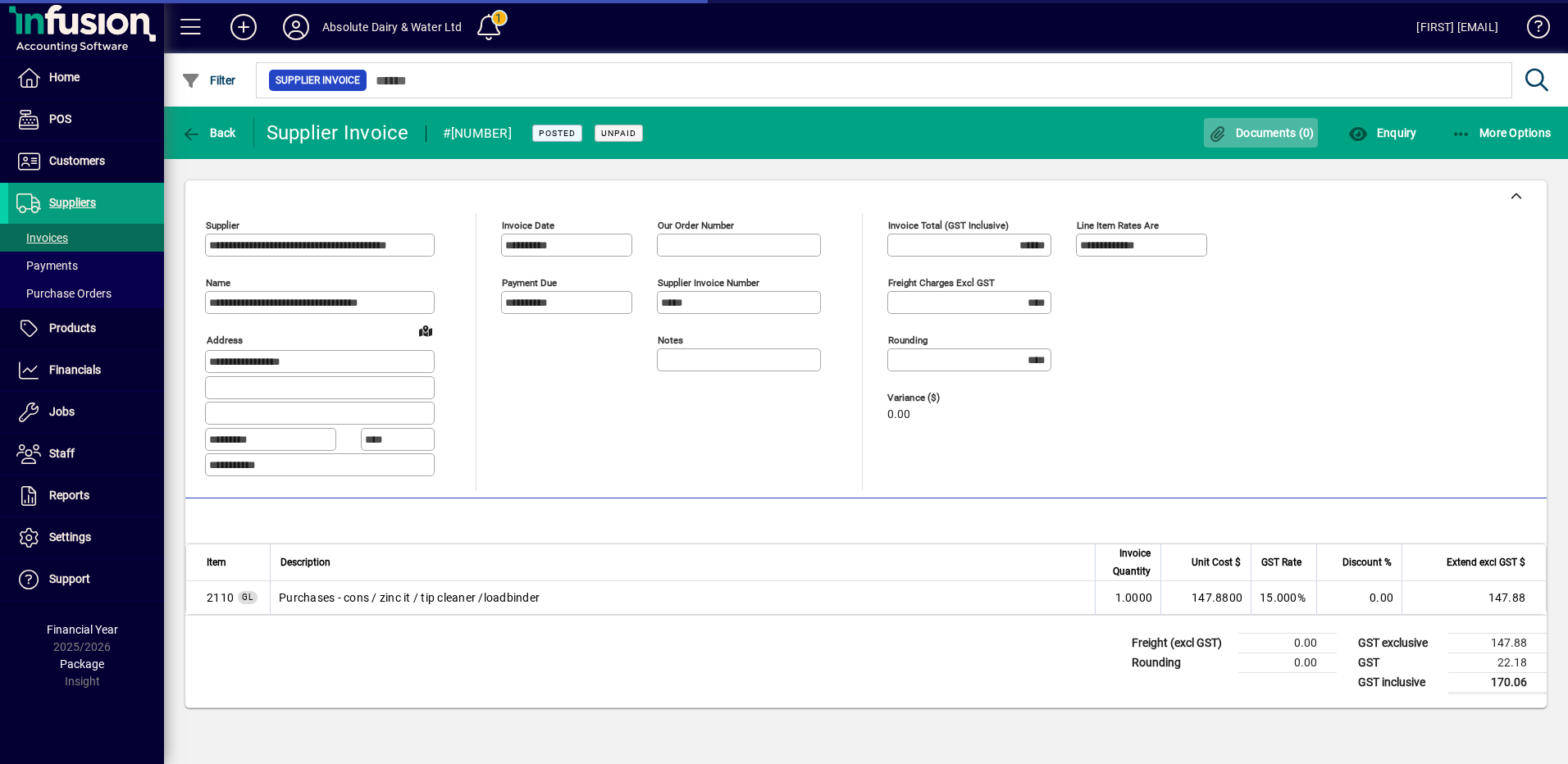 click on "Documents (0)" 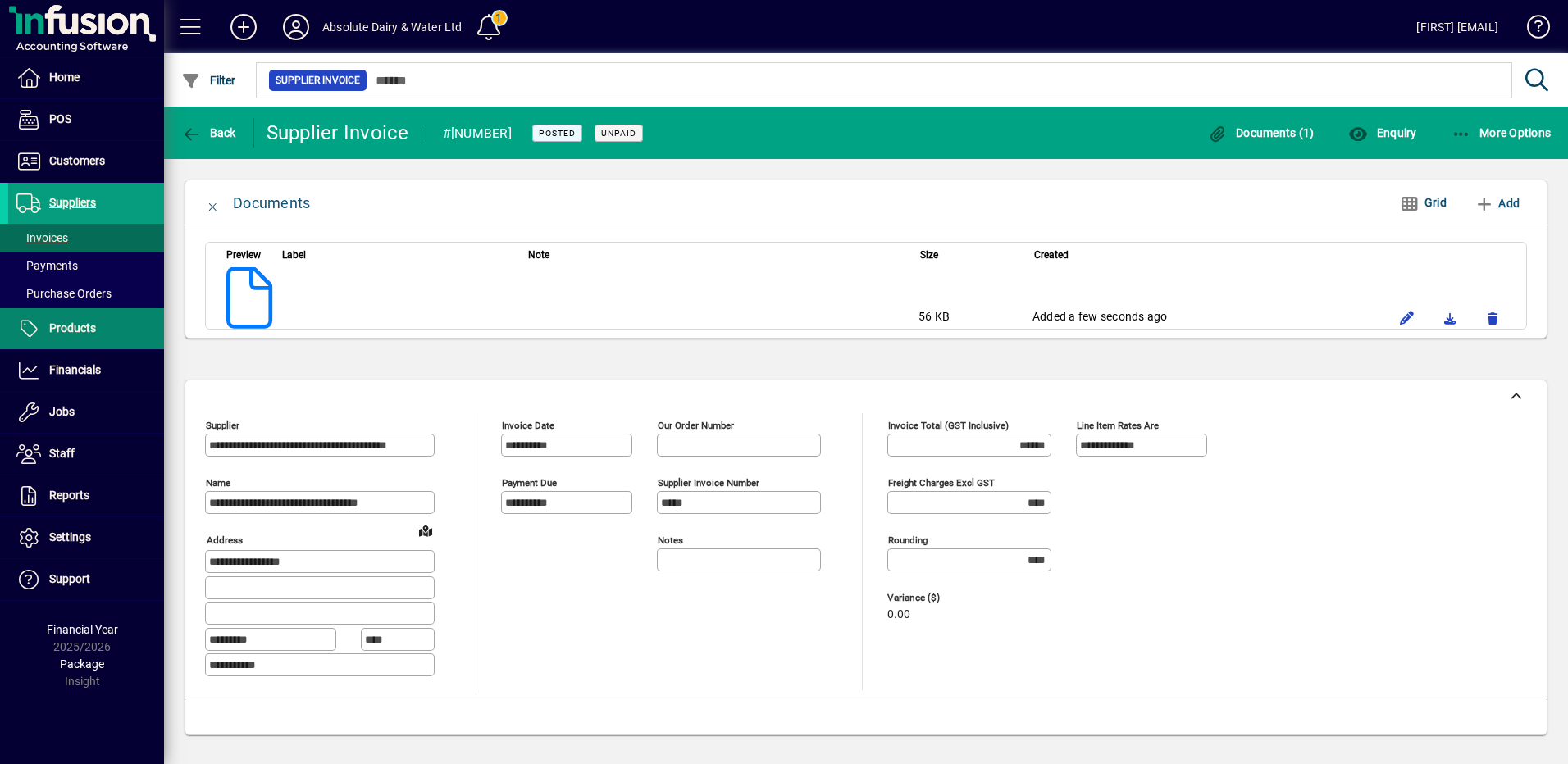type 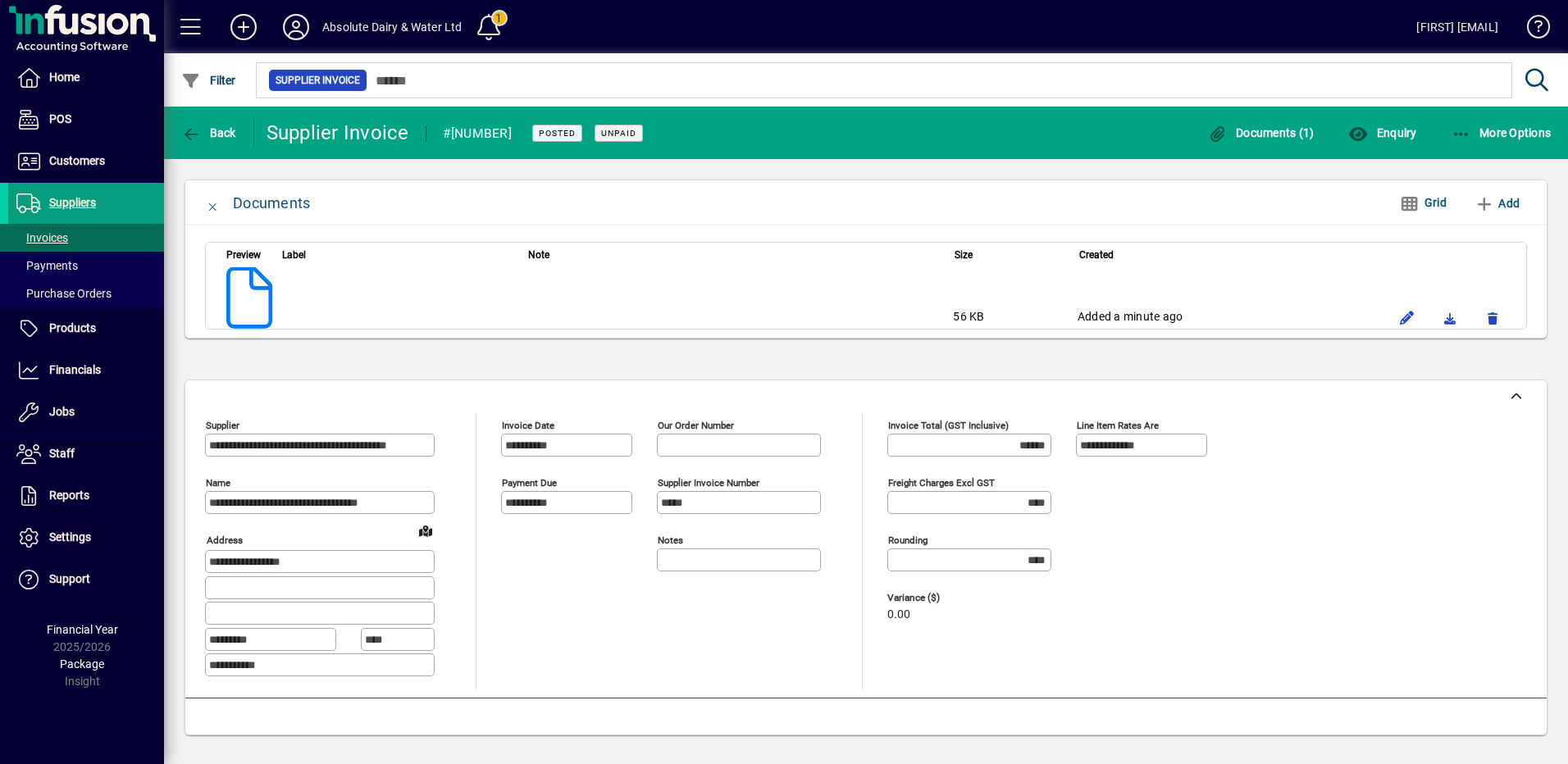 click on "Documents Grid Add Preview Label Note Size Created [SIZE] Added [TIME] ago" 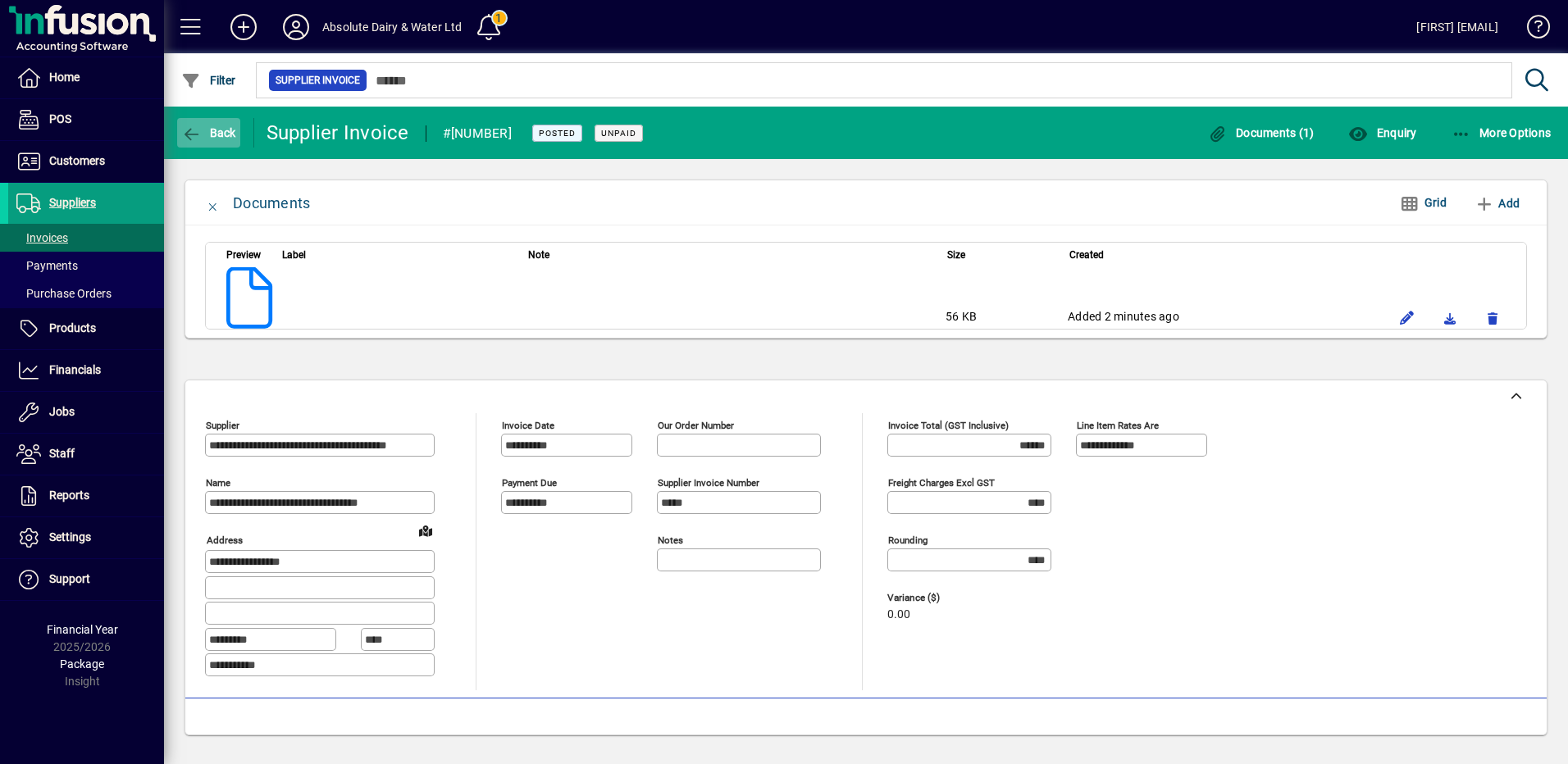 click 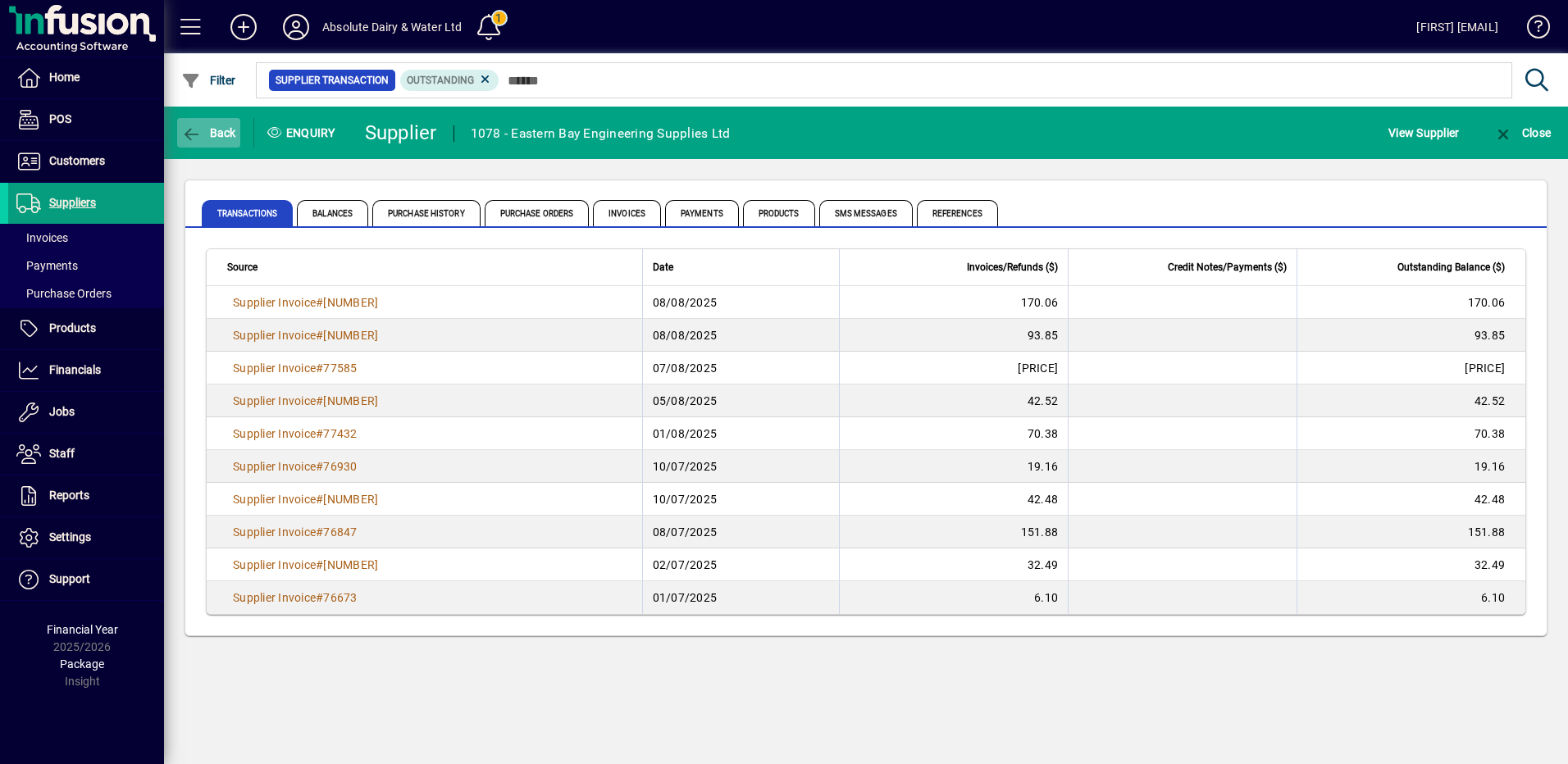 click 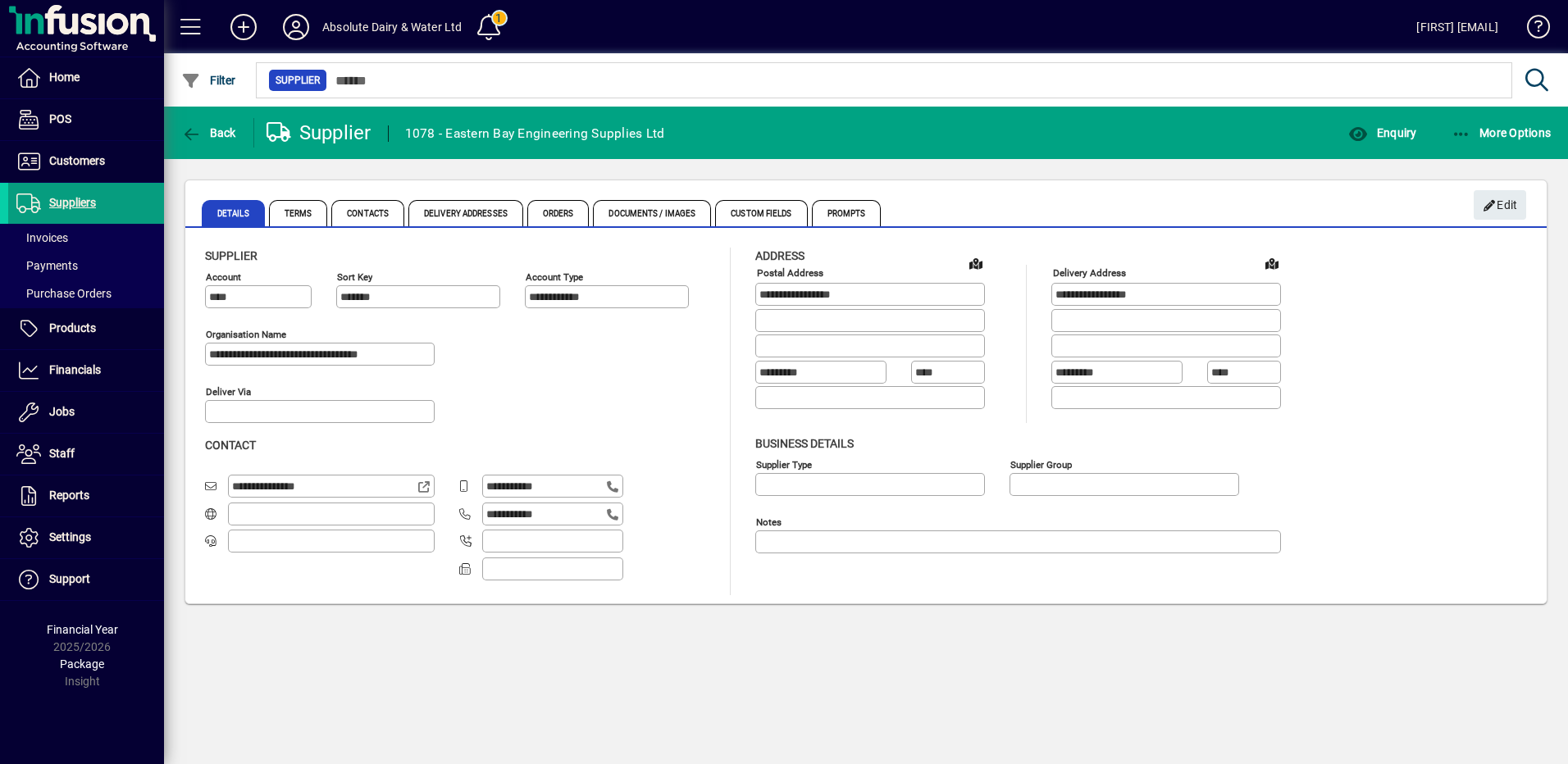 type on "**********" 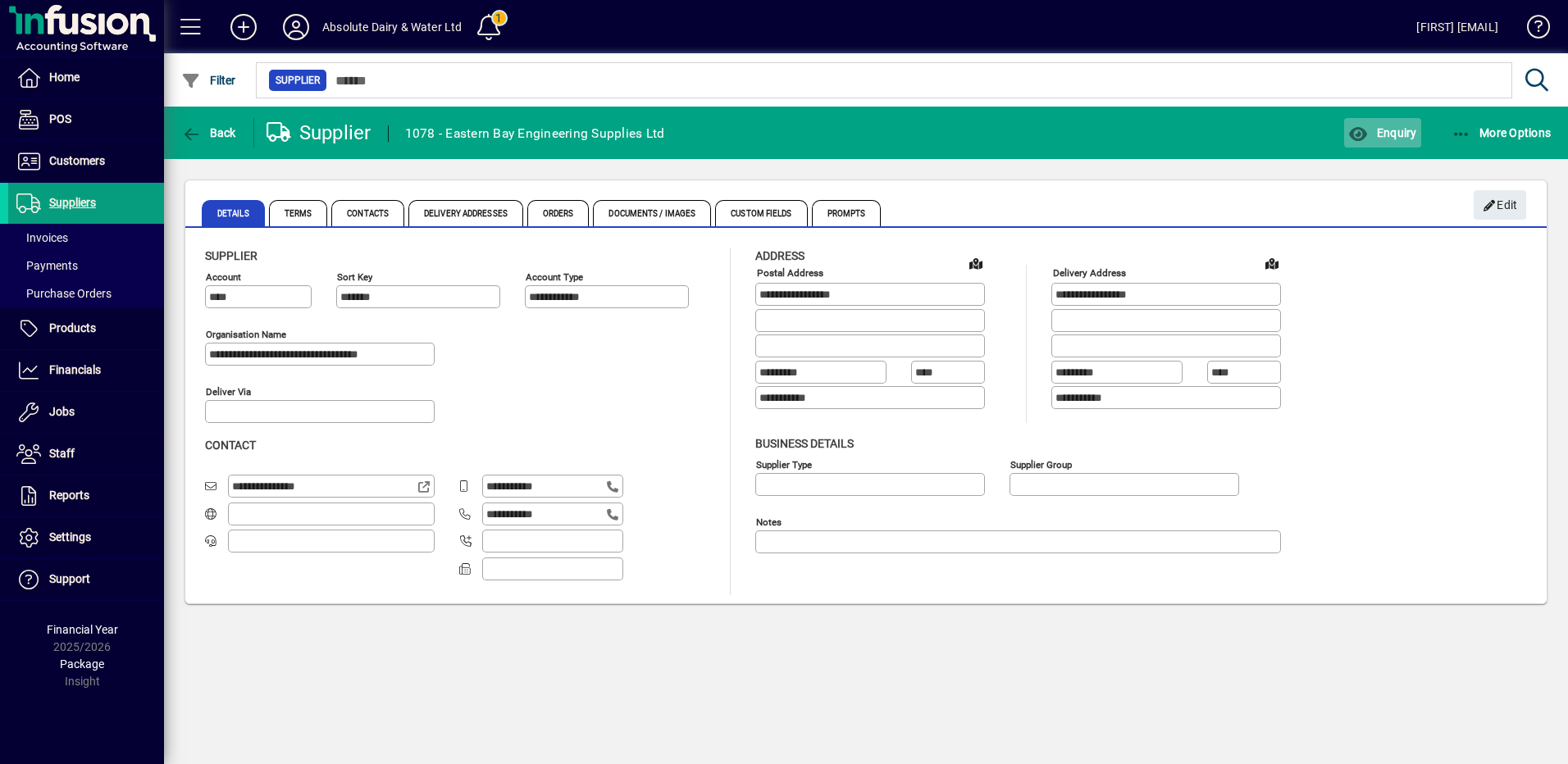 click 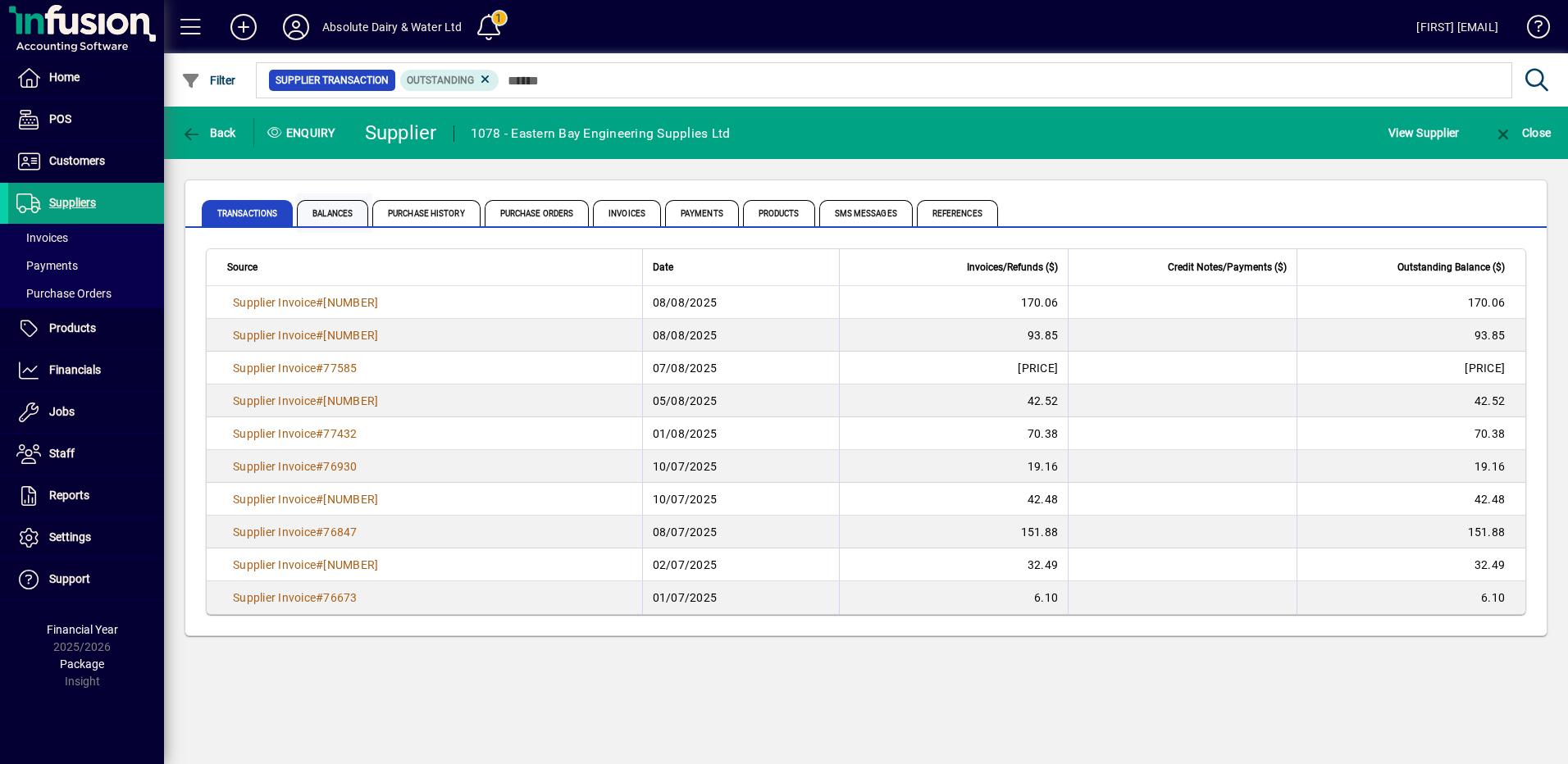 click on "Balances" at bounding box center [332, 213] 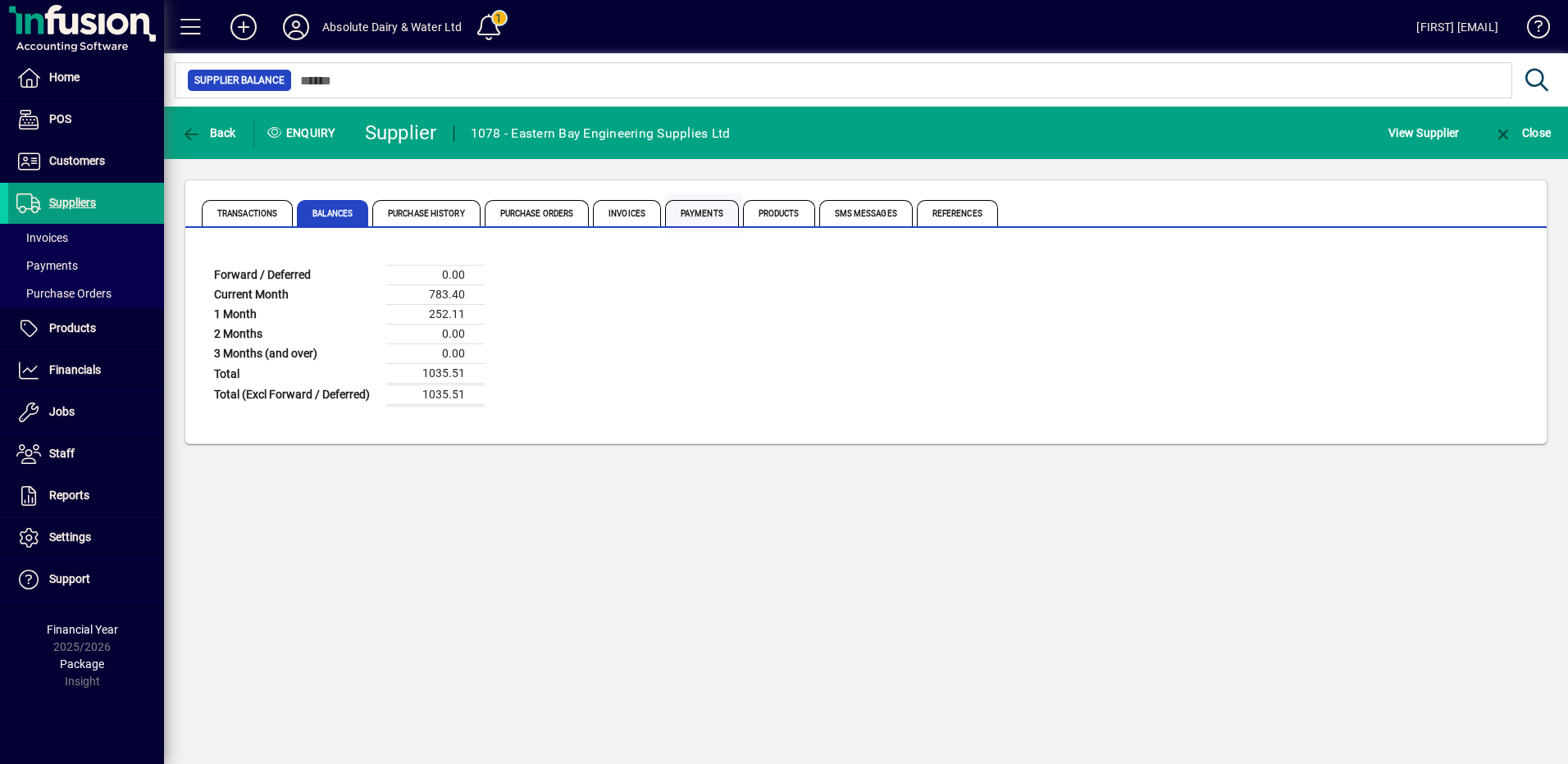click on "Payments" at bounding box center [702, 213] 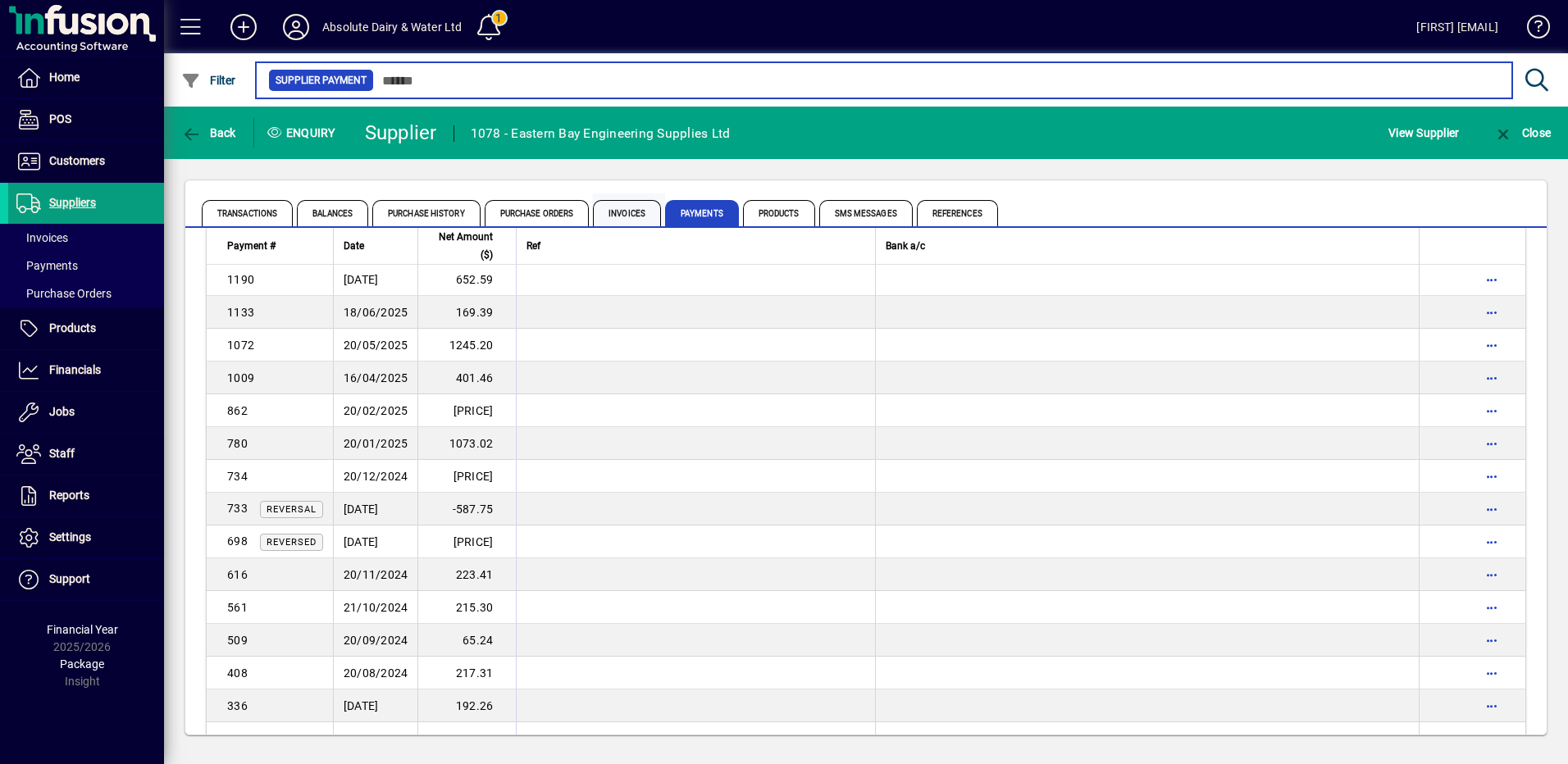 scroll, scrollTop: 0, scrollLeft: 0, axis: both 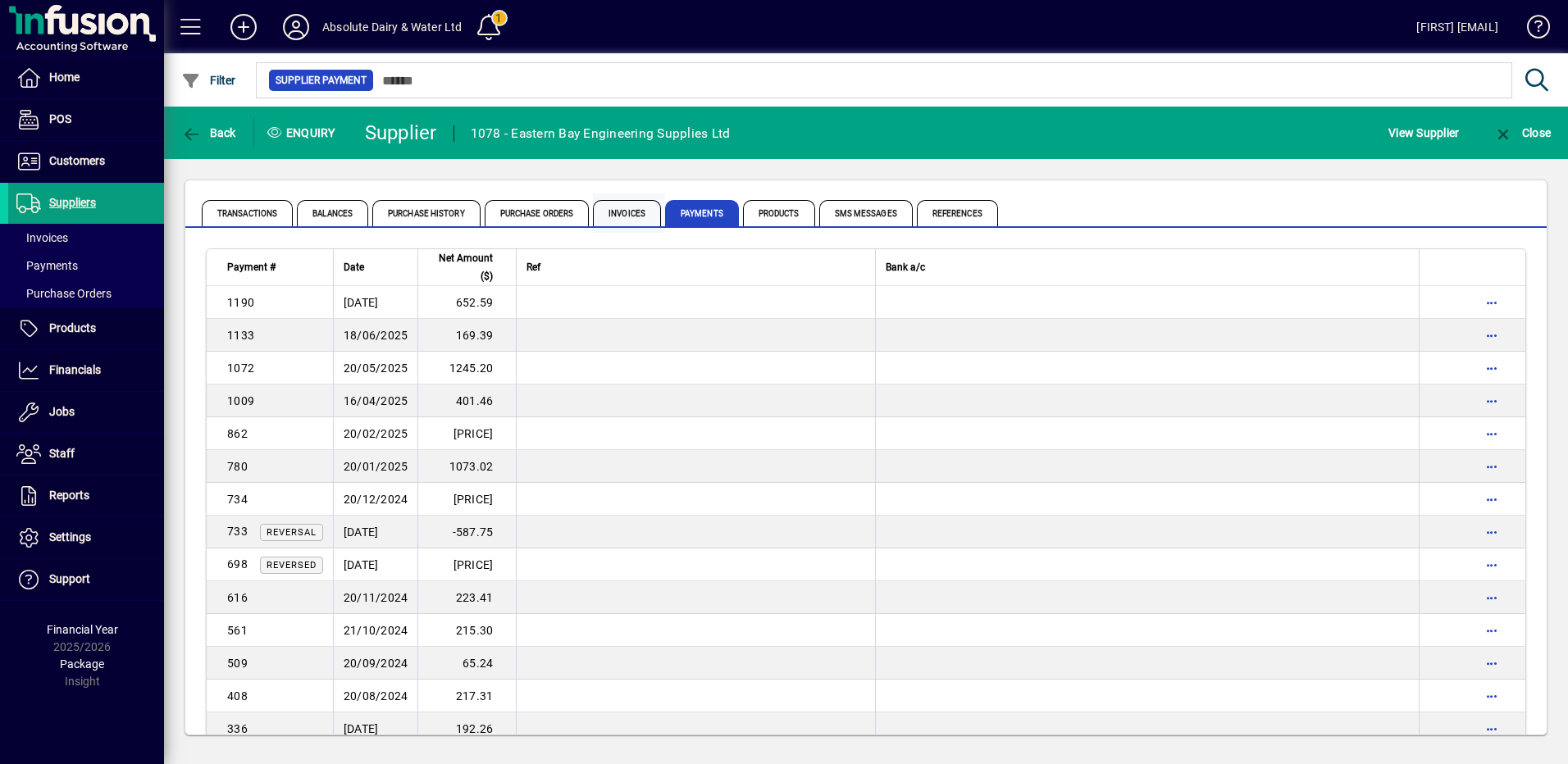 click on "Invoices" at bounding box center [627, 213] 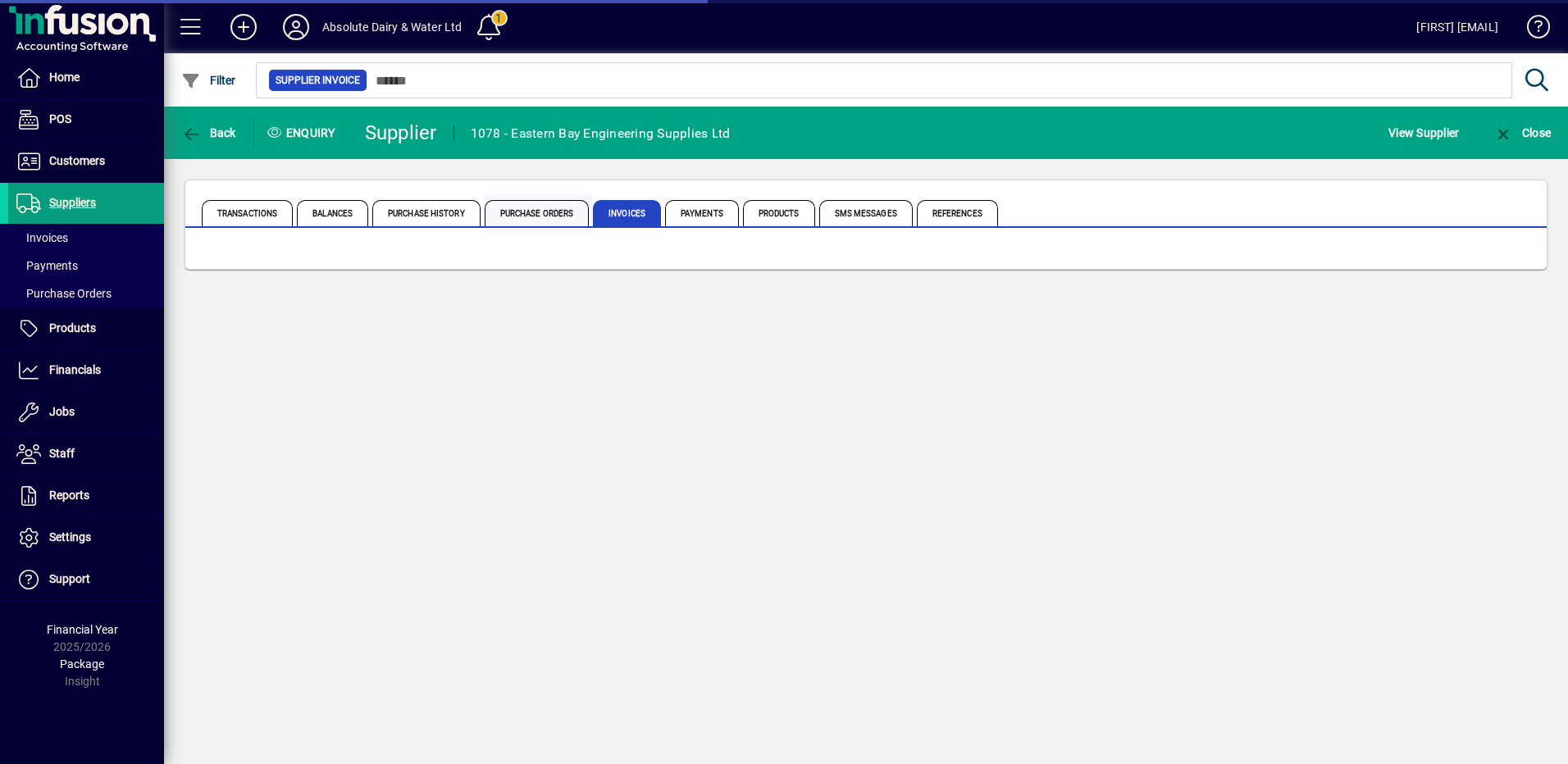 click on "Purchase Orders" at bounding box center (537, 213) 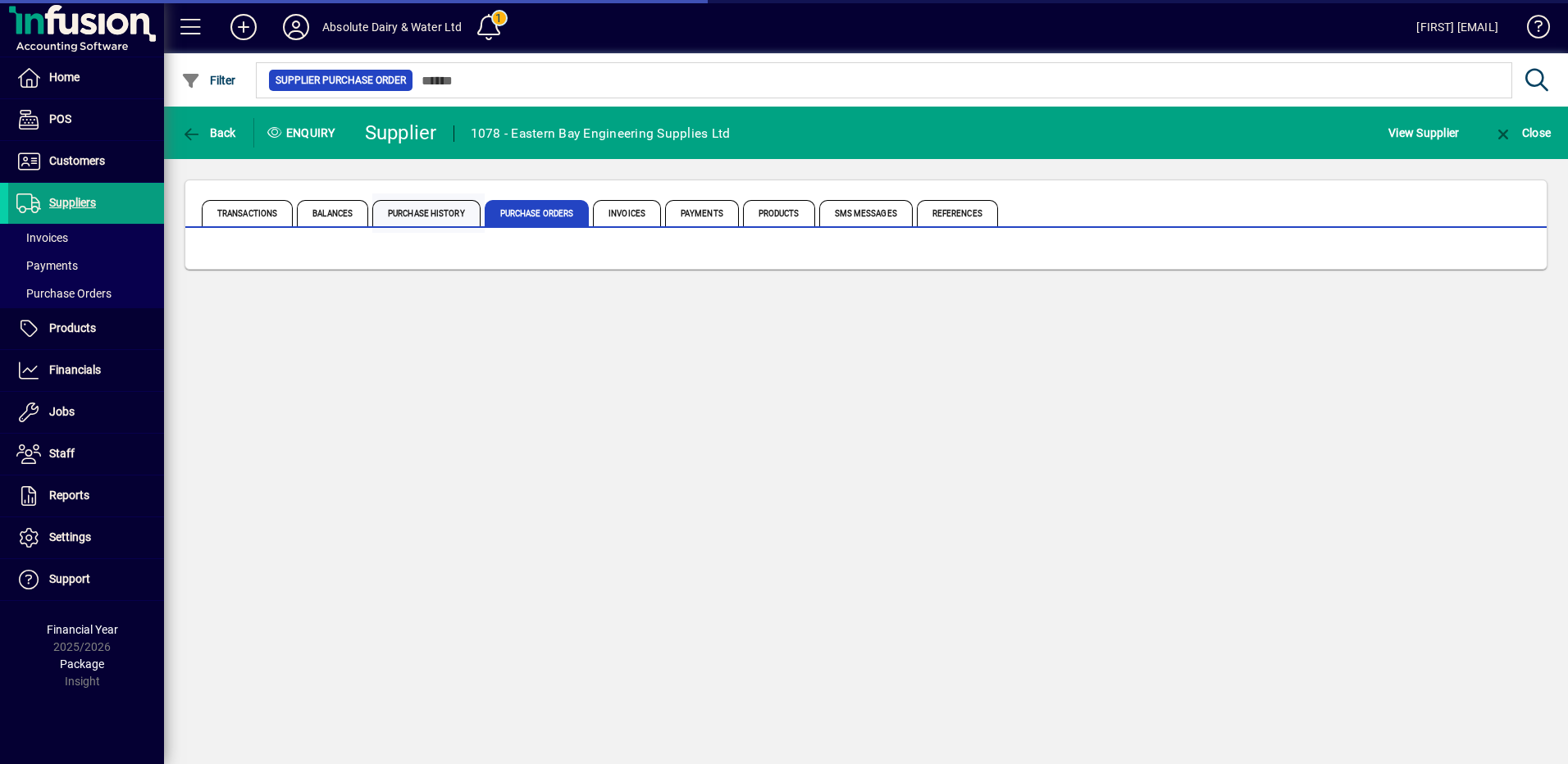 click on "Purchase History" at bounding box center [426, 213] 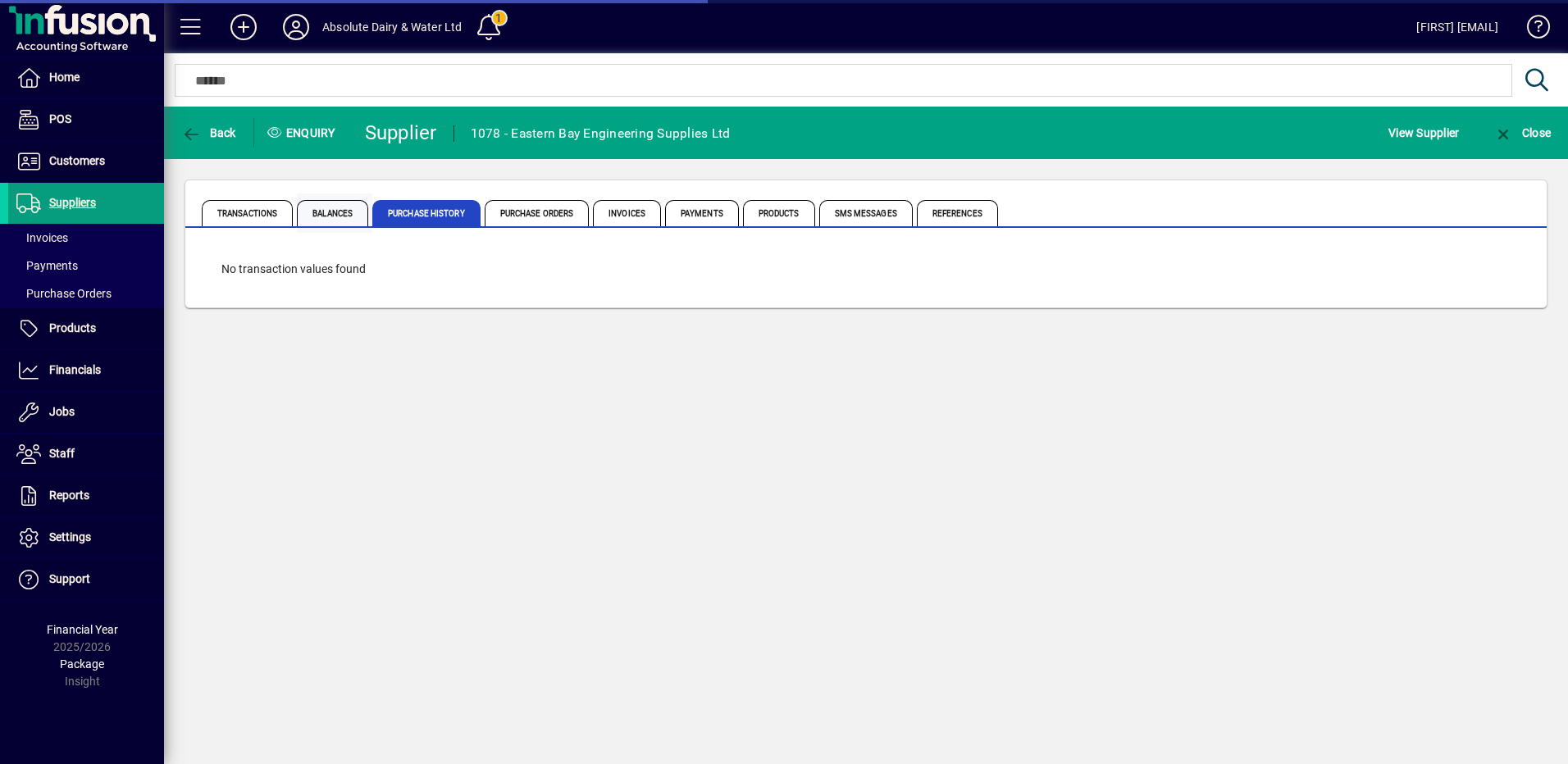 click on "Balances" at bounding box center (332, 213) 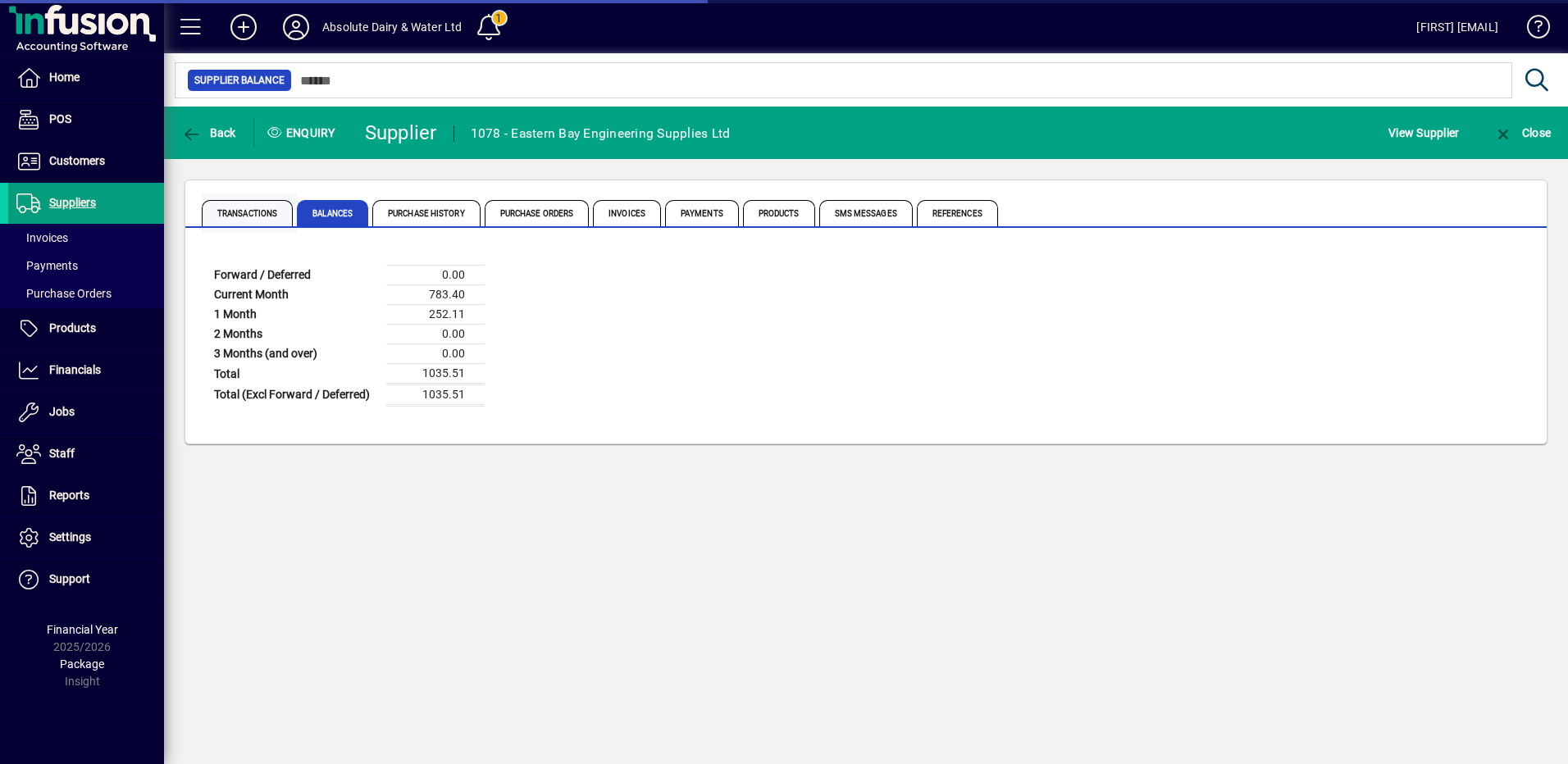 click on "Transactions" at bounding box center [247, 213] 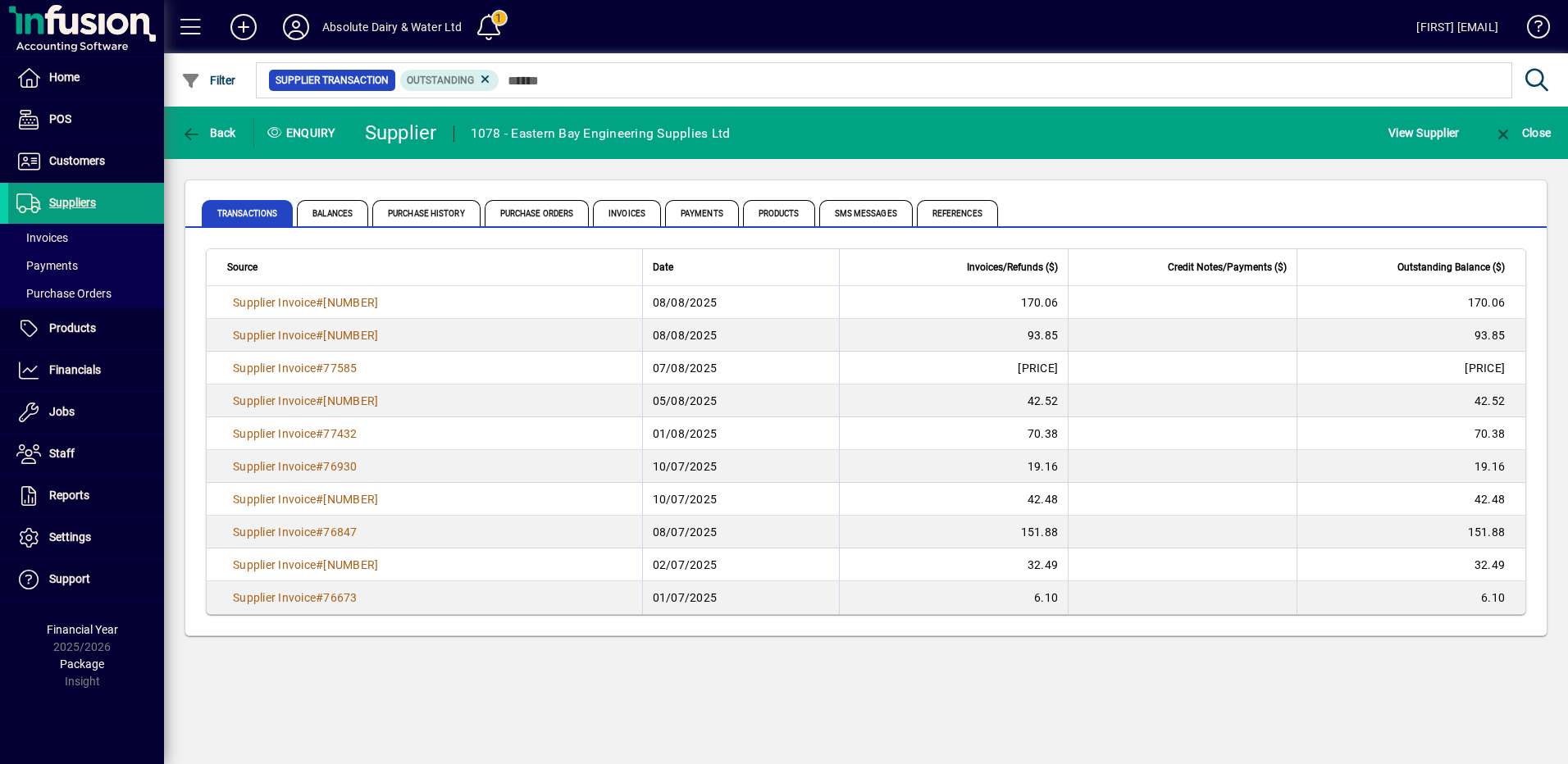 click on "Supplier Invoice  # [NUMBER]  [DATE]   [NUMBER]   [NUMBER]  Supplier Invoice  # [NUMBER]  [DATE]   [NUMBER]   [NUMBER]  Supplier Invoice  # [NUMBER]  [DATE]   [NUMBER]   [NUMBER]  Supplier Invoice  # [NUMBER]  [DATE]   [NUMBER]   [NUMBER]  Supplier Invoice  # [NUMBER]  [DATE]   [NUMBER]   [NUMBER]  Supplier Invoice  # [NUMBER]  [DATE]   [NUMBER]   [NUMBER]  Supplier Invoice  # [NUMBER]  [DATE]   [NUMBER]   [NUMBER]  Supplier Invoice  # [NUMBER]  [DATE]   [NUMBER]   [NUMBER]  Supplier Invoice  # [NUMBER]  [DATE]   [NUMBER]   [NUMBER]  Supplier Invoice  # [NUMBER]  [DATE]   [NUMBER]   [NUMBER]" 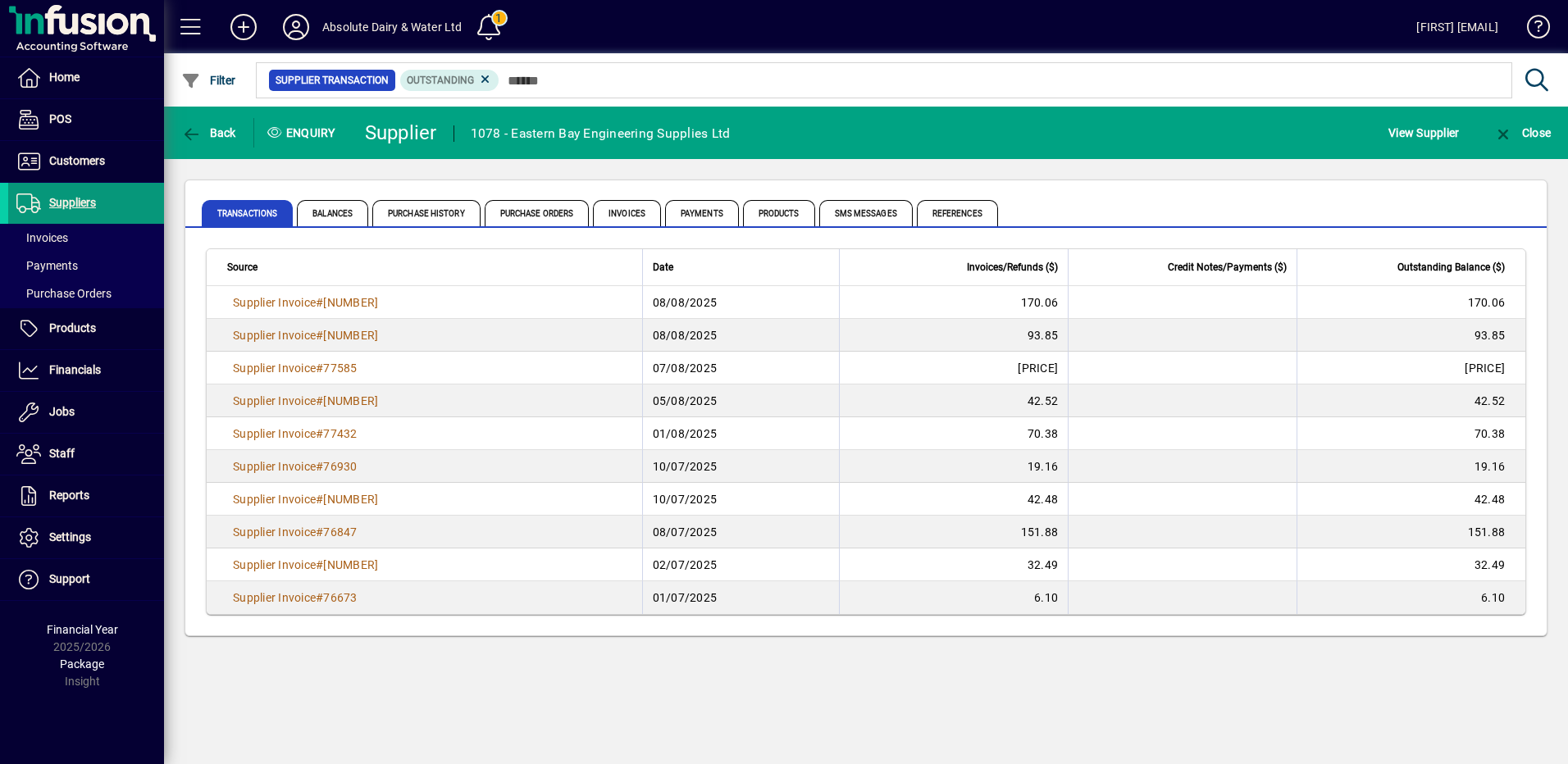 click on "Suppliers" at bounding box center (72, 202) 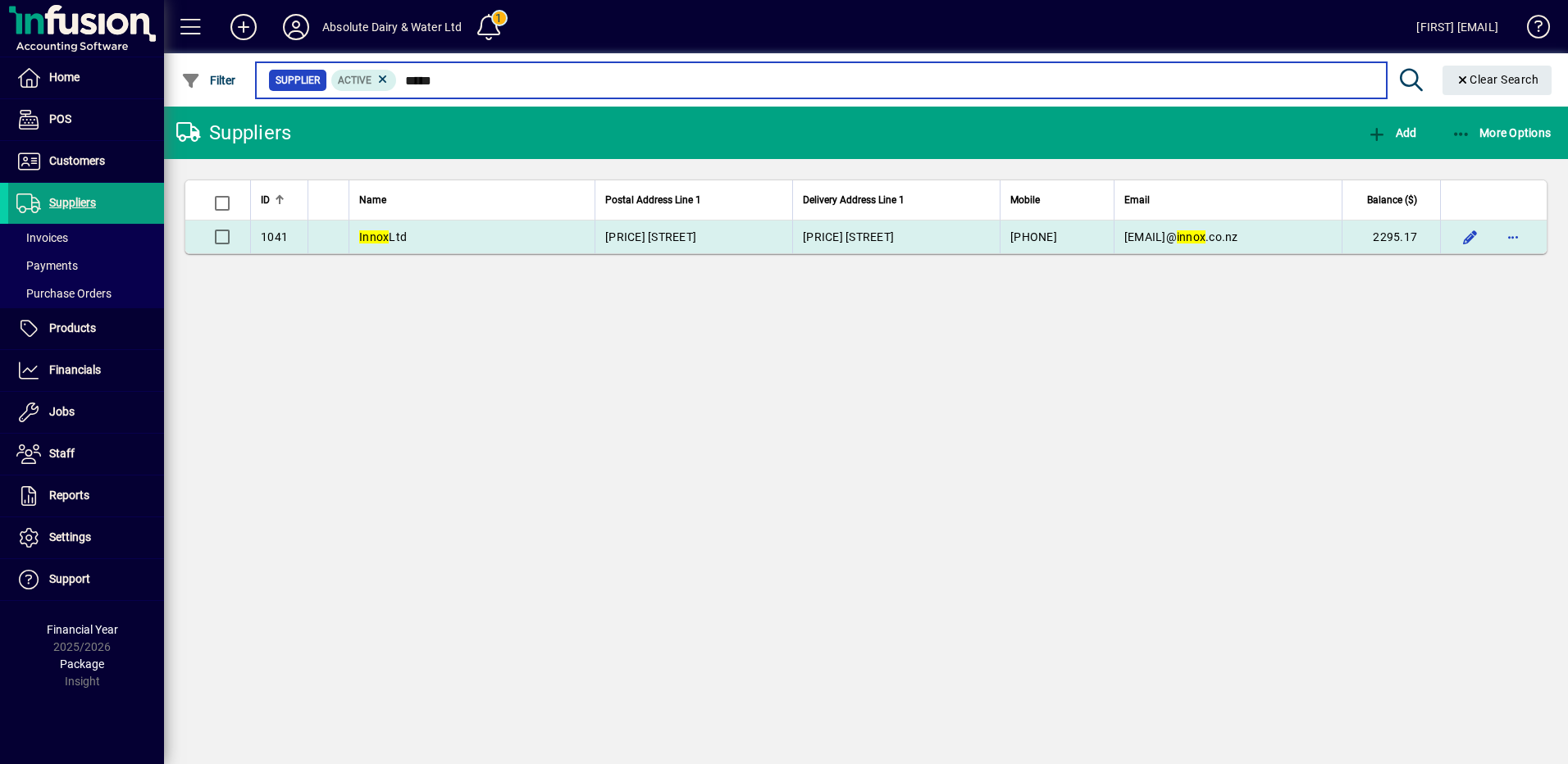 type on "*****" 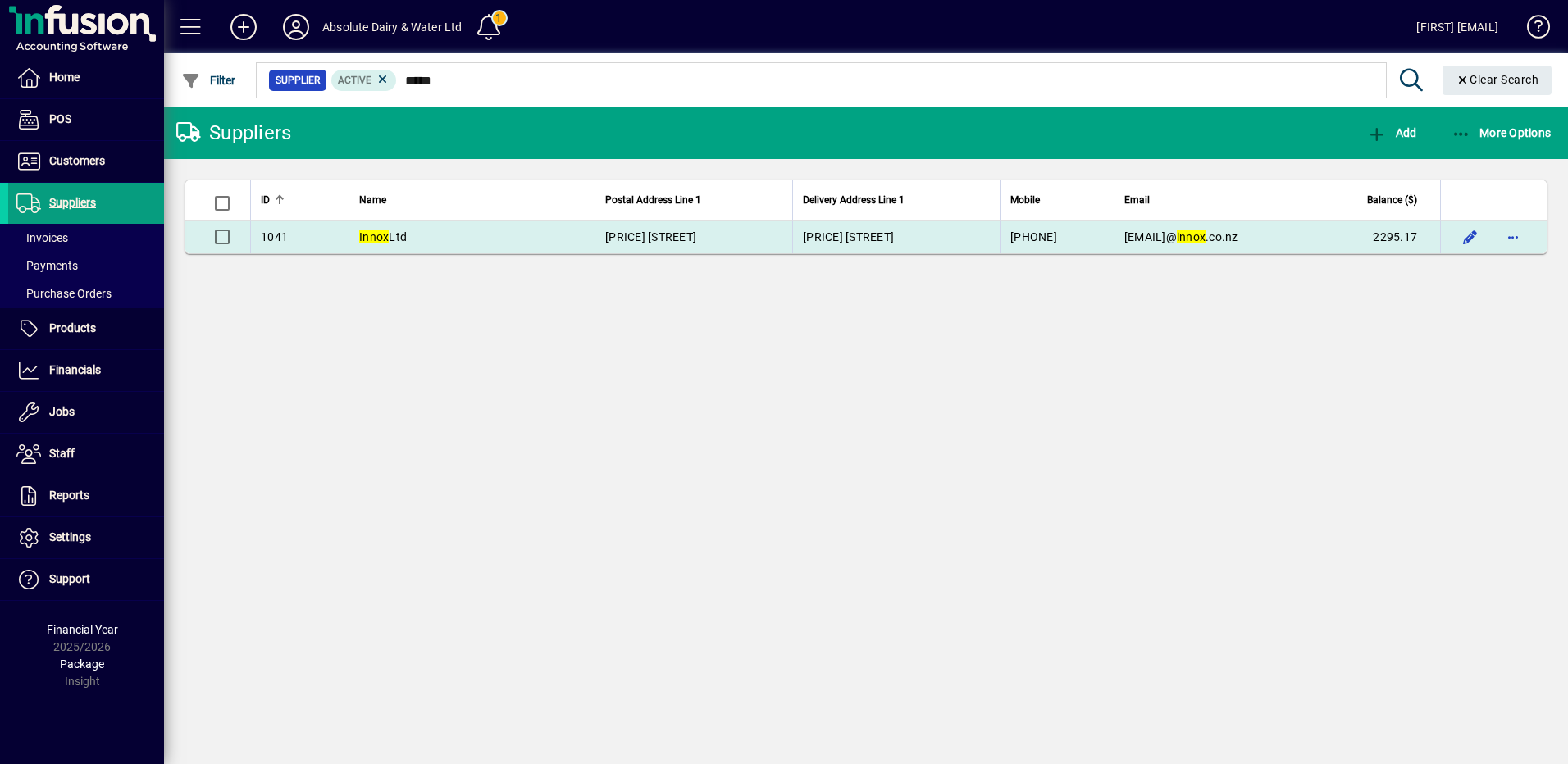 click on "Innox" at bounding box center (374, 237) 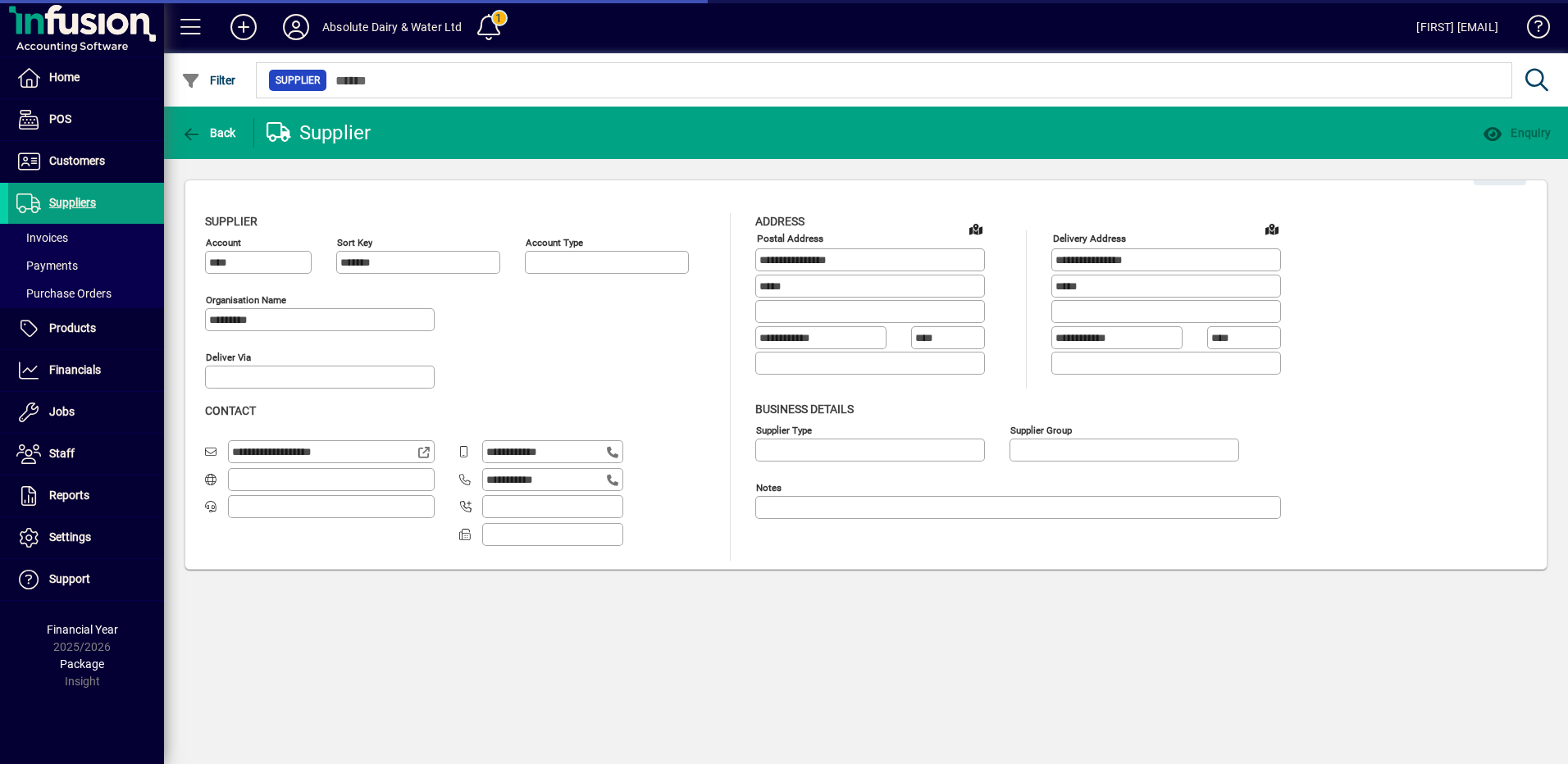 type on "**********" 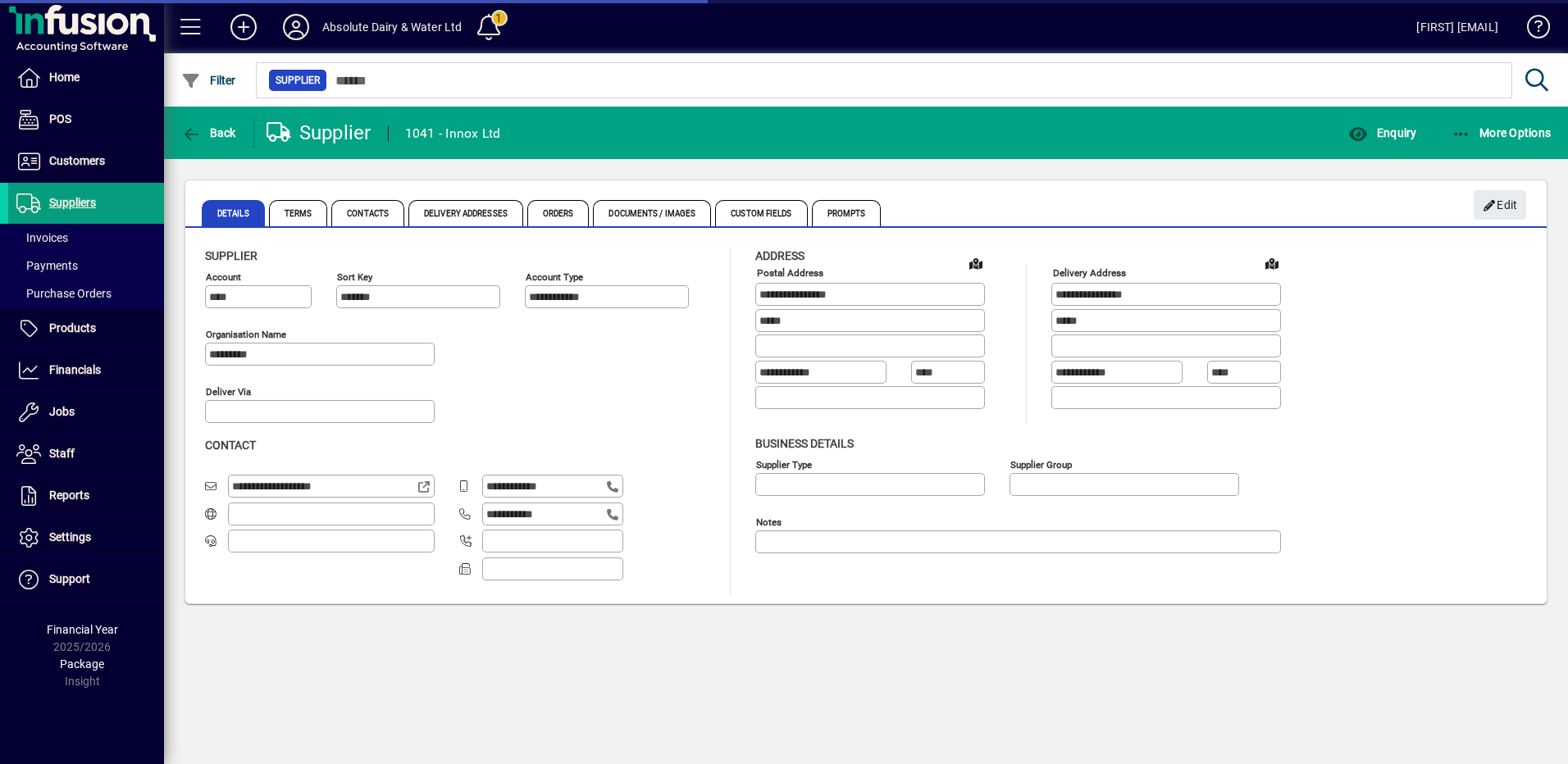 type on "**********" 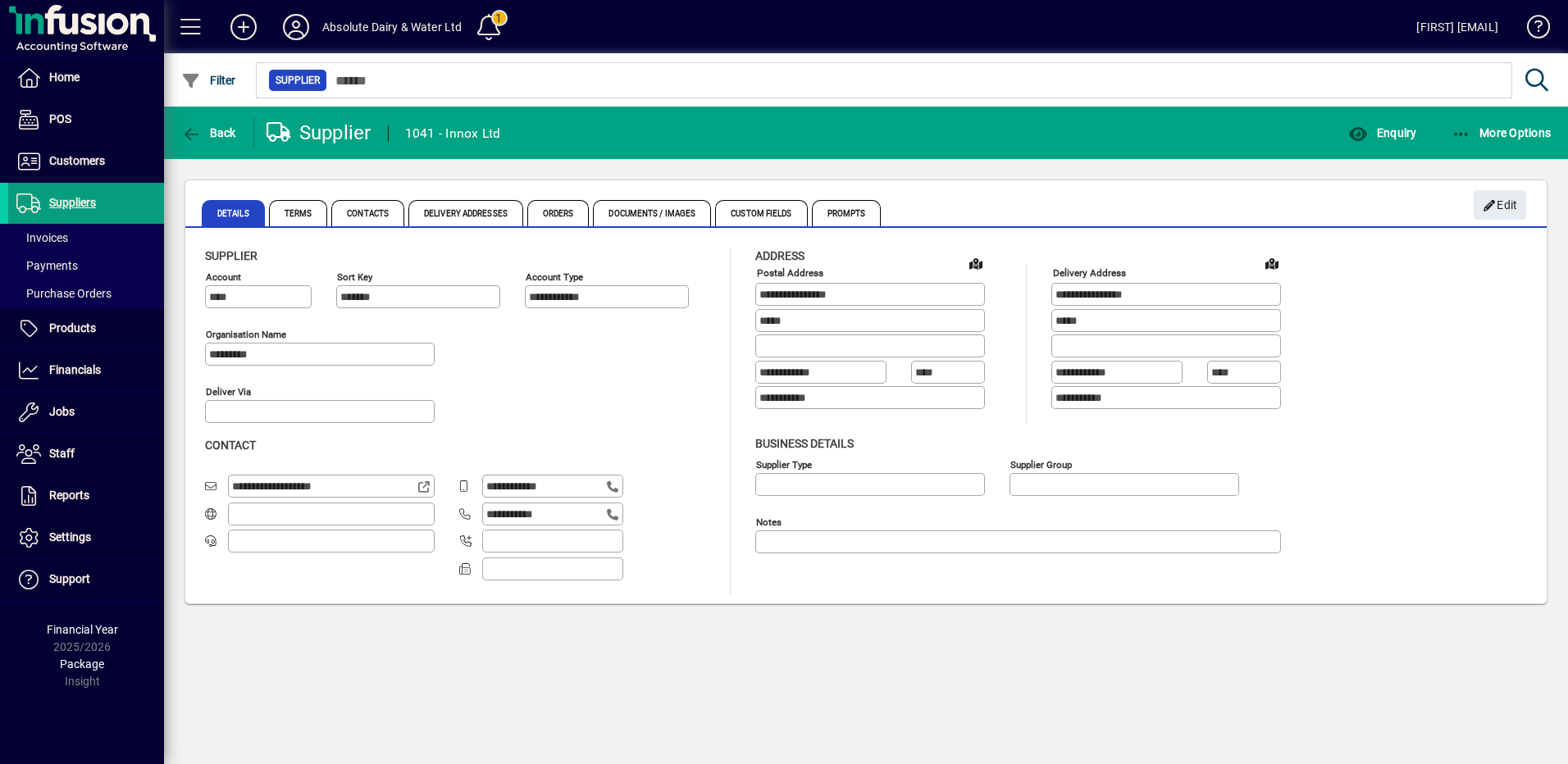 click on "Deliver via" 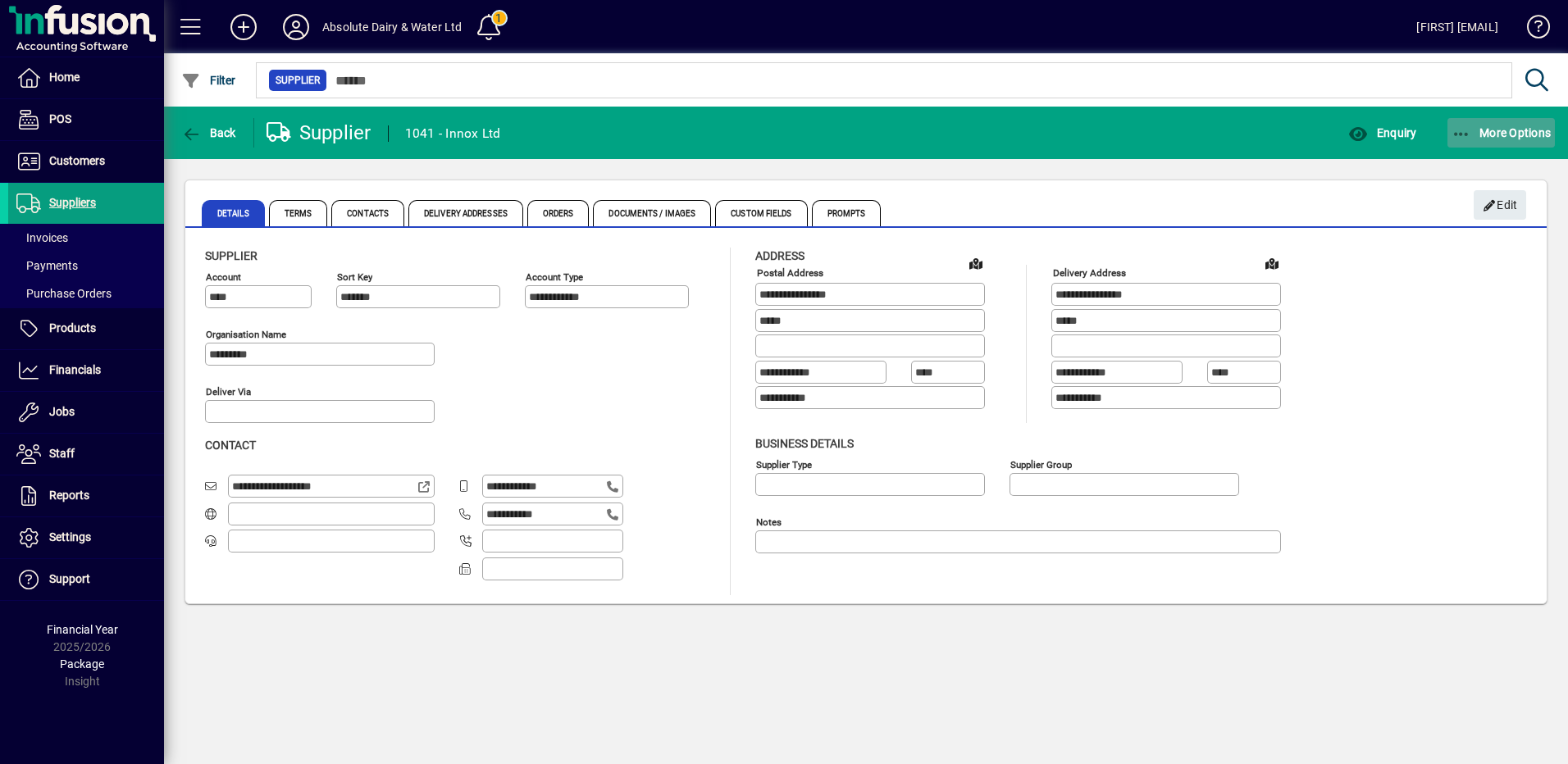 click 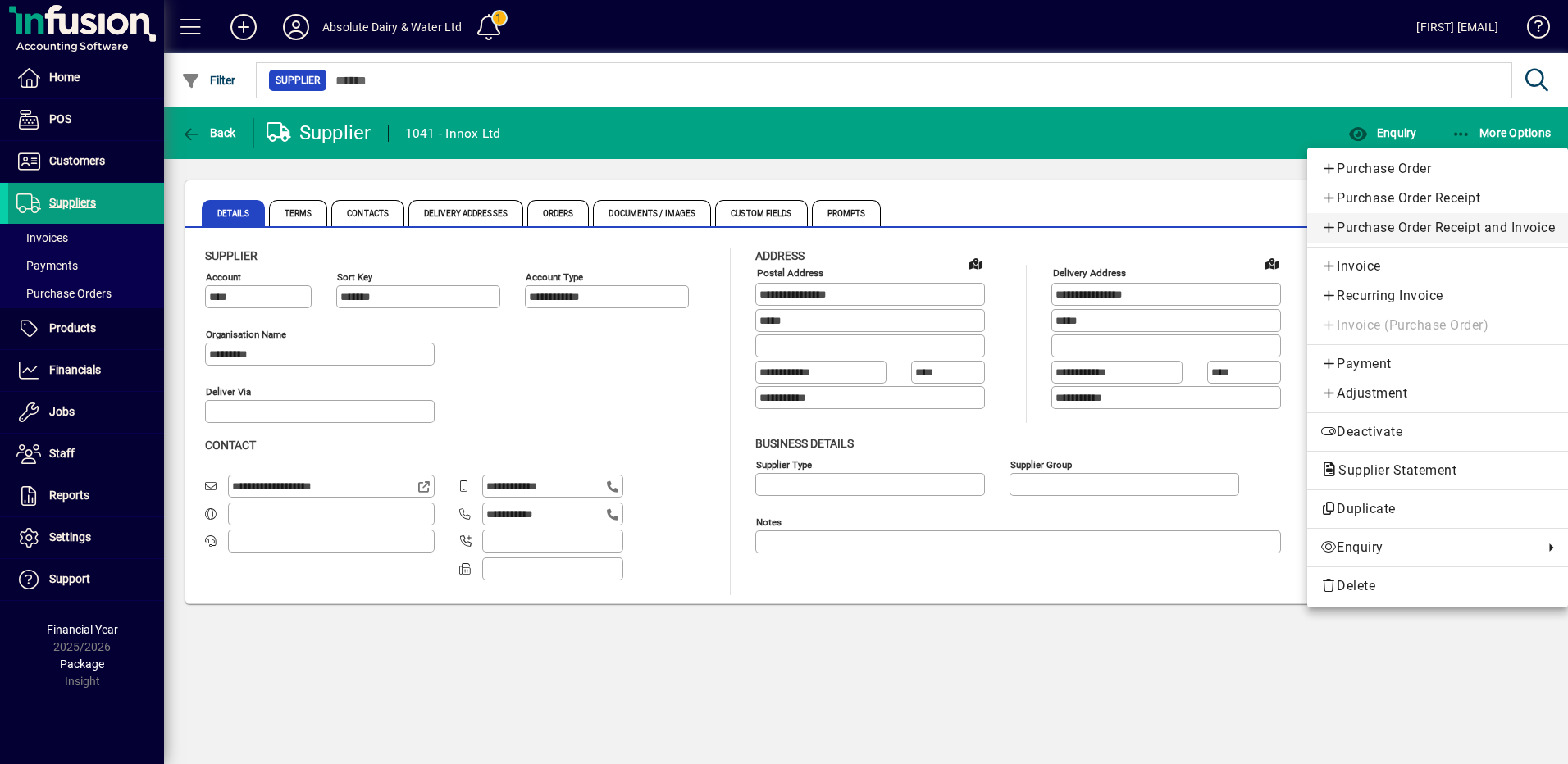 click on "Purchase Order Receipt and Invoice" at bounding box center [1438, 228] 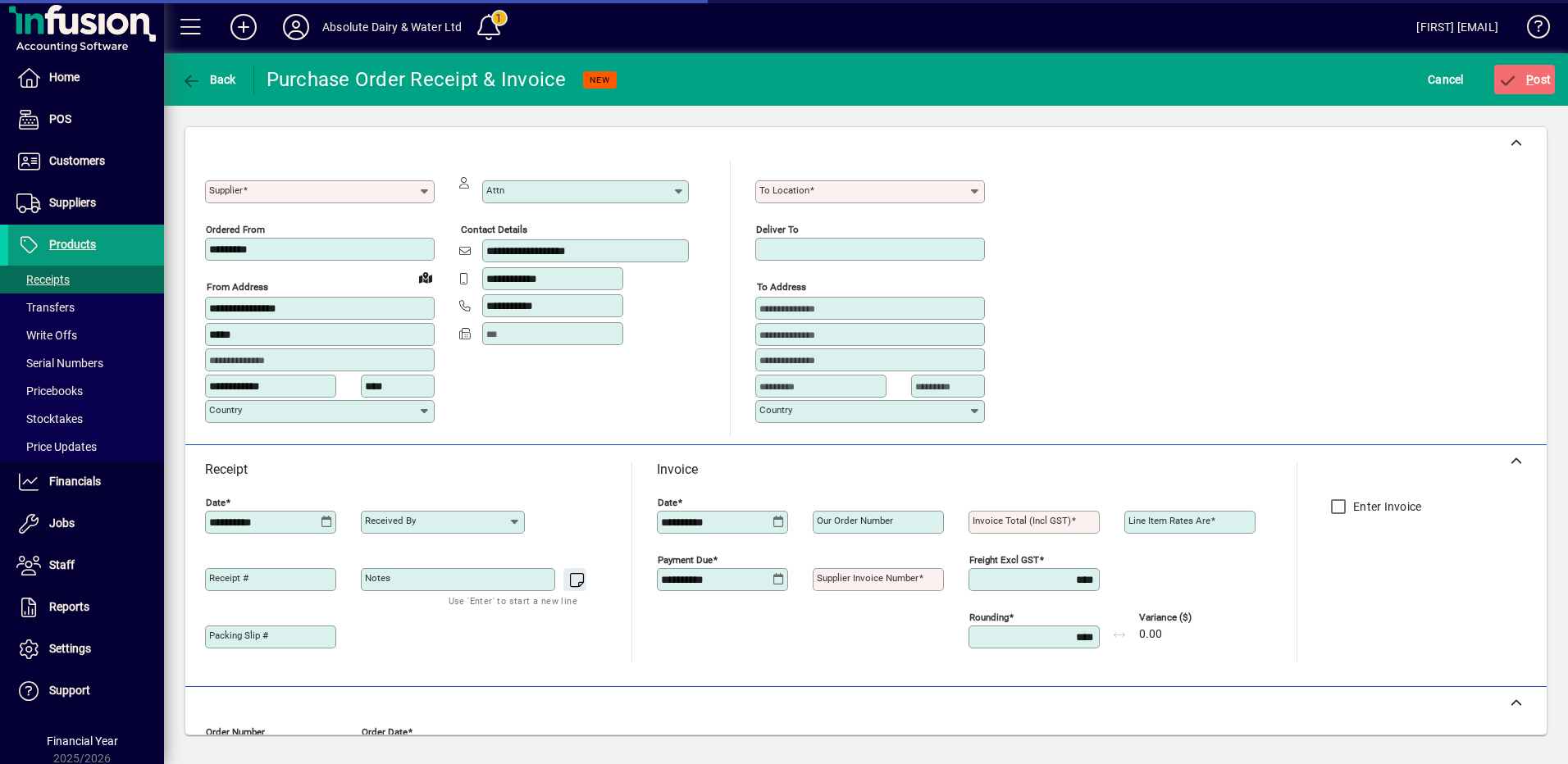 type on "**********" 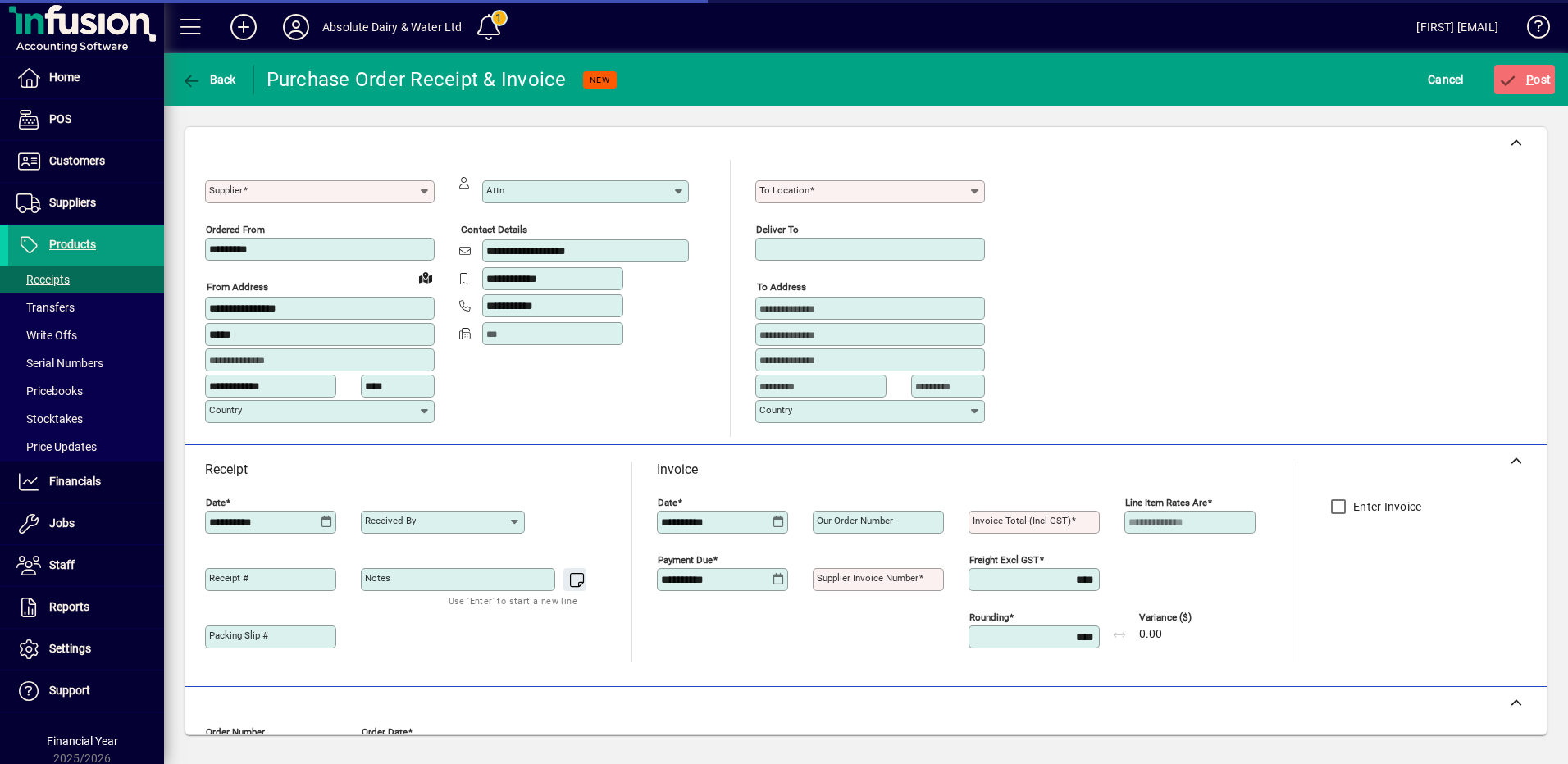 type on "**********" 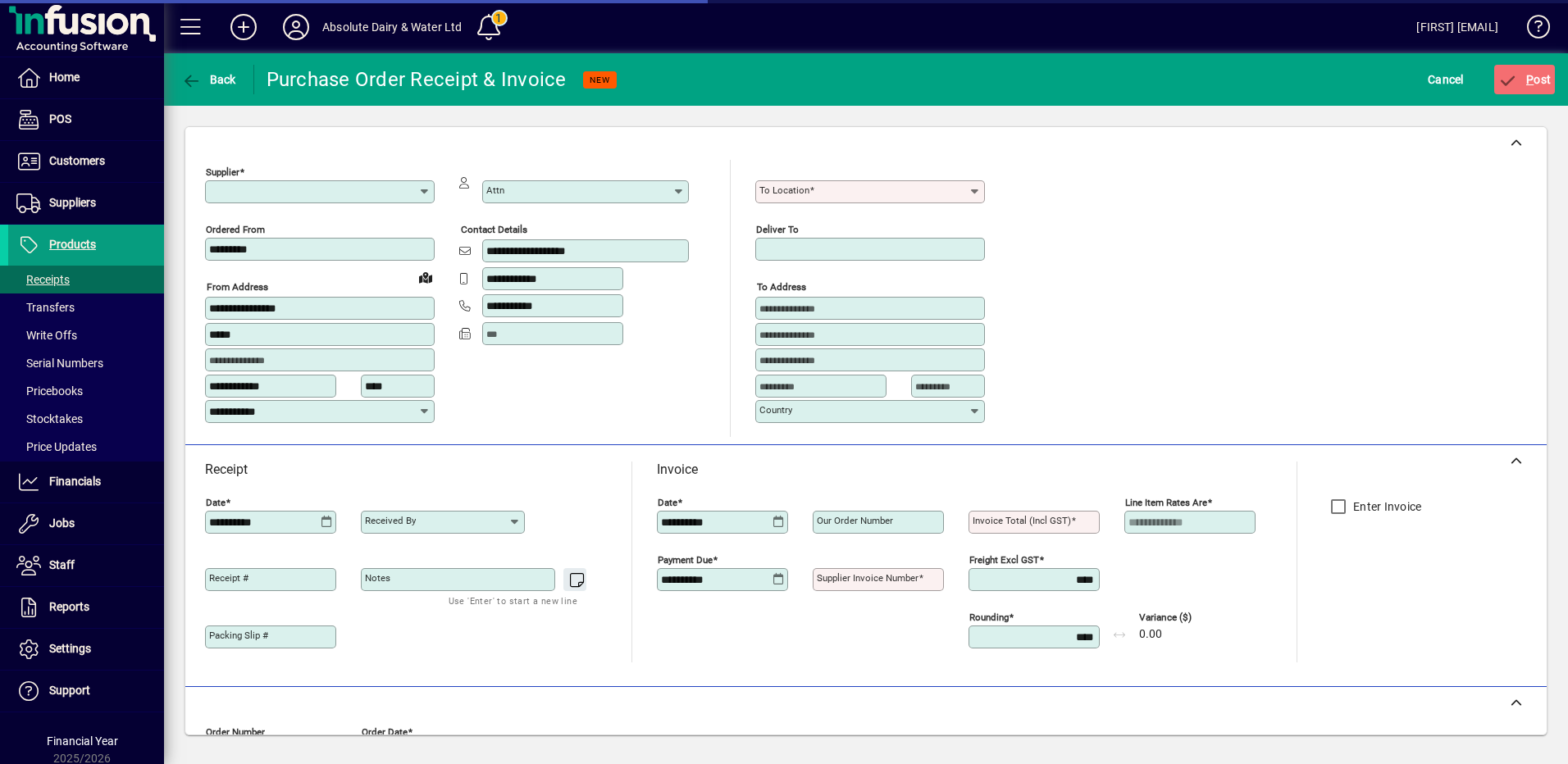 type on "**********" 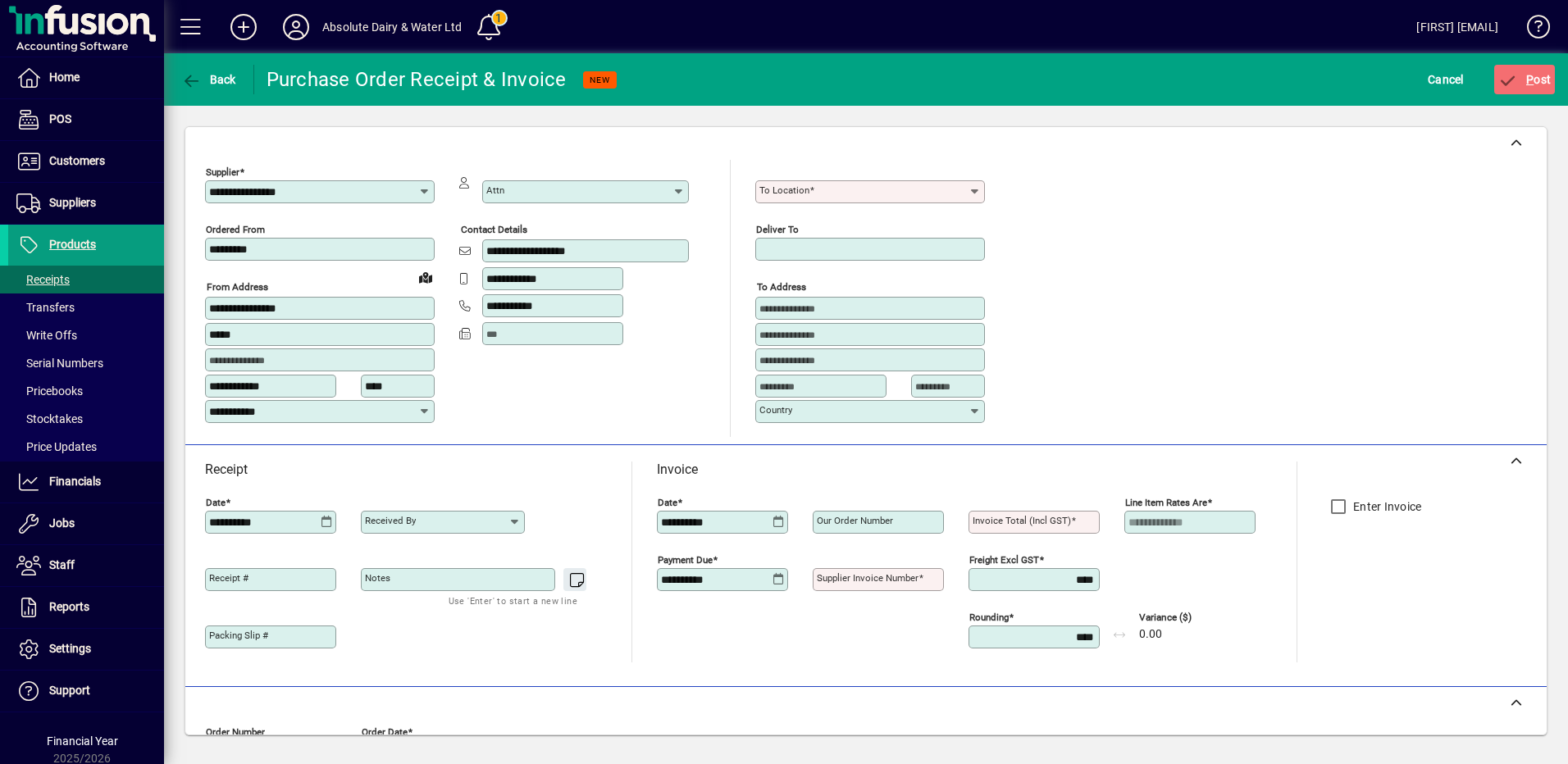 click at bounding box center [812, 190] 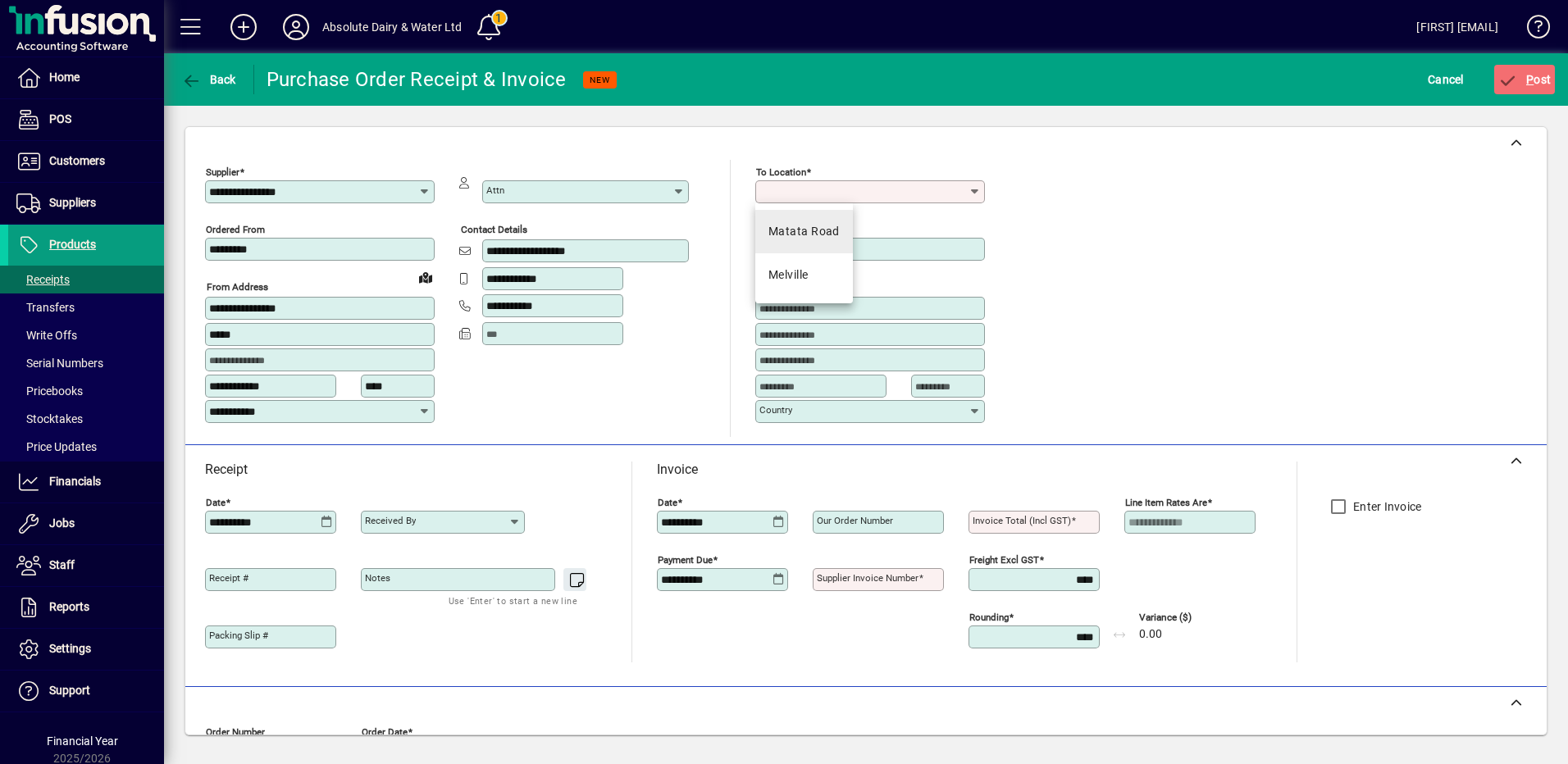 click on "Matata Road" at bounding box center [804, 231] 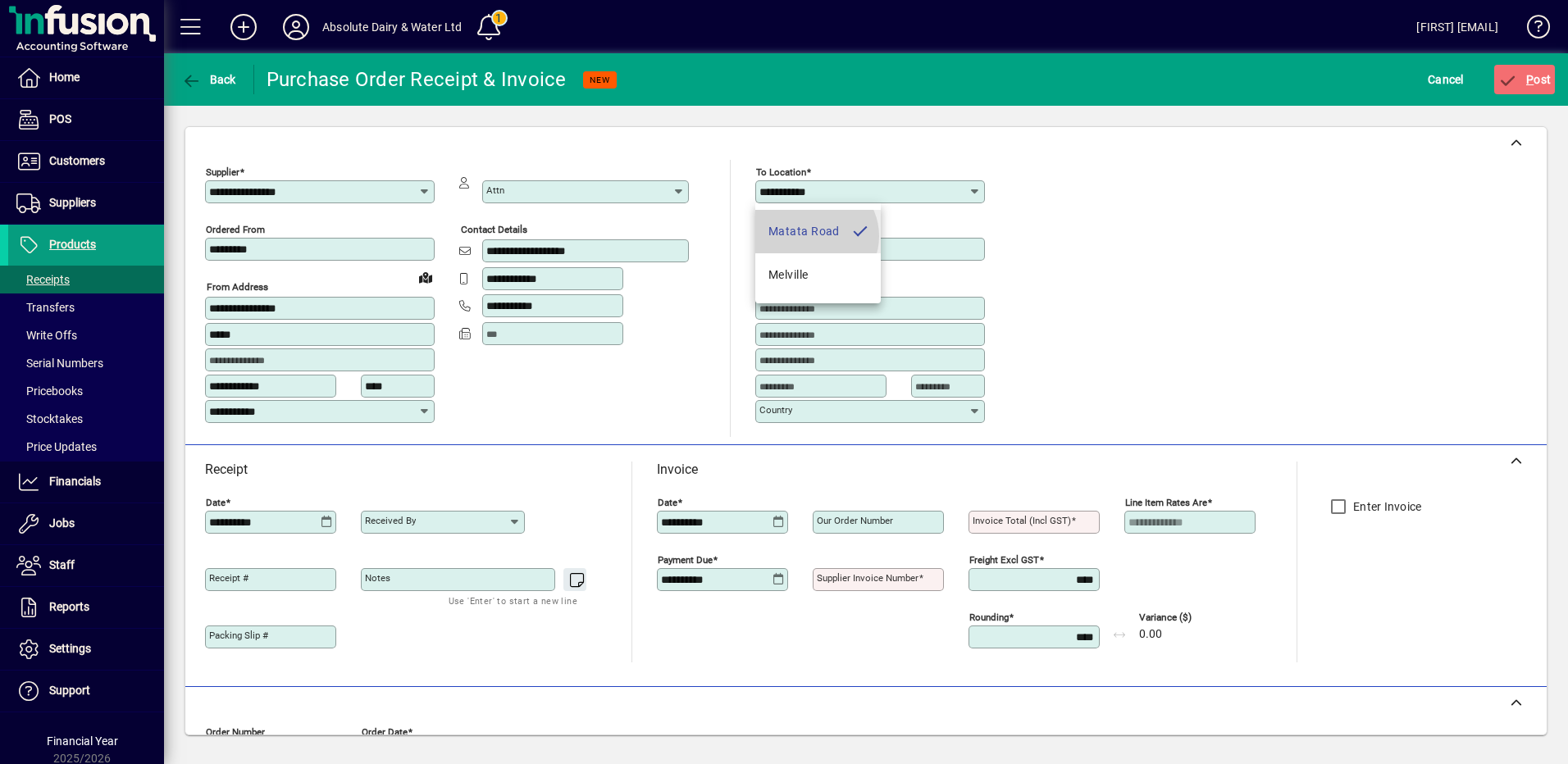 type on "**********" 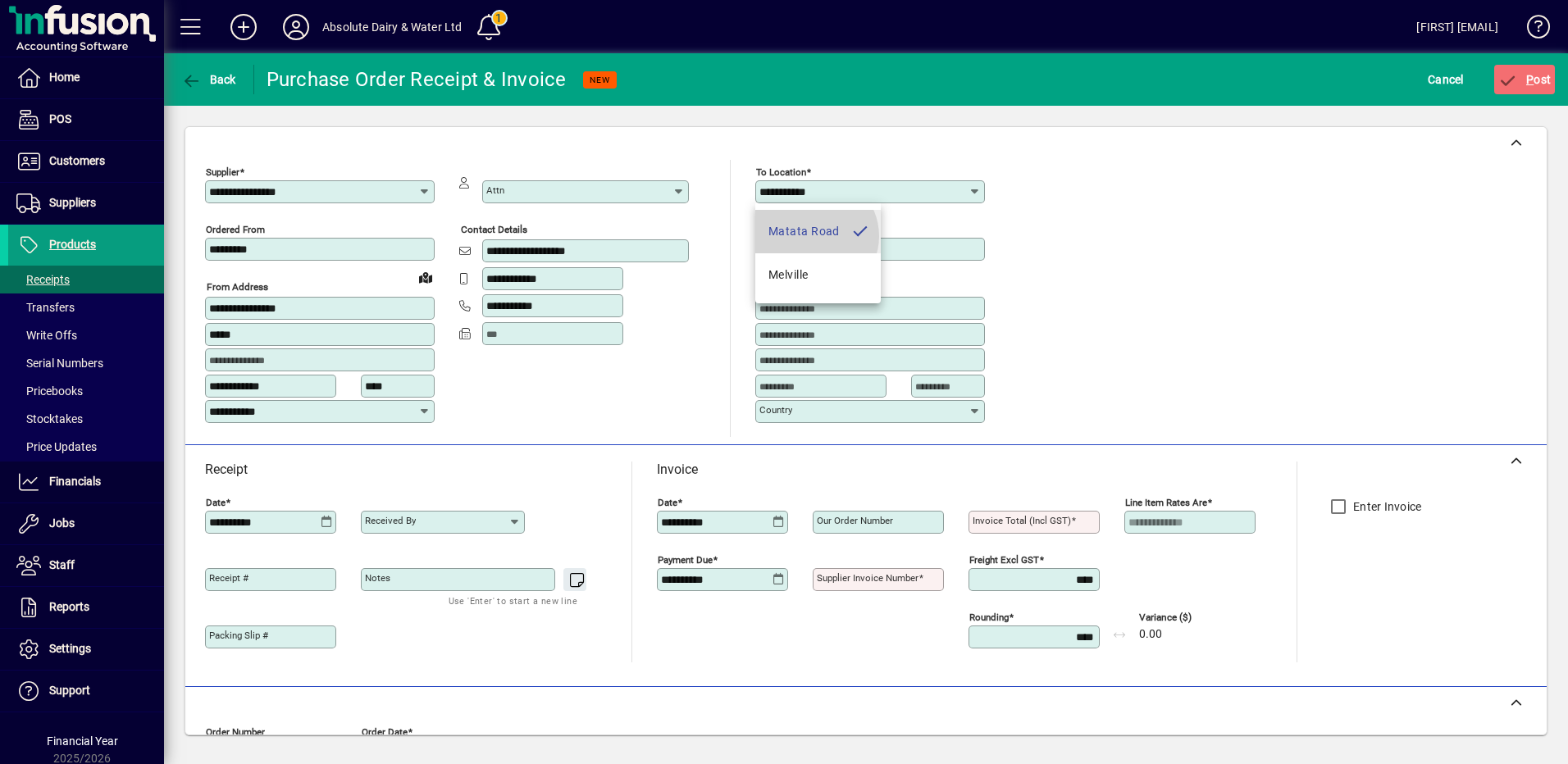 type on "*****" 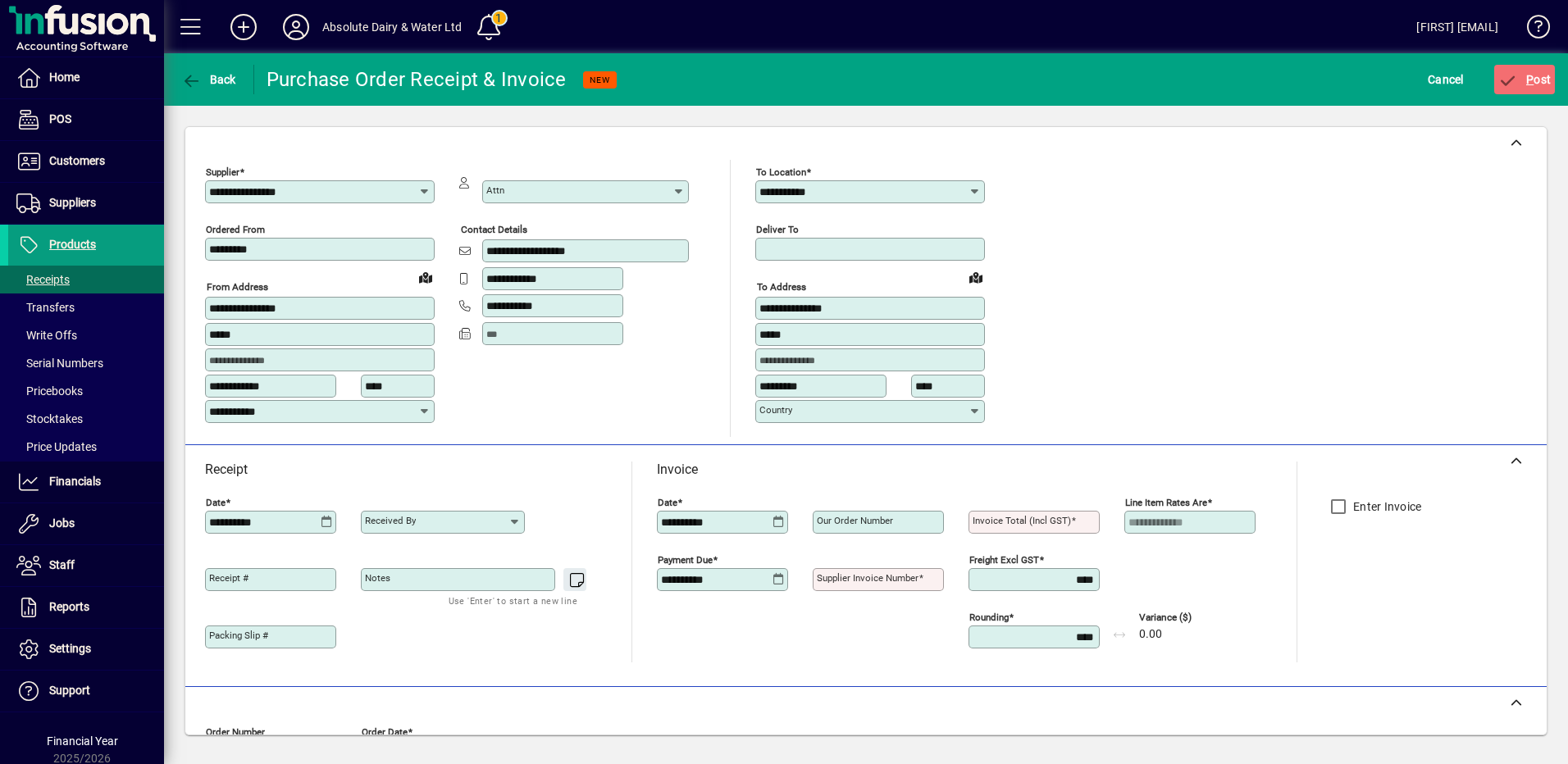 type on "**********" 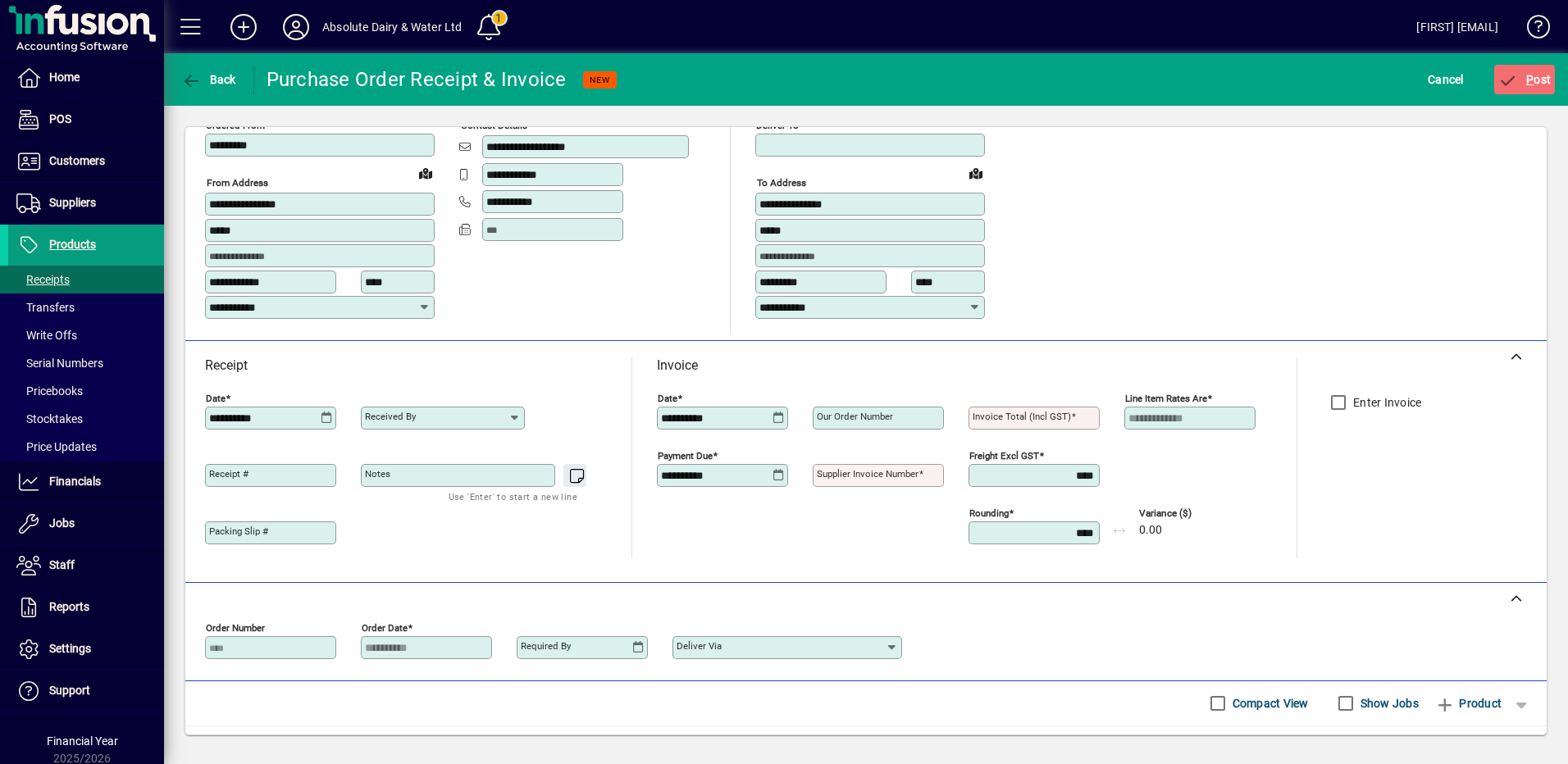 scroll, scrollTop: 0, scrollLeft: 0, axis: both 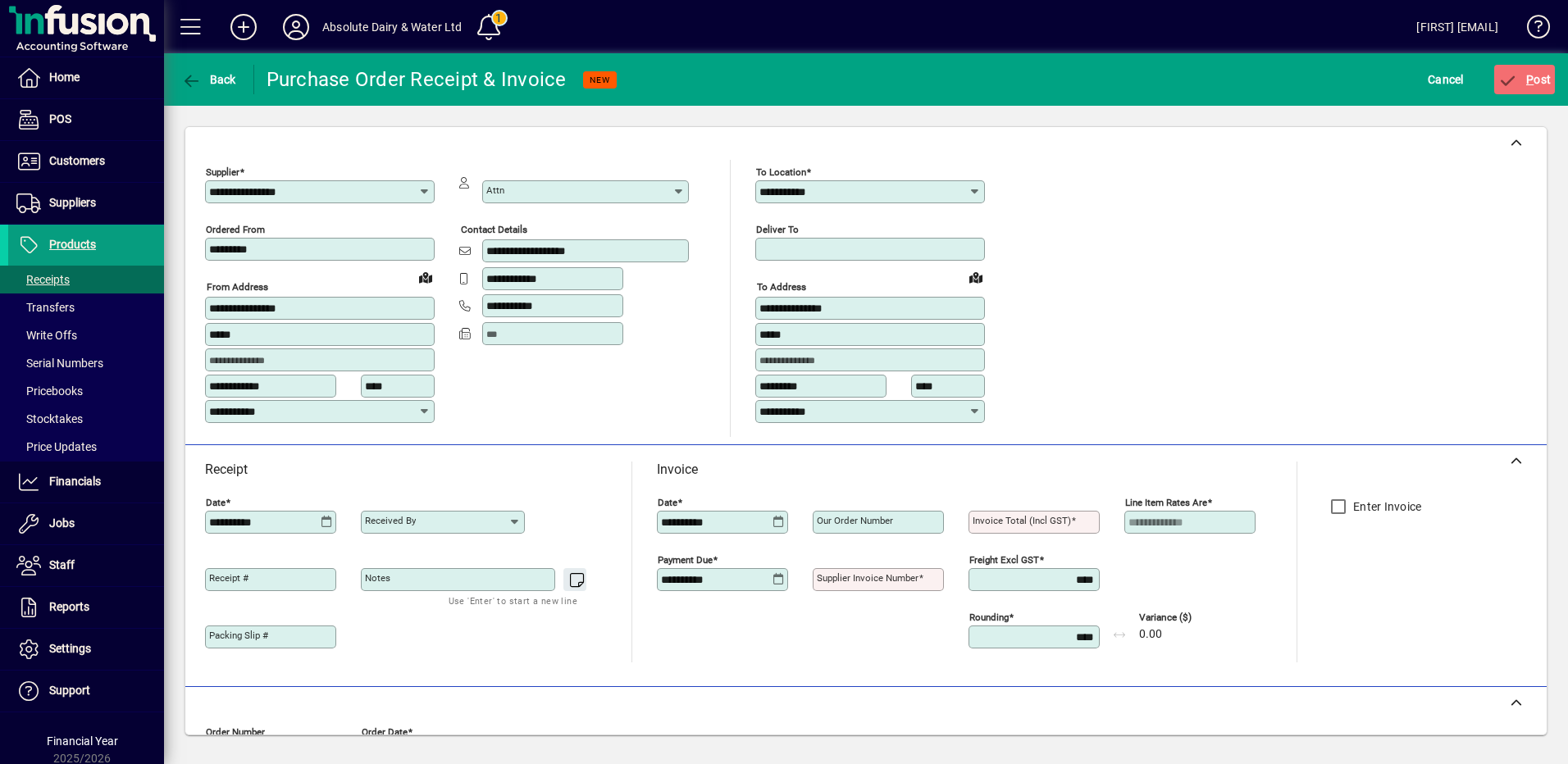 click on "Supplier invoice number" at bounding box center (868, 578) 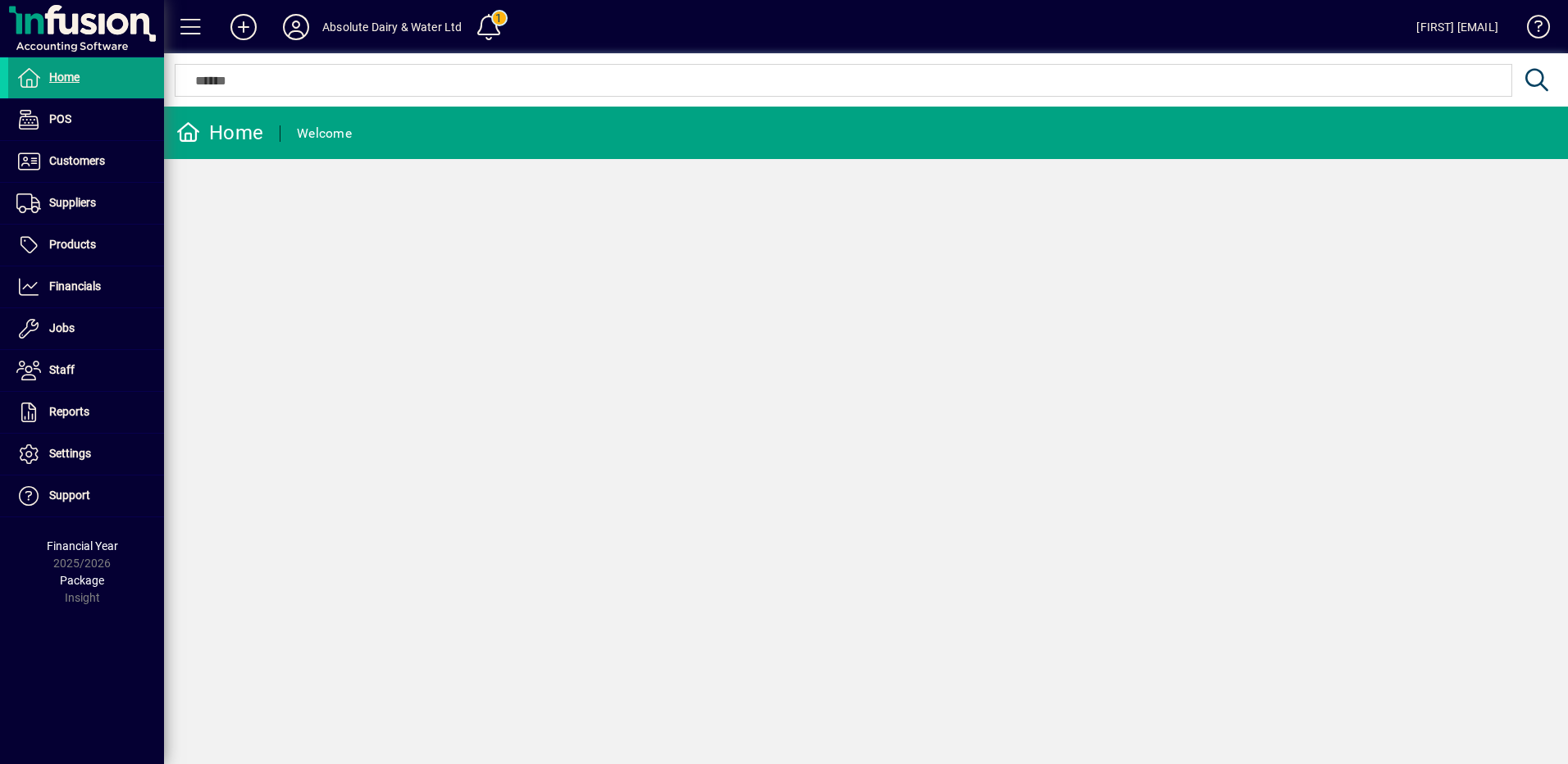 scroll, scrollTop: 0, scrollLeft: 0, axis: both 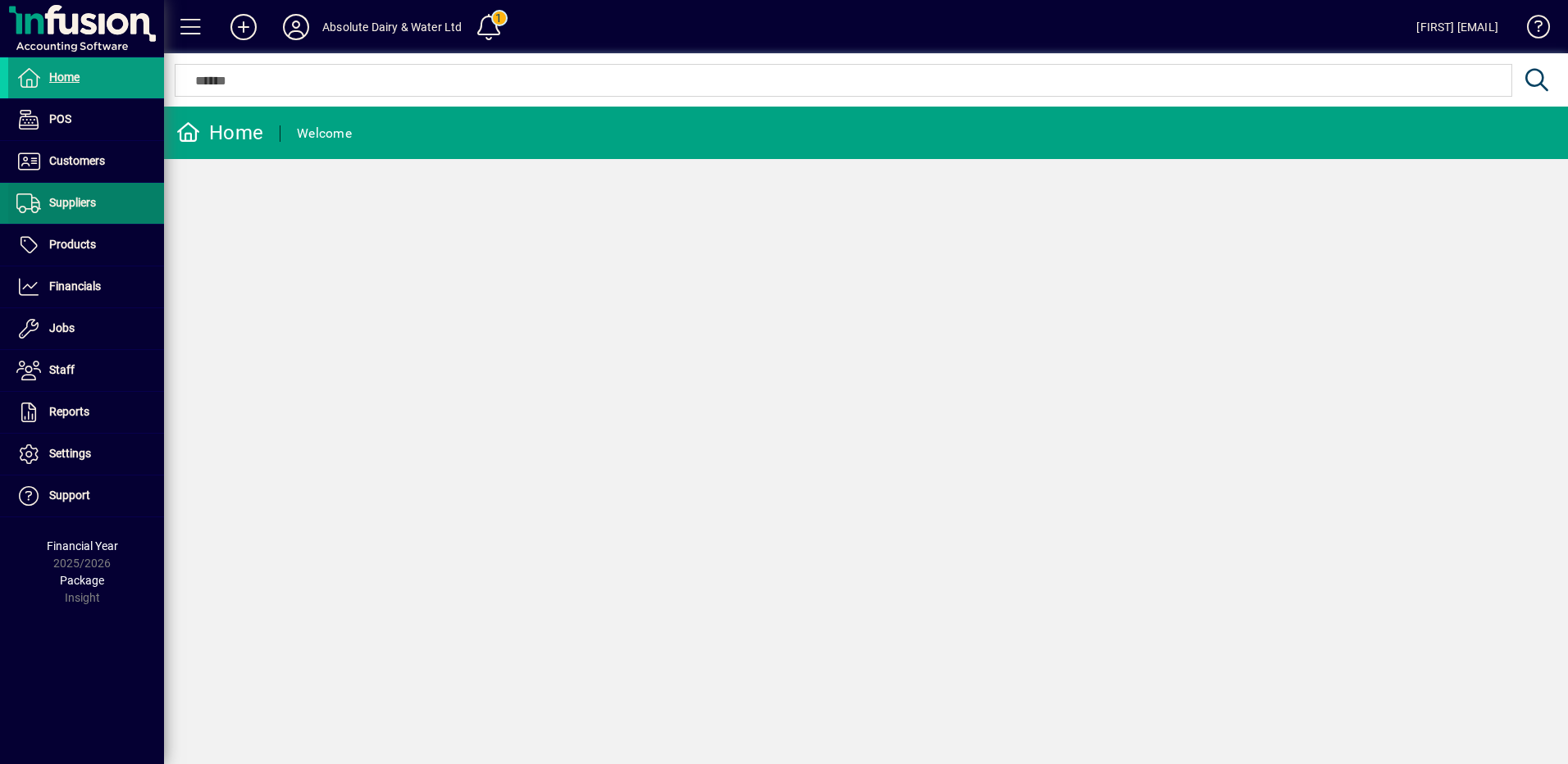 click on "Suppliers" at bounding box center [72, 202] 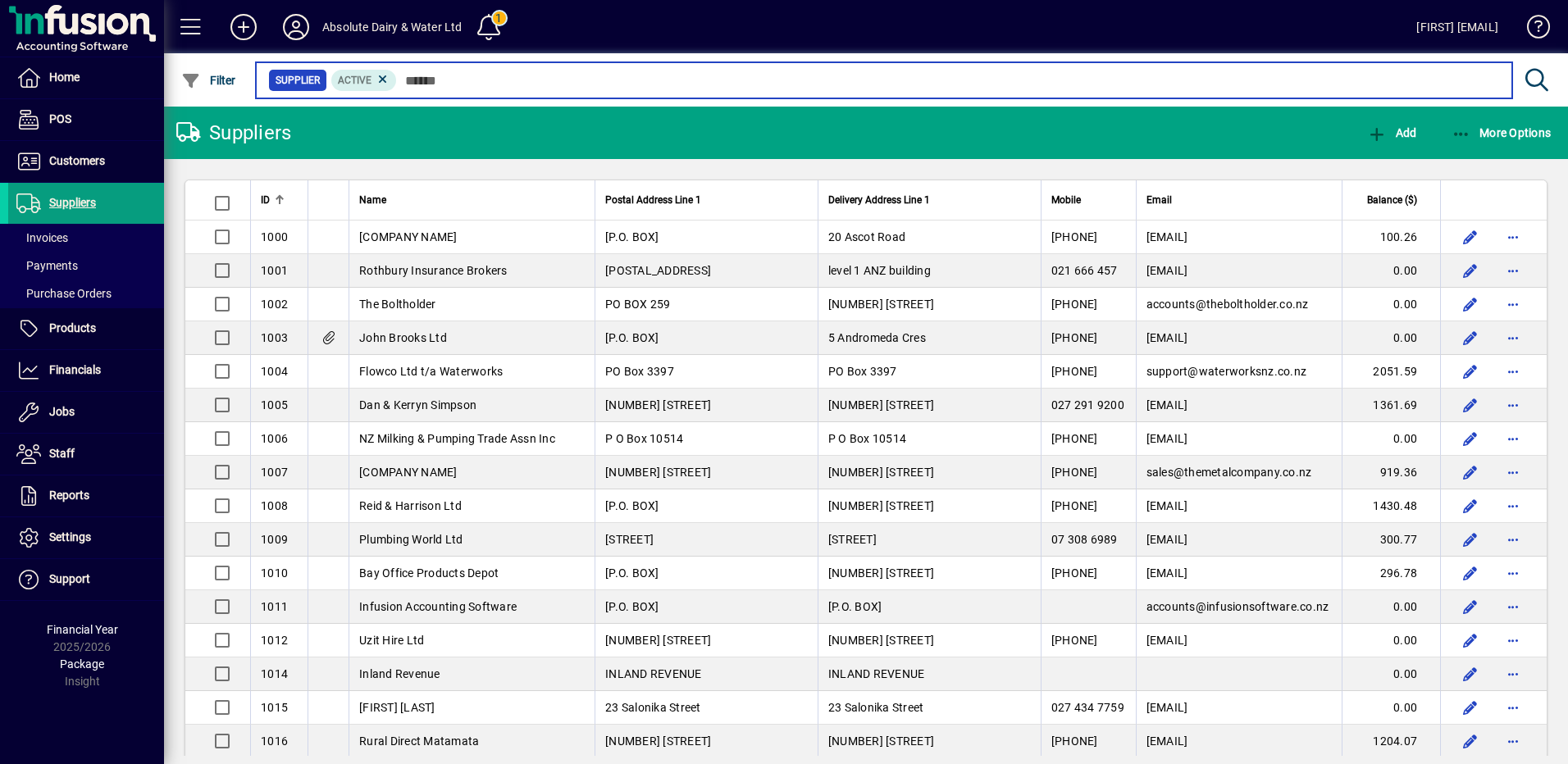 click at bounding box center [948, 80] 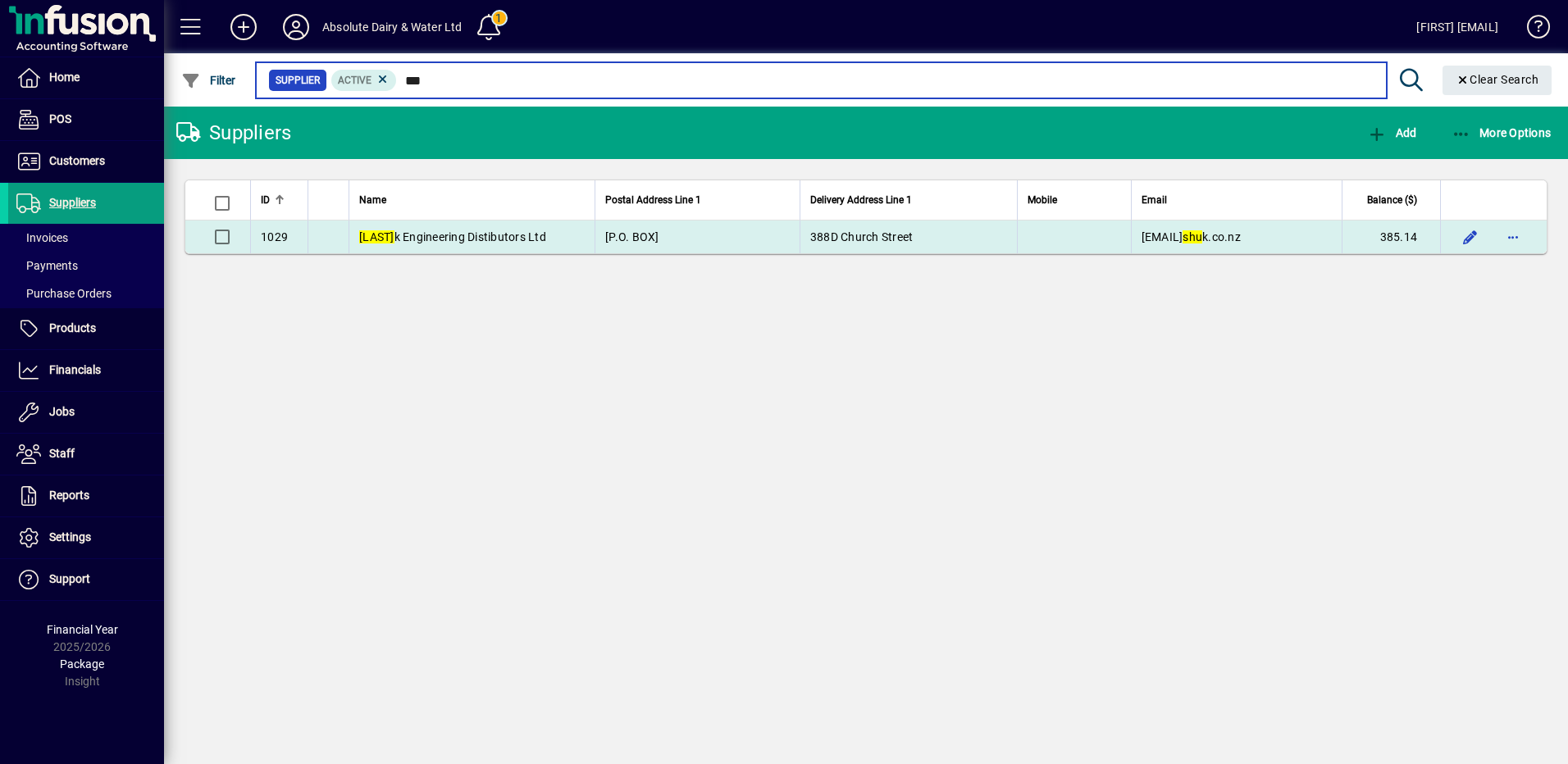 type on "***" 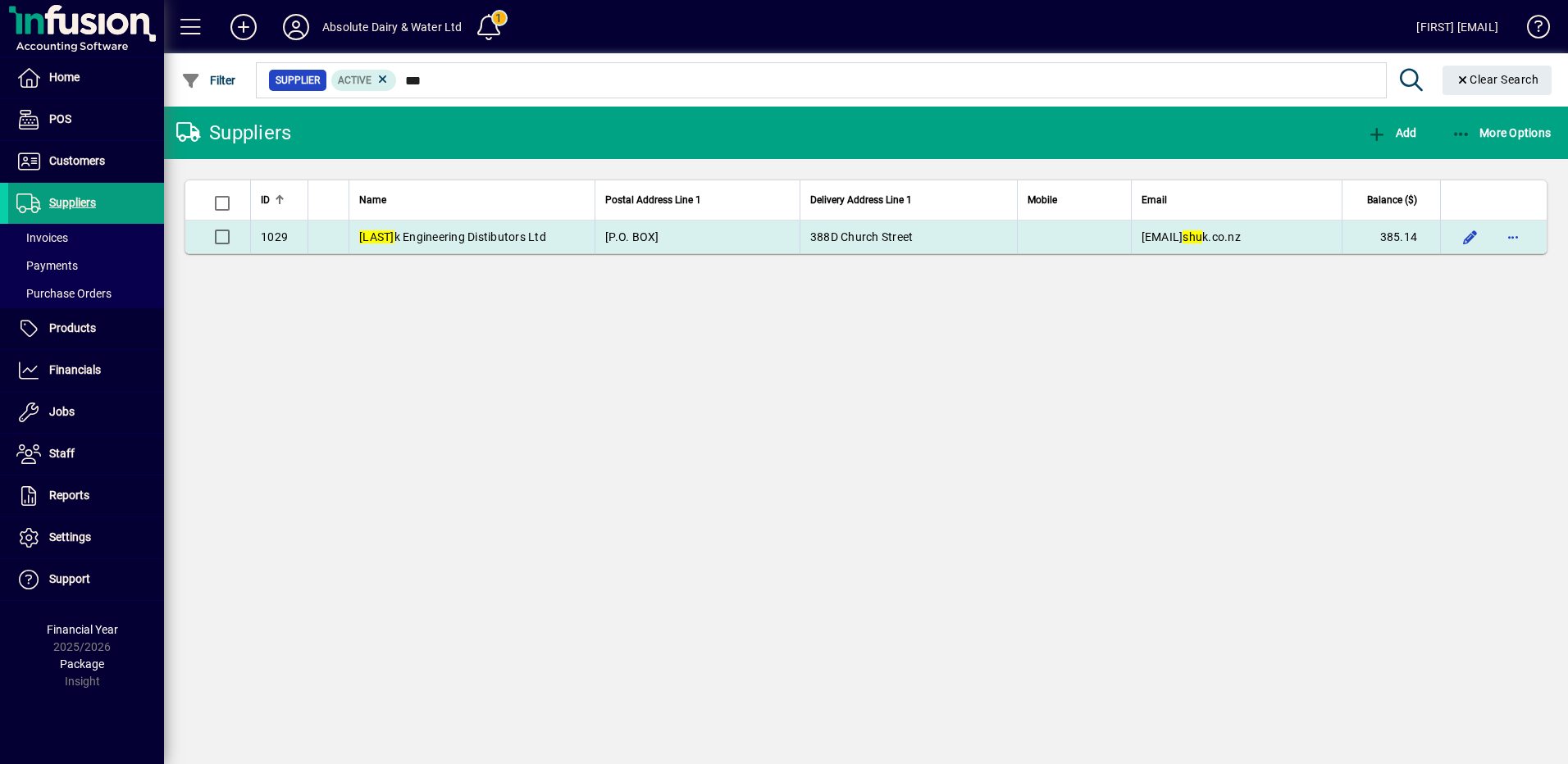 click on "388D Church Street" at bounding box center (908, 237) 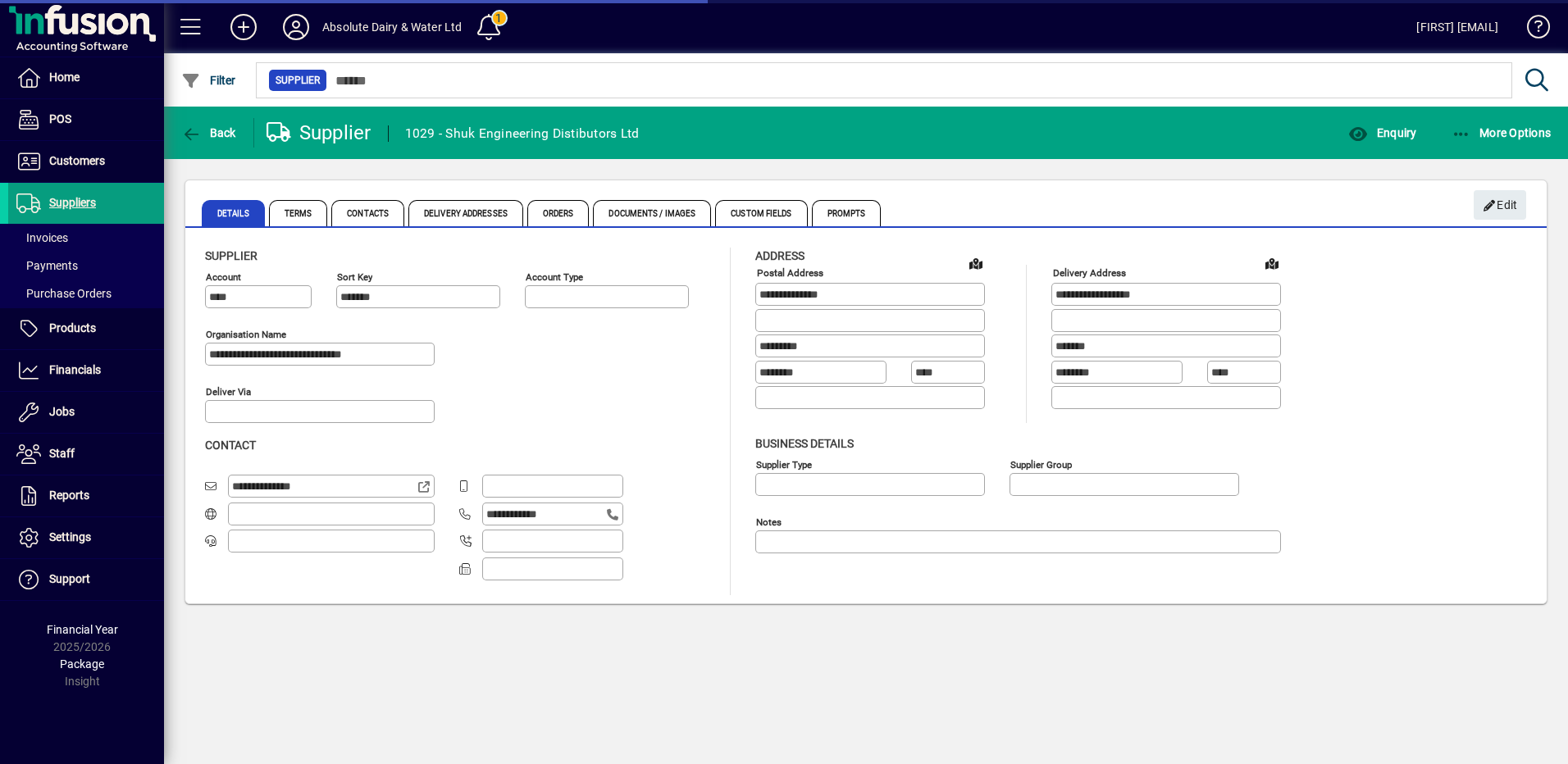 type on "**********" 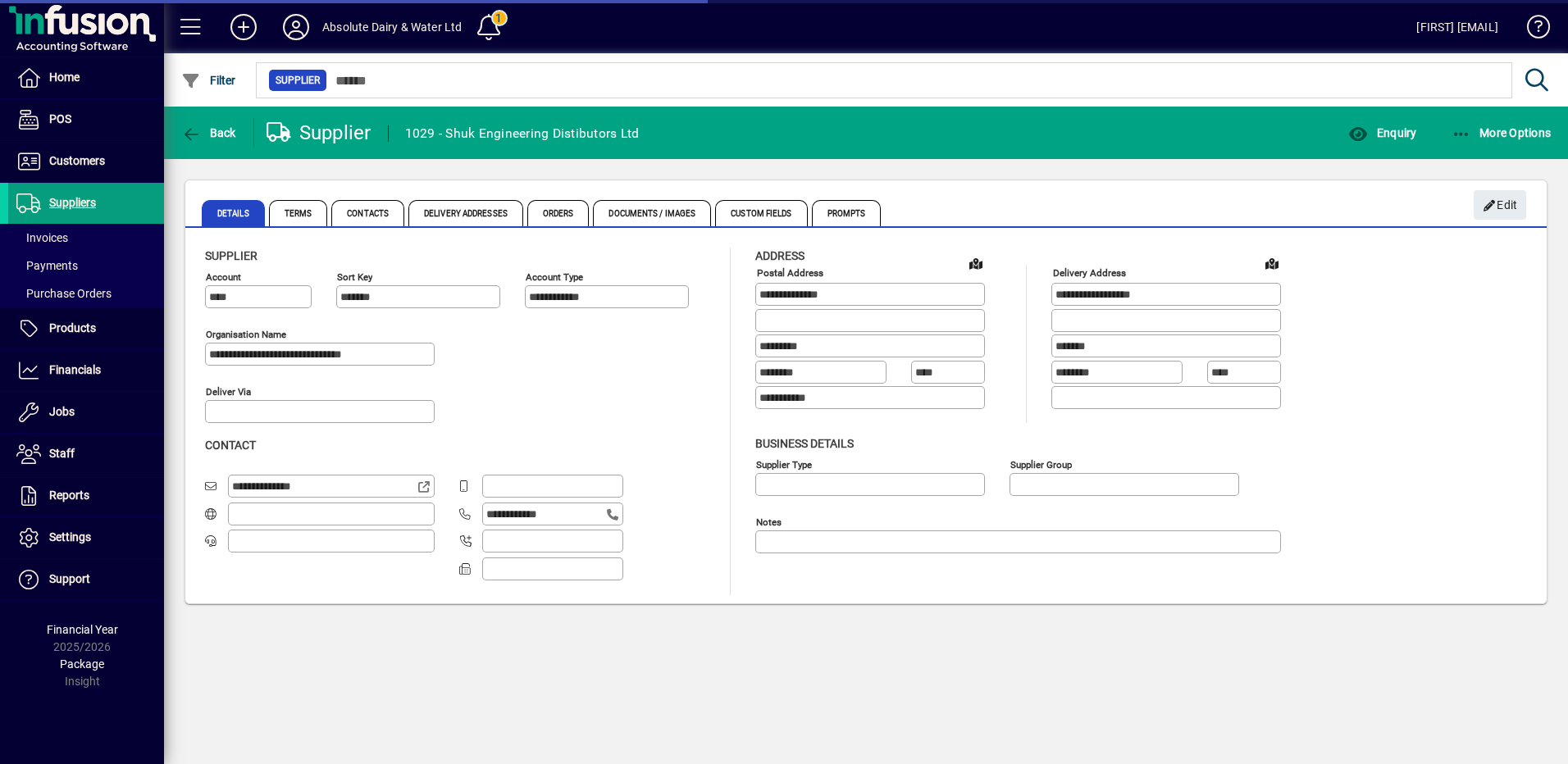 type on "**********" 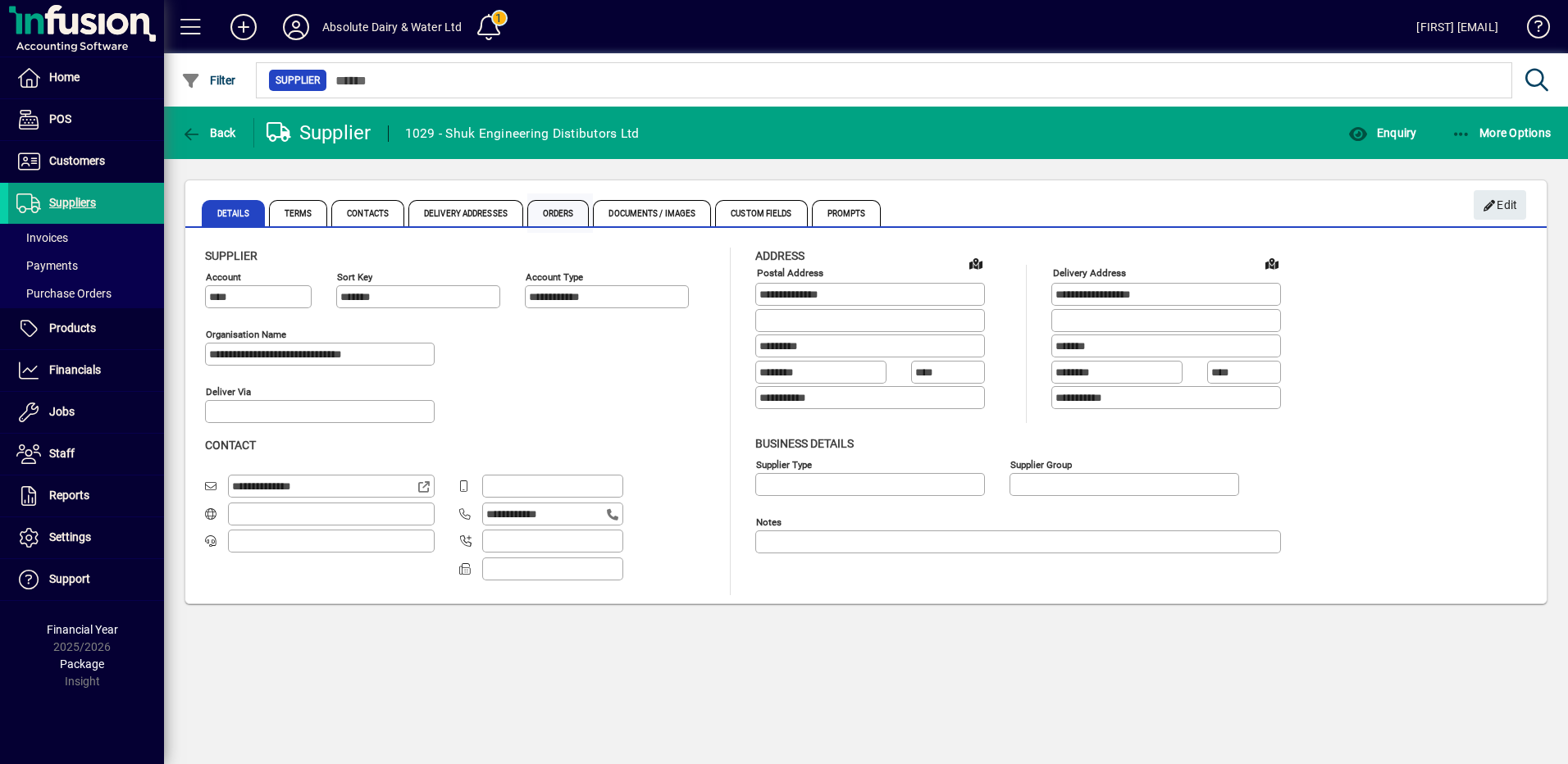 click on "Orders" at bounding box center [558, 213] 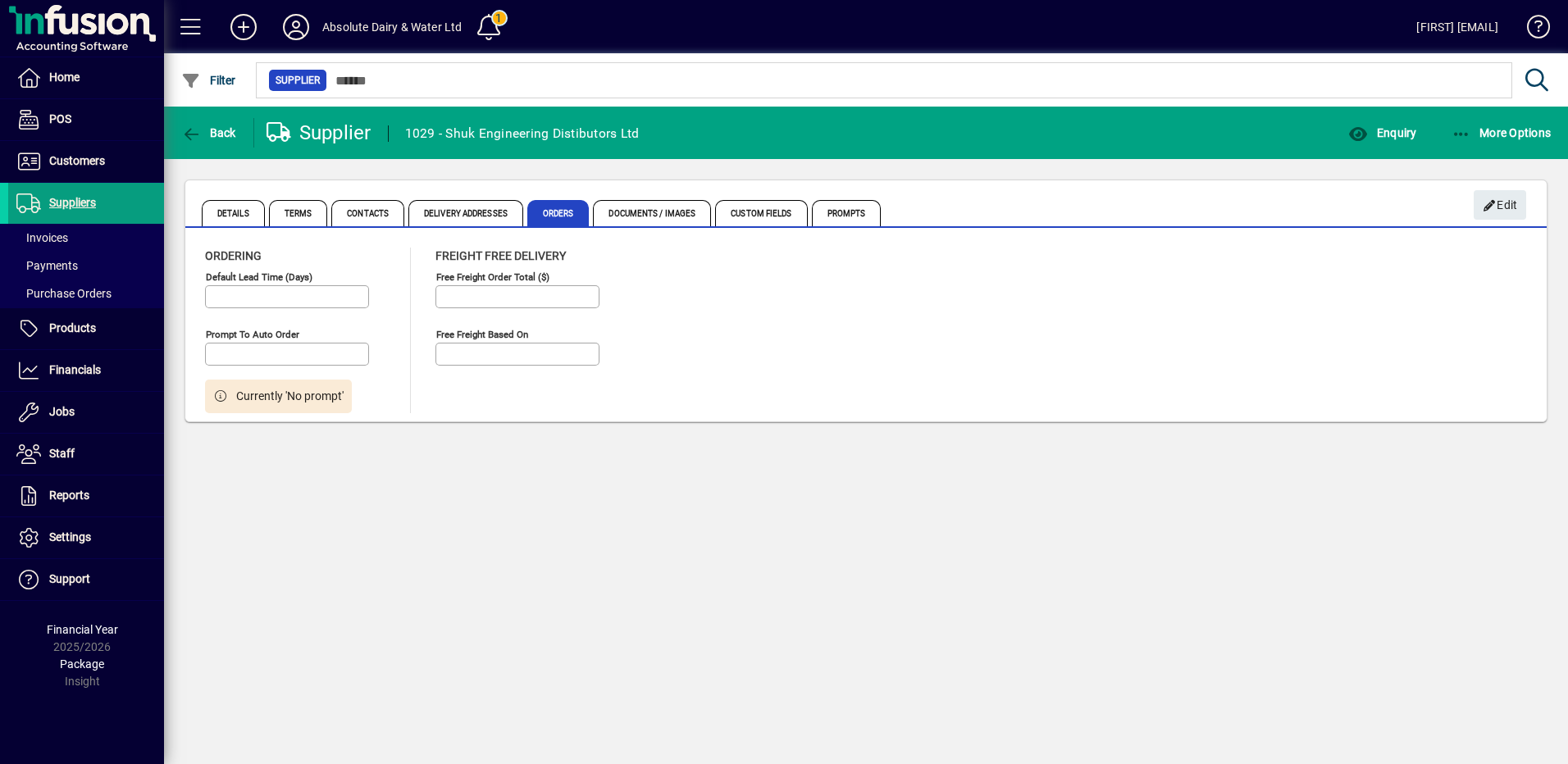 type on "**********" 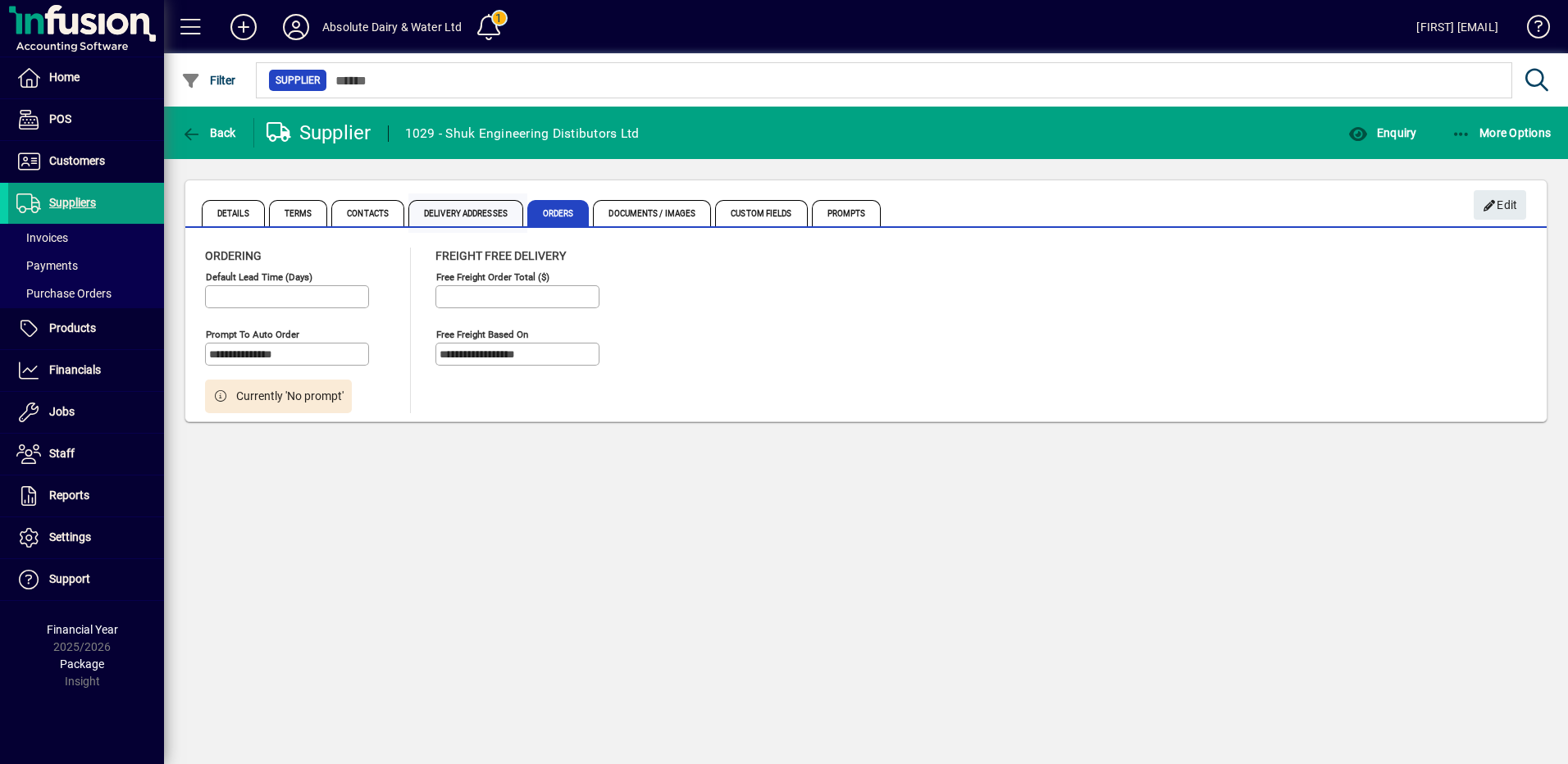 click on "Delivery Addresses" at bounding box center (466, 213) 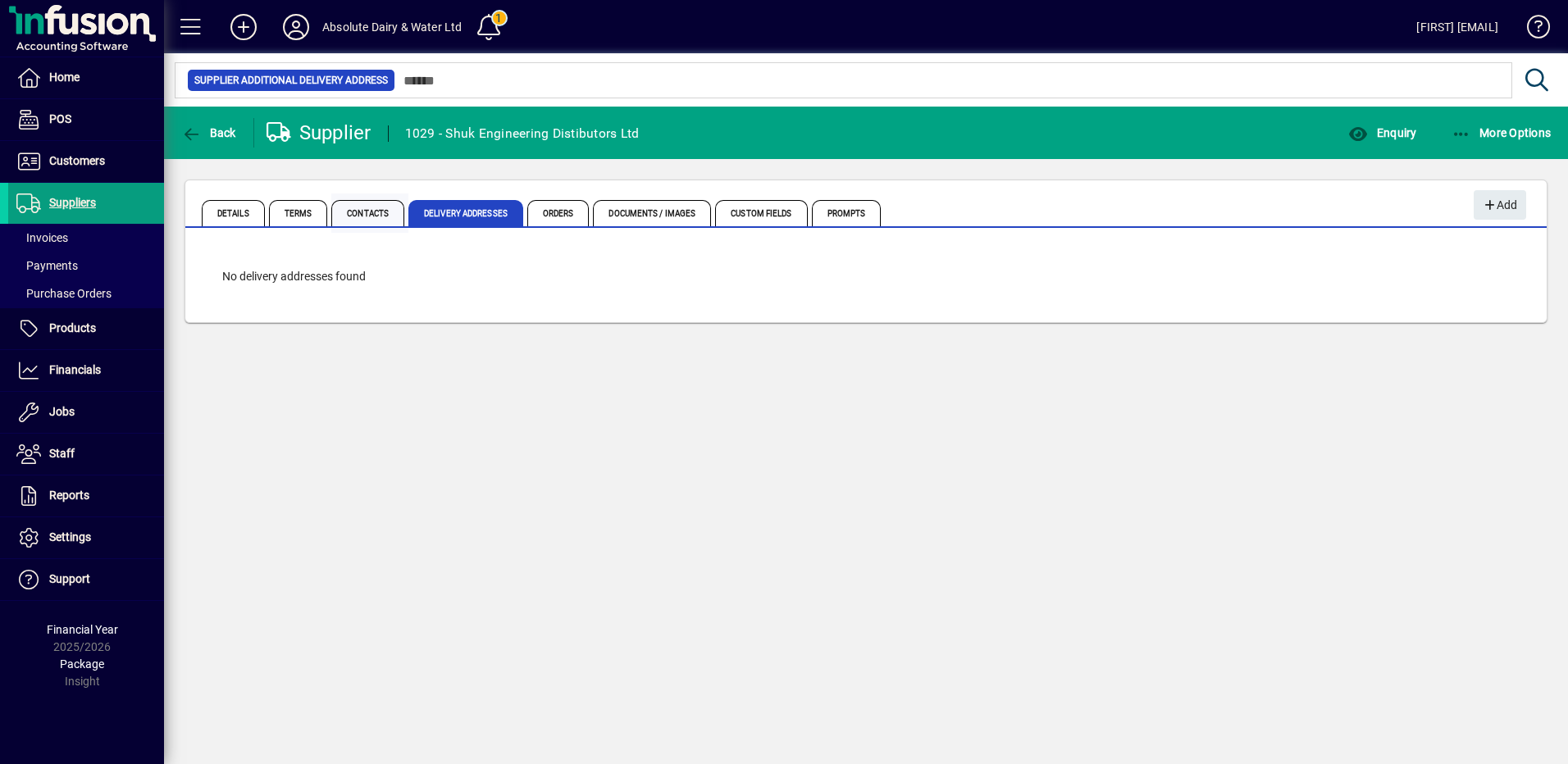 click on "Contacts" at bounding box center [367, 213] 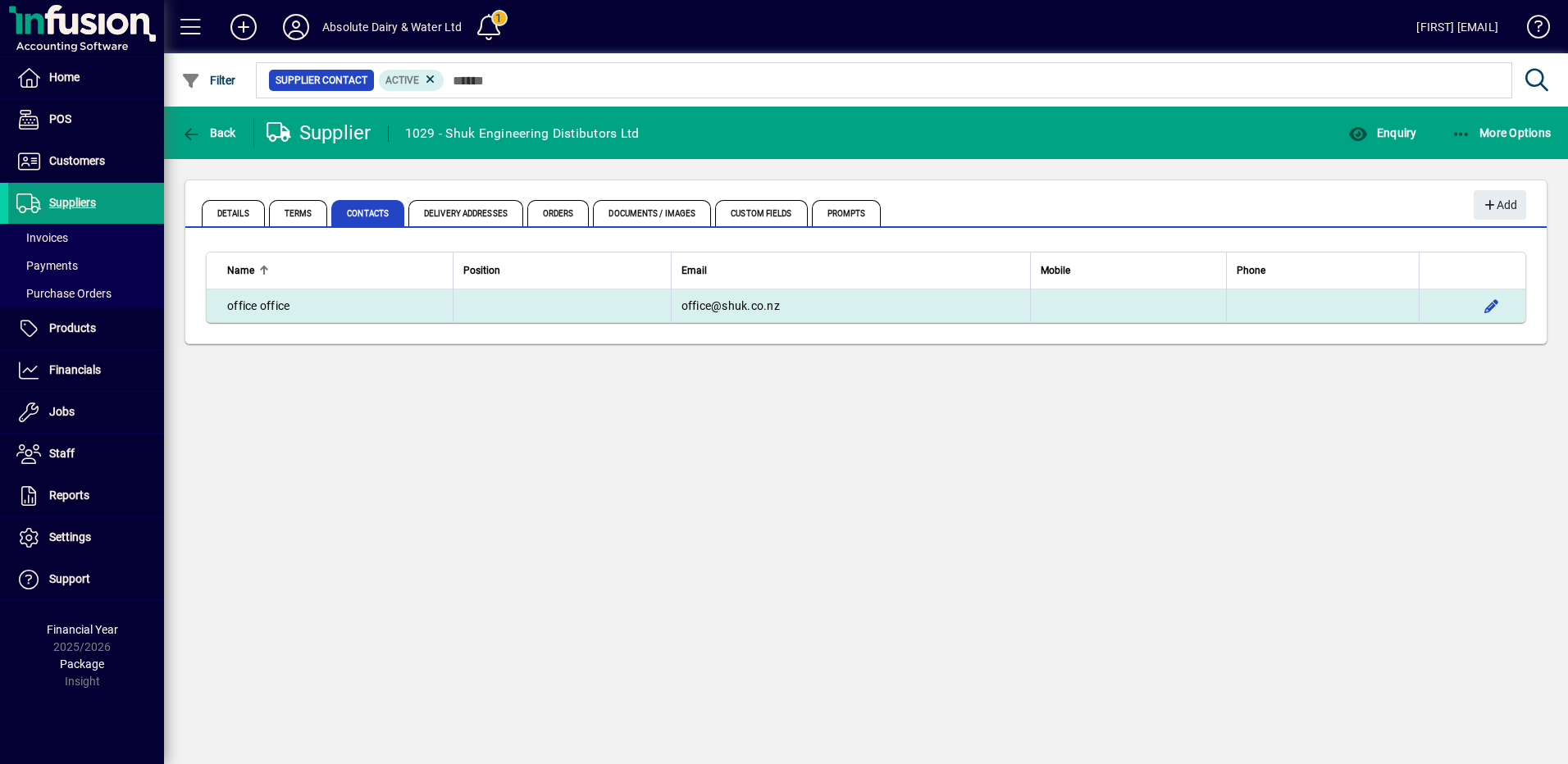 click on "office@shuk.co.nz" at bounding box center (731, 306) 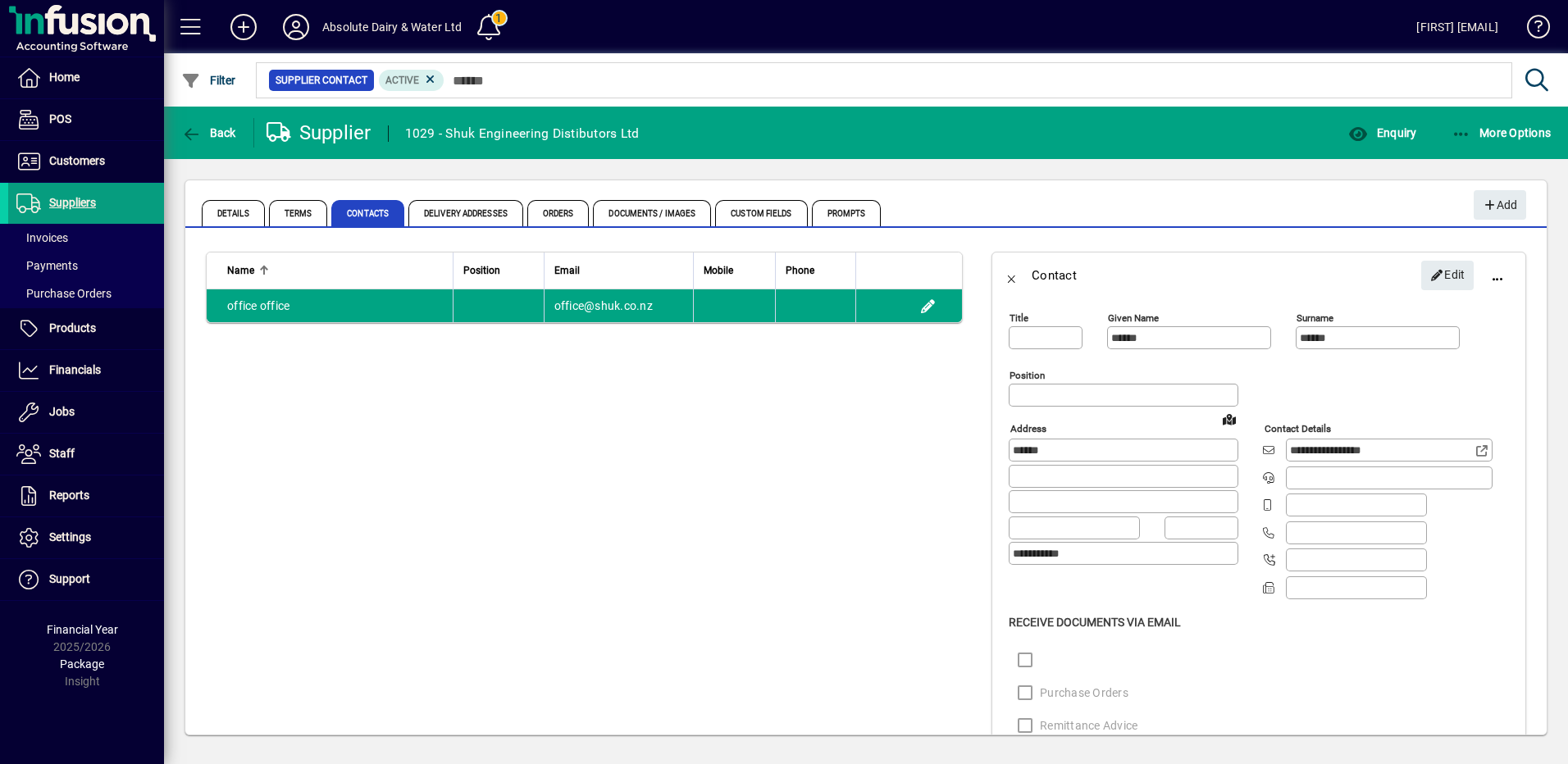 drag, startPoint x: 1393, startPoint y: 448, endPoint x: 1265, endPoint y: 450, distance: 128.01562 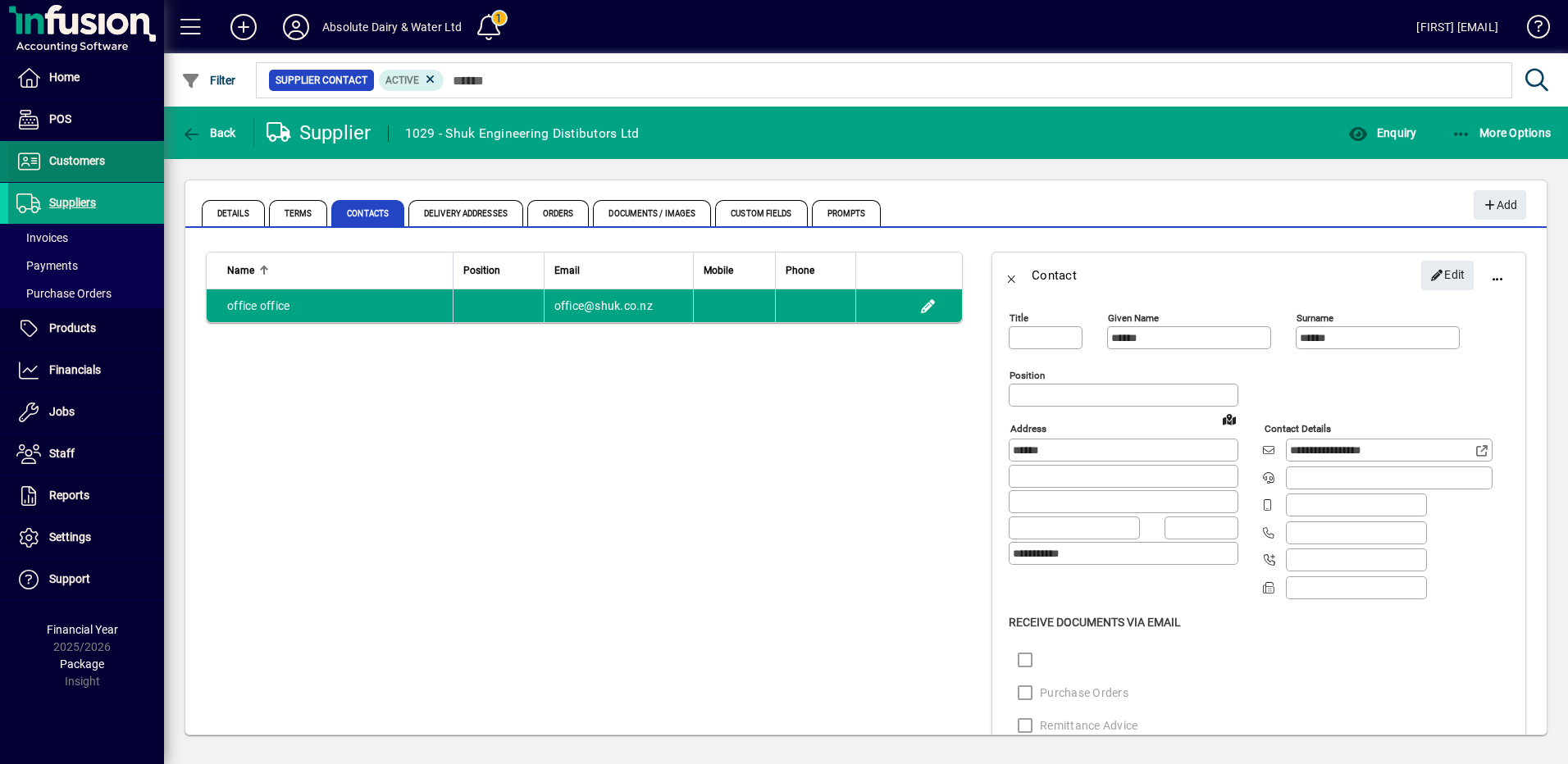 click at bounding box center [86, 161] 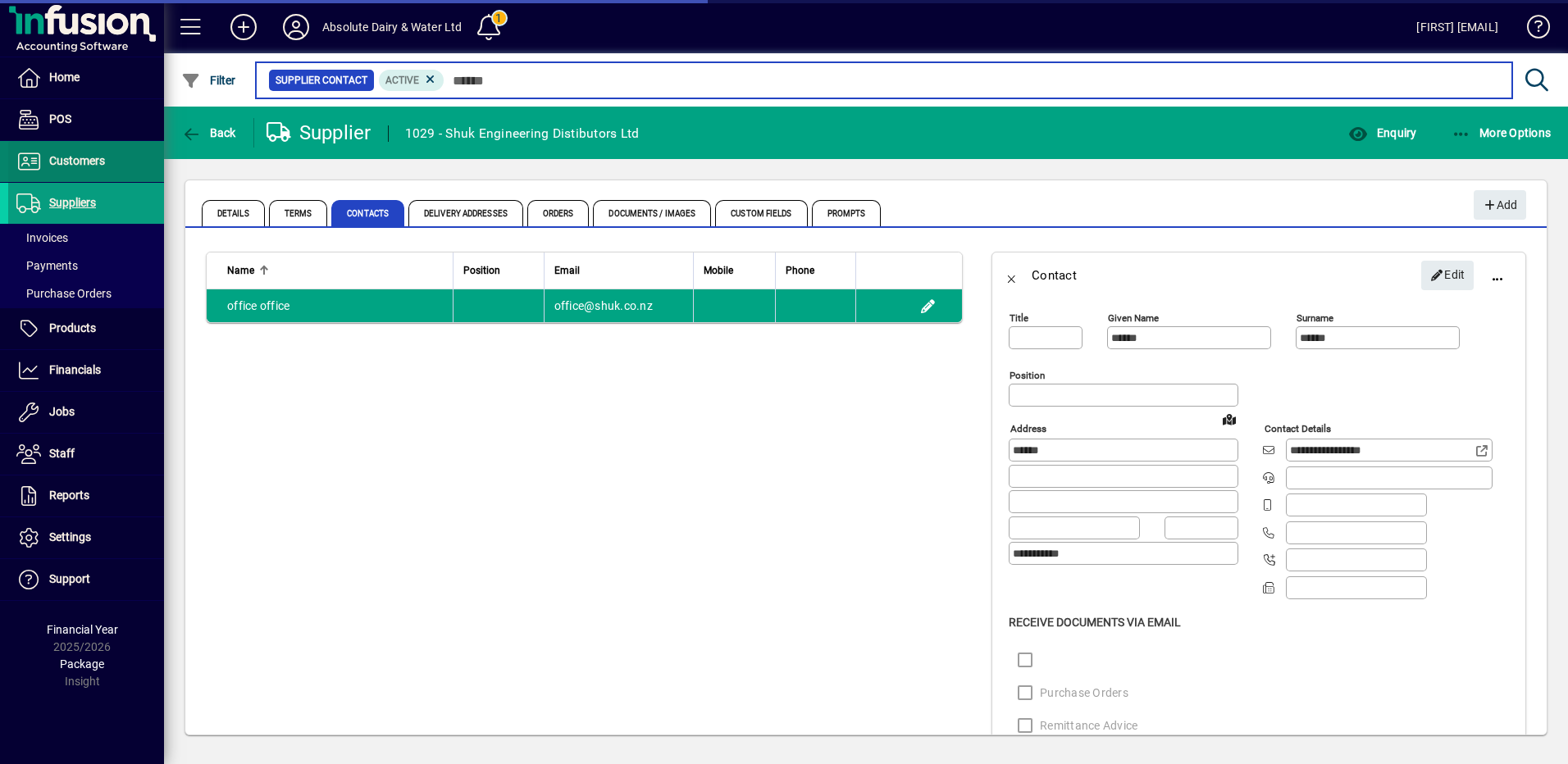 click on "Customers" at bounding box center [77, 161] 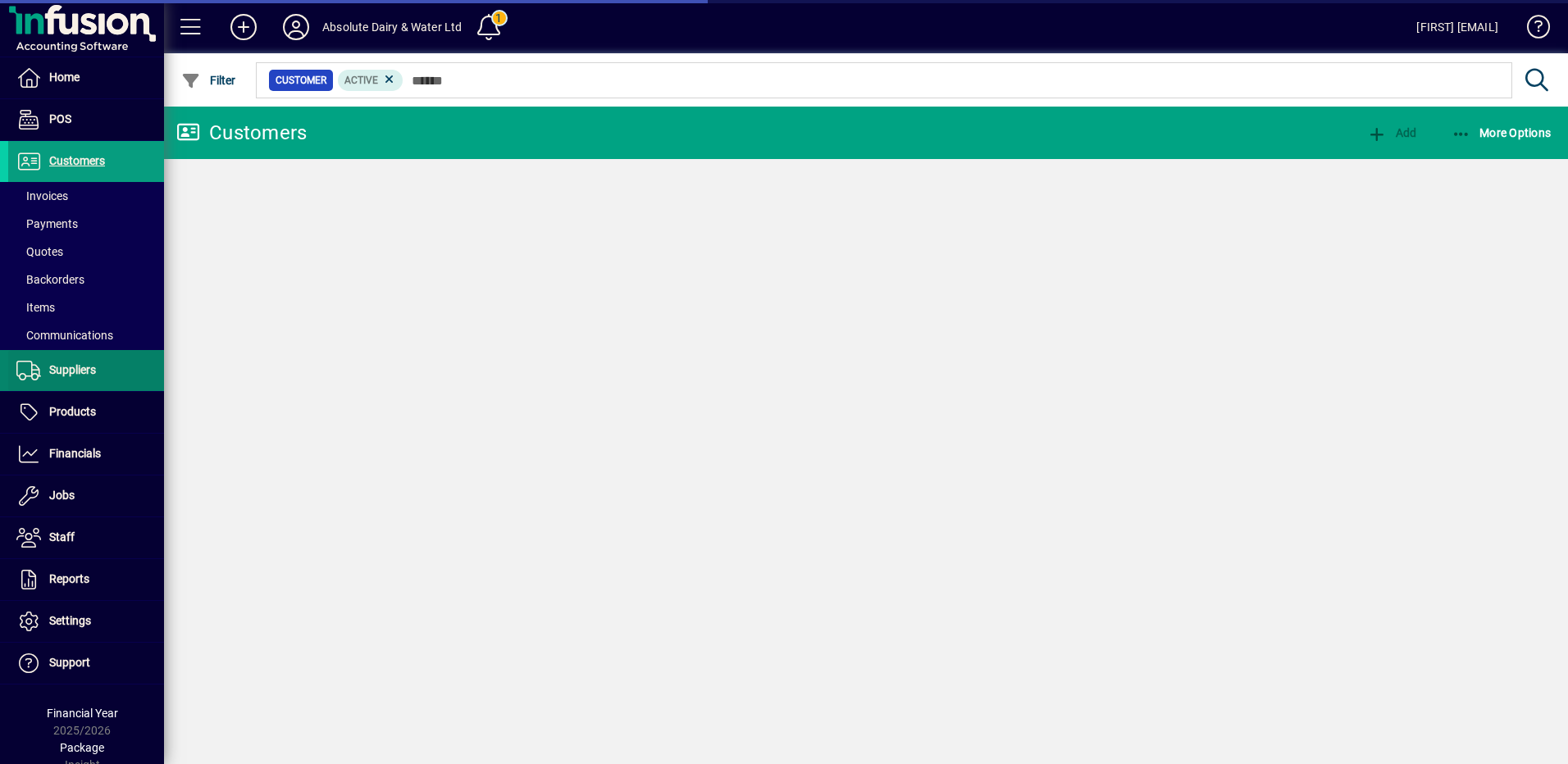 click on "Suppliers" at bounding box center [72, 370] 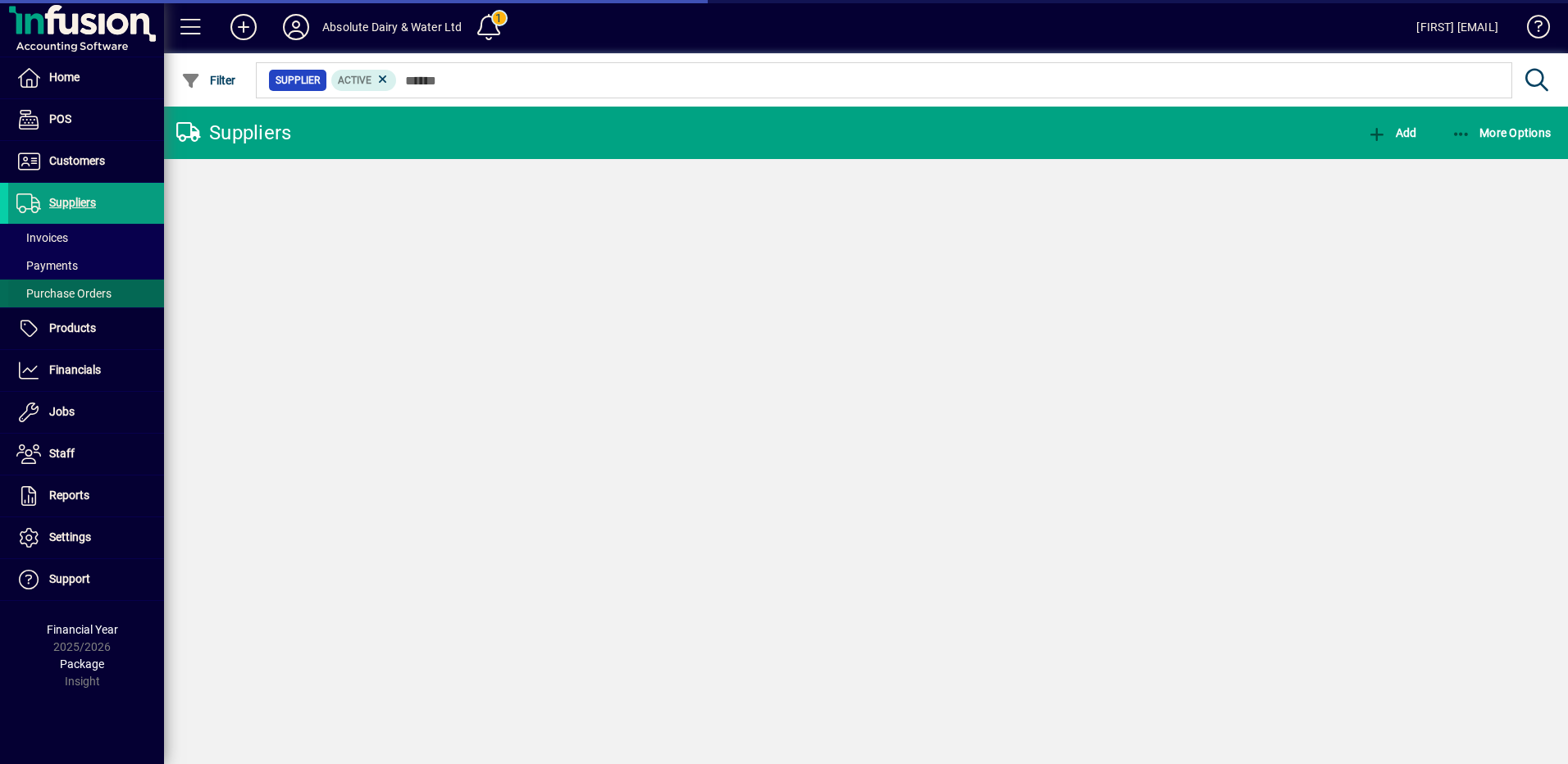 click on "Purchase Orders" at bounding box center [64, 293] 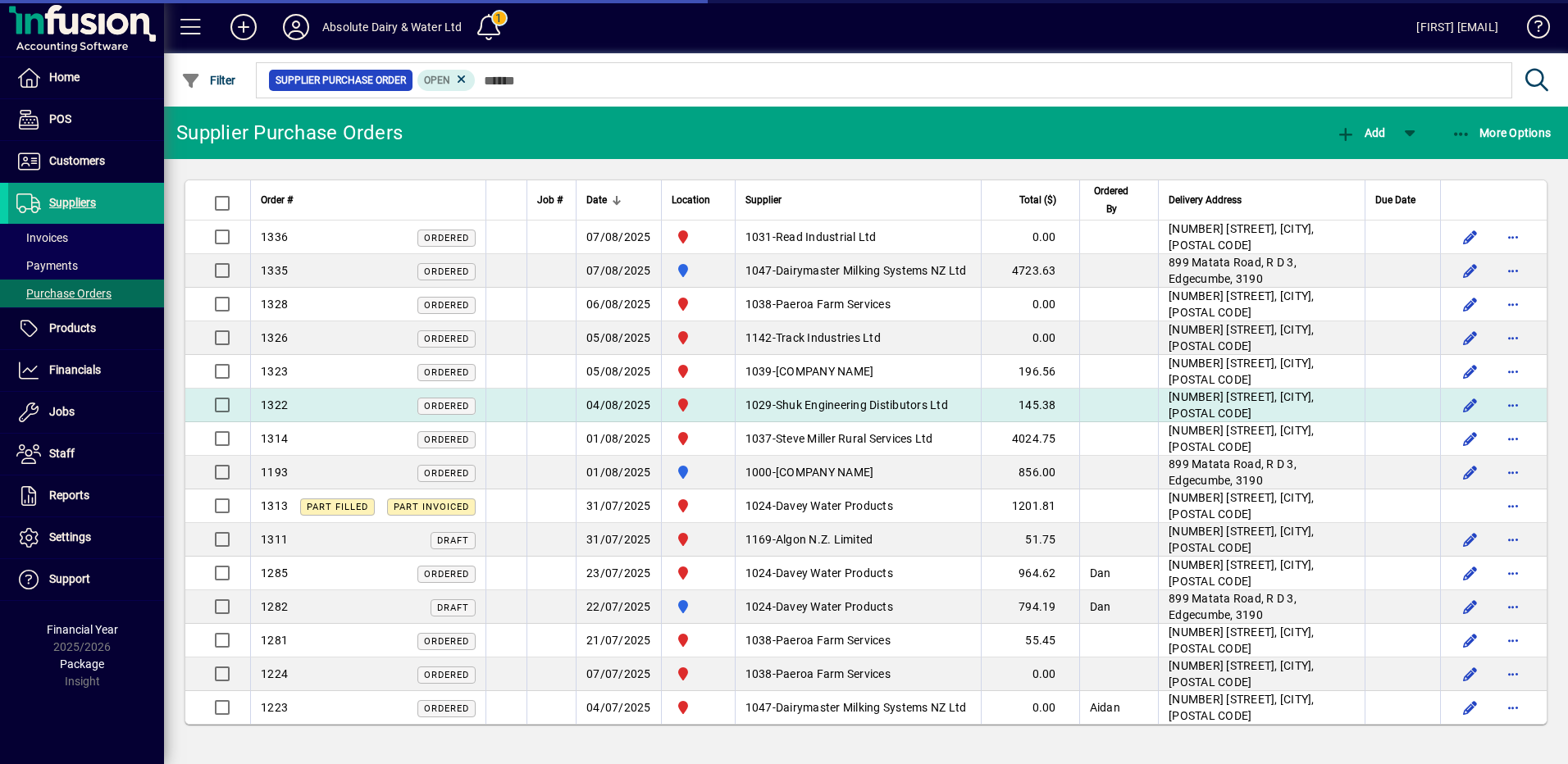click on "Shuk Engineering Distibutors Ltd" at bounding box center (862, 405) 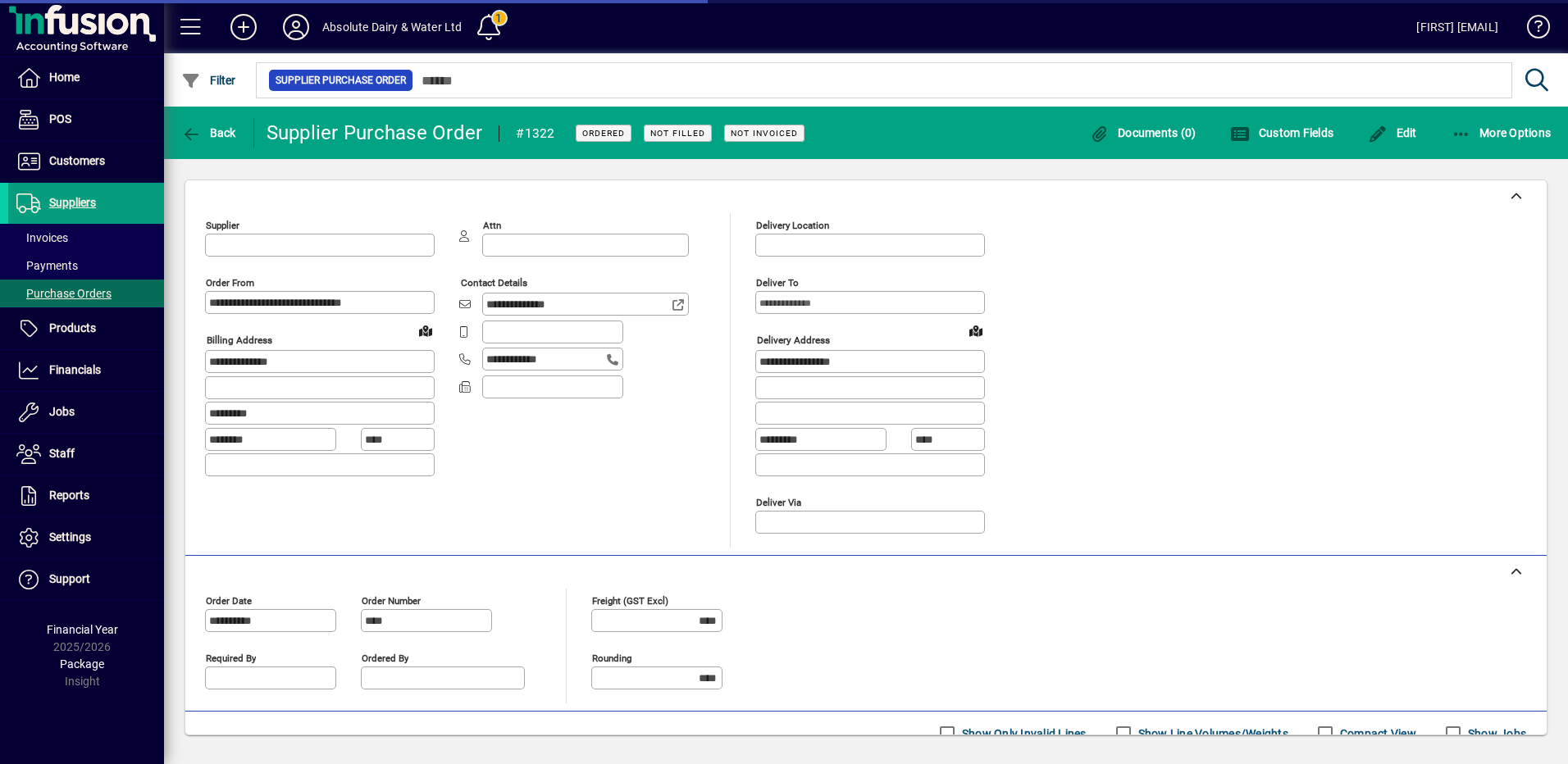 type on "********" 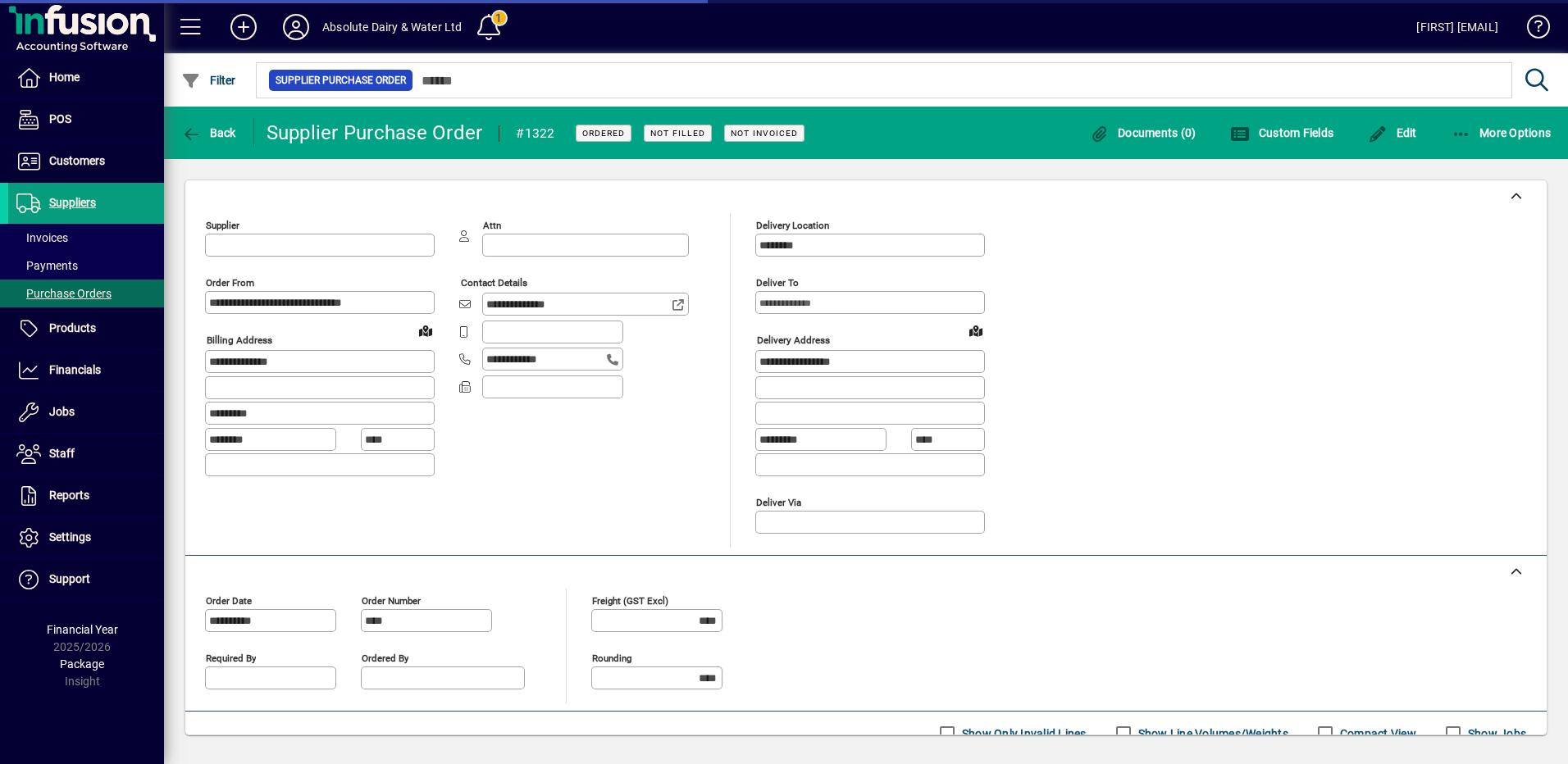 type on "**********" 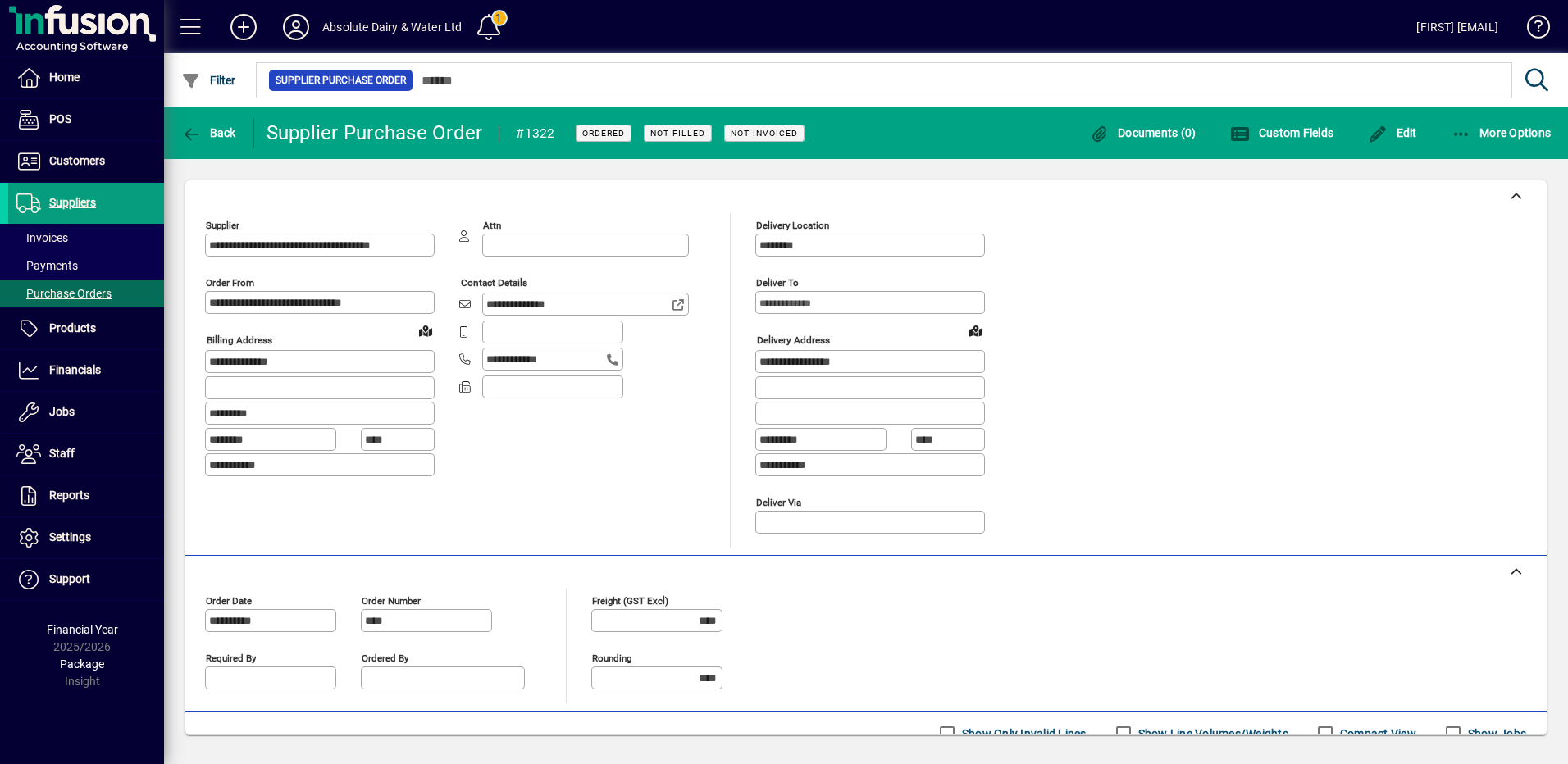 drag, startPoint x: 503, startPoint y: 302, endPoint x: 574, endPoint y: 380, distance: 105.47512 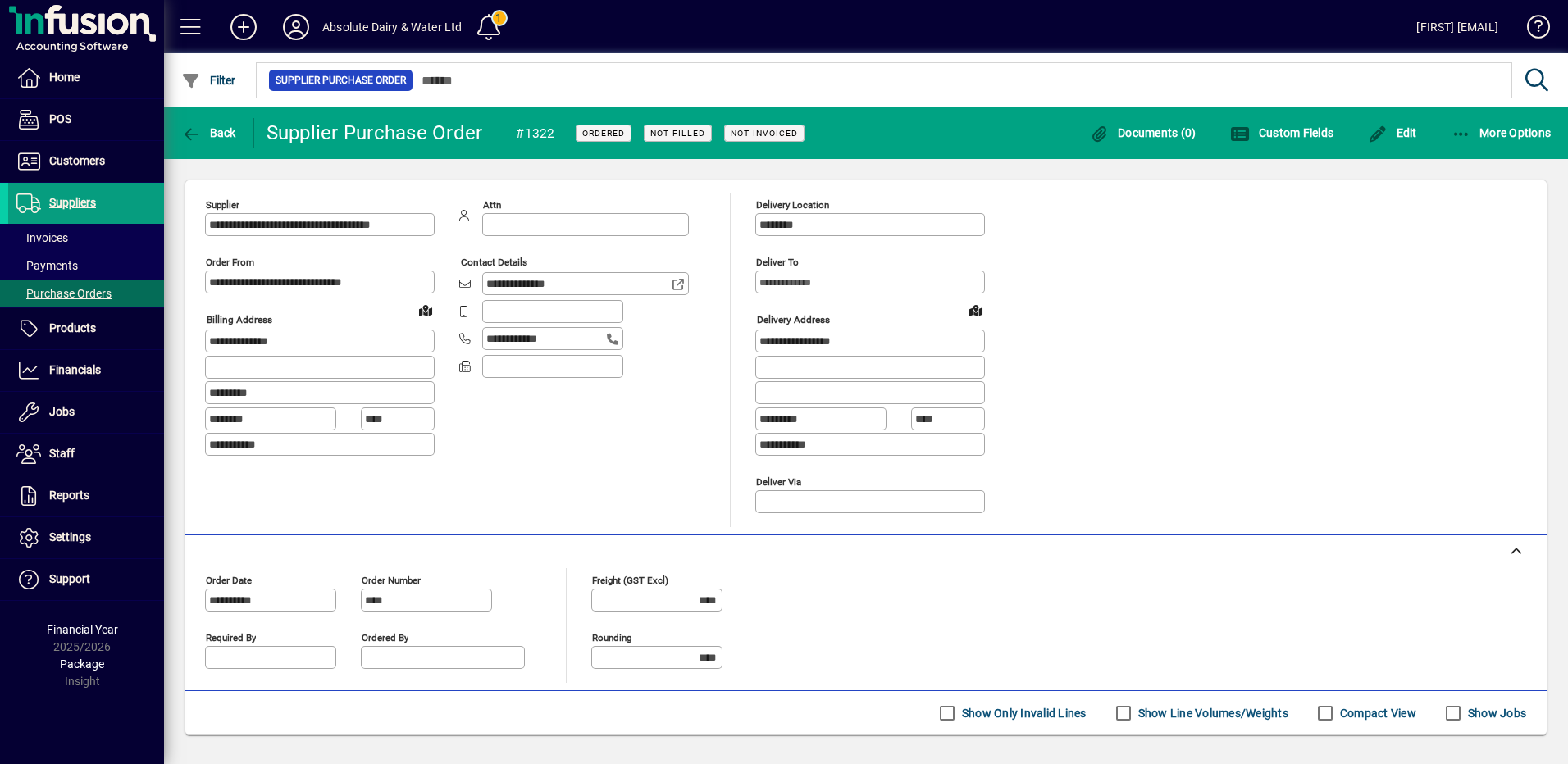 scroll, scrollTop: 16, scrollLeft: 0, axis: vertical 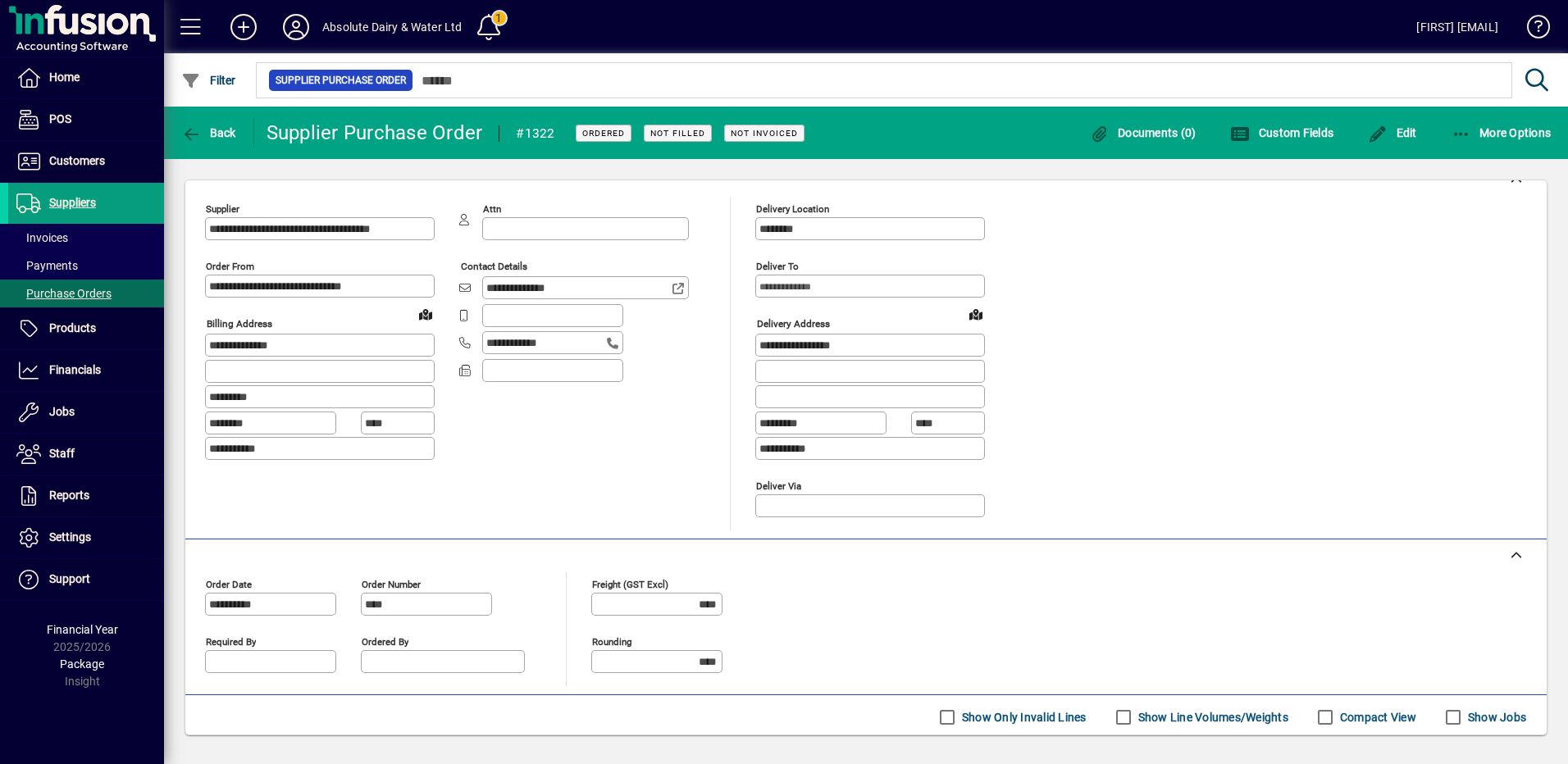 click on "**********" at bounding box center (579, 288) 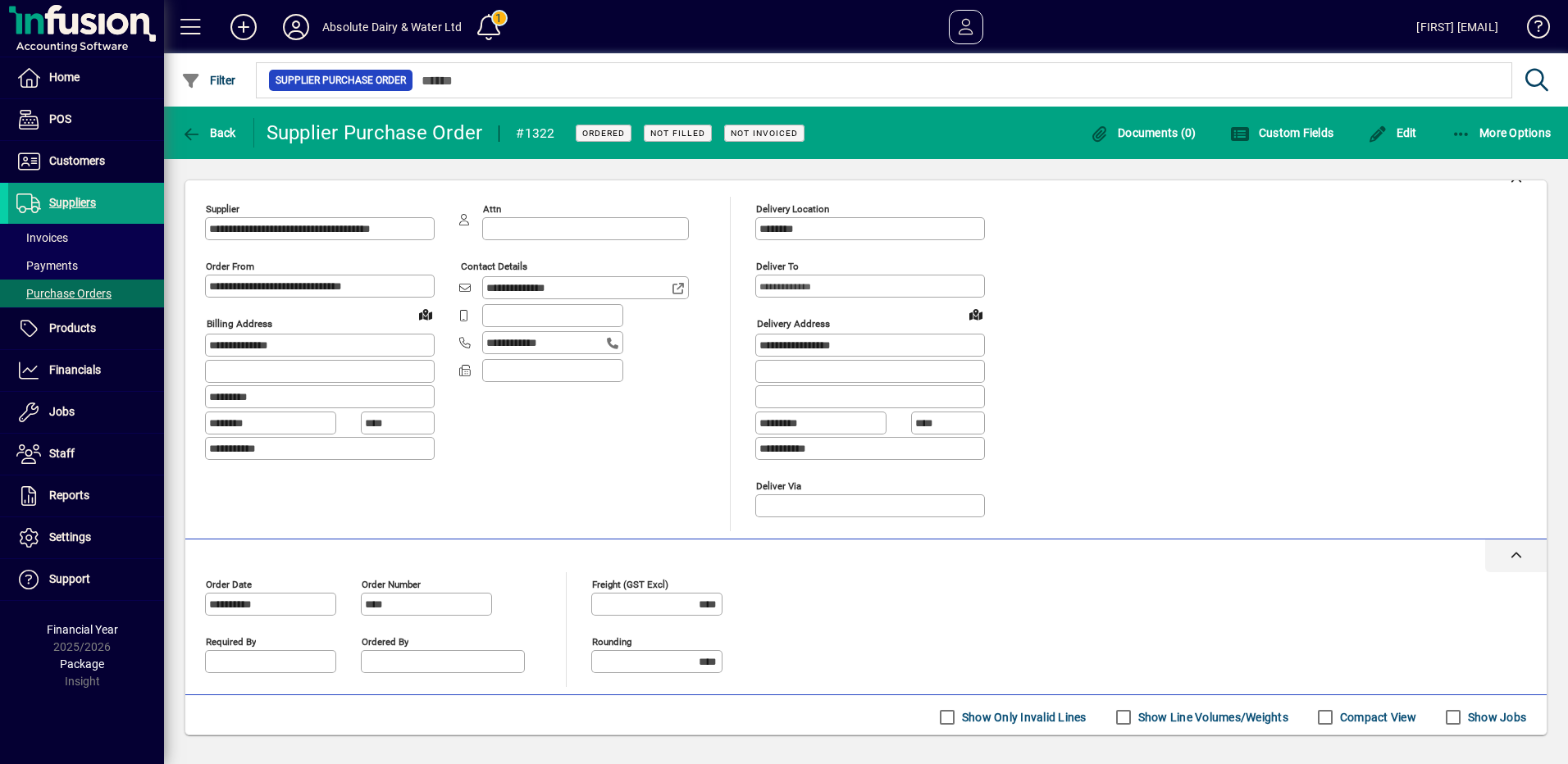 click 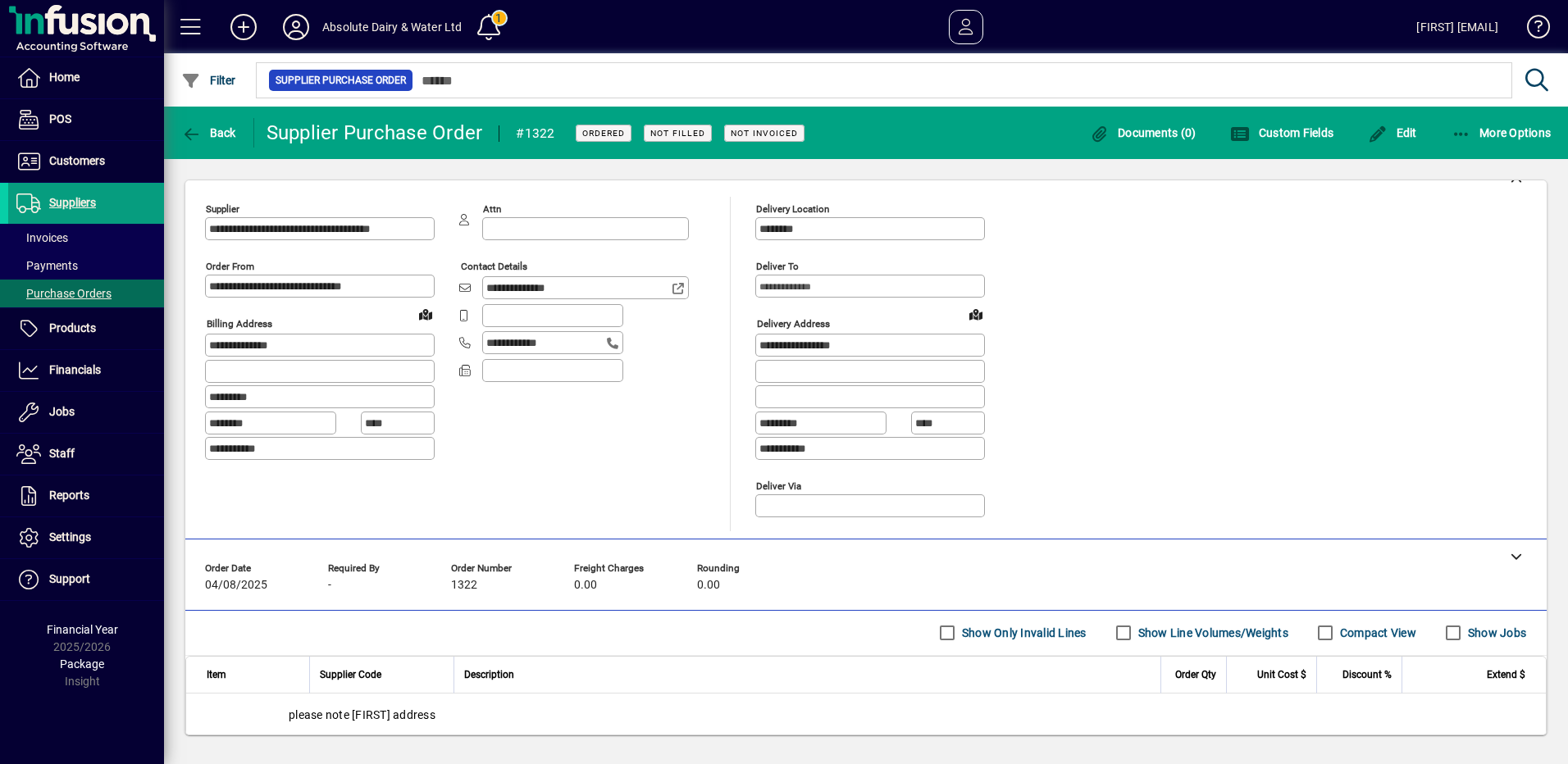 click on "**********" 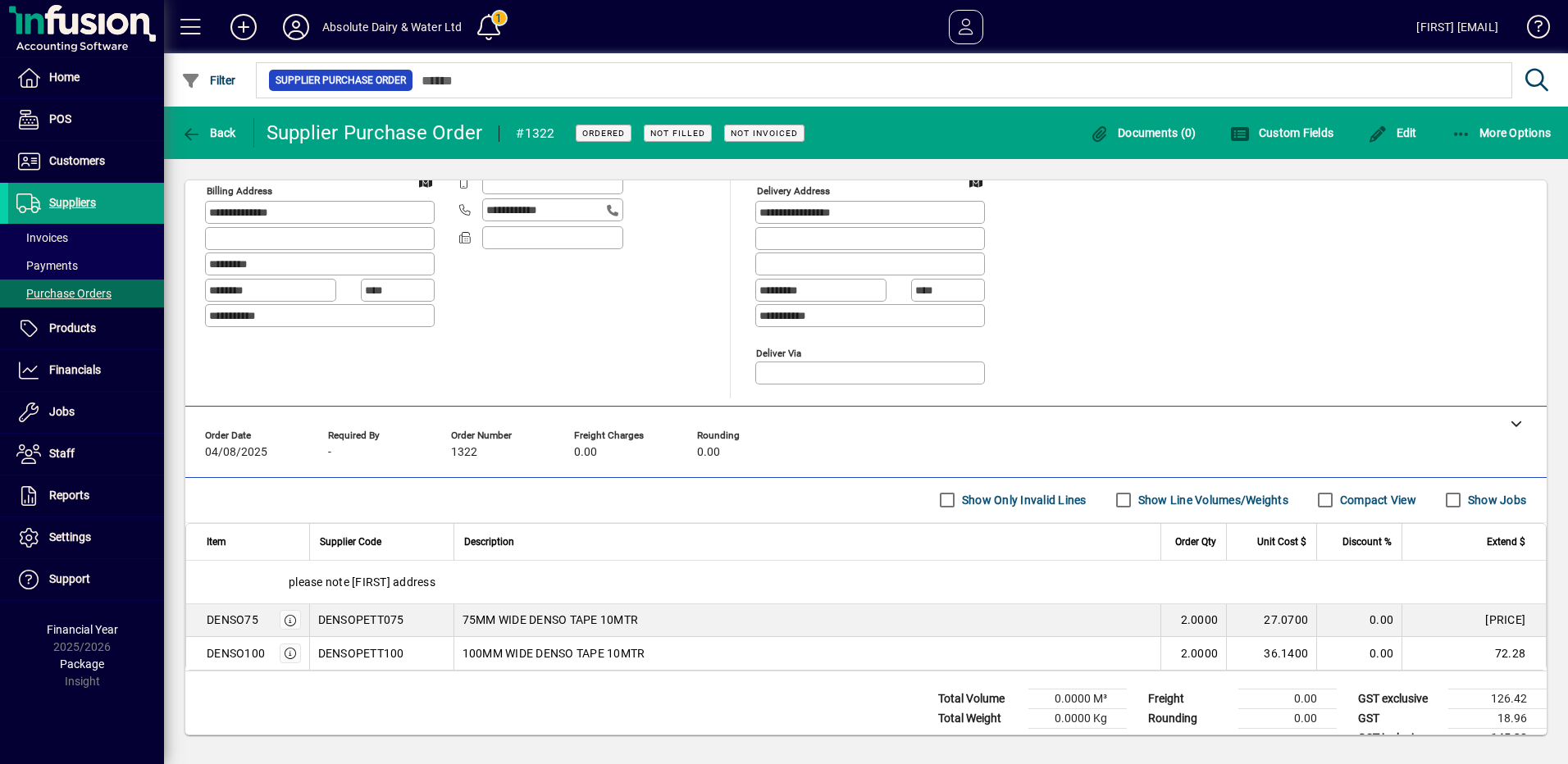 scroll, scrollTop: 178, scrollLeft: 0, axis: vertical 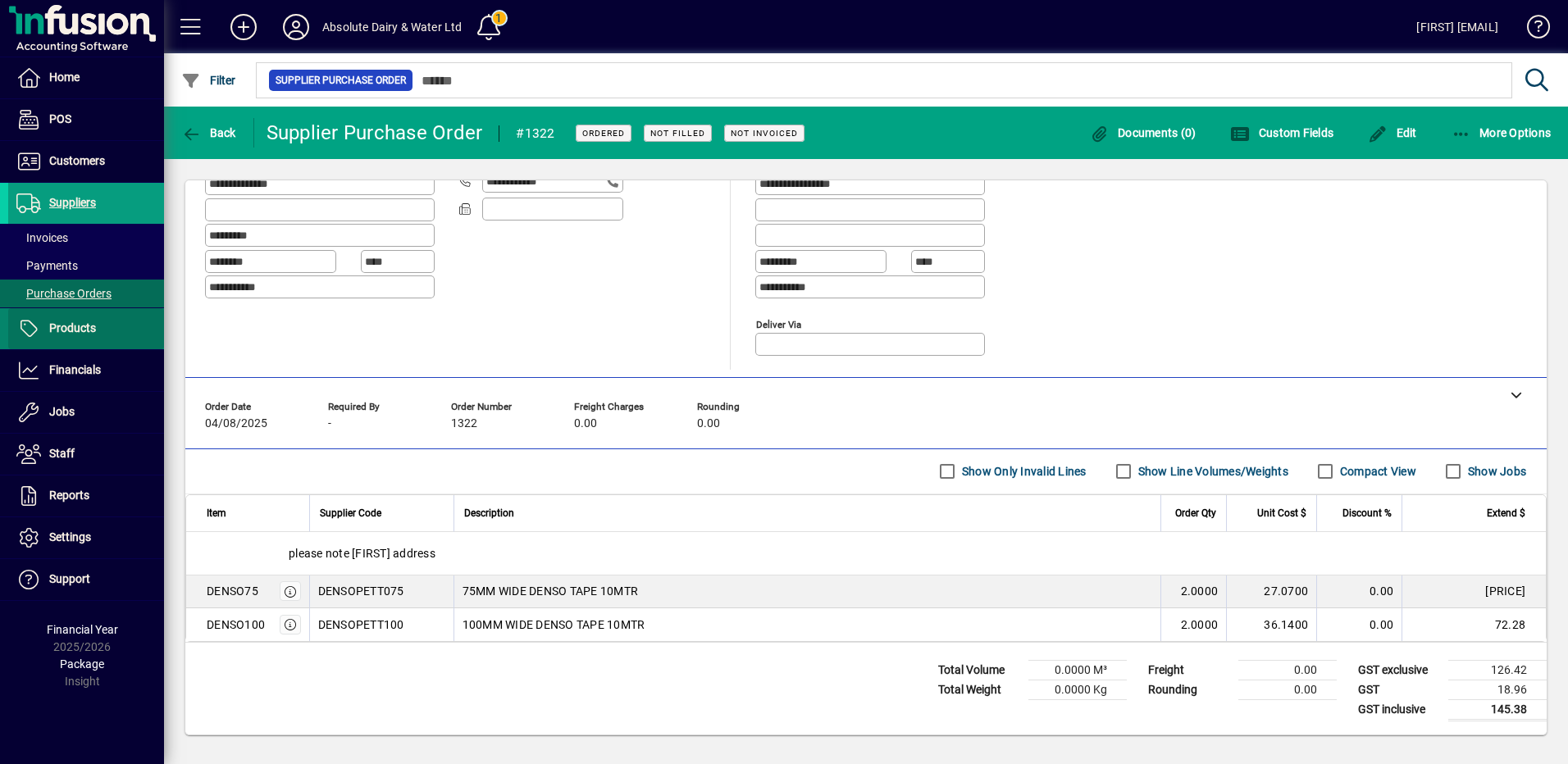 click on "Products" at bounding box center (72, 328) 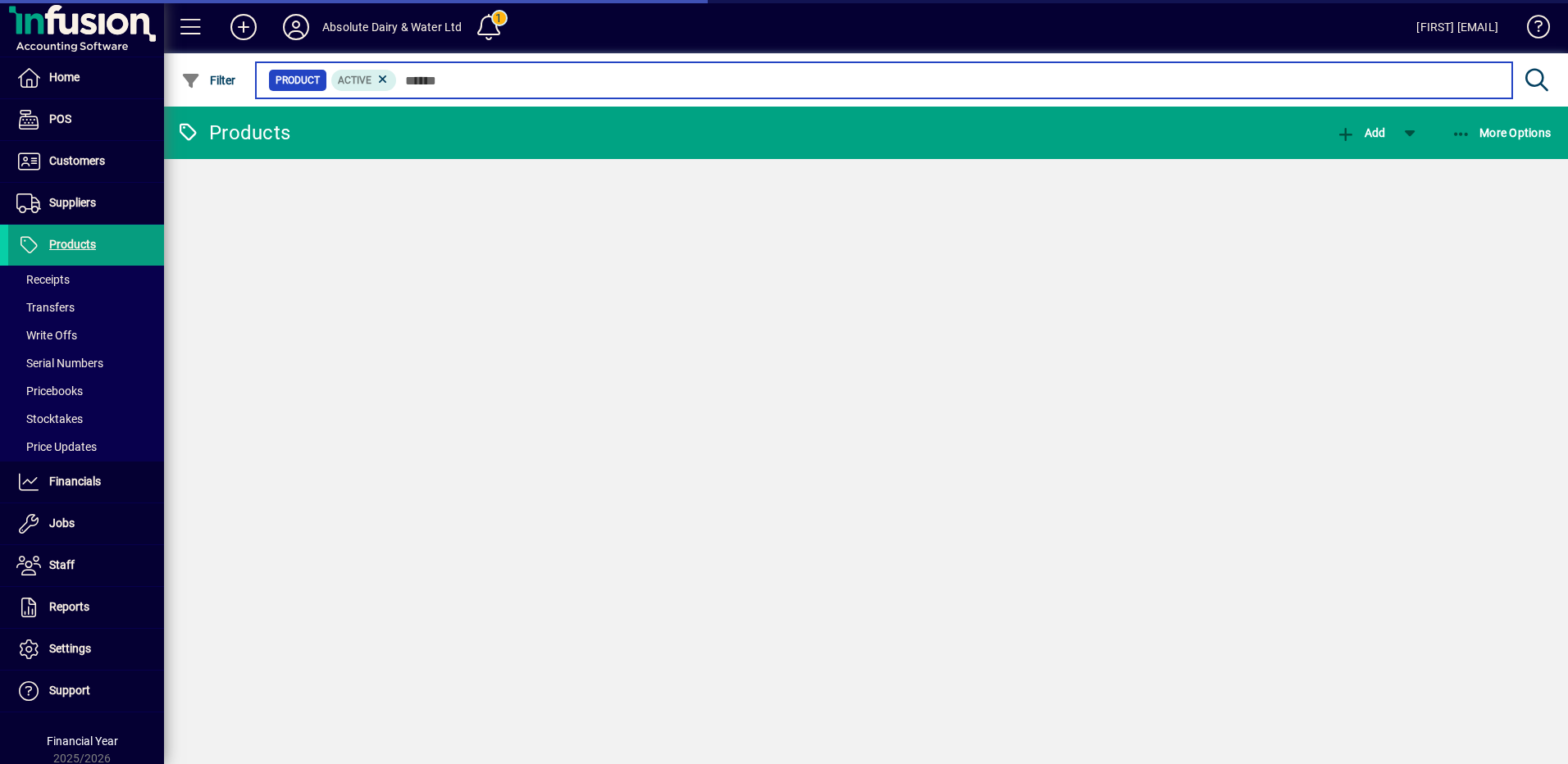 click at bounding box center (948, 80) 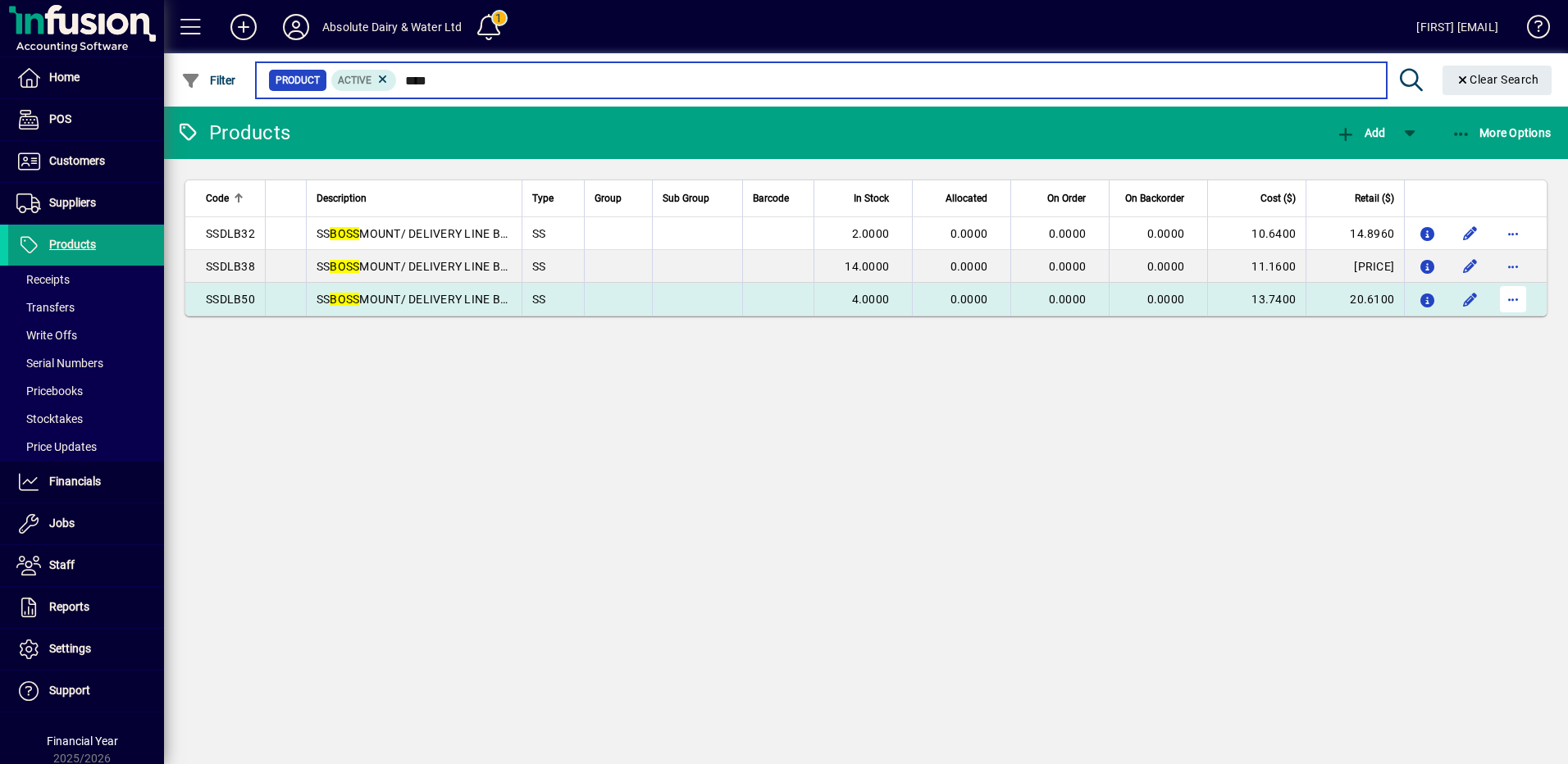 type on "****" 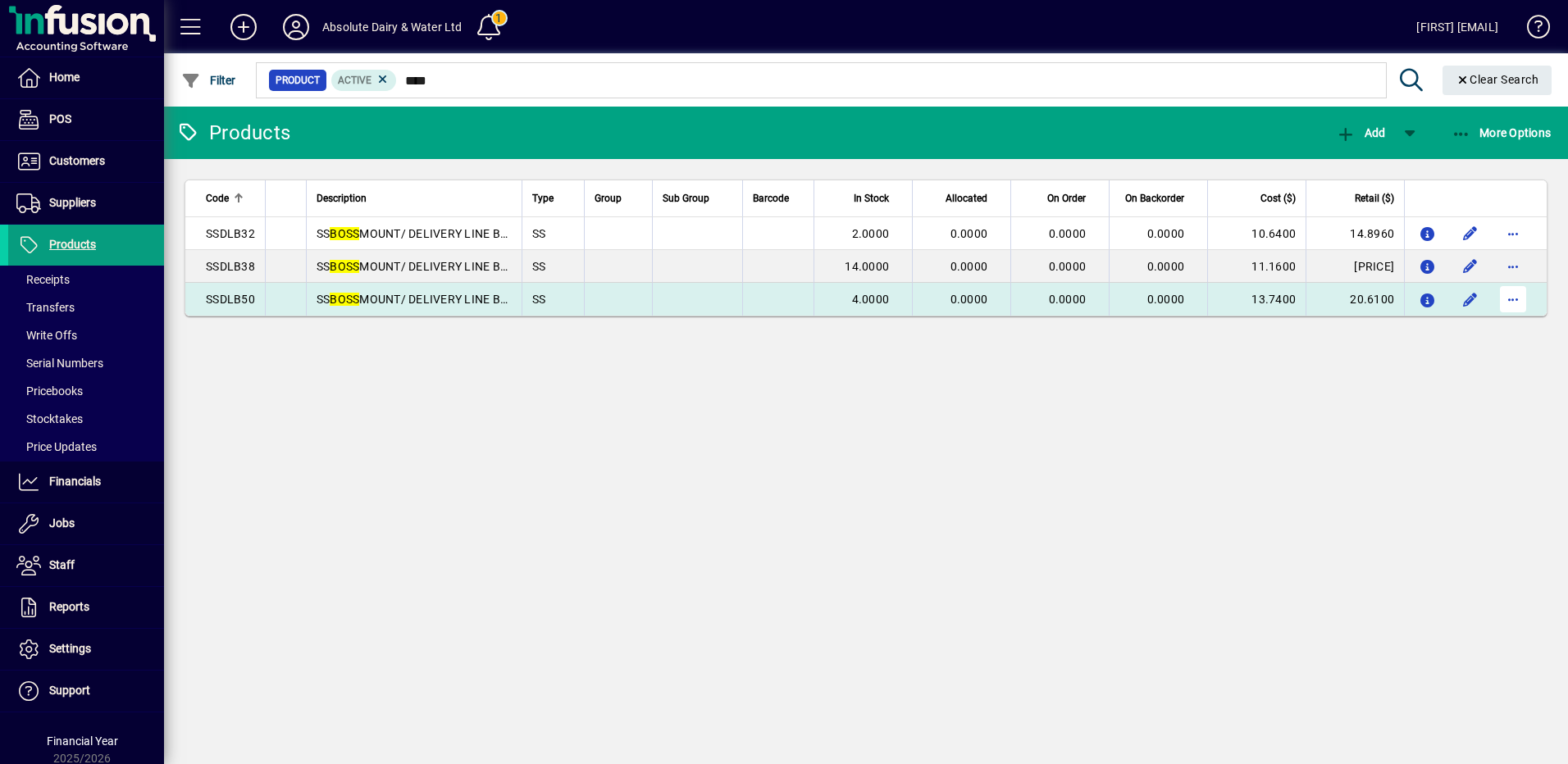 click at bounding box center (1513, 299) 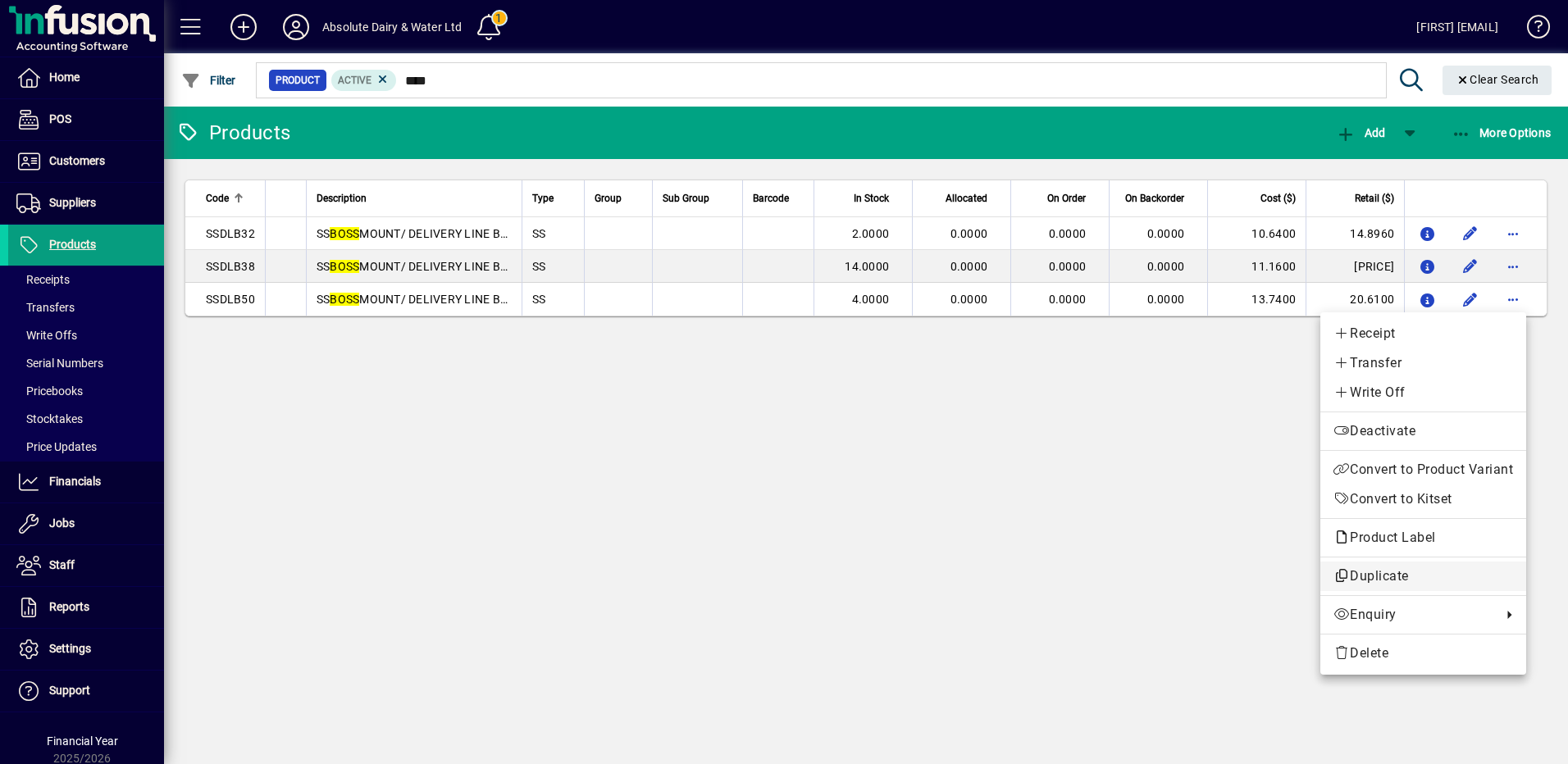 click on "Duplicate" at bounding box center (1423, 576) 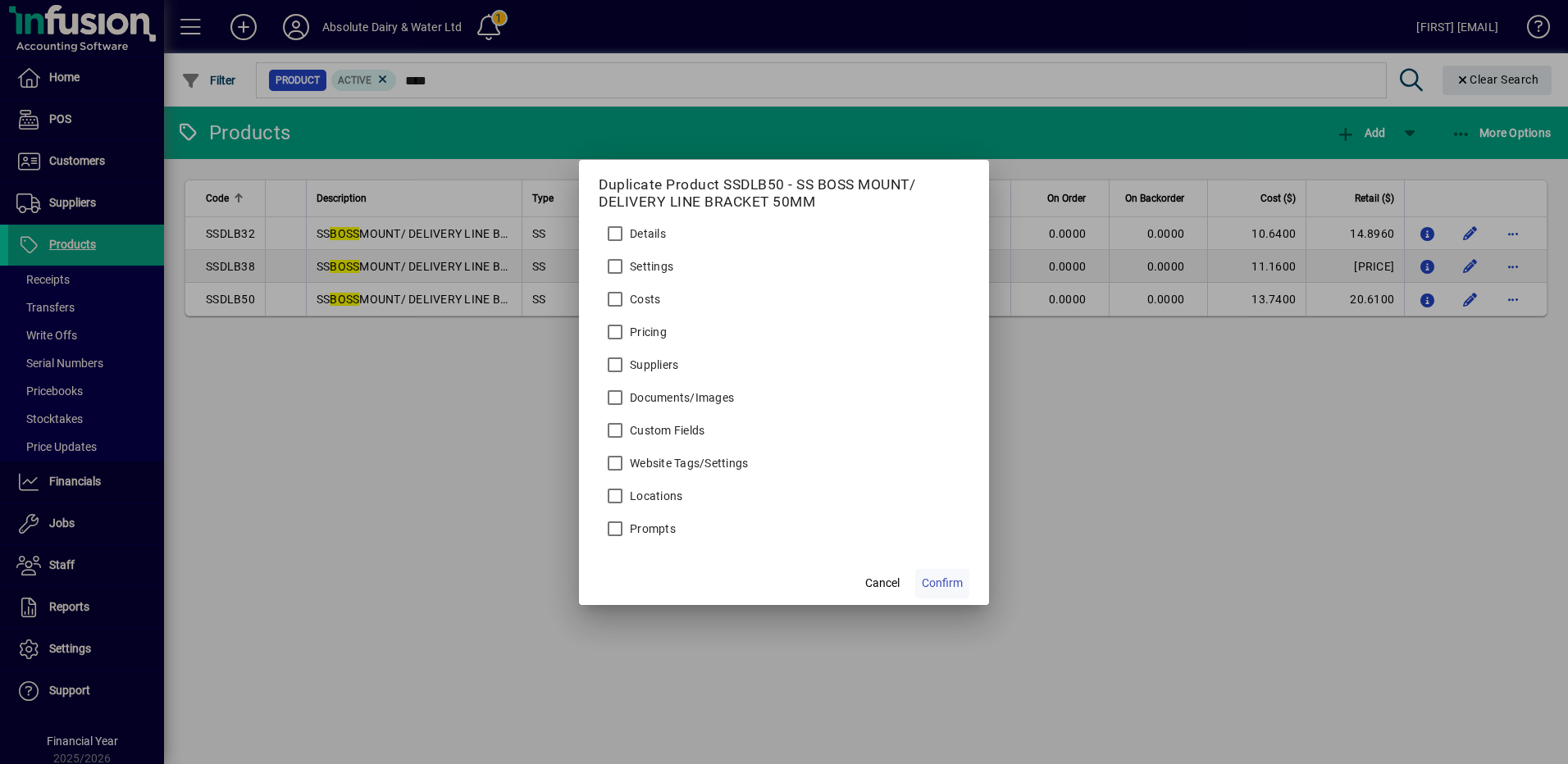 click on "Confirm" 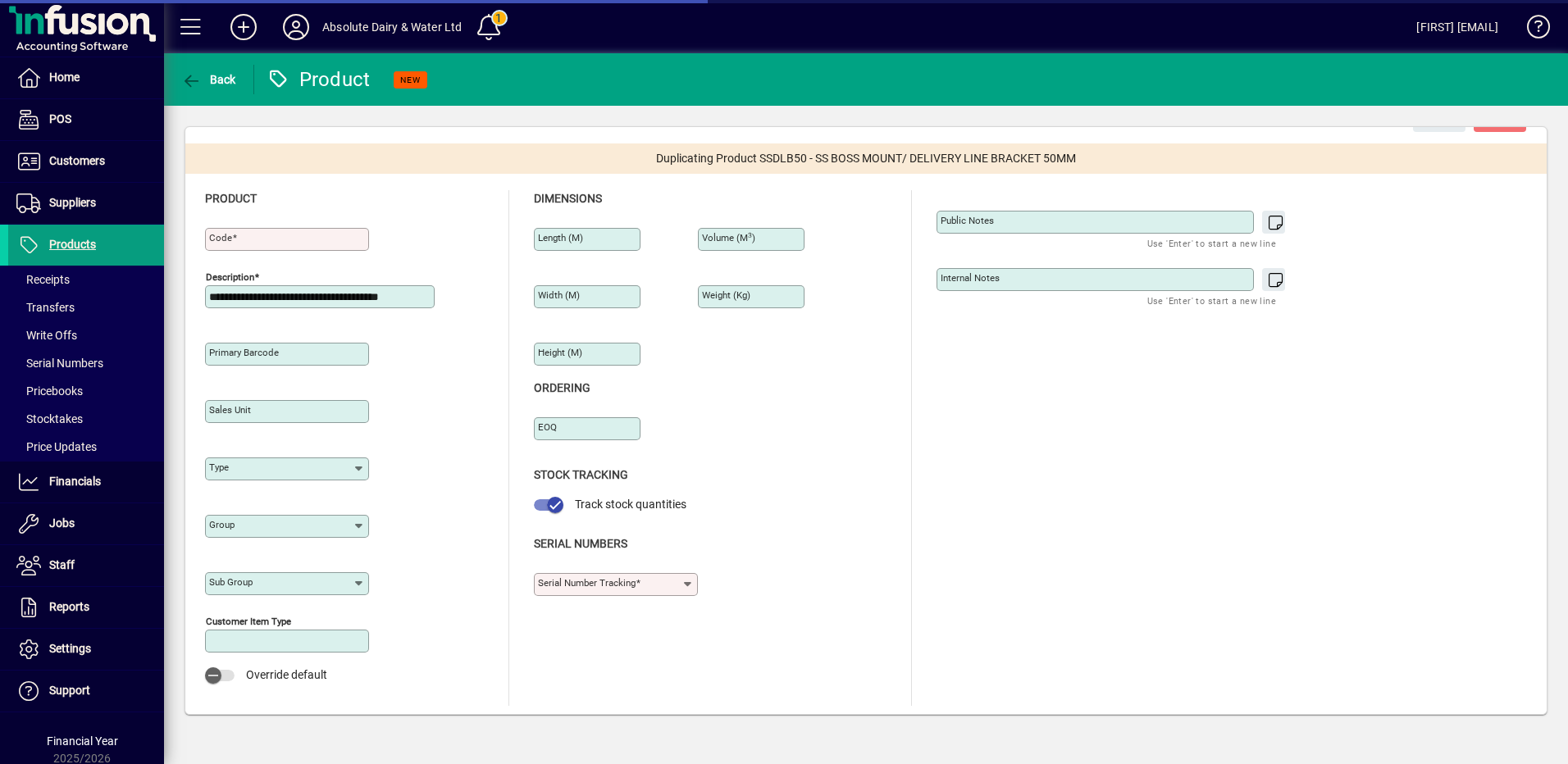 type on "**********" 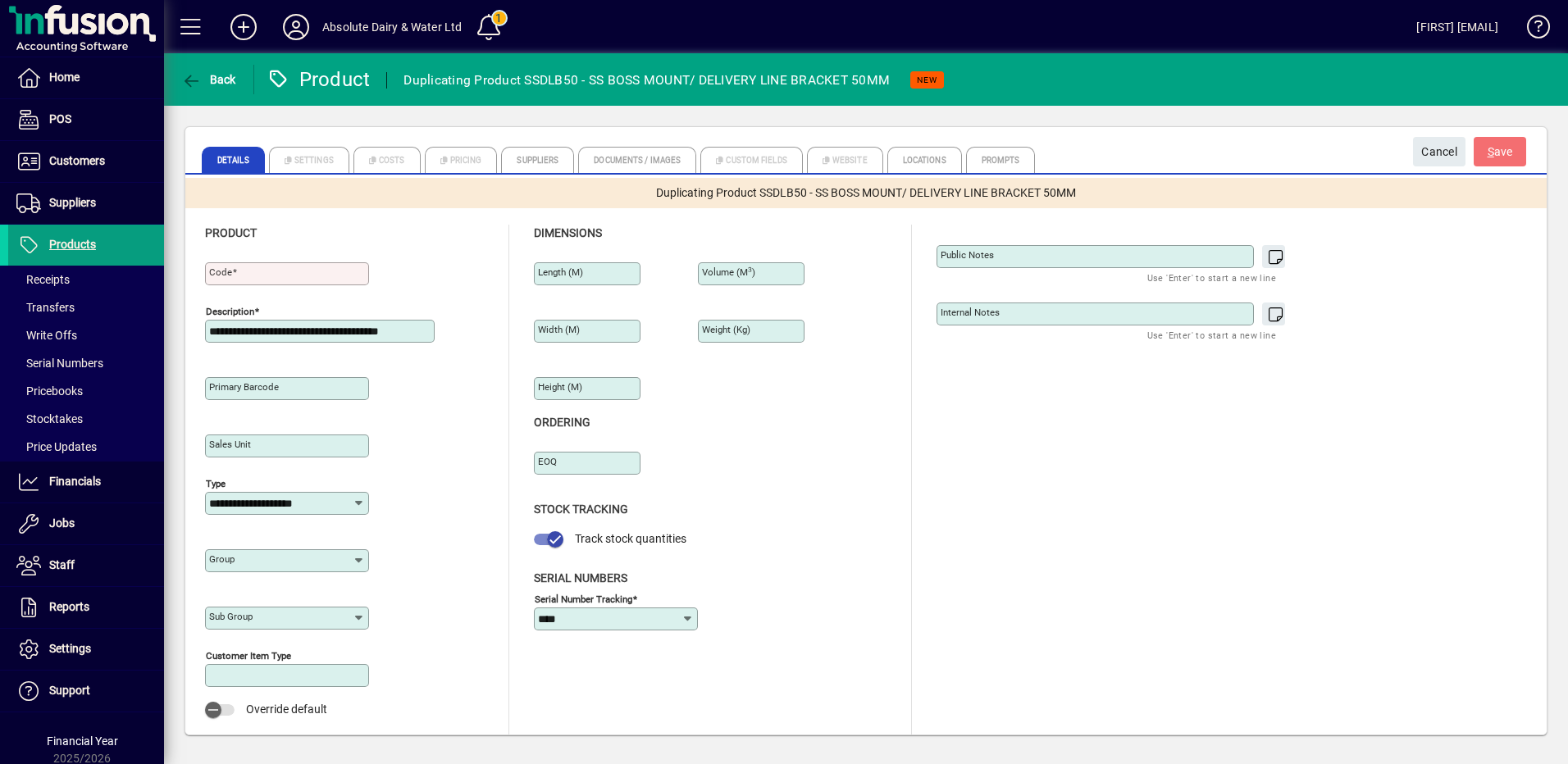 click on "Code" at bounding box center [289, 274] 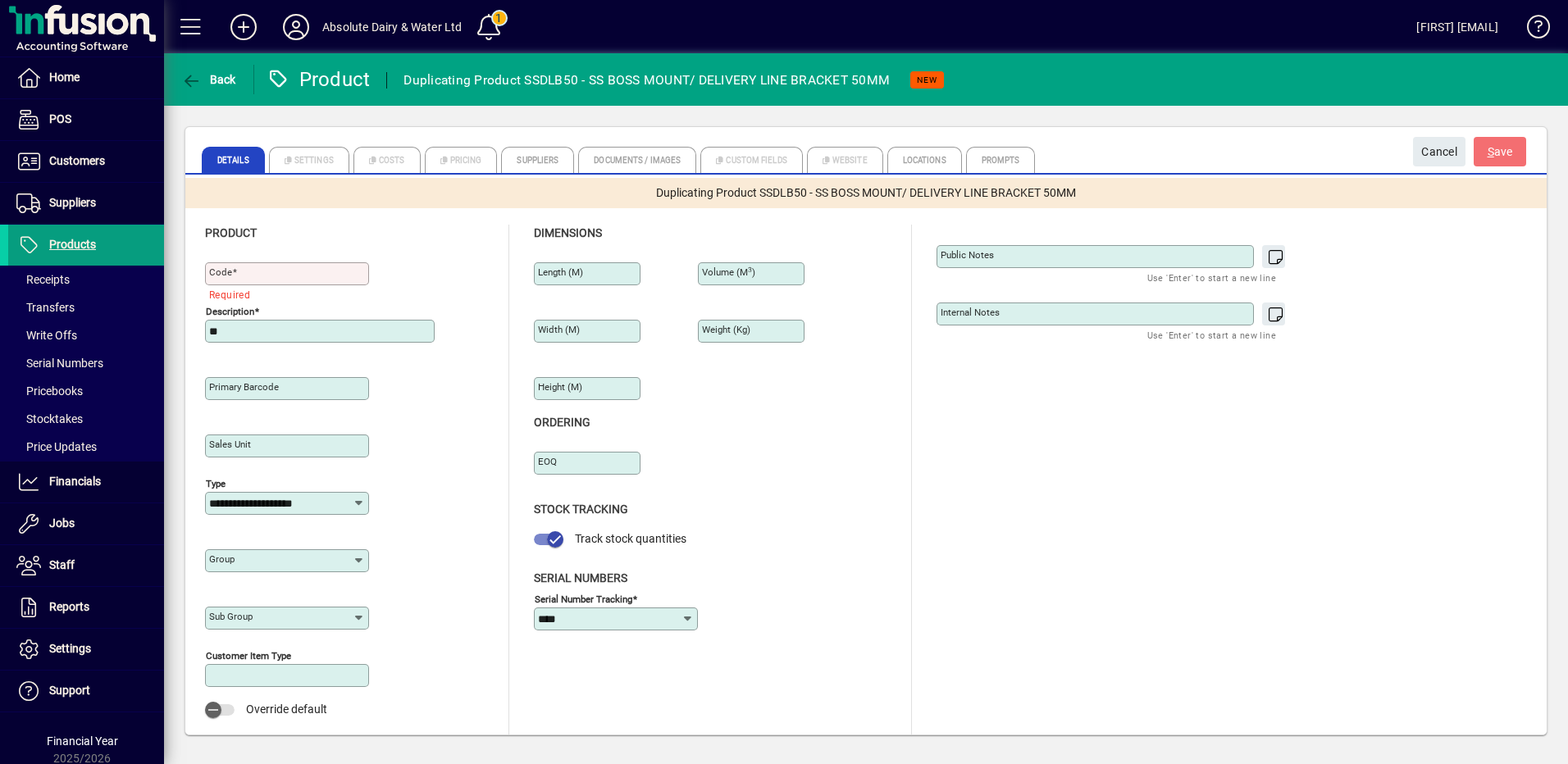 type on "*" 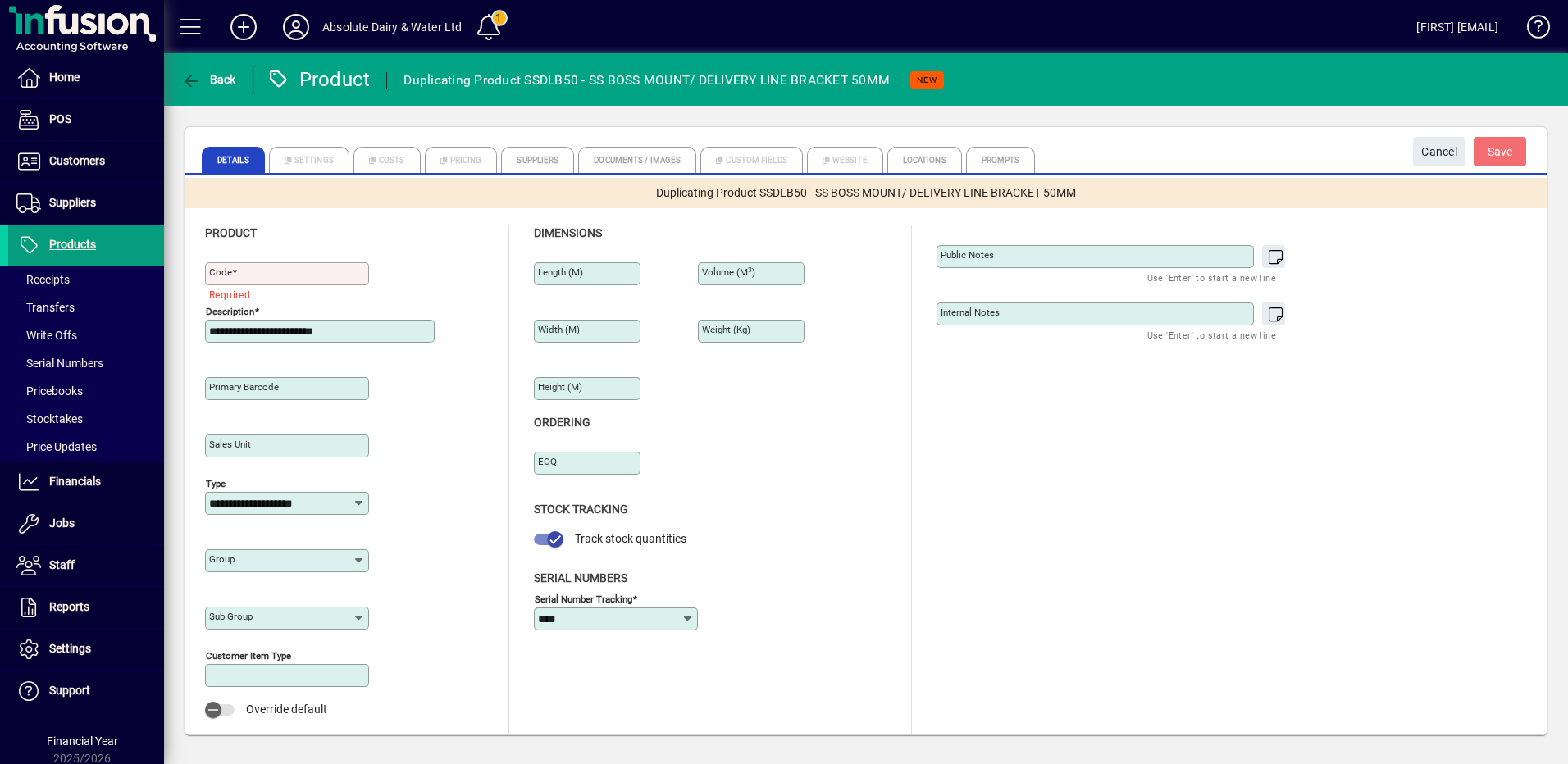 type on "**********" 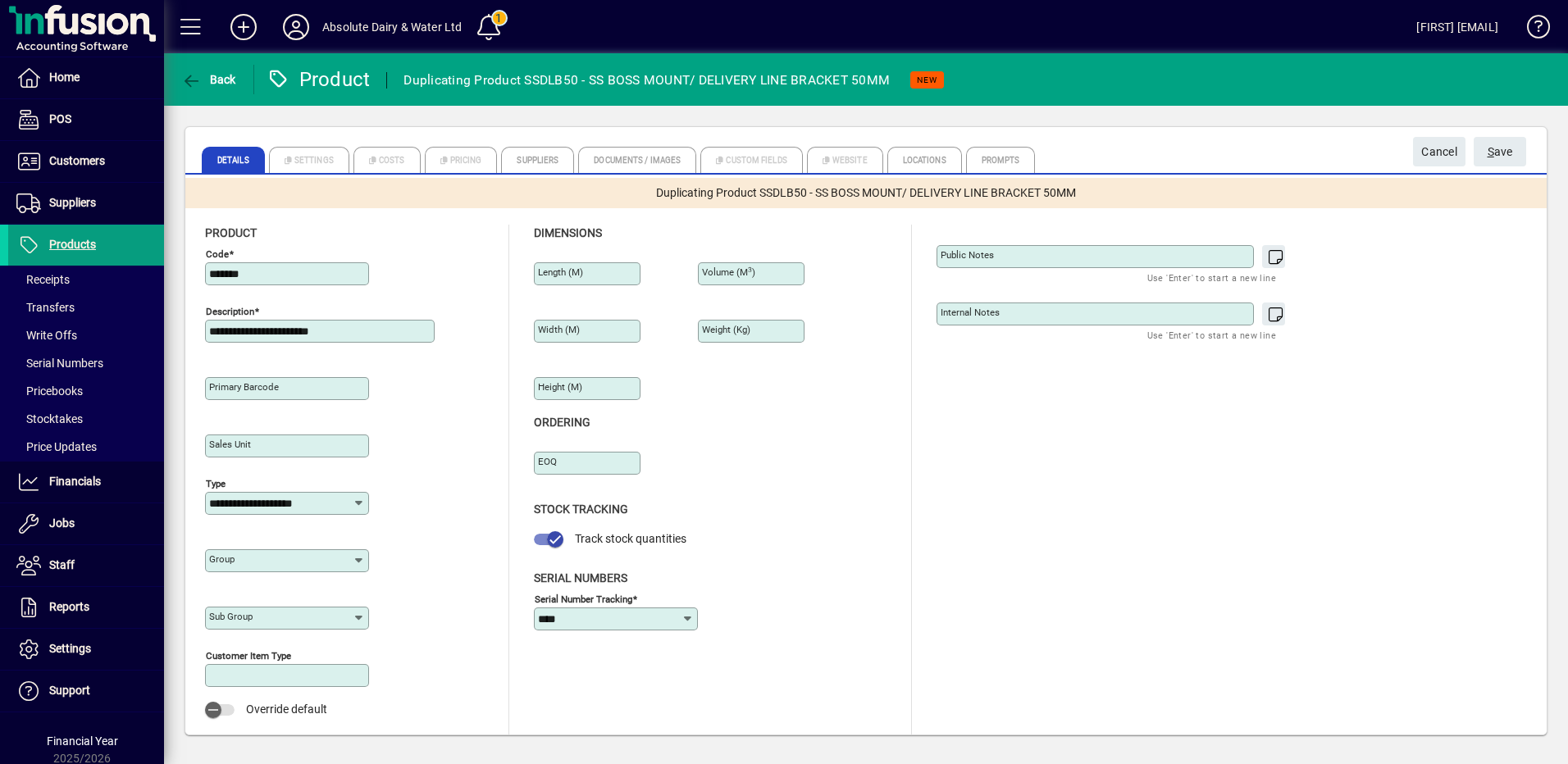 type on "*******" 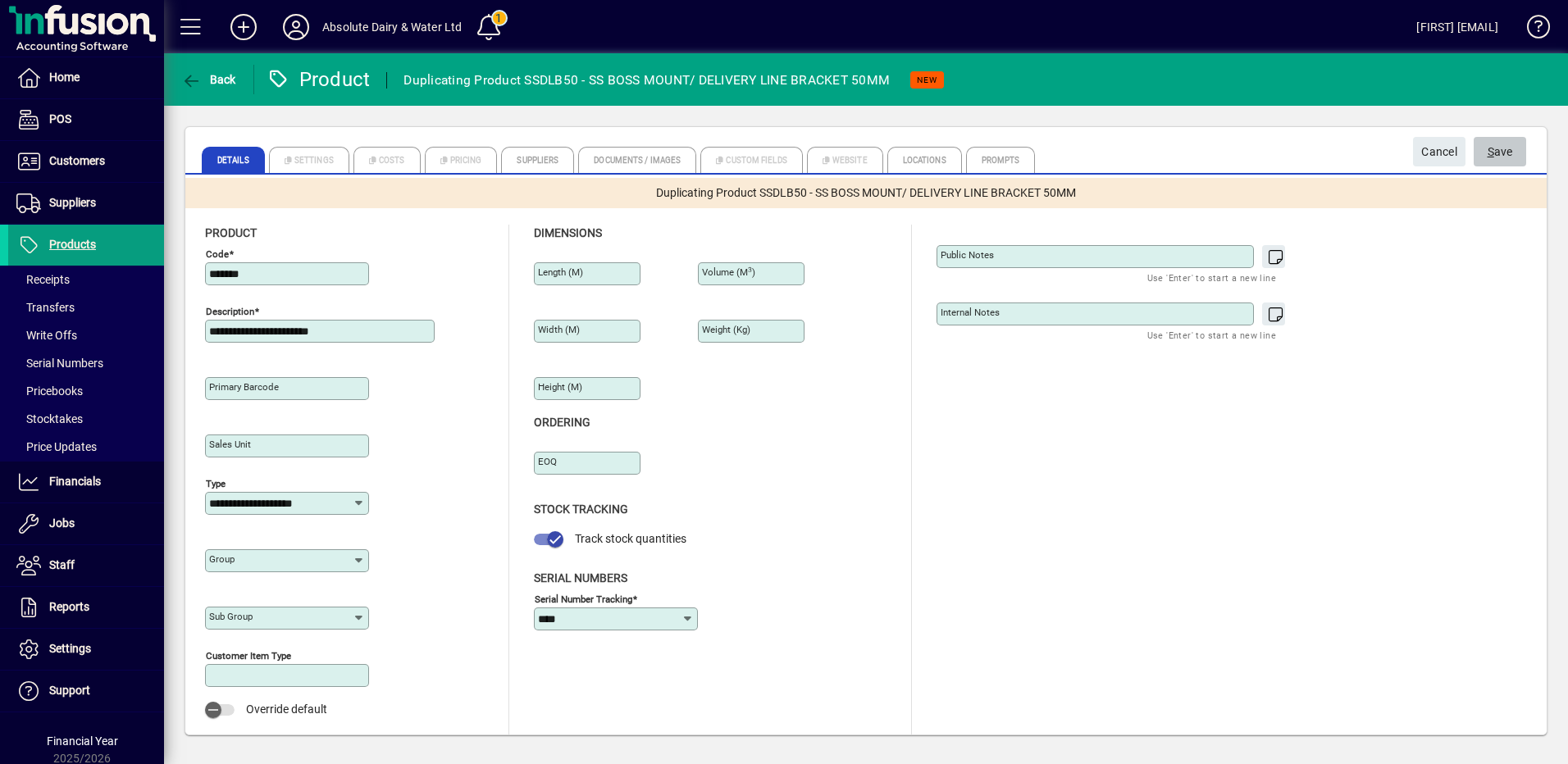click on "S ave" 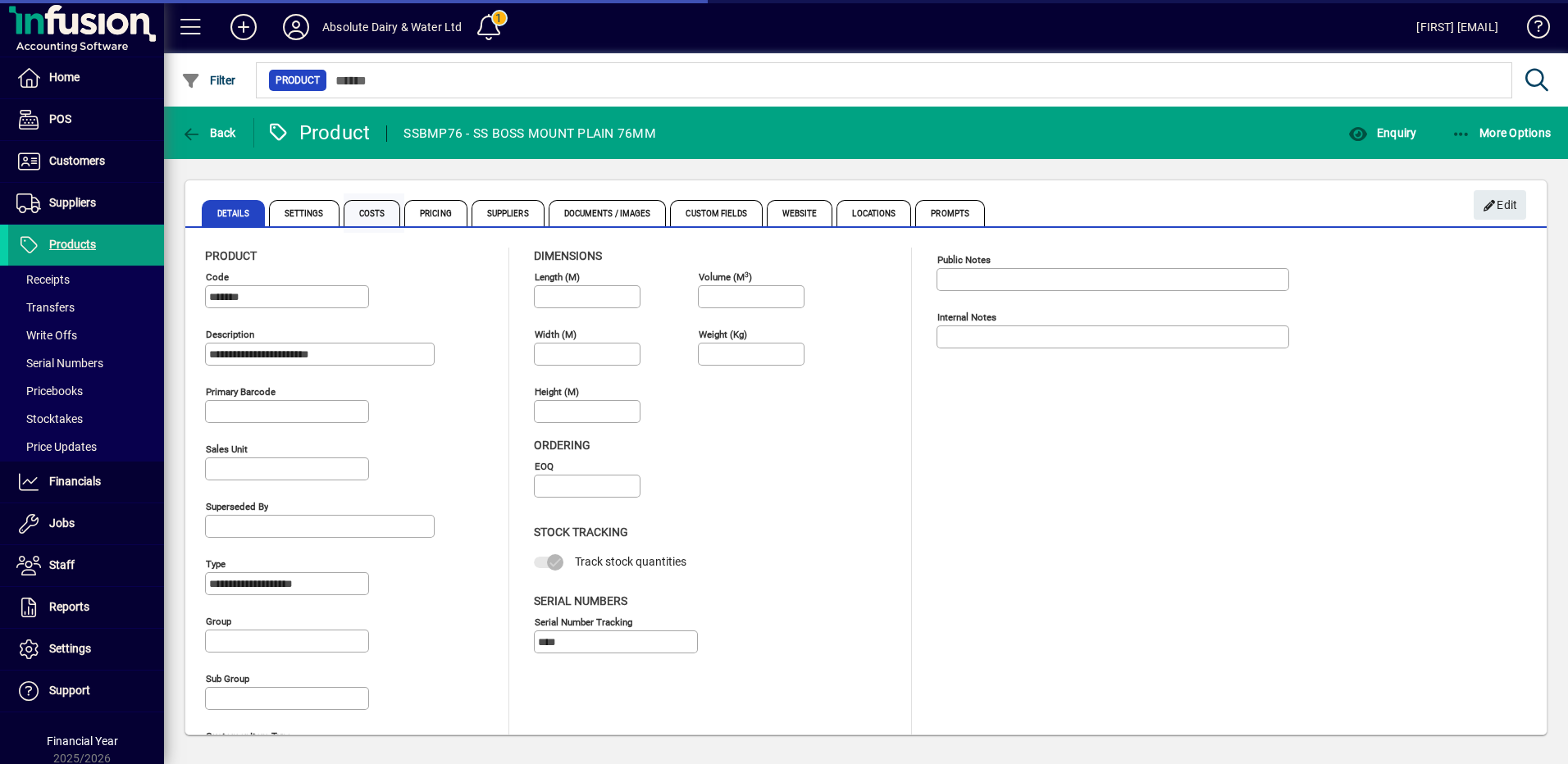 click on "Costs" at bounding box center [372, 213] 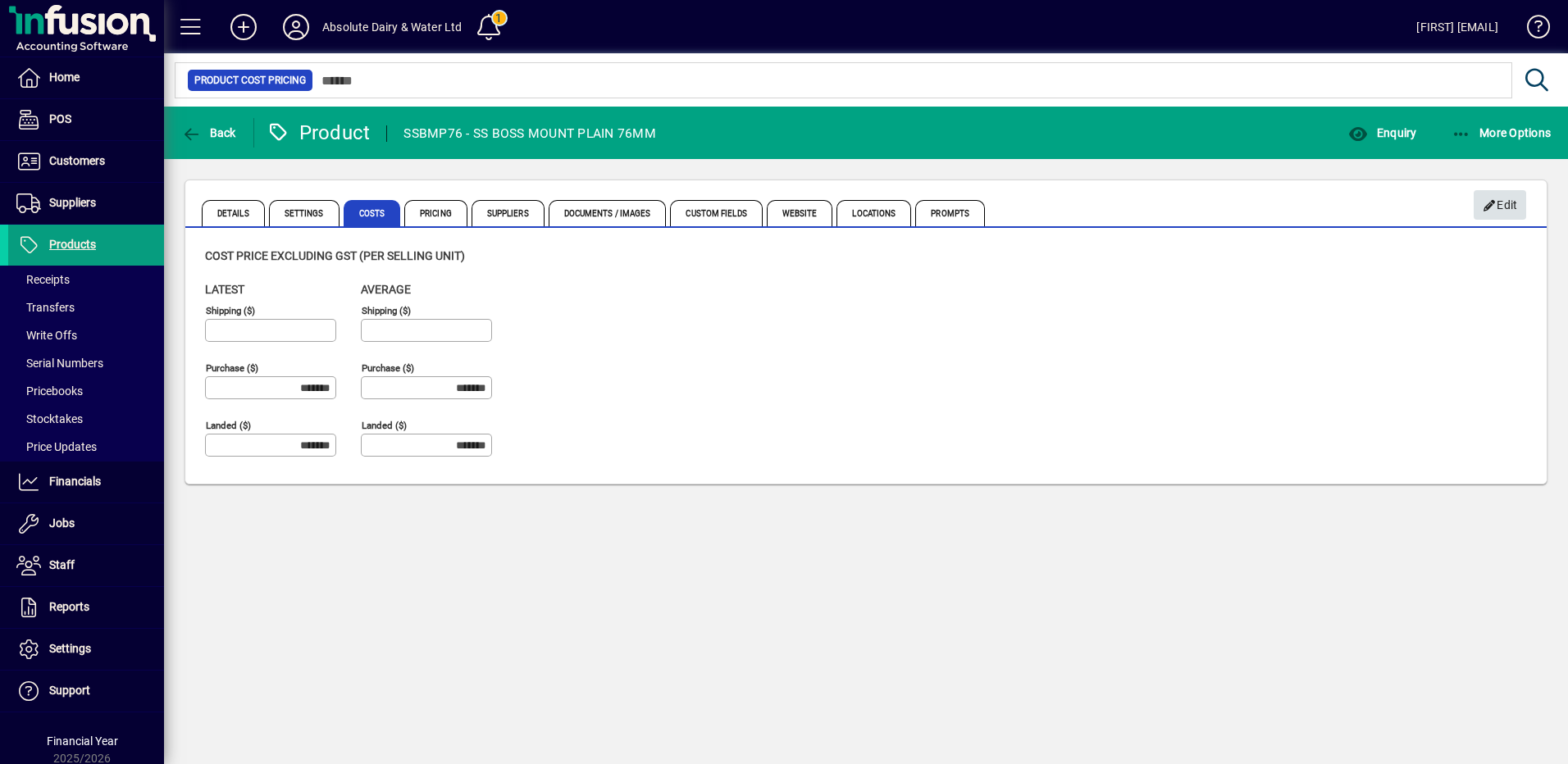 click on "Edit" 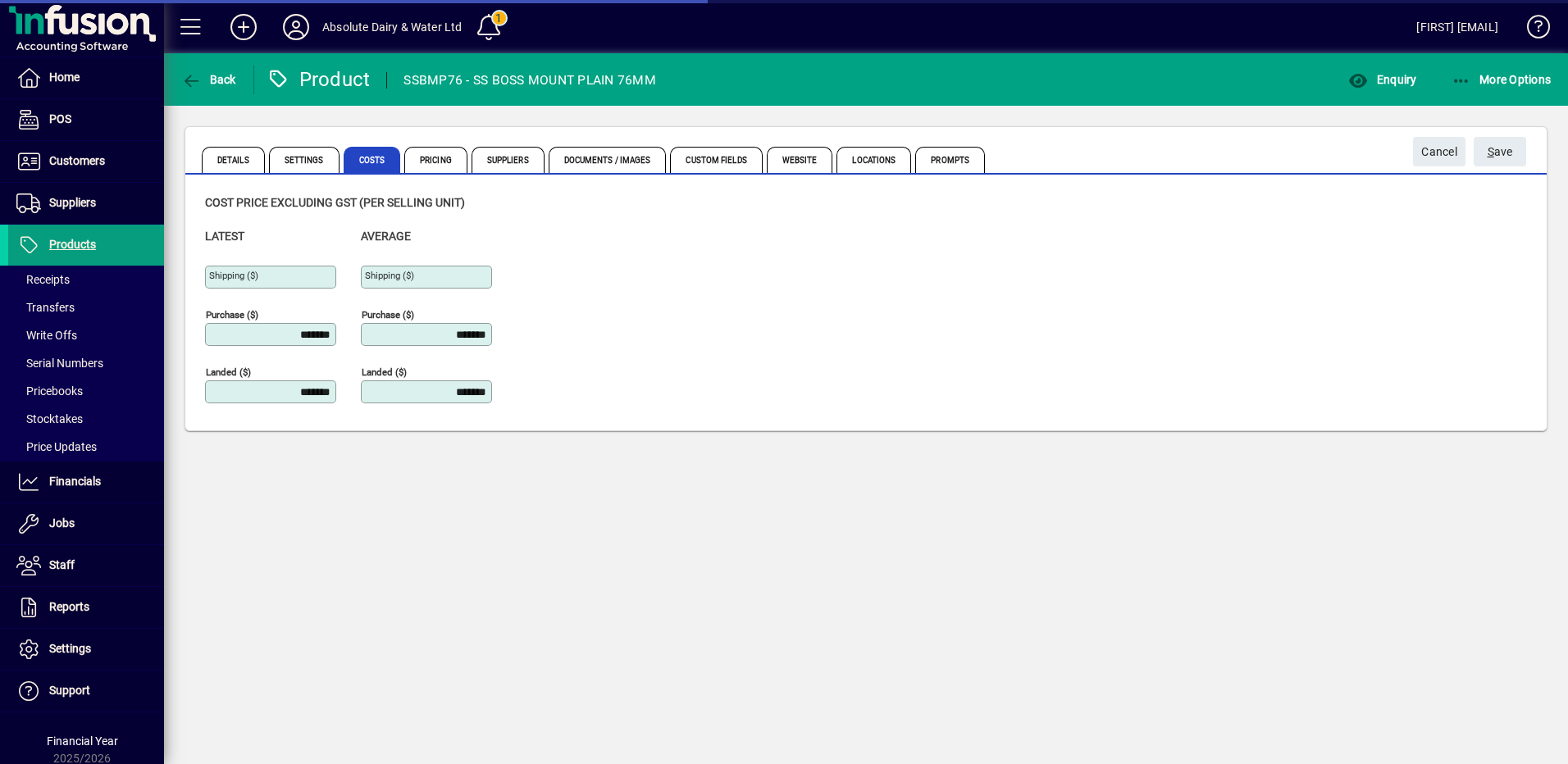 click on "*******" at bounding box center (272, 334) 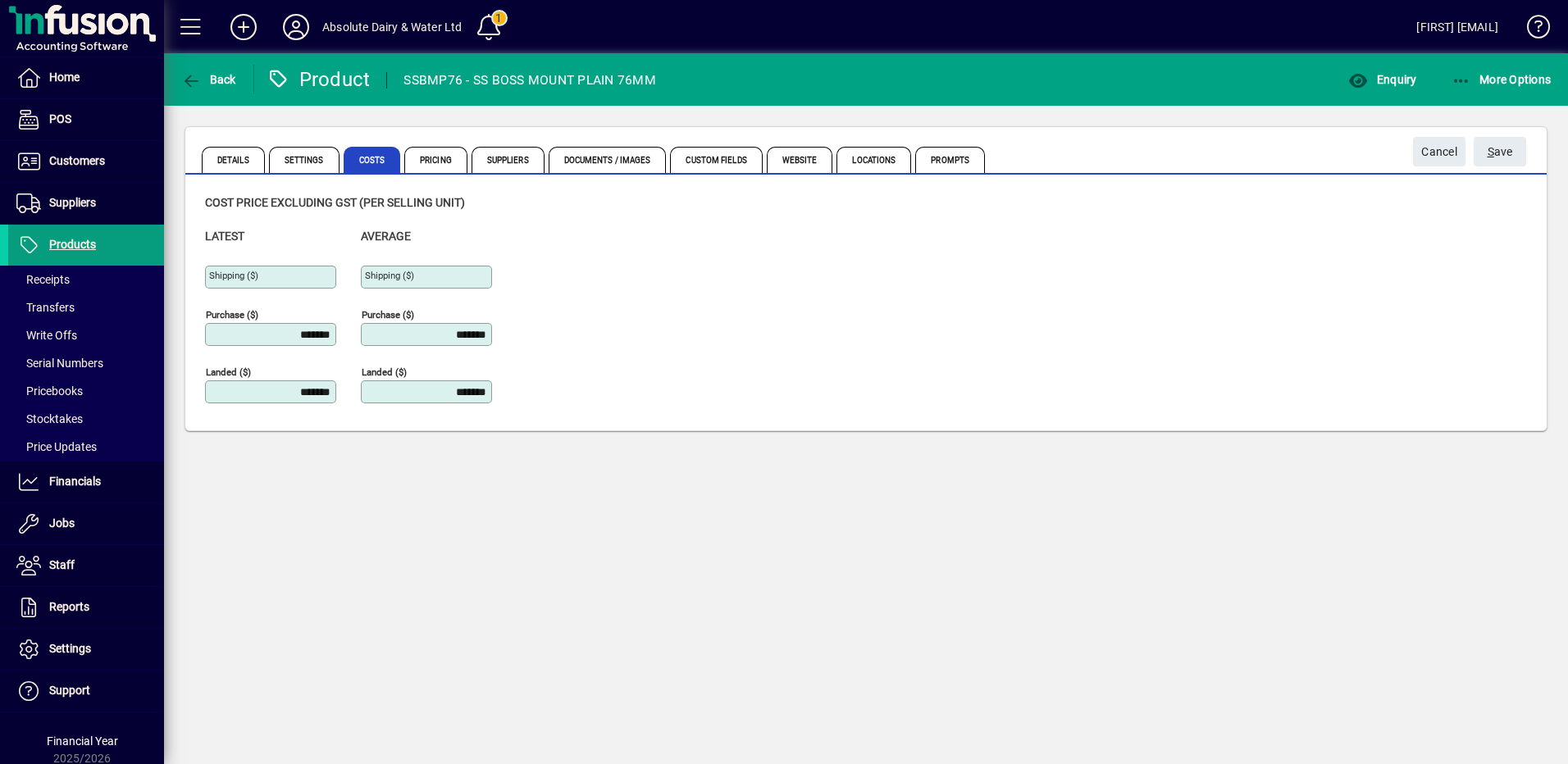 drag, startPoint x: 271, startPoint y: 334, endPoint x: 462, endPoint y: 346, distance: 191.3766 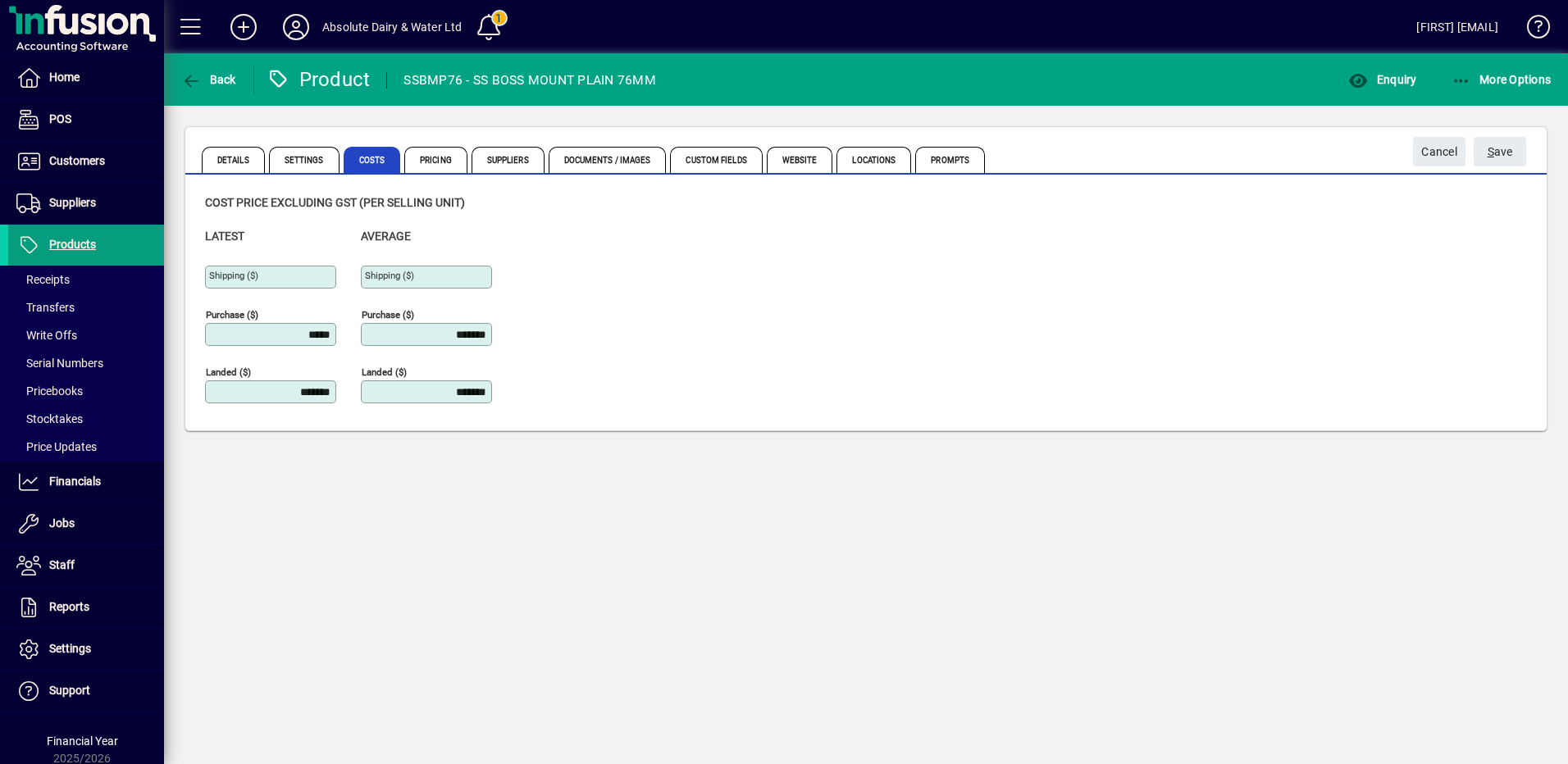 type on "*******" 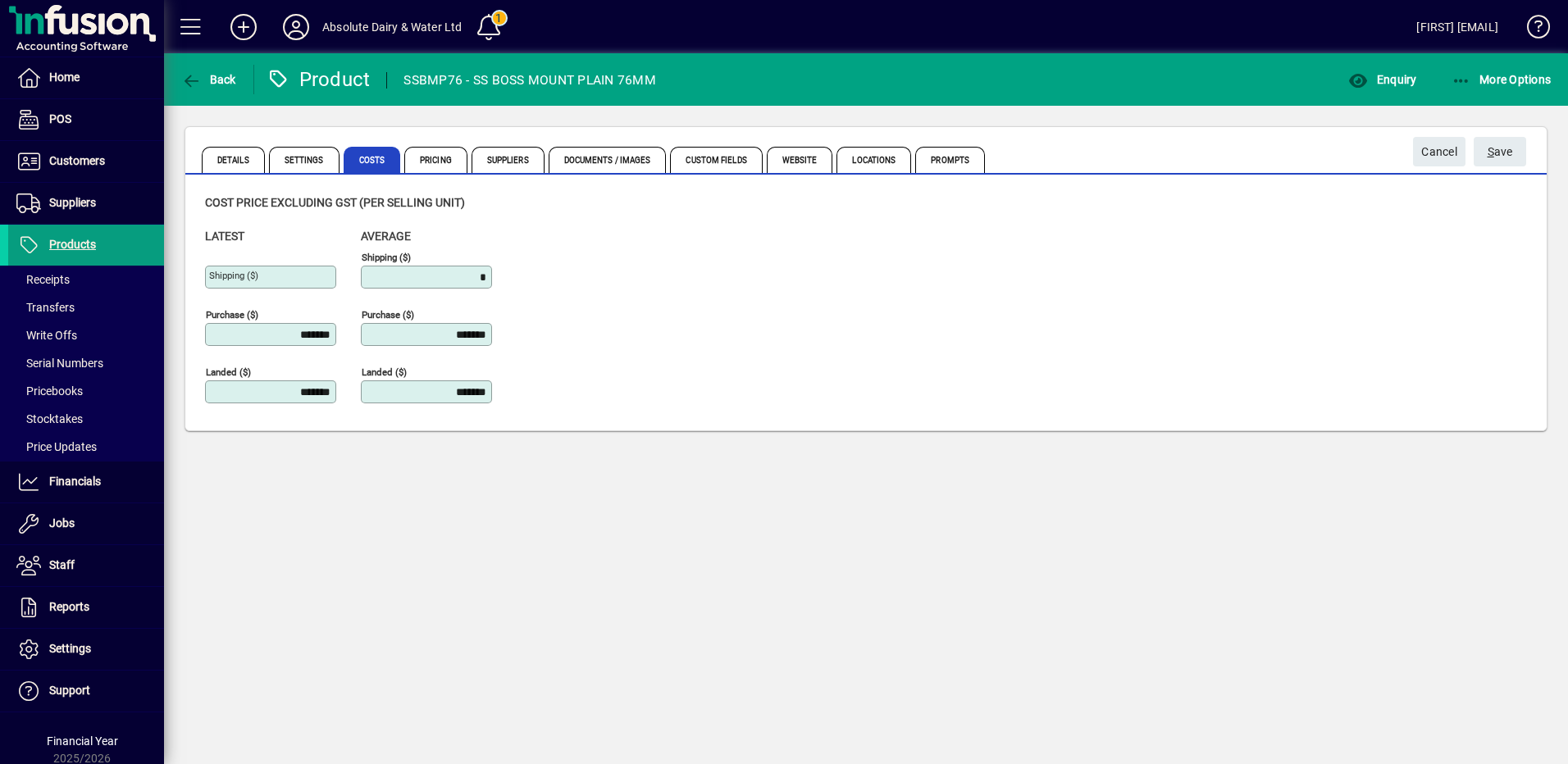 type on "******" 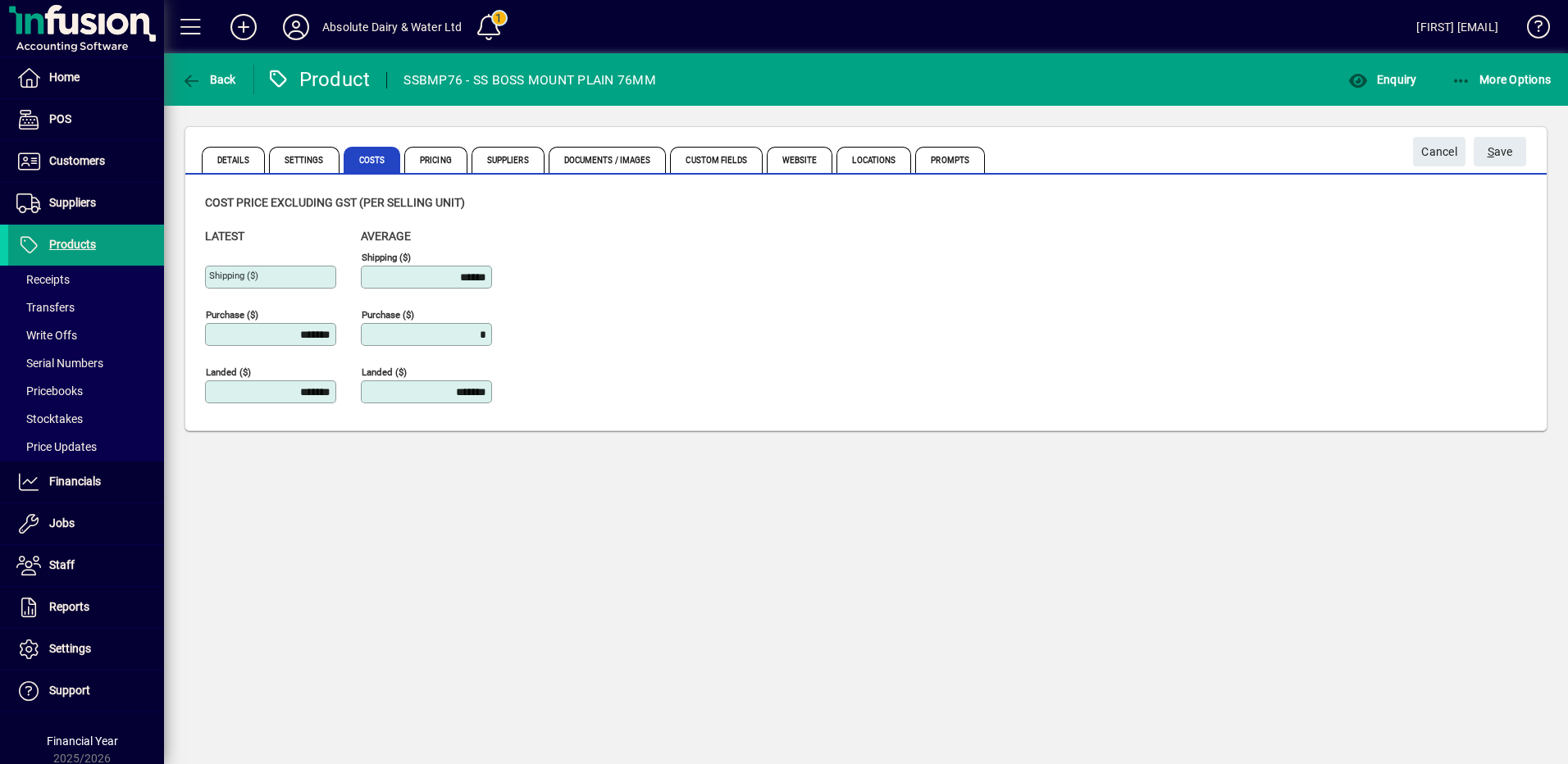 type on "******" 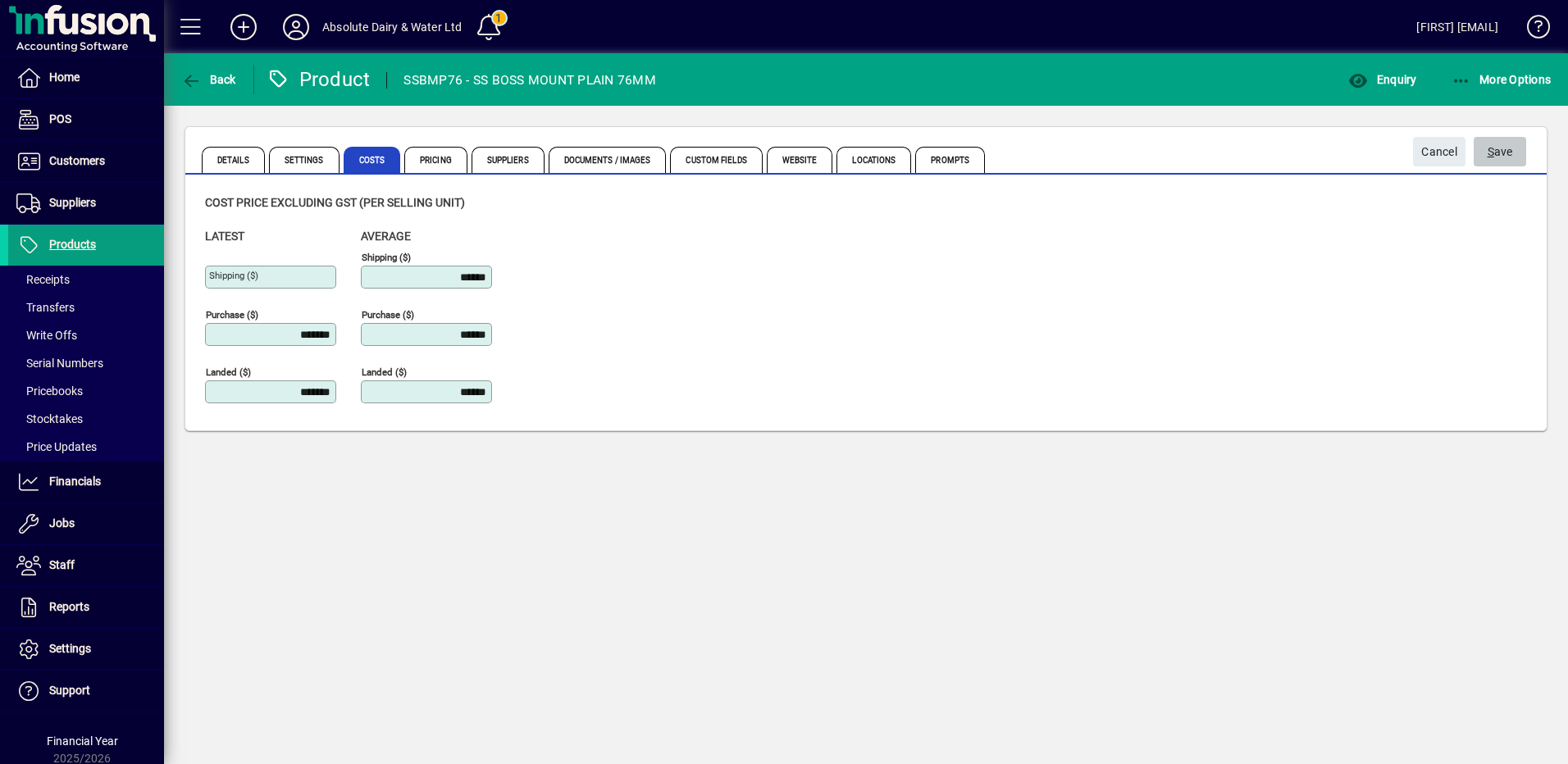 click 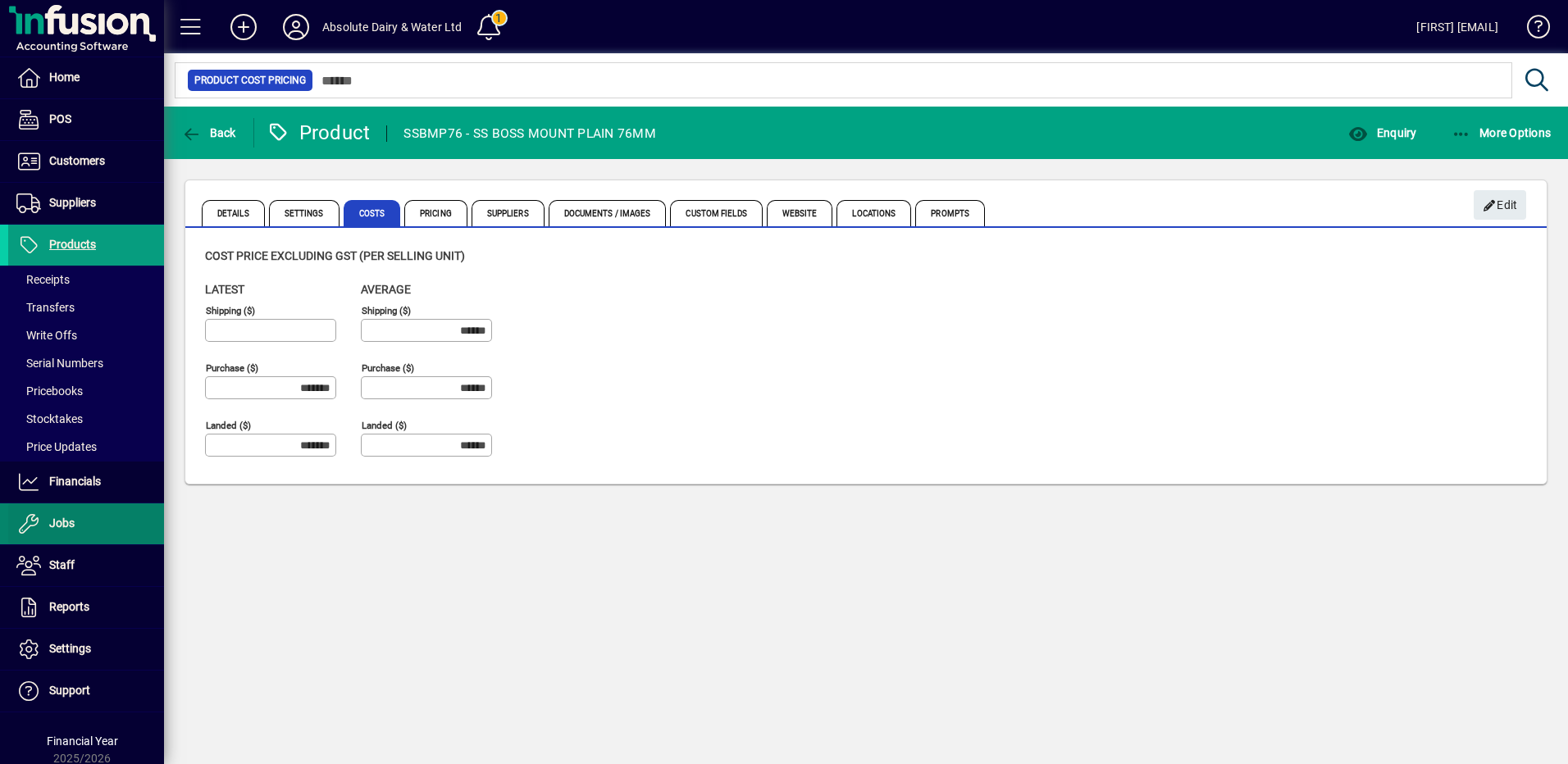 click at bounding box center [86, 524] 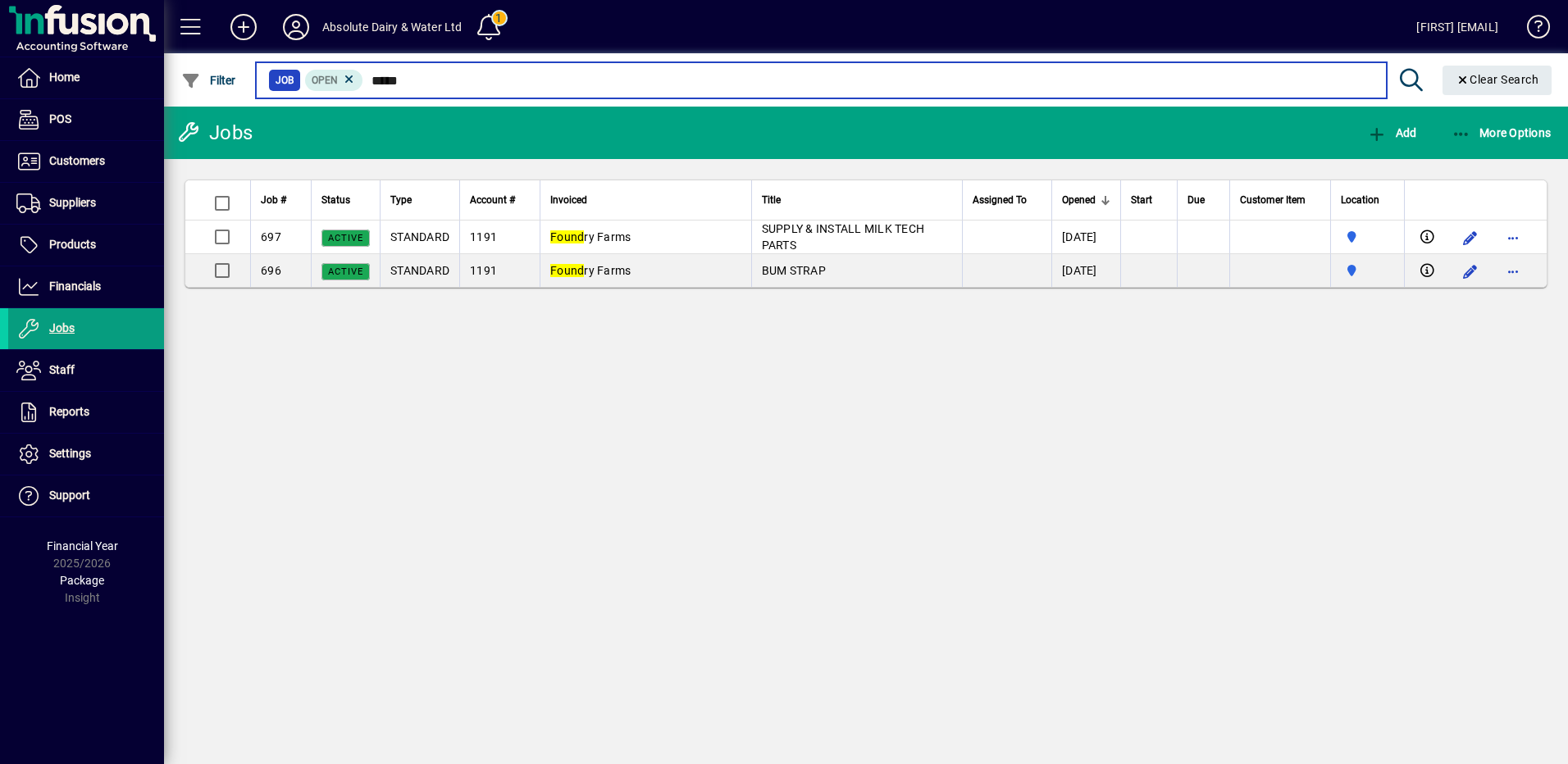 type on "*****" 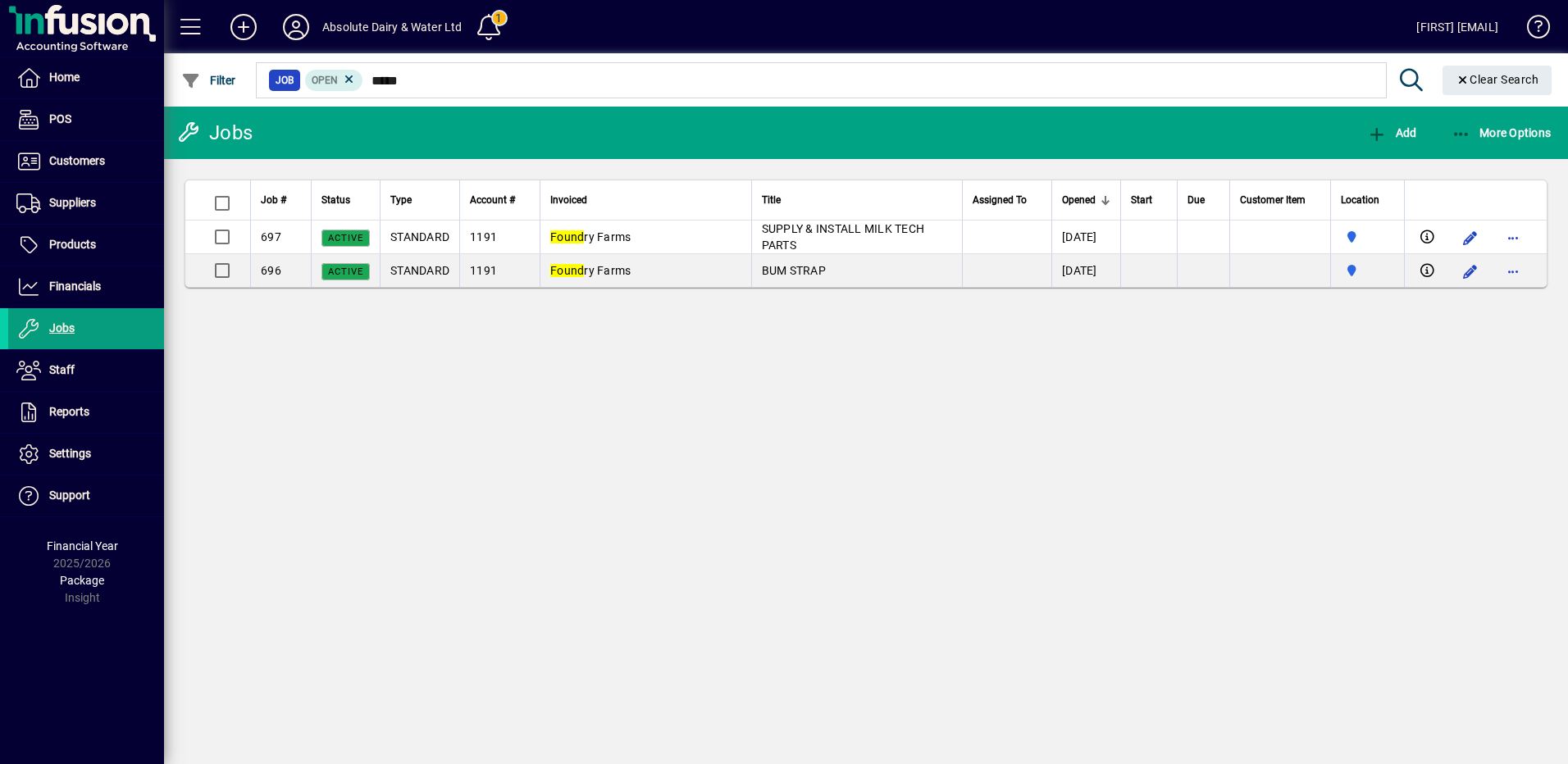 click on "Jobs  Add More Options  Job #   Status   Type   Account #   Invoiced   Title   Assigned To   Opened   Start   Due   Customer Item   Location  697  Active STANDARD 1191 Found ry Farms SUPPLY & INSTALL MILK TECH PARTS   24/07/2025         Matata Road  696  Active STANDARD 1191 Found ry Farms BUM STRAP  24/07/2025         Matata Road" 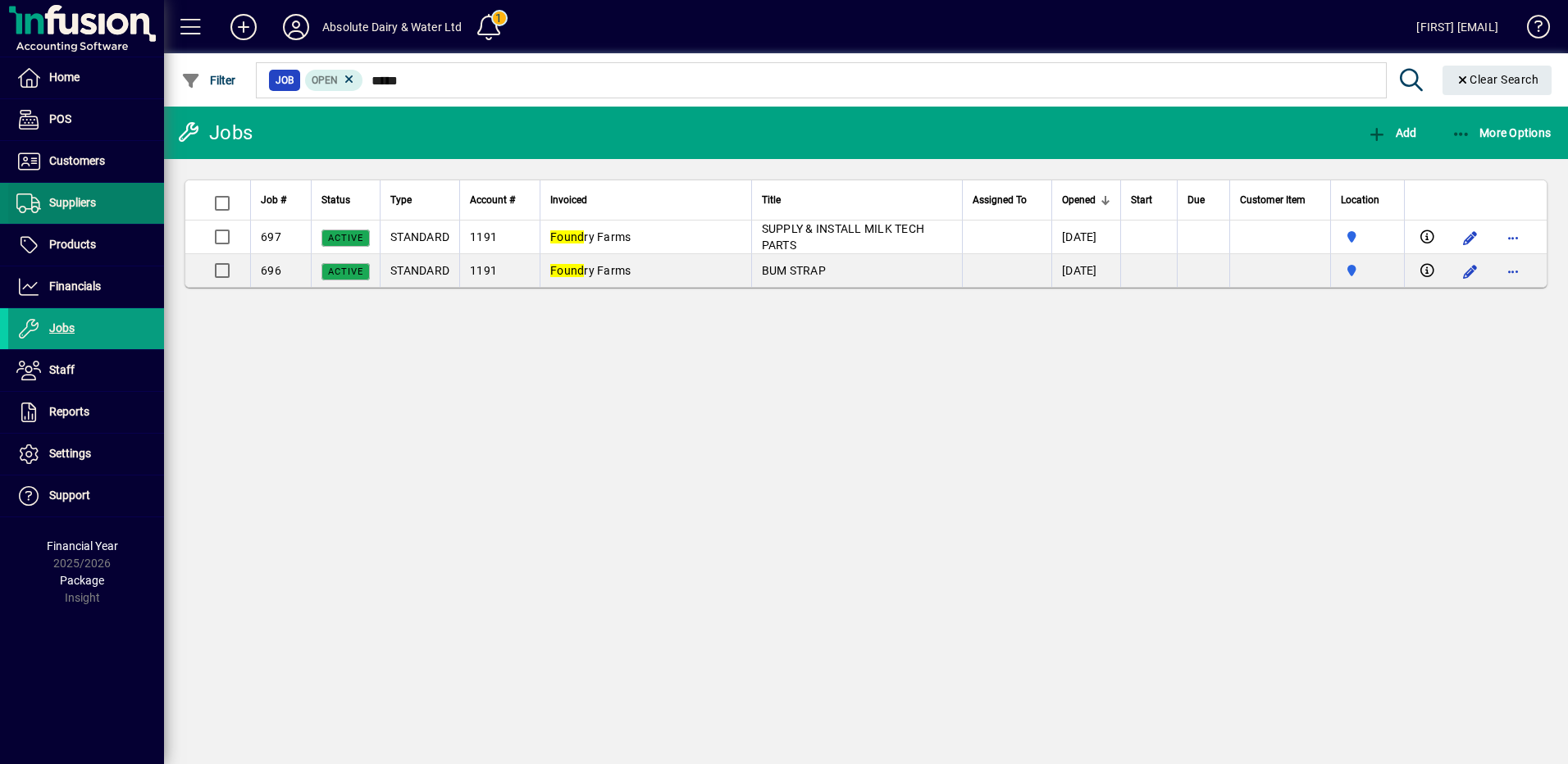 click on "Suppliers" at bounding box center [72, 202] 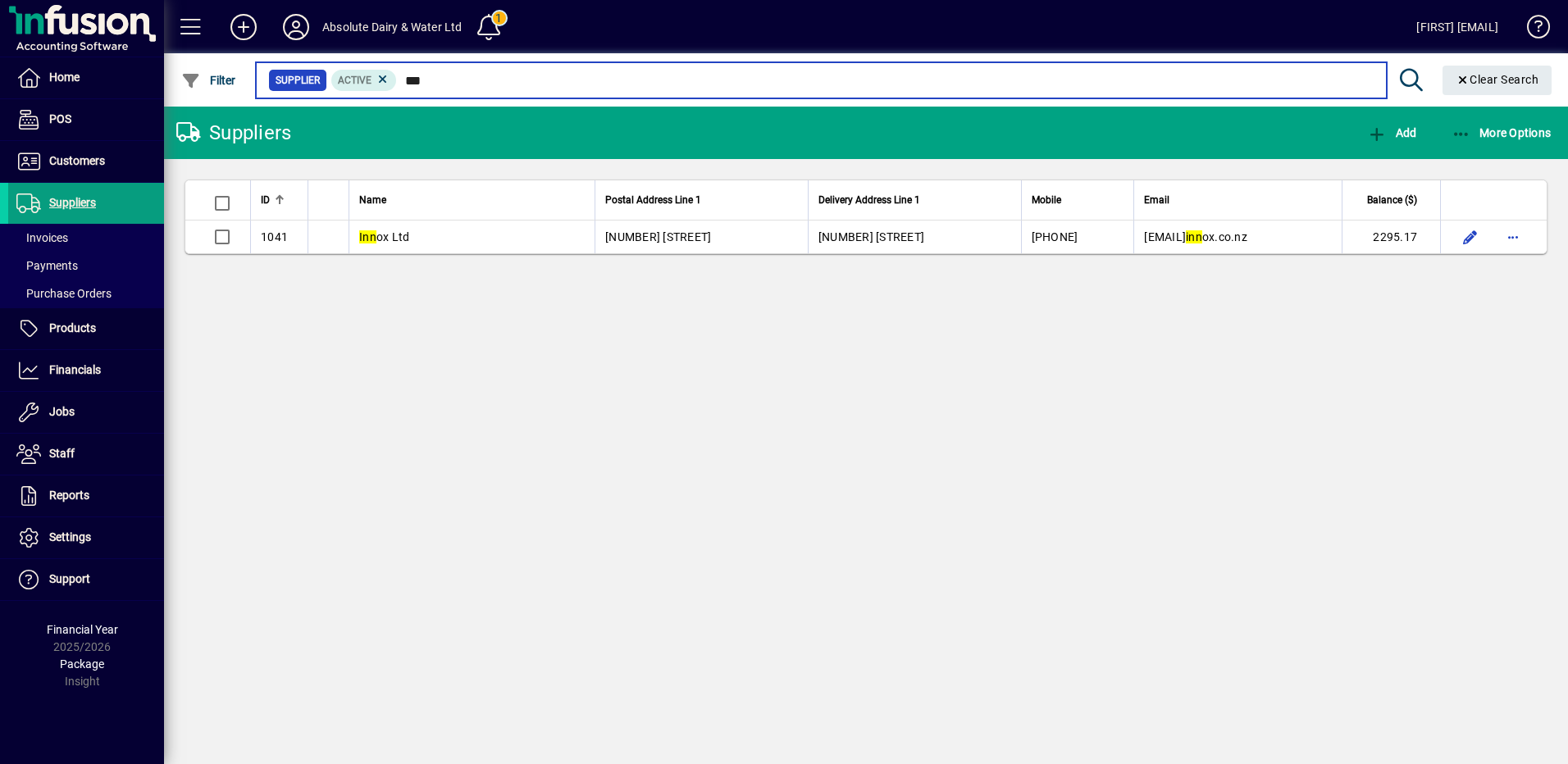 type on "***" 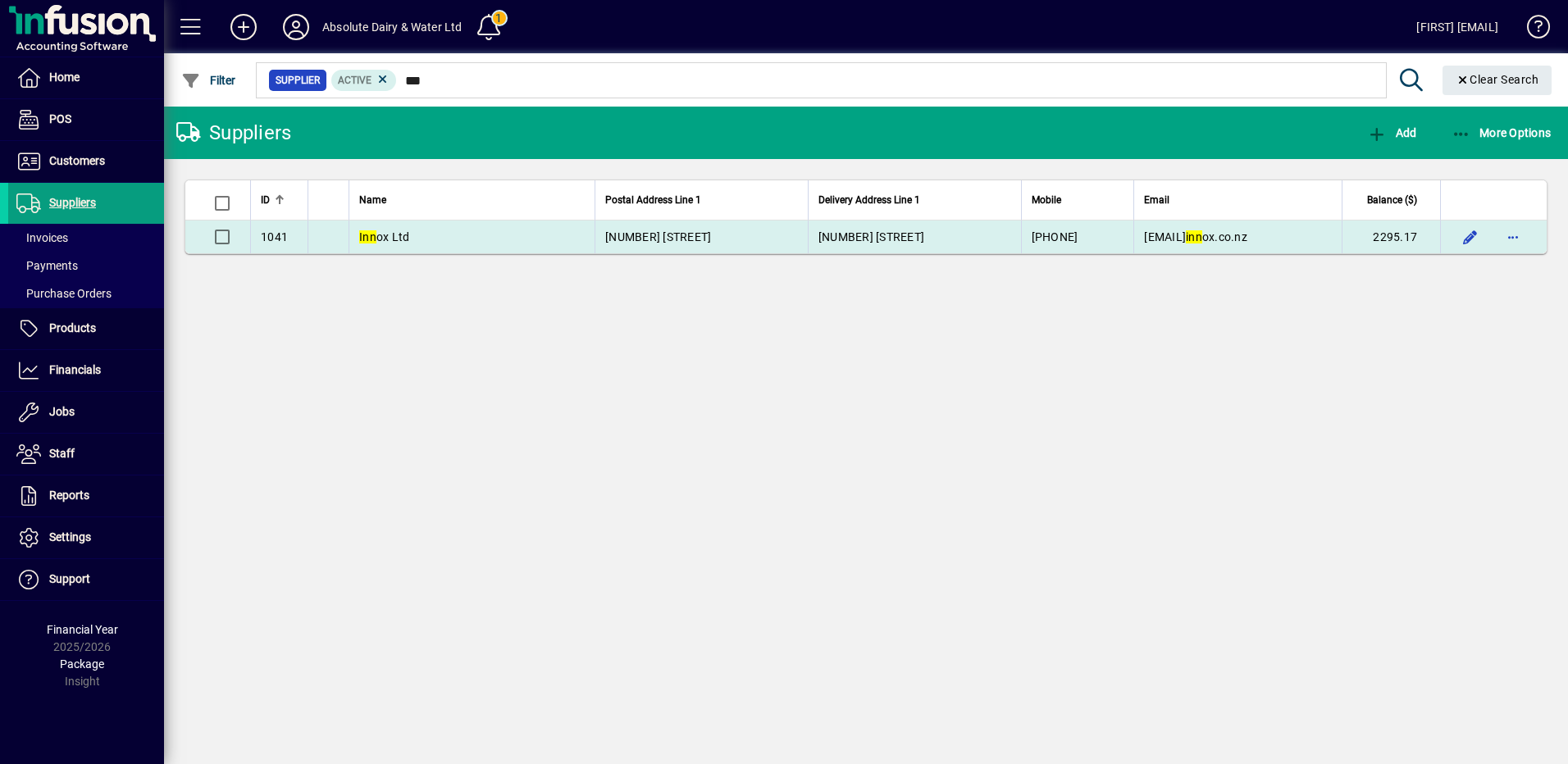 click on "[PRICE] [STREET]" at bounding box center (658, 237) 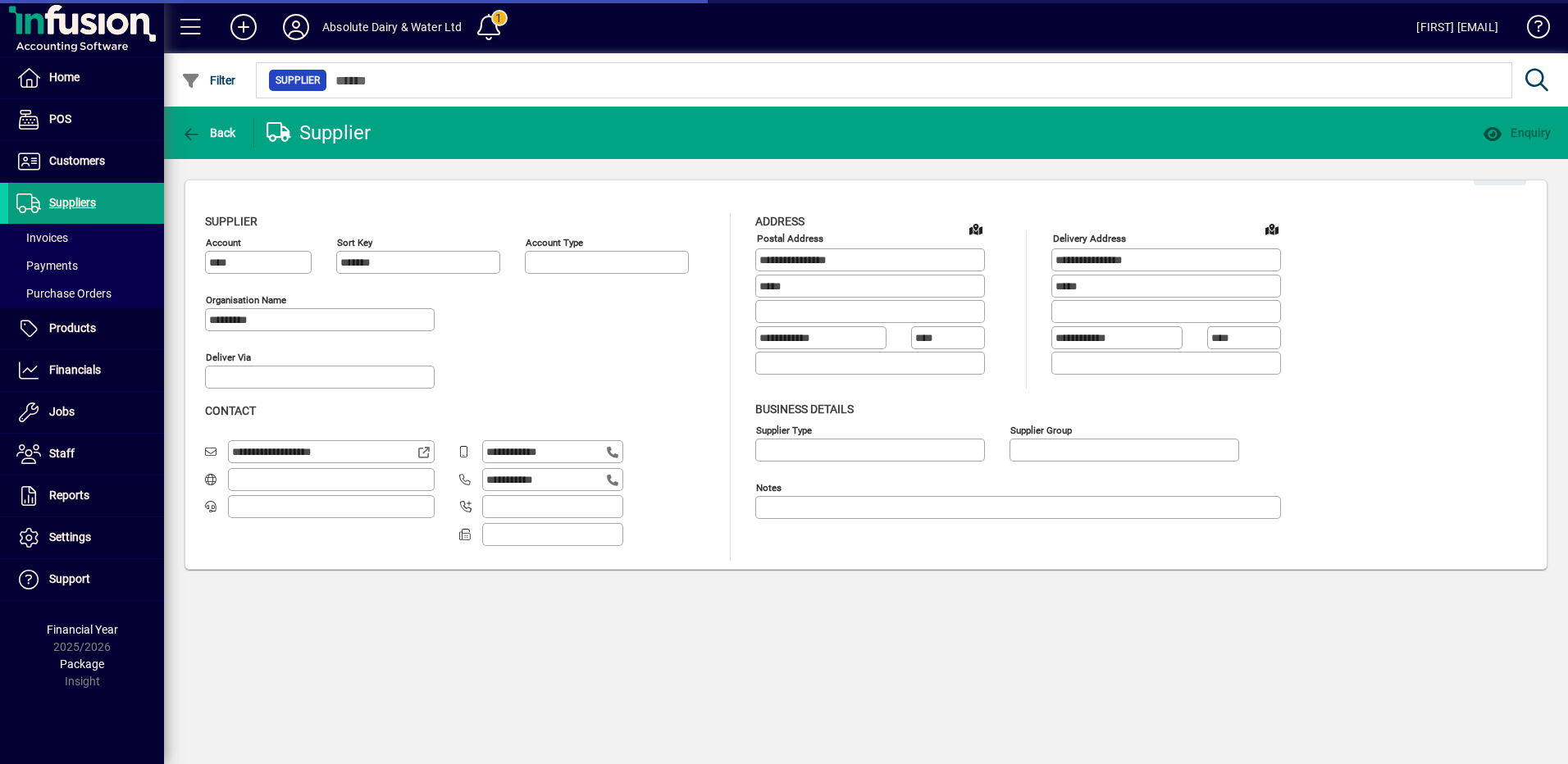 type on "**********" 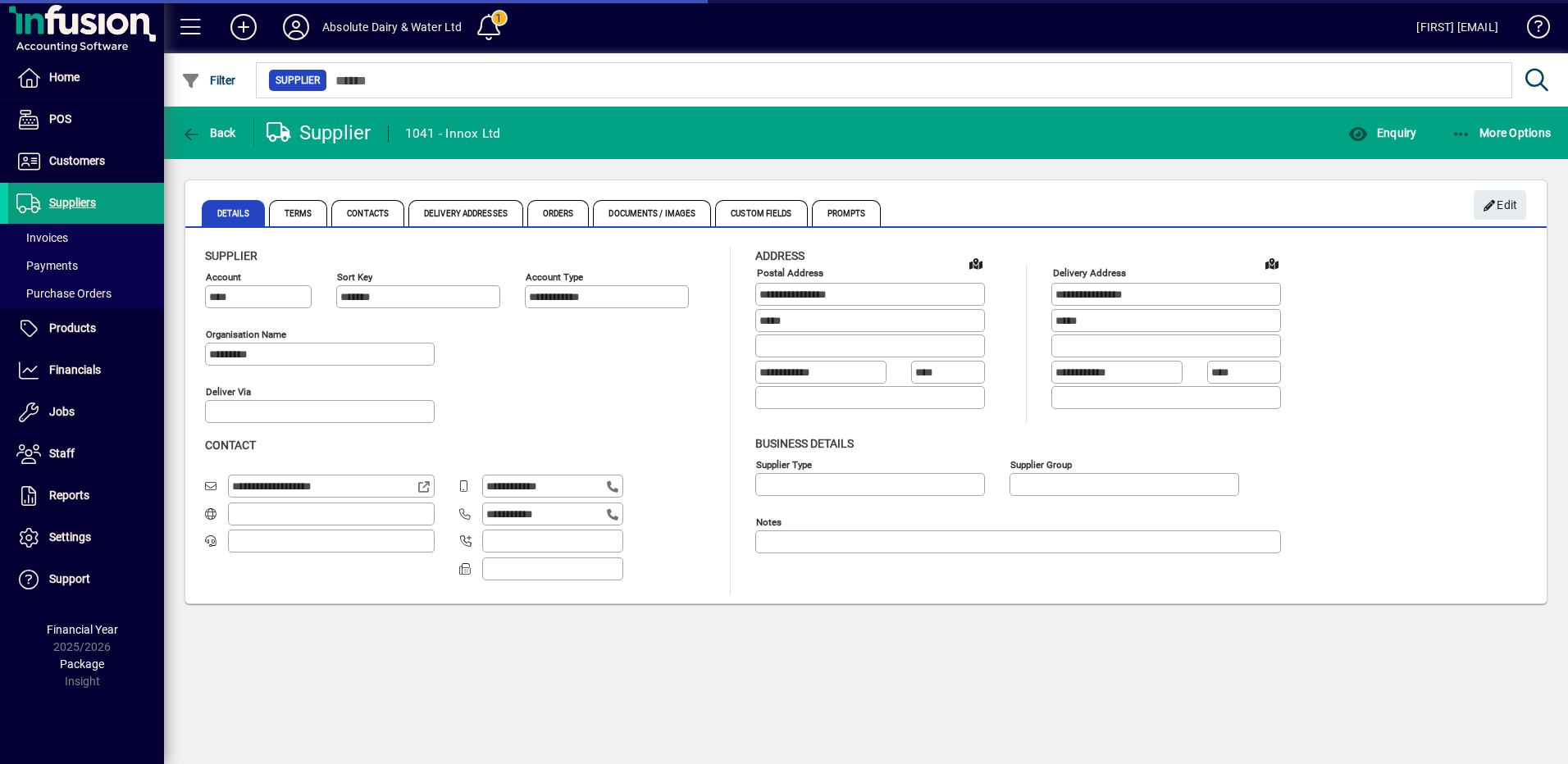 click on "Supplier" 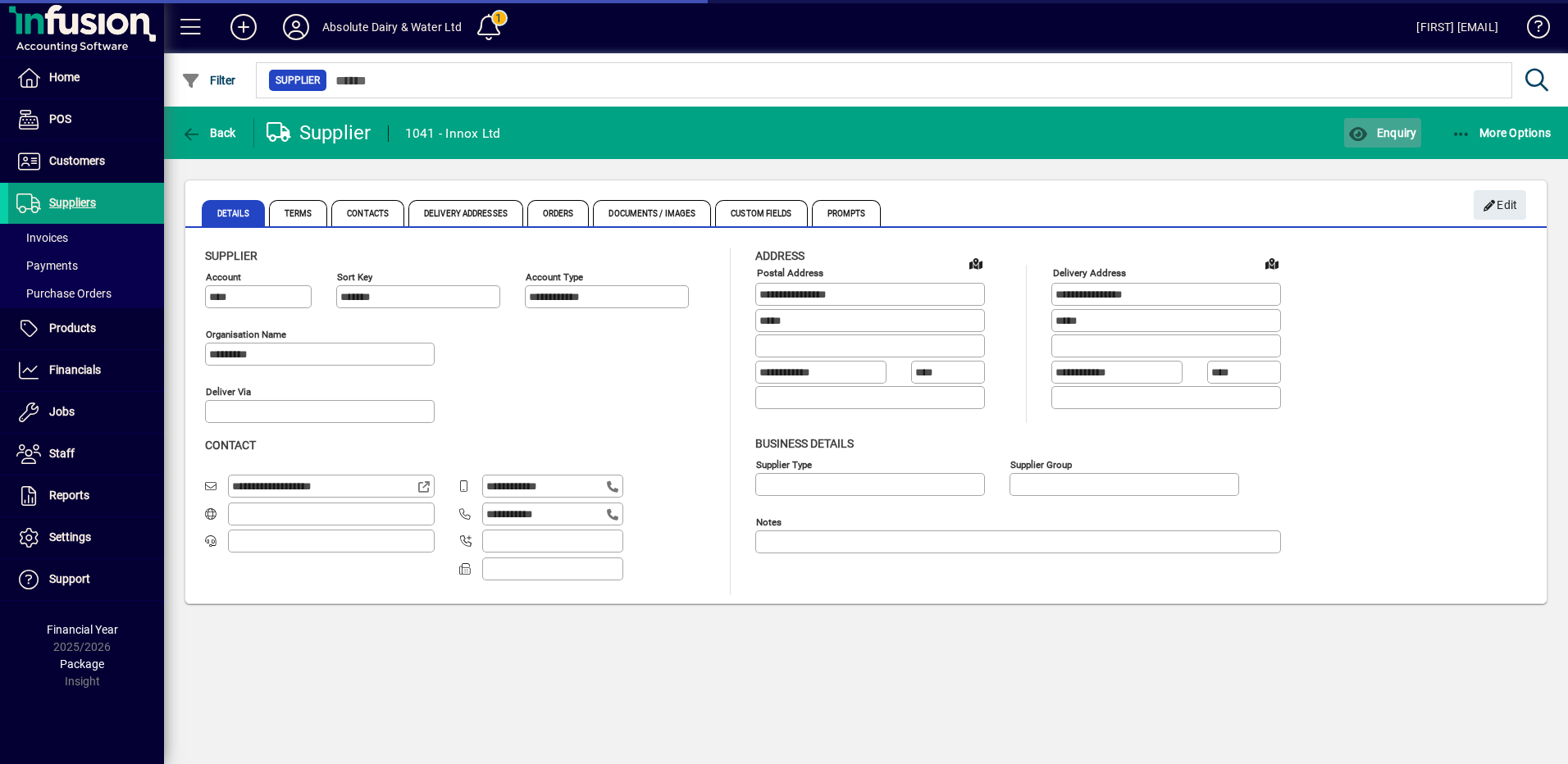 type on "**********" 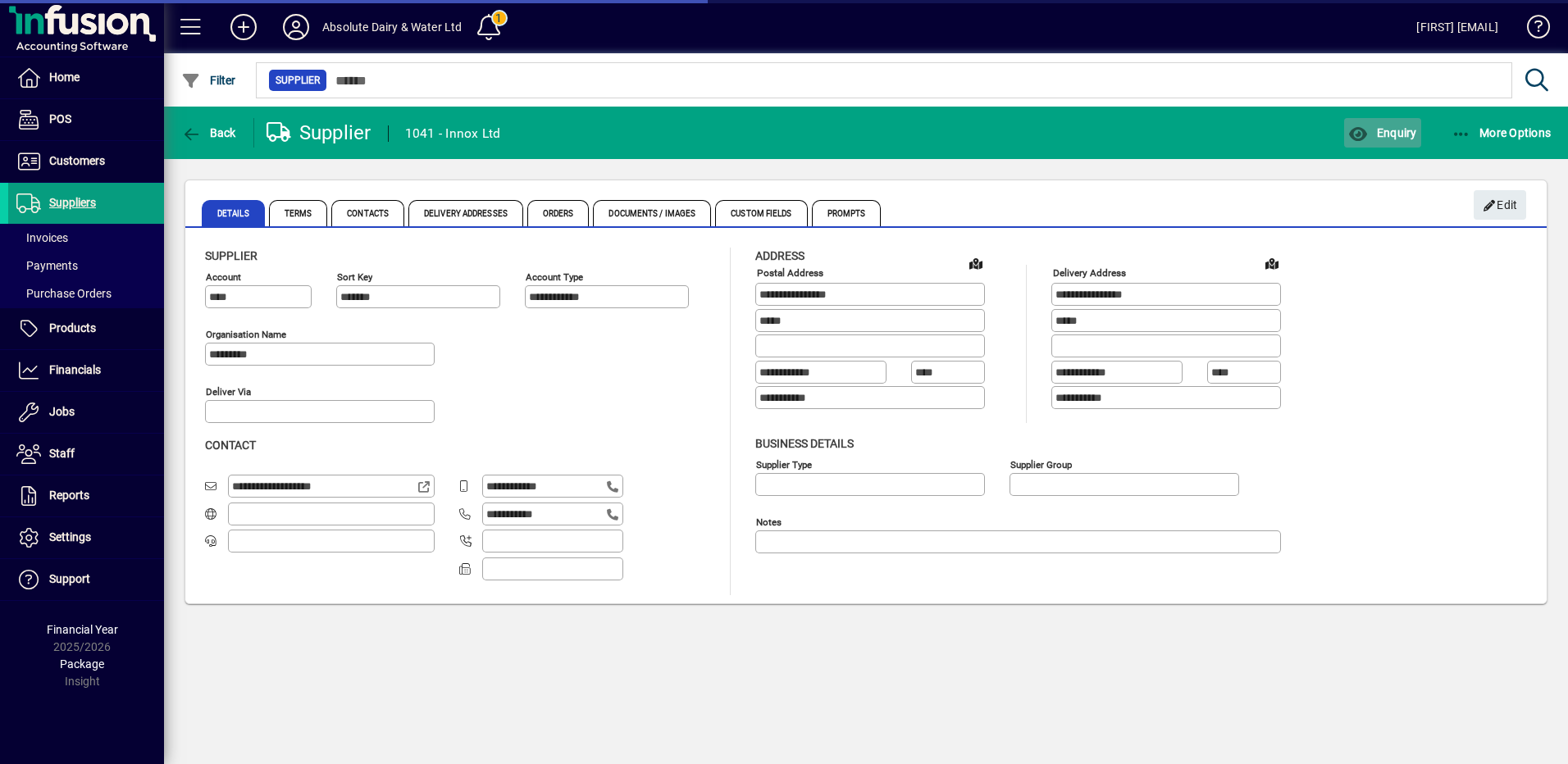 click on "Enquiry" 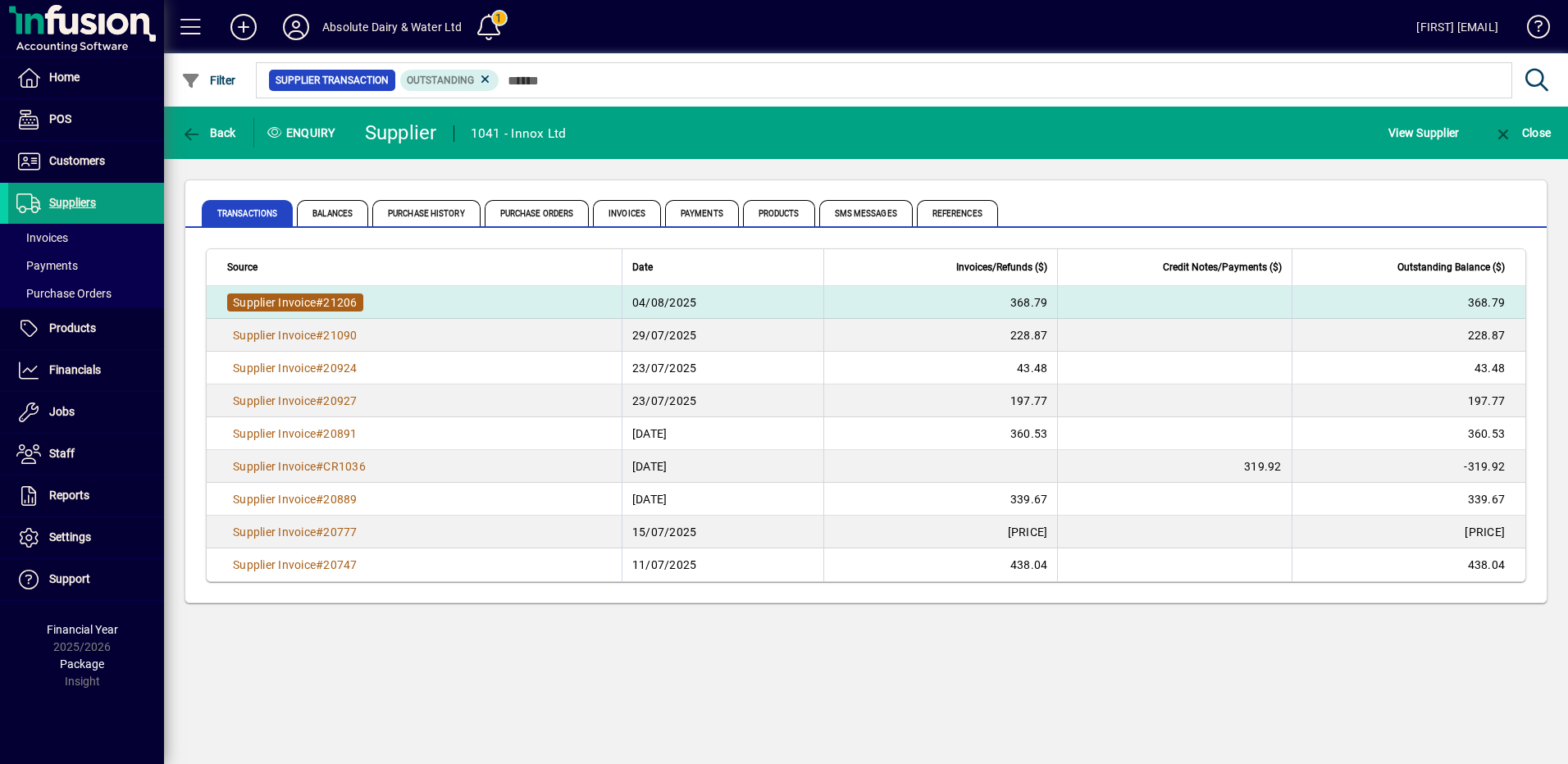 click on "21206" at bounding box center (340, 302) 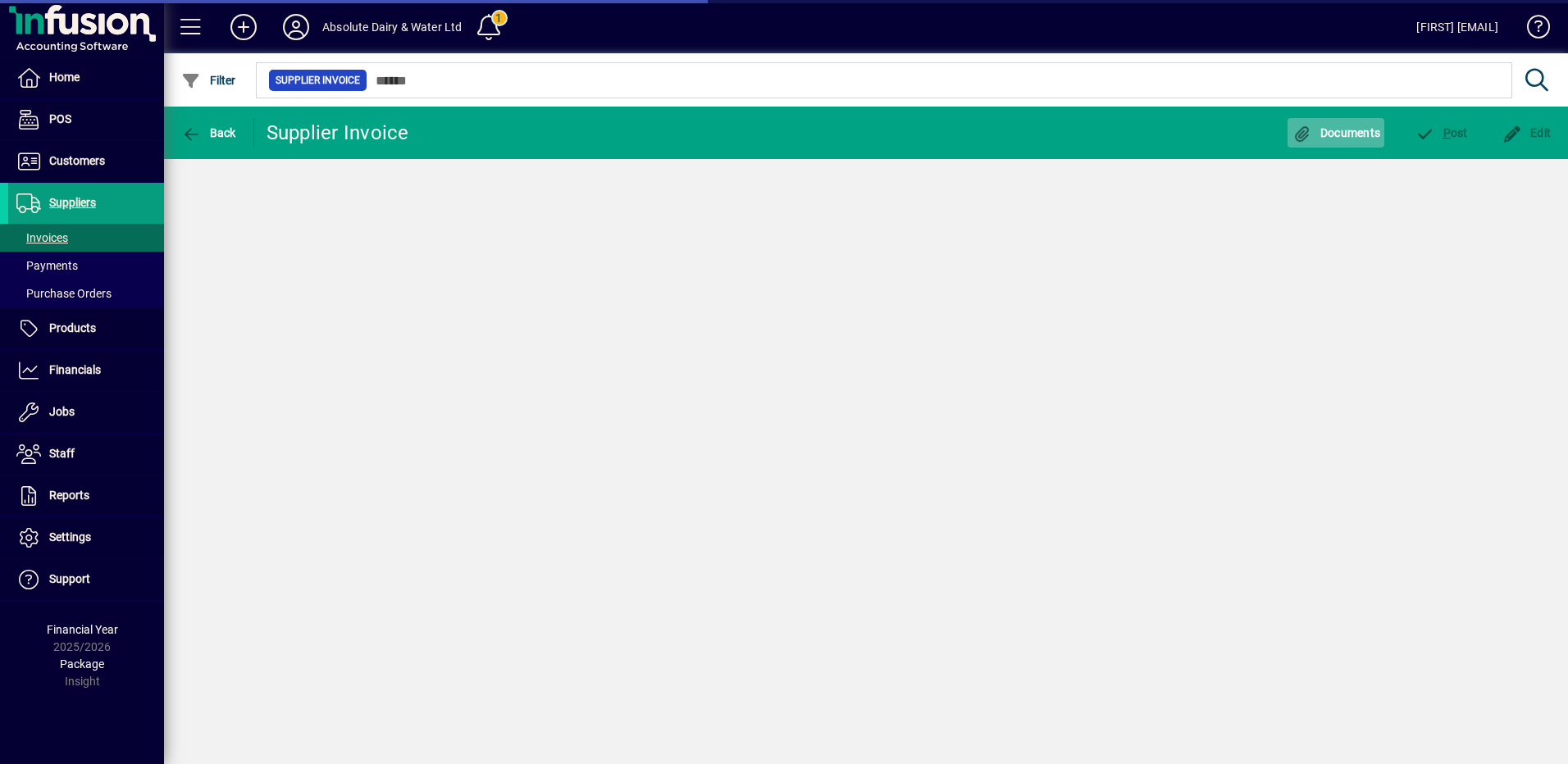 click 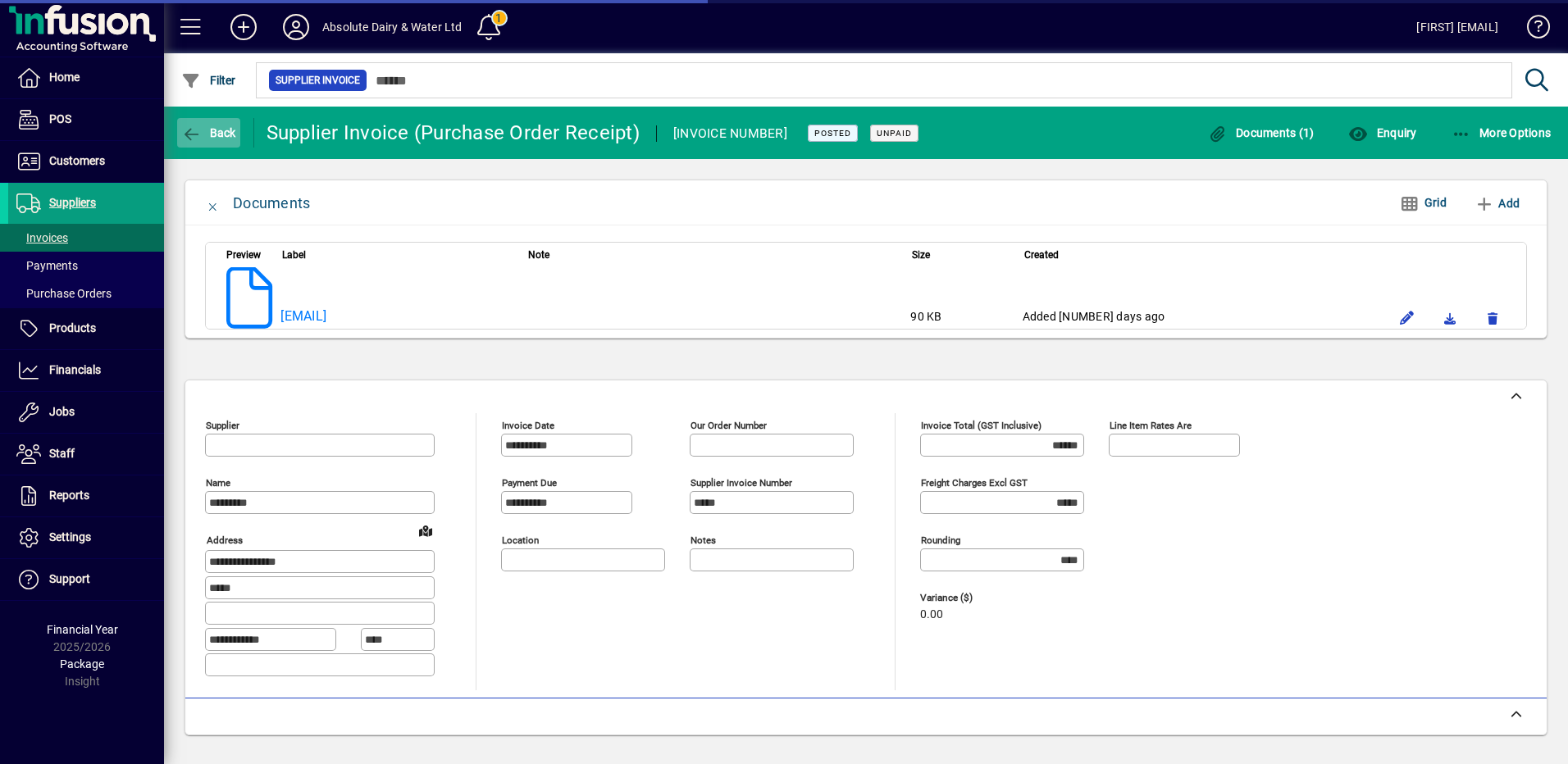 type on "**********" 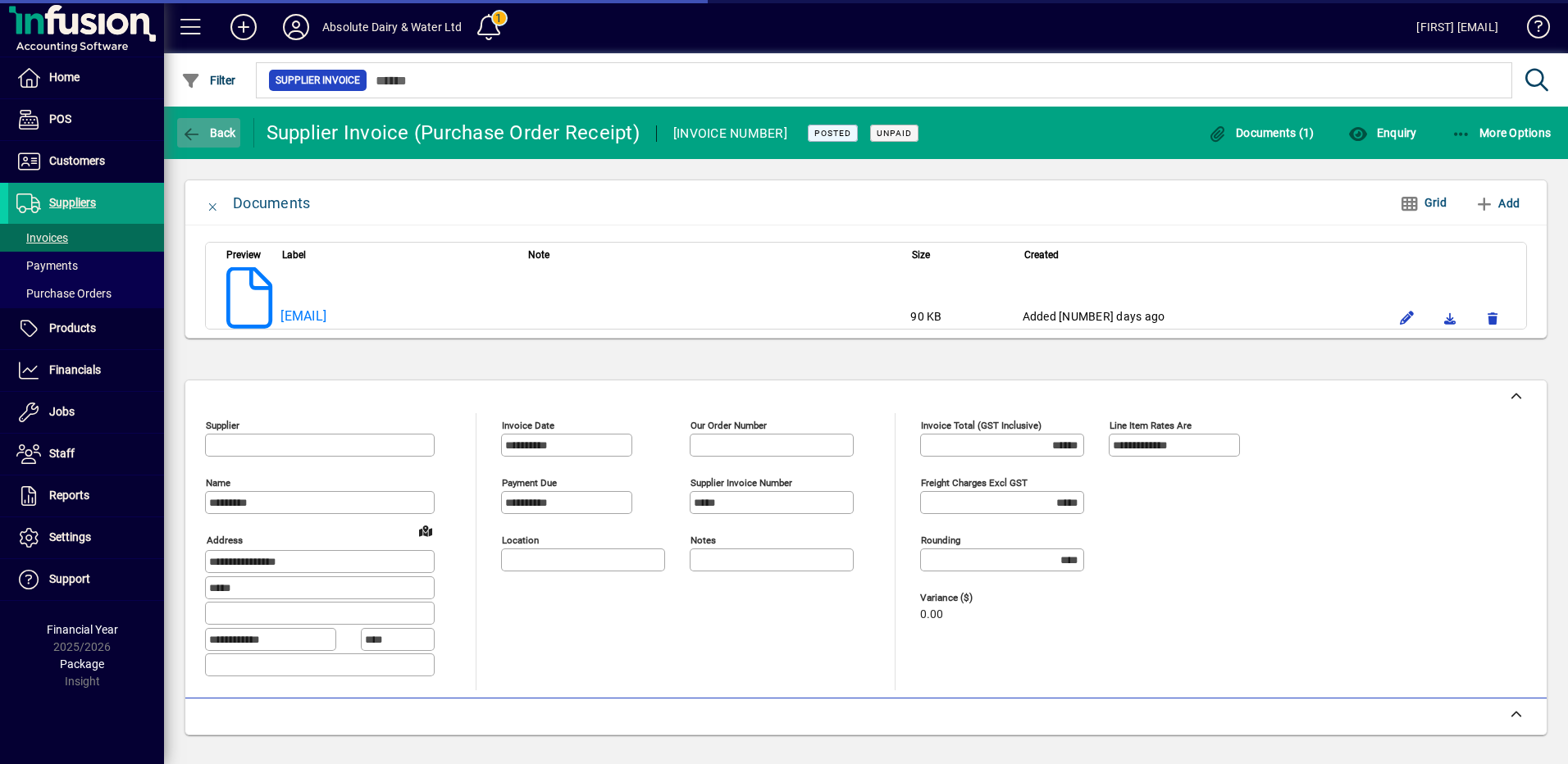 click 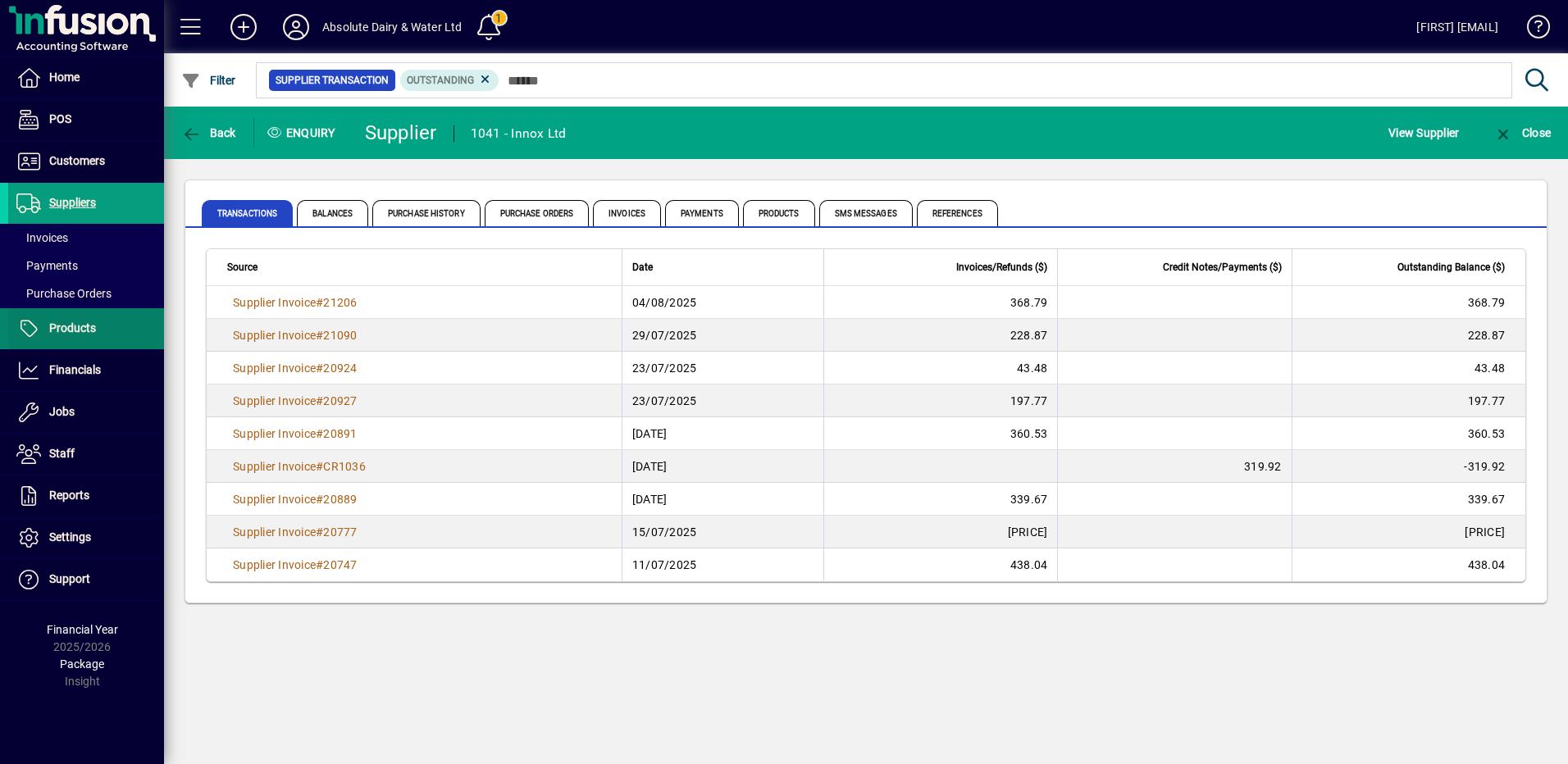 click on "Products" at bounding box center [72, 328] 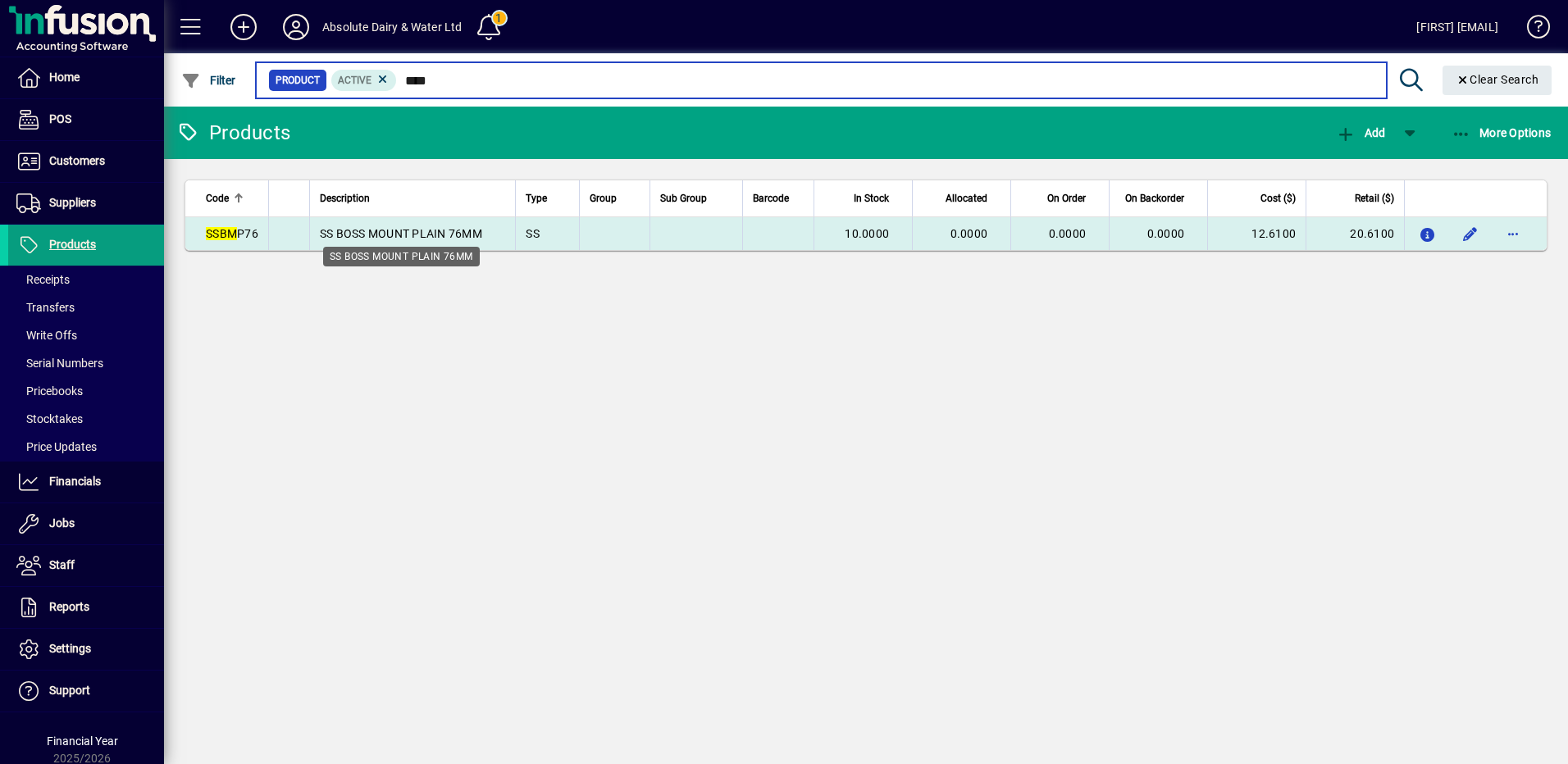 type on "****" 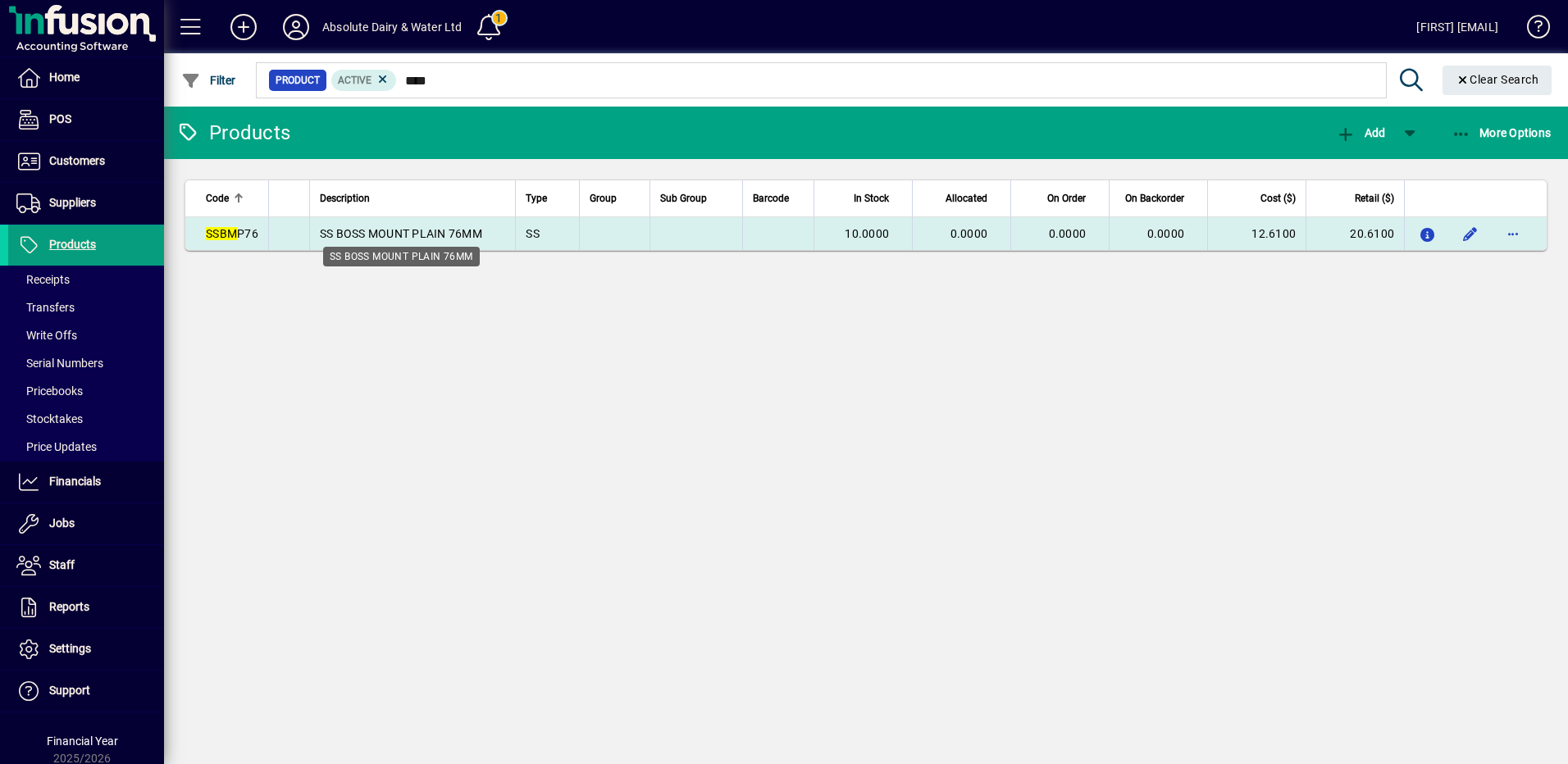 click on "SS BOSS MOUNT PLAIN 76MM" at bounding box center [401, 234] 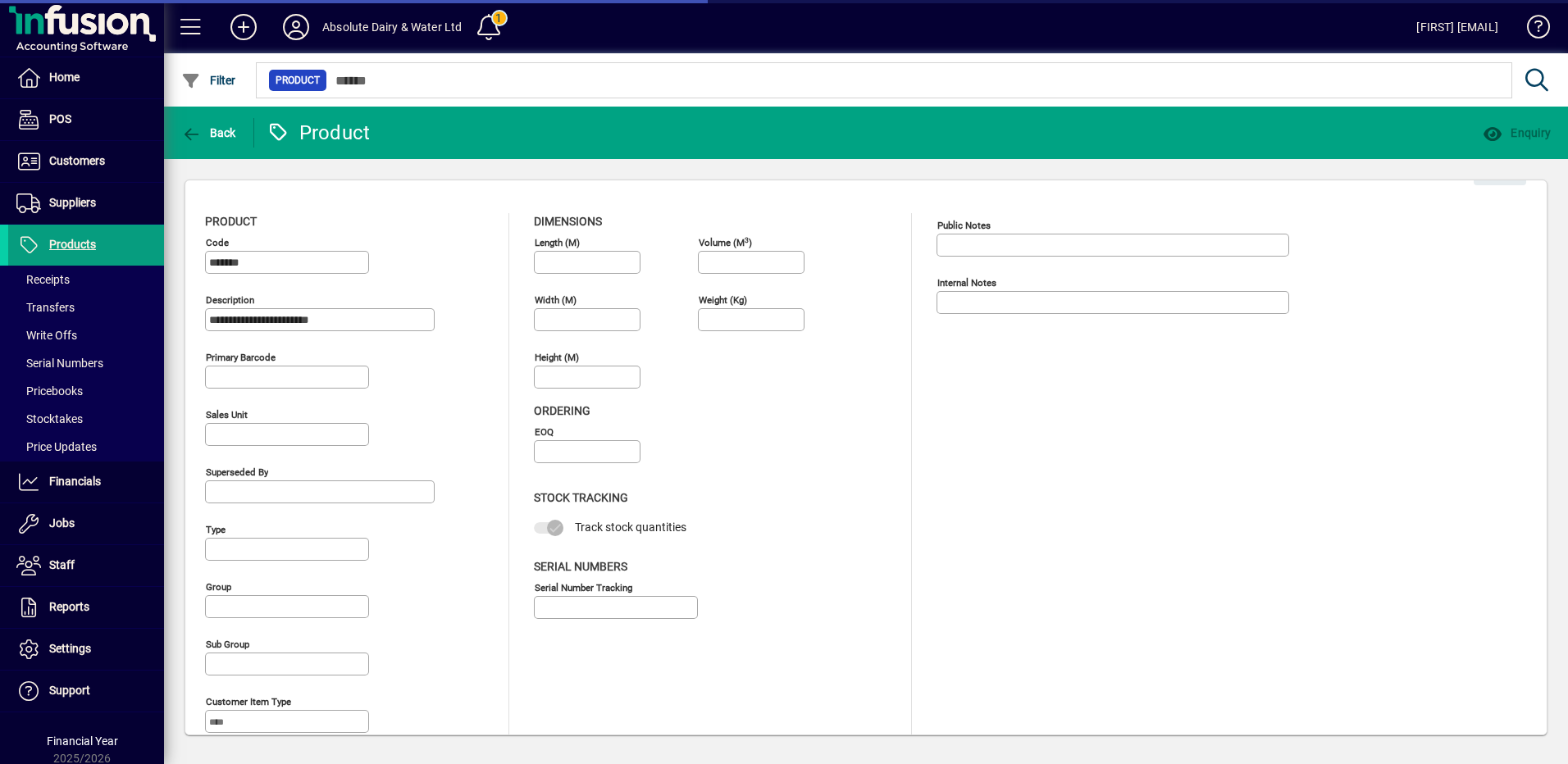 type on "**********" 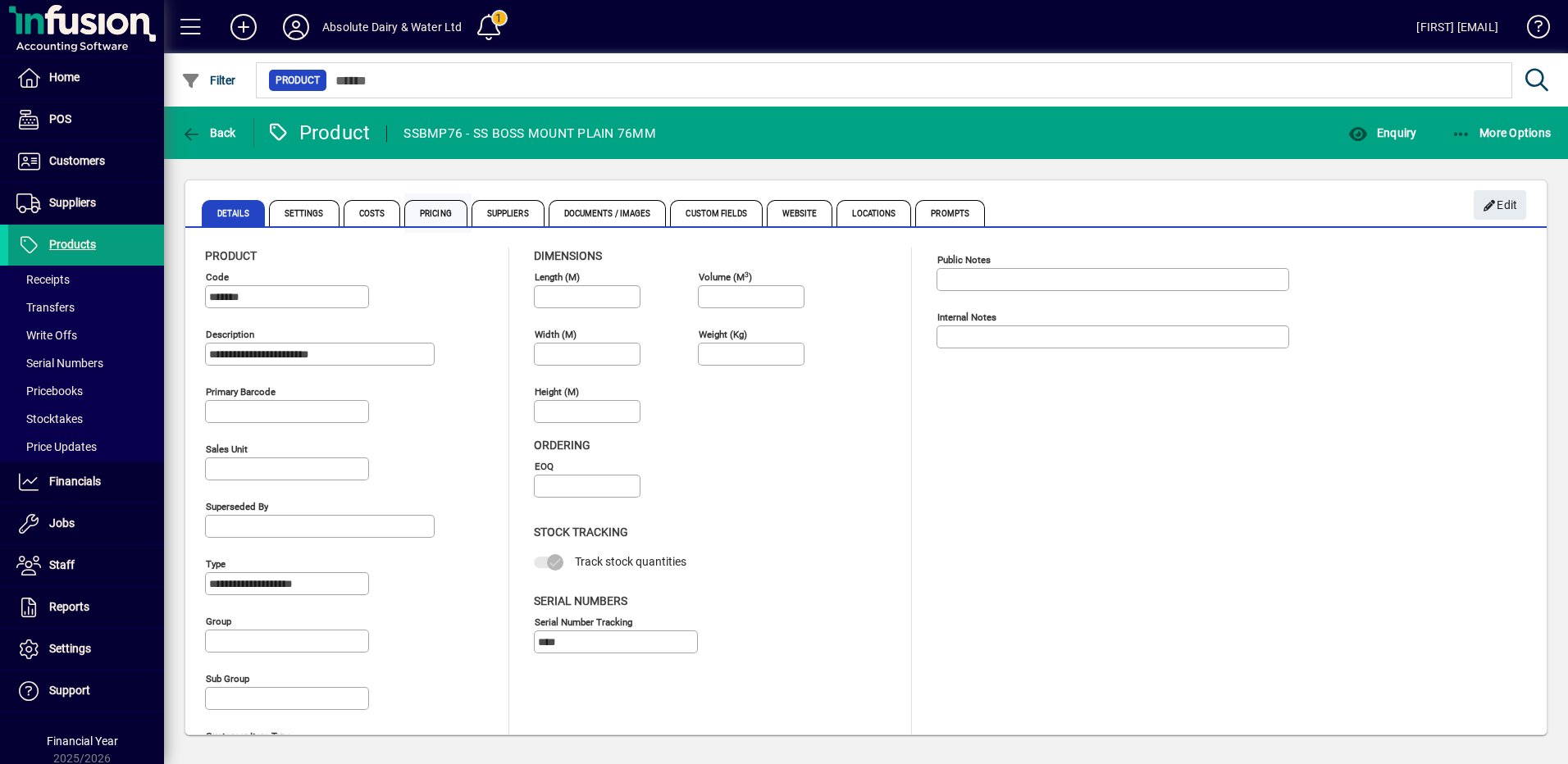 click on "Pricing" at bounding box center (435, 213) 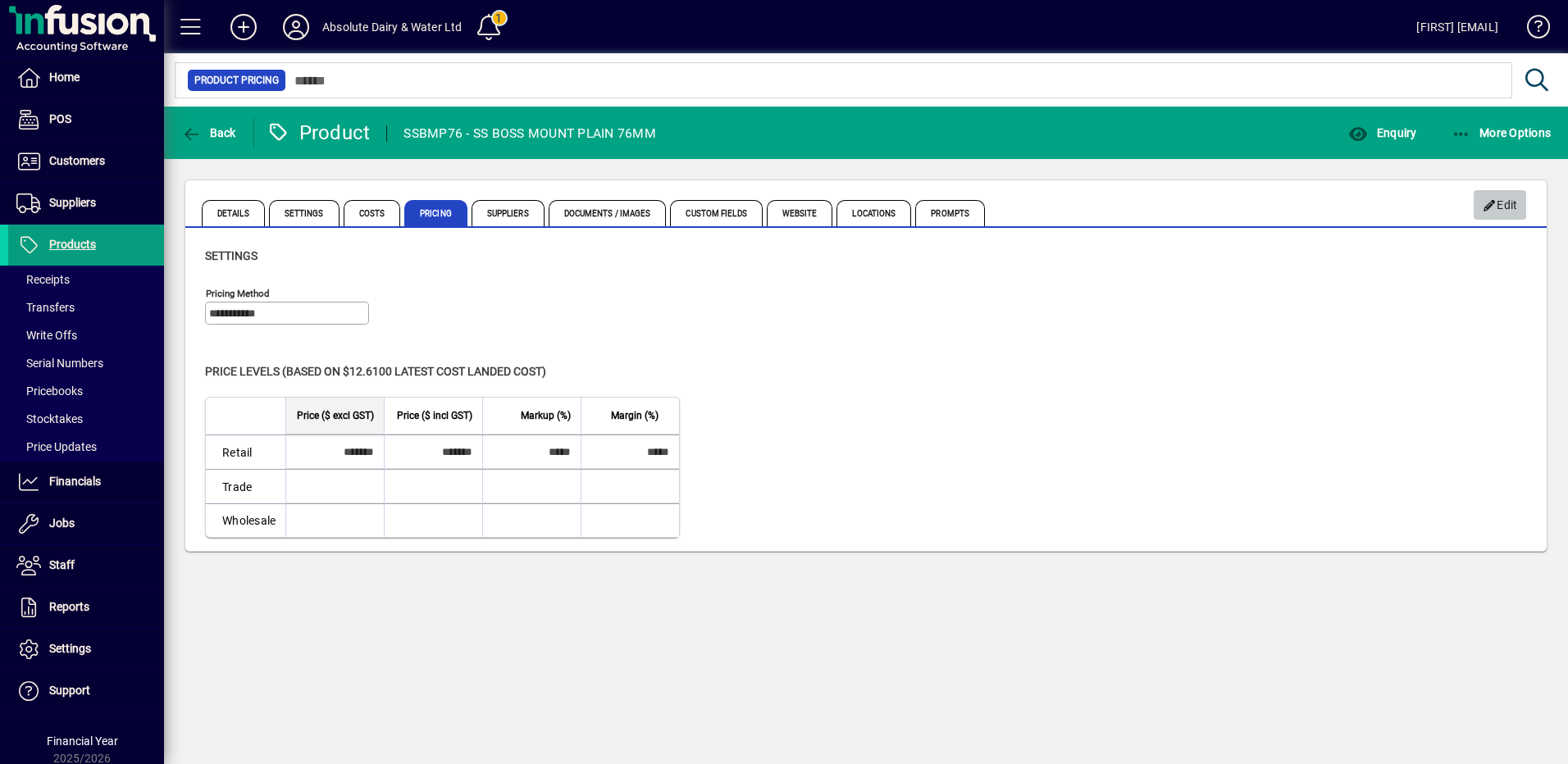 click on "Edit" 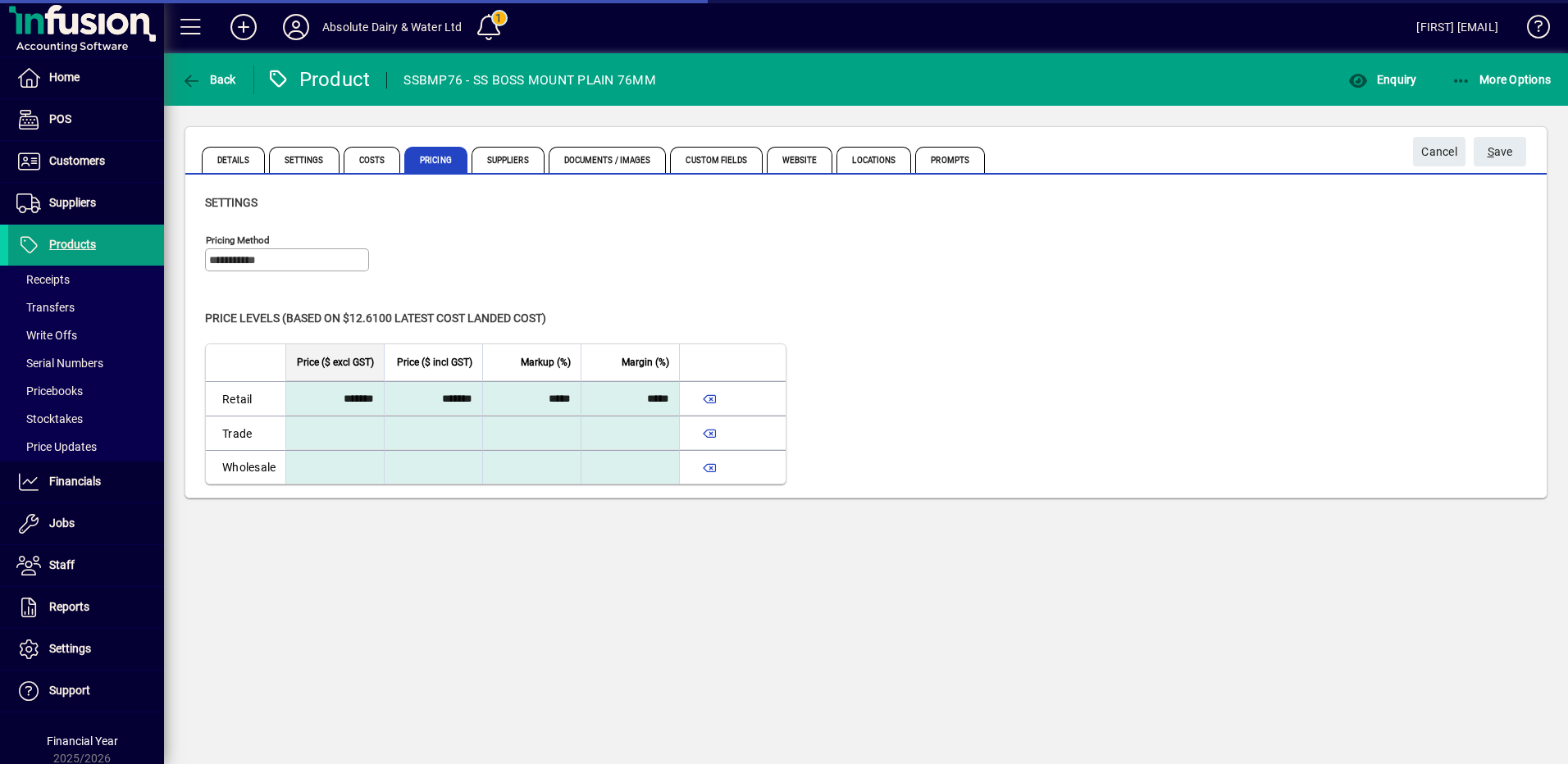 click on "*****" at bounding box center [529, 398] 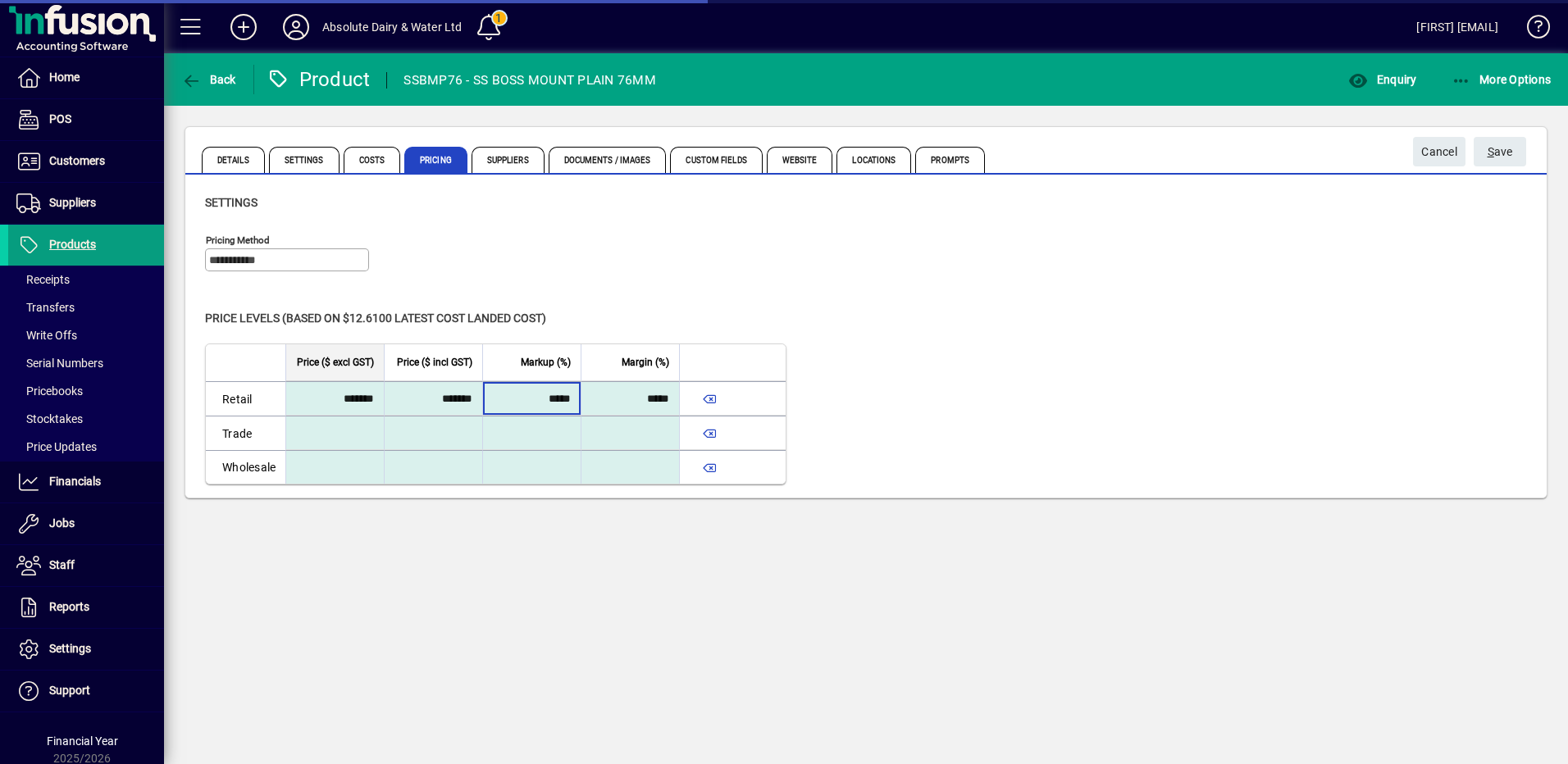 drag, startPoint x: 519, startPoint y: 402, endPoint x: 809, endPoint y: 471, distance: 298.09562 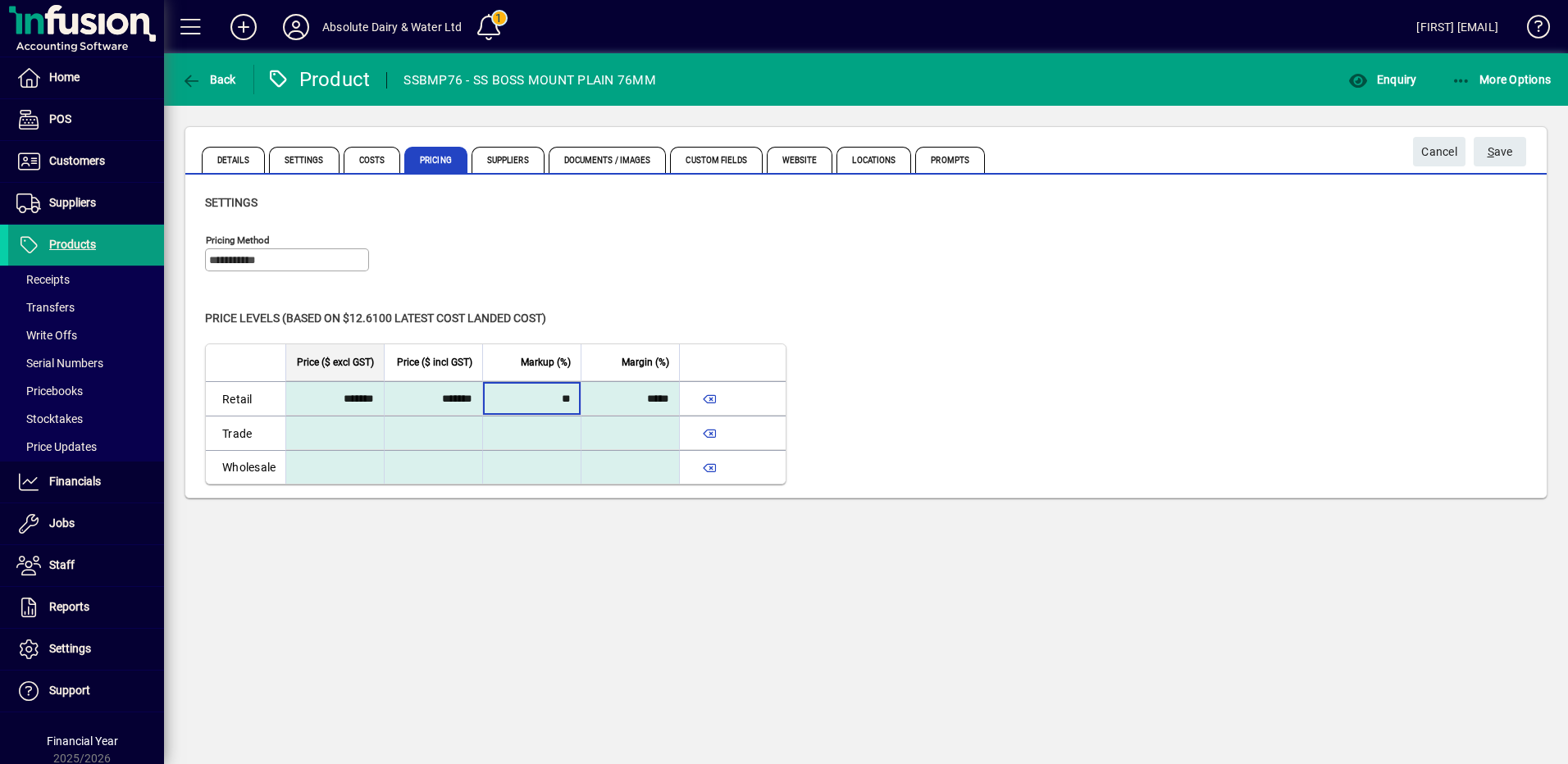 type on "**" 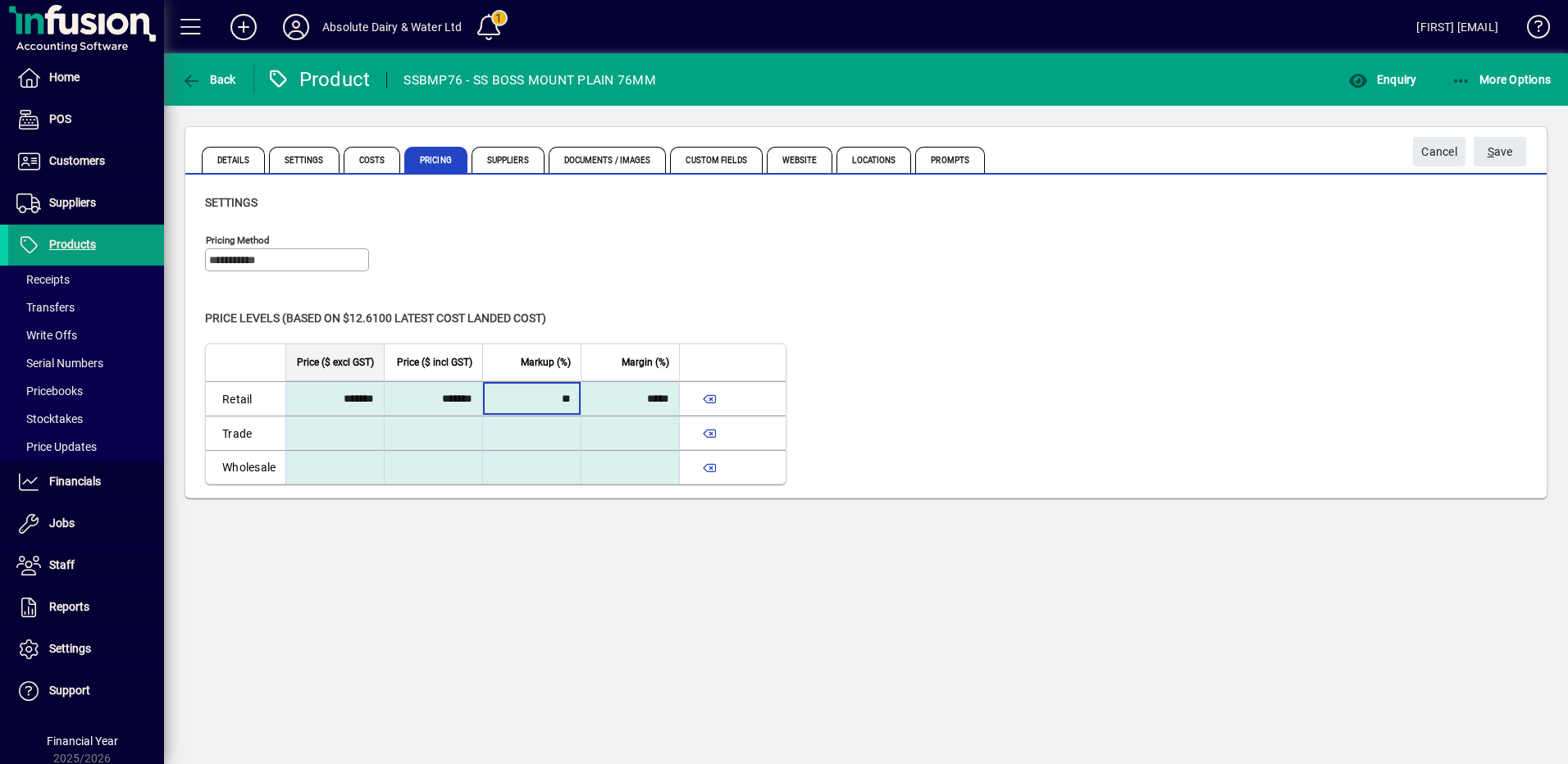 type on "*******" 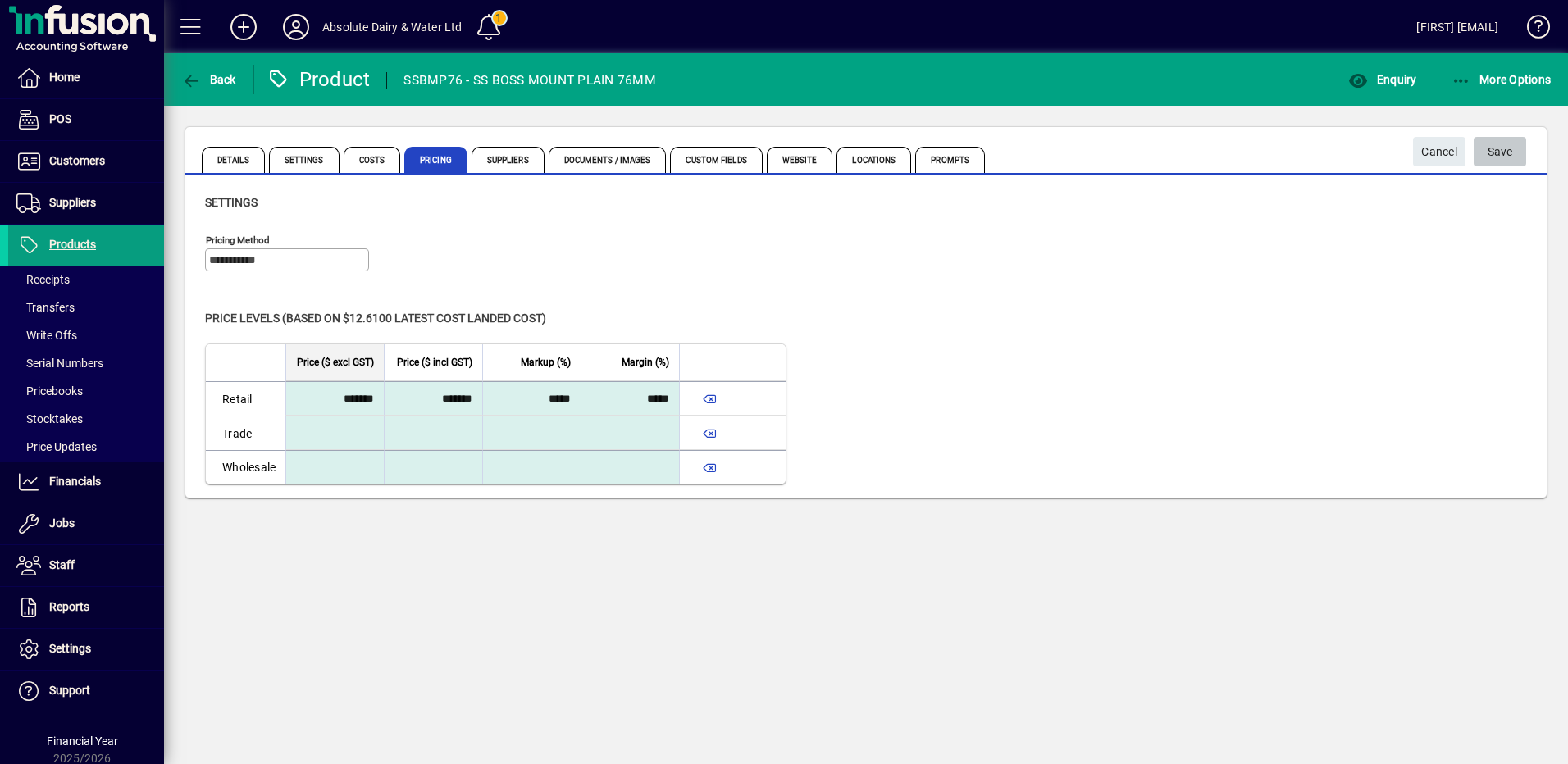click 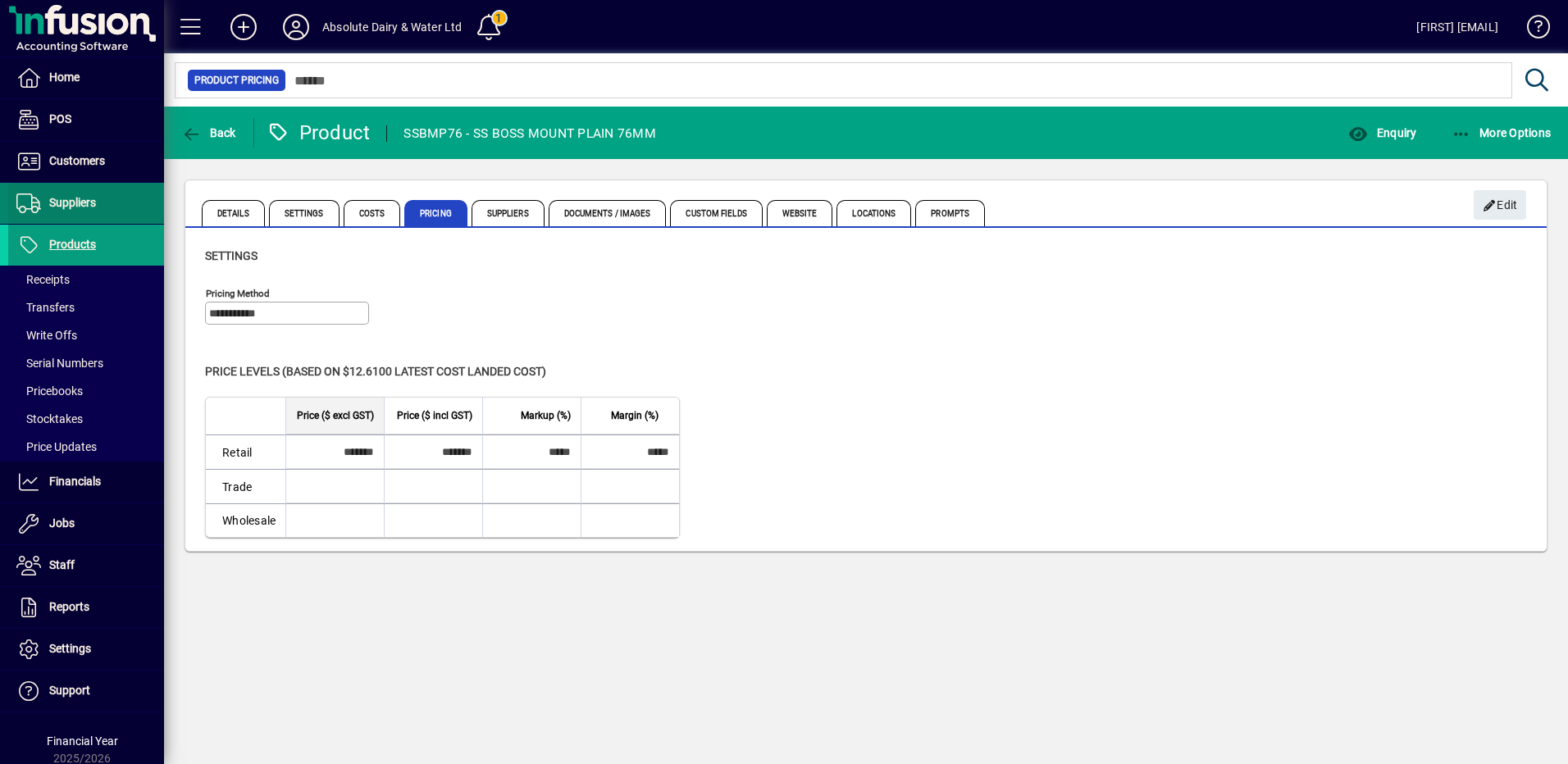 click on "Suppliers" at bounding box center (72, 202) 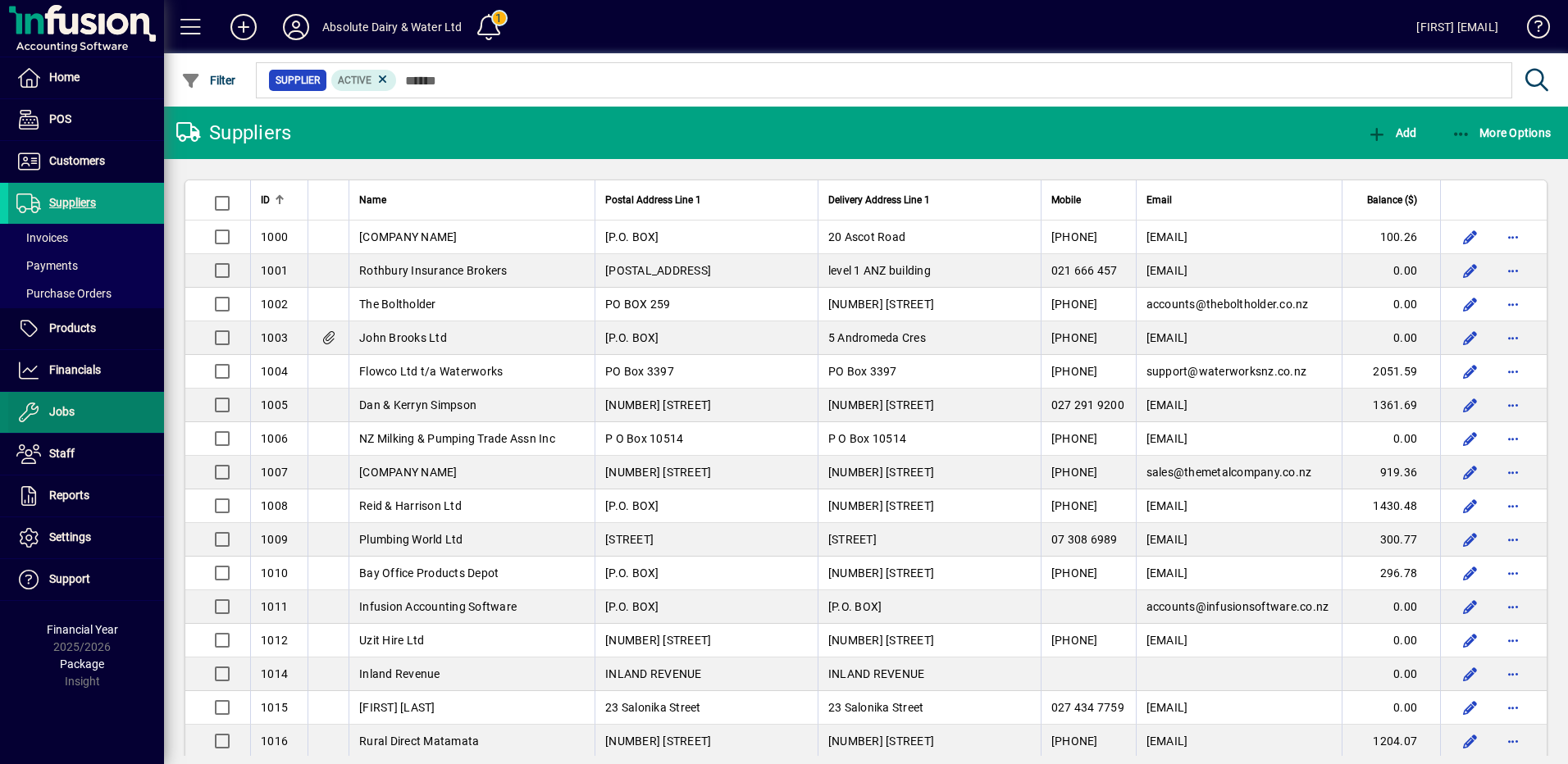 click at bounding box center [86, 412] 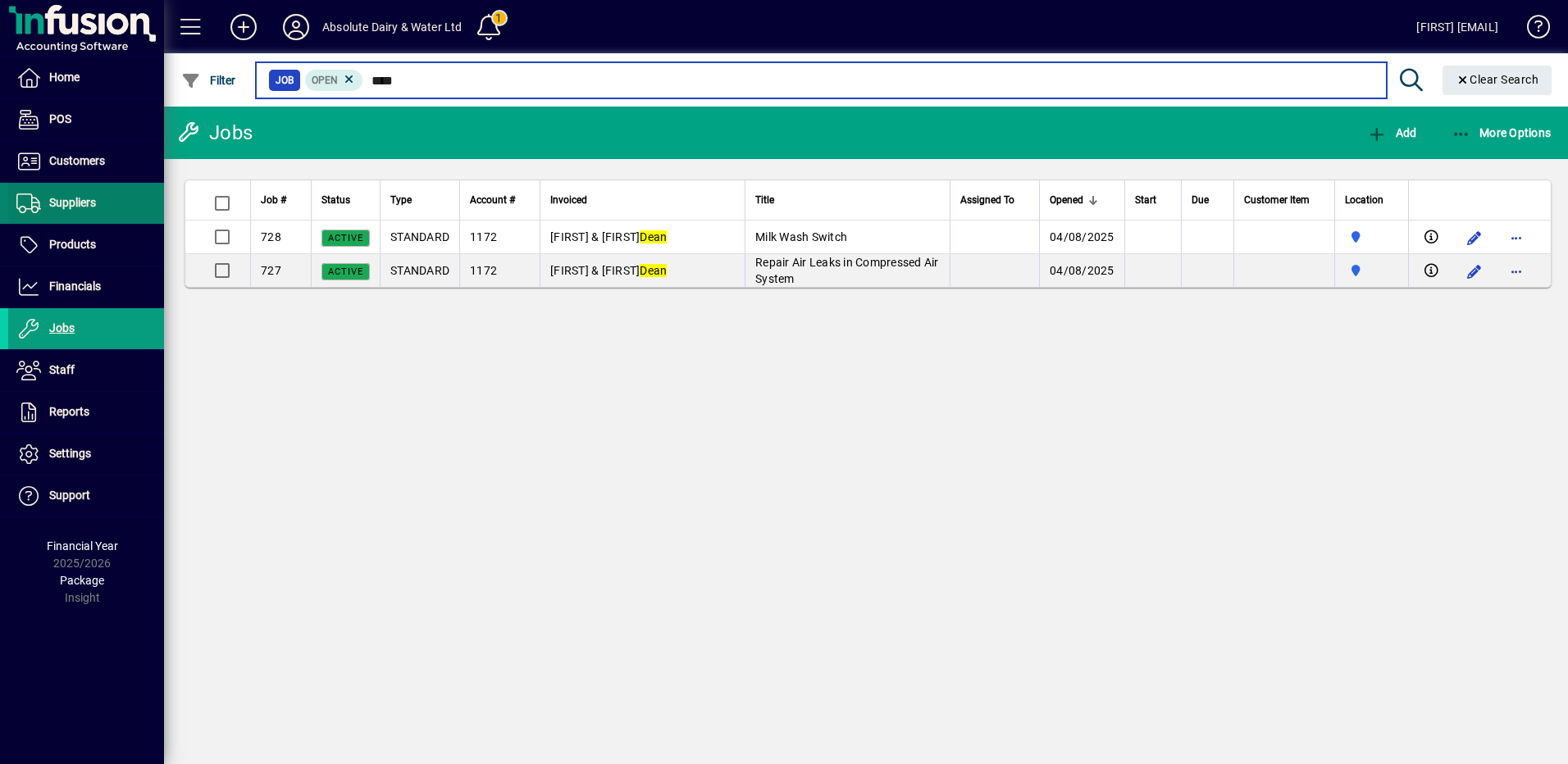 type on "****" 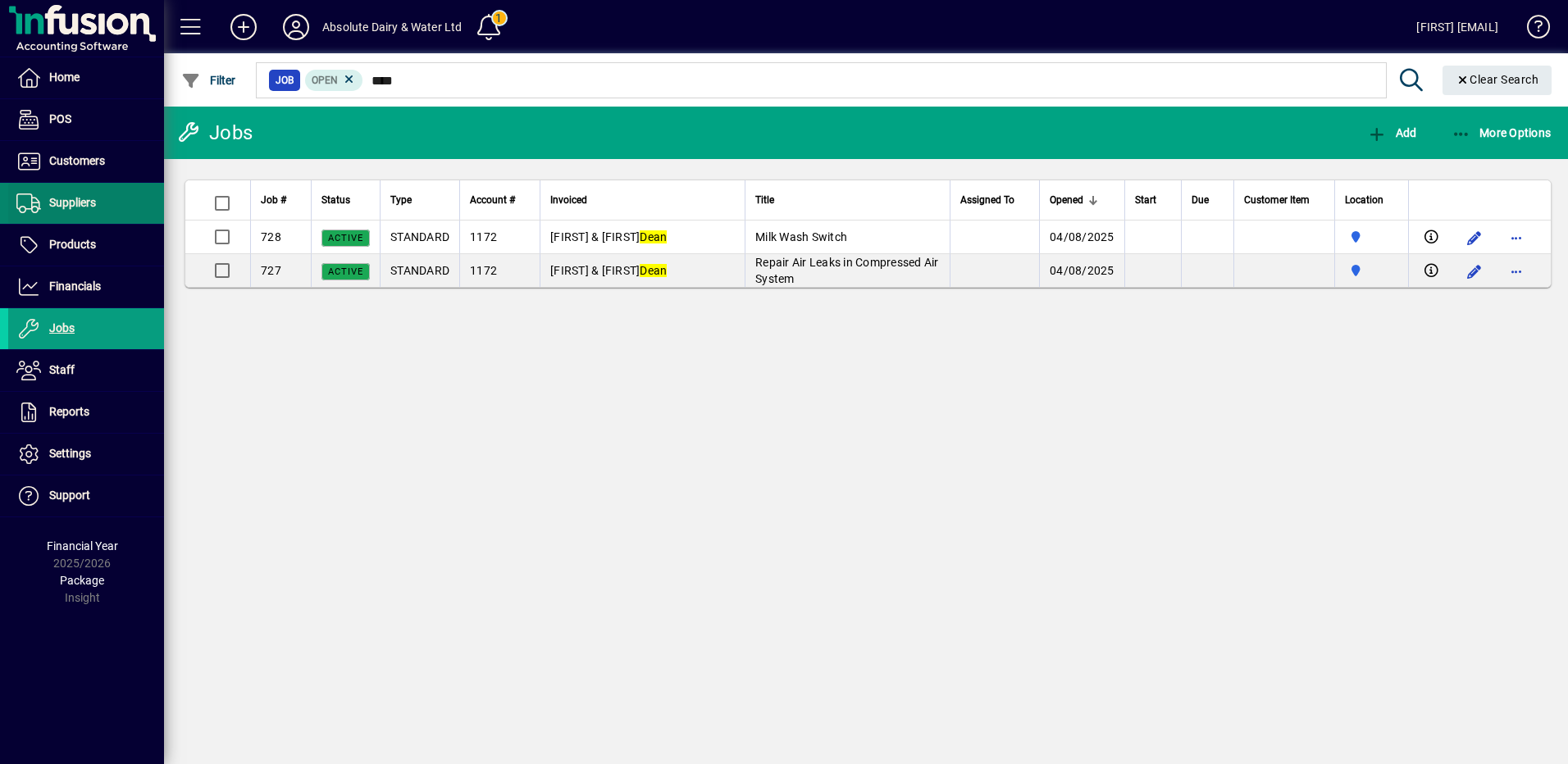 click at bounding box center (86, 203) 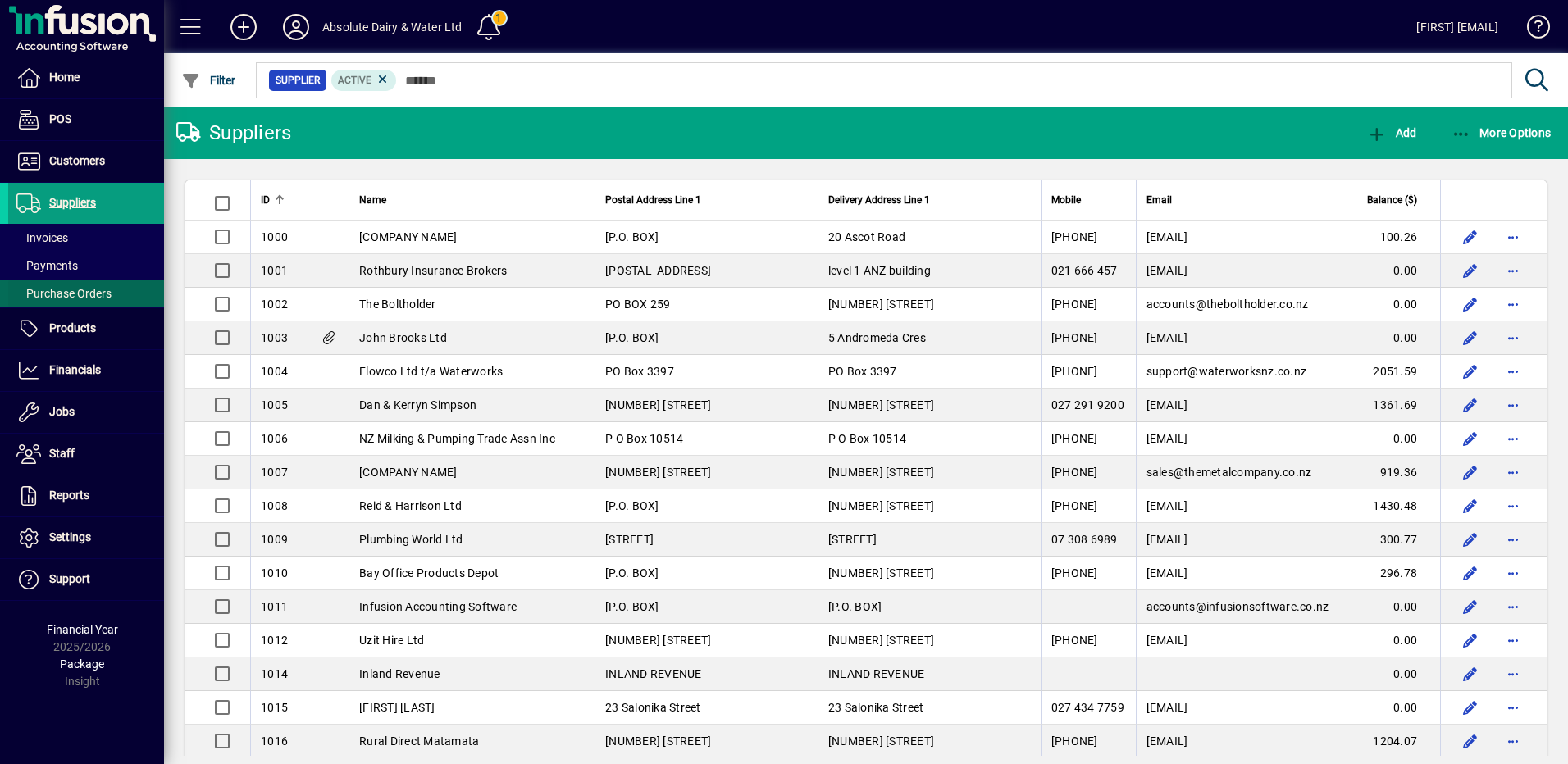 click on "Purchase Orders" at bounding box center [64, 293] 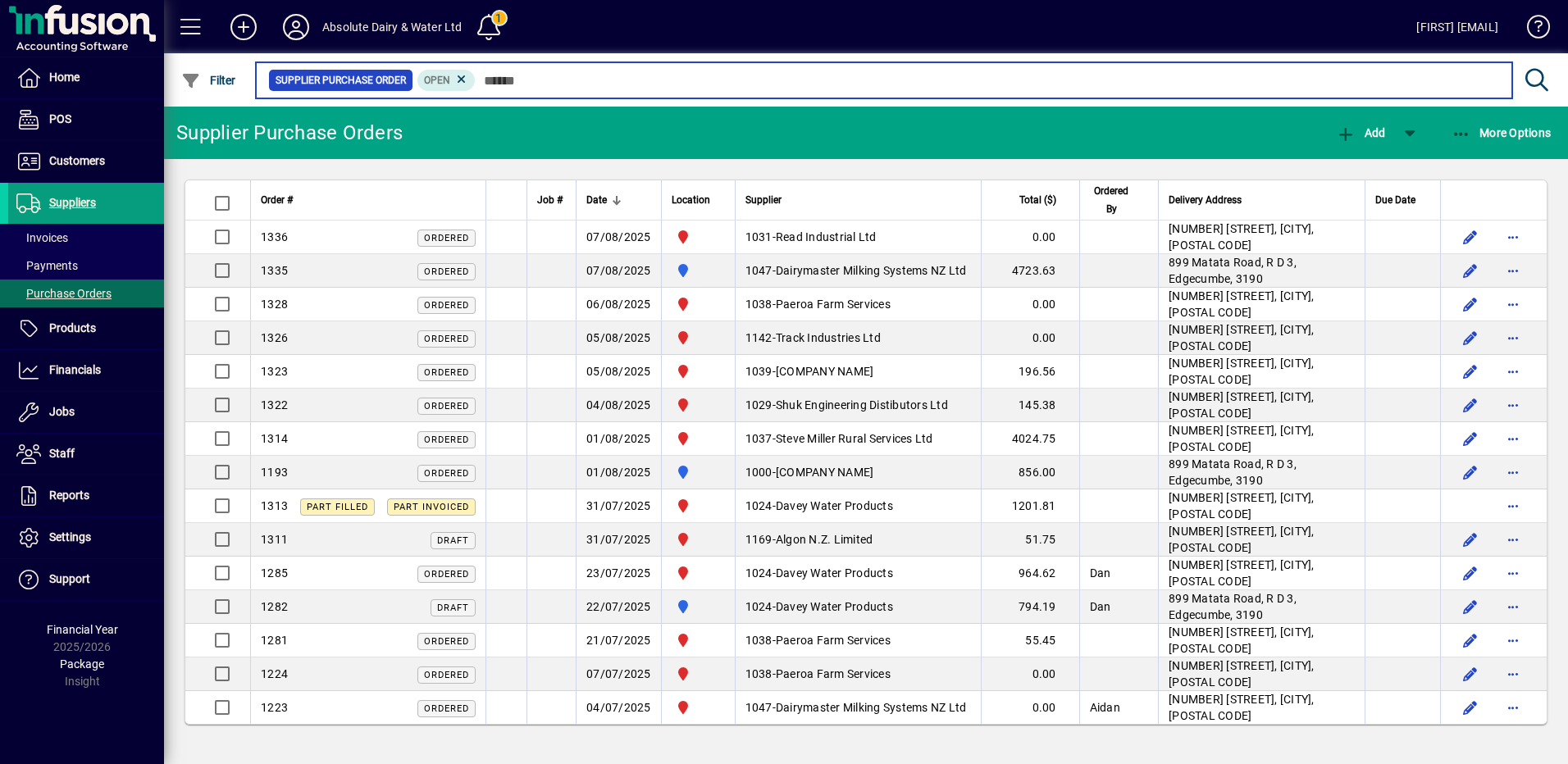 click at bounding box center [987, 80] 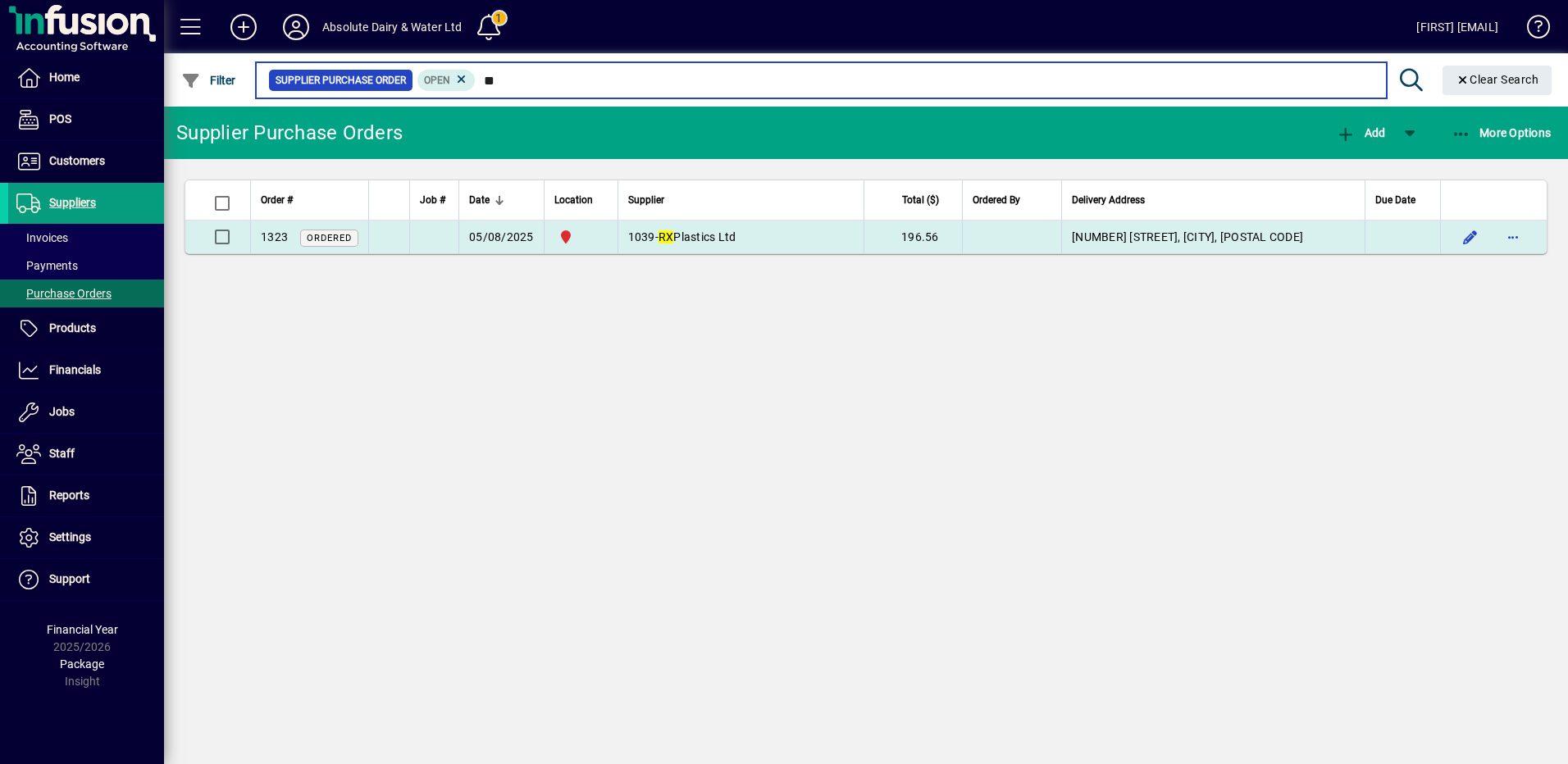 type on "**" 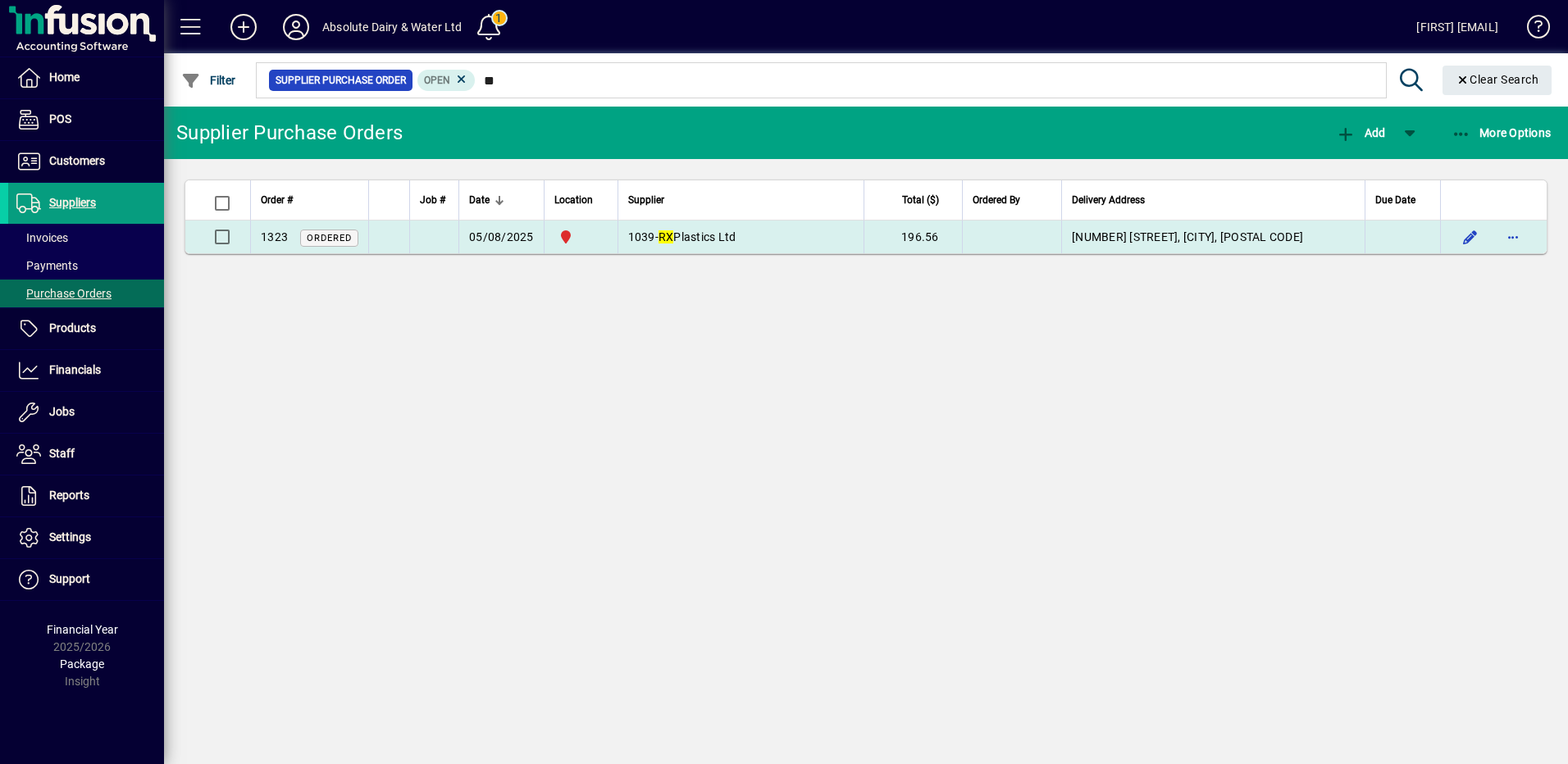 click on "RX  Plastics Ltd" at bounding box center [697, 237] 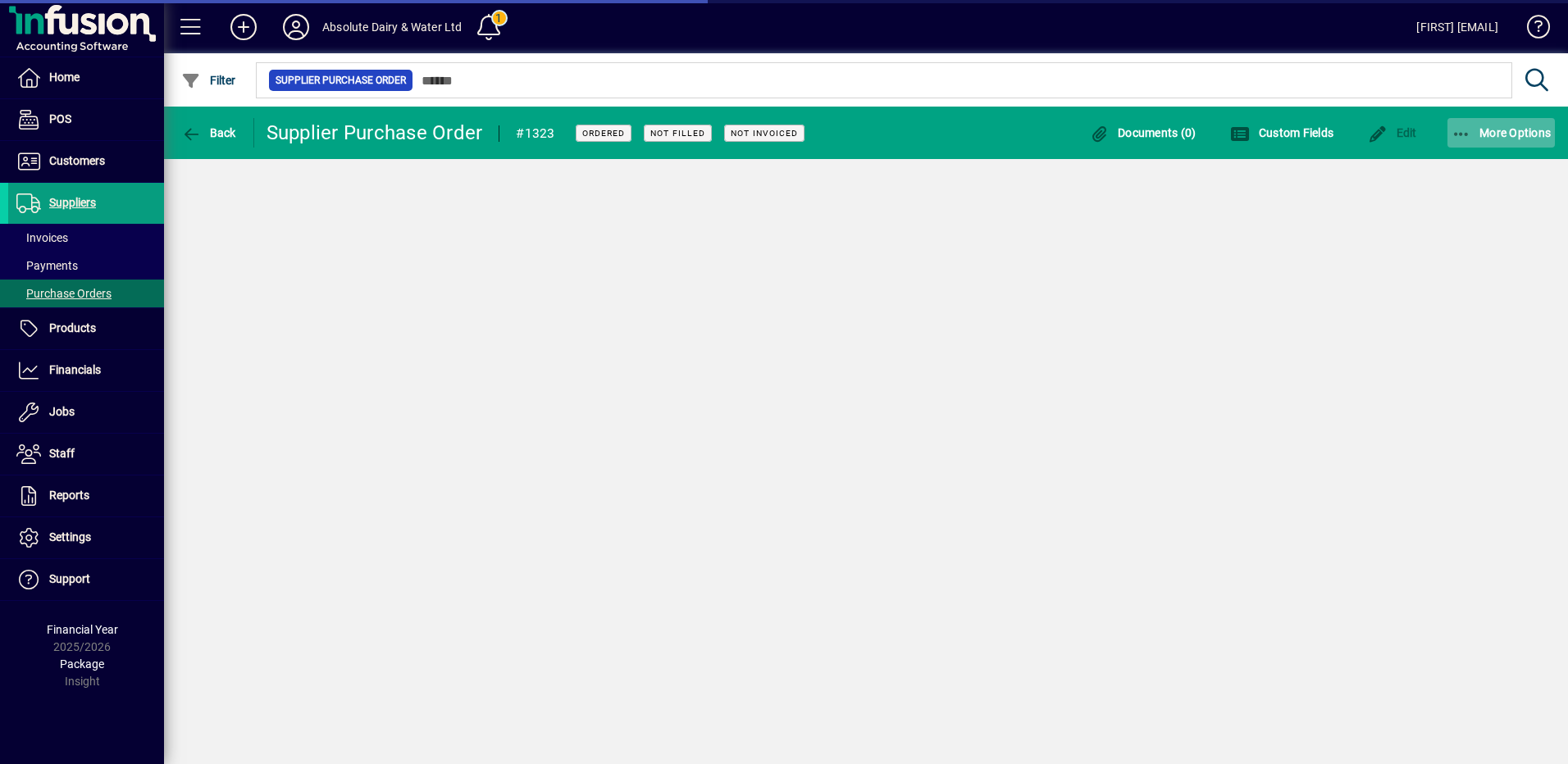 click 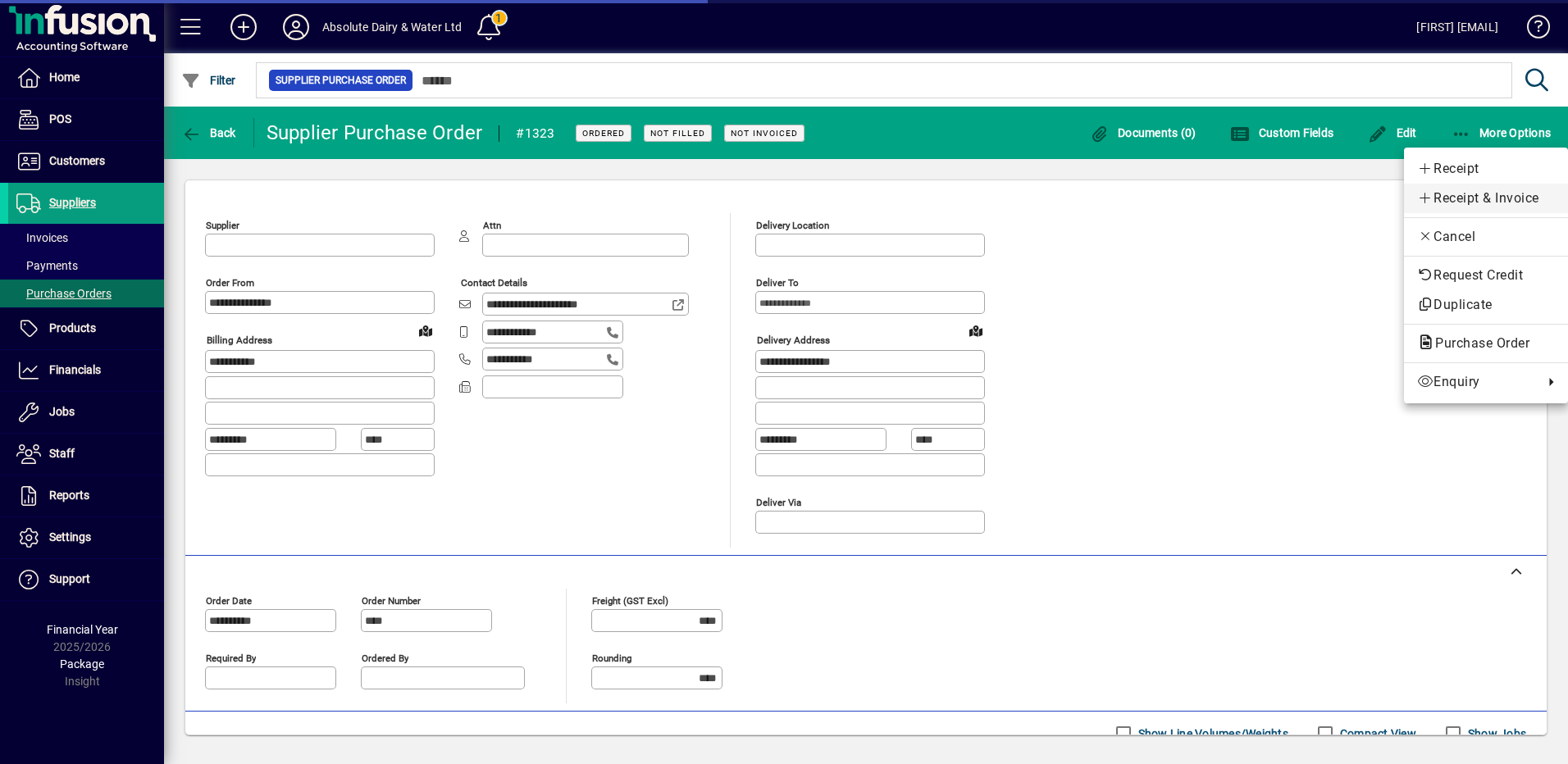 click on "Receipt & Invoice" at bounding box center (1486, 198) 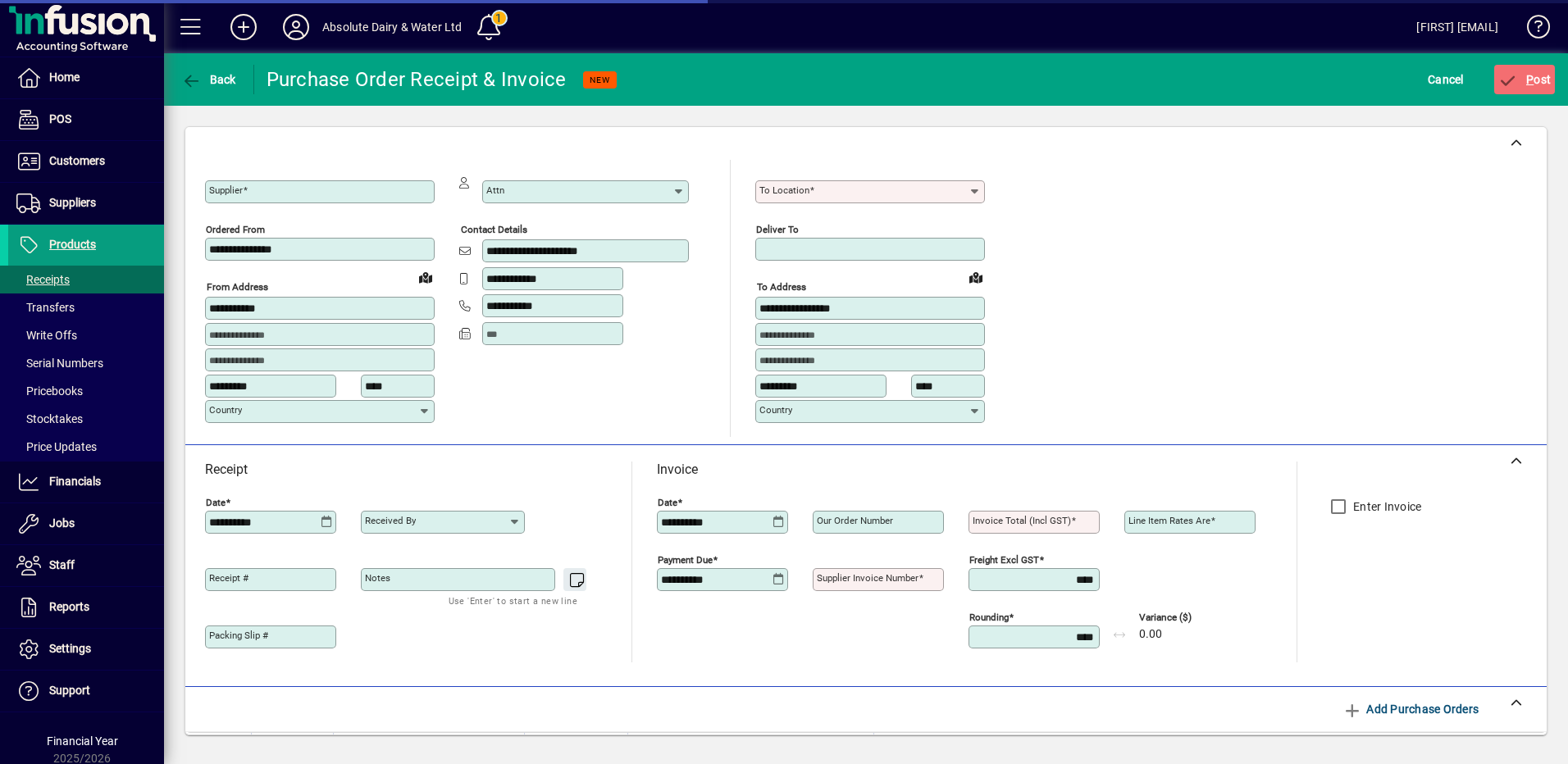 type on "**********" 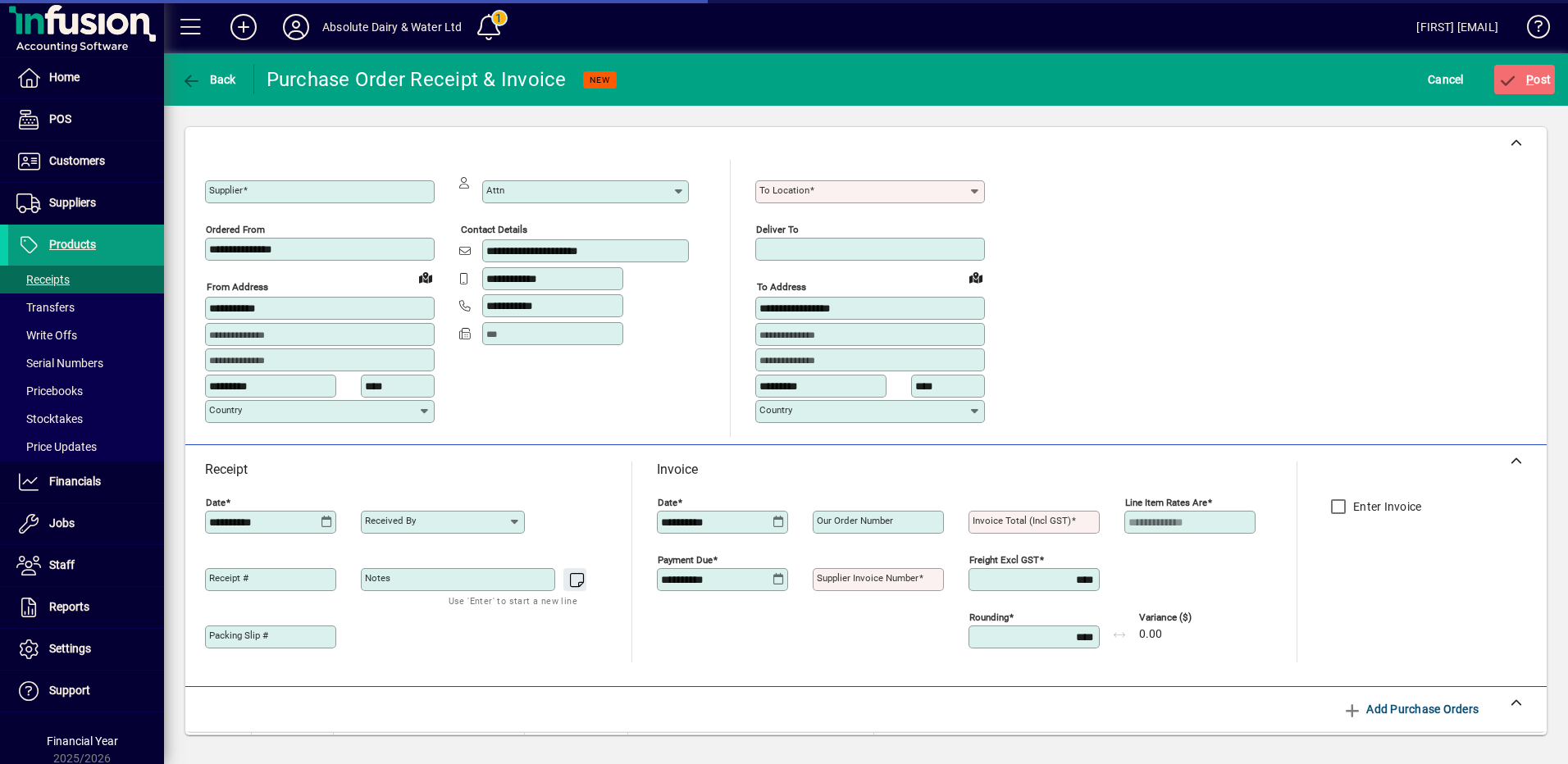 type on "**********" 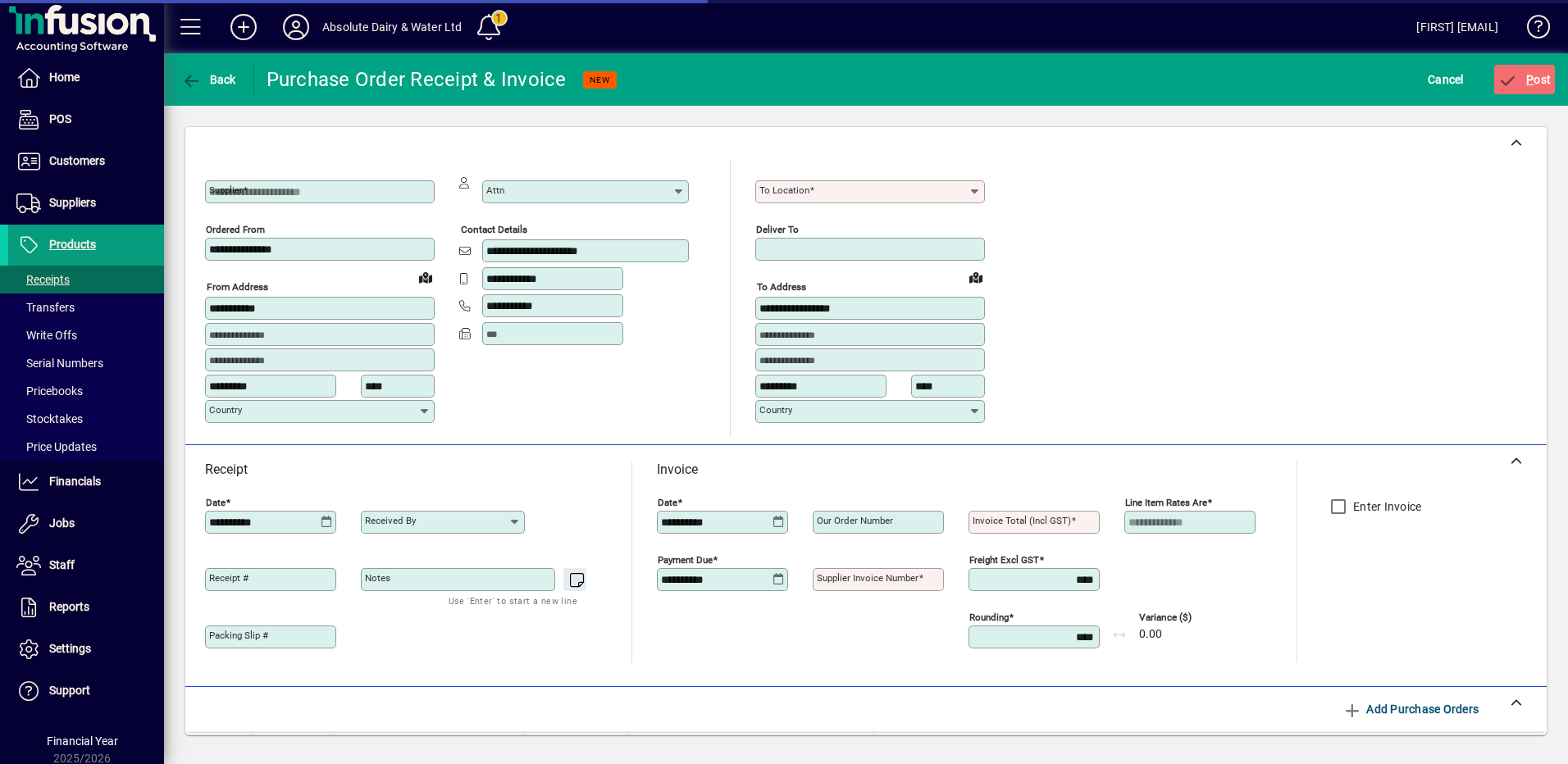 click on "To location" at bounding box center [864, 192] 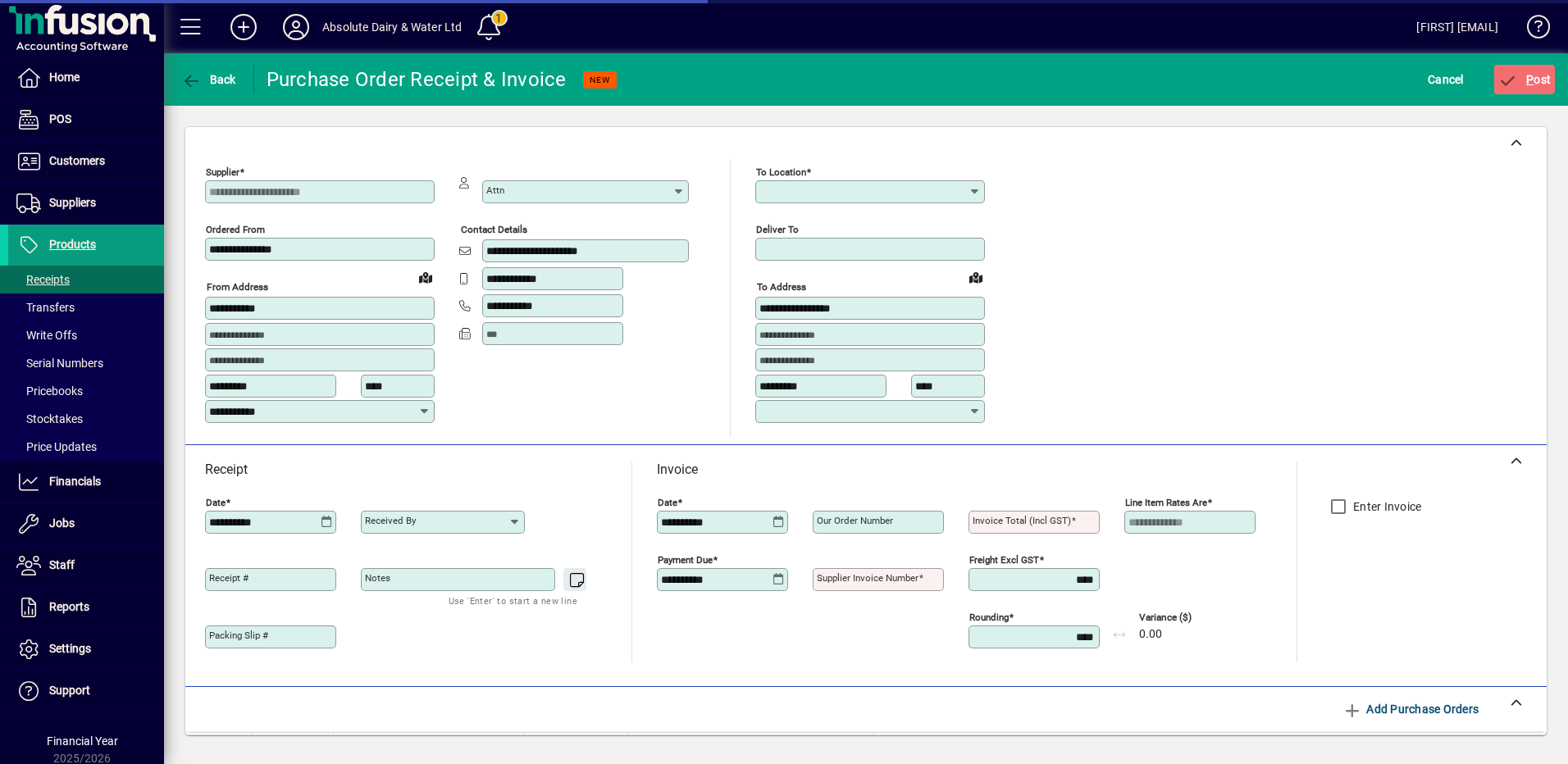 type on "********" 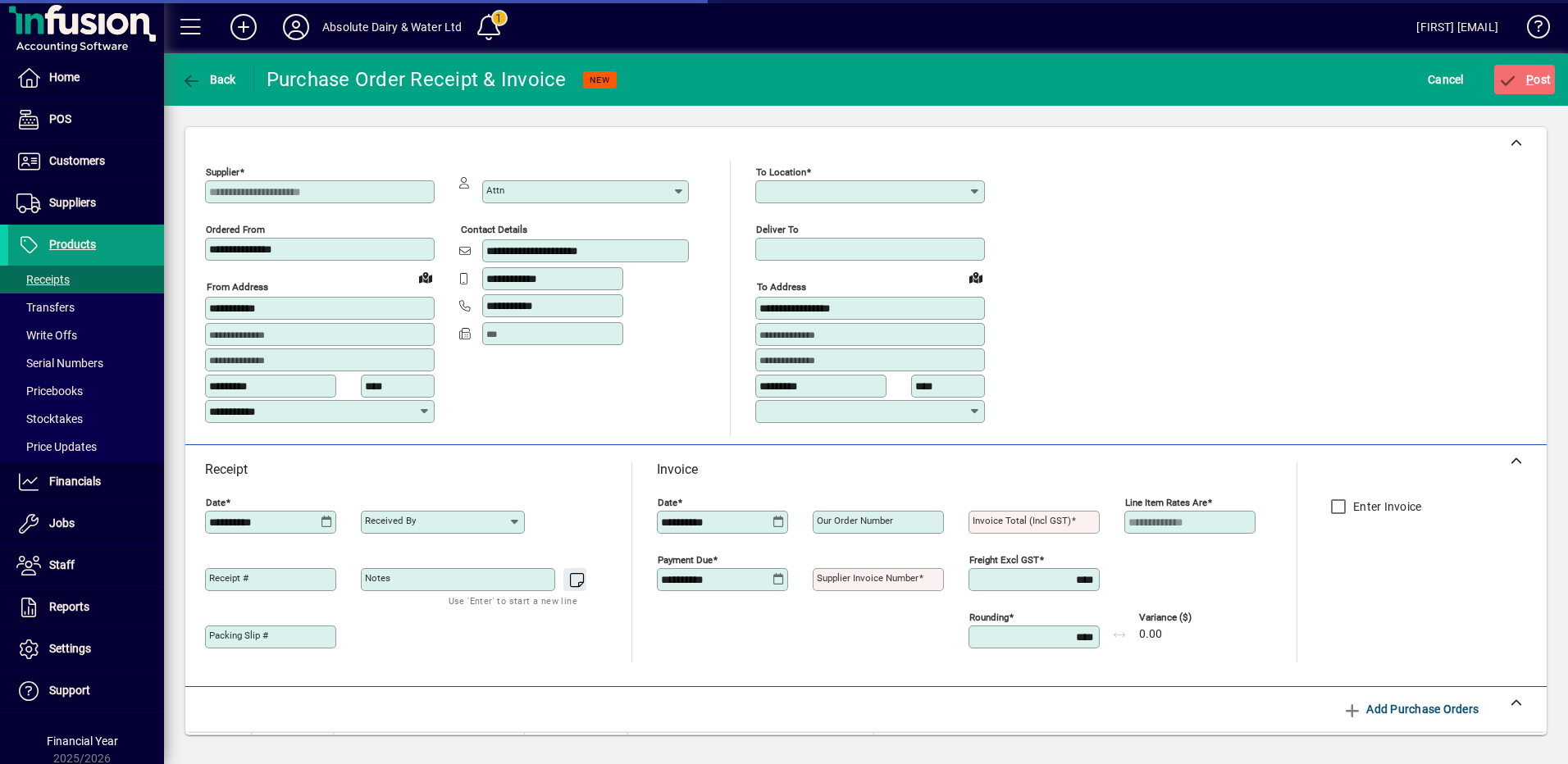 type on "**********" 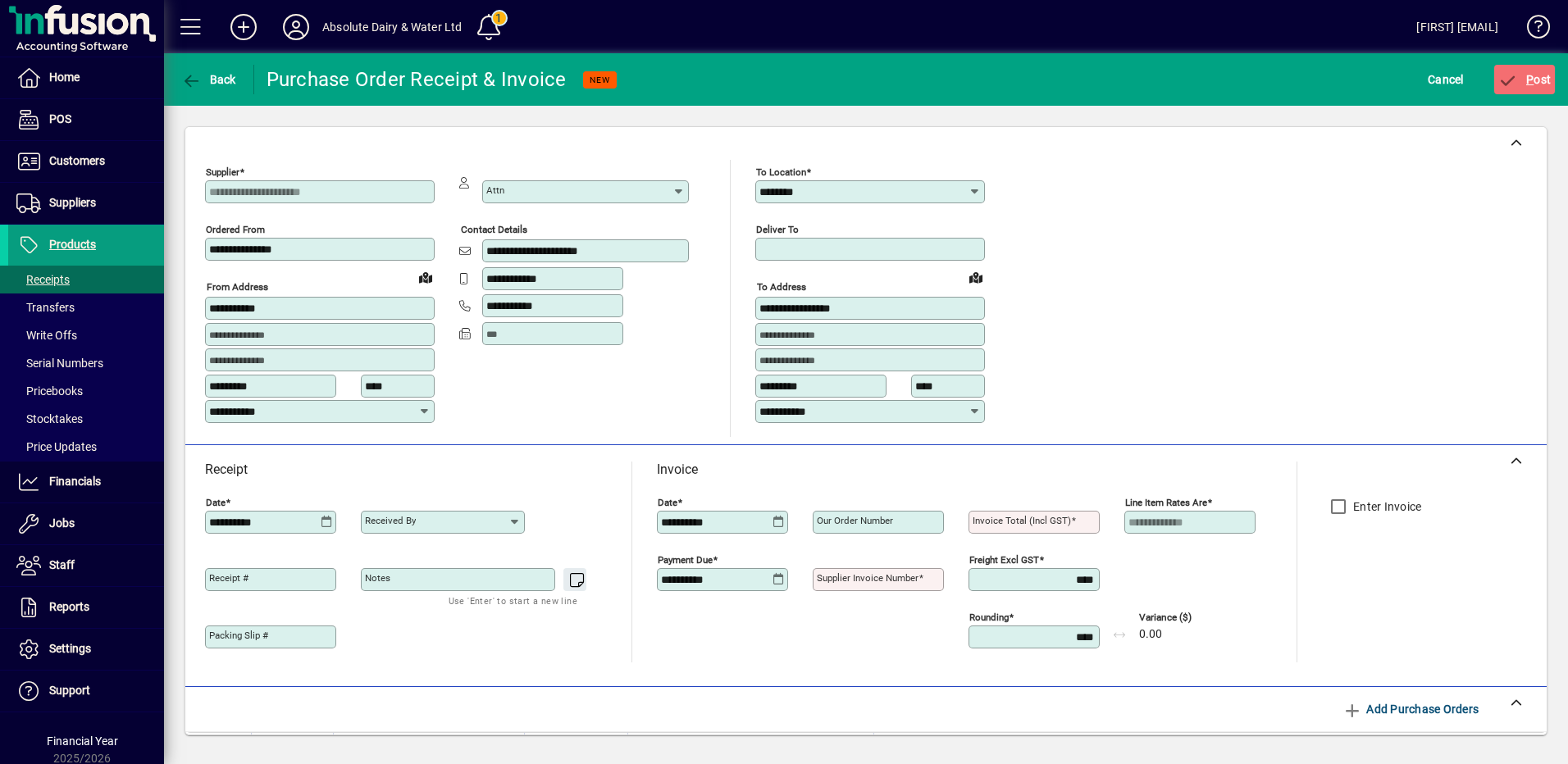 click 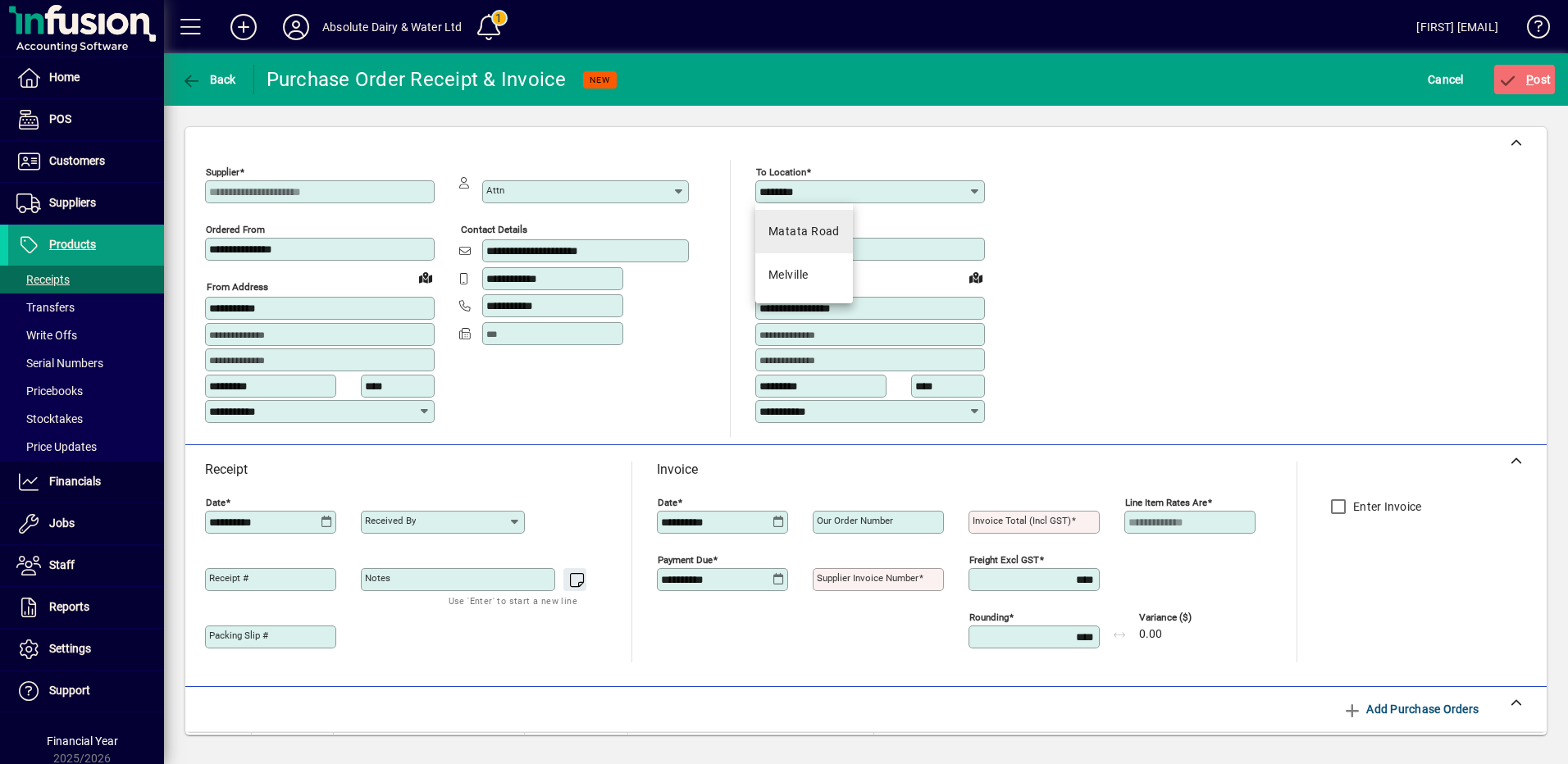 click on "Matata Road" at bounding box center (804, 231) 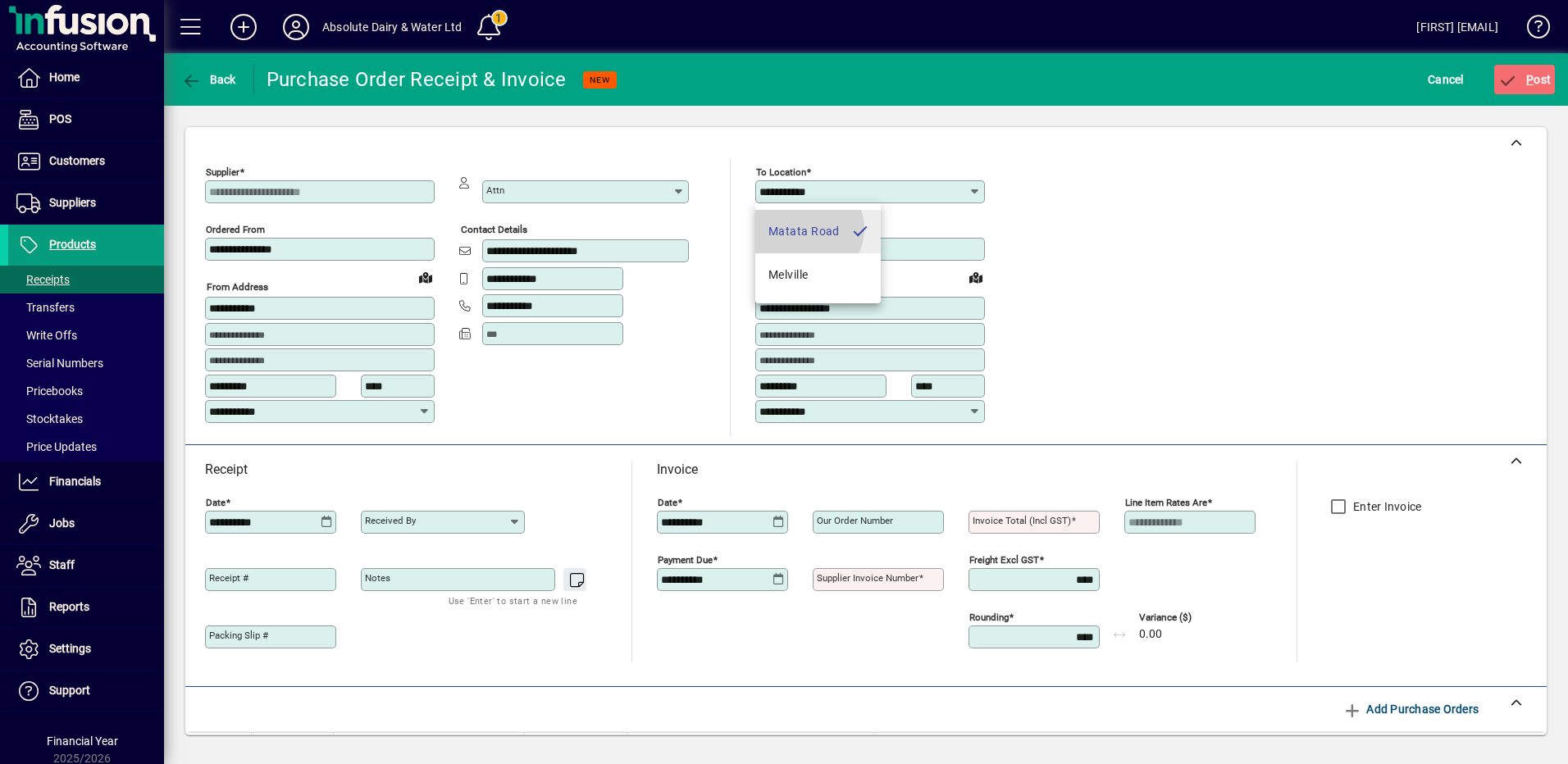 type on "**********" 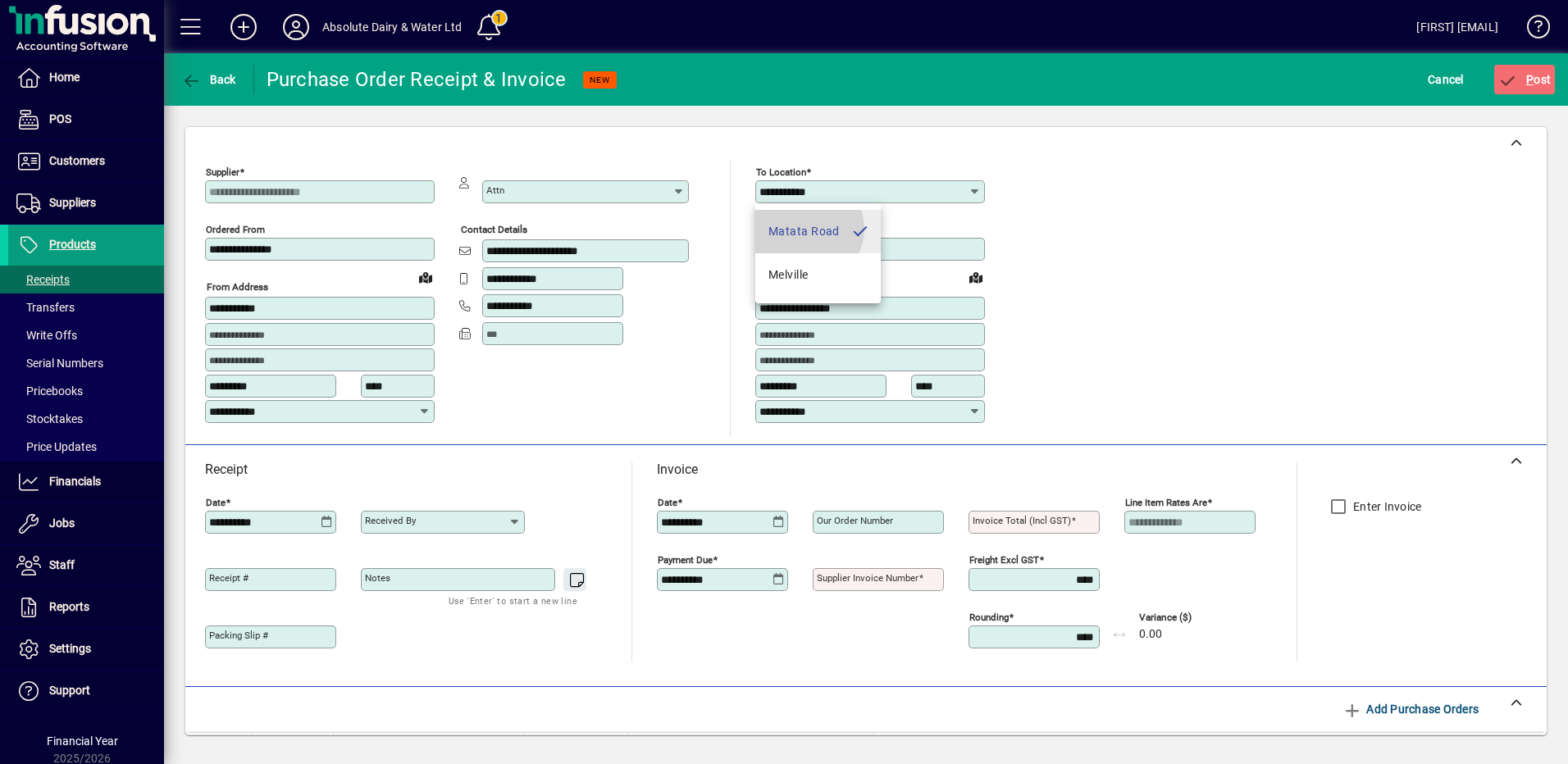 type on "*****" 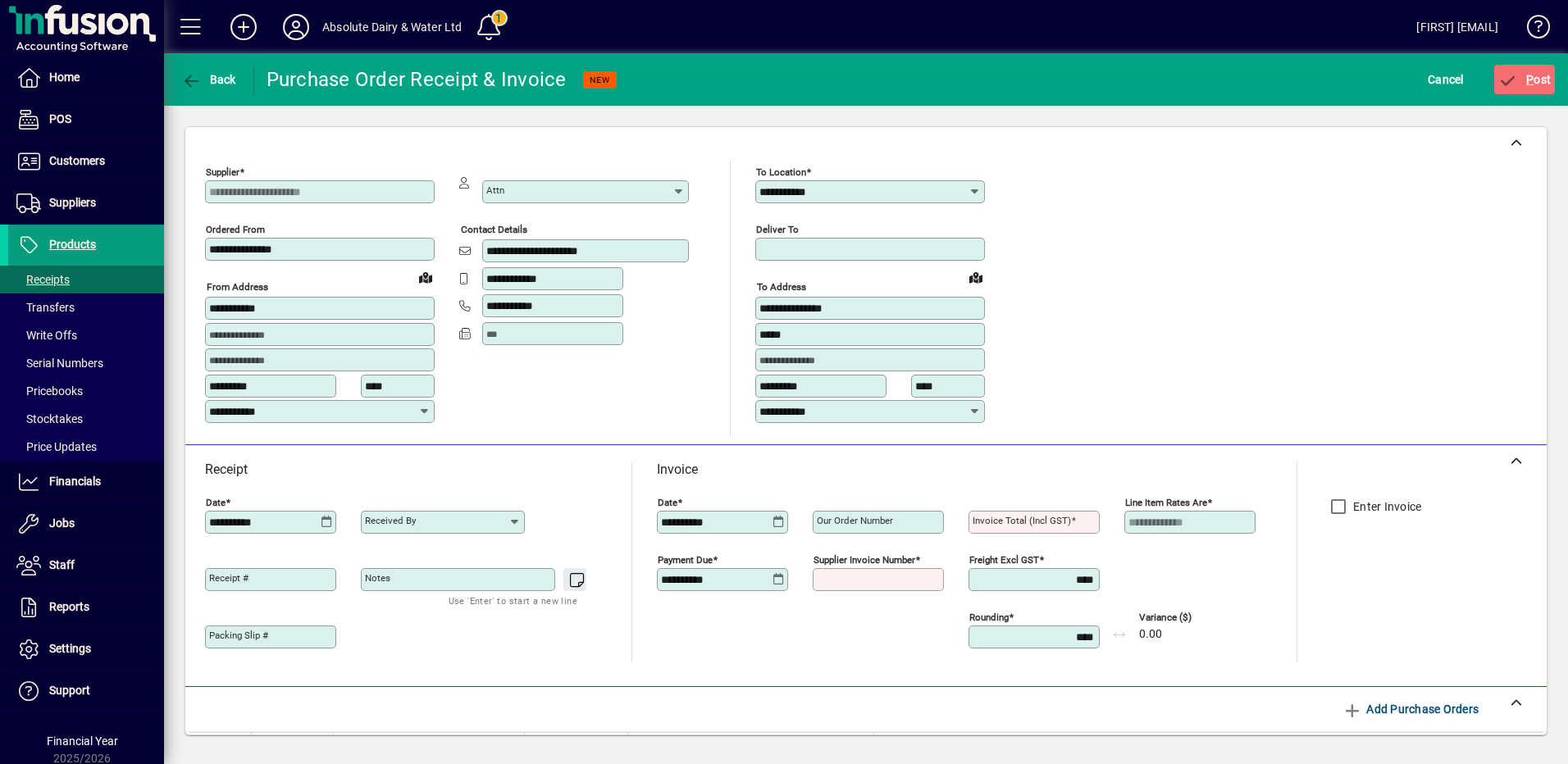 click on "Supplier invoice number" at bounding box center [880, 580] 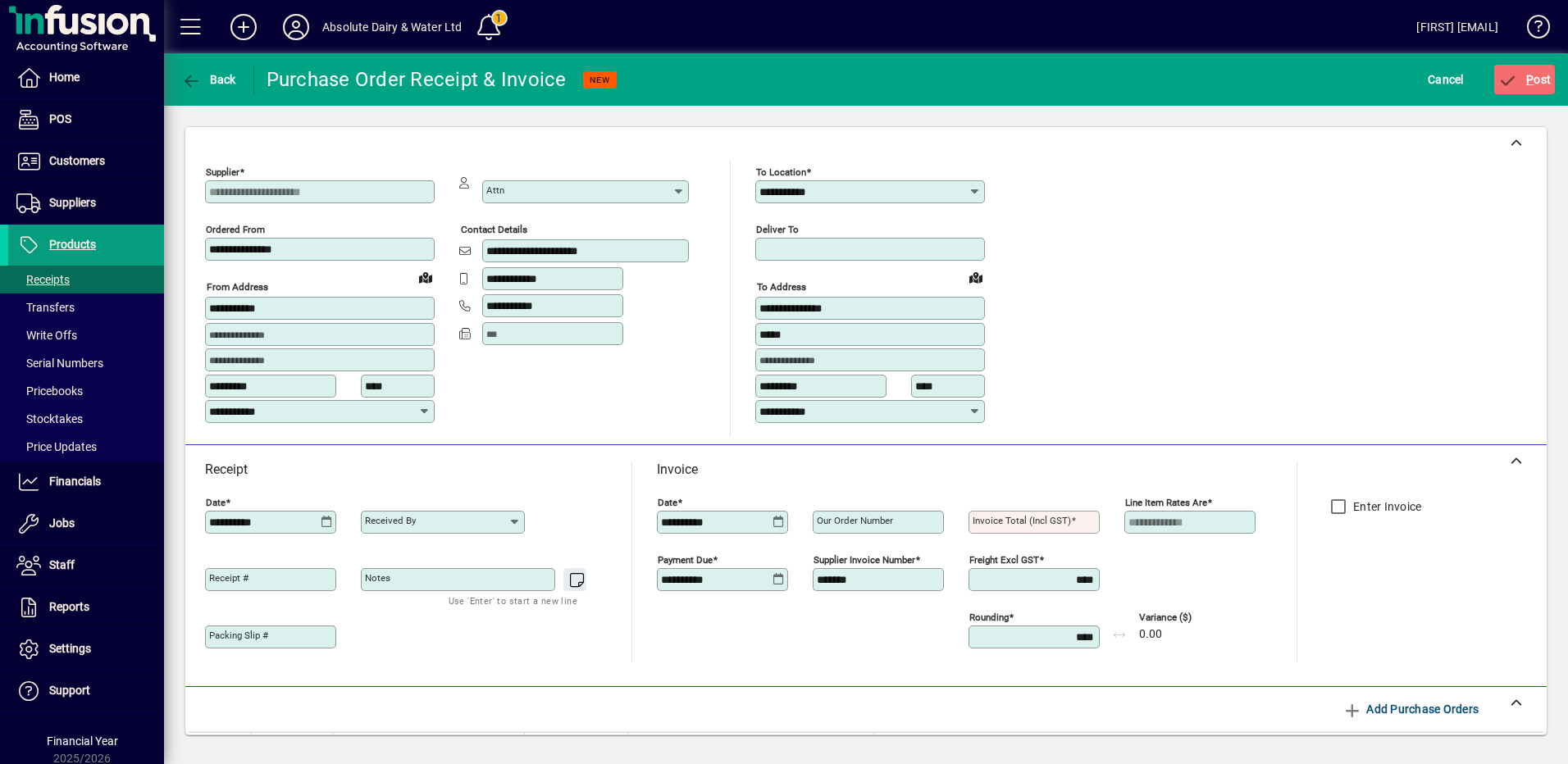 type on "*******" 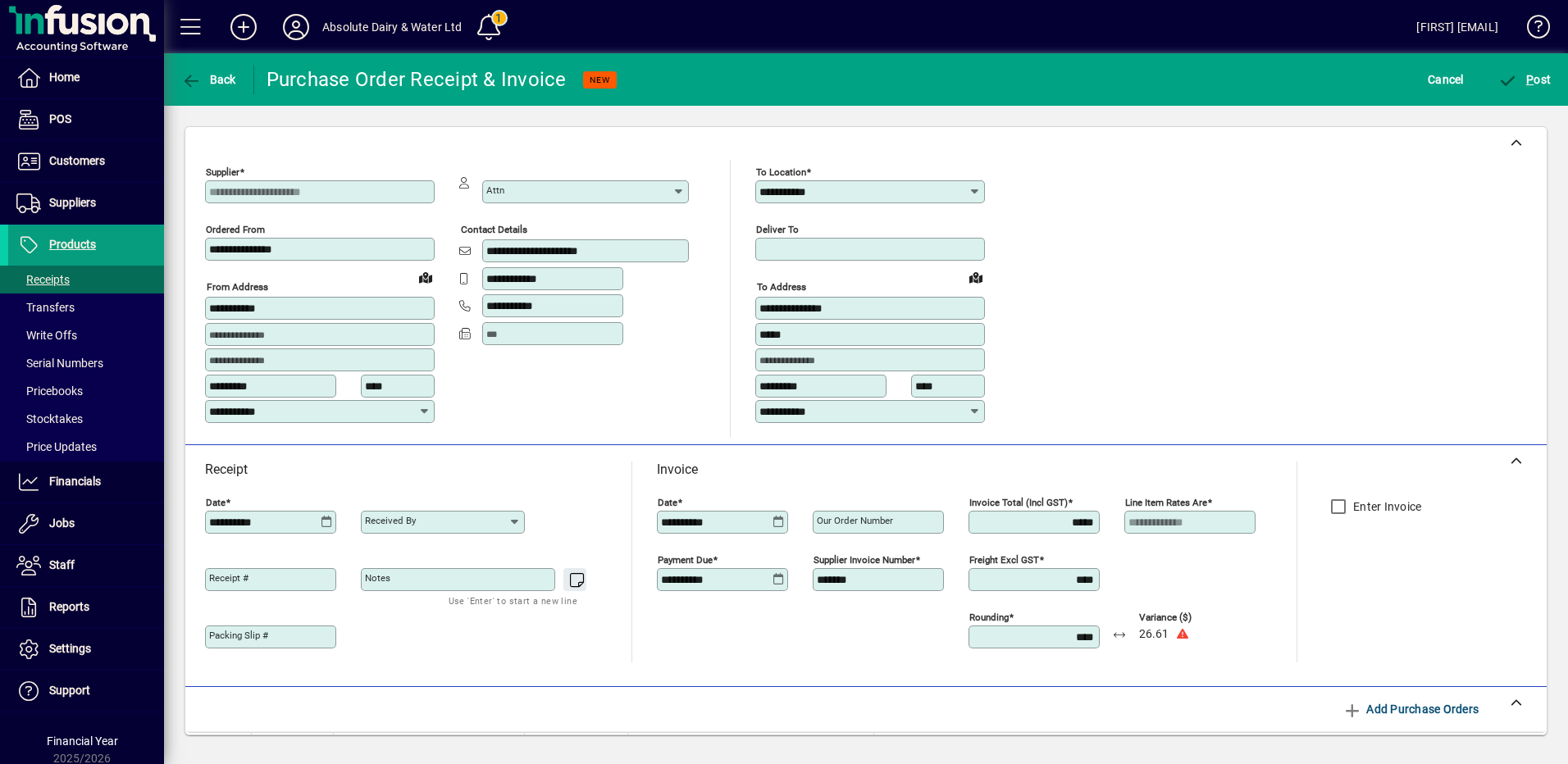 type on "*****" 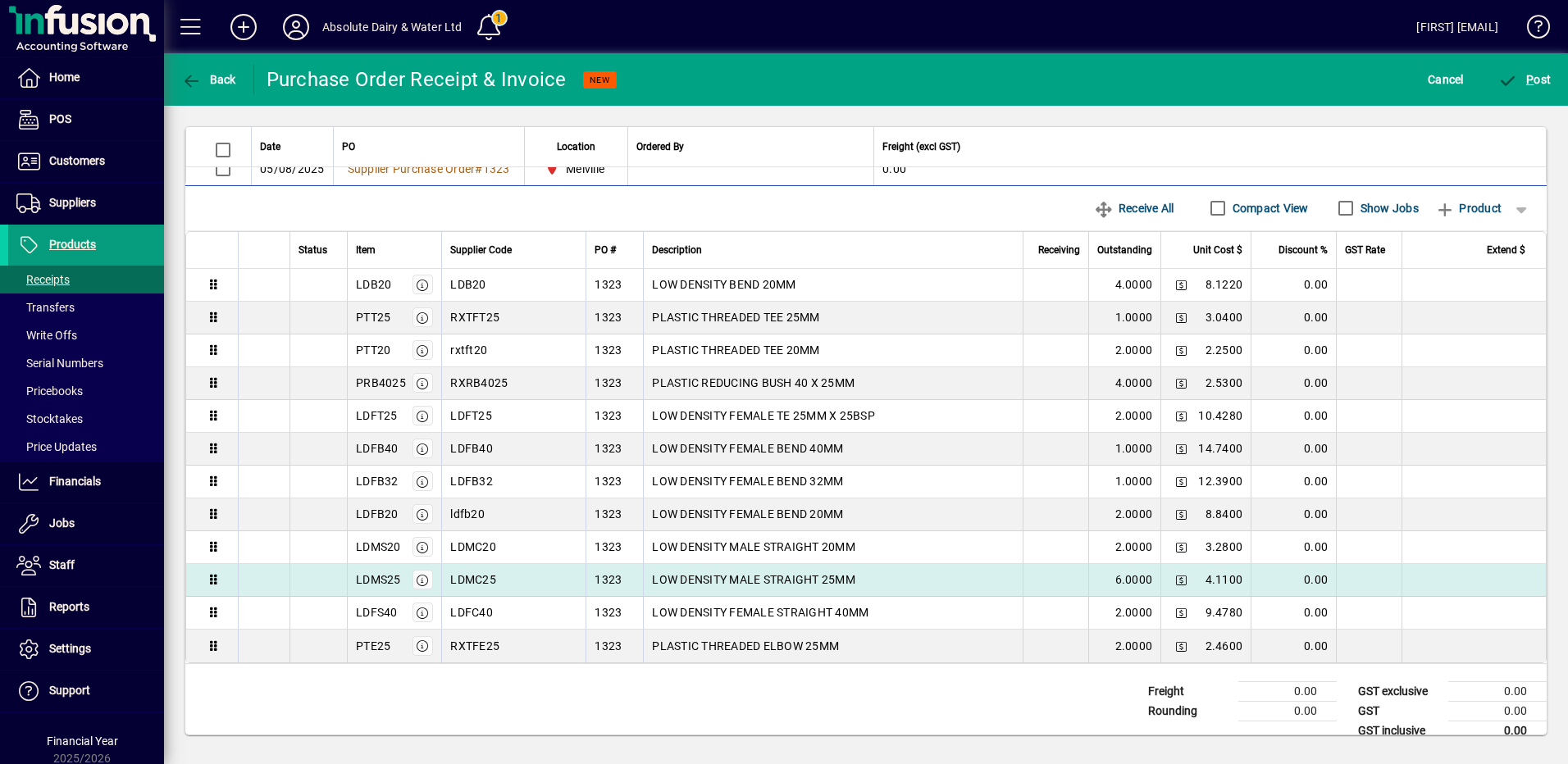 scroll, scrollTop: 642, scrollLeft: 0, axis: vertical 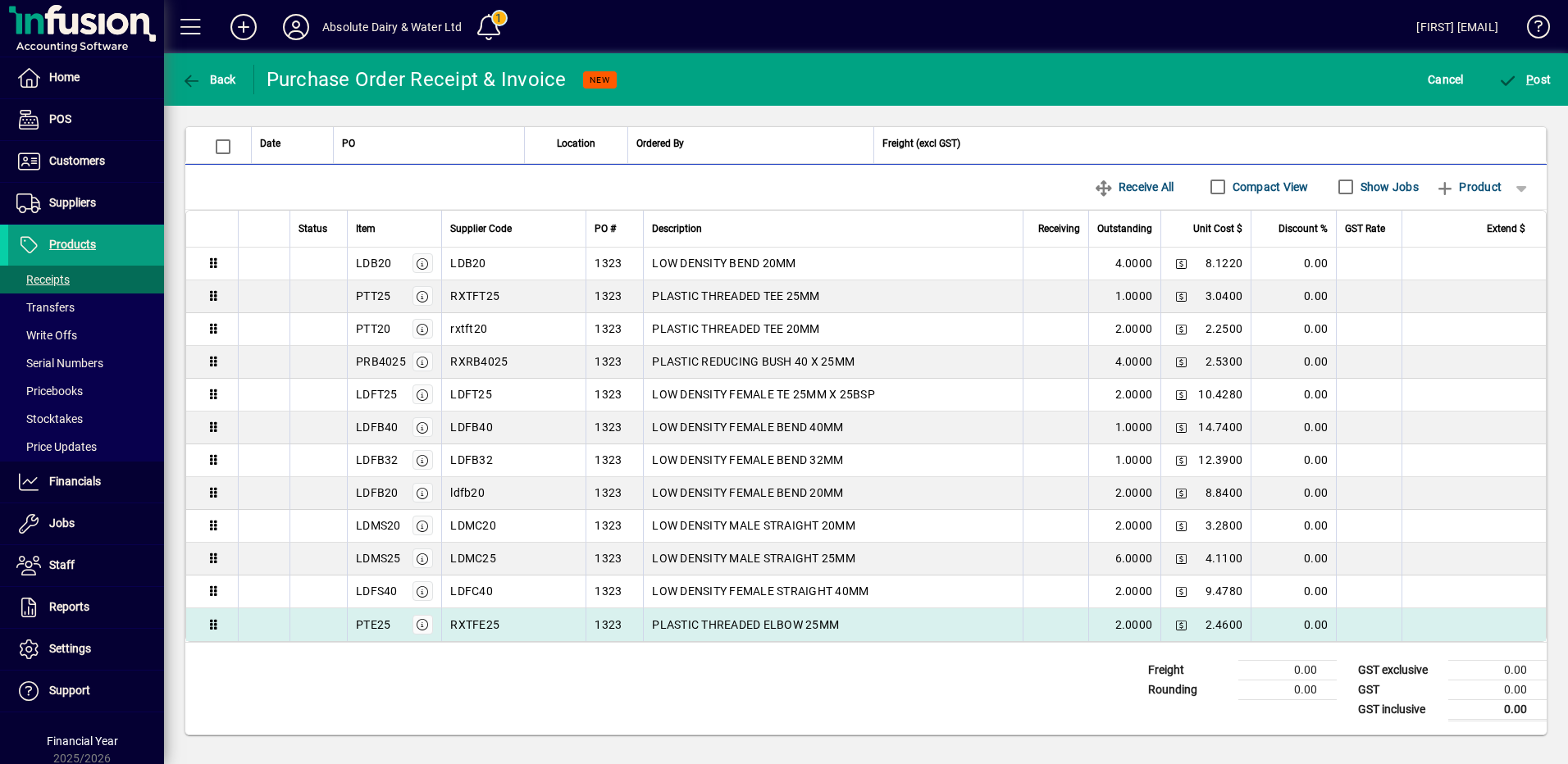 click on "PLASTIC THREADED ELBOW 25MM" at bounding box center [832, 625] 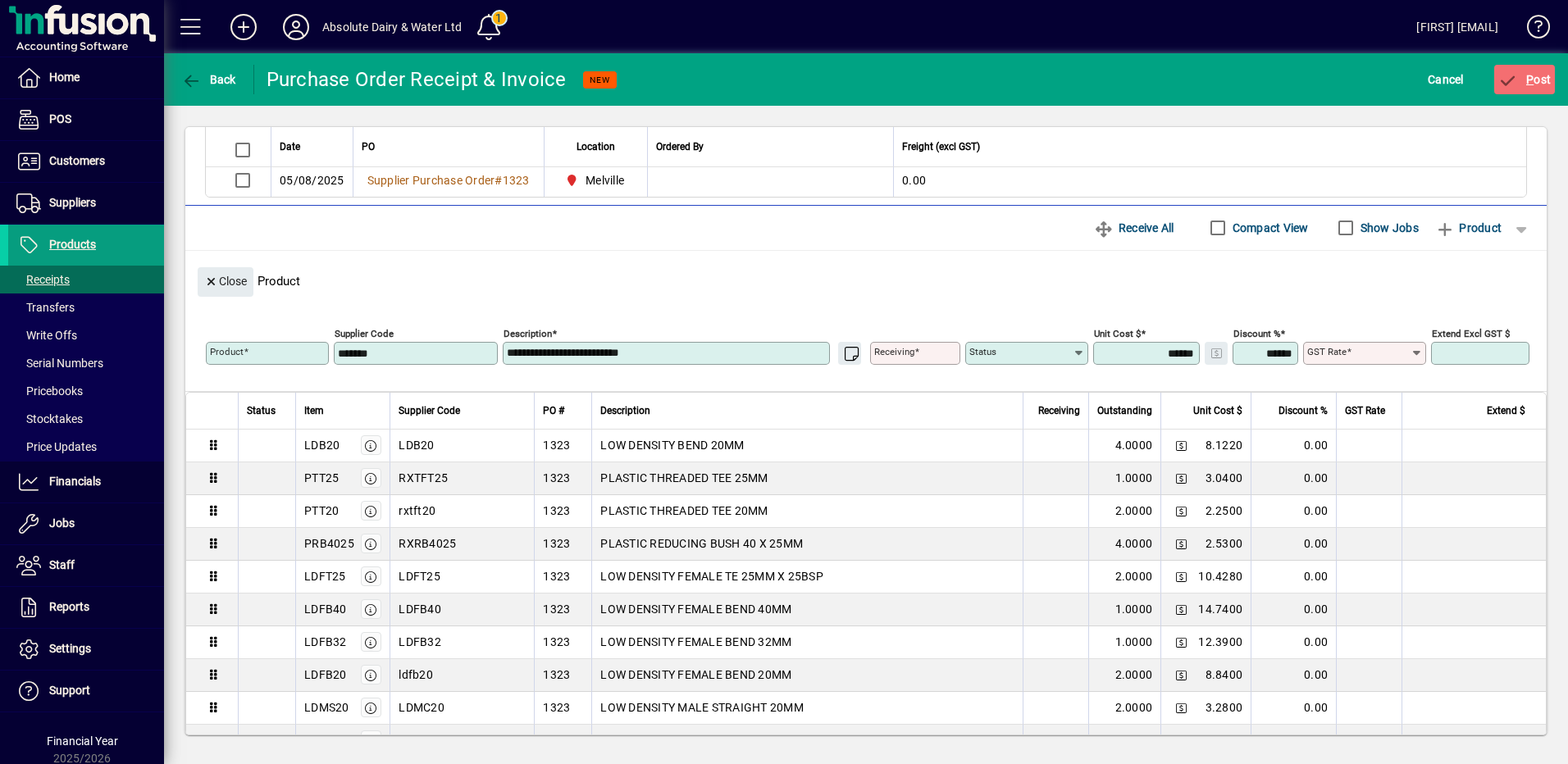 type on "********" 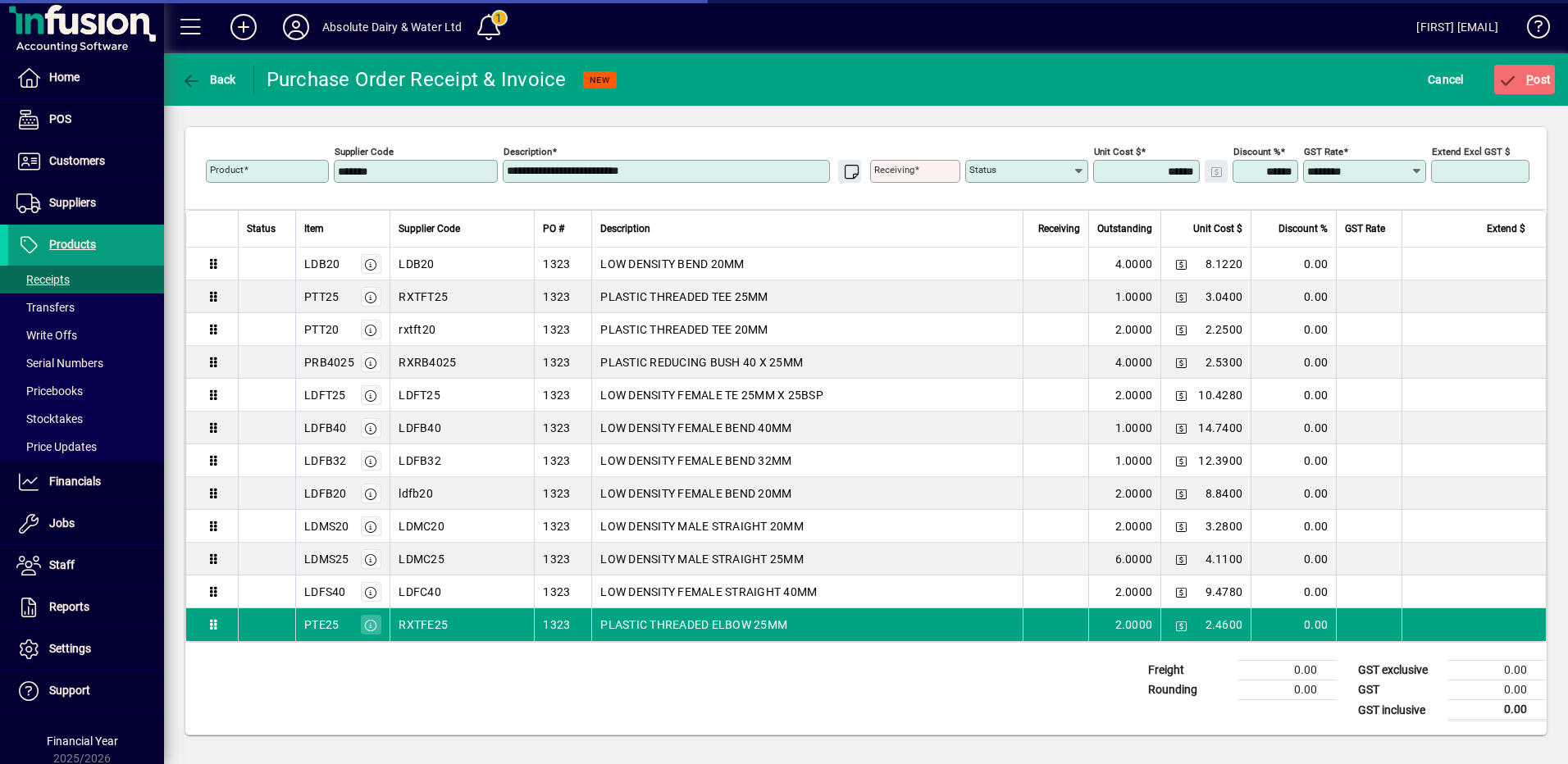scroll, scrollTop: 275, scrollLeft: 0, axis: vertical 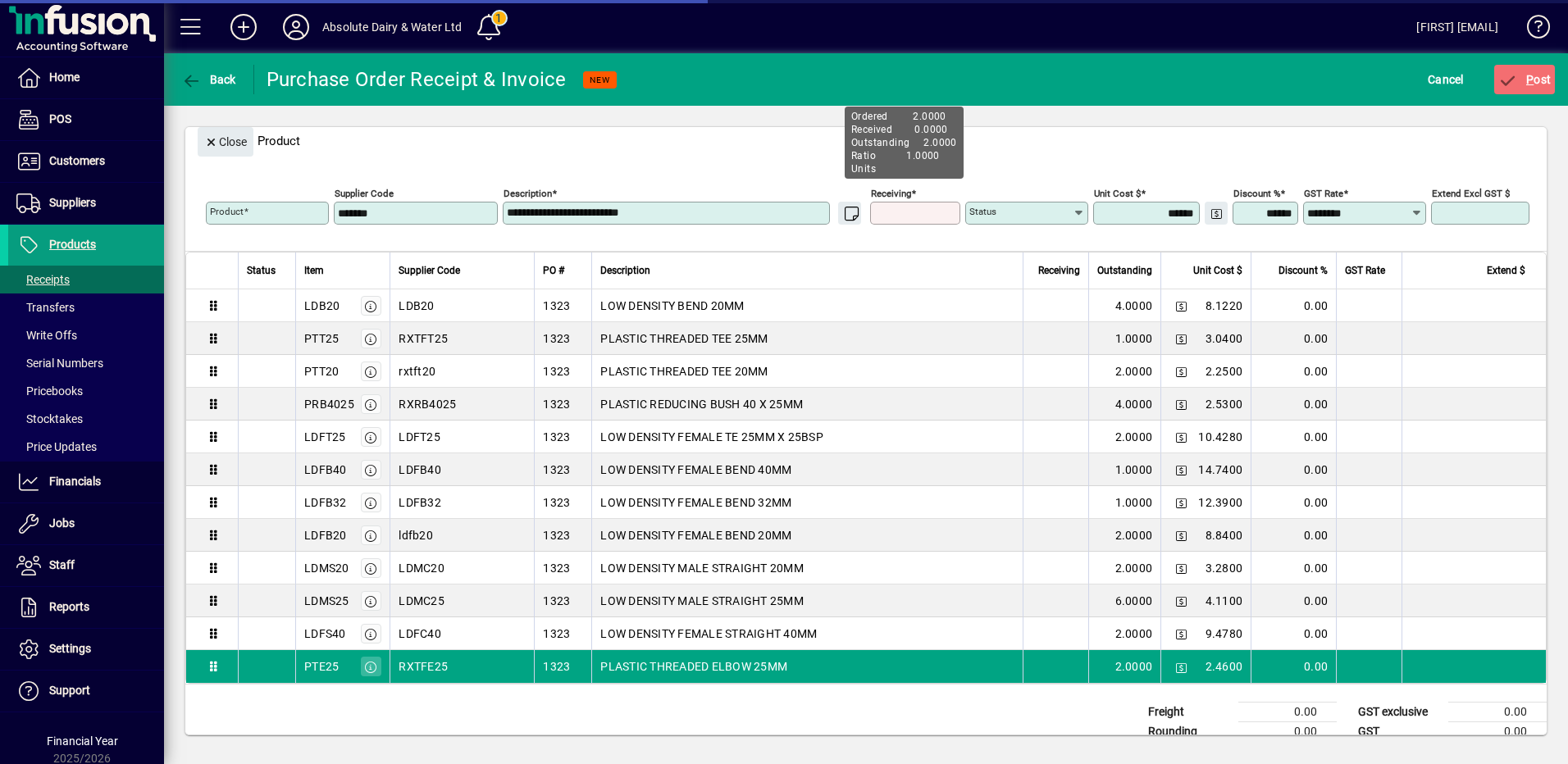 type on "*****" 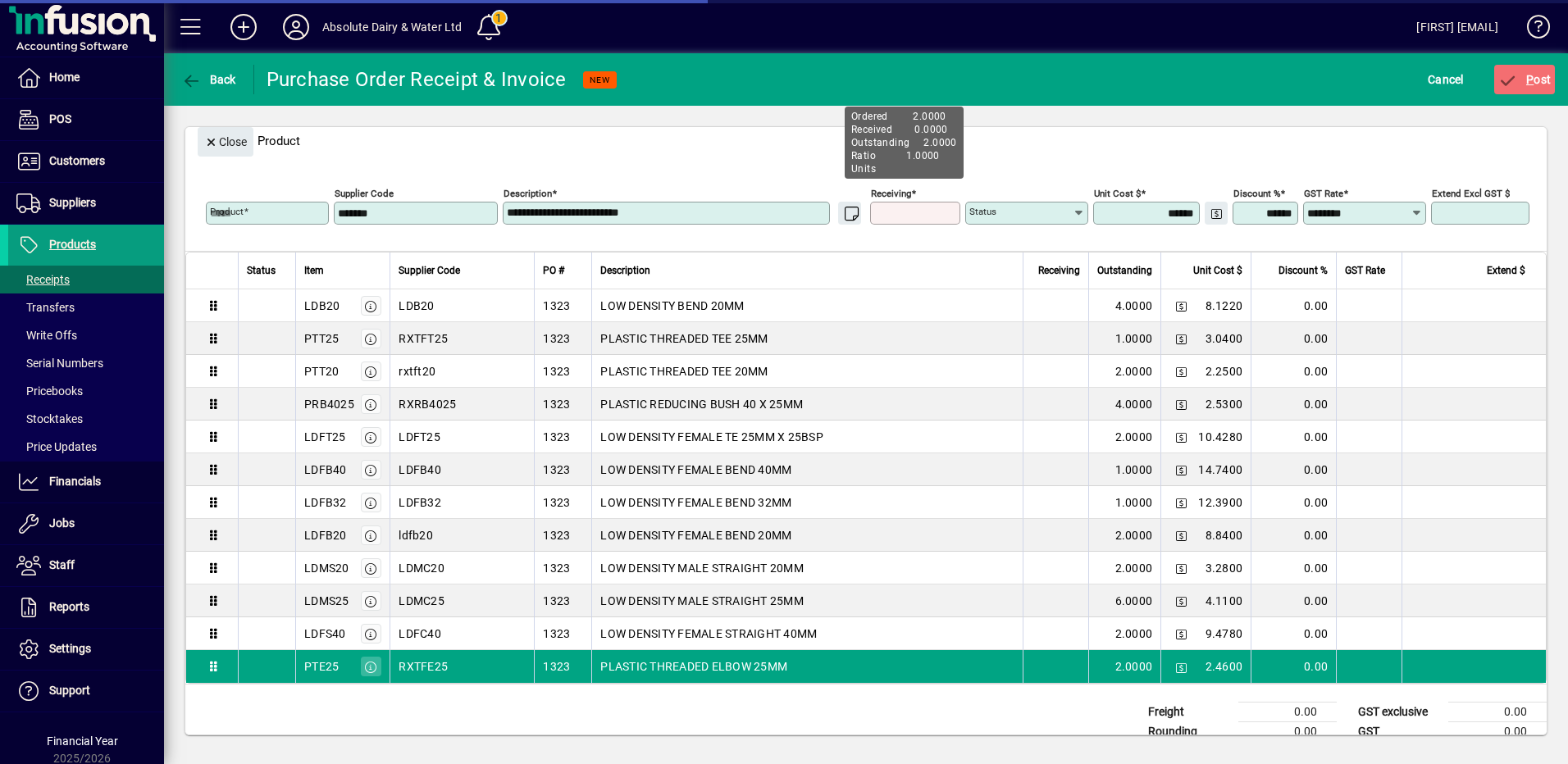 type on "*" 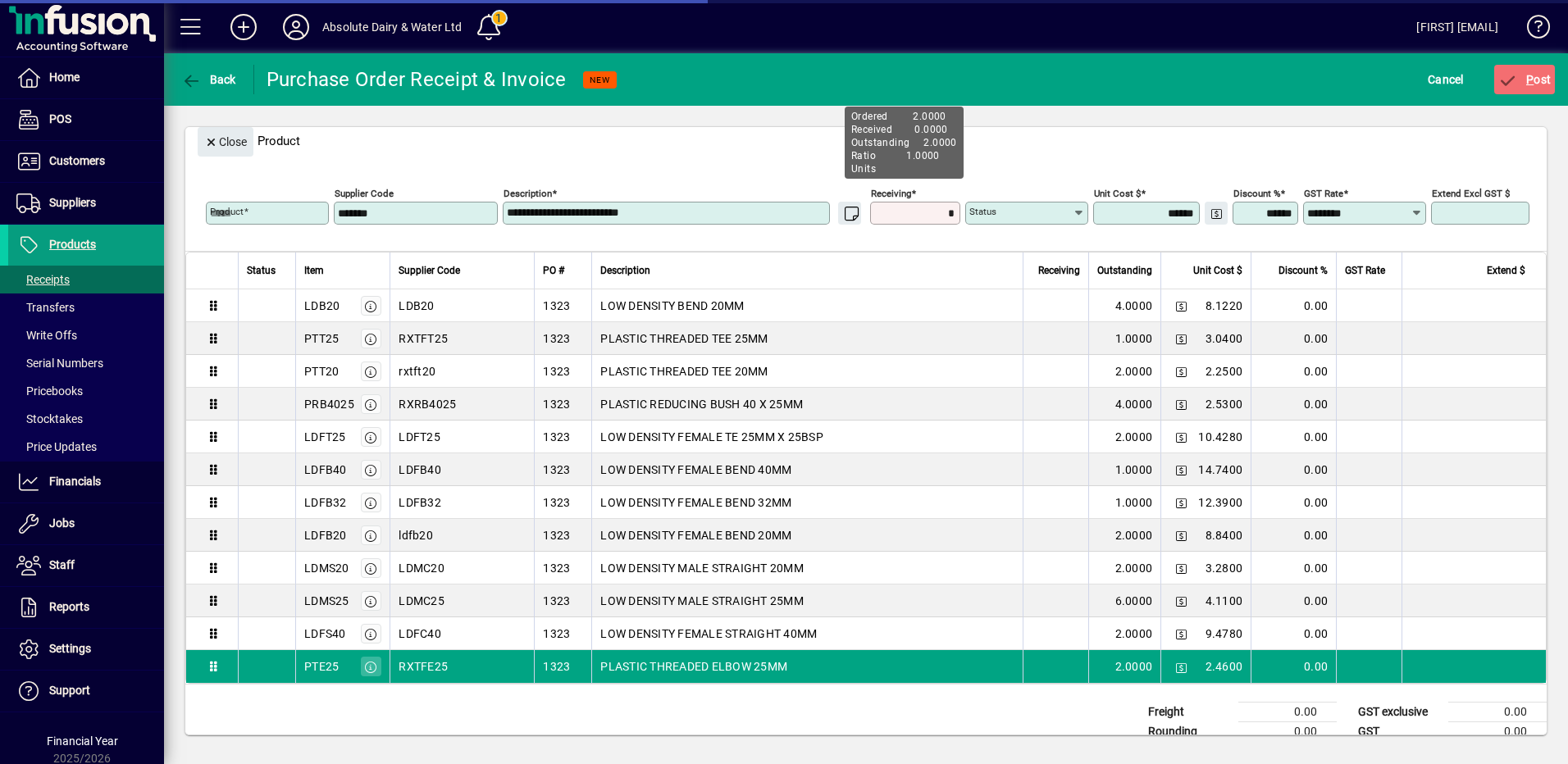 type on "****" 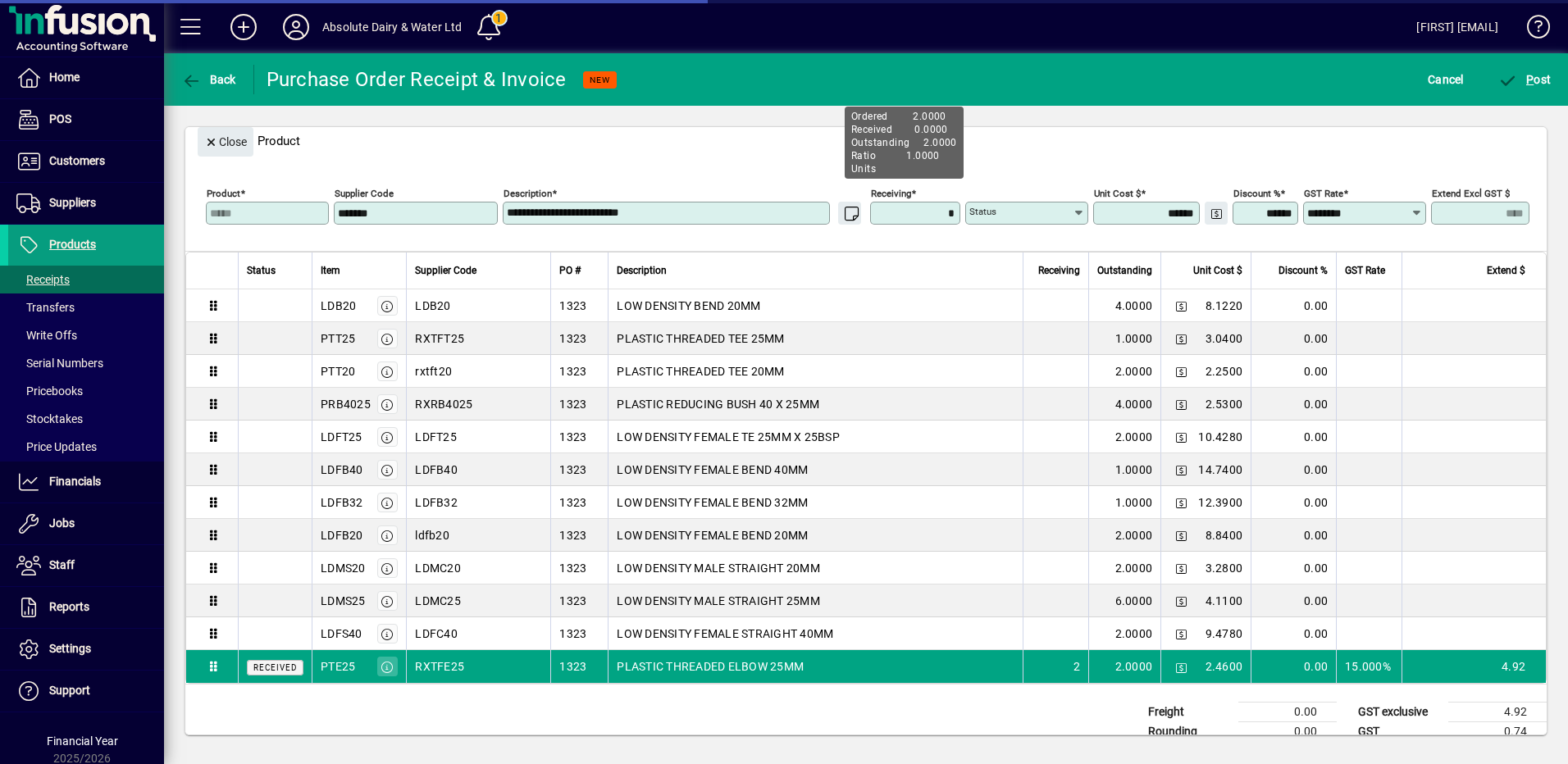 type on "********" 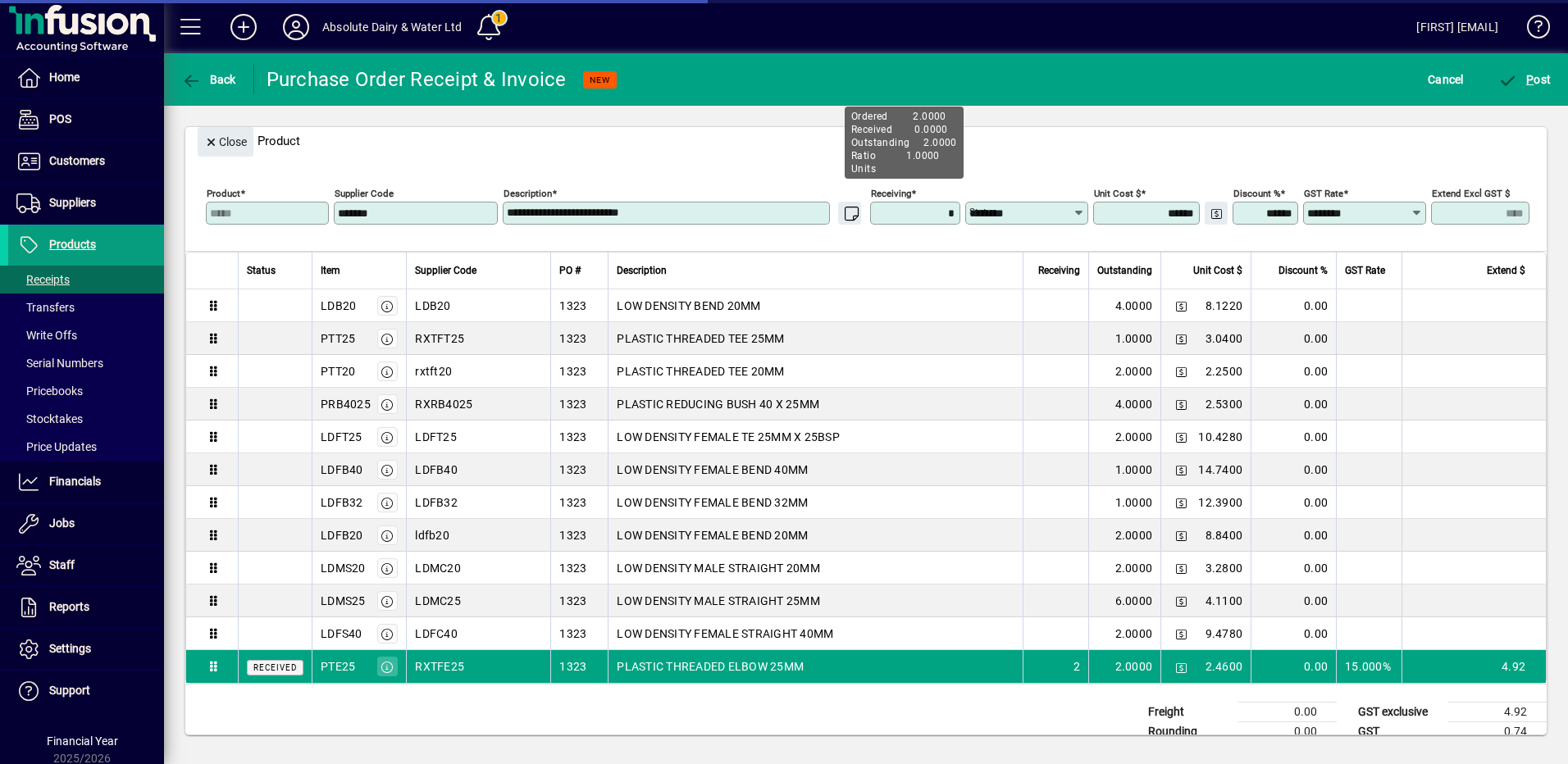 type on "******" 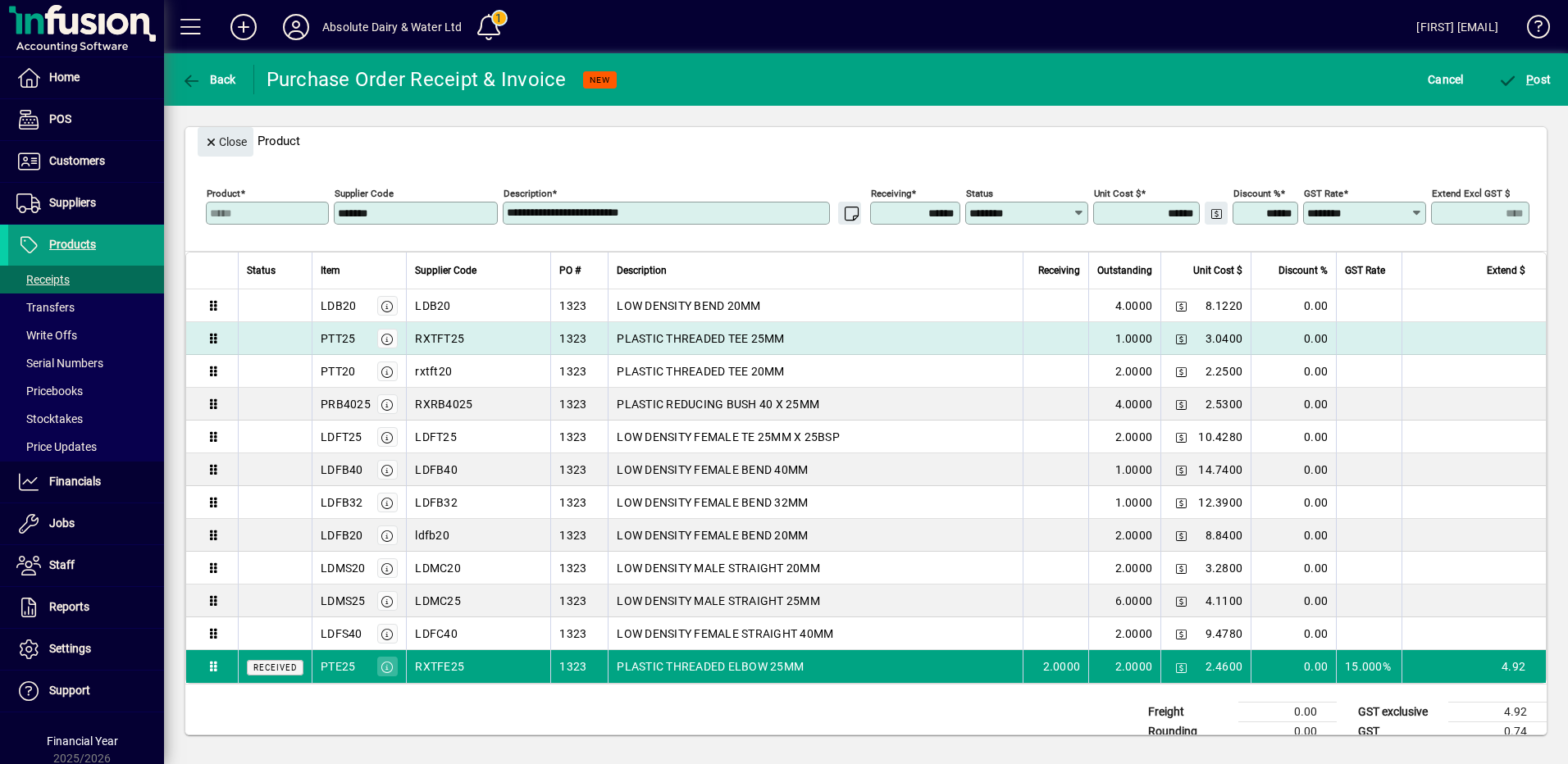 click on "PLASTIC THREADED TEE 25MM" at bounding box center (815, 339) 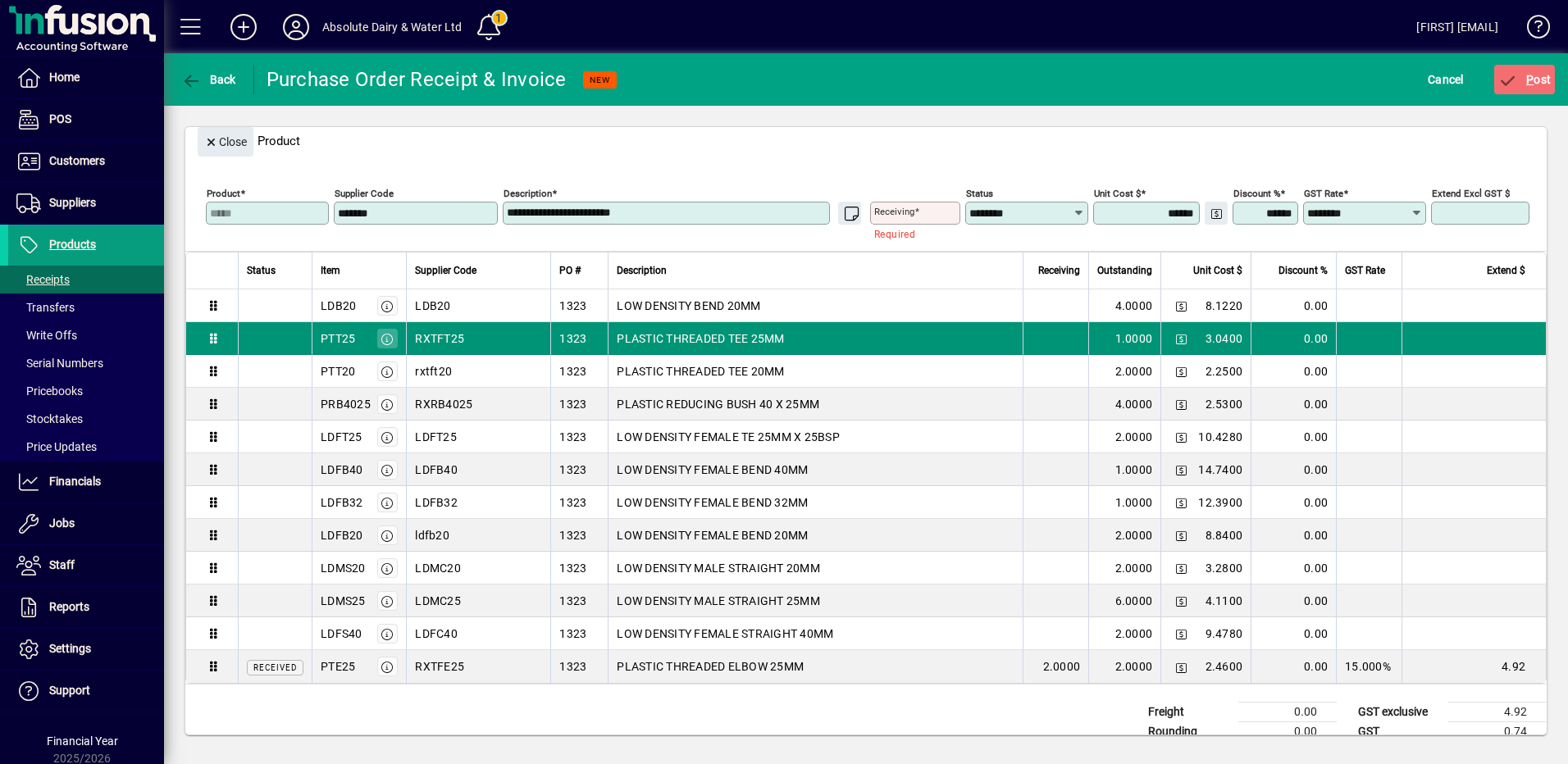 type 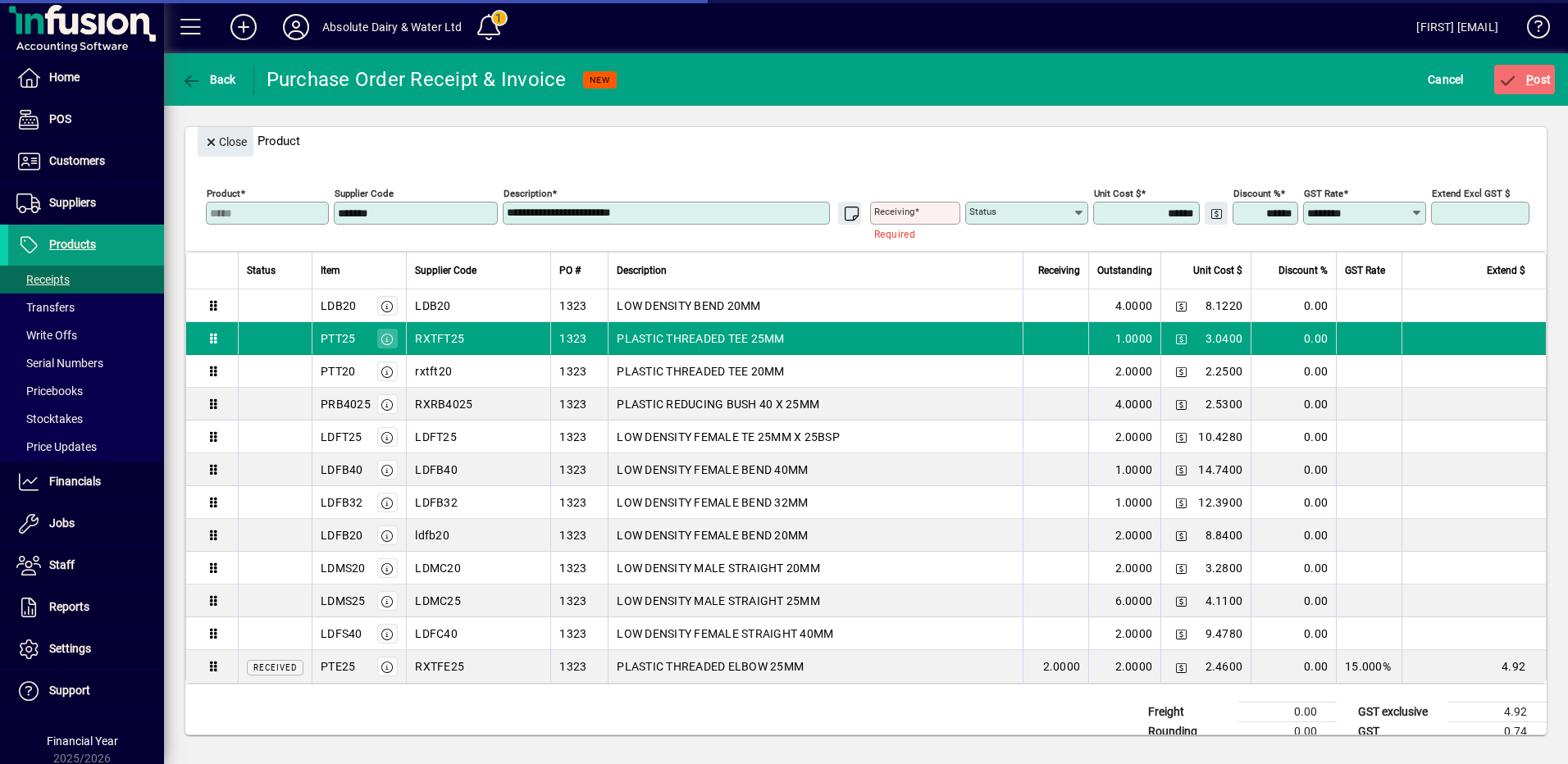 click on "Receiving" at bounding box center (894, 211) 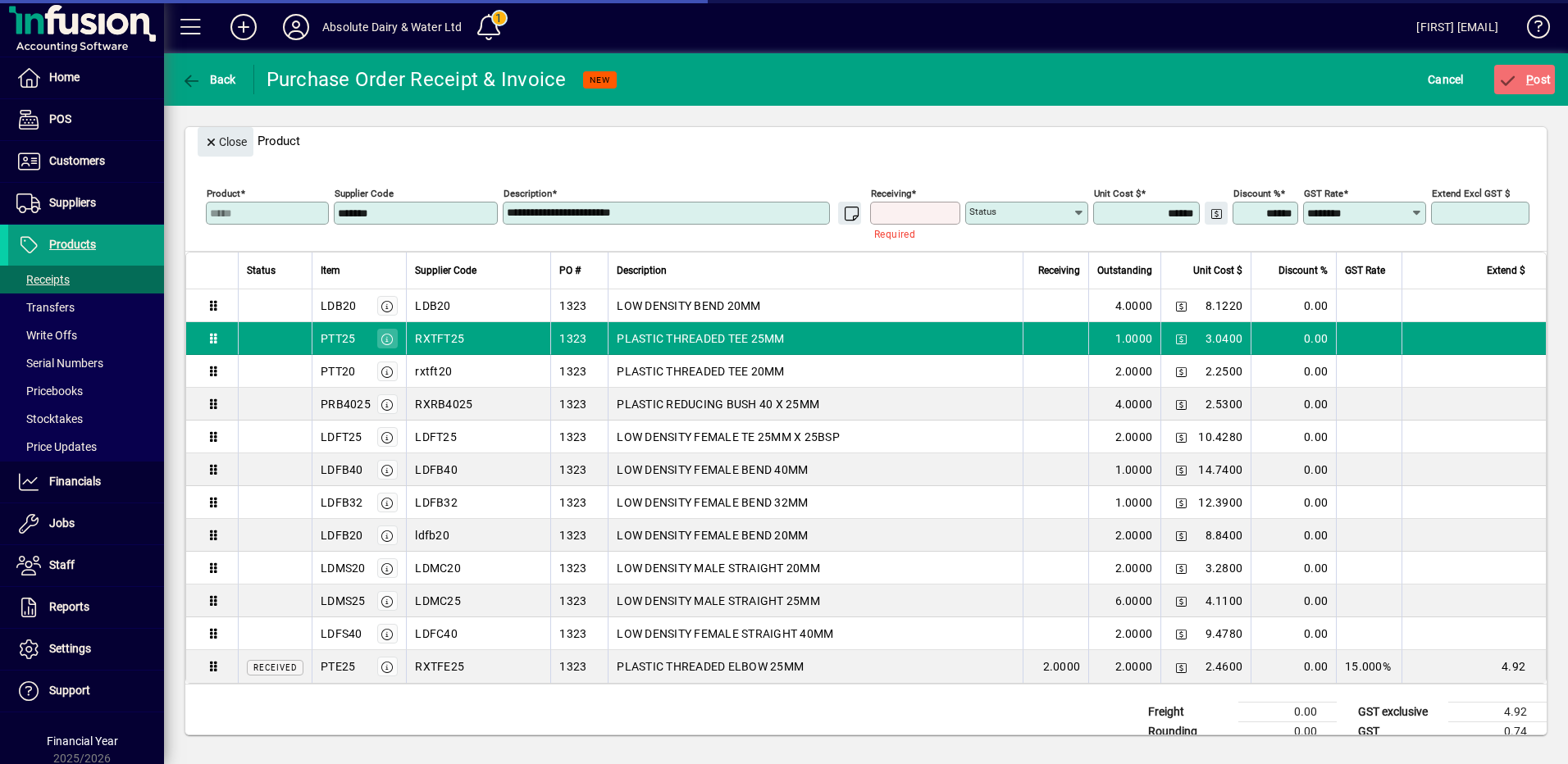 type on "*" 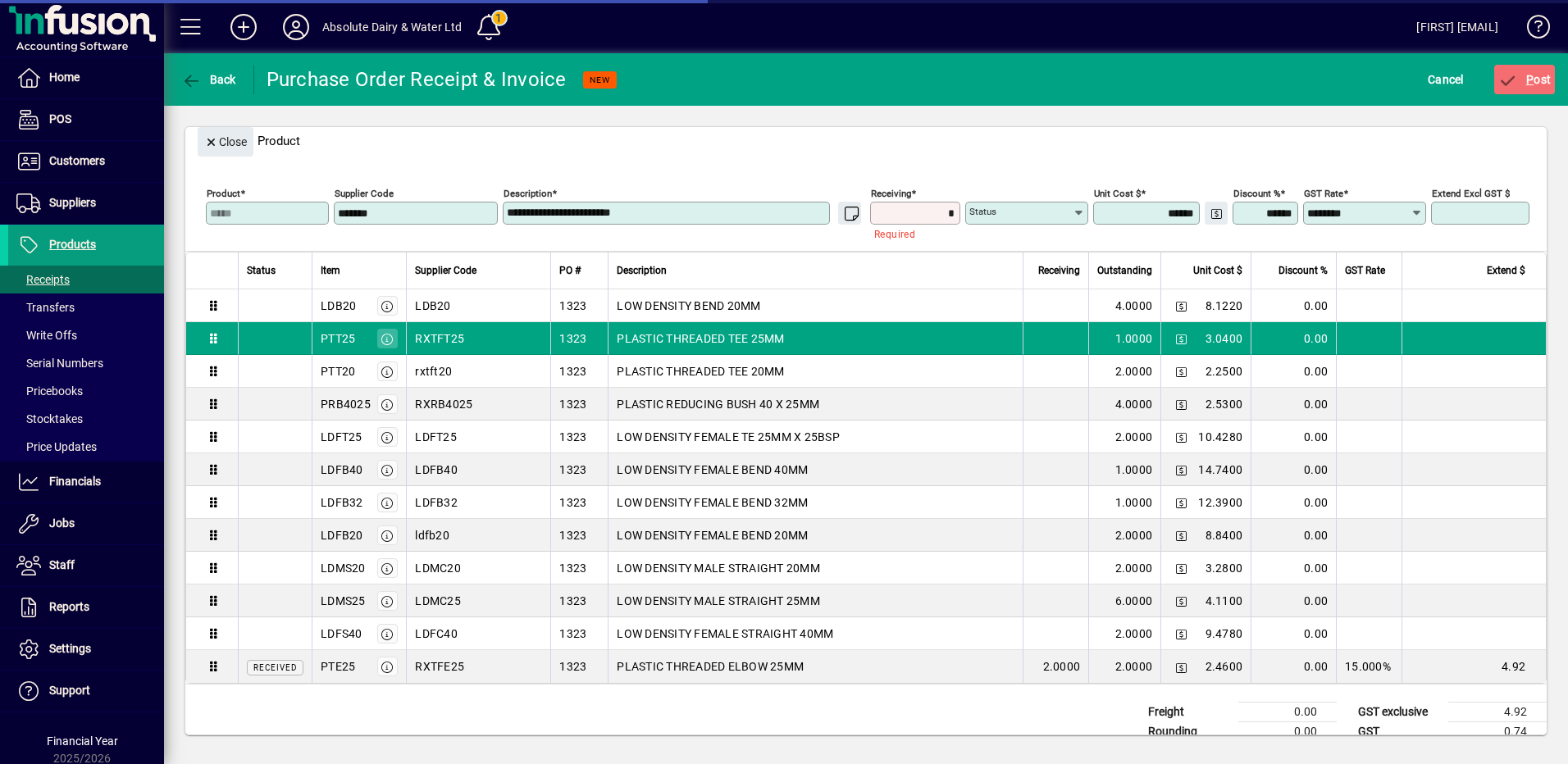 type on "****" 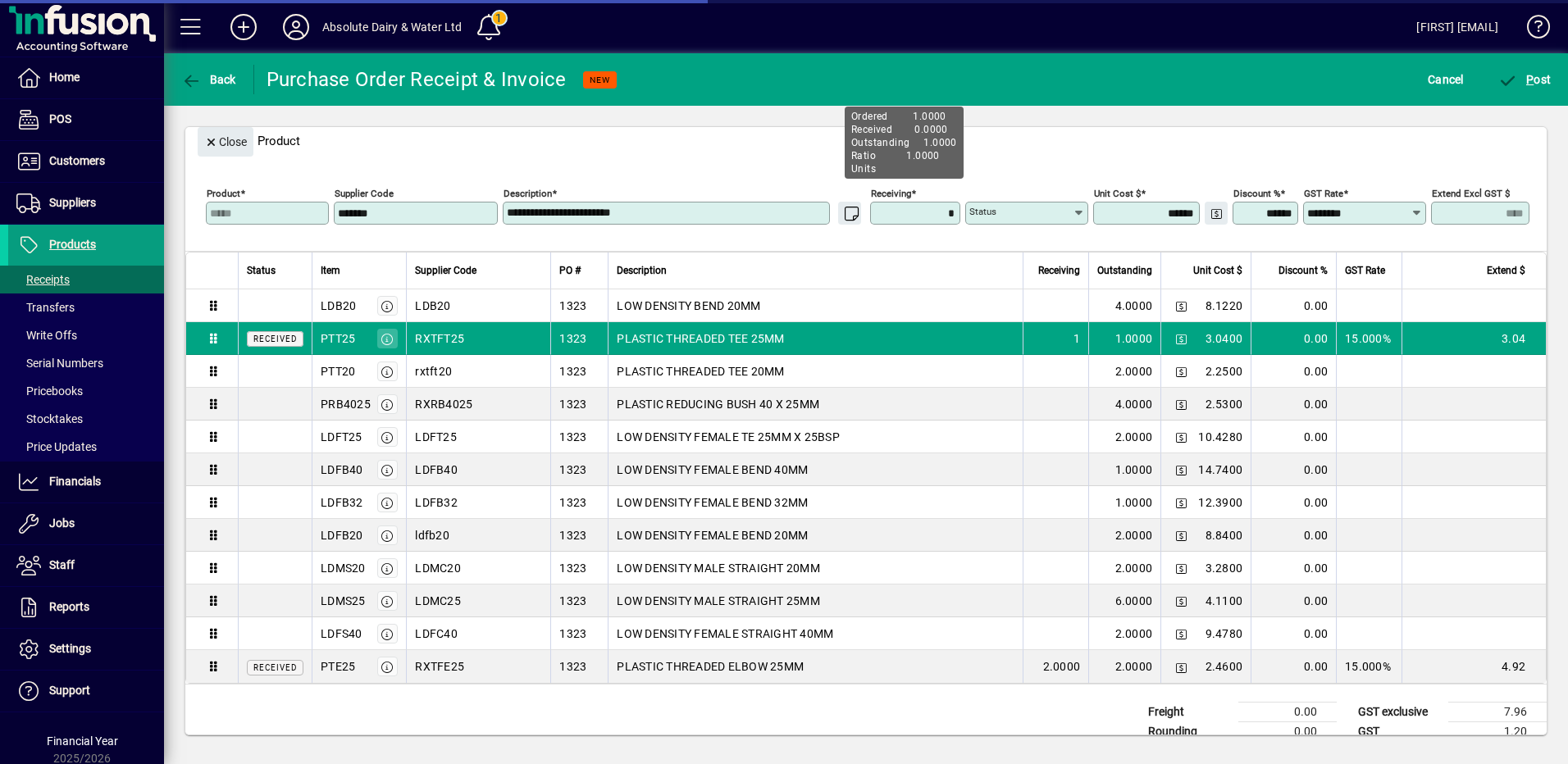 type on "********" 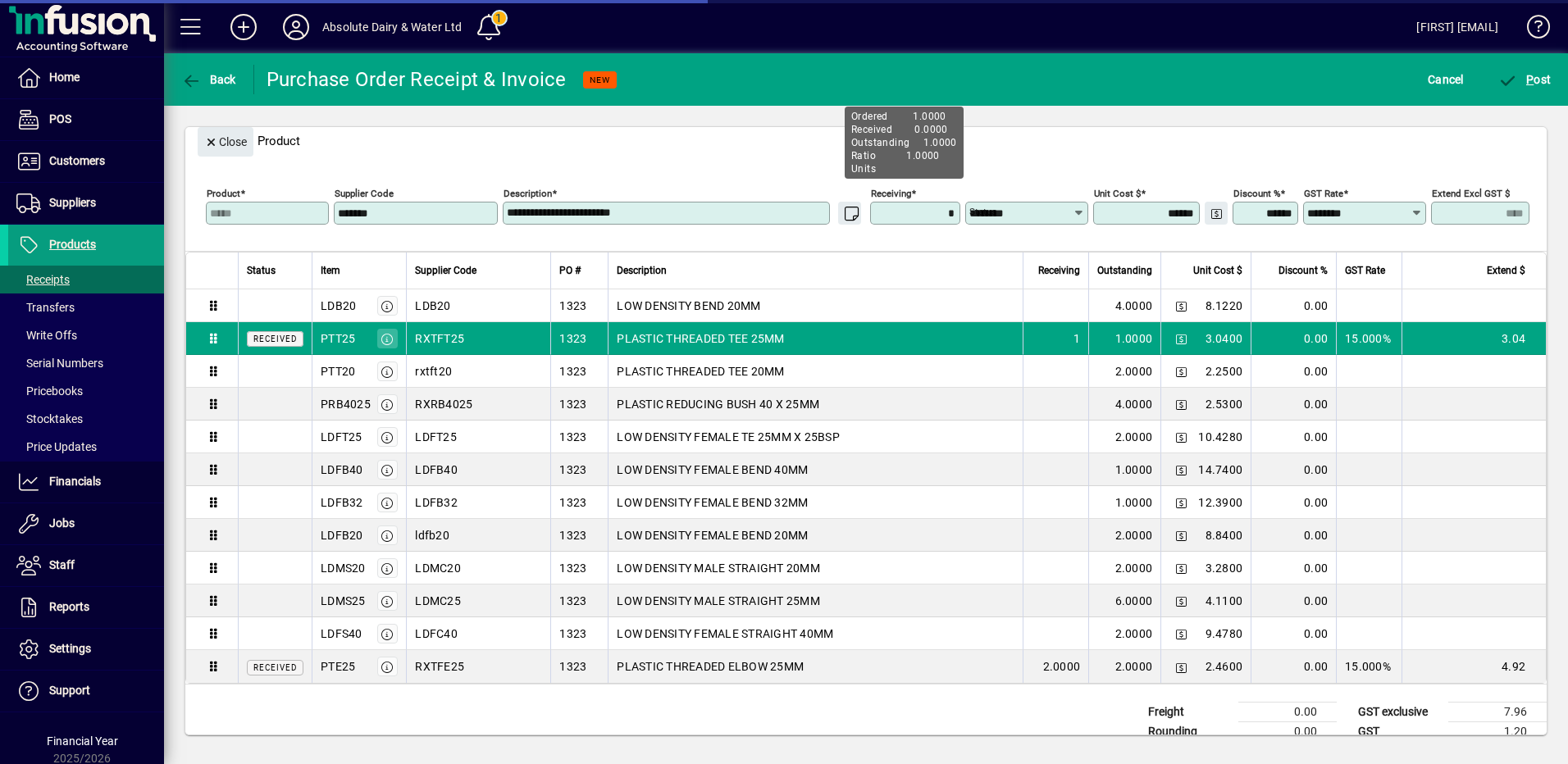 type on "*" 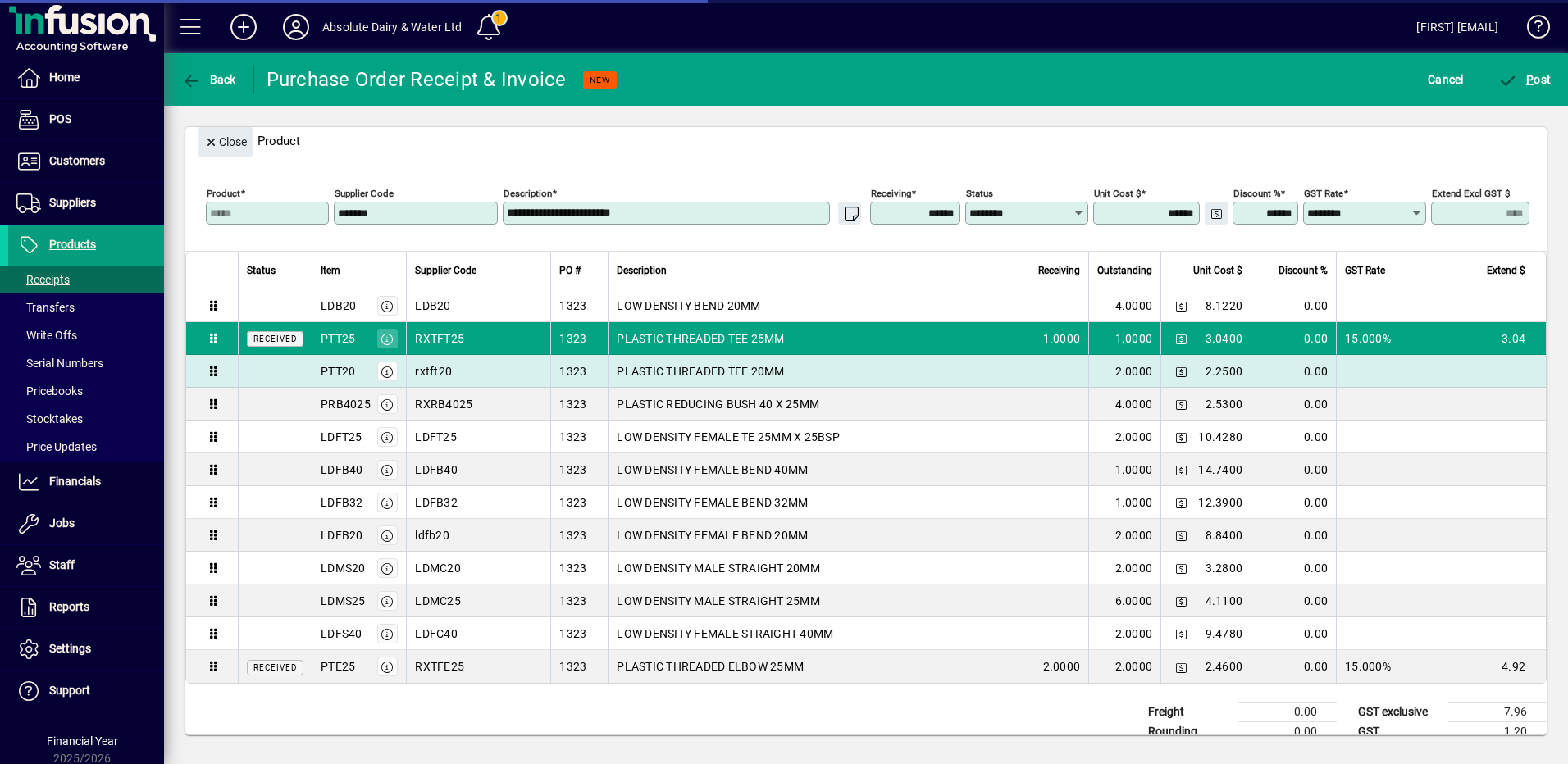 click on "PLASTIC THREADED TEE 20MM" at bounding box center (815, 371) 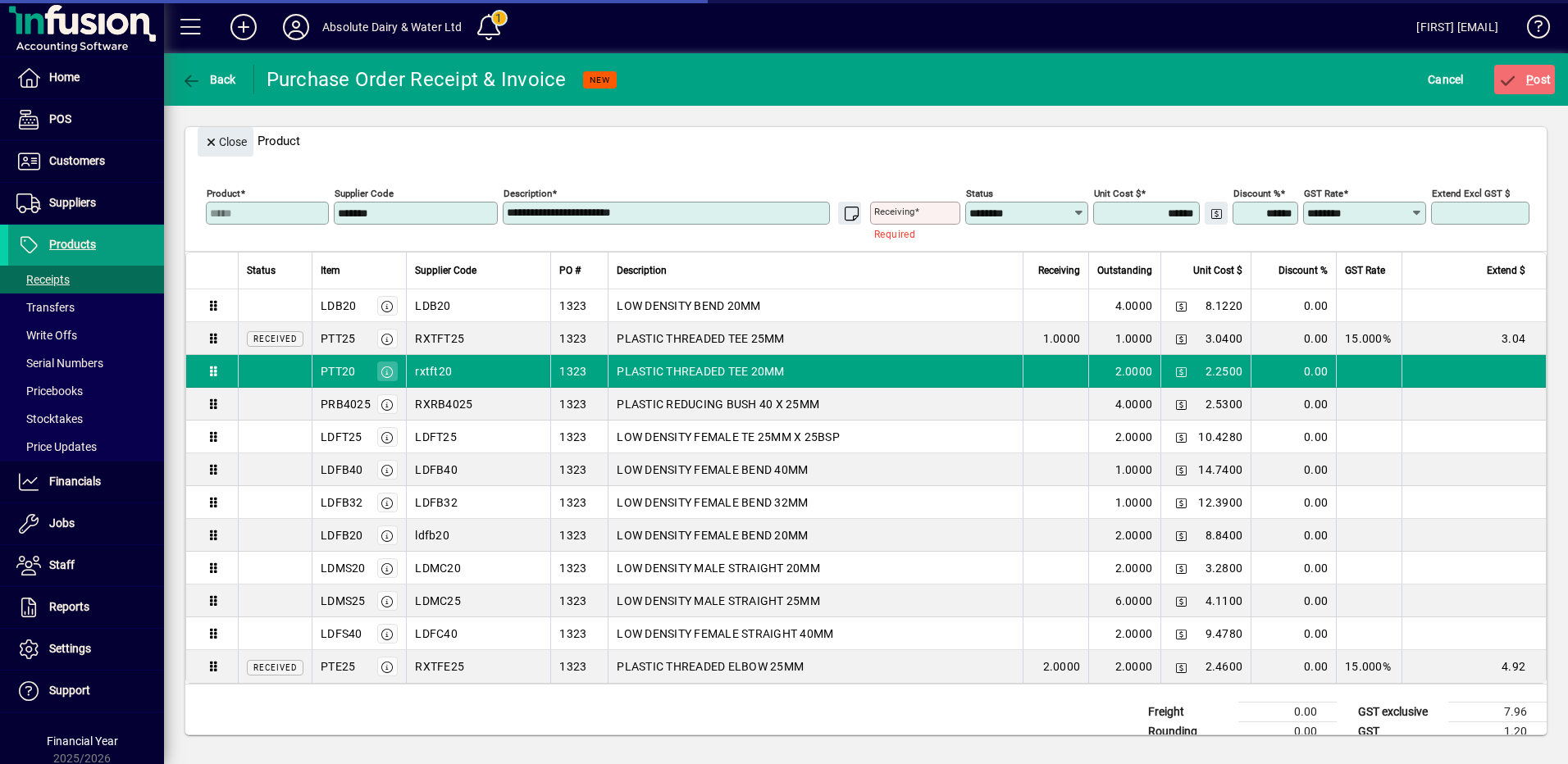 type 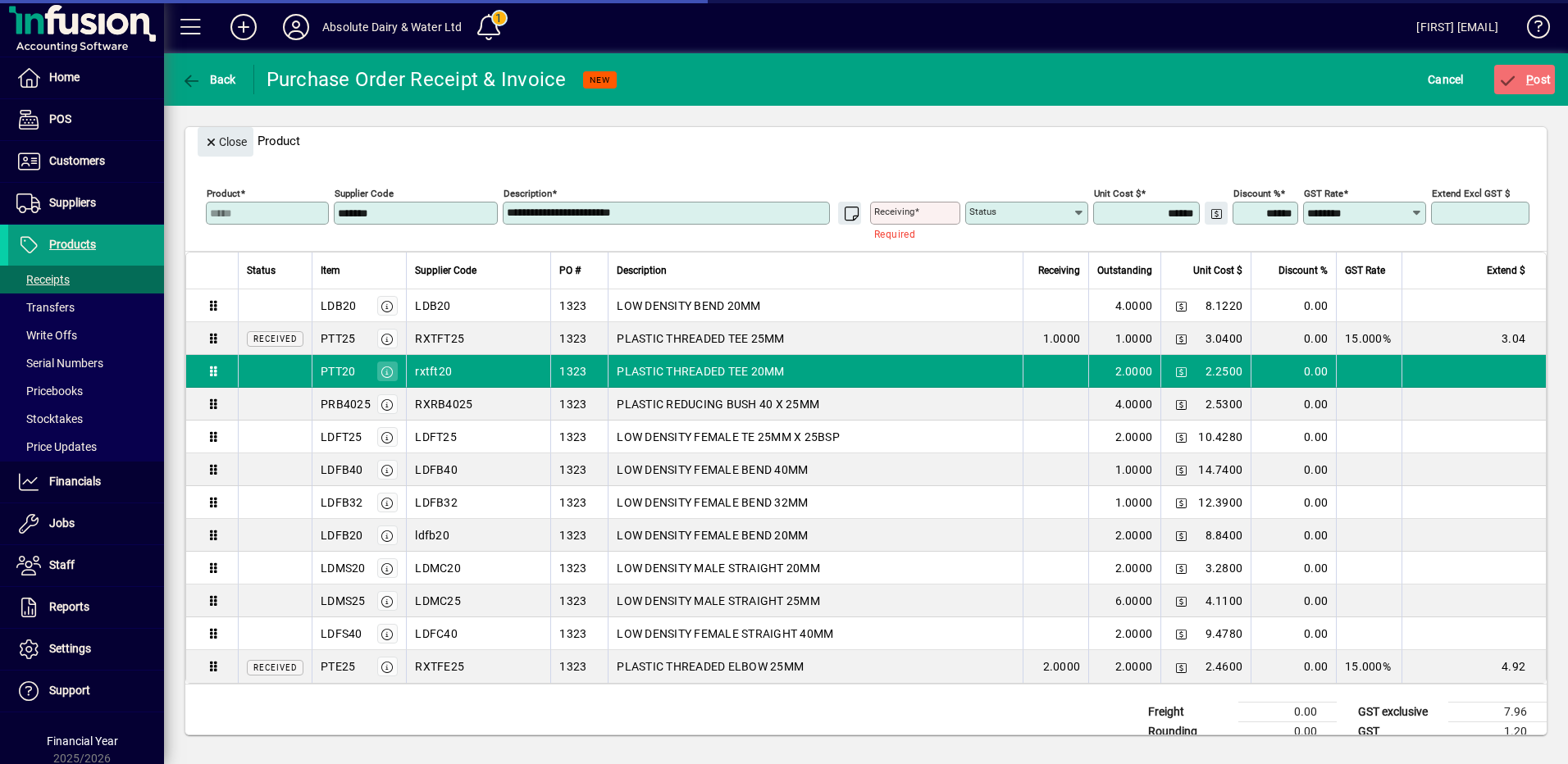 click on "Receiving" at bounding box center (917, 213) 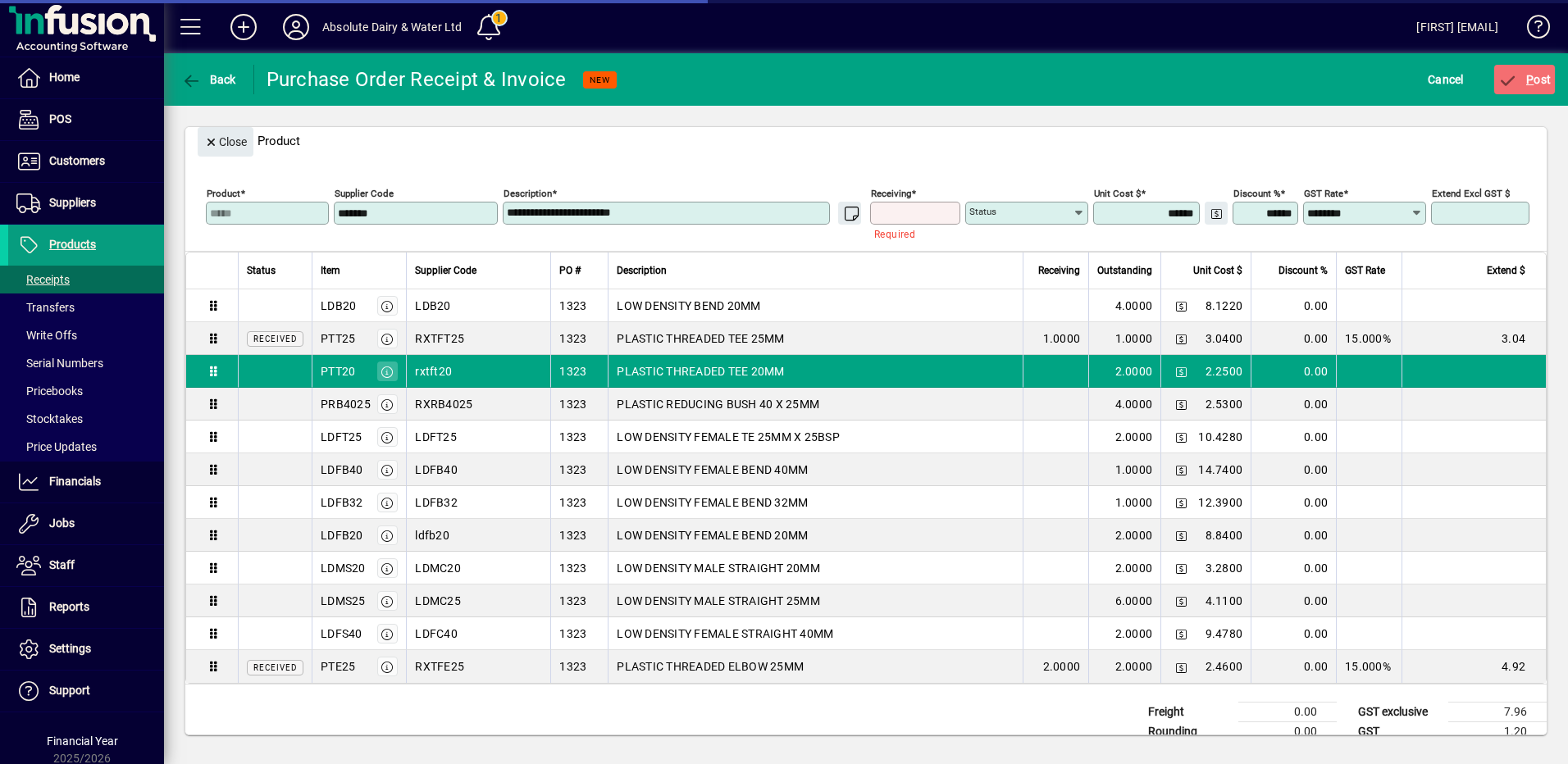 type on "*****" 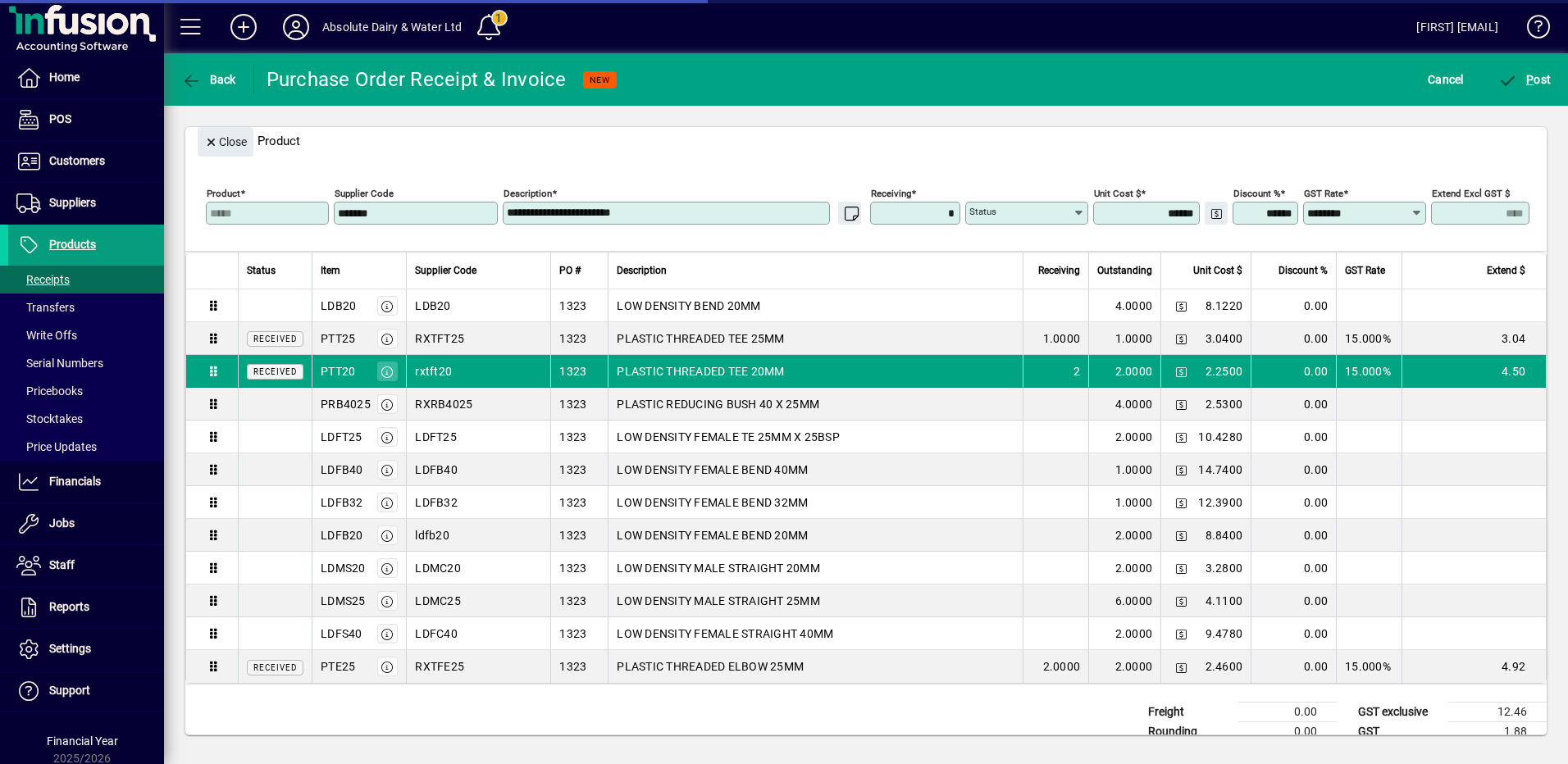 type on "******" 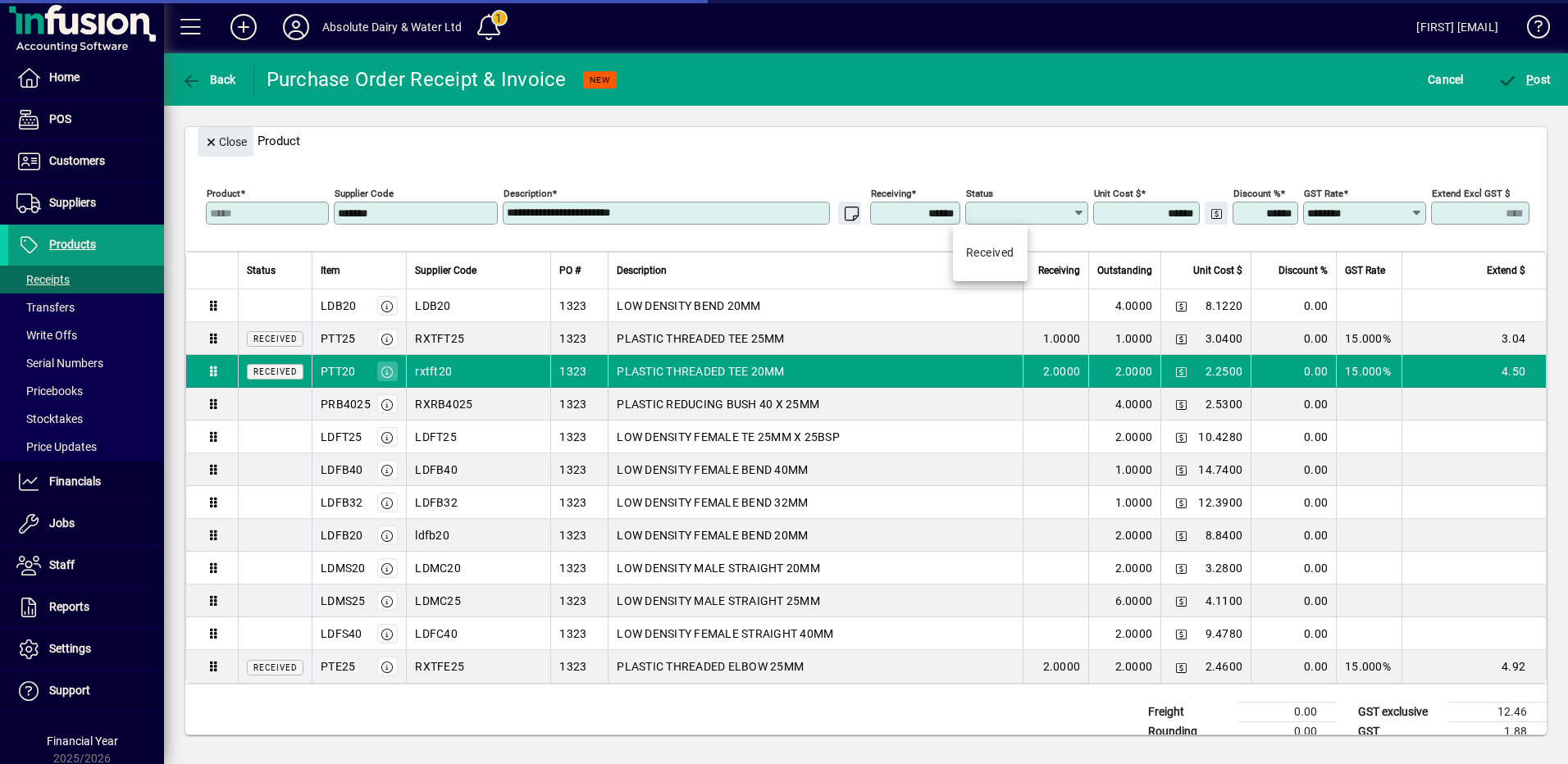 type on "********" 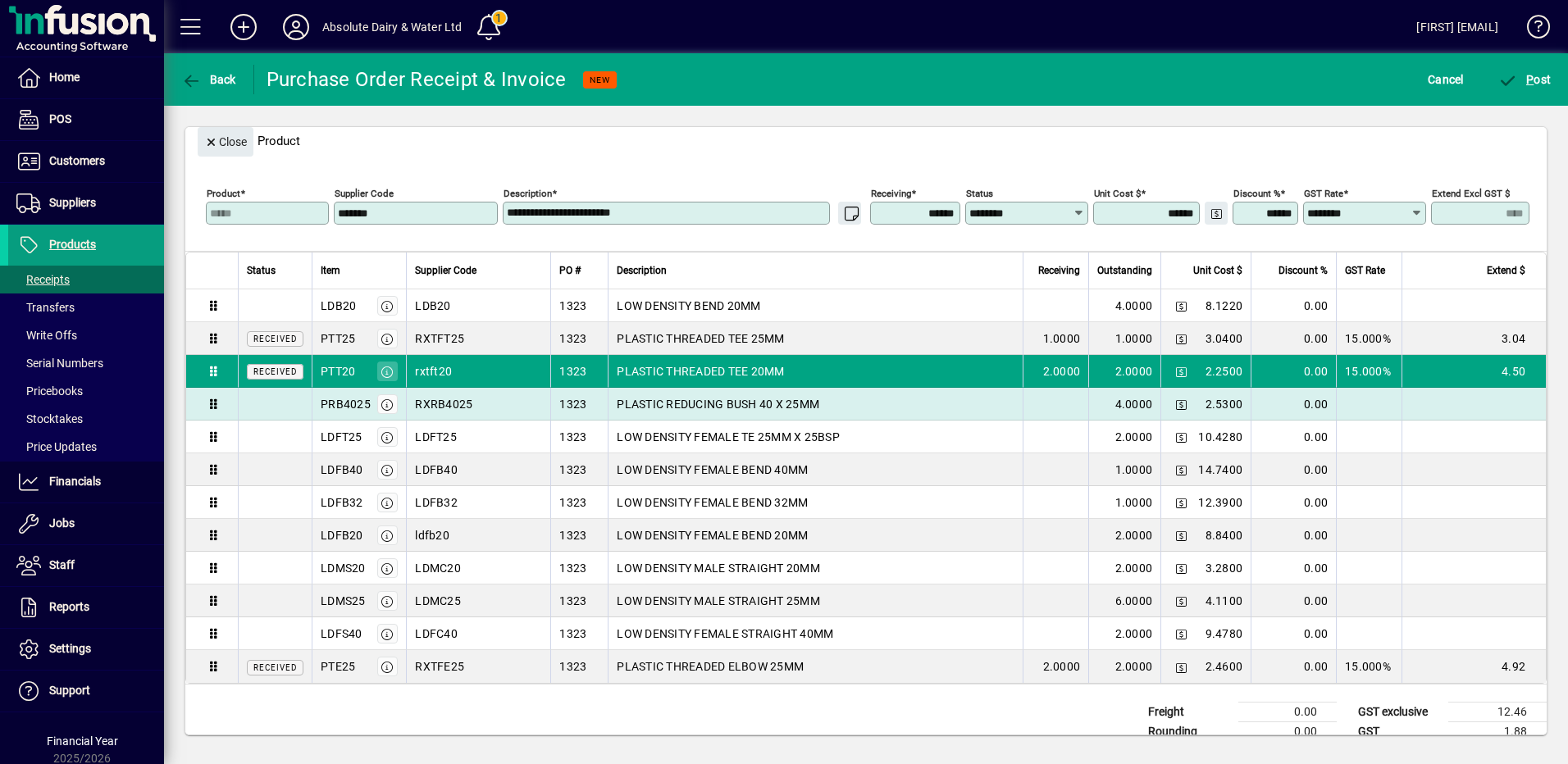 click on "PLASTIC REDUCING BUSH 40 X 25MM" at bounding box center (815, 404) 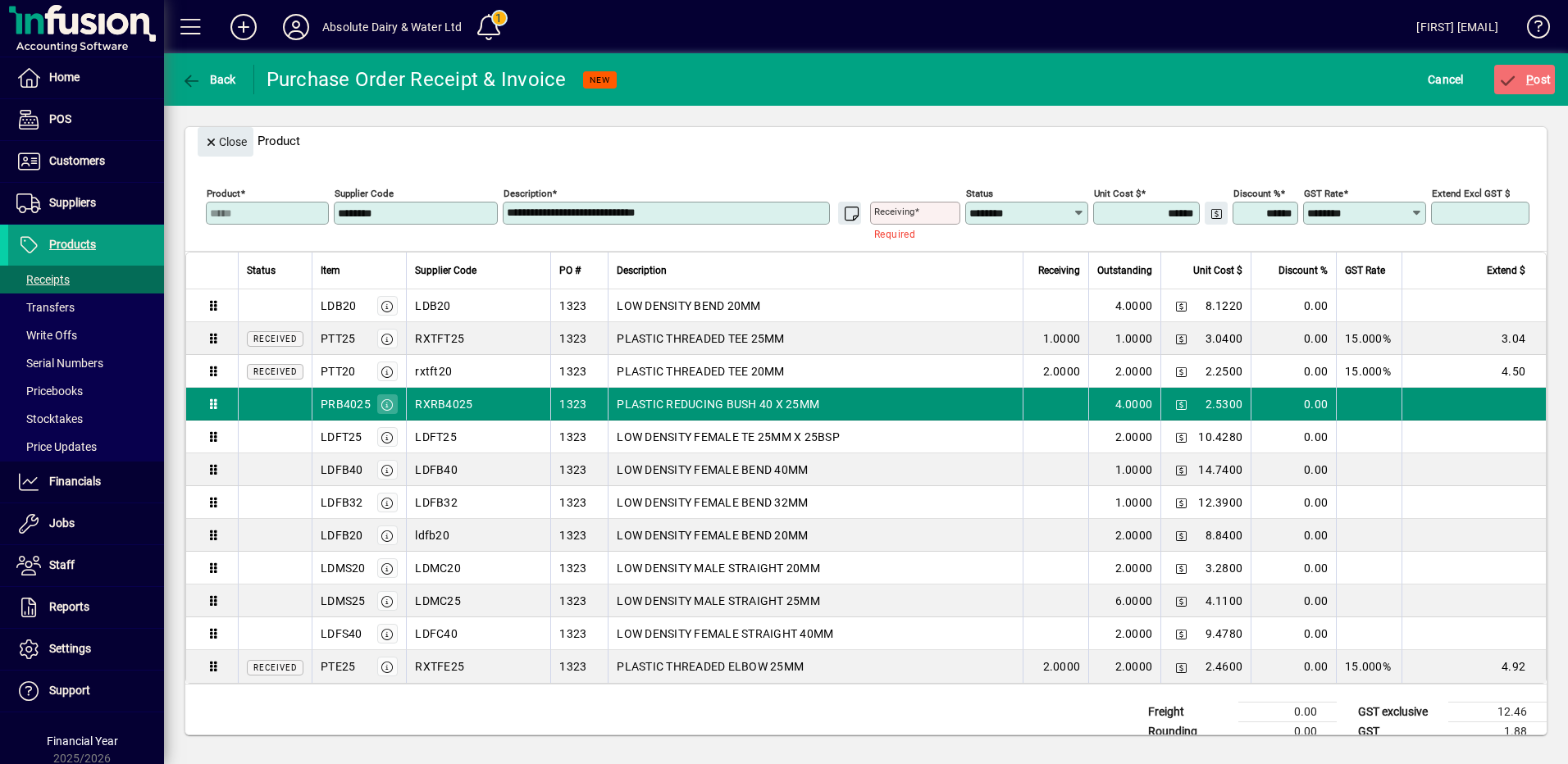 type 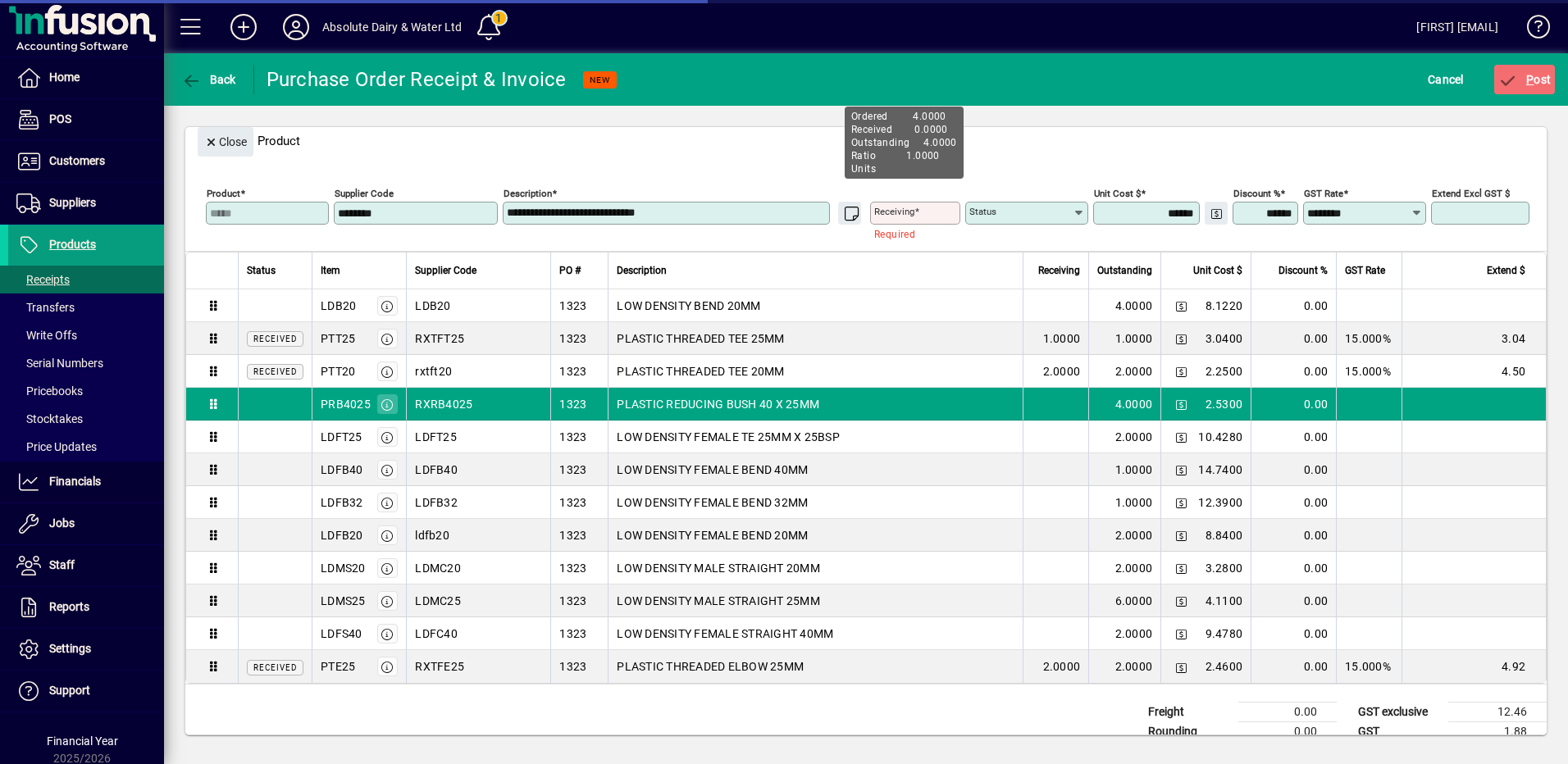 click on "Receiving" at bounding box center (894, 211) 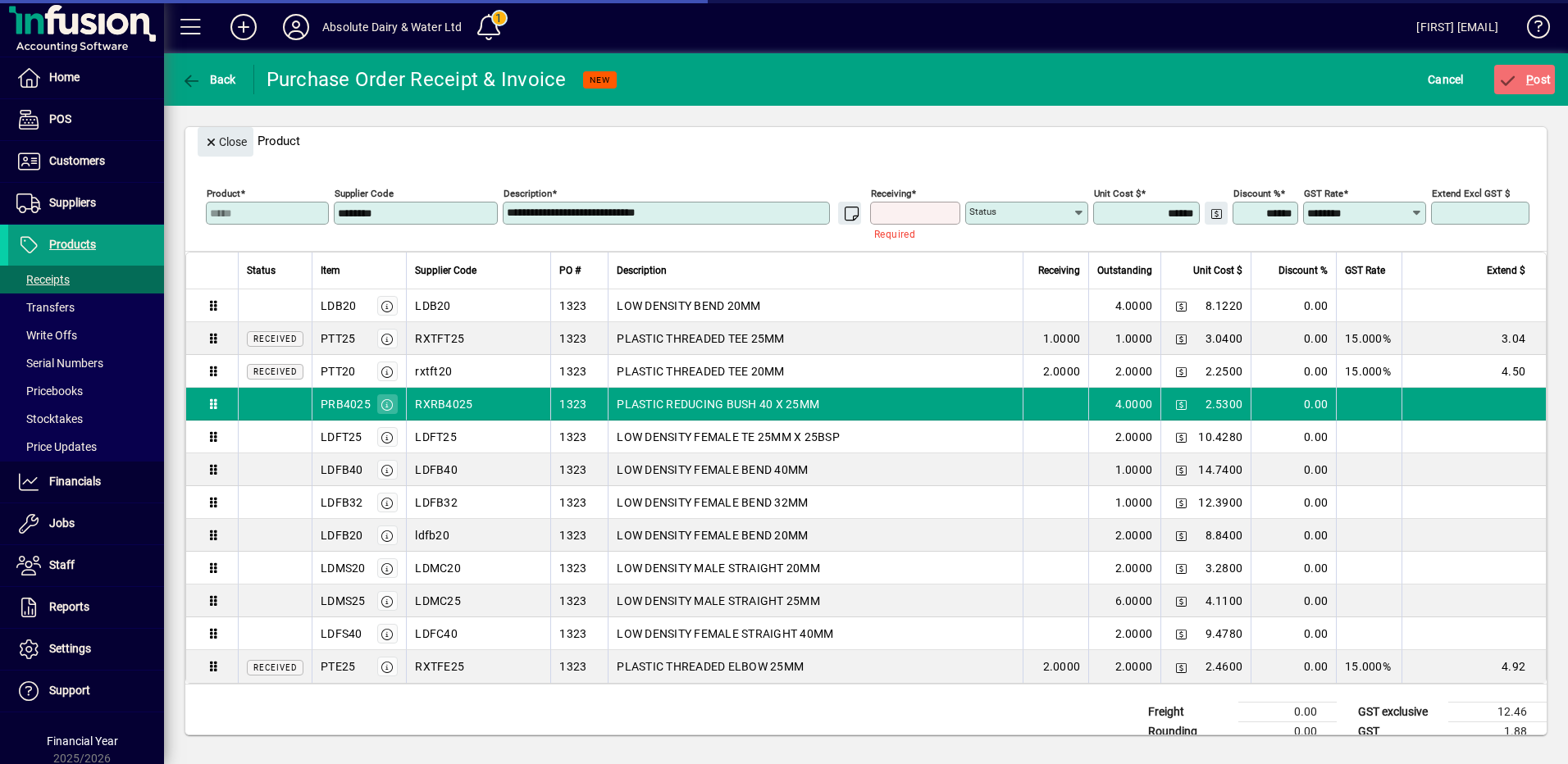 type on "*" 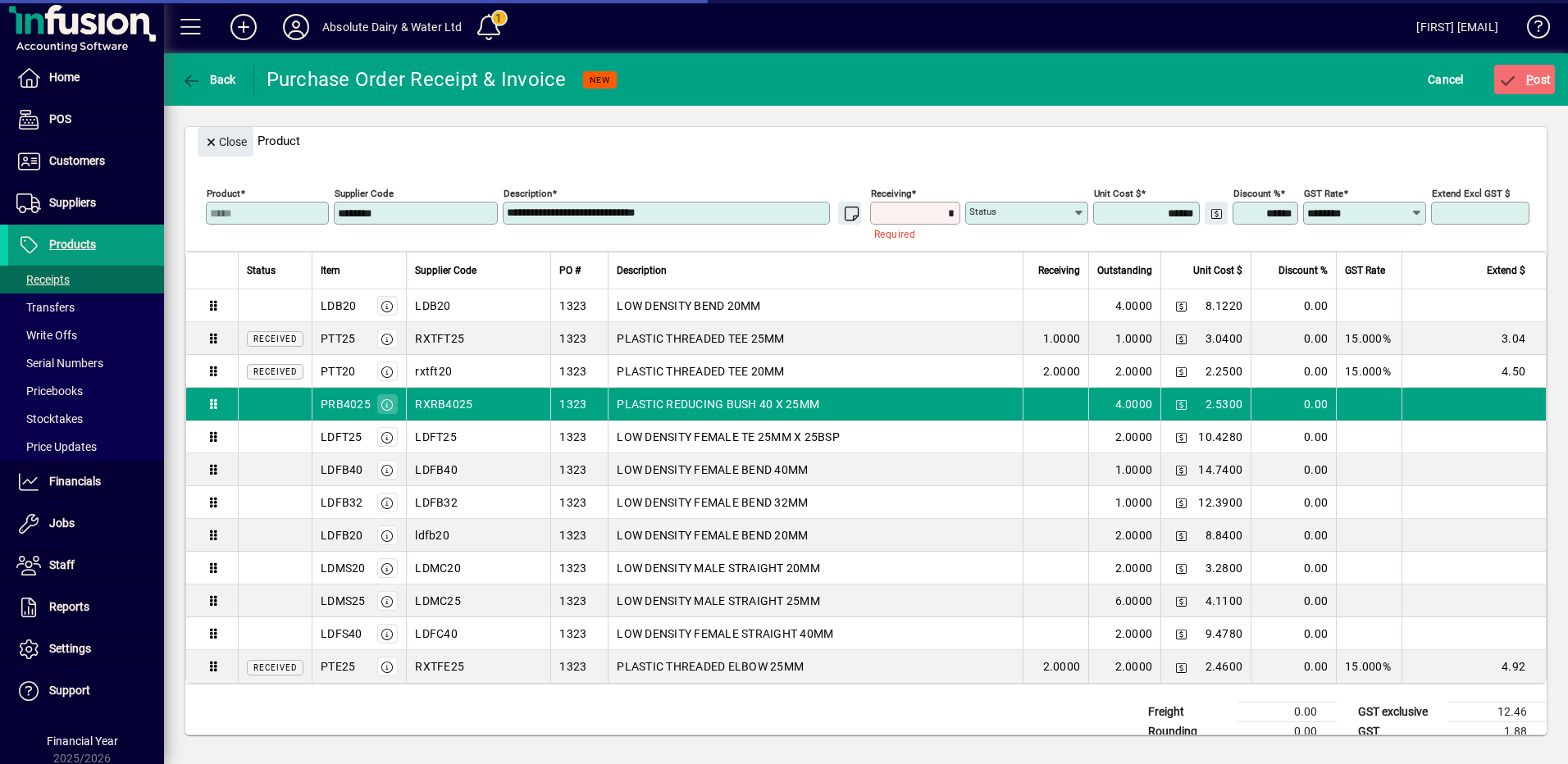 type on "*****" 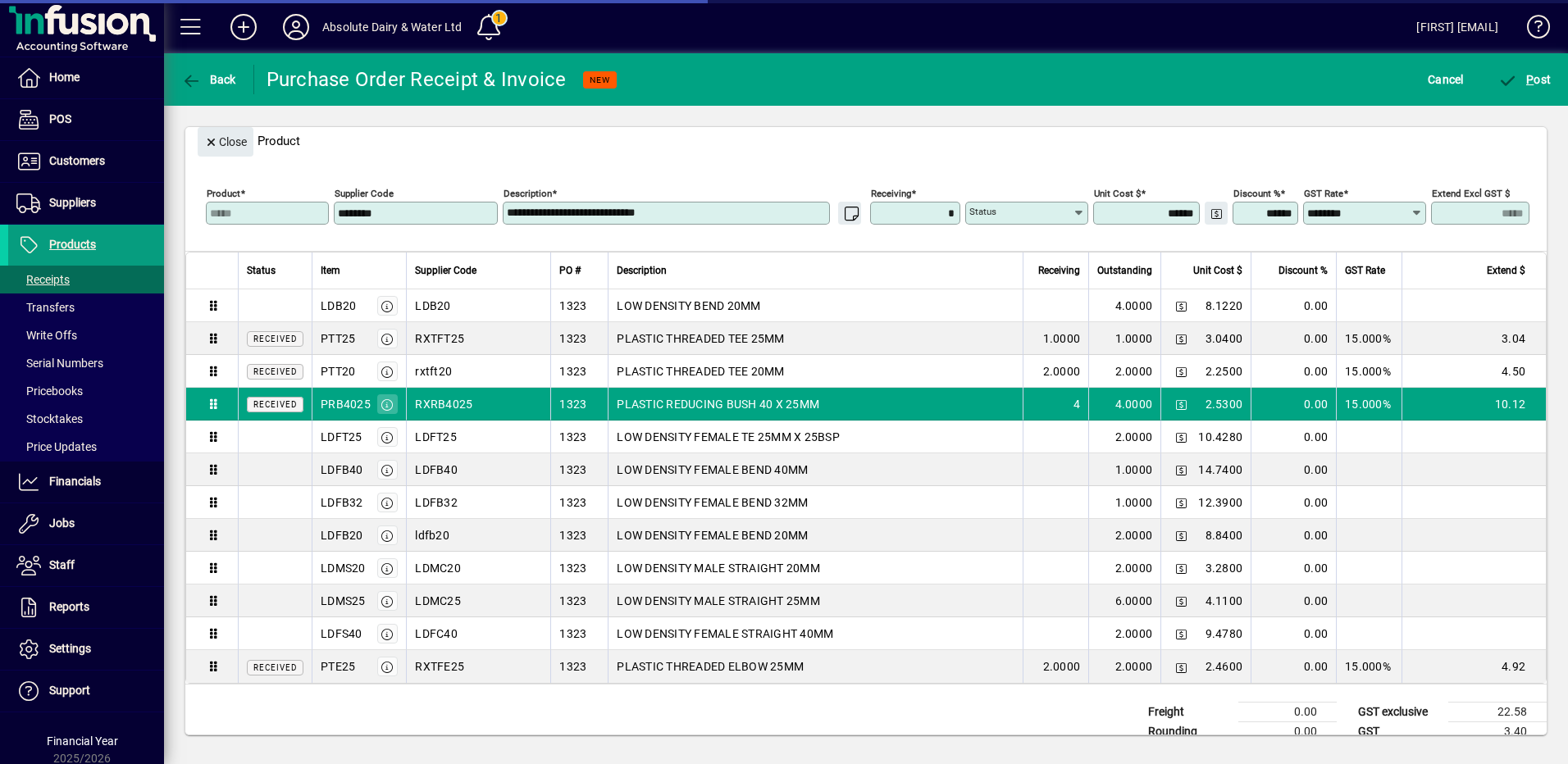 type on "******" 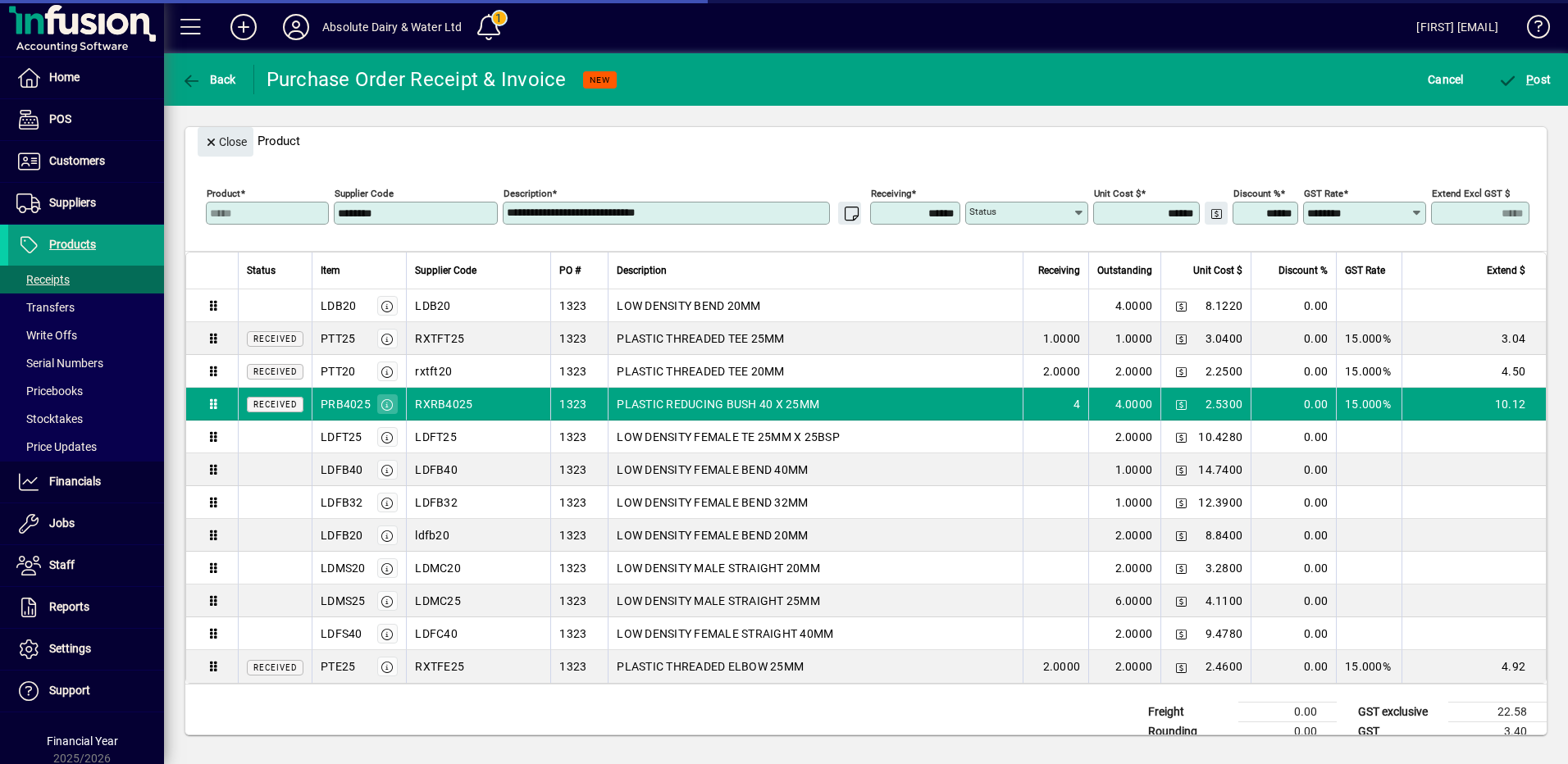 type on "*******" 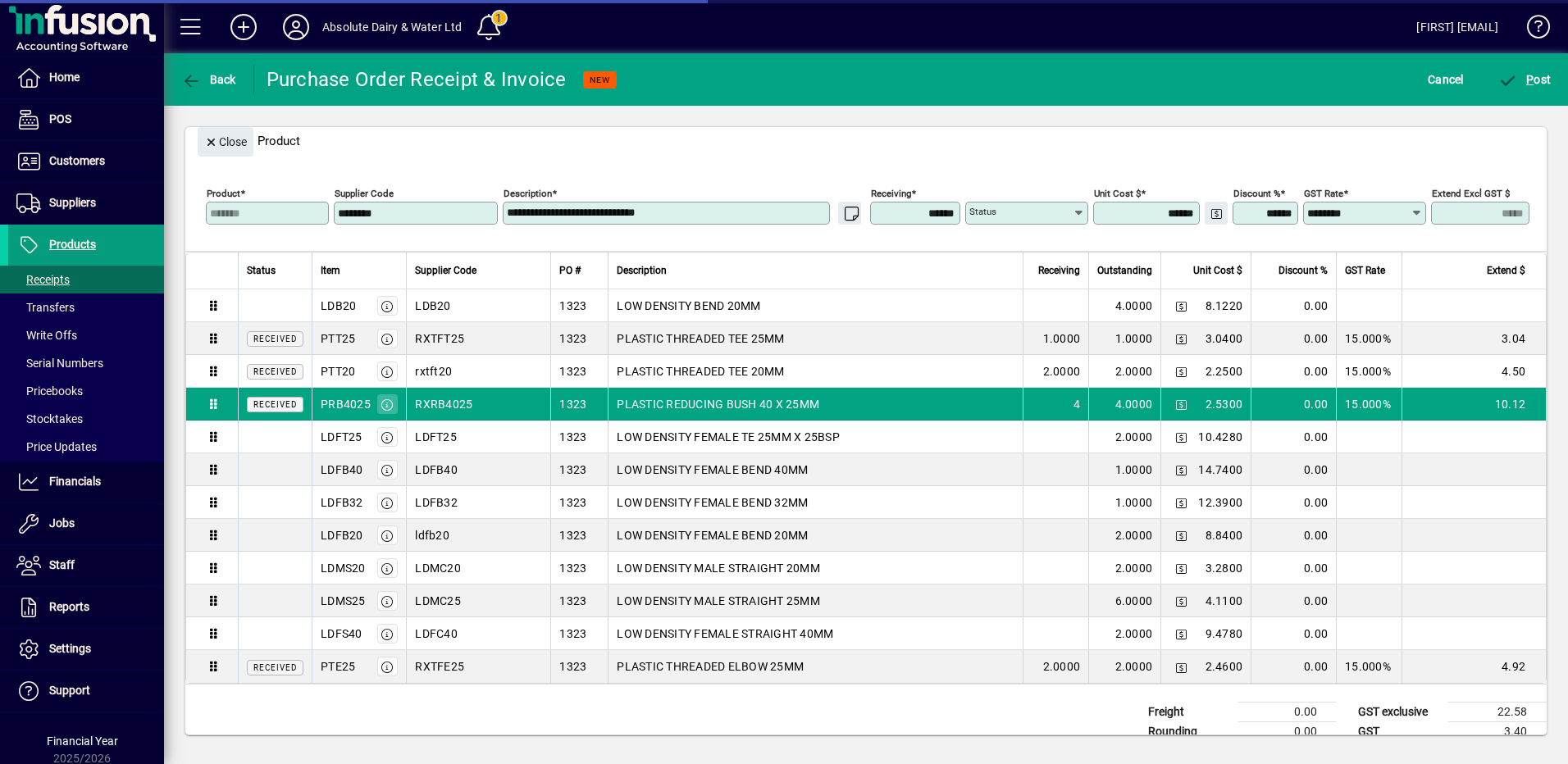 type on "********" 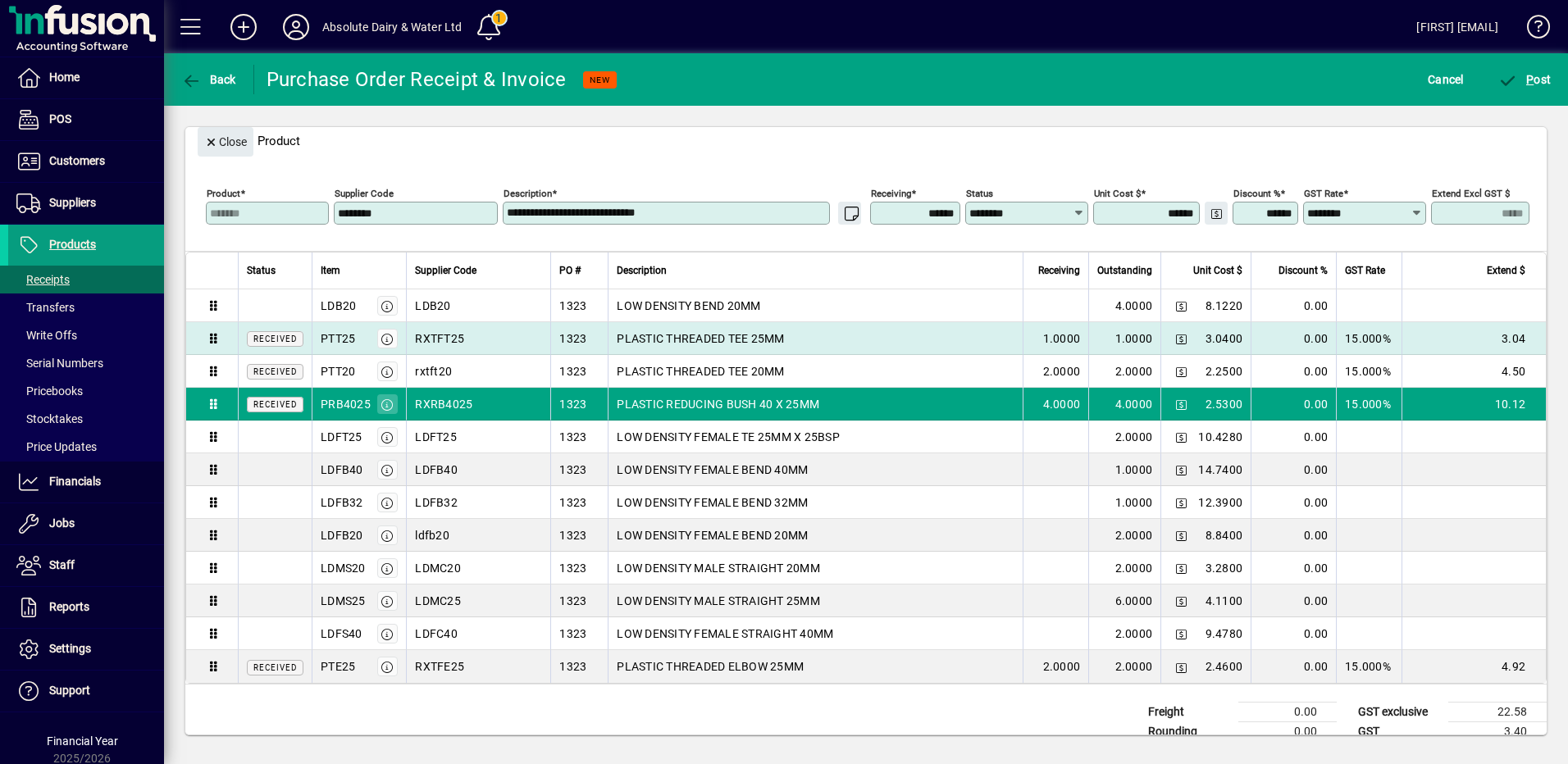 click on "PLASTIC THREADED TEE 25MM" at bounding box center (815, 339) 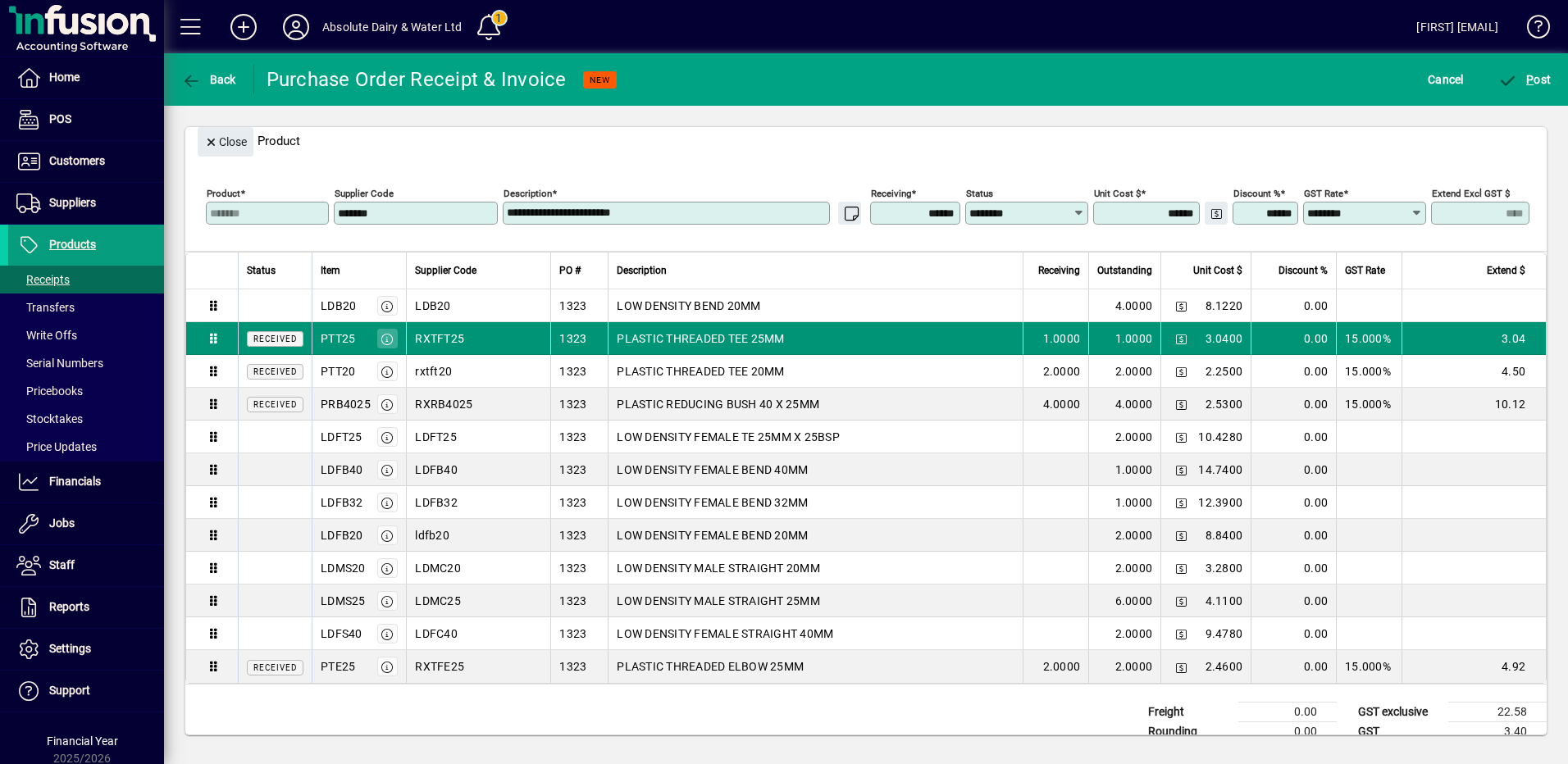 type on "*****" 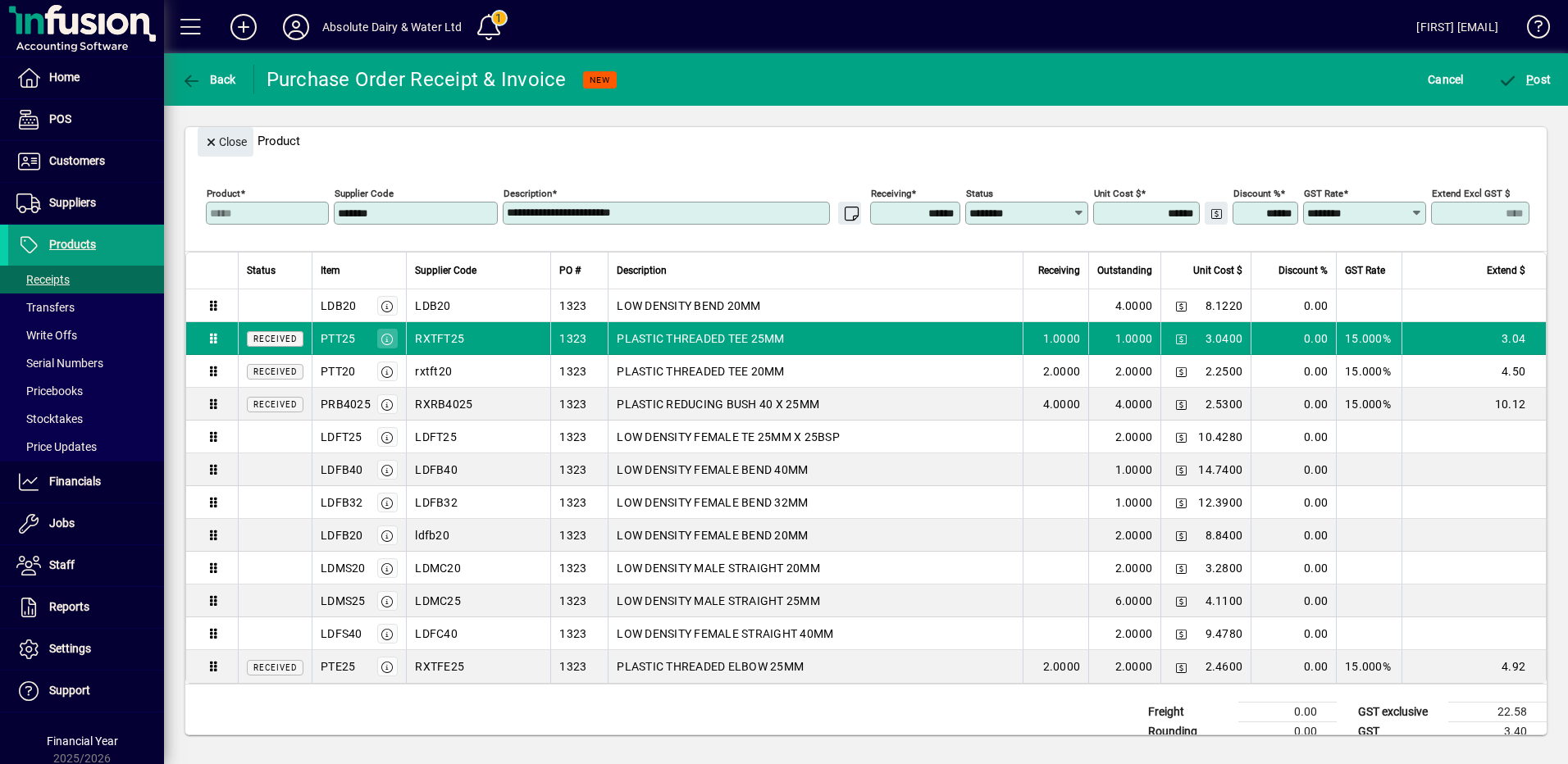drag, startPoint x: 1145, startPoint y: 209, endPoint x: 1287, endPoint y: 220, distance: 142.42542 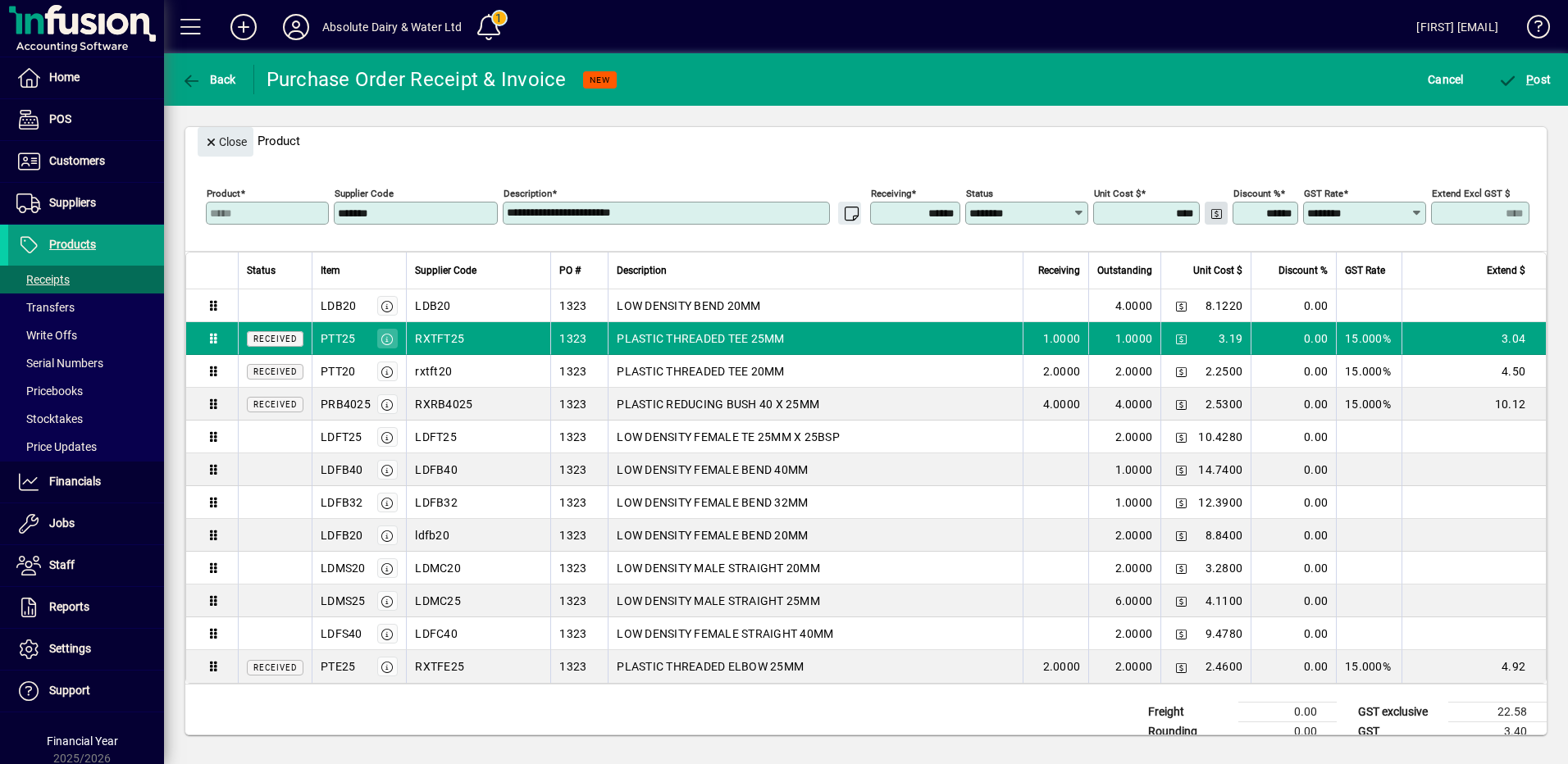 click on "**********" at bounding box center (784, 382) 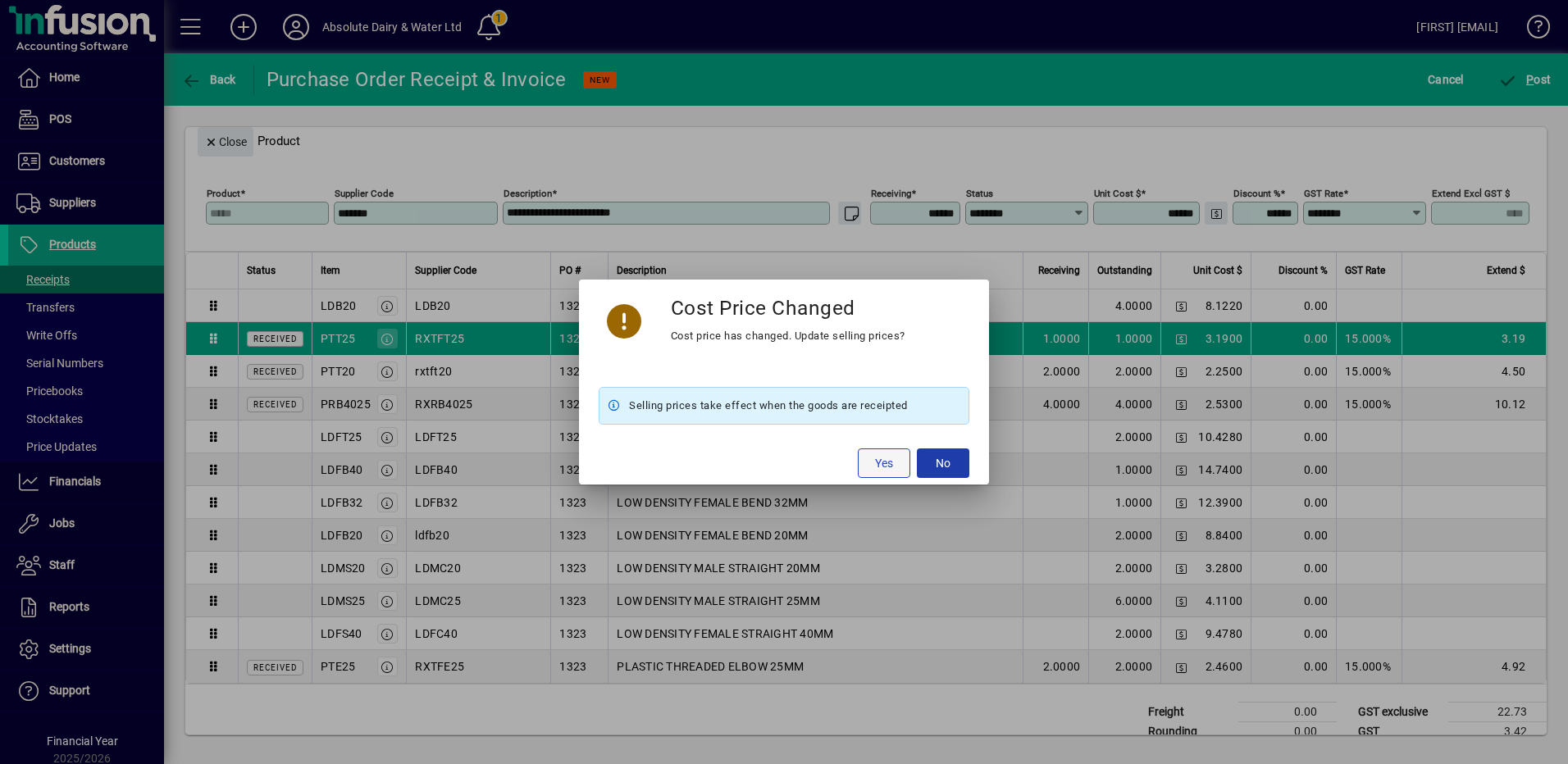 click on "Yes" 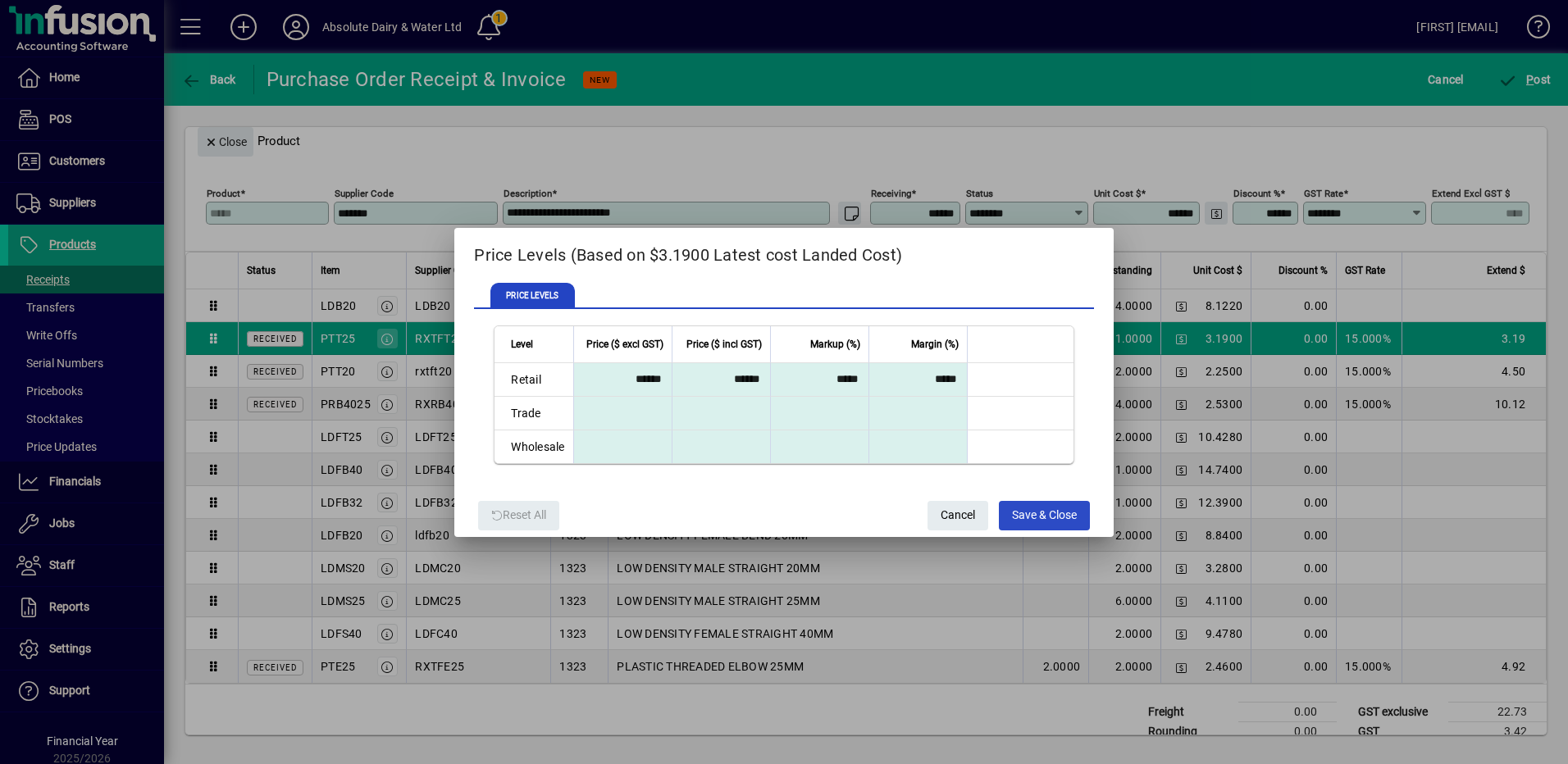 click on "Save & Close" 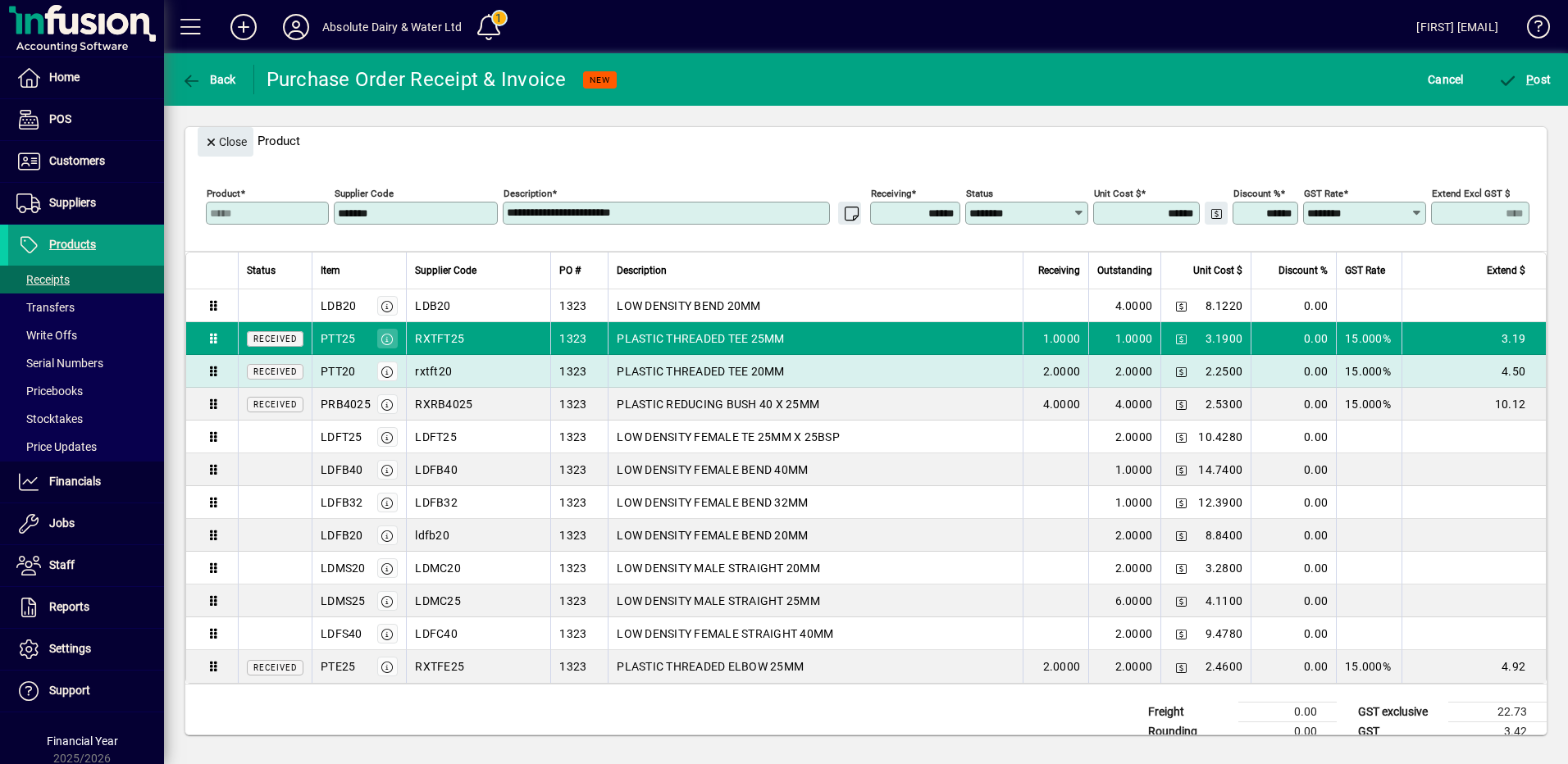click on "2.0000" at bounding box center (1124, 371) 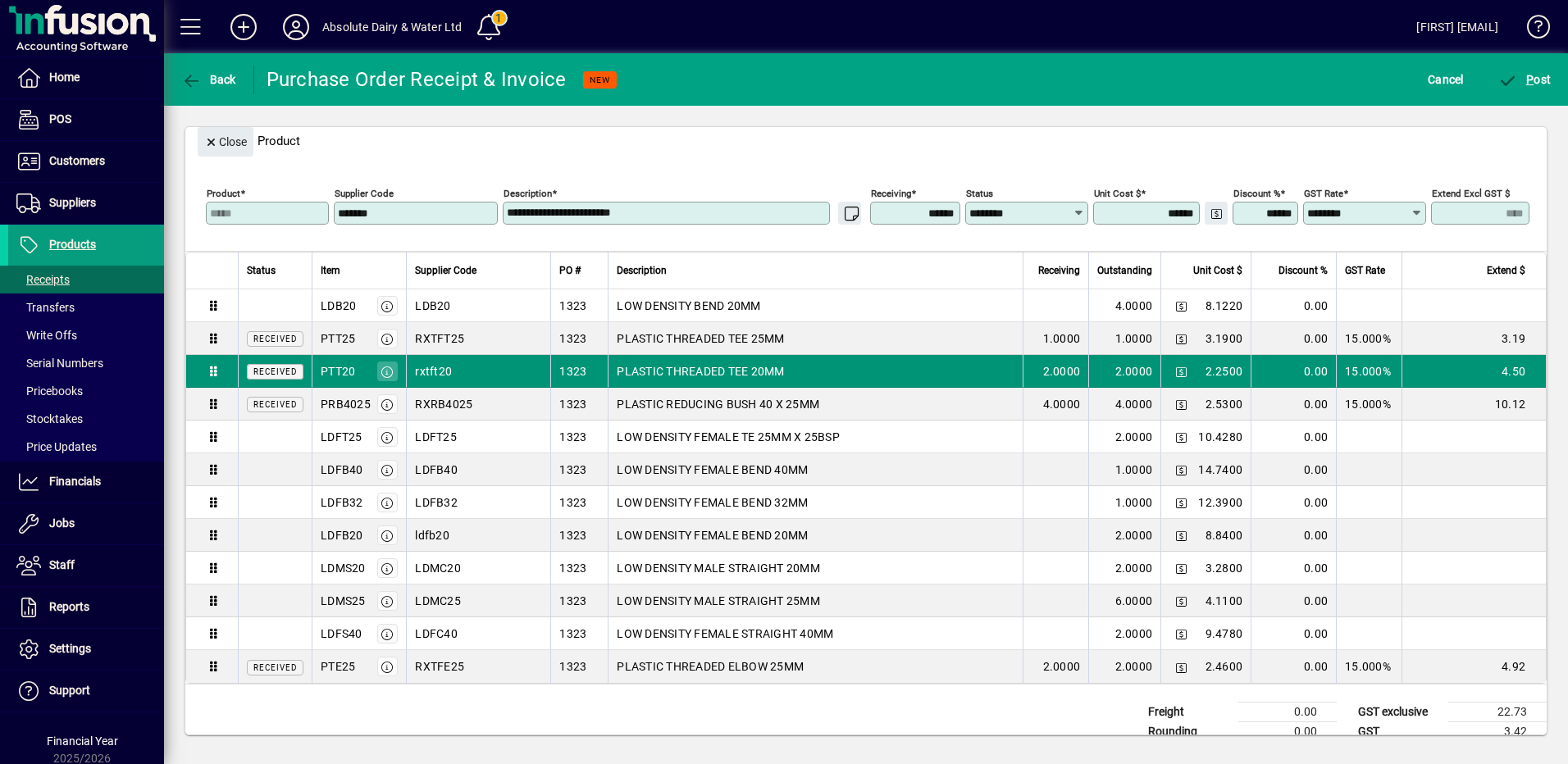 type on "*****" 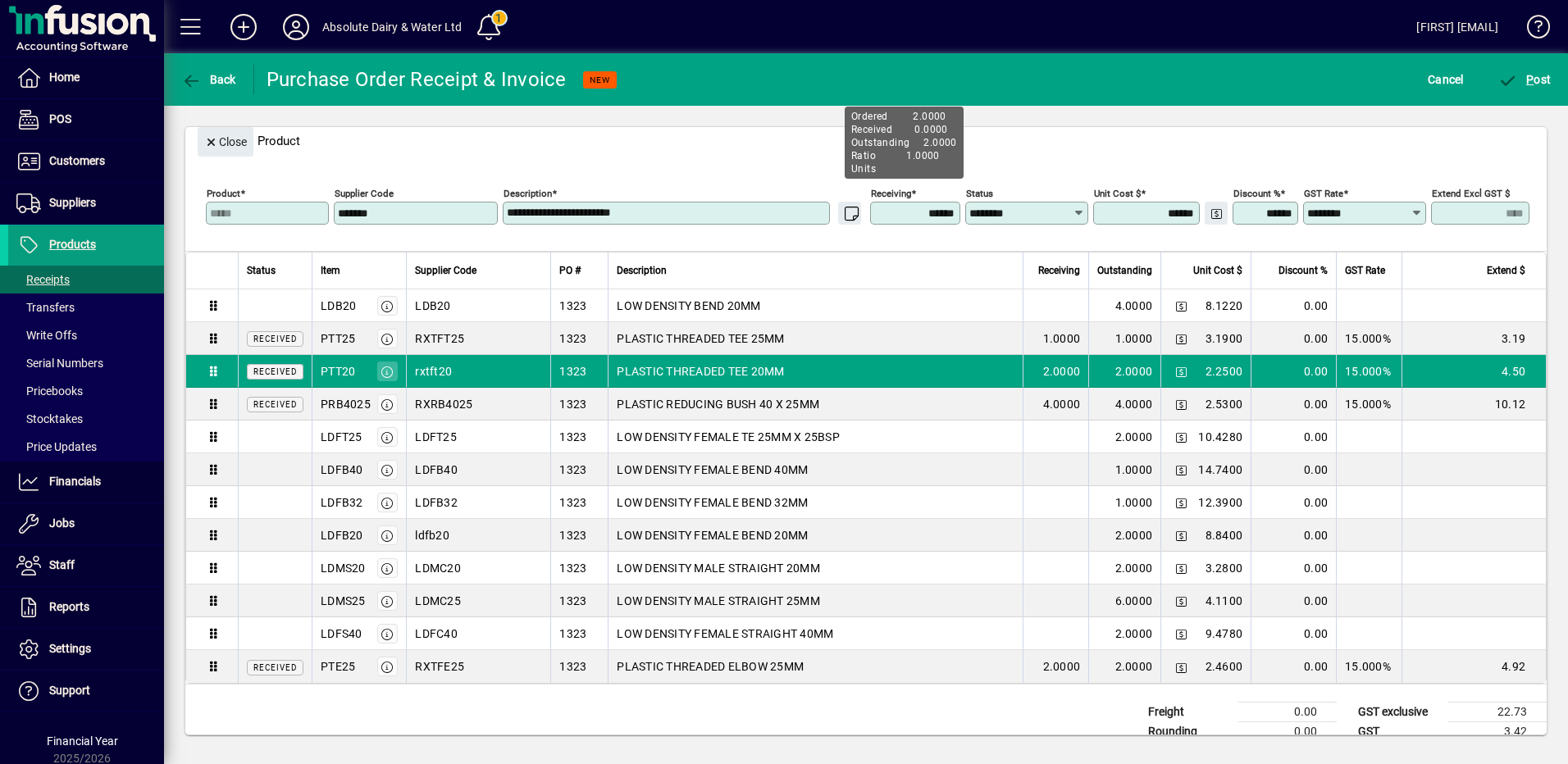 drag, startPoint x: 1128, startPoint y: 207, endPoint x: 1179, endPoint y: 208, distance: 51.009803 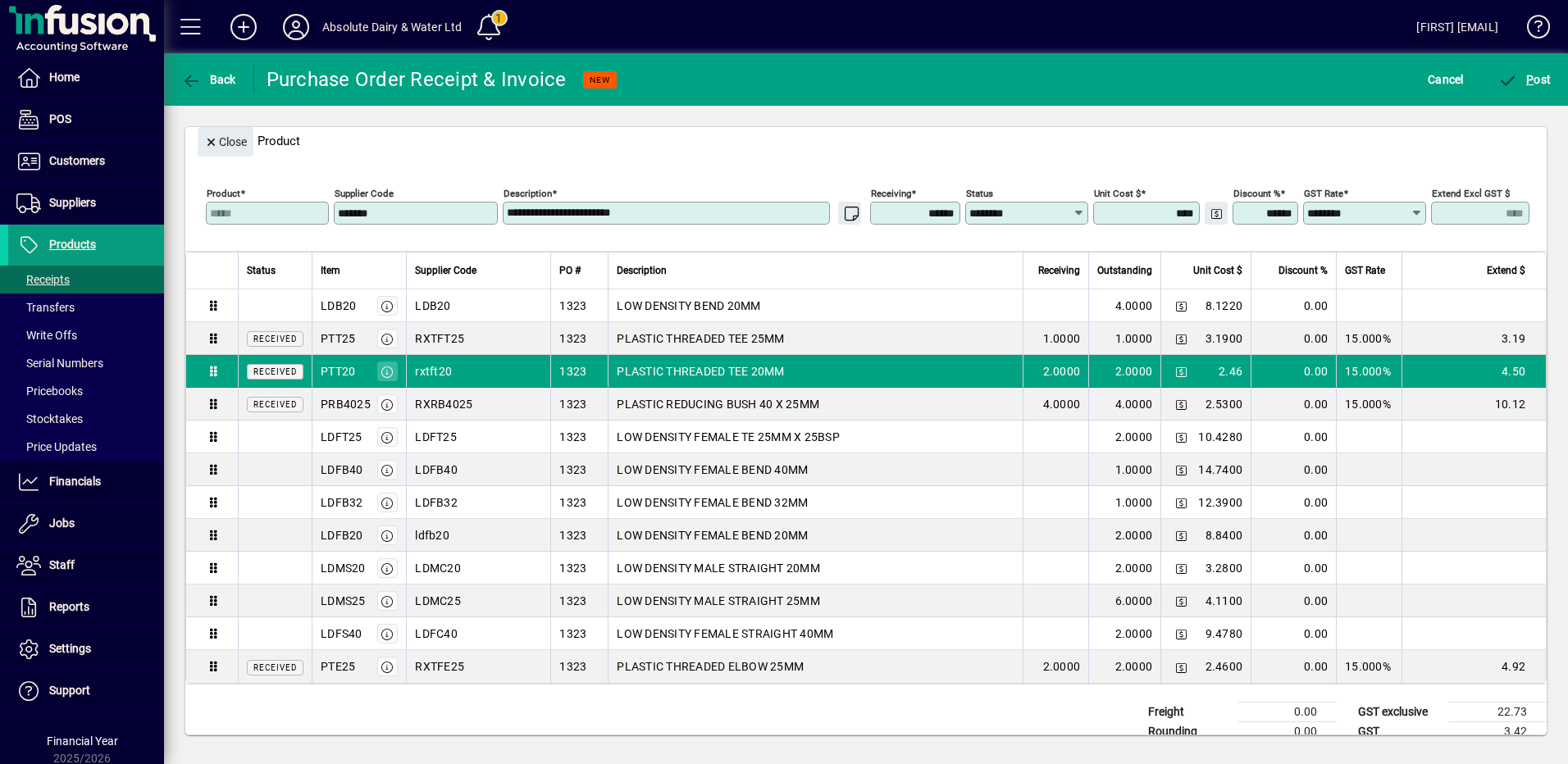 type on "****" 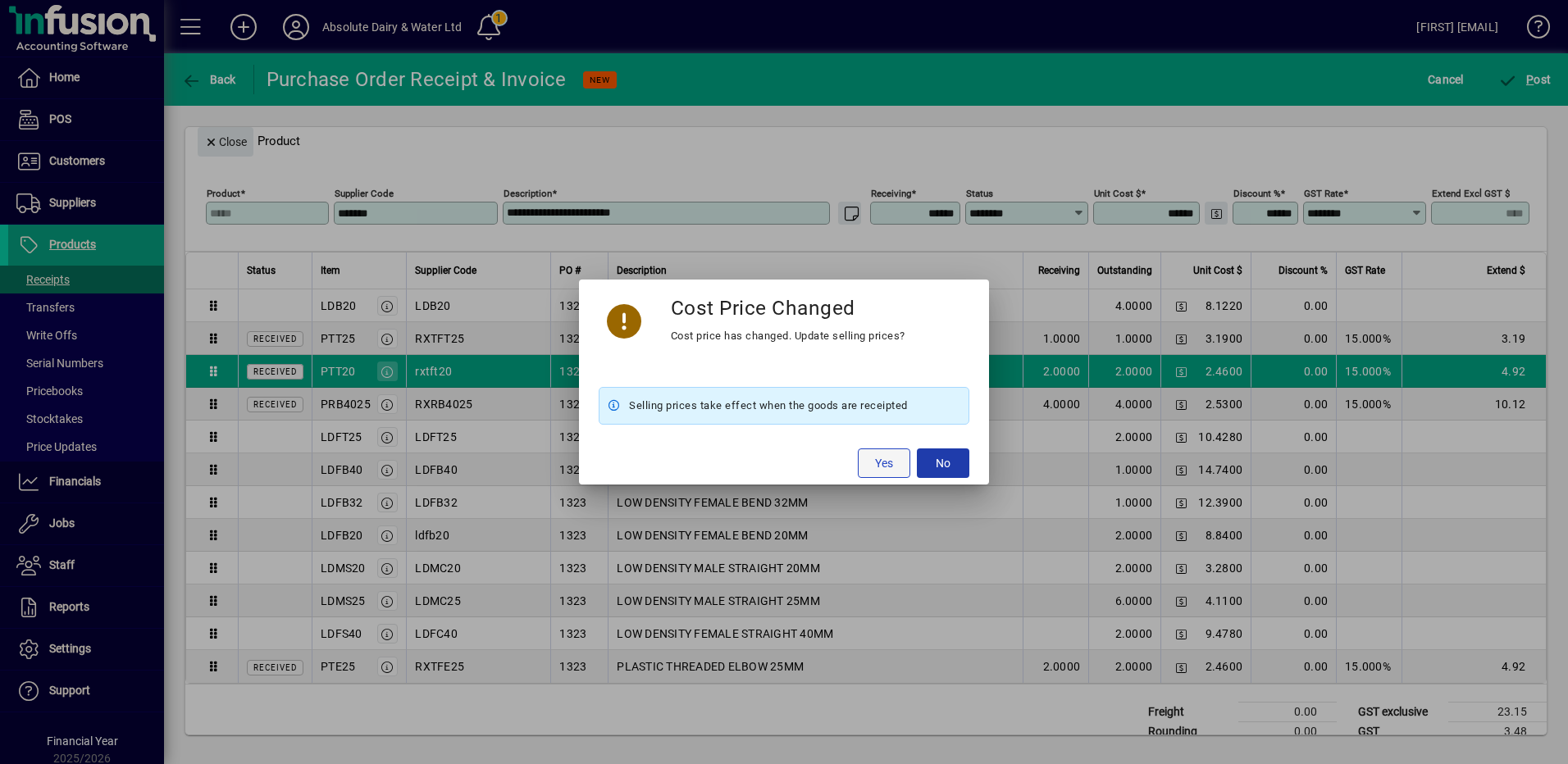 click 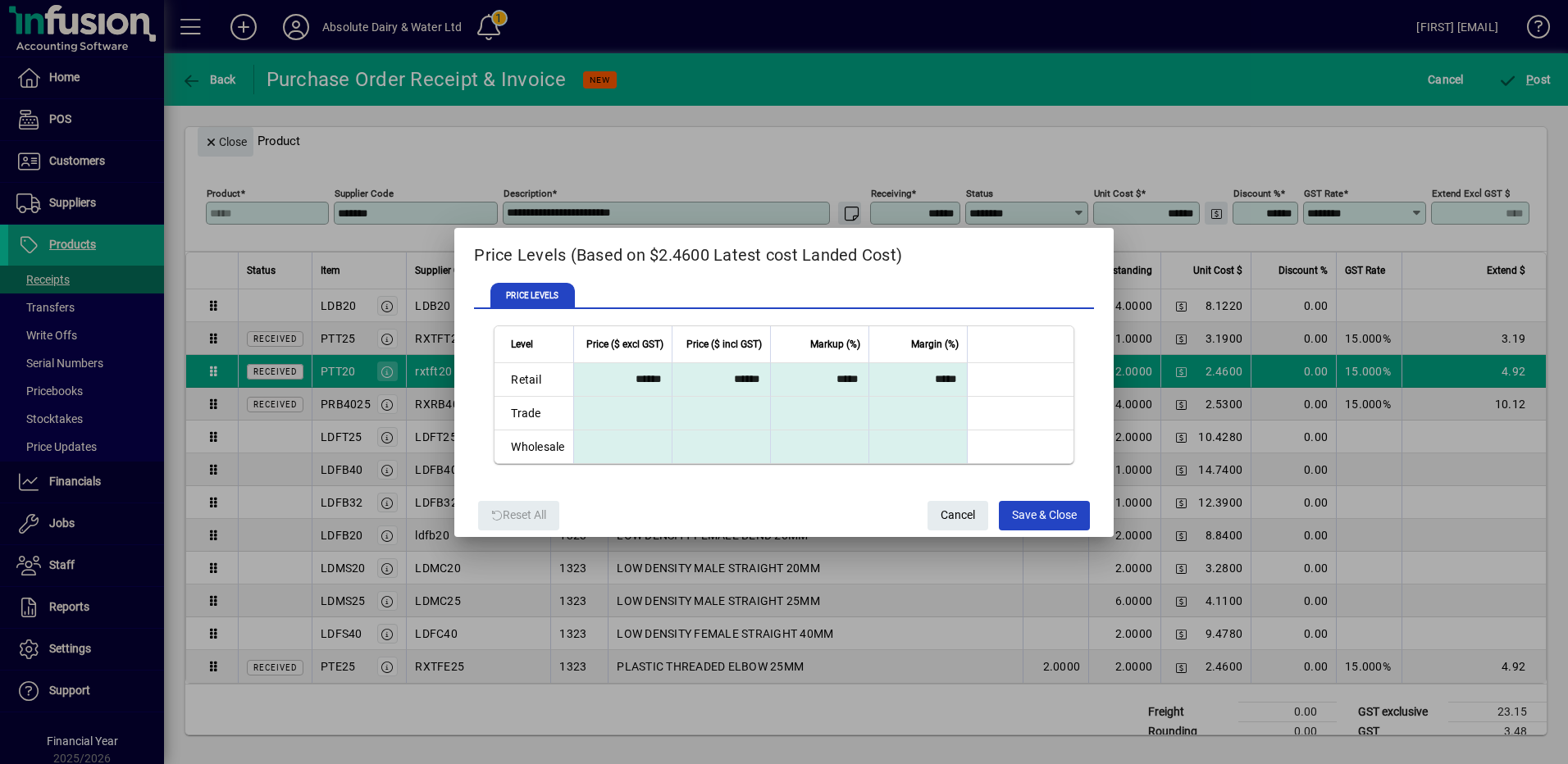 drag, startPoint x: 829, startPoint y: 383, endPoint x: 937, endPoint y: 382, distance: 108.00463 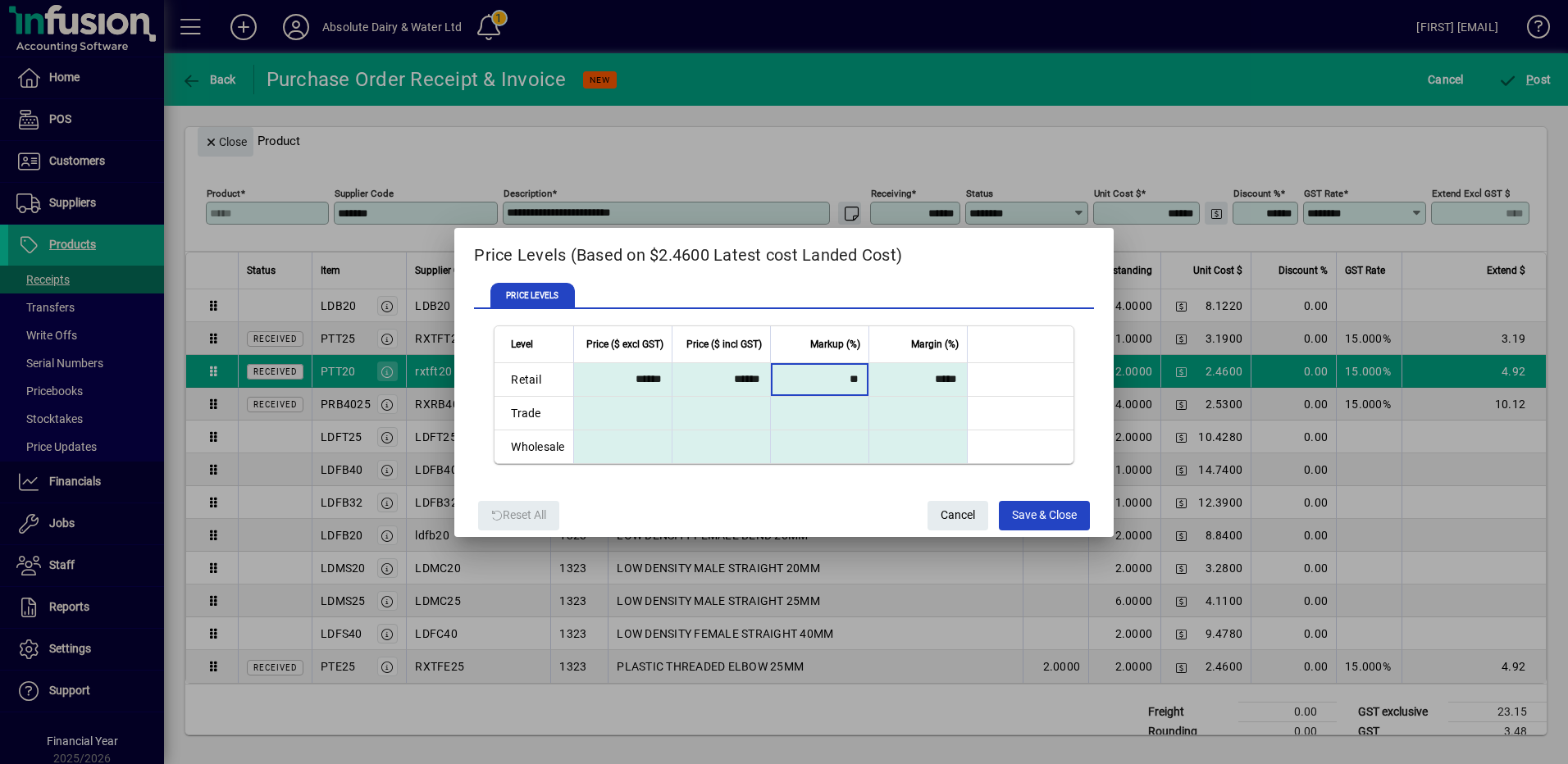type on "**" 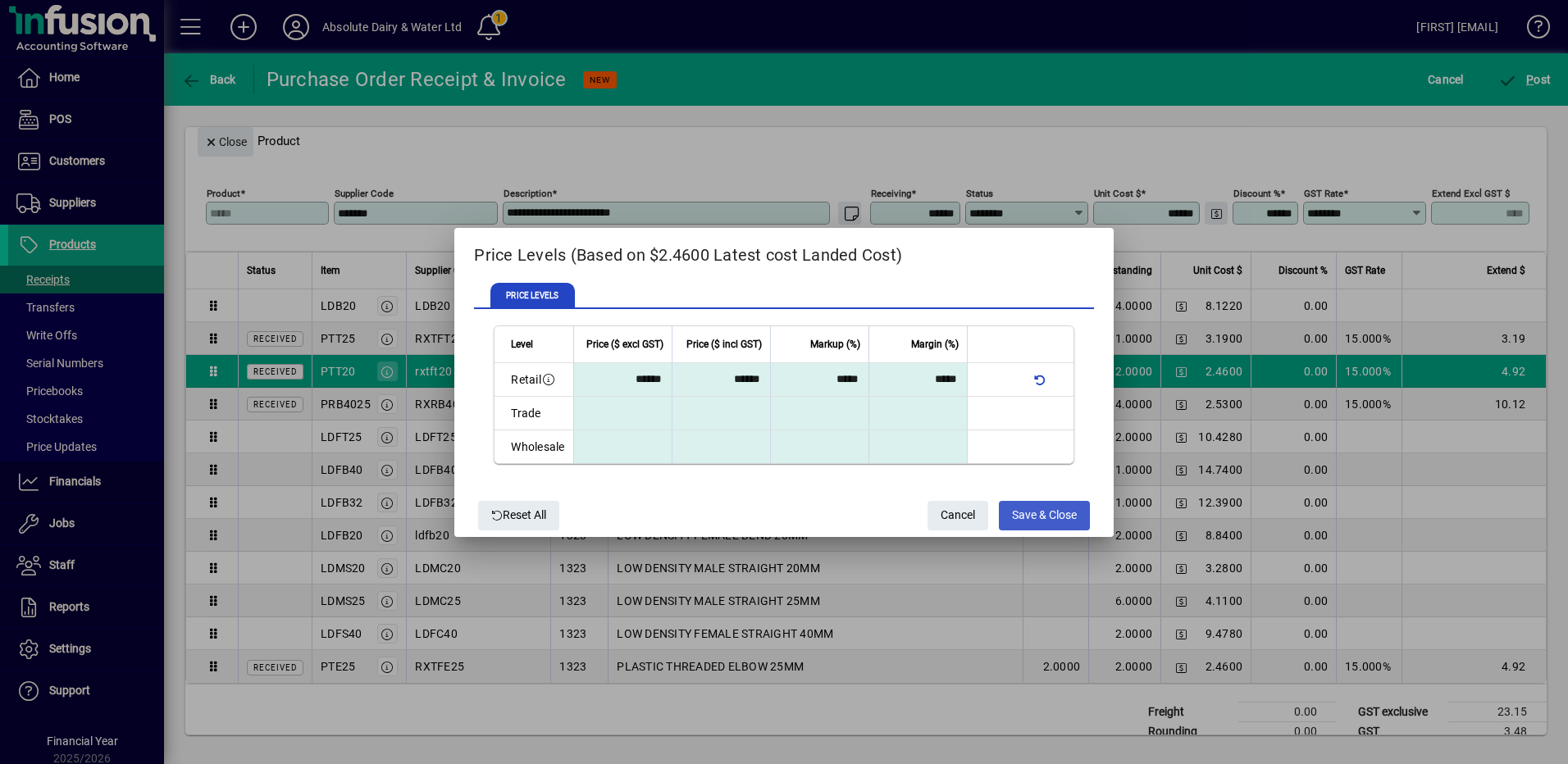 click on "Save & Close" 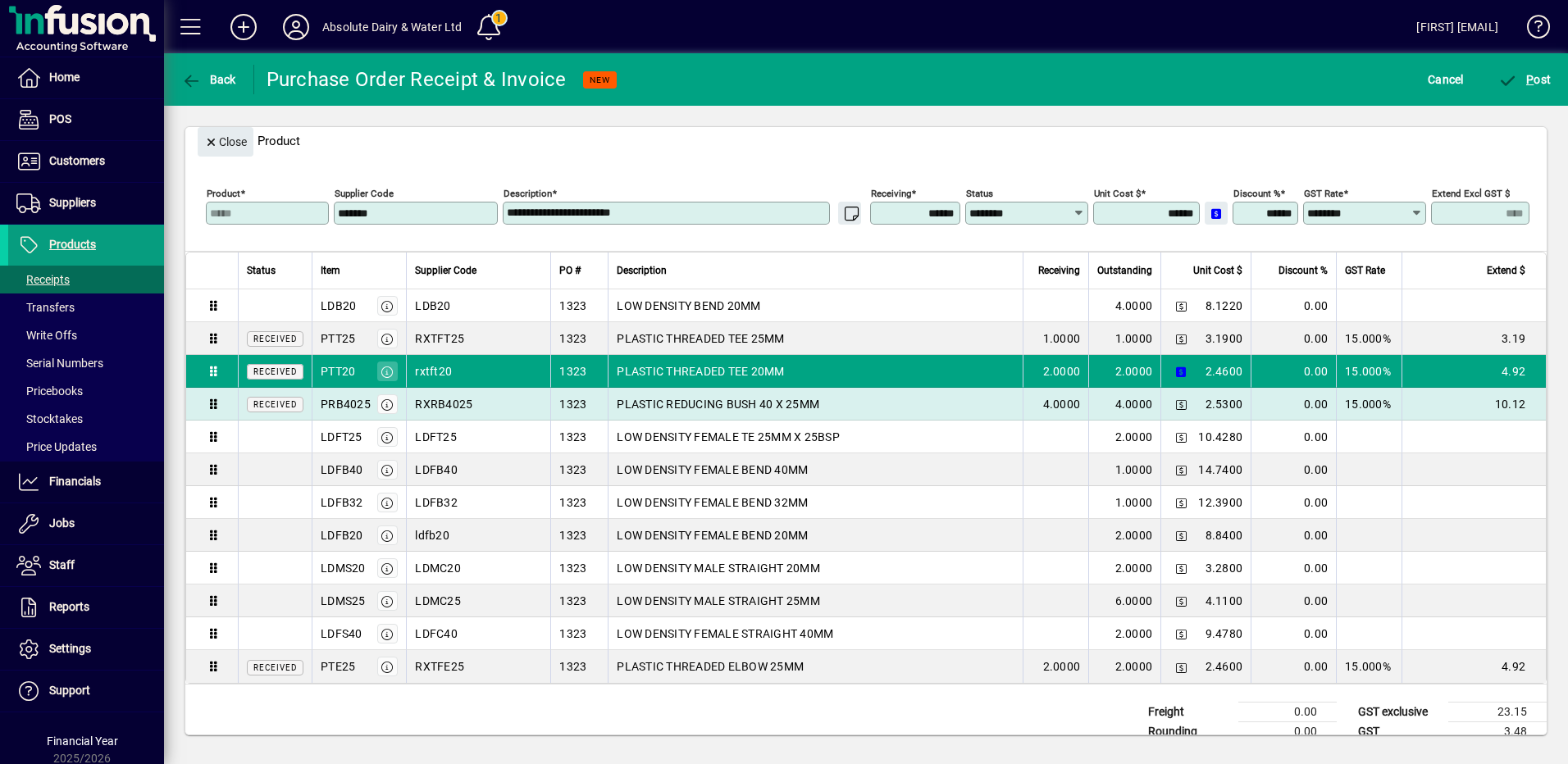 click on "4.0000" at bounding box center (1062, 404) 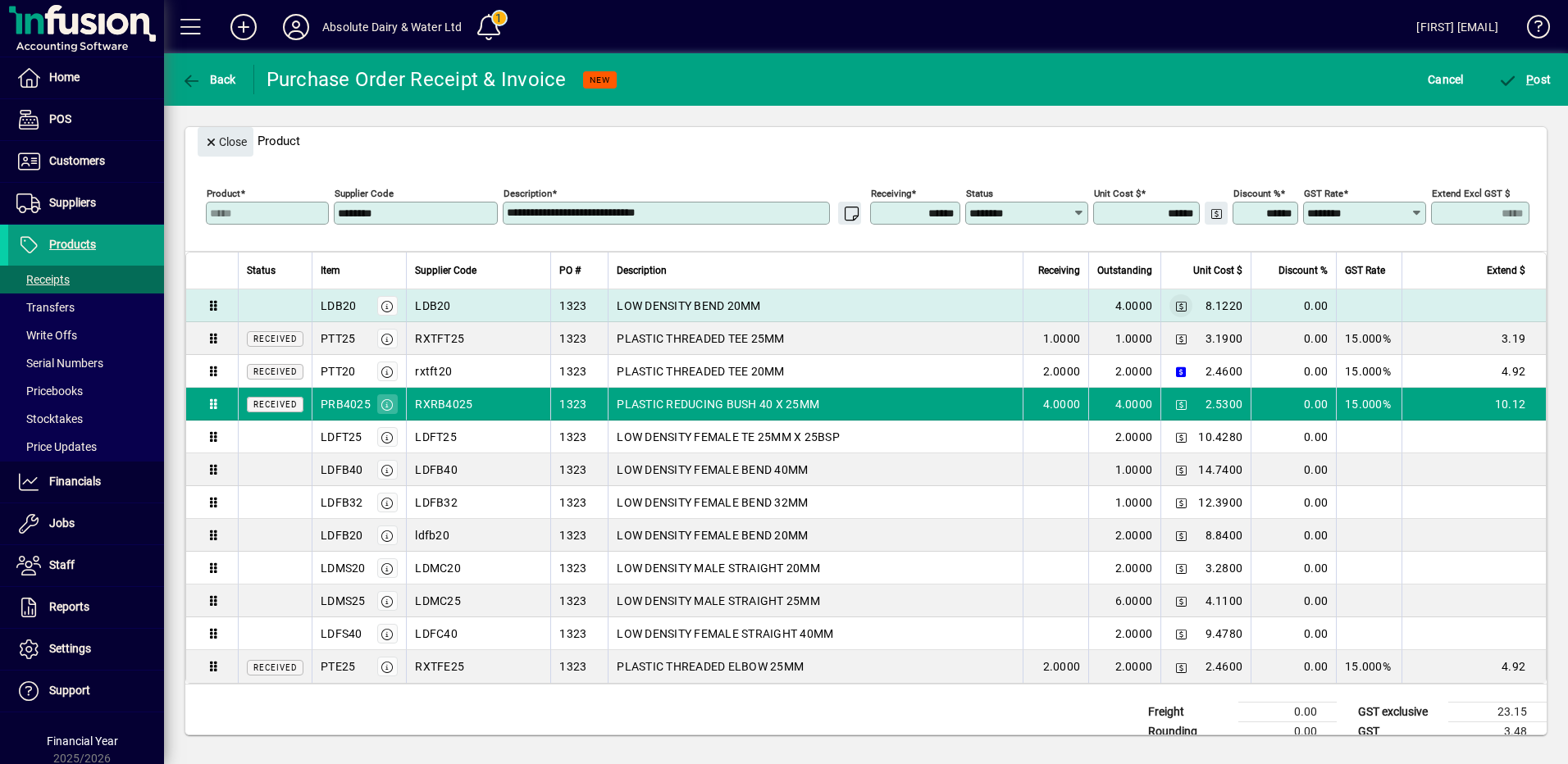 type on "*******" 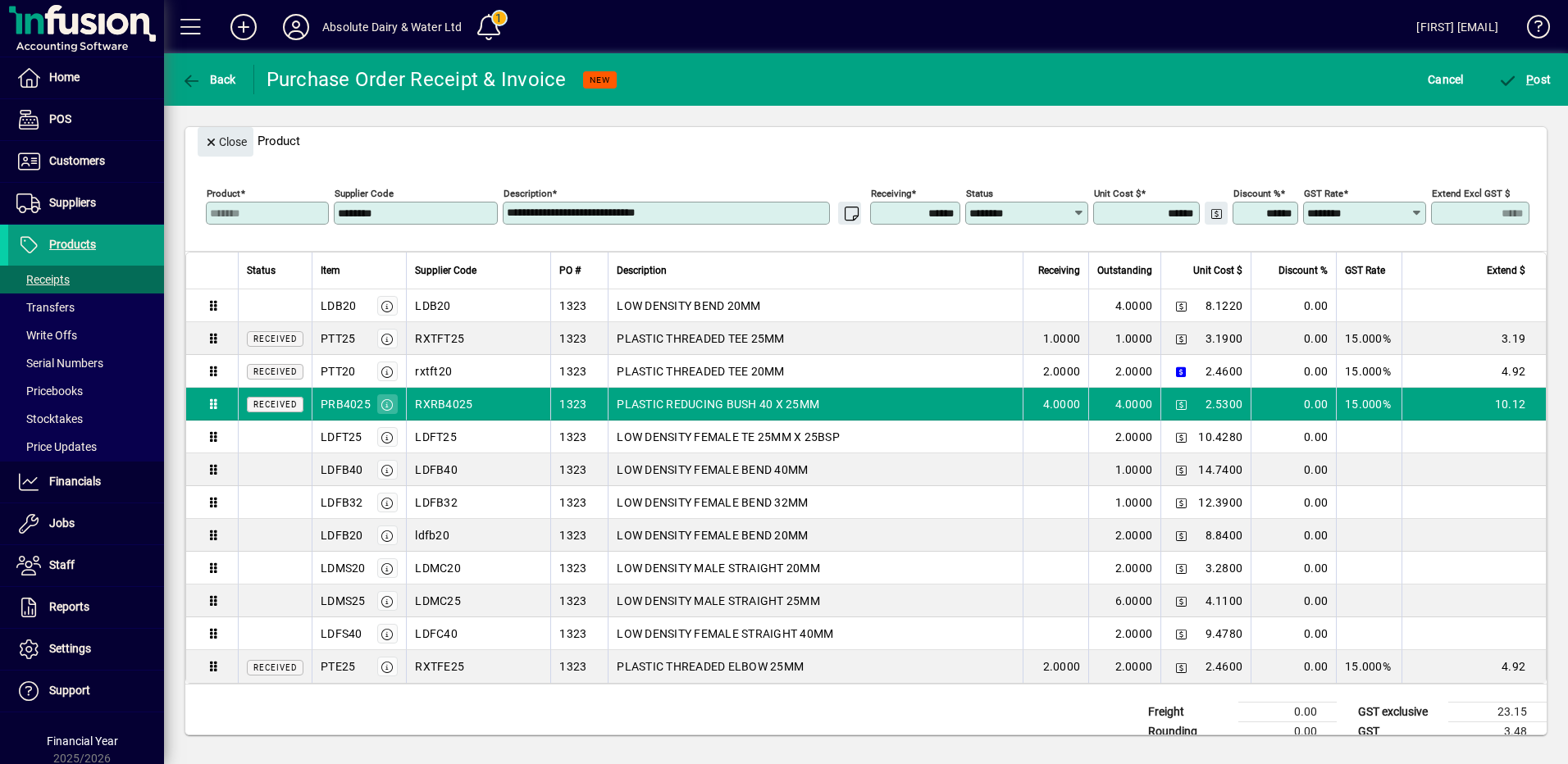 drag, startPoint x: 1137, startPoint y: 213, endPoint x: 1387, endPoint y: 242, distance: 251.67638 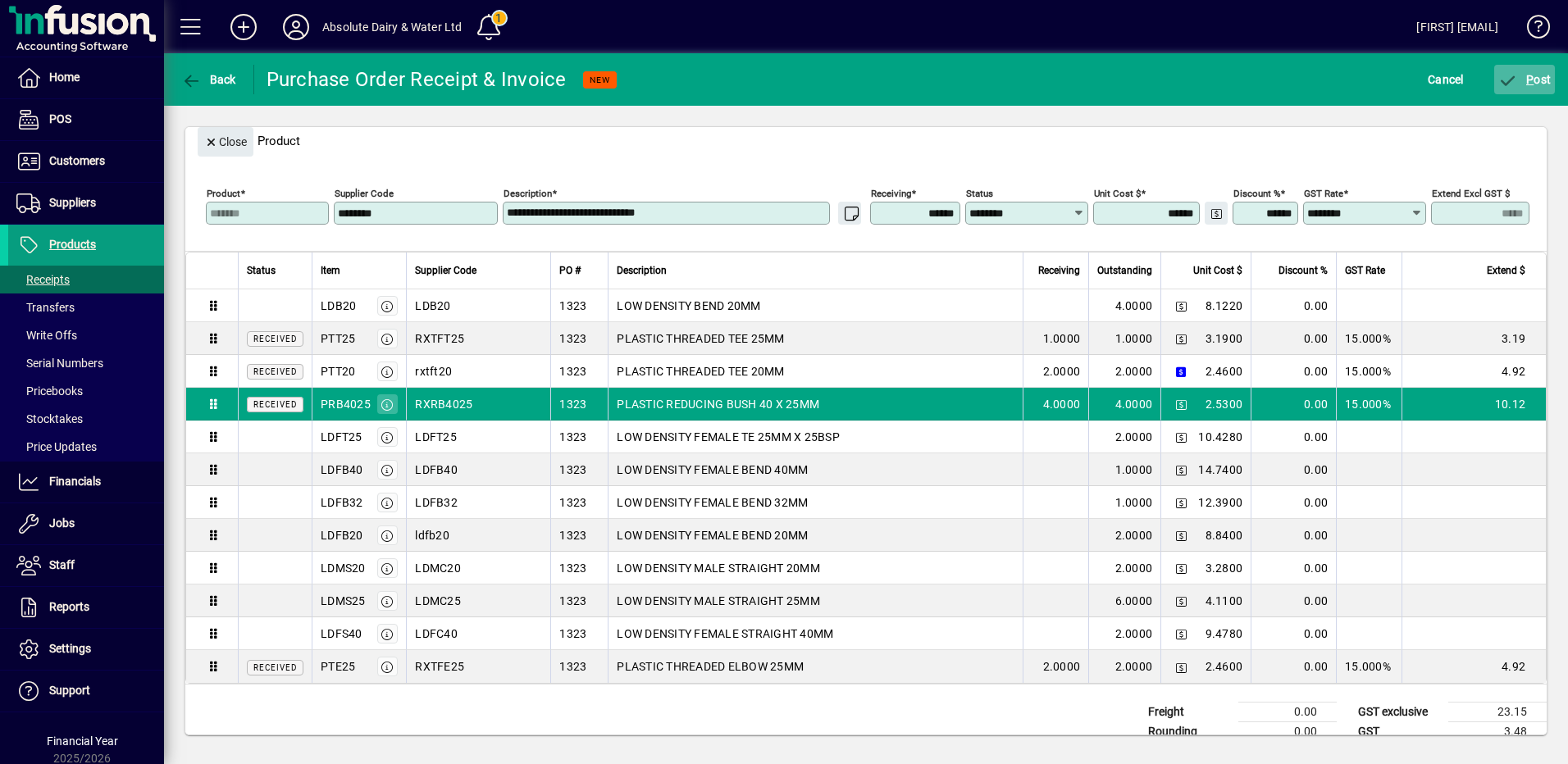 click 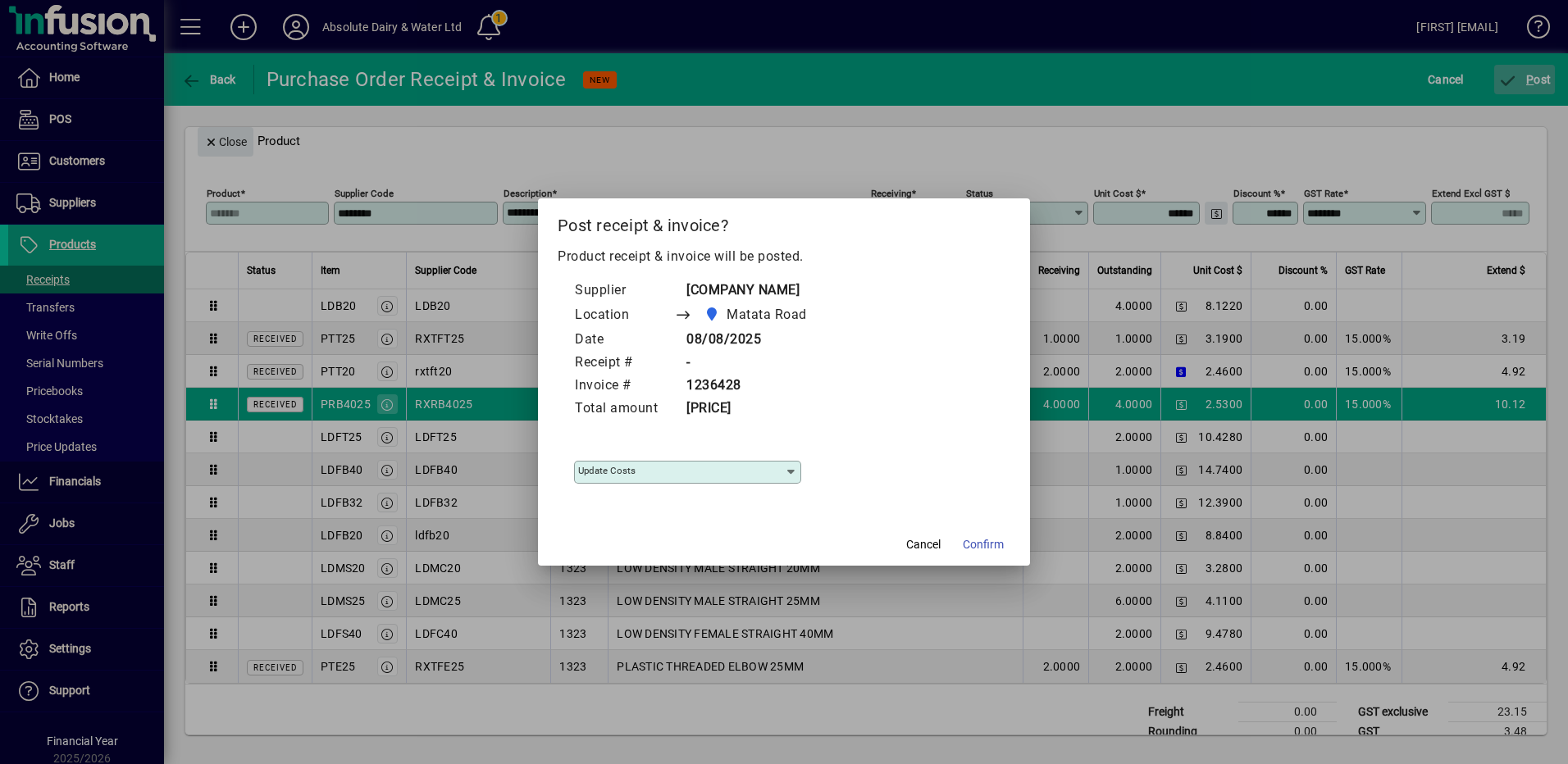 type on "**********" 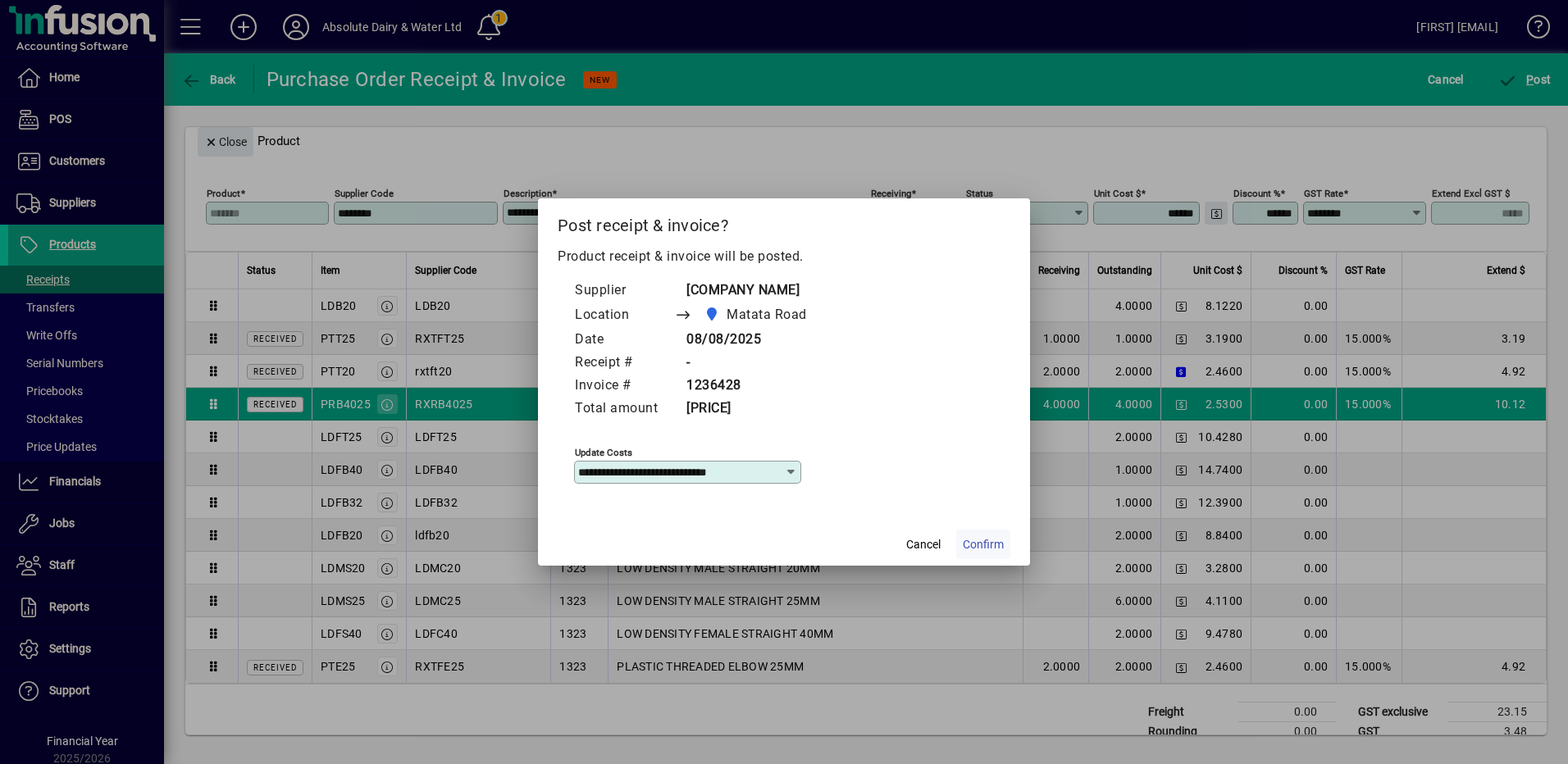 click on "Confirm" 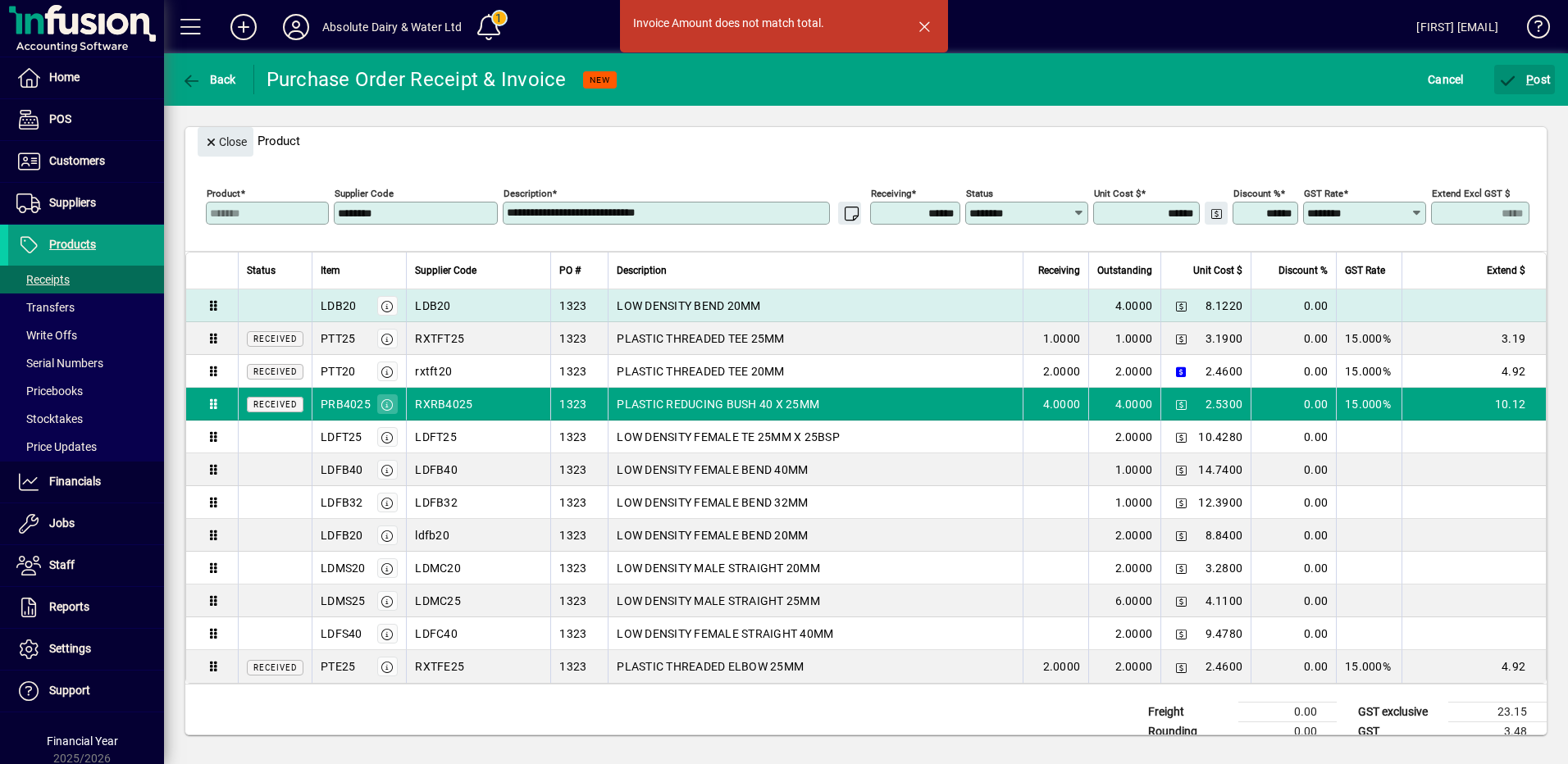 scroll, scrollTop: 0, scrollLeft: 0, axis: both 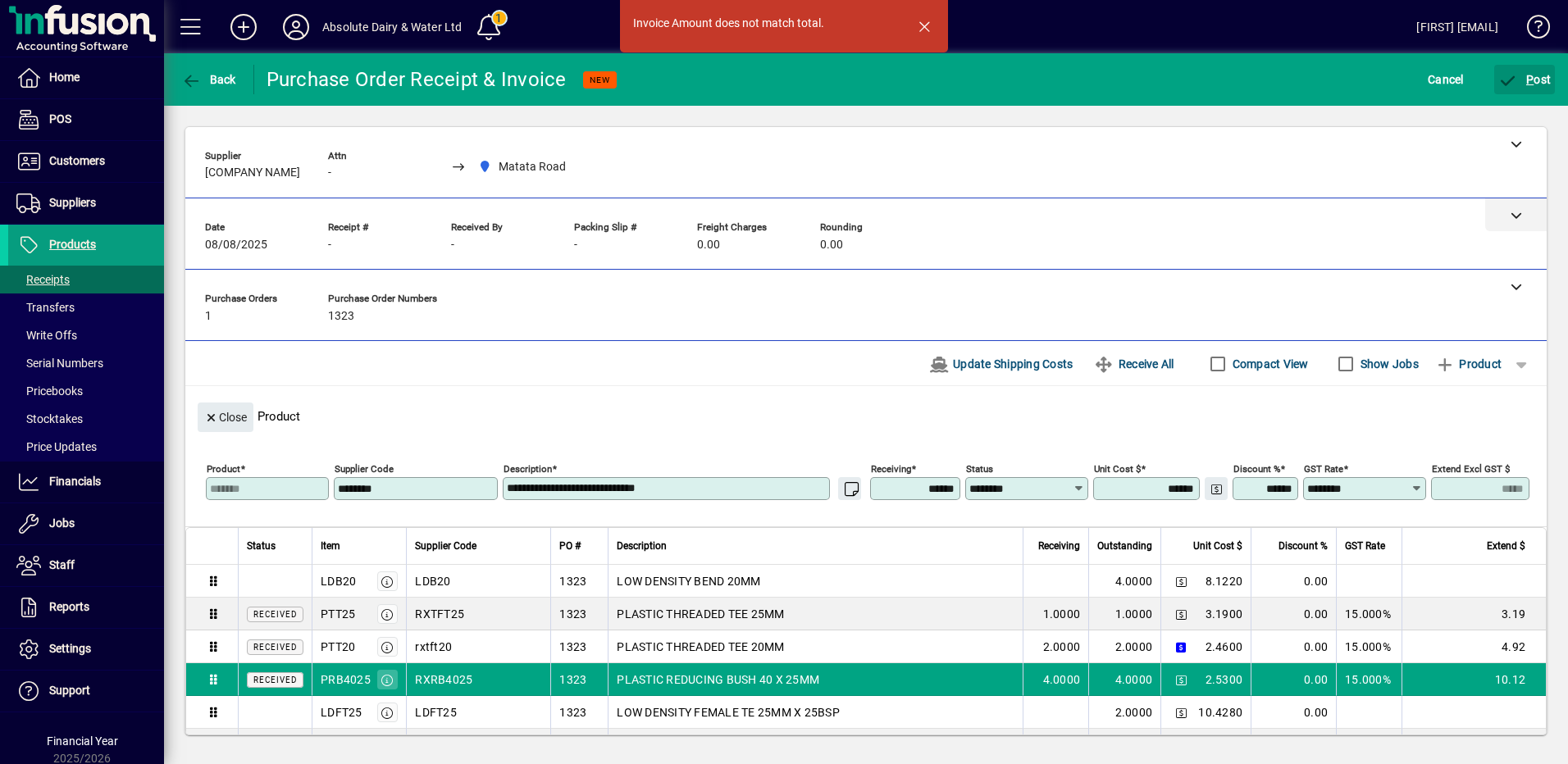 click 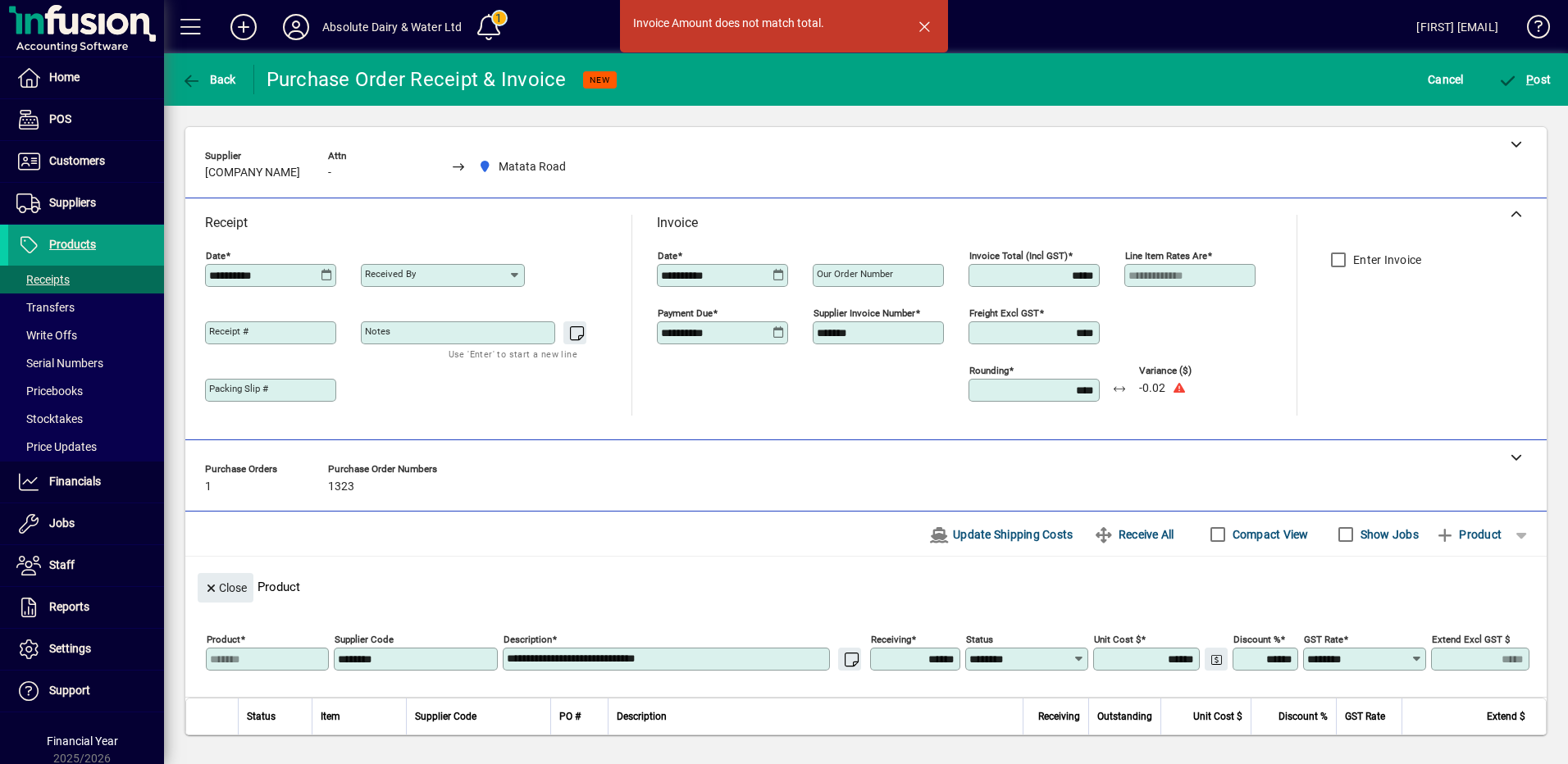 drag, startPoint x: 1061, startPoint y: 390, endPoint x: 1139, endPoint y: 394, distance: 78.102497 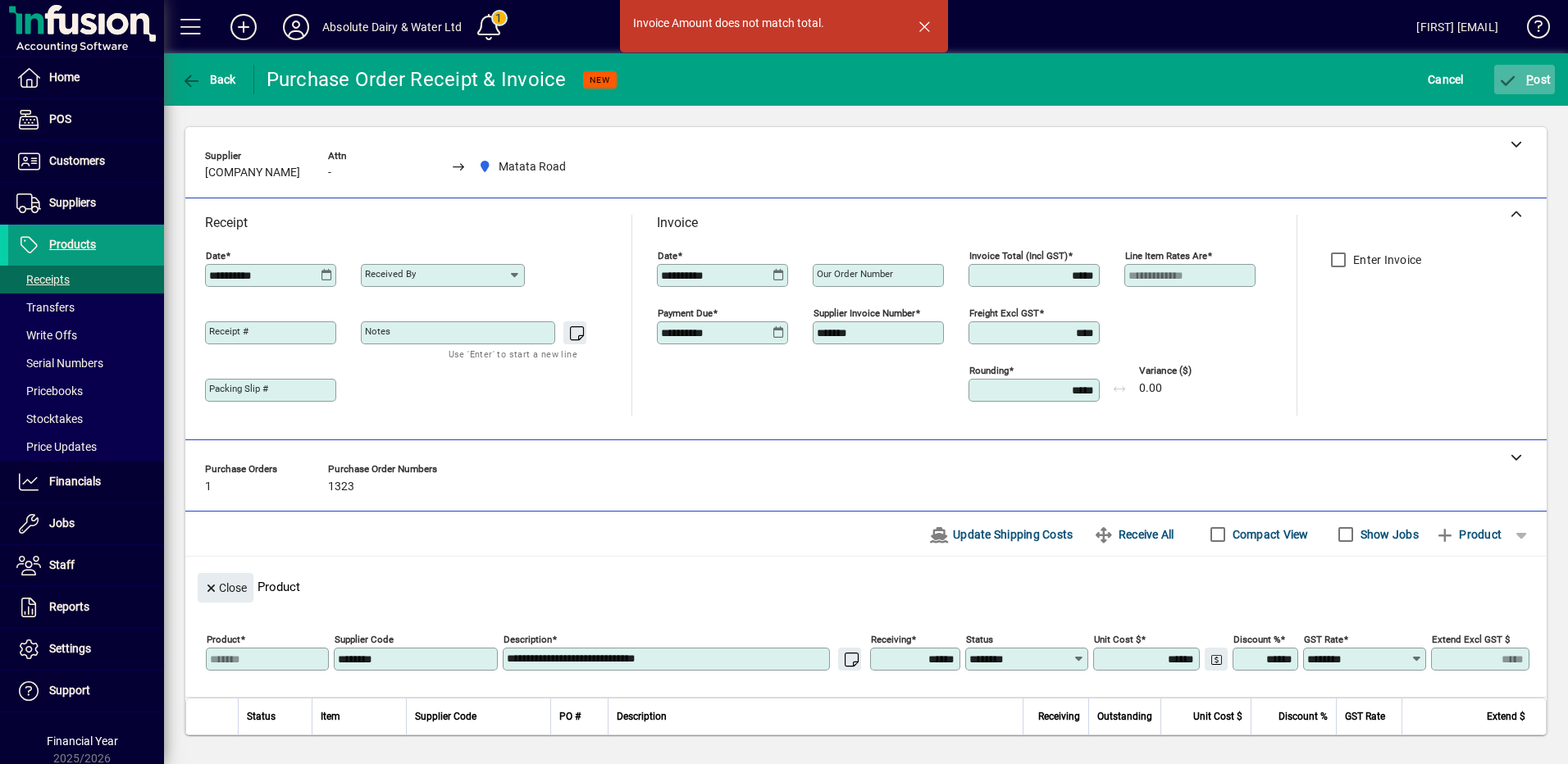 type on "*****" 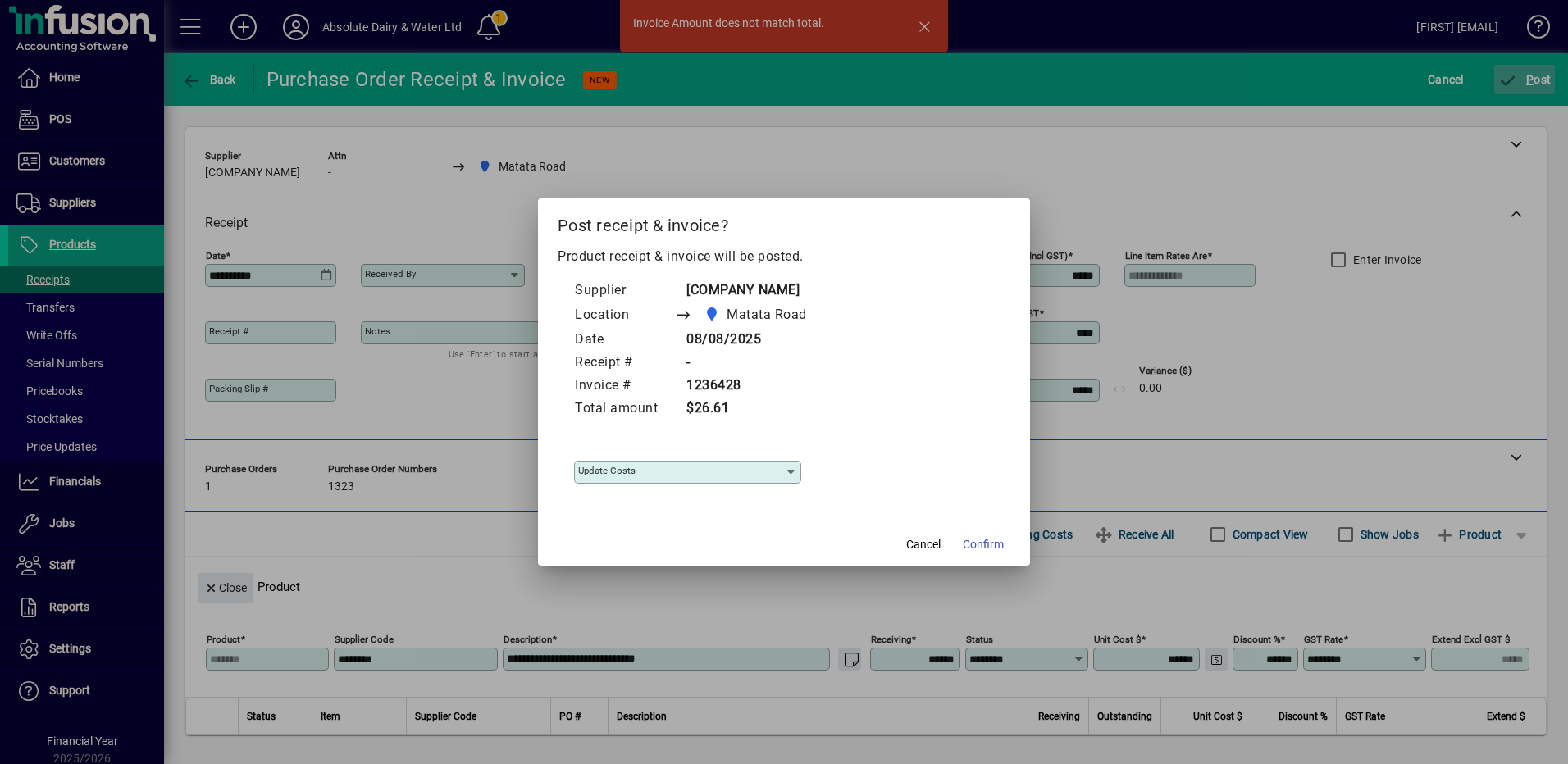 type on "**********" 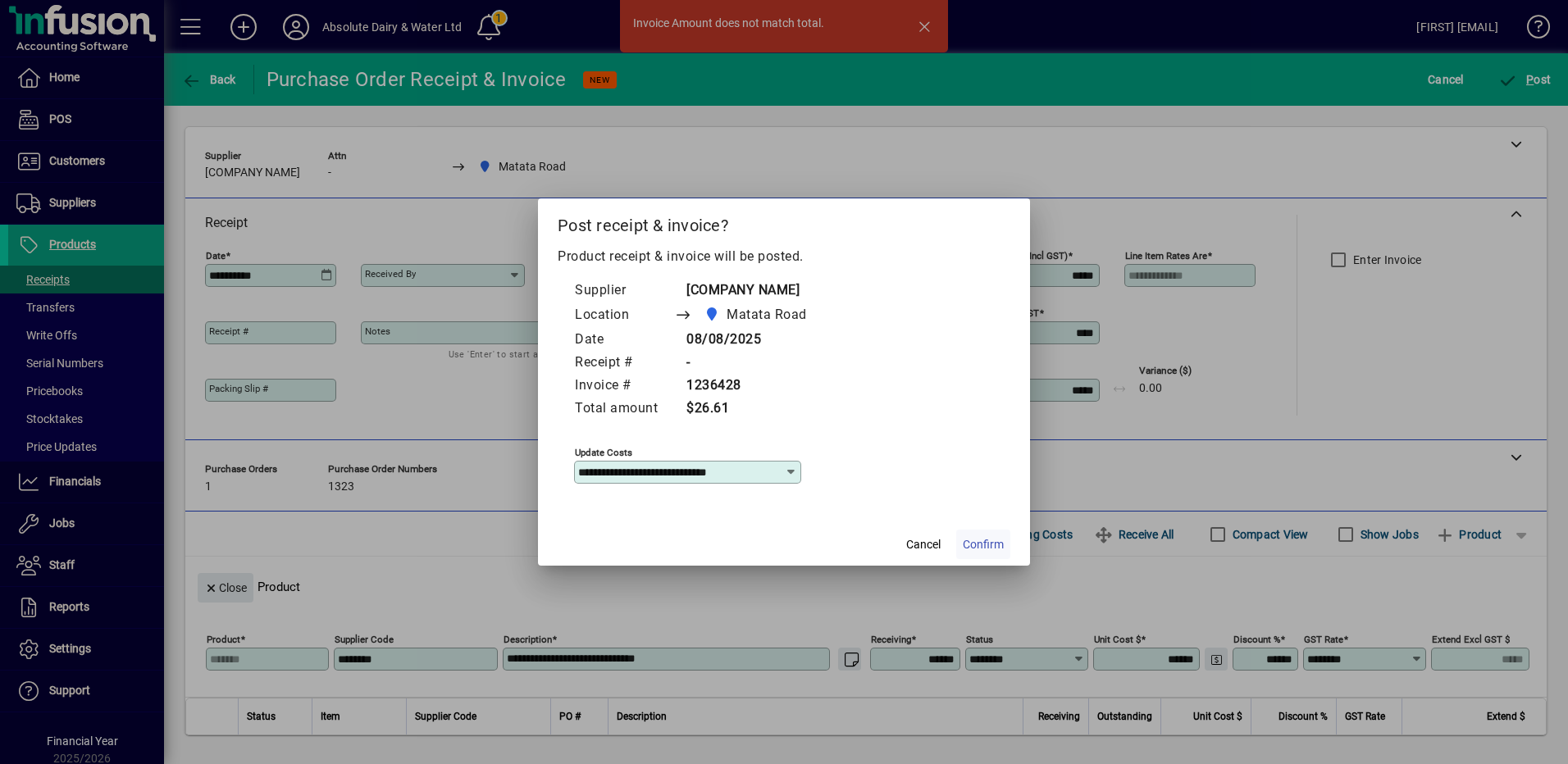 click on "Confirm" 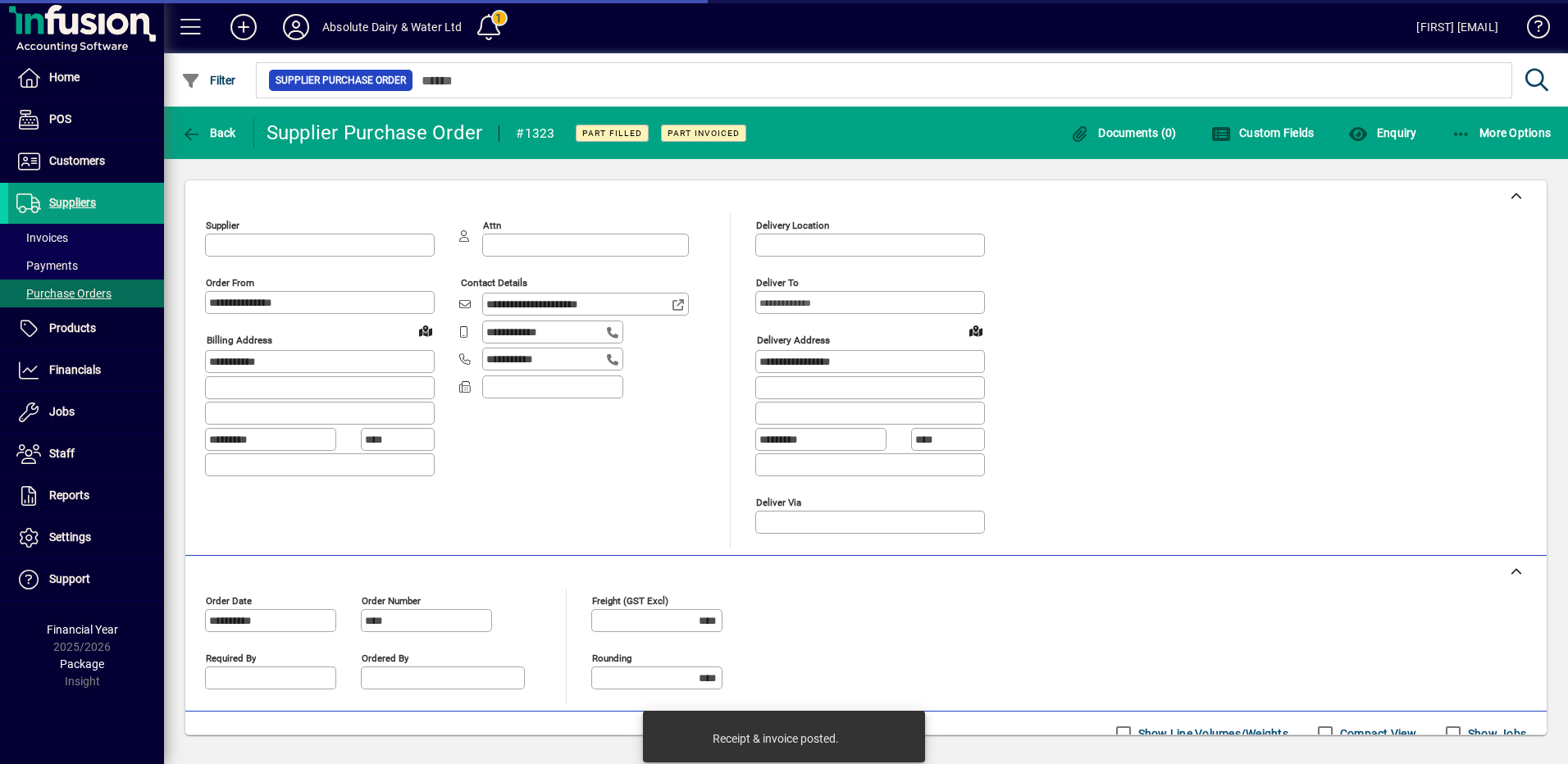 type on "**********" 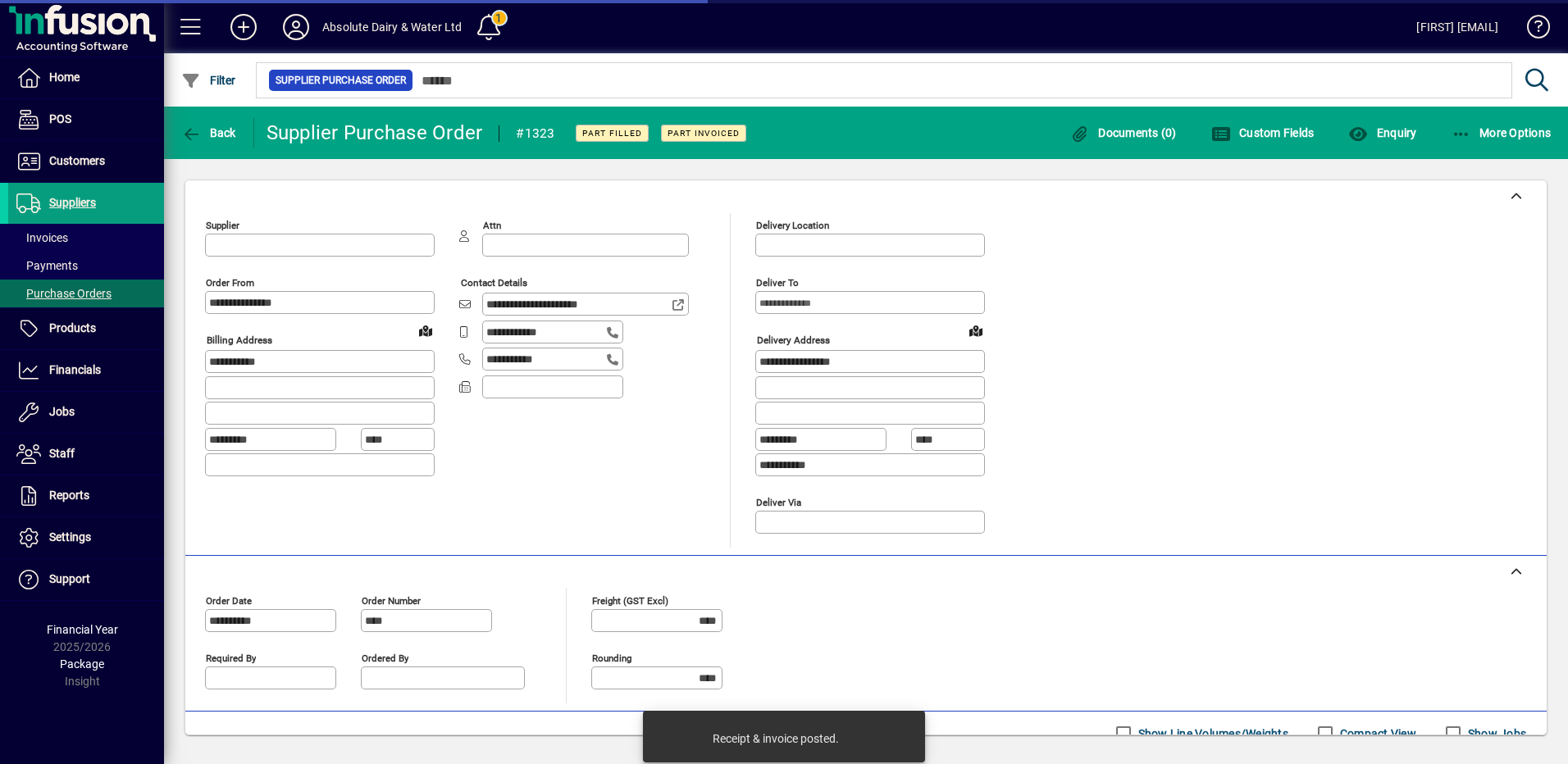 type on "**********" 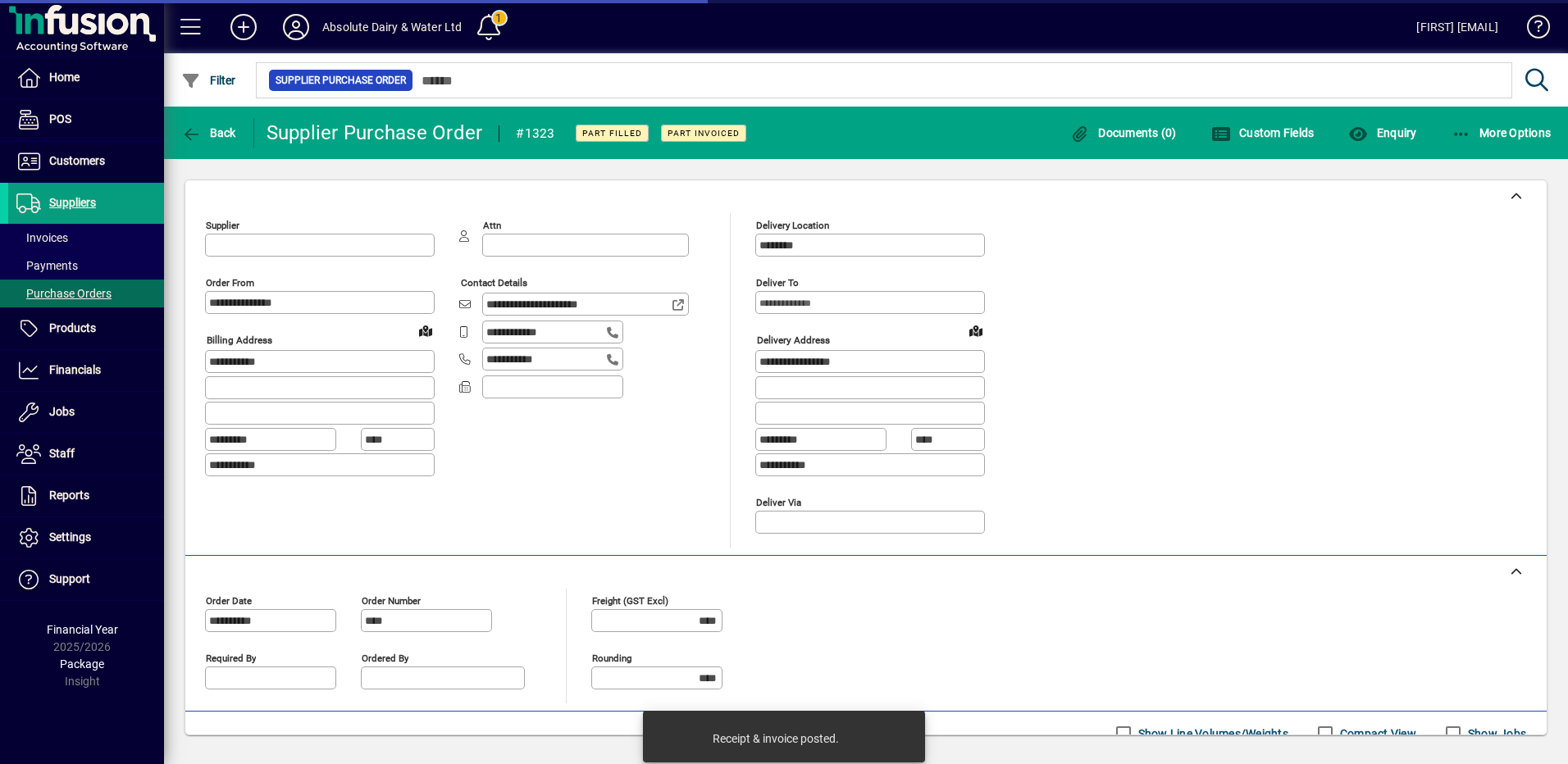 type on "**********" 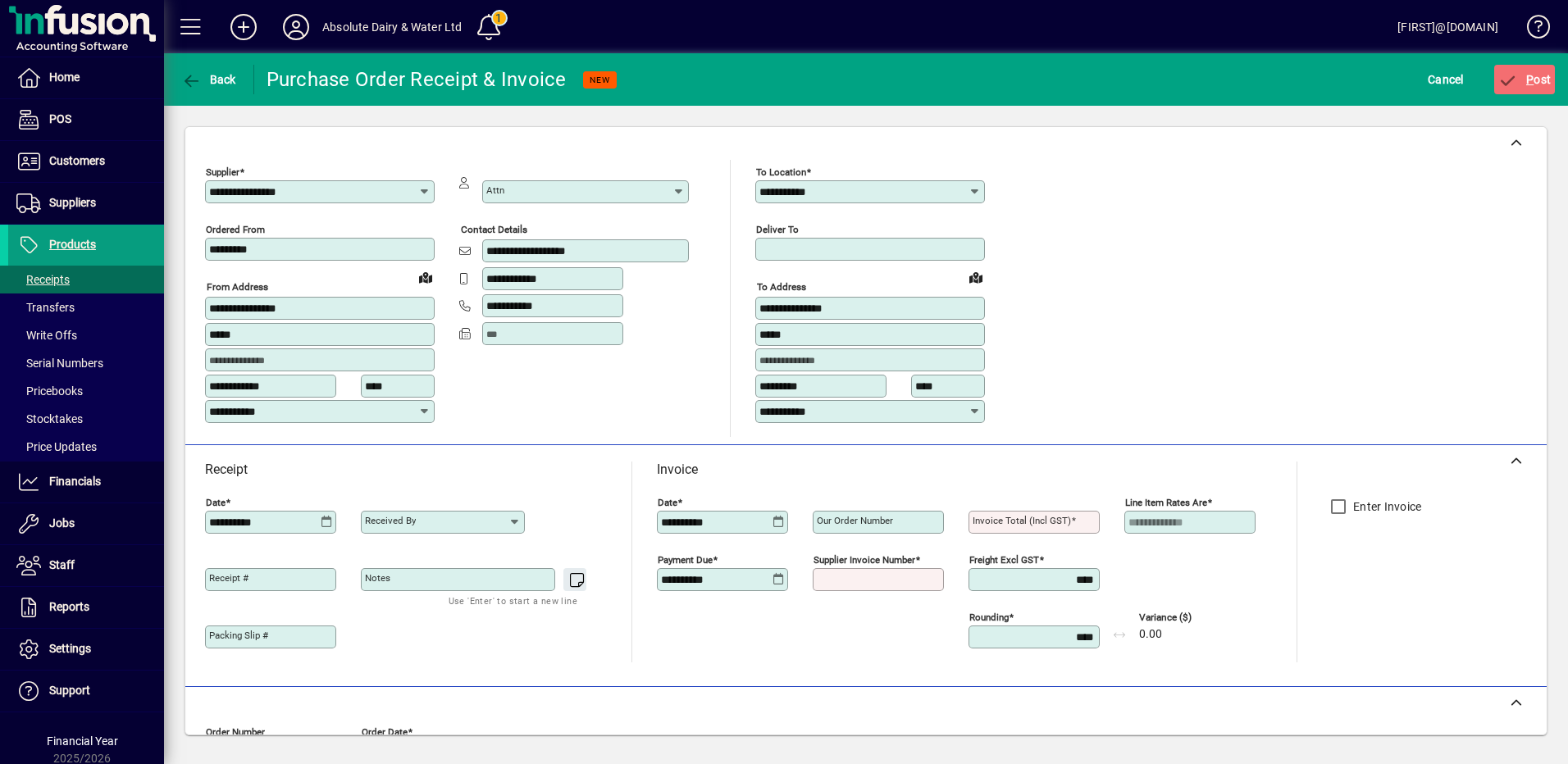 scroll, scrollTop: 0, scrollLeft: 0, axis: both 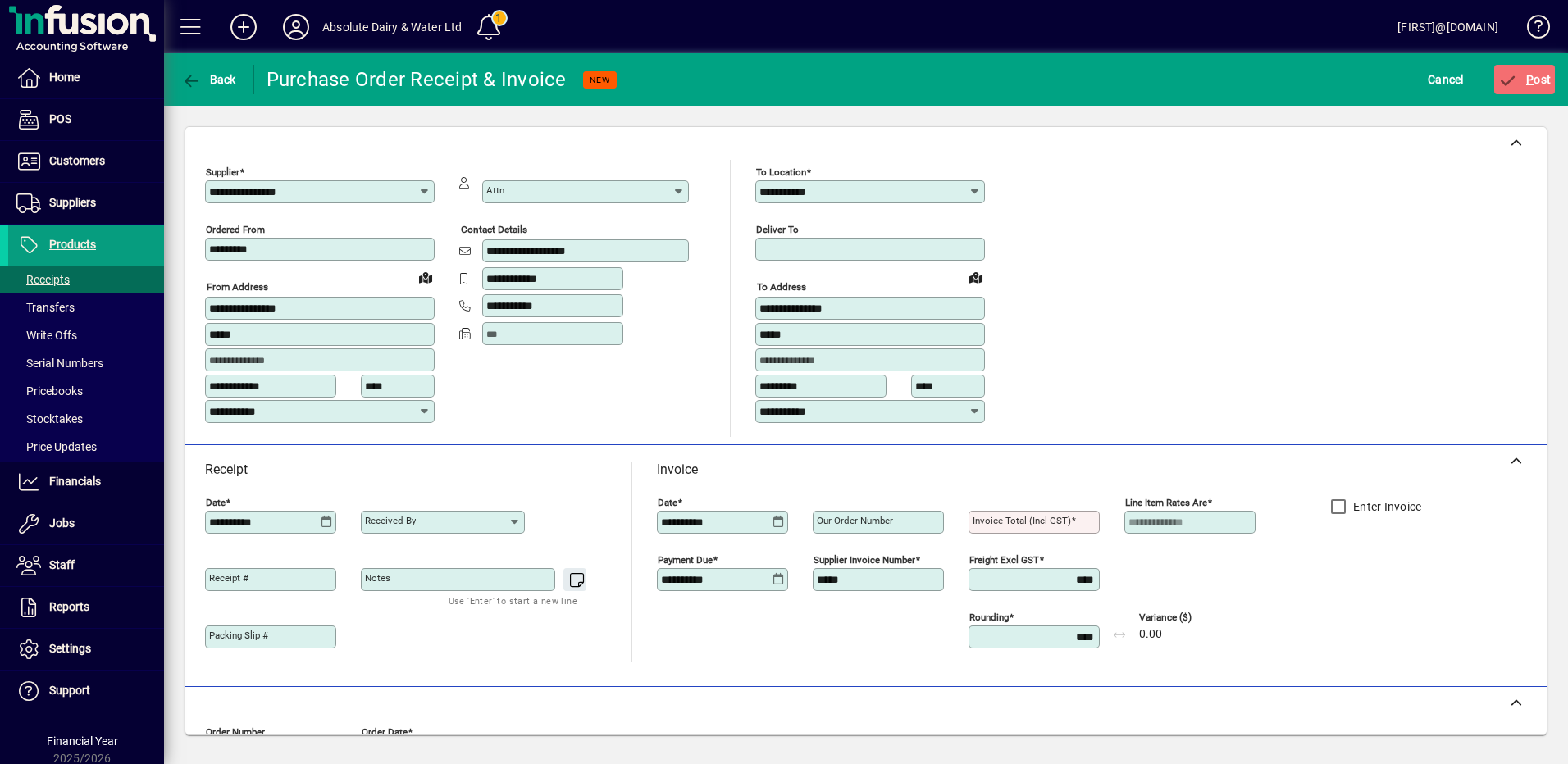 type on "*****" 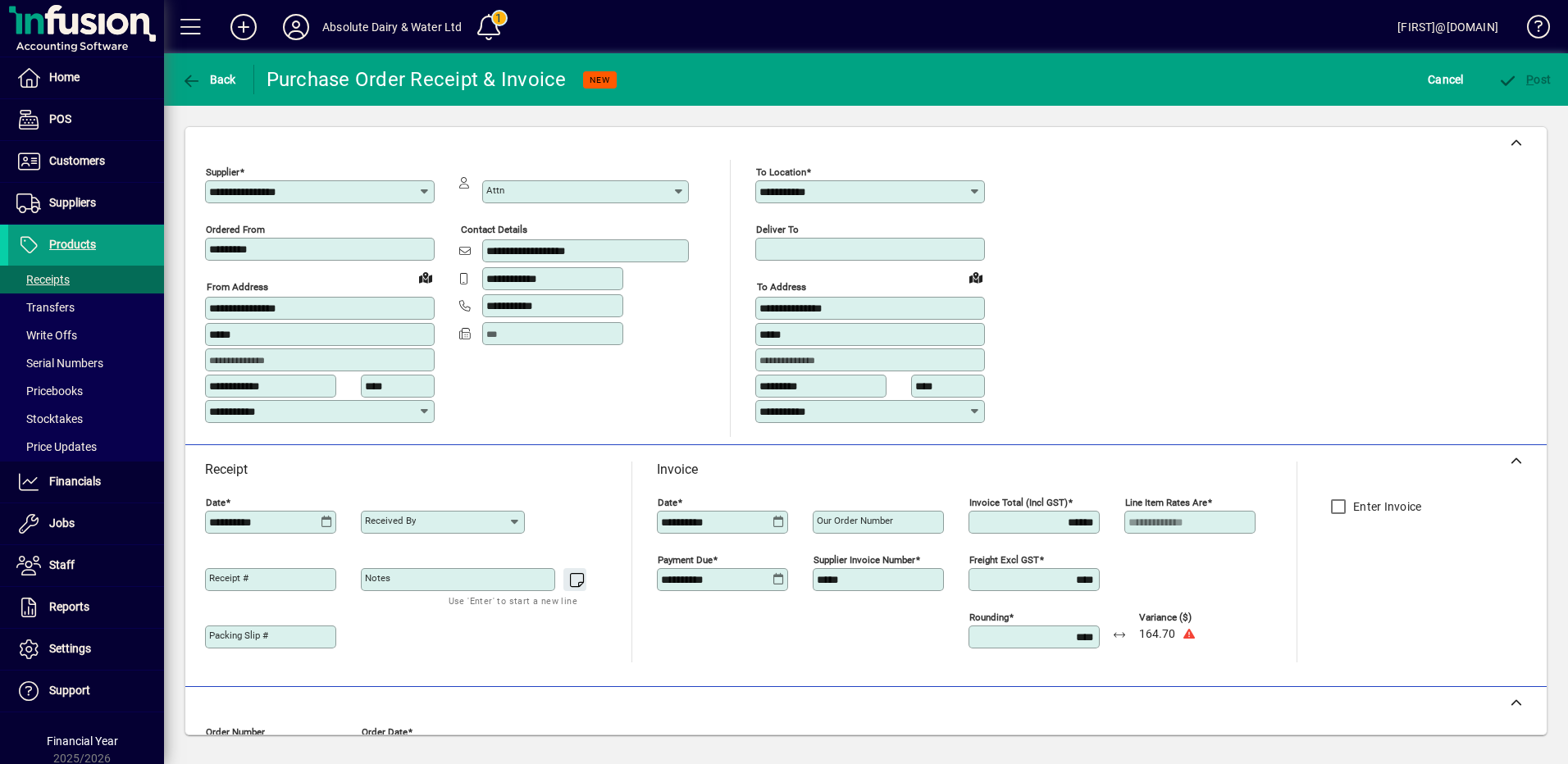 type on "******" 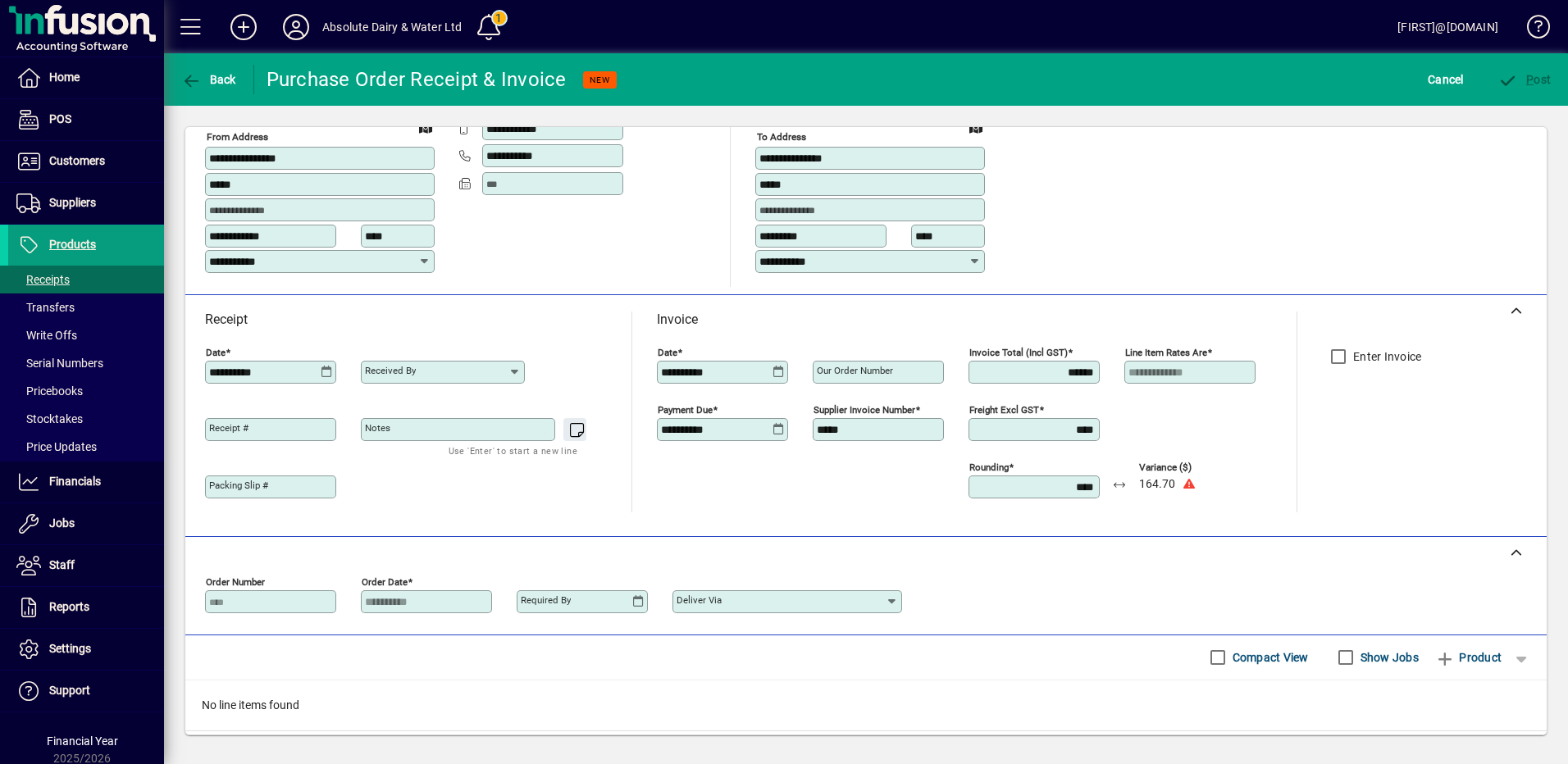 scroll, scrollTop: 239, scrollLeft: 0, axis: vertical 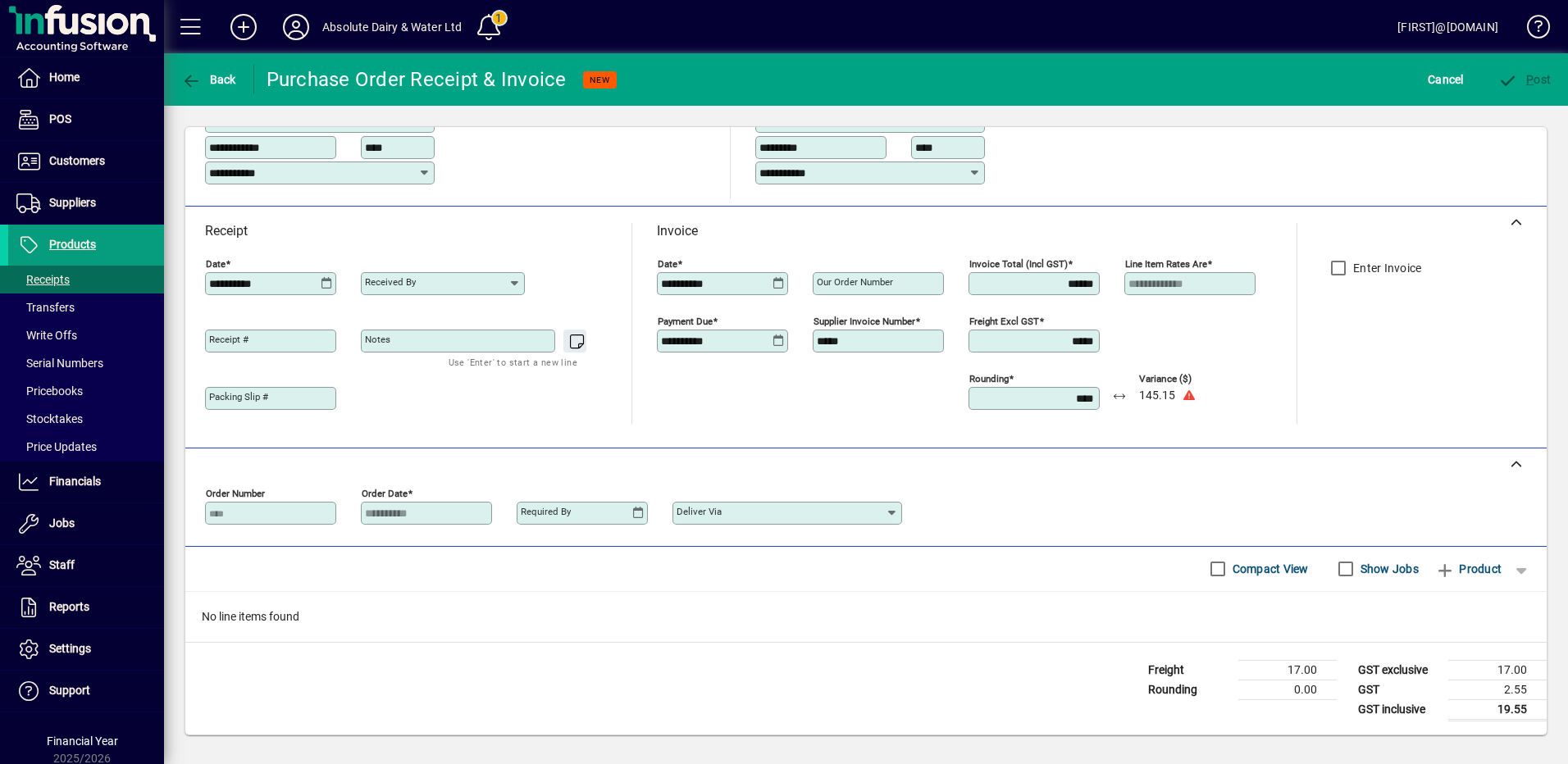 type on "*****" 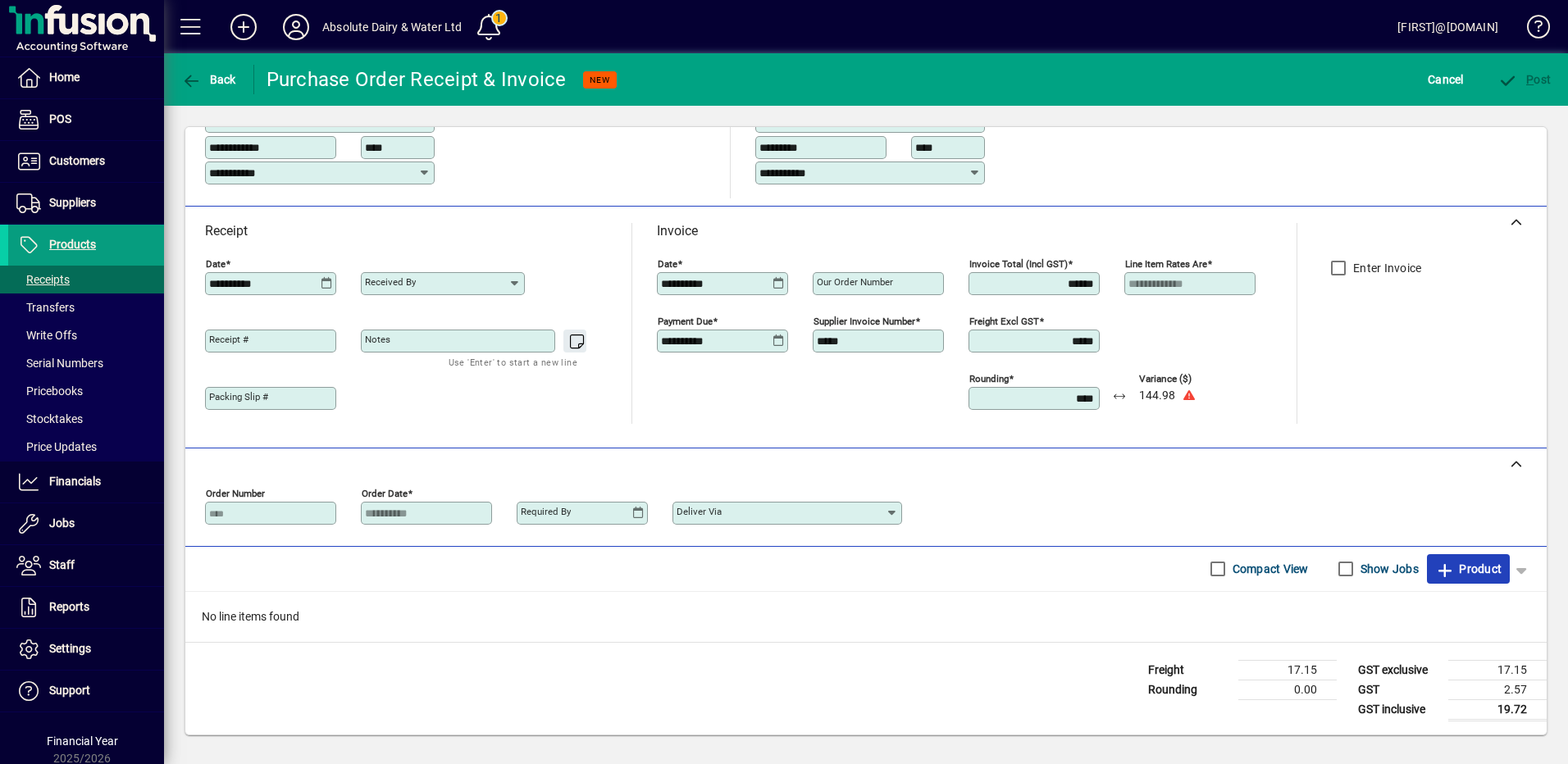 click on "Product" 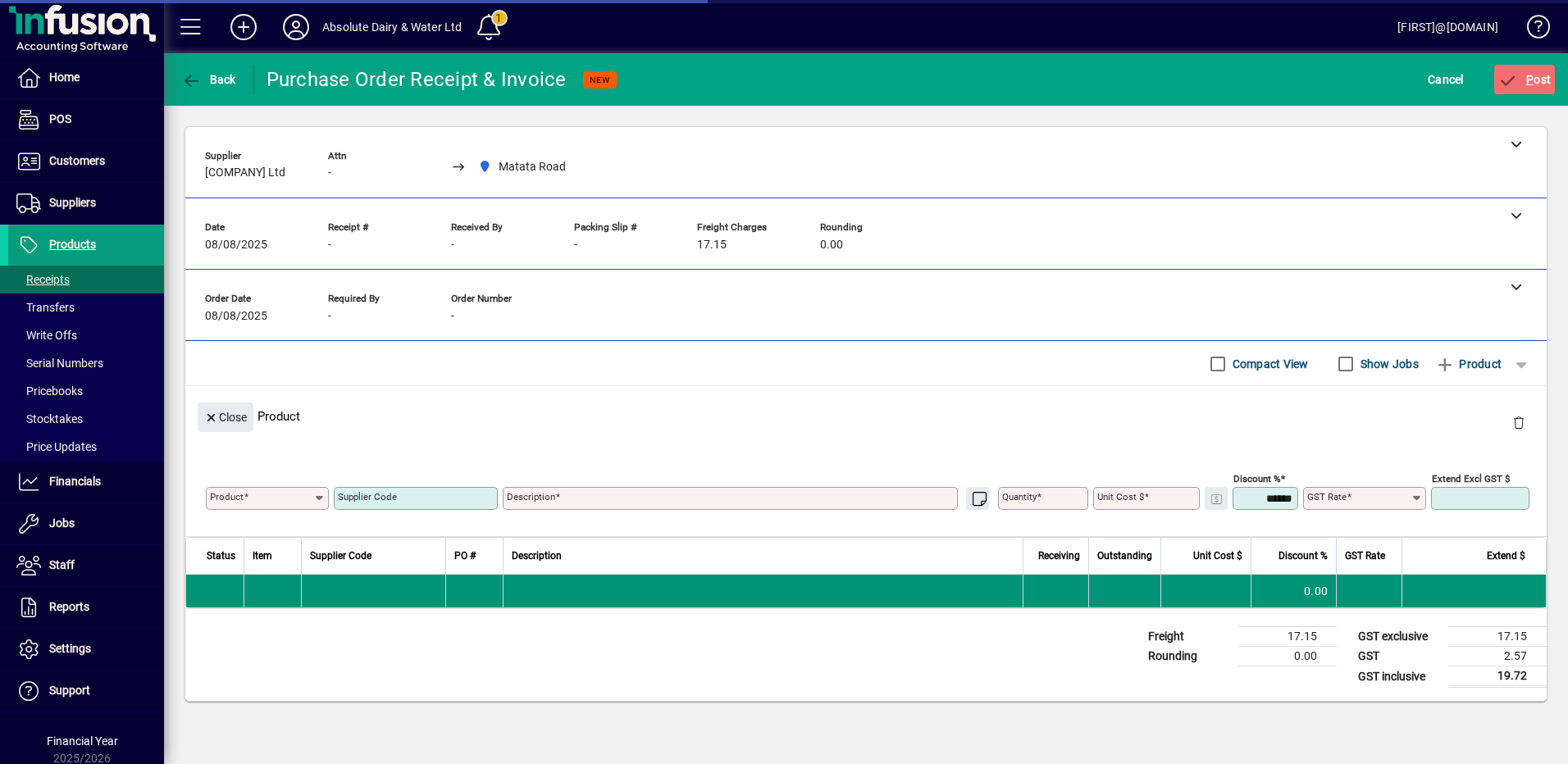 scroll, scrollTop: 0, scrollLeft: 0, axis: both 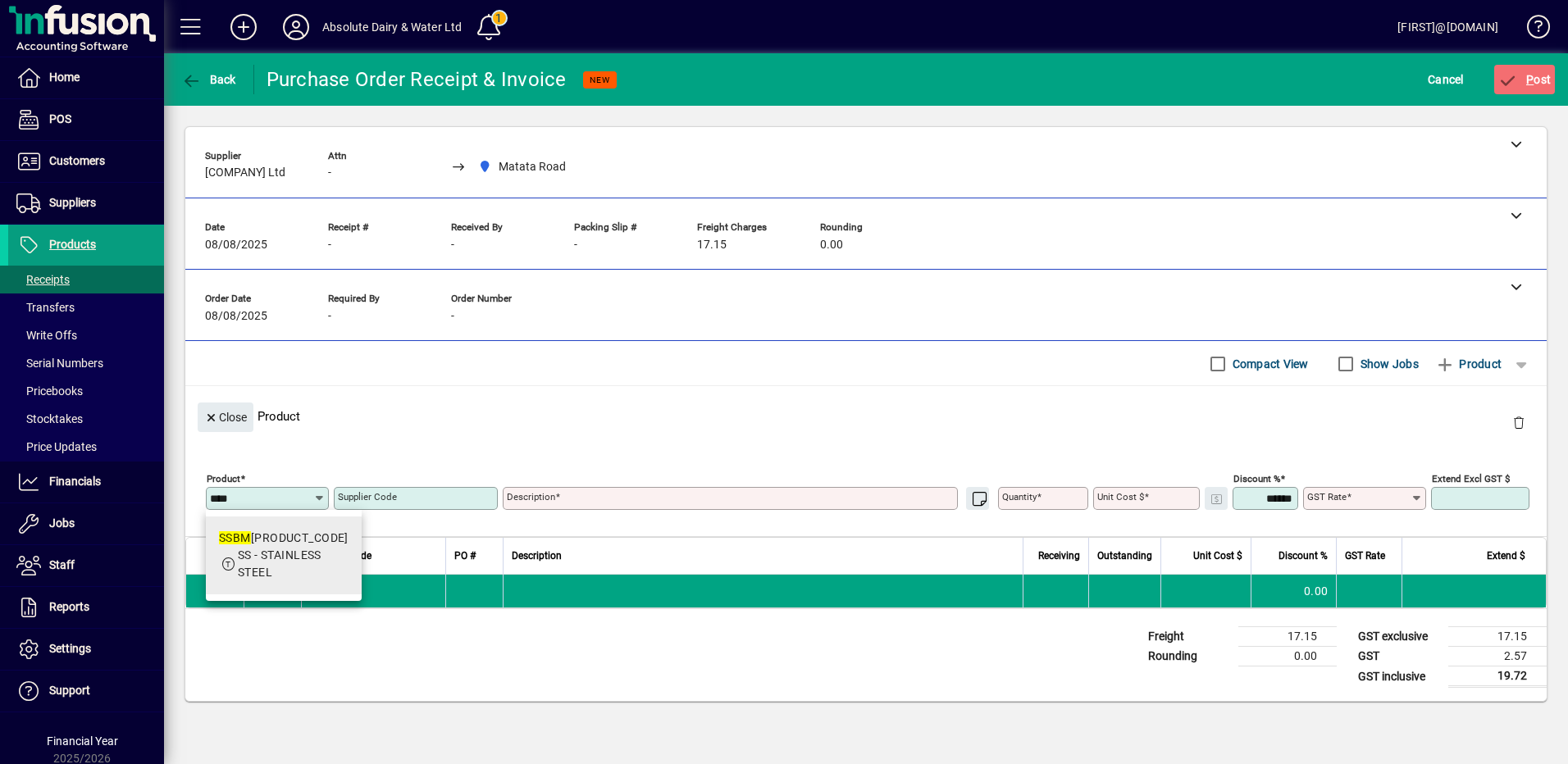 click on "SSBM P76 - SS BOSS MOUNT PLAIN 76MM" at bounding box center (284, 538) 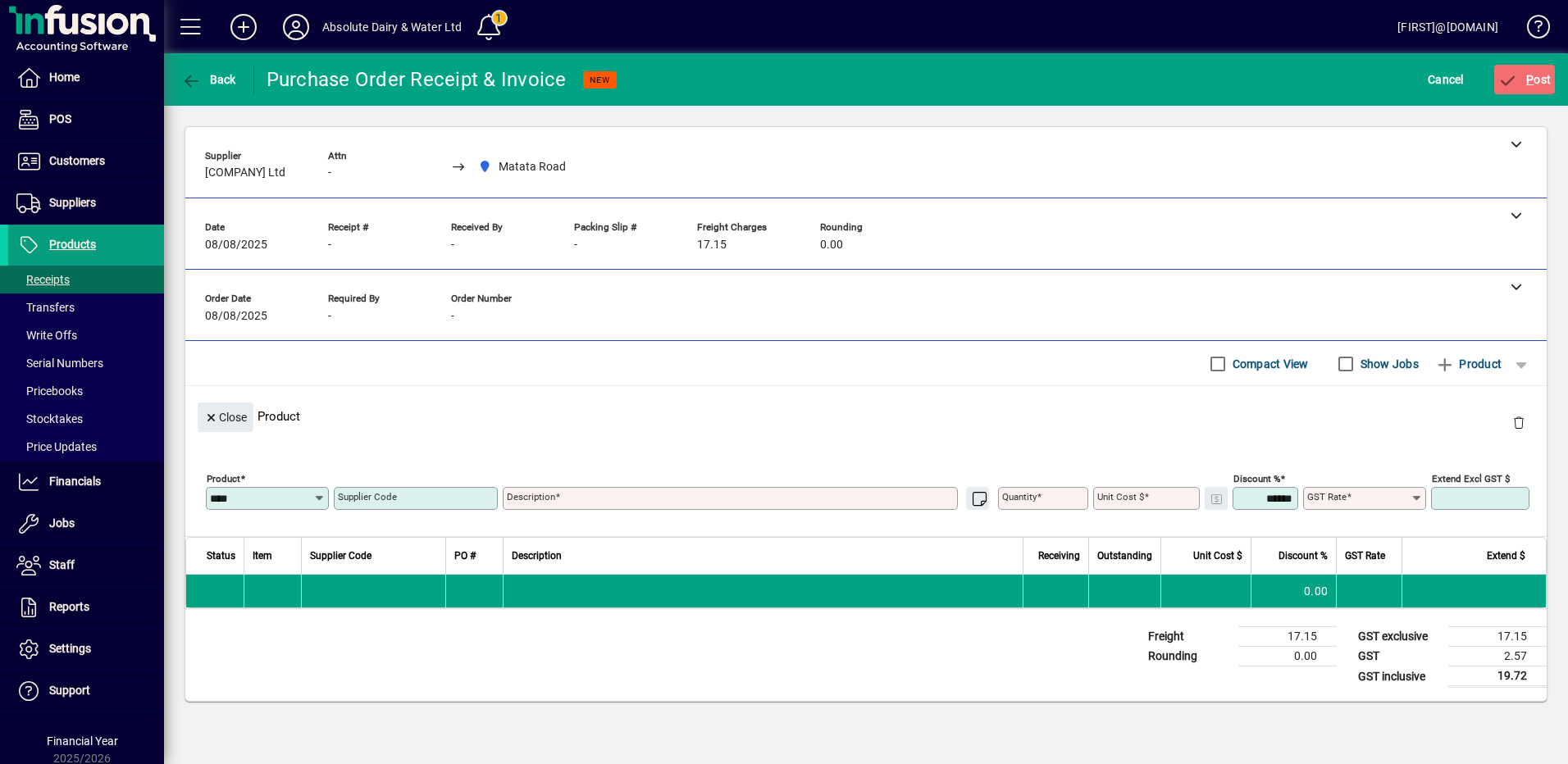 type on "*******" 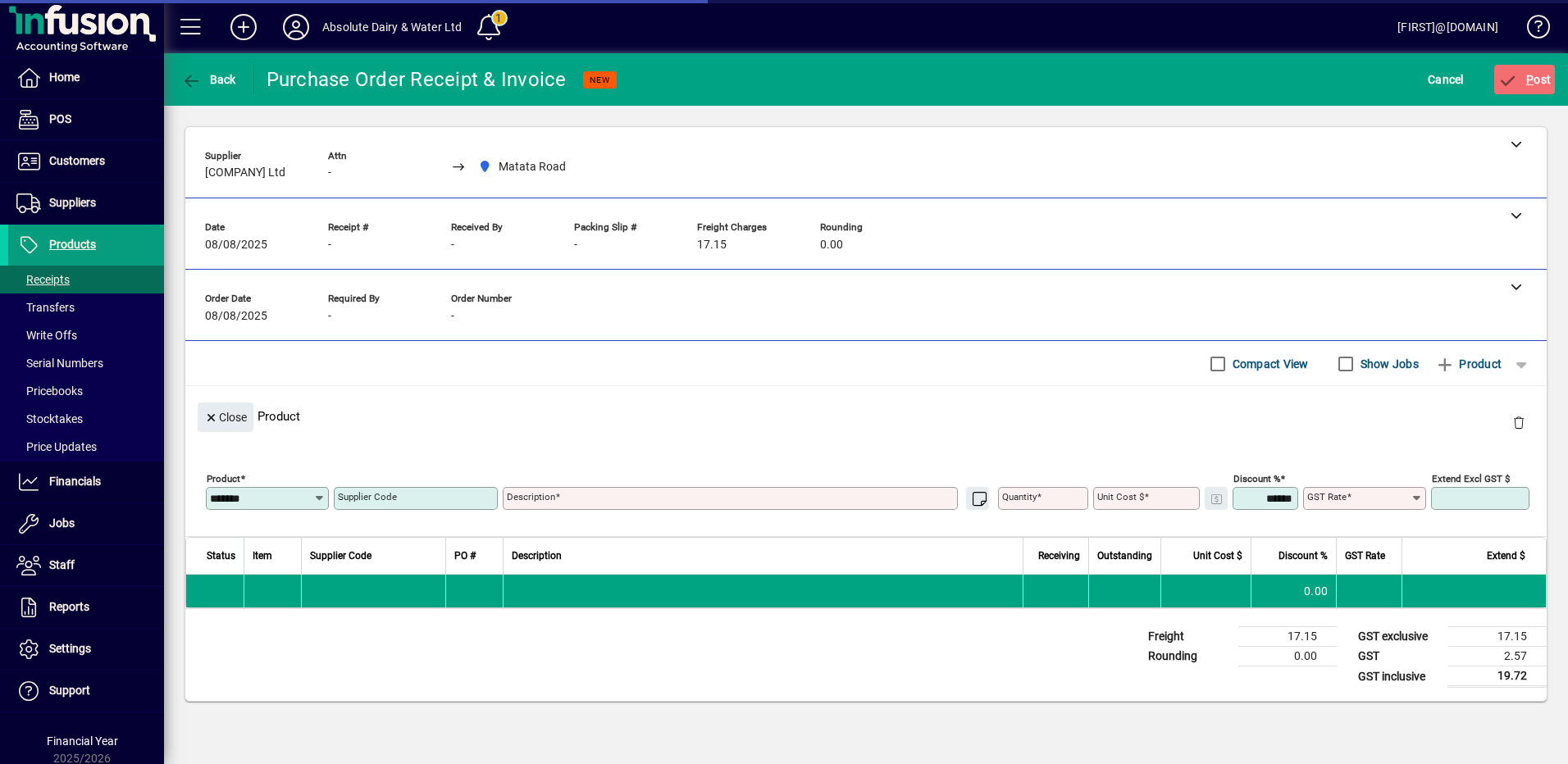 type on "**********" 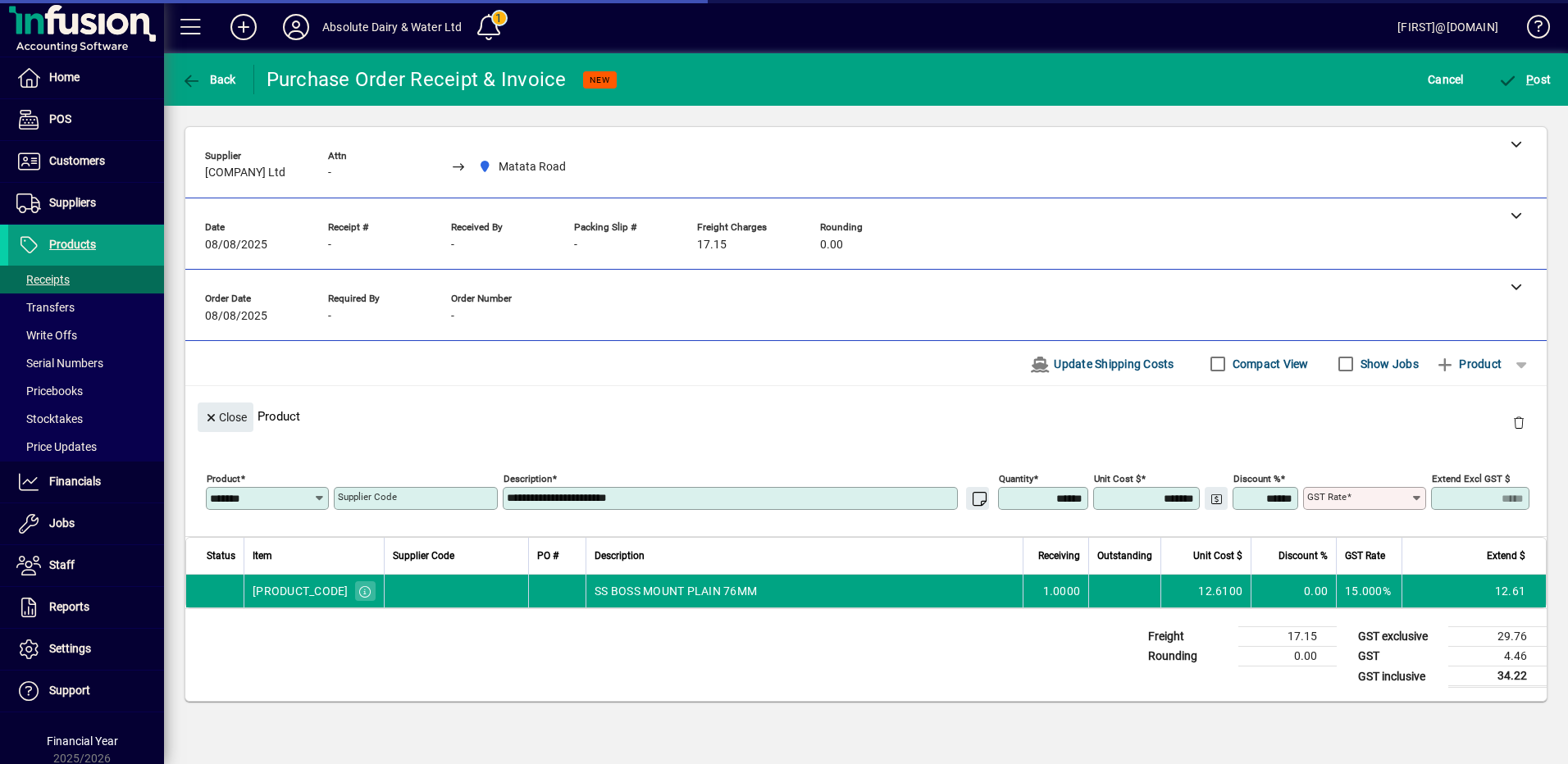 type on "********" 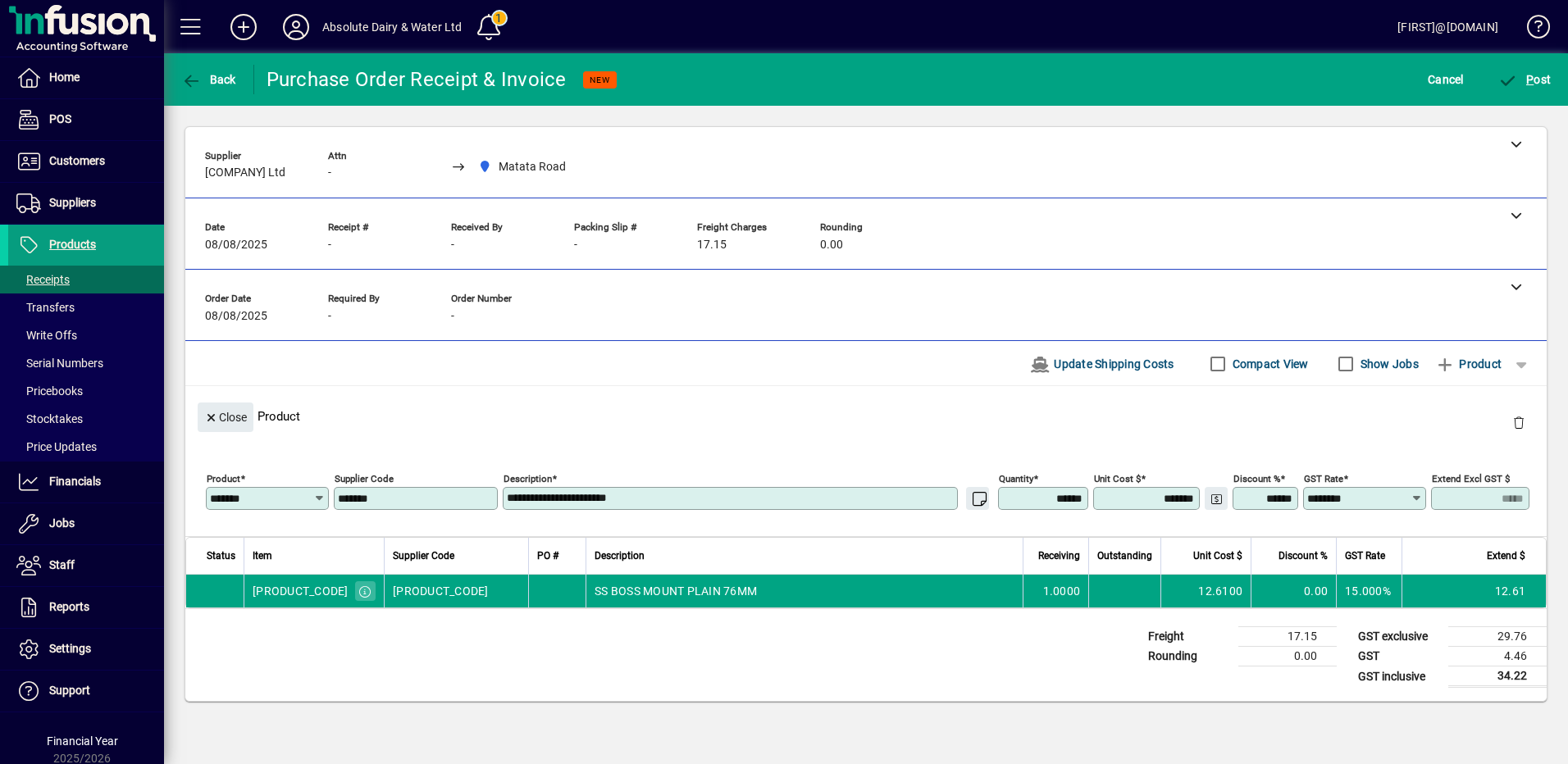 type on "*******" 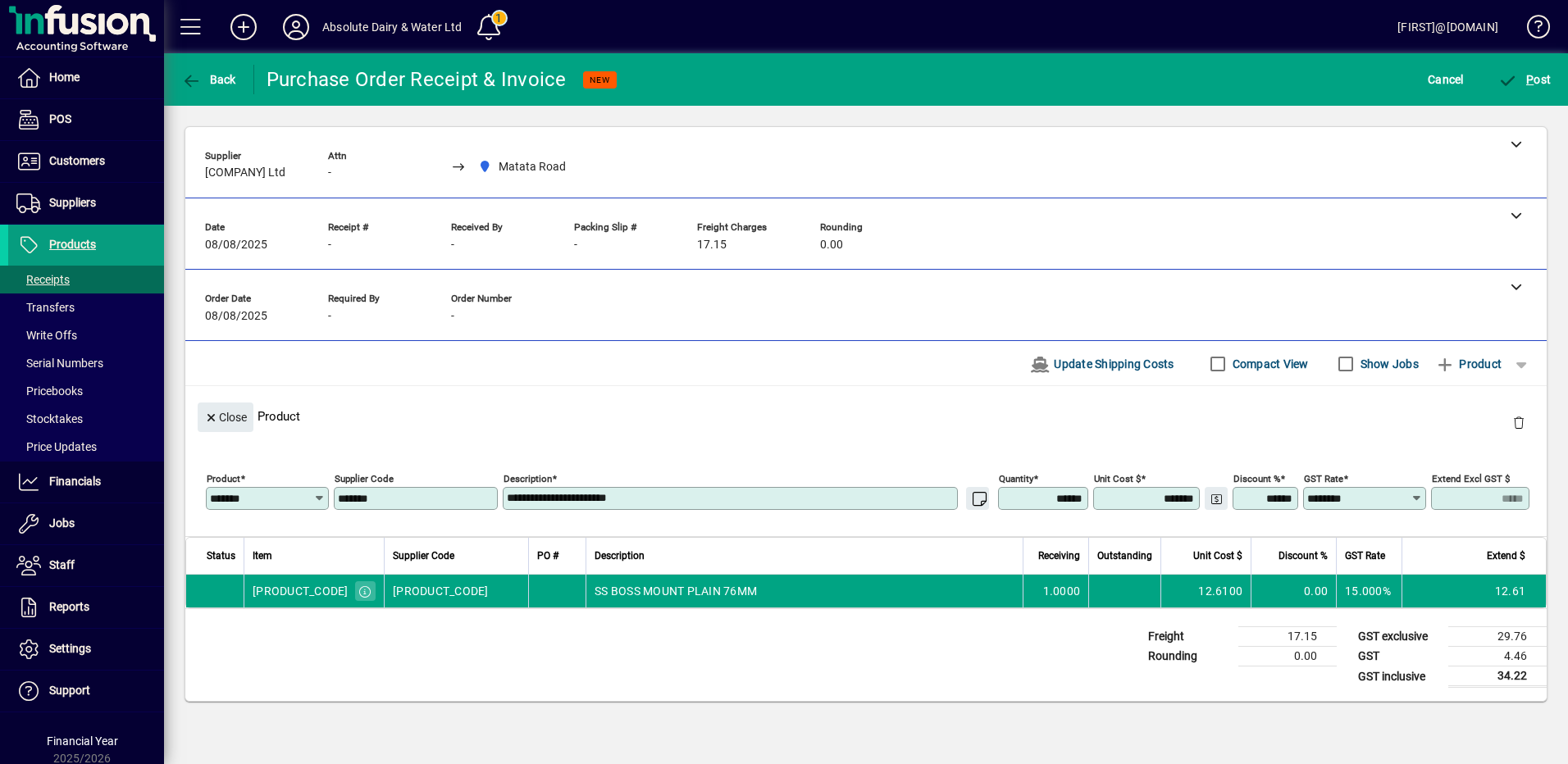 type 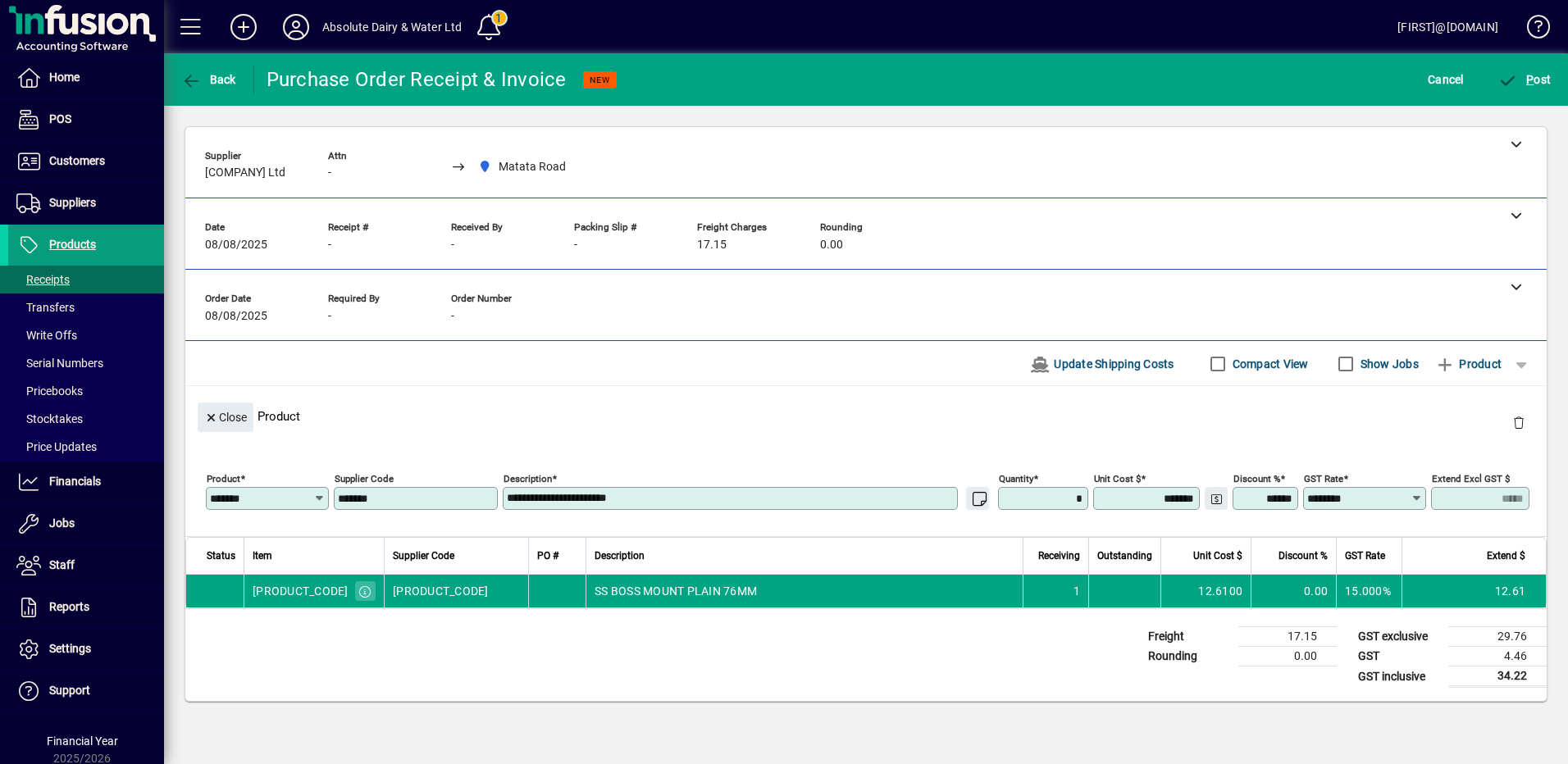 type on "**" 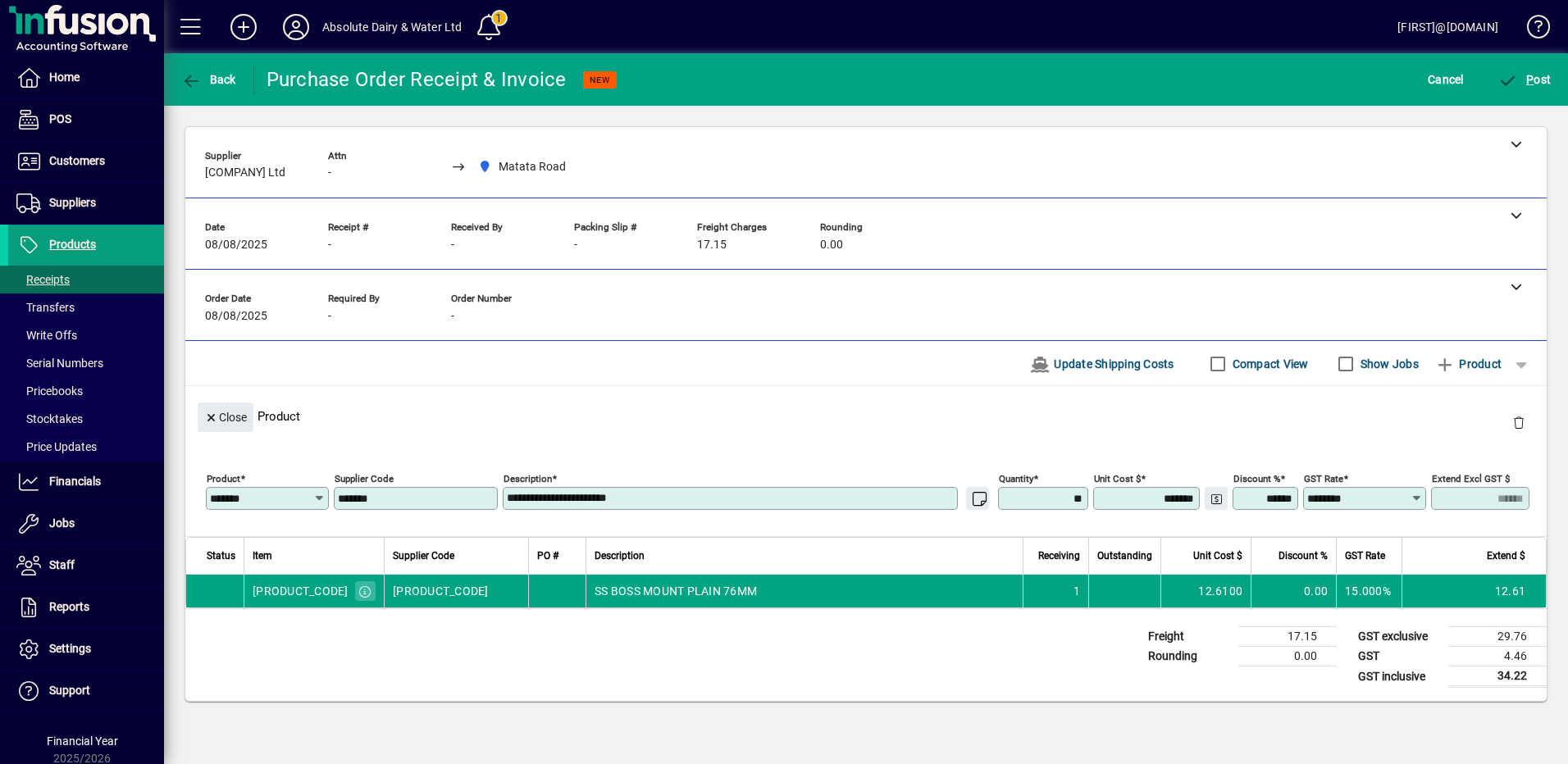 type on "*******" 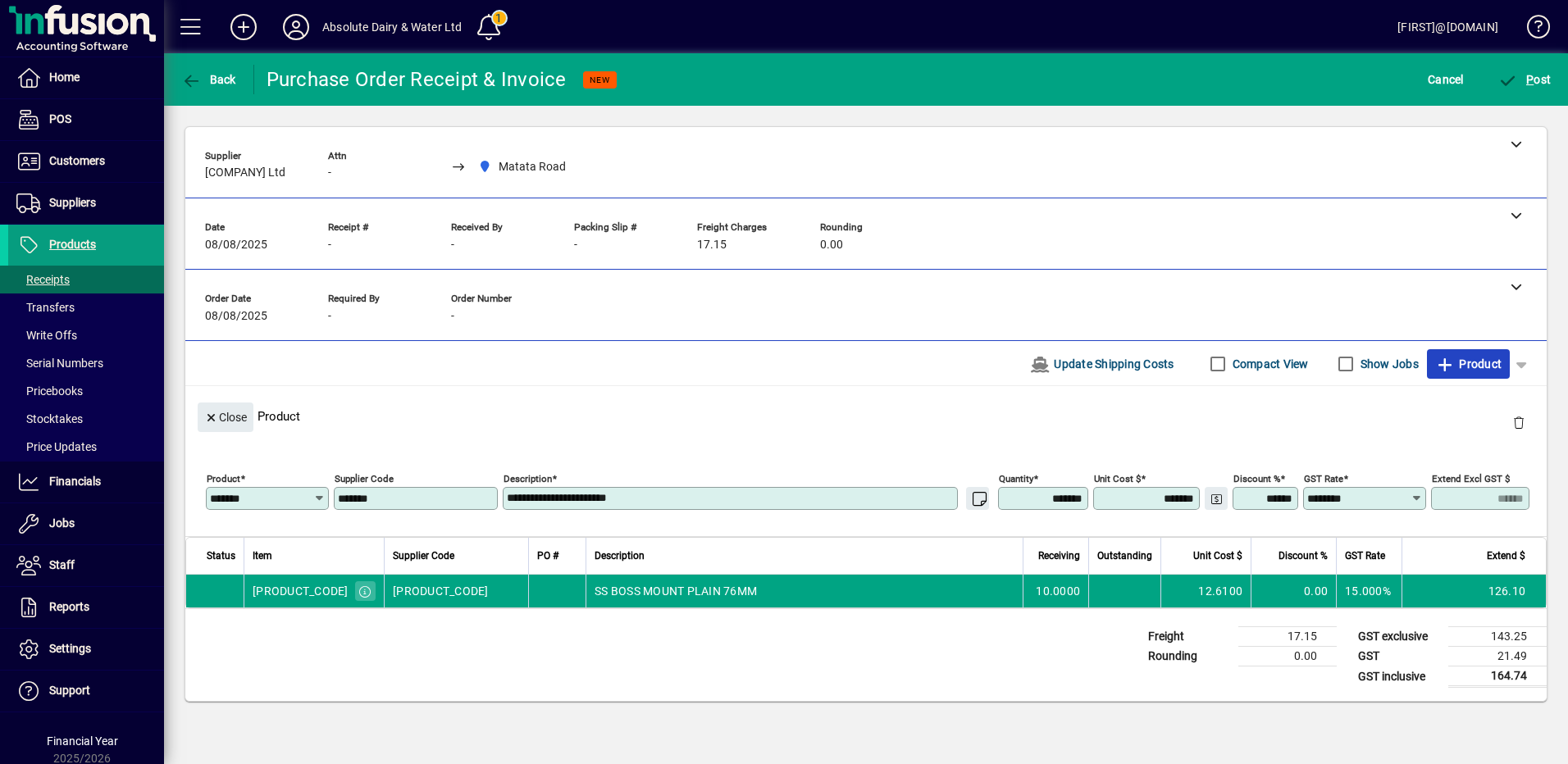 type 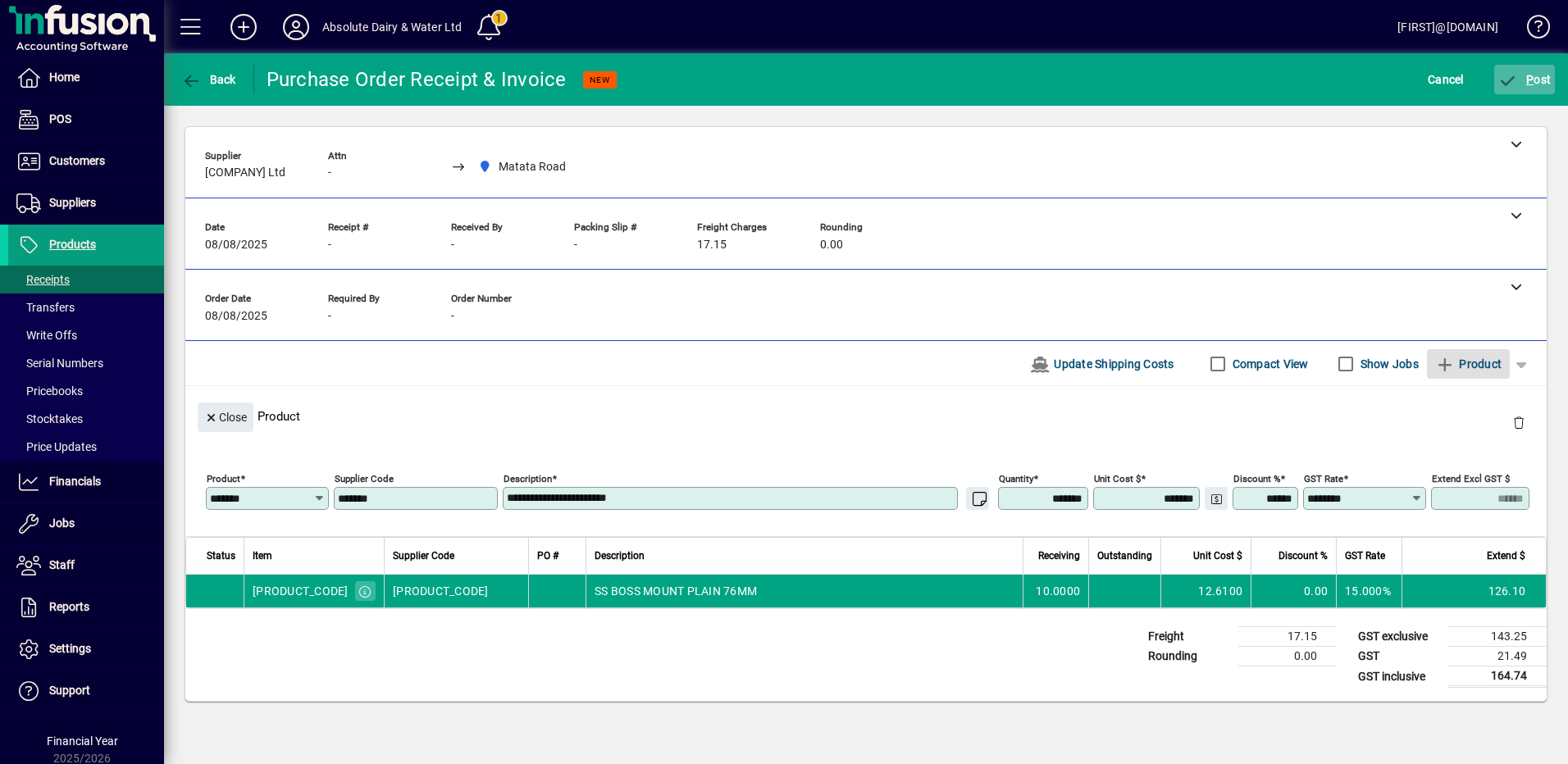 click on "P ost" 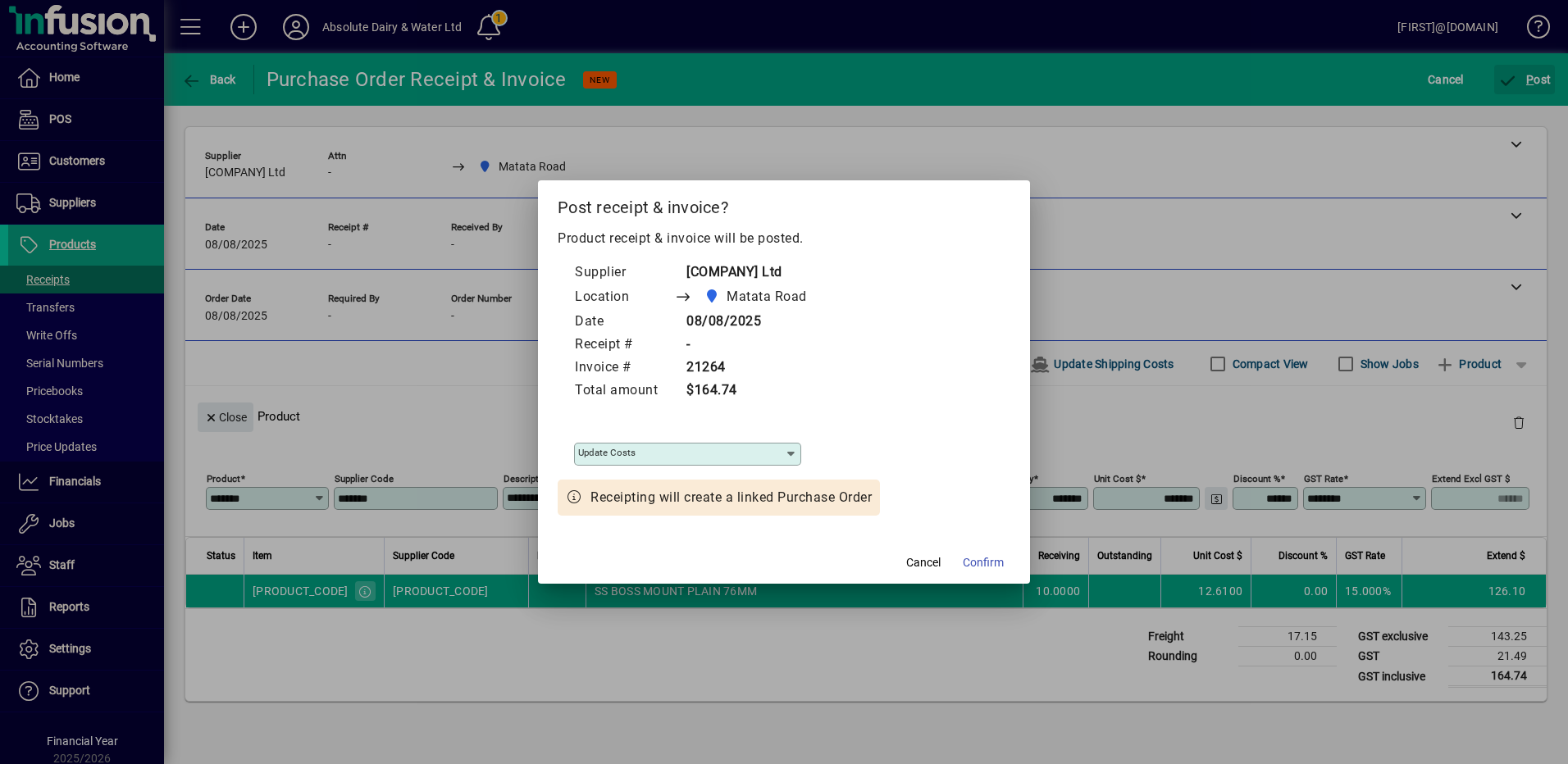type on "**********" 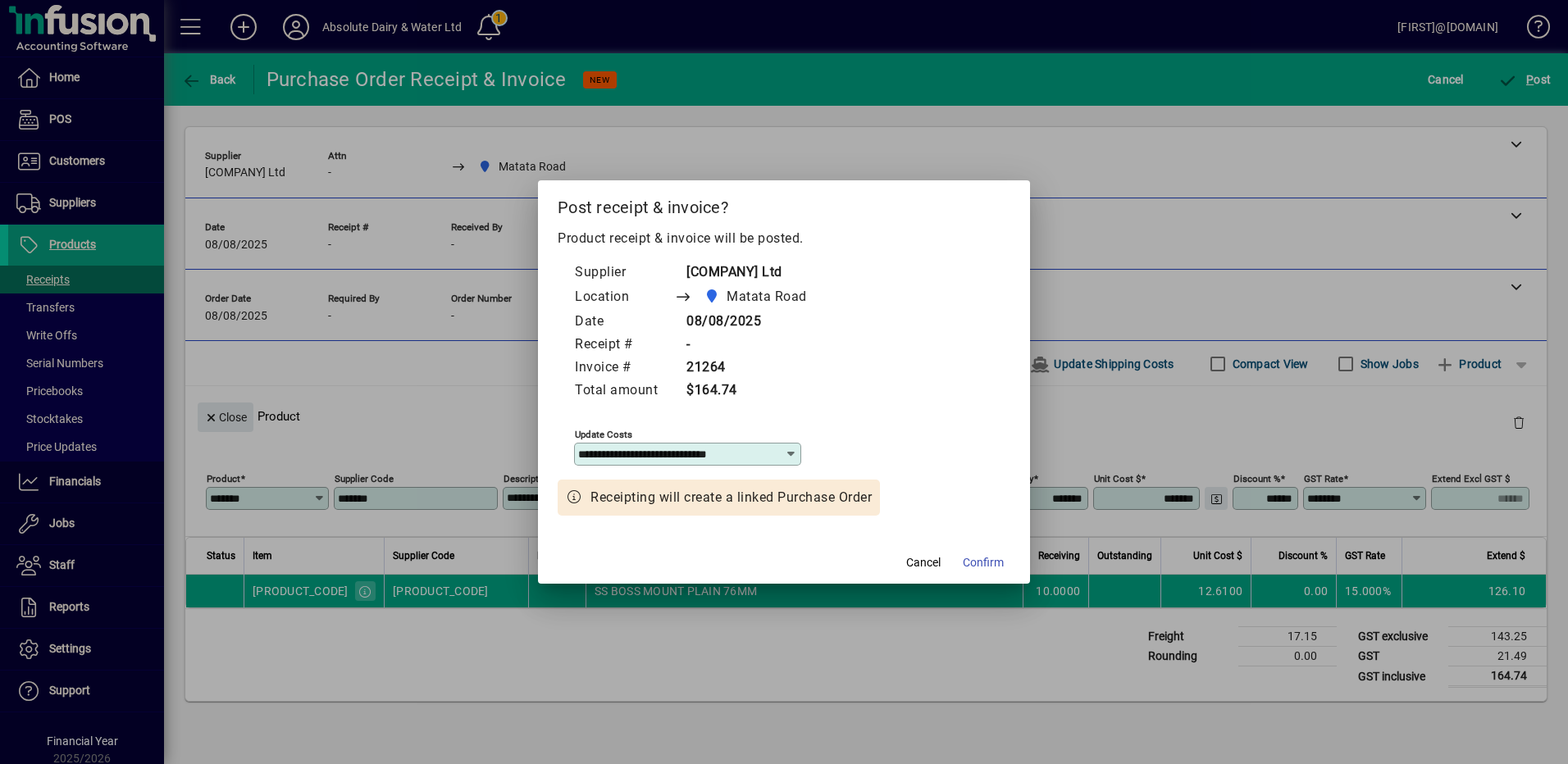 click on "Confirm" 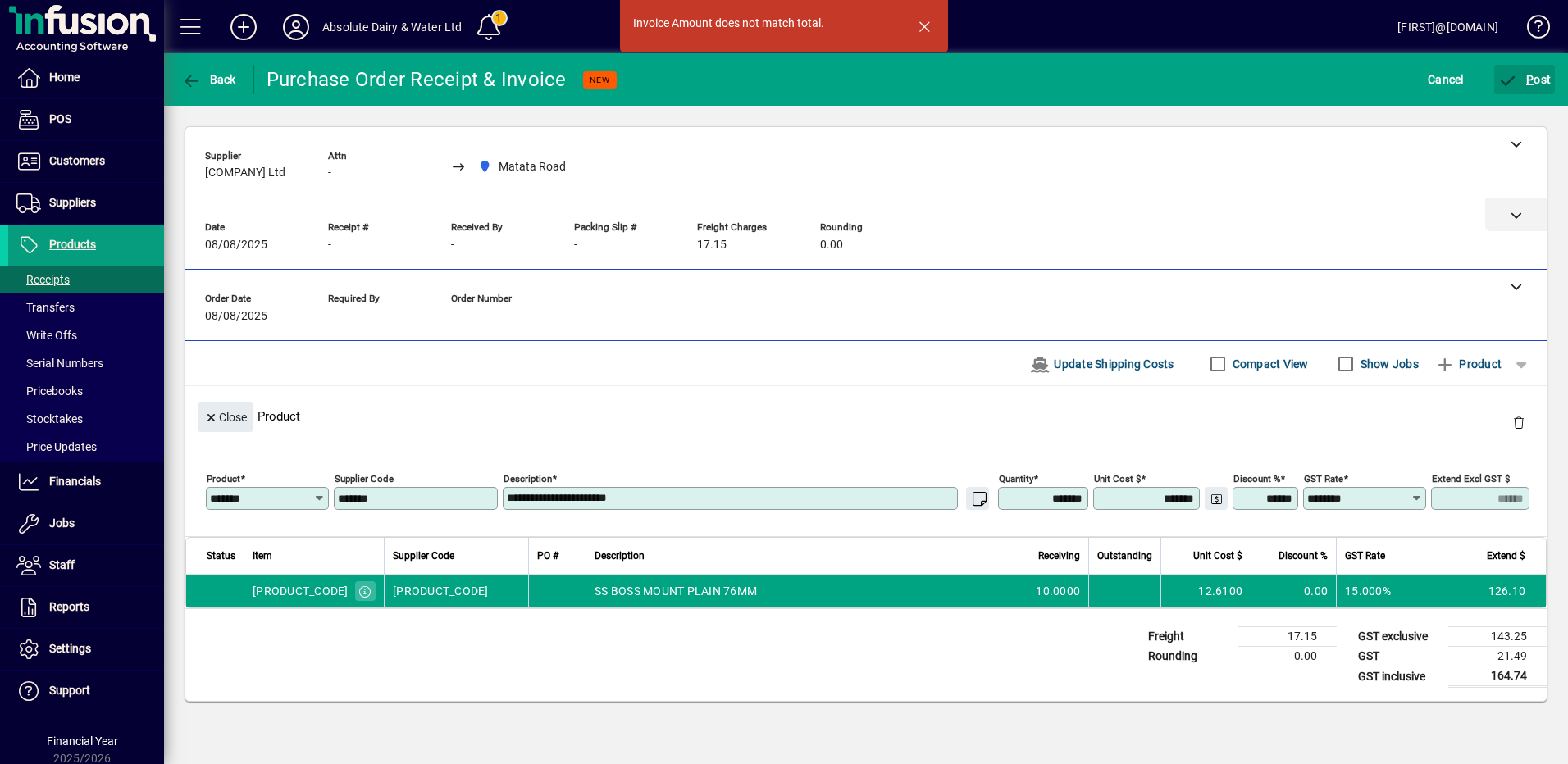 click 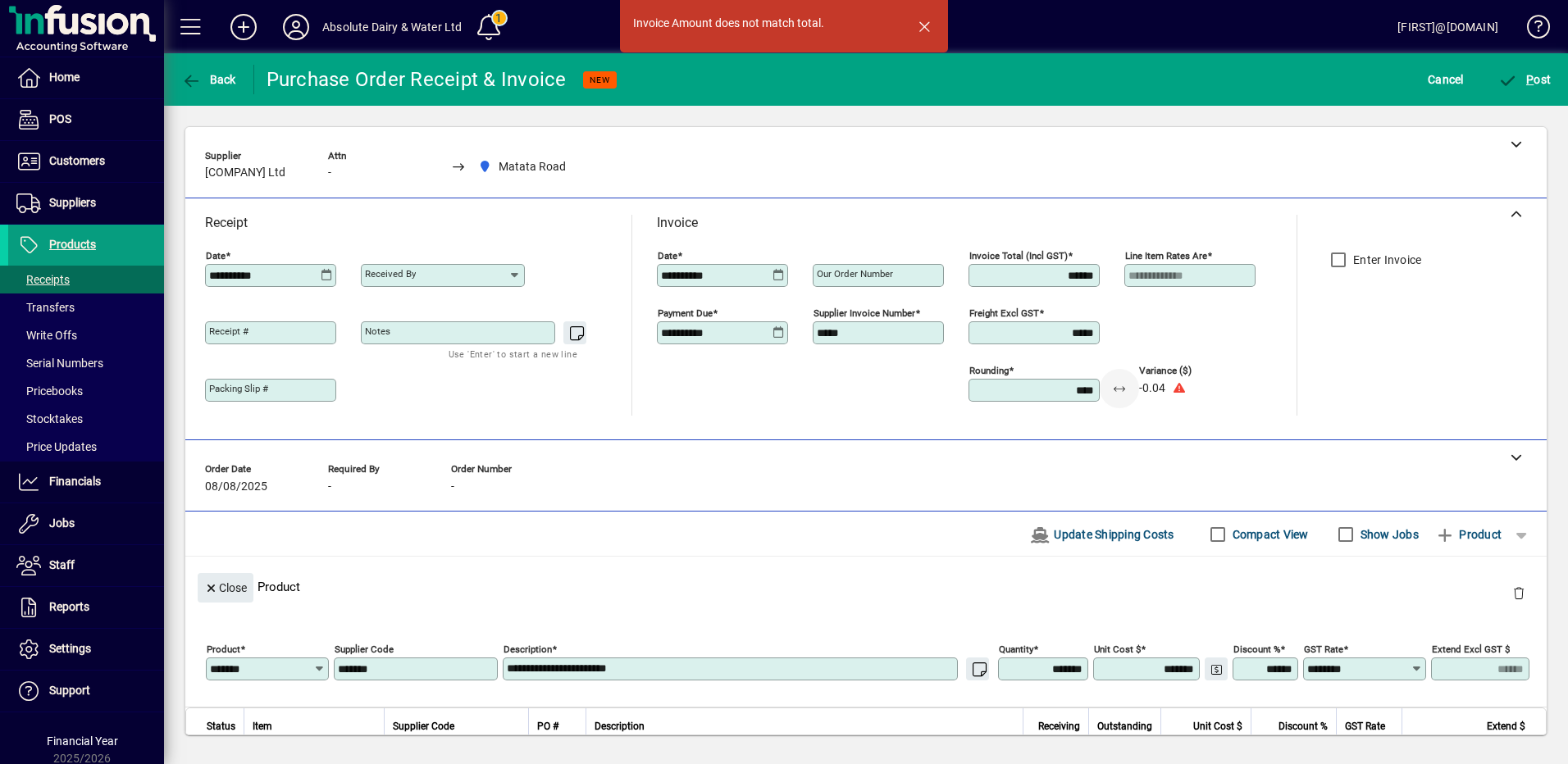drag, startPoint x: 1014, startPoint y: 393, endPoint x: 1137, endPoint y: 393, distance: 123 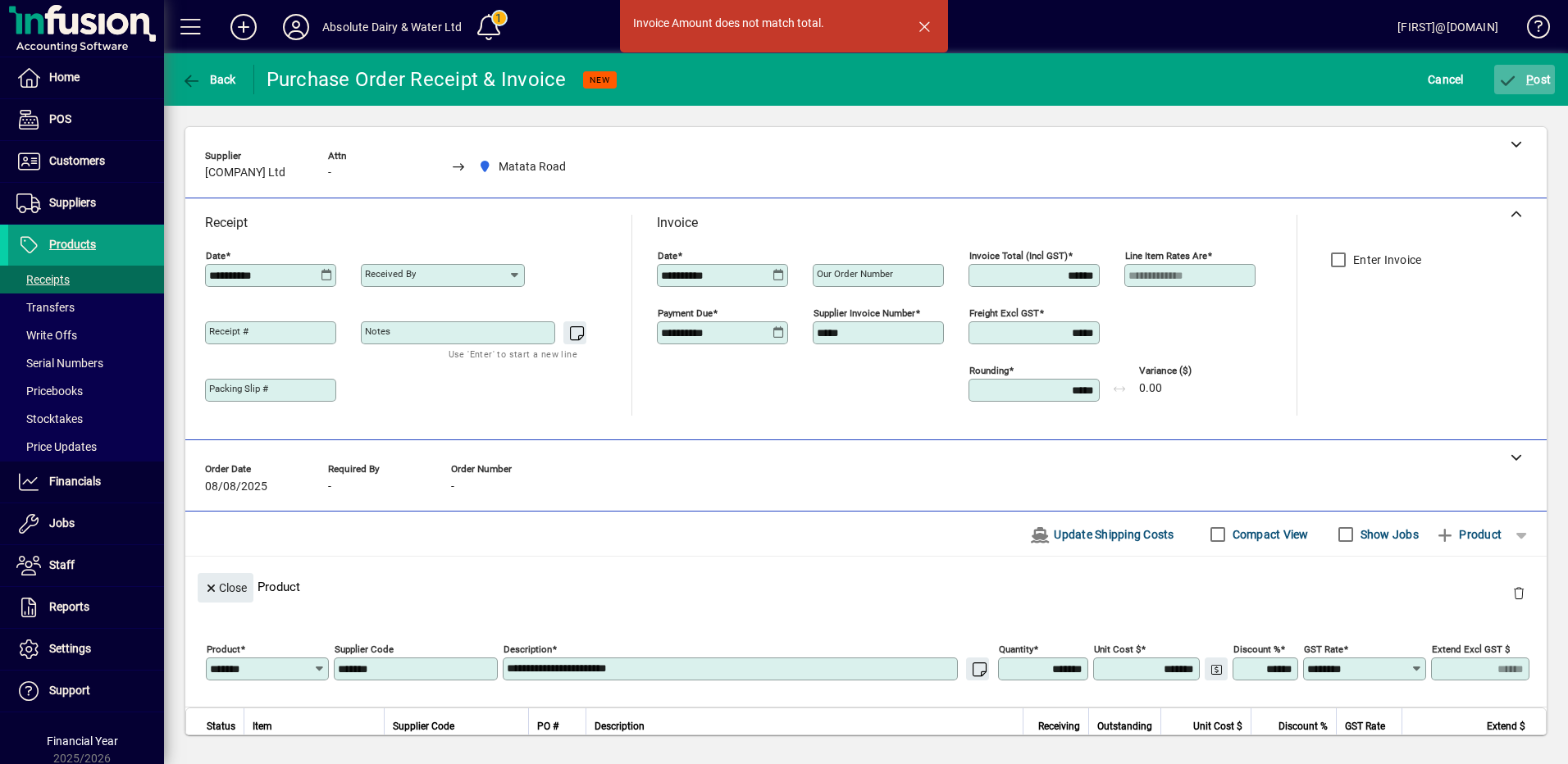 type on "*****" 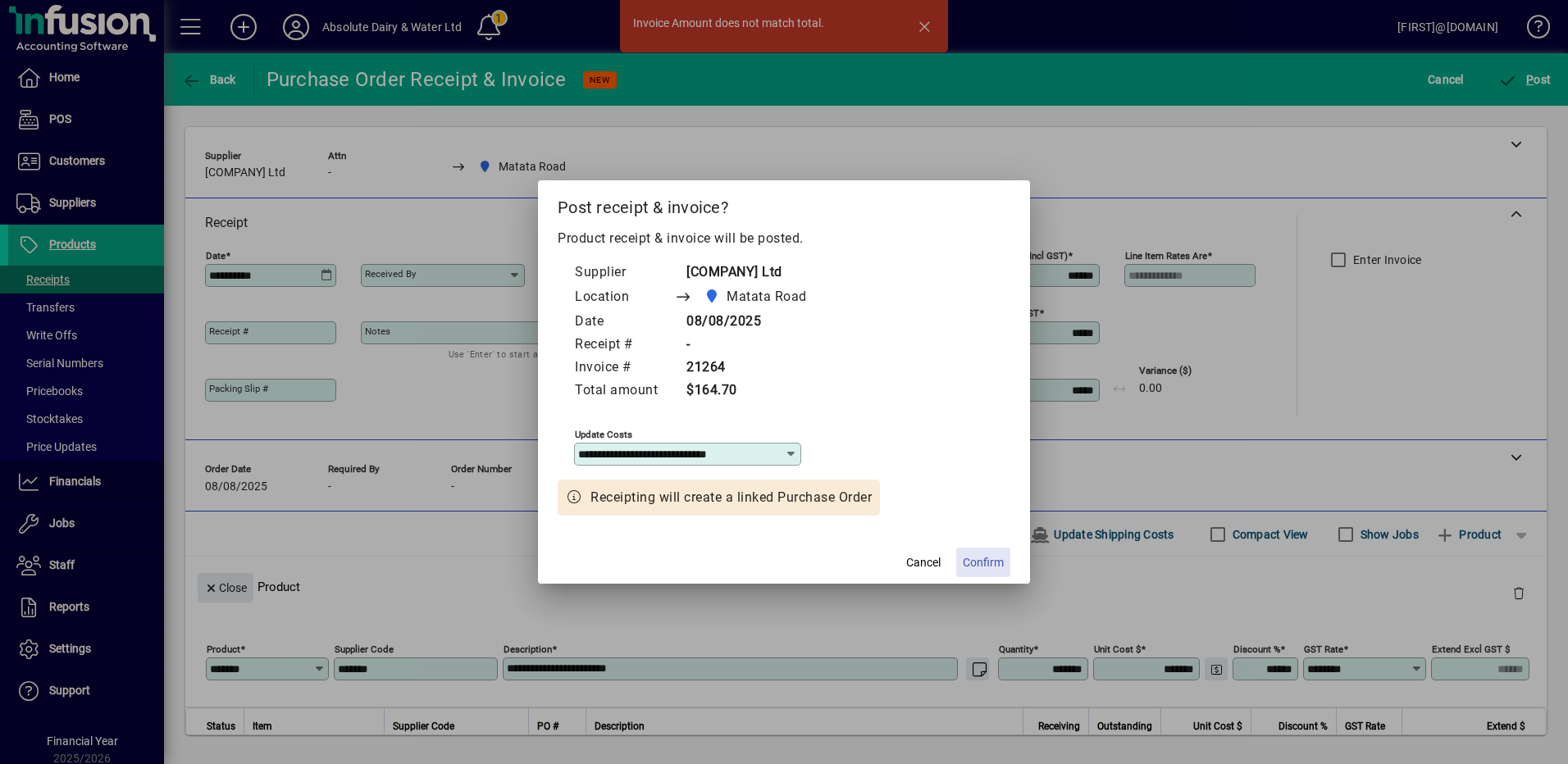 click 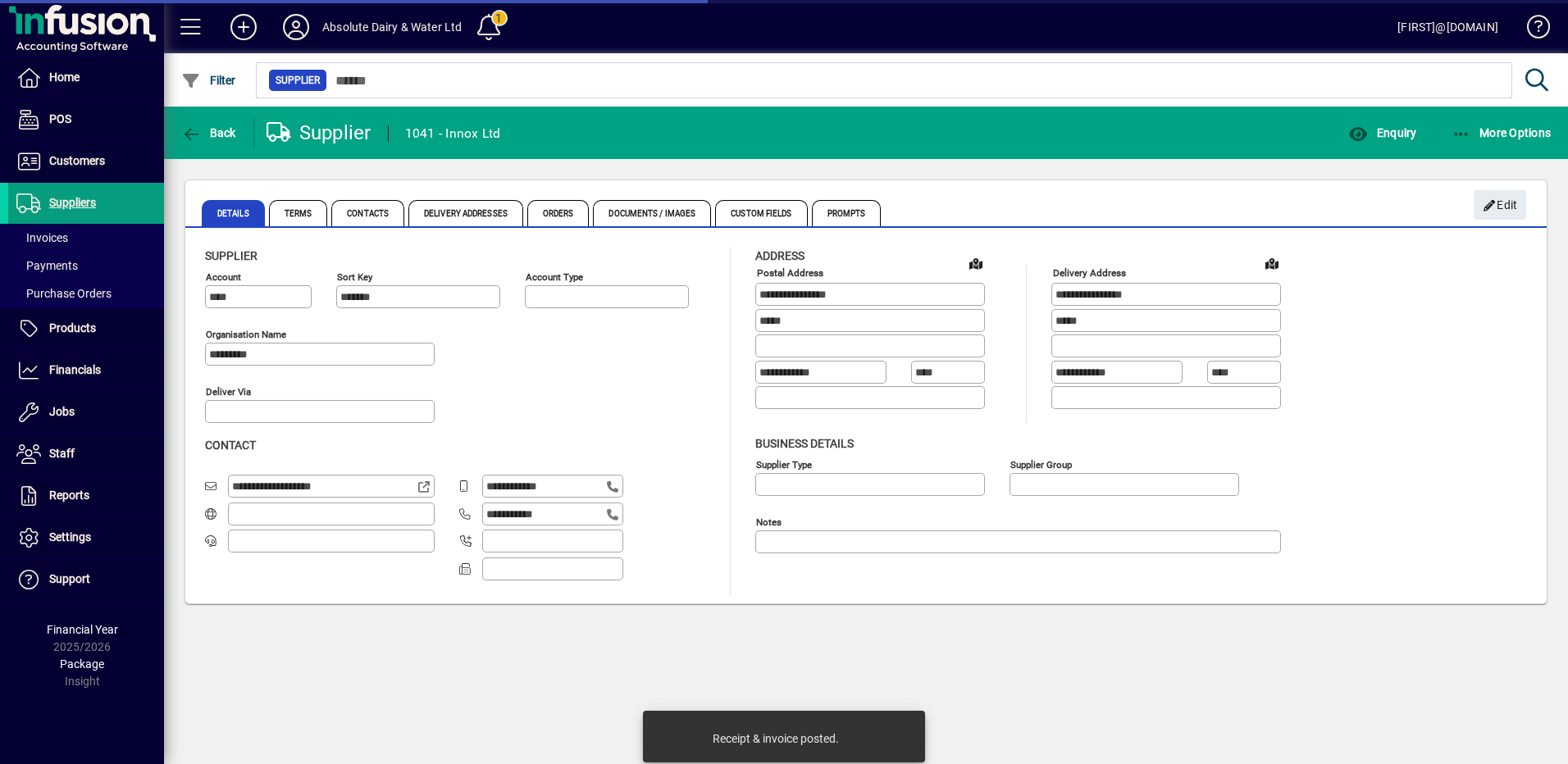 type on "**********" 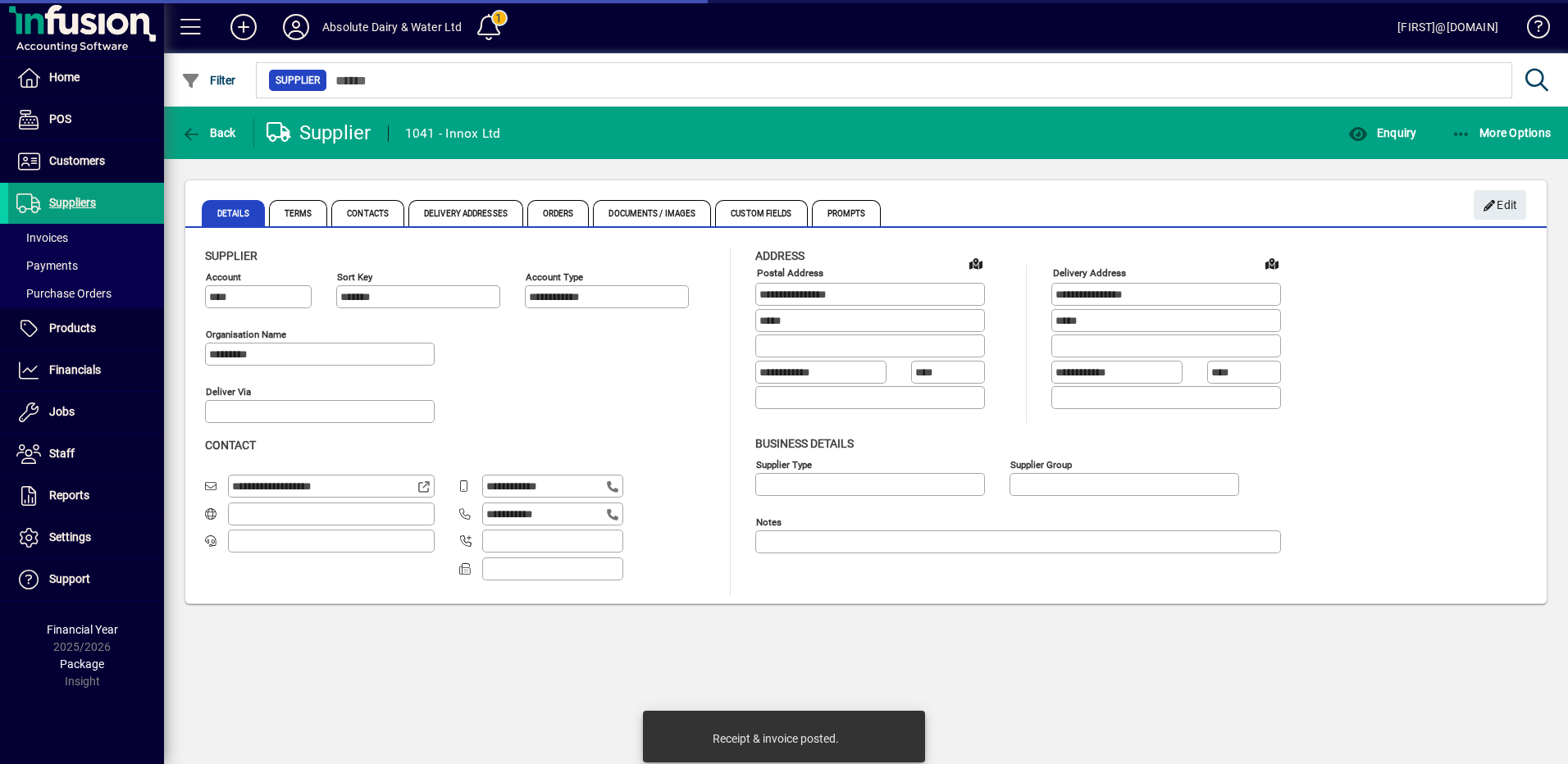 type on "**********" 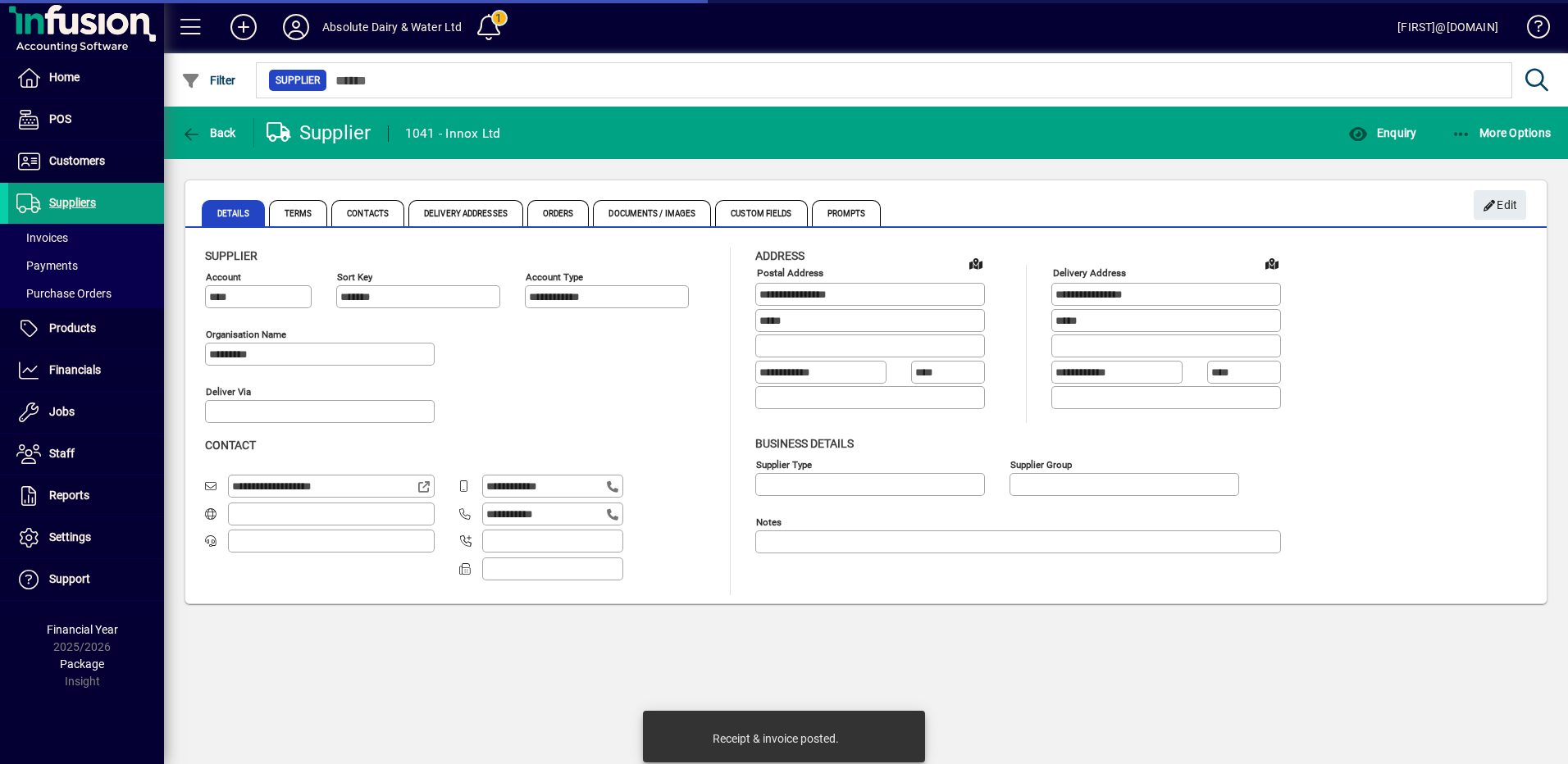 type on "**********" 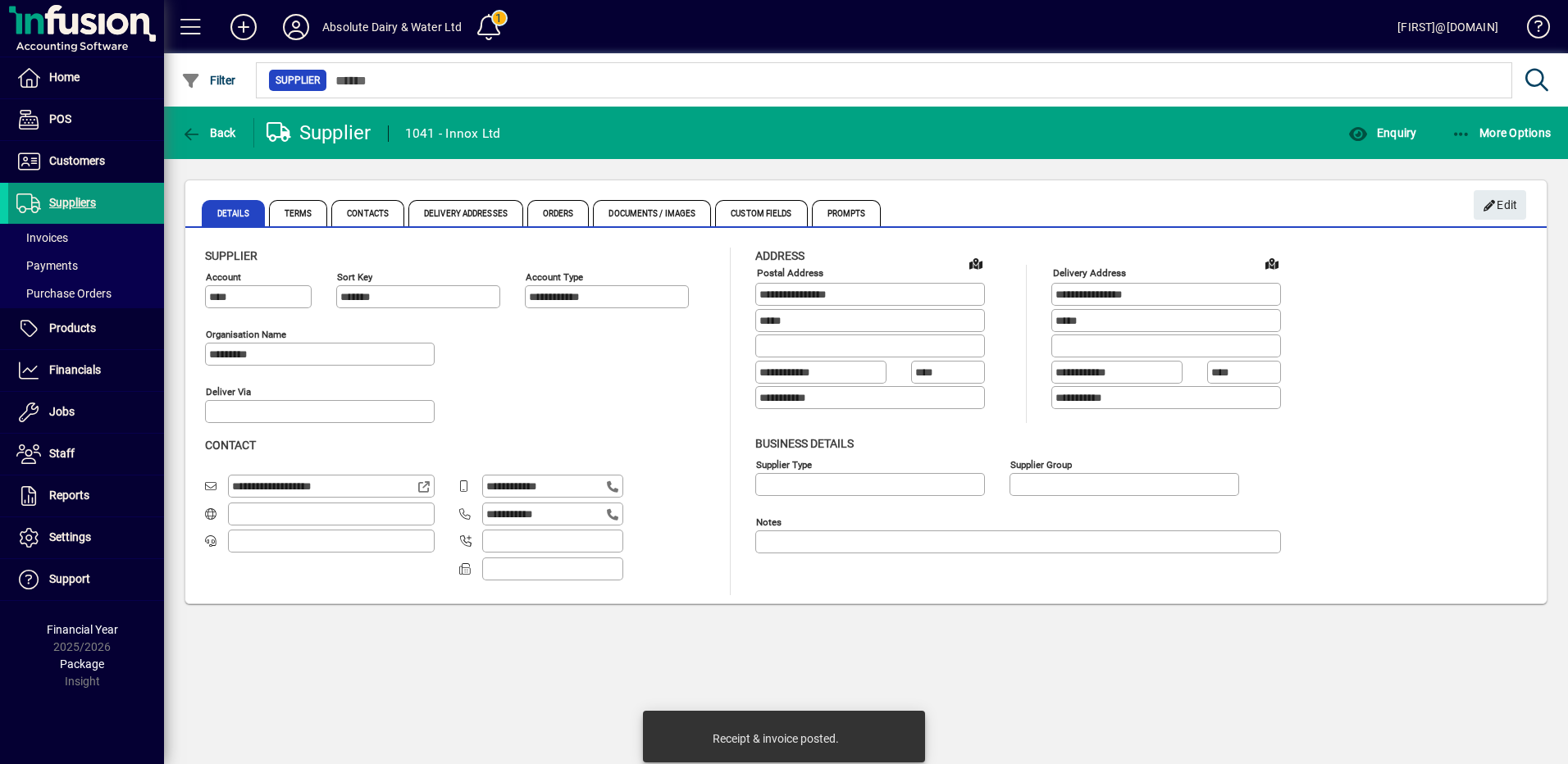 click at bounding box center (86, 203) 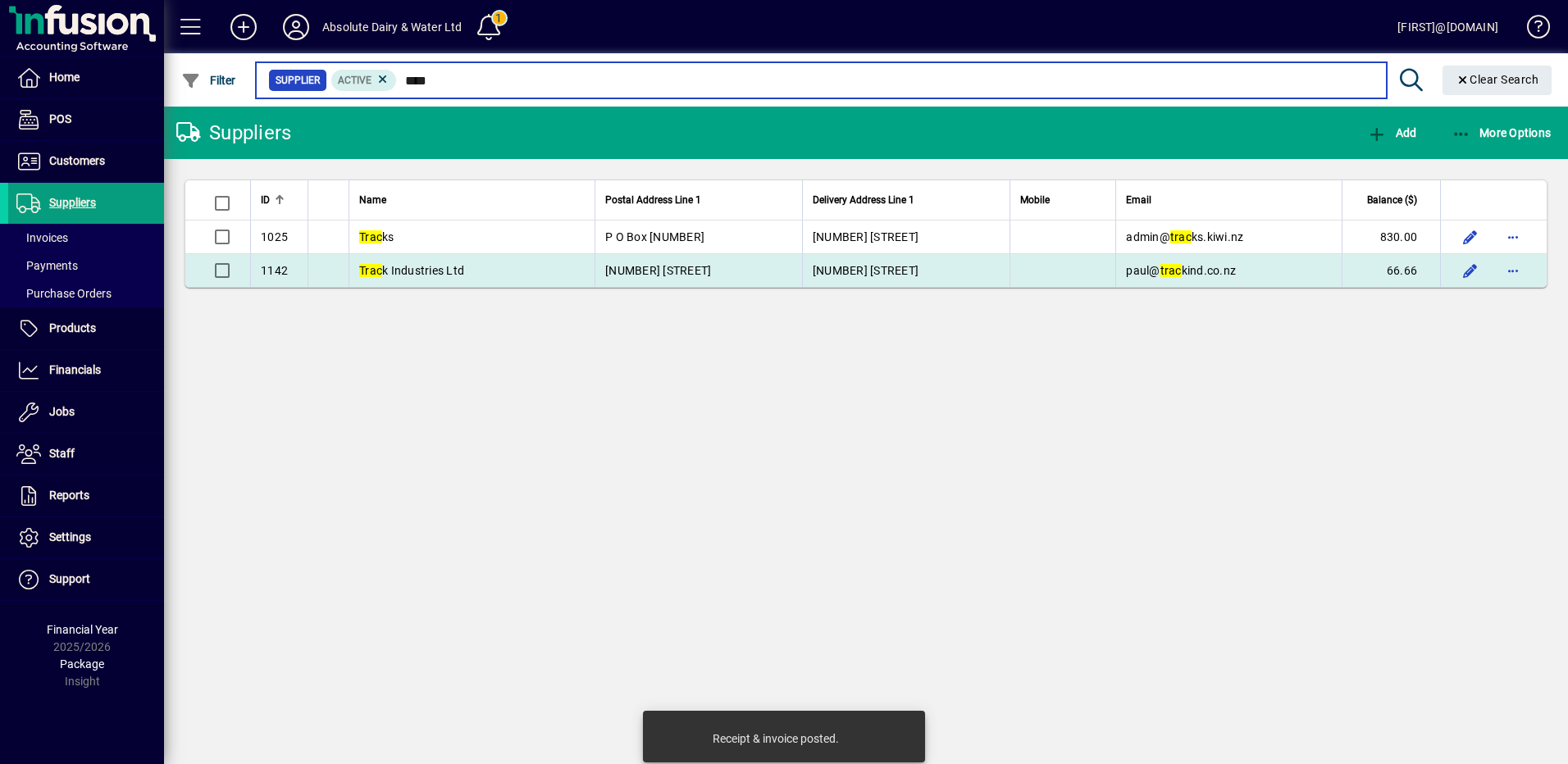 type on "****" 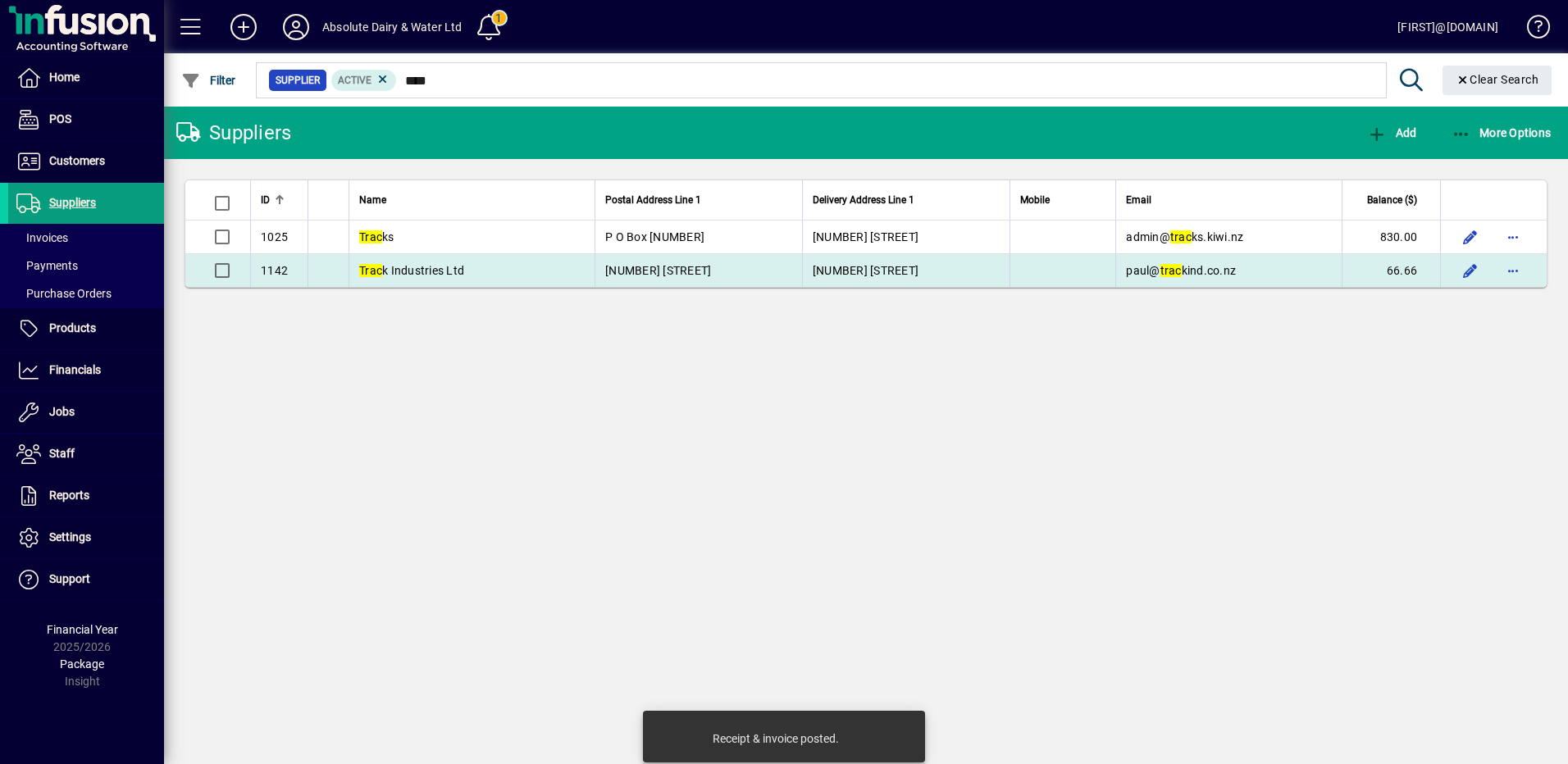 click on "Trac k Industries Ltd" at bounding box center (412, 271) 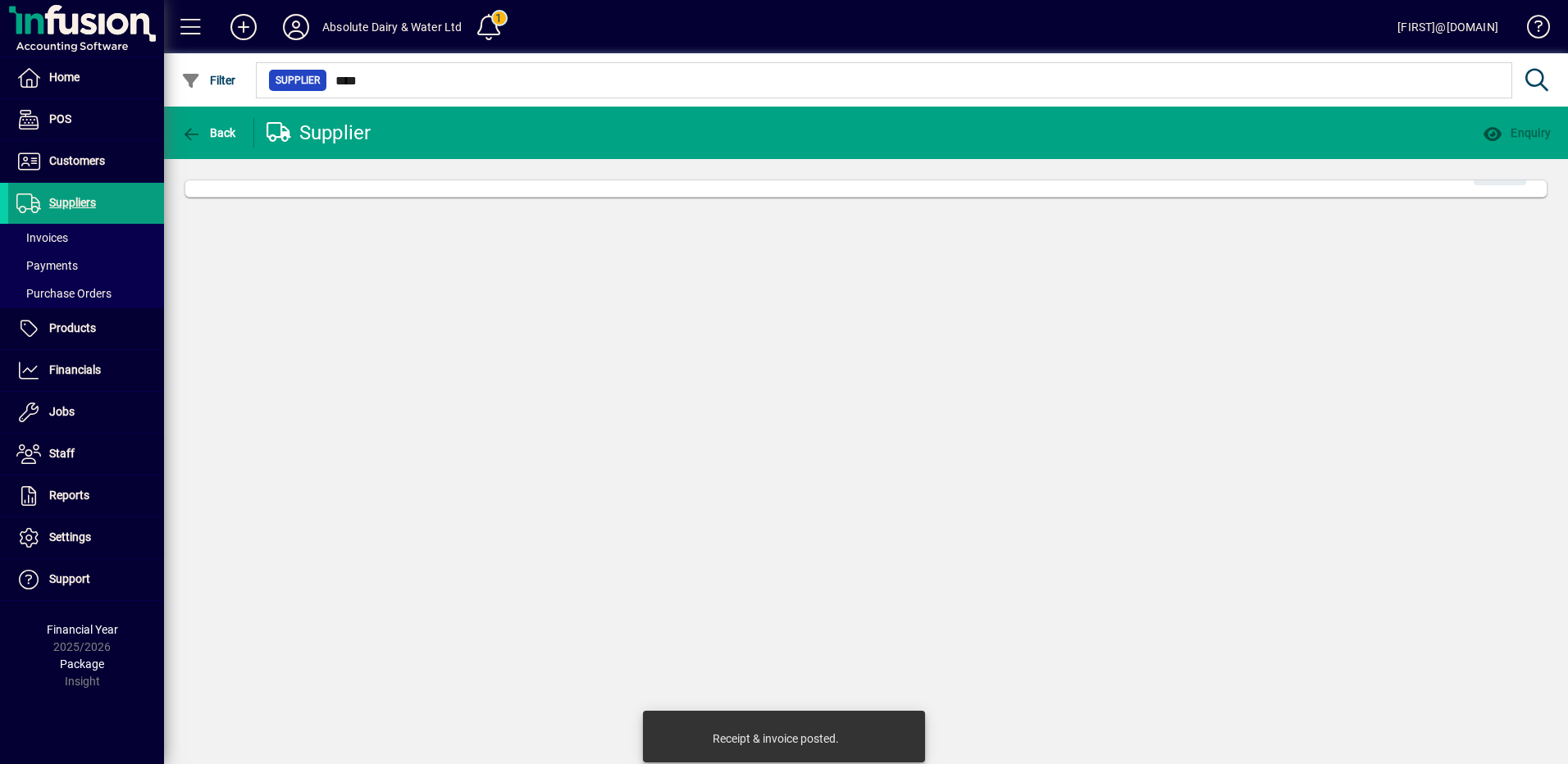 type 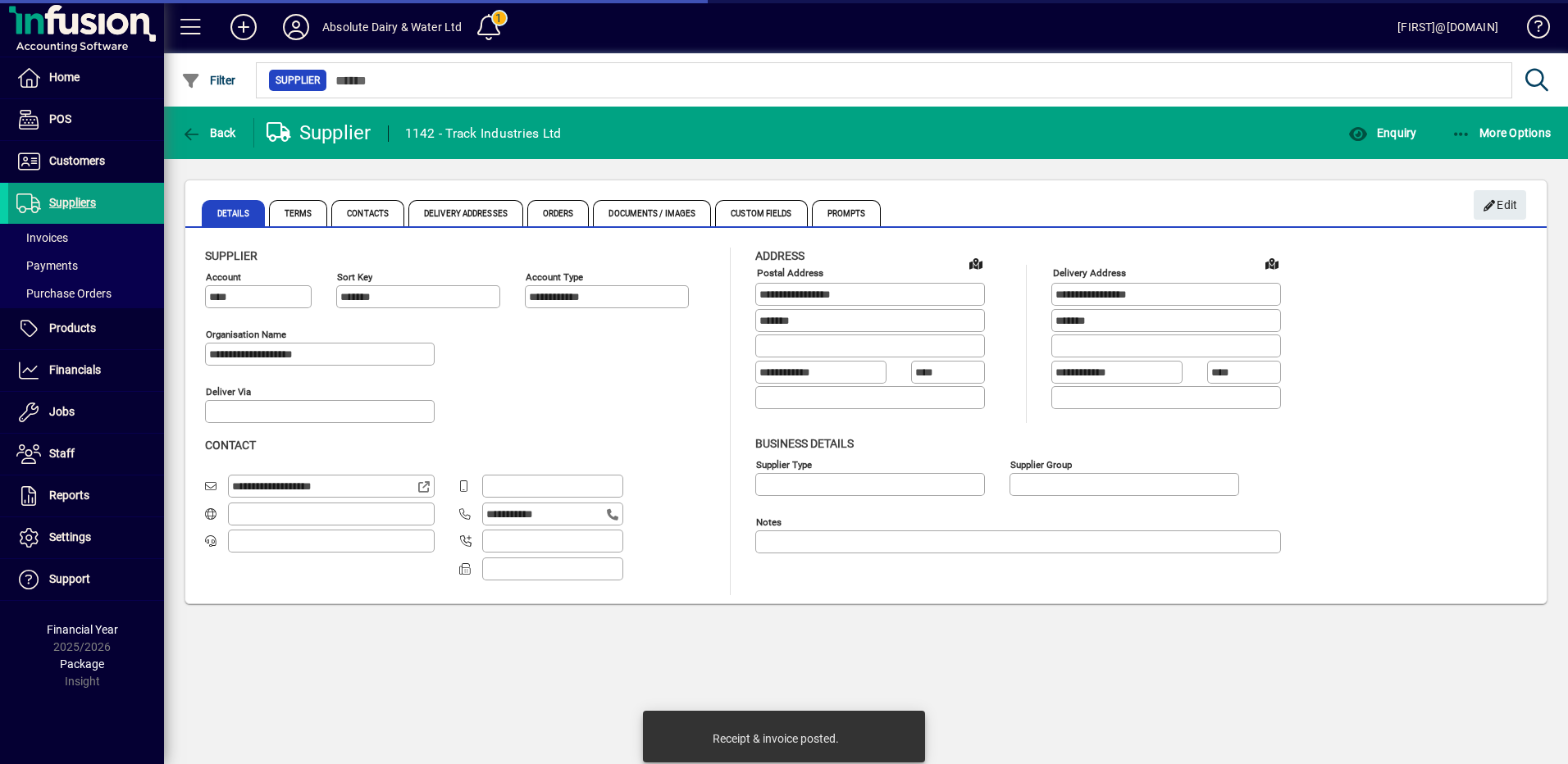 type on "**********" 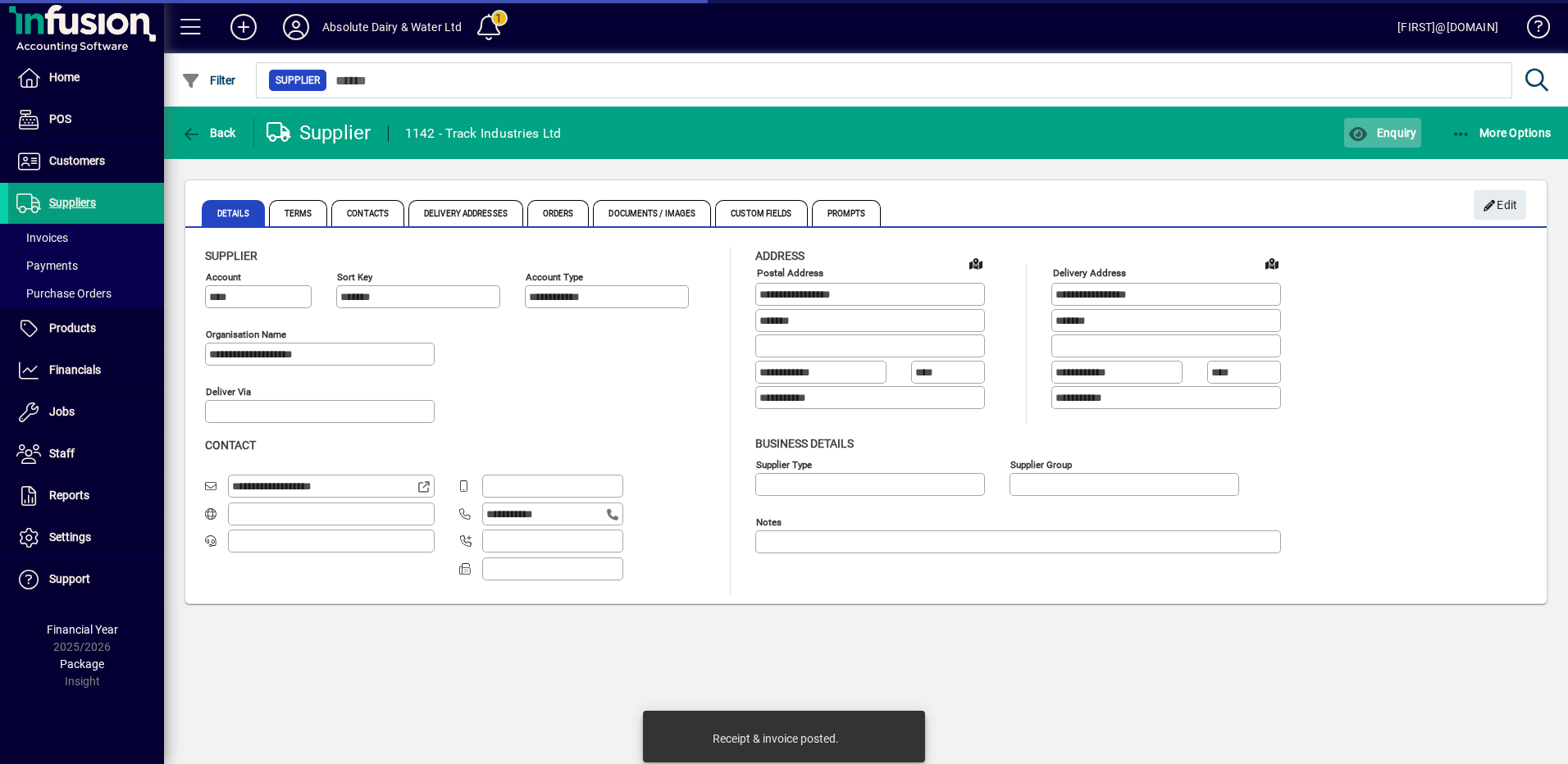 click on "Enquiry" 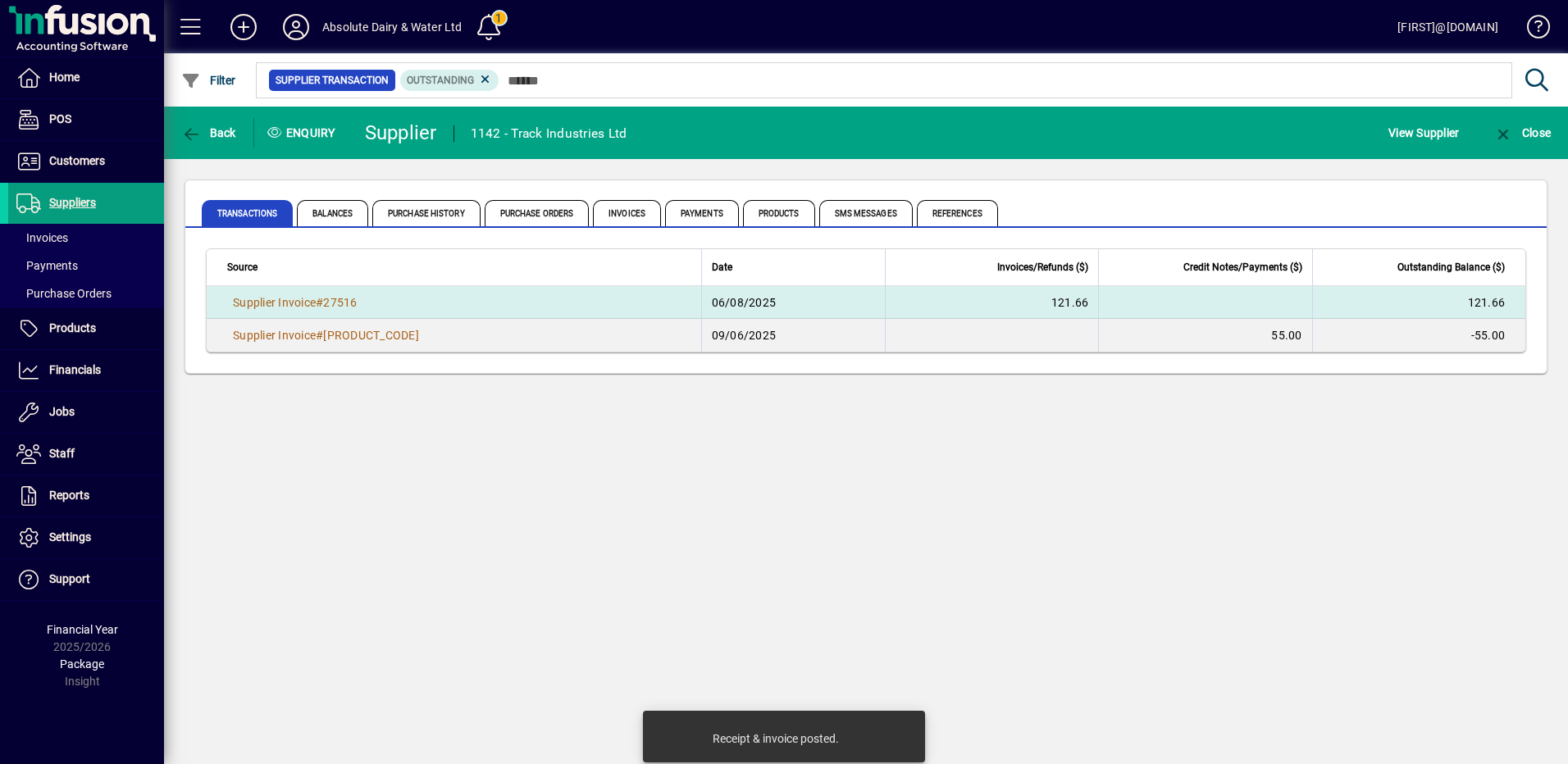 click on "Supplier Invoice  # 27516" at bounding box center (454, 302) 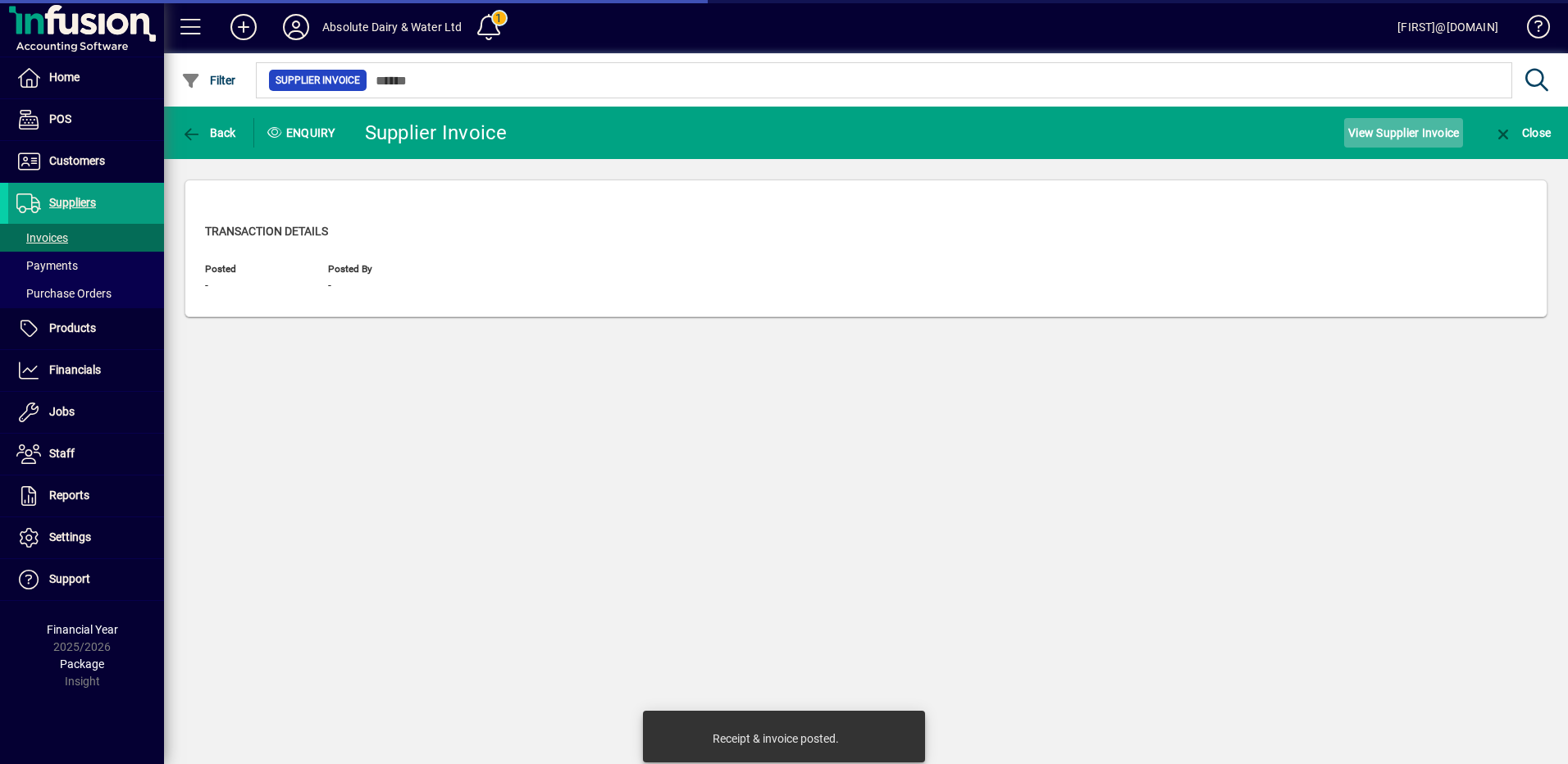 click on "View Supplier Invoice" 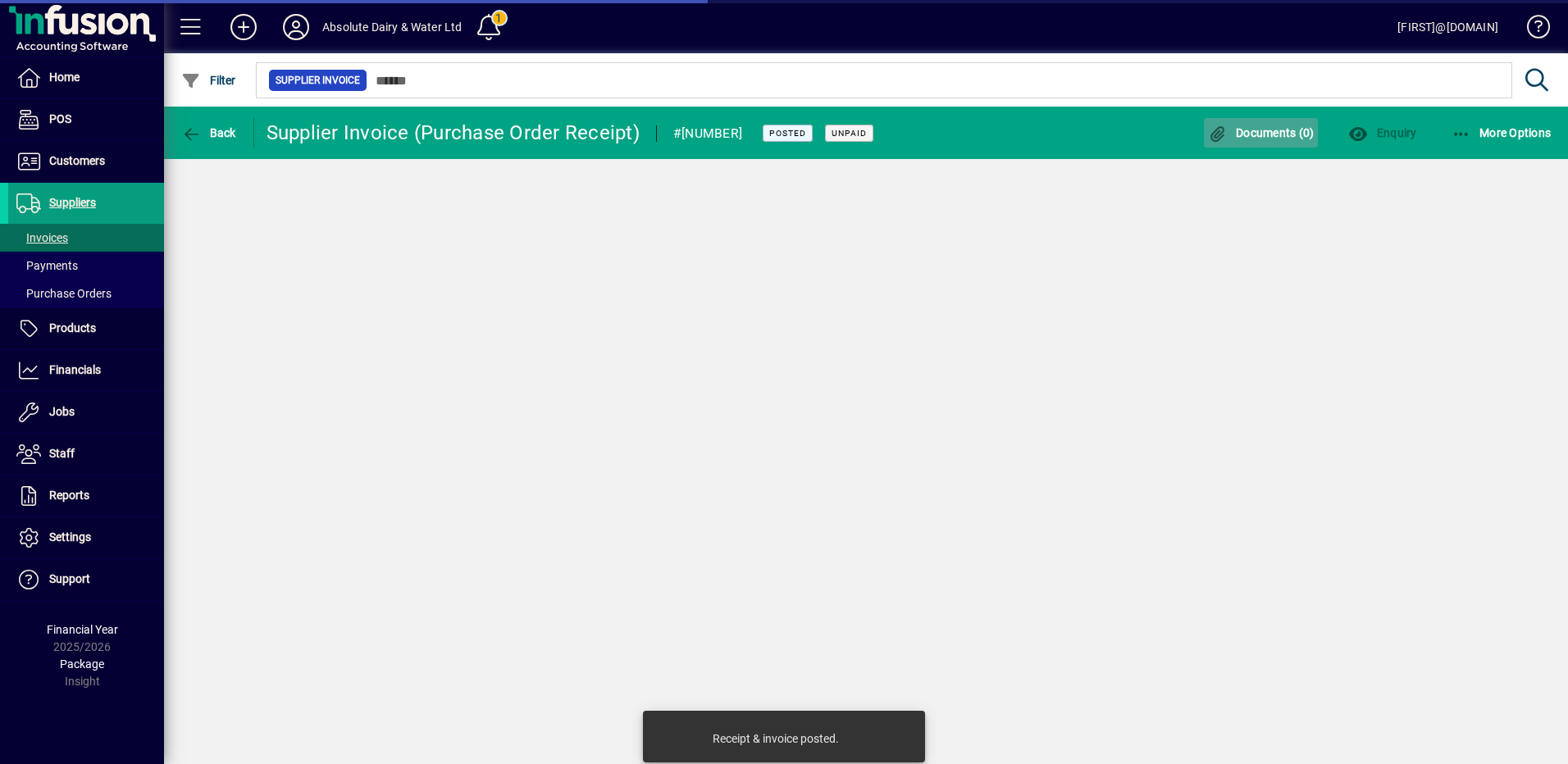 click on "Documents (0)" 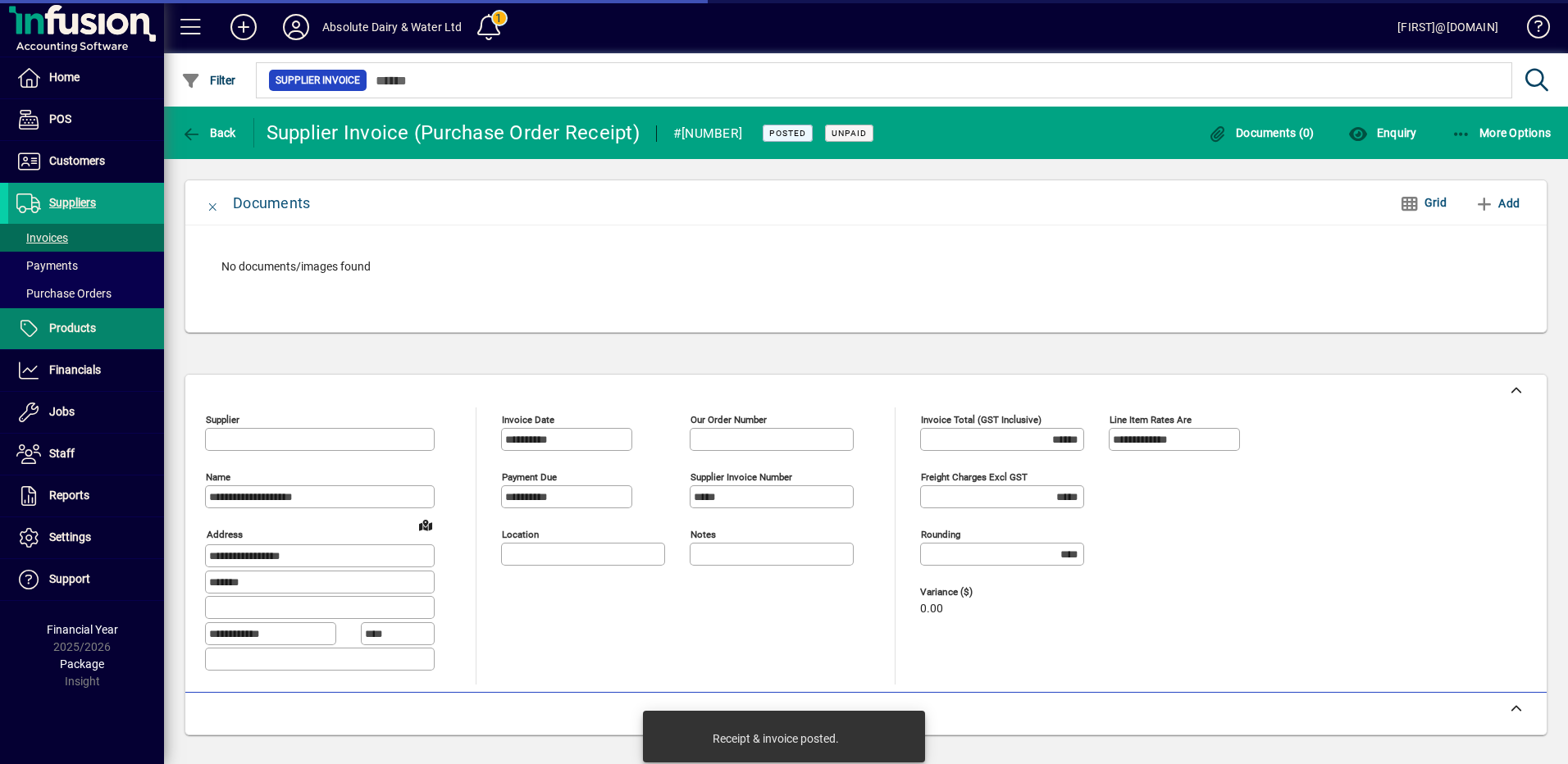 type on "**********" 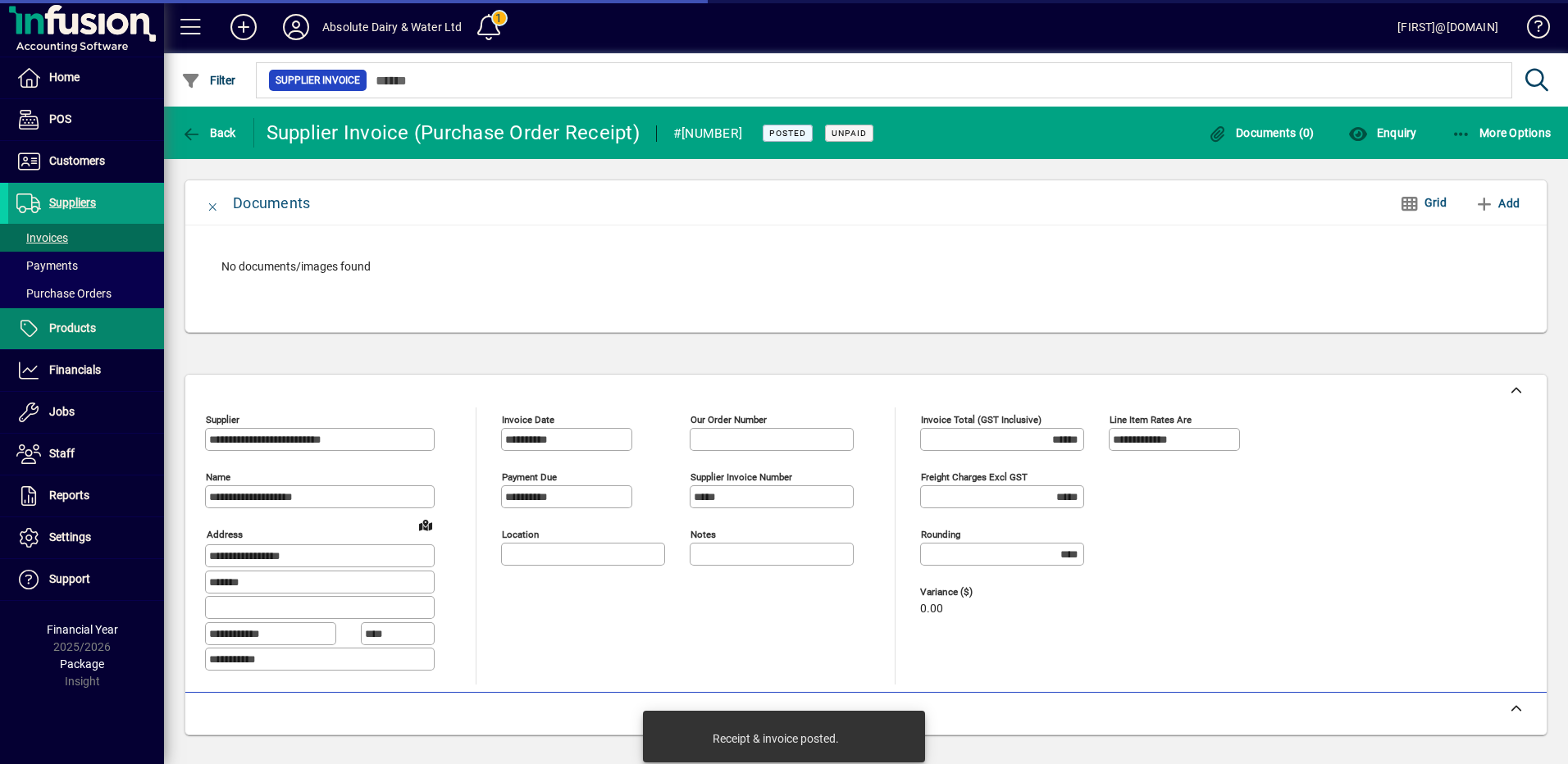 type on "**********" 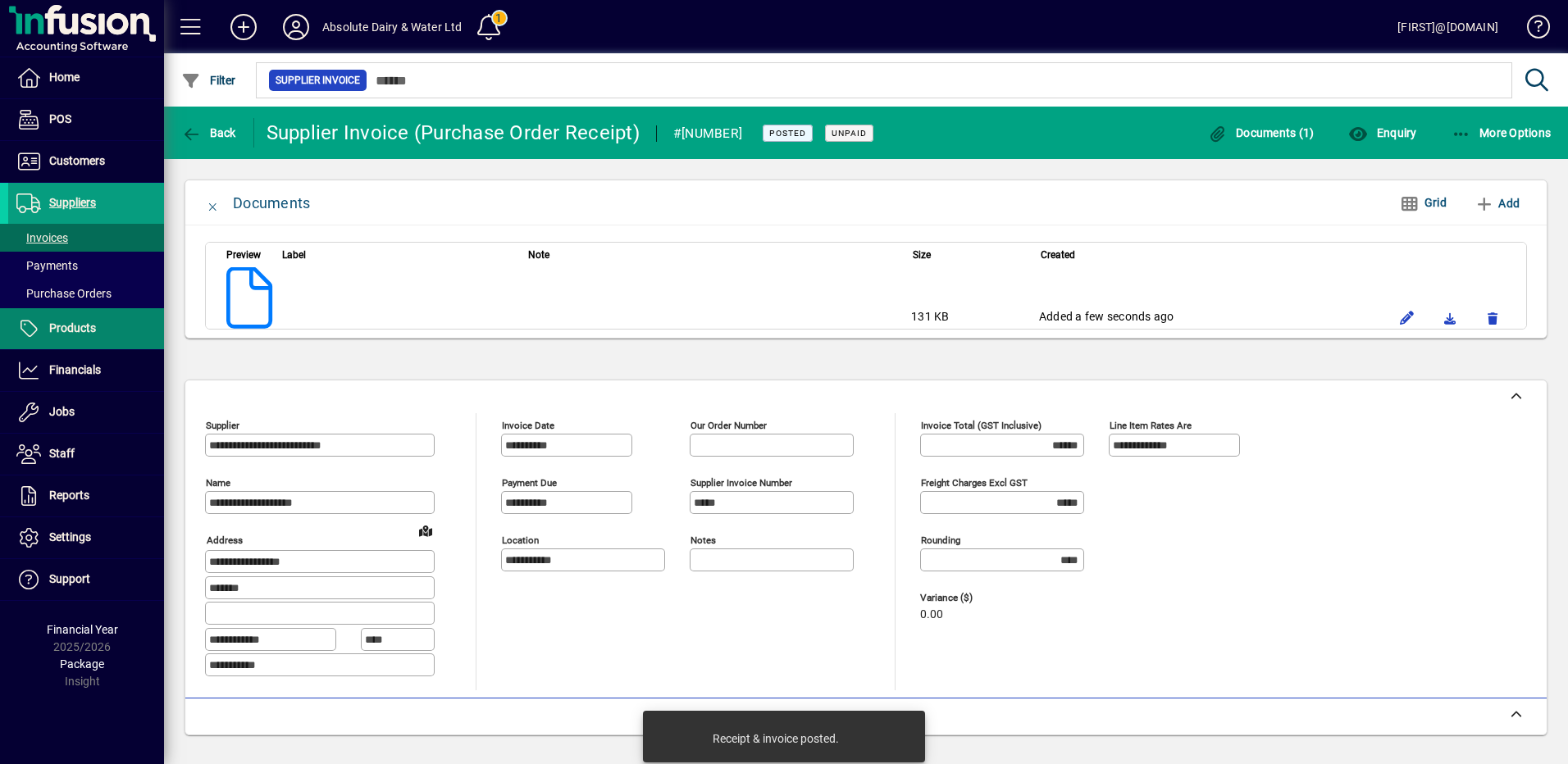 type 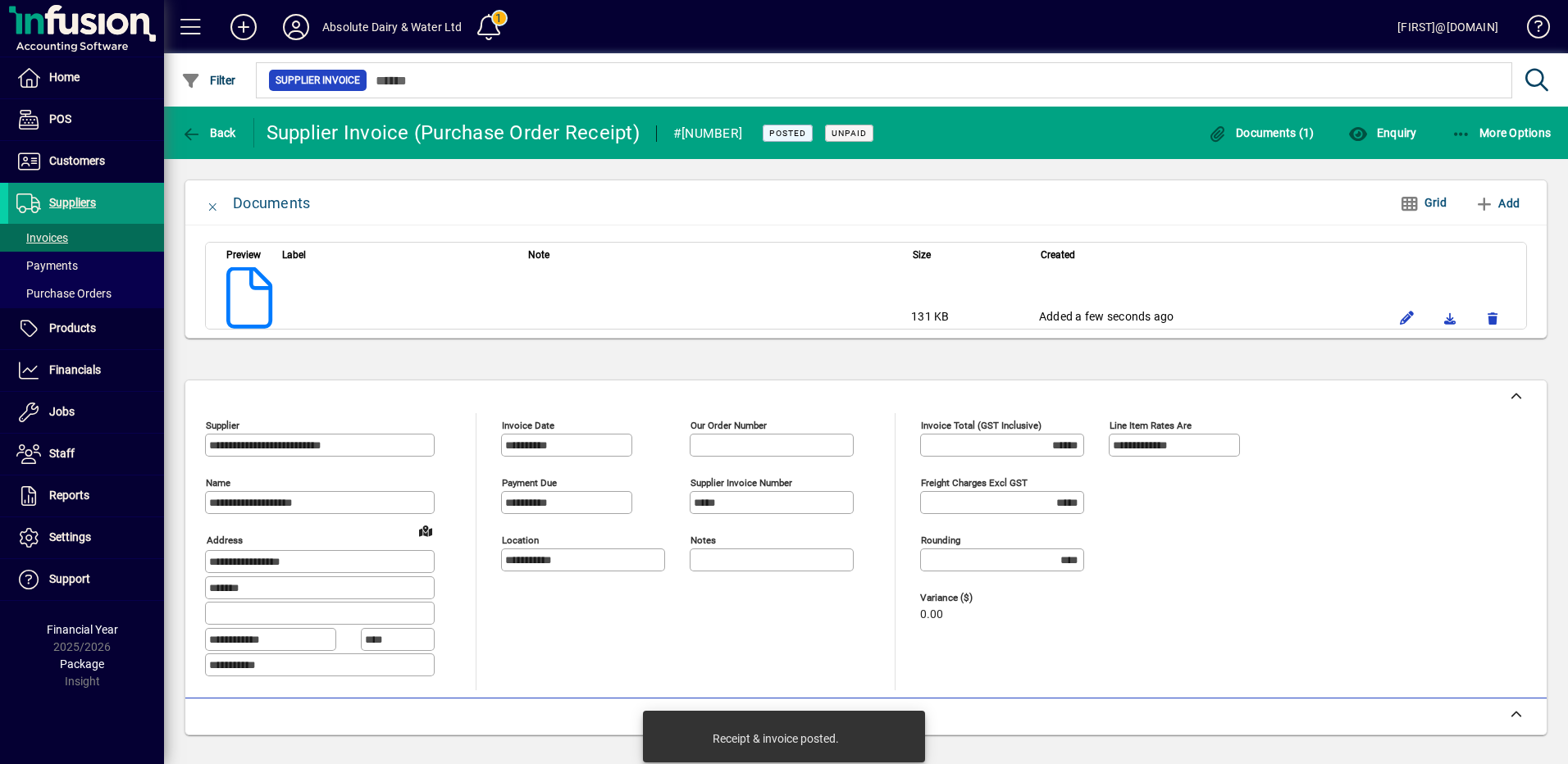 click on "Suppliers" at bounding box center (52, 203) 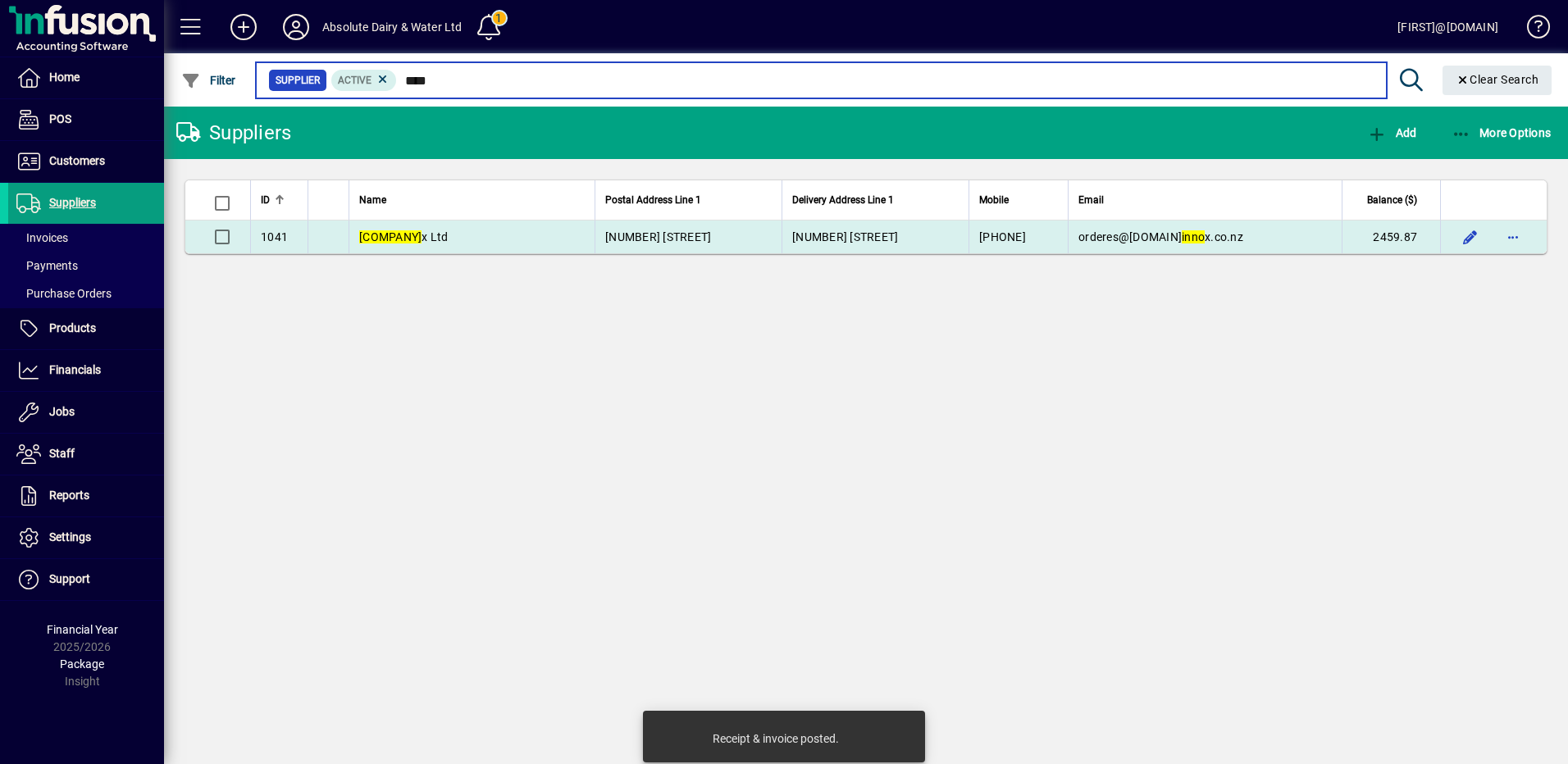 type on "****" 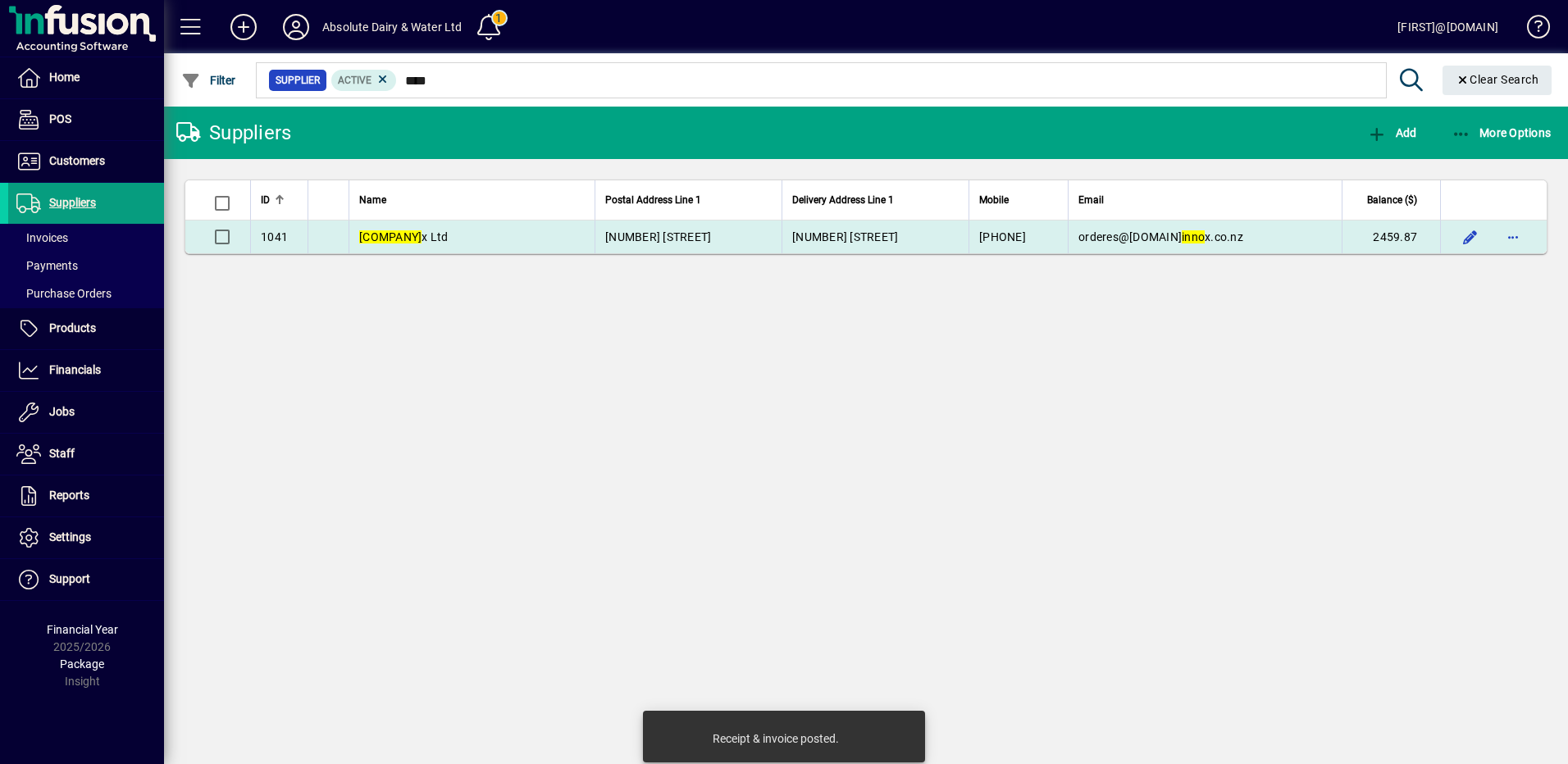 click on "Inno x Ltd" at bounding box center (472, 237) 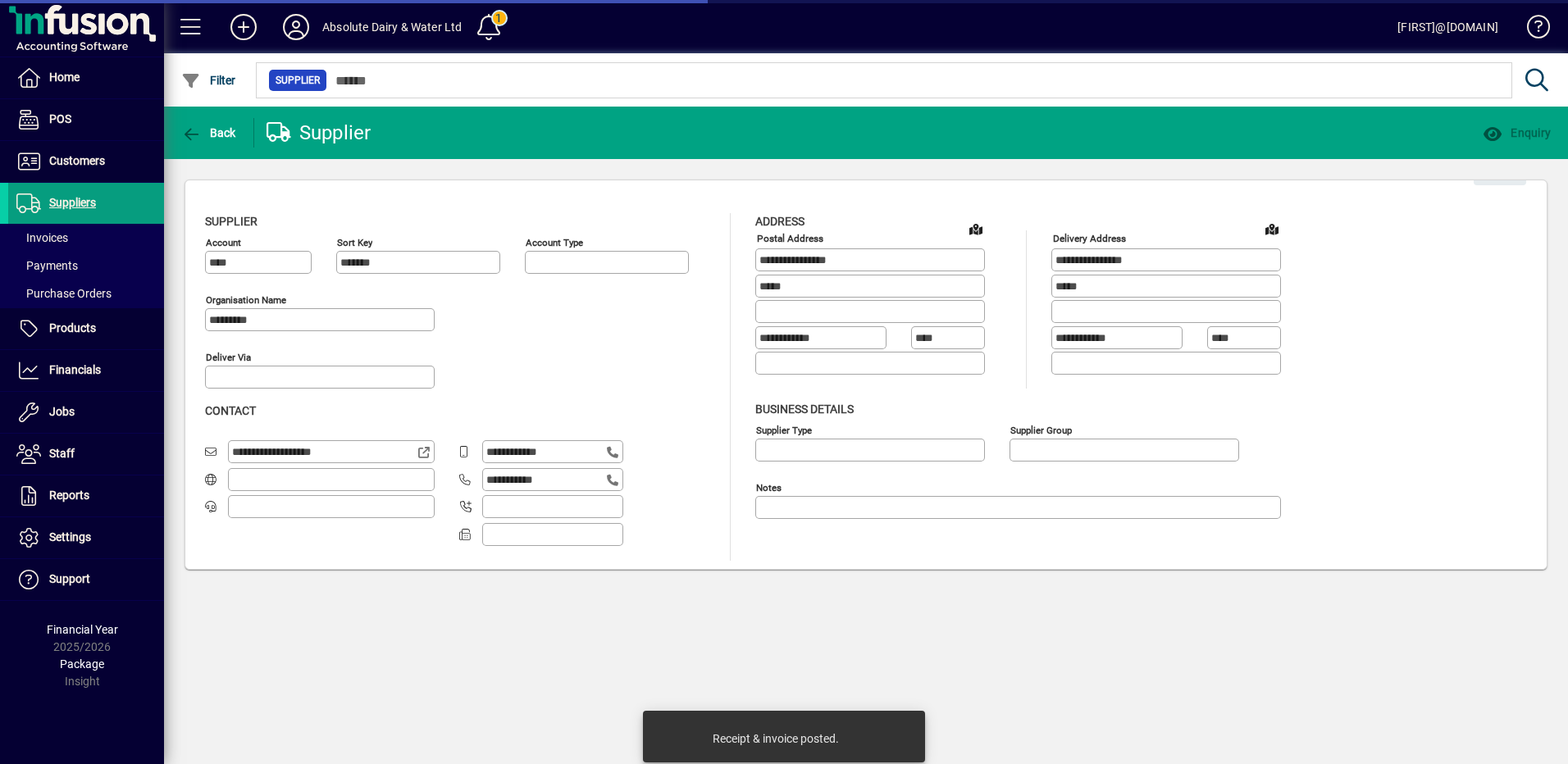type on "**********" 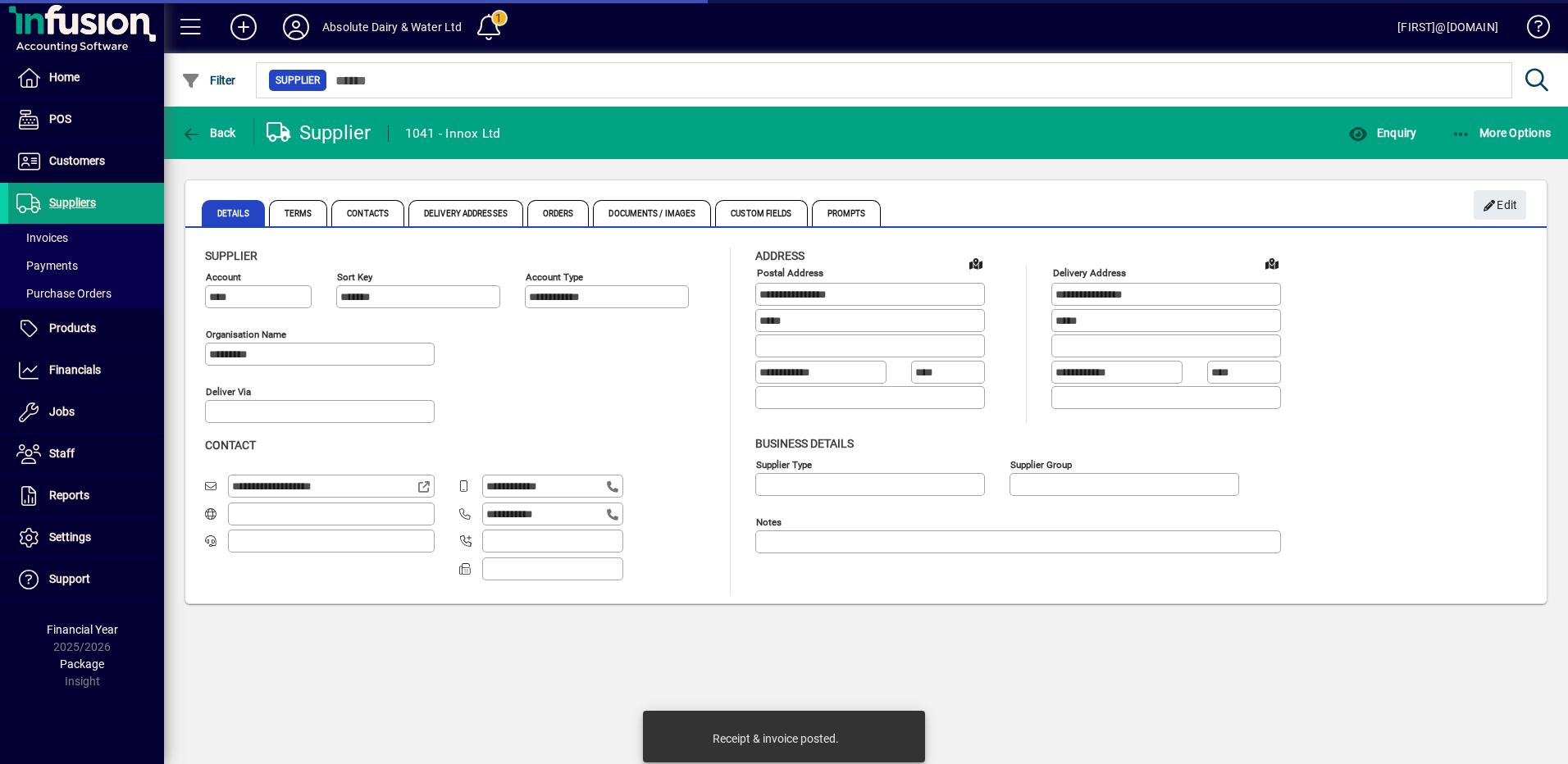 type on "**********" 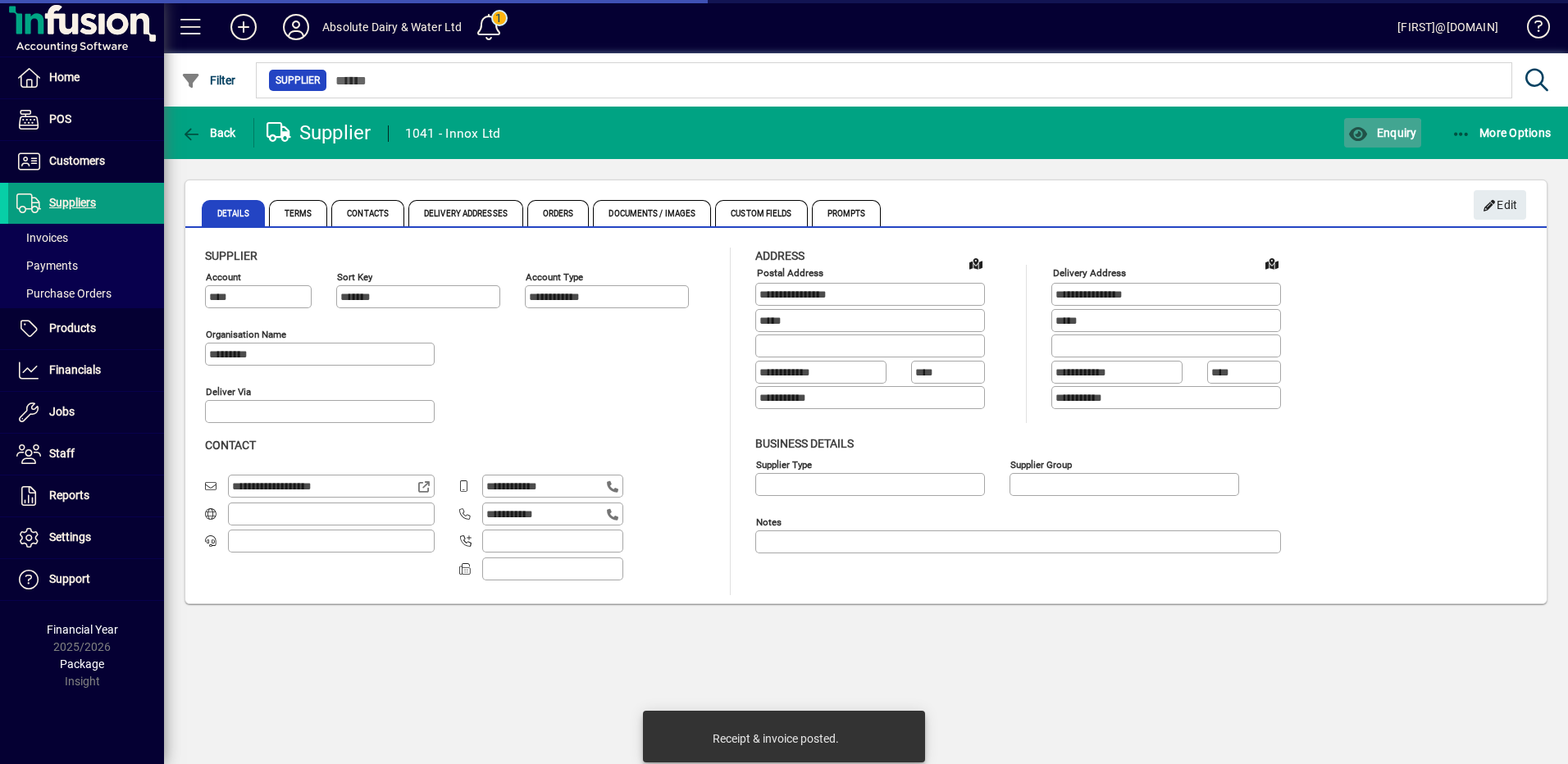 click on "Enquiry" 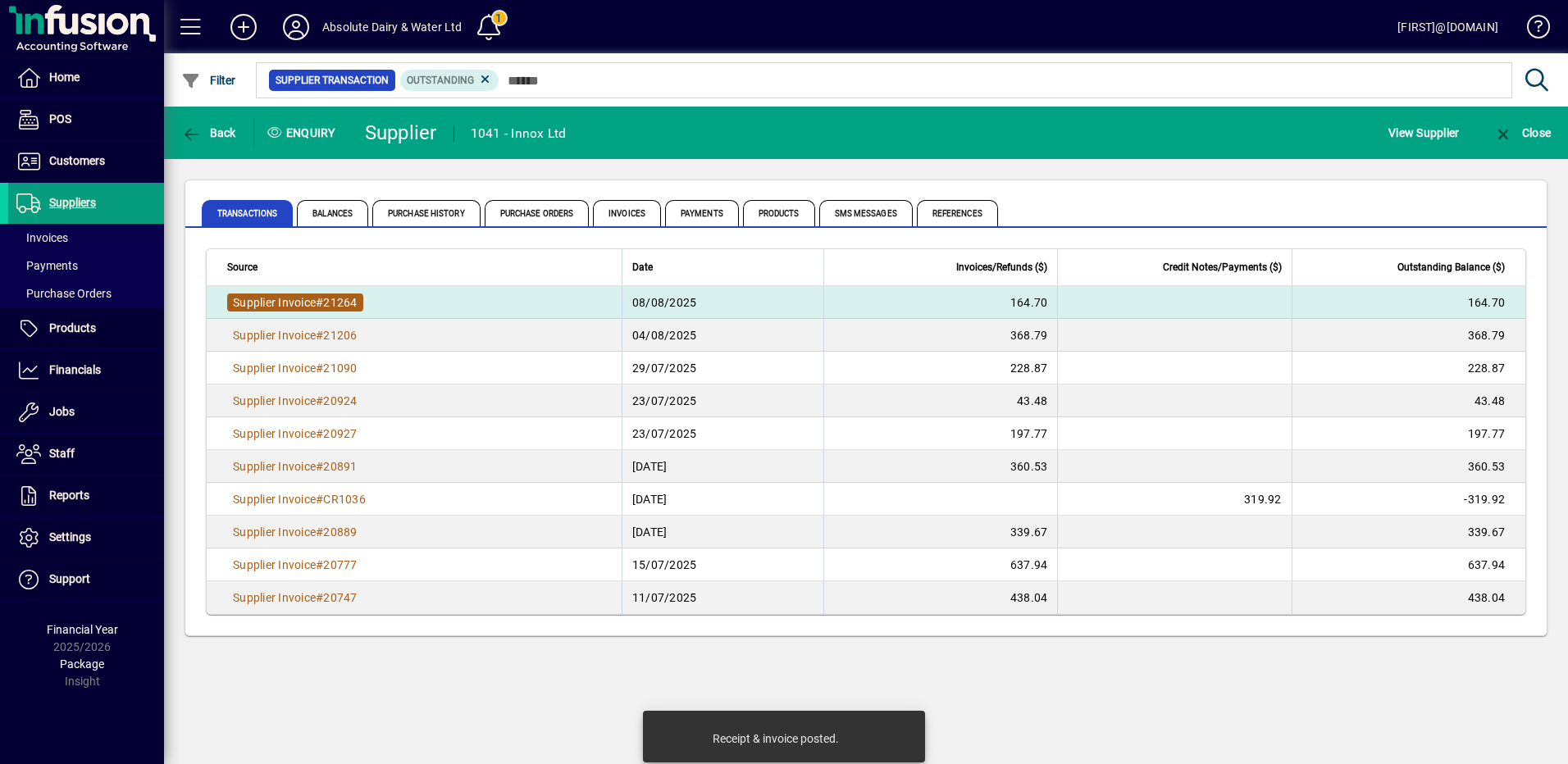 click on "Supplier Invoice" at bounding box center [274, 302] 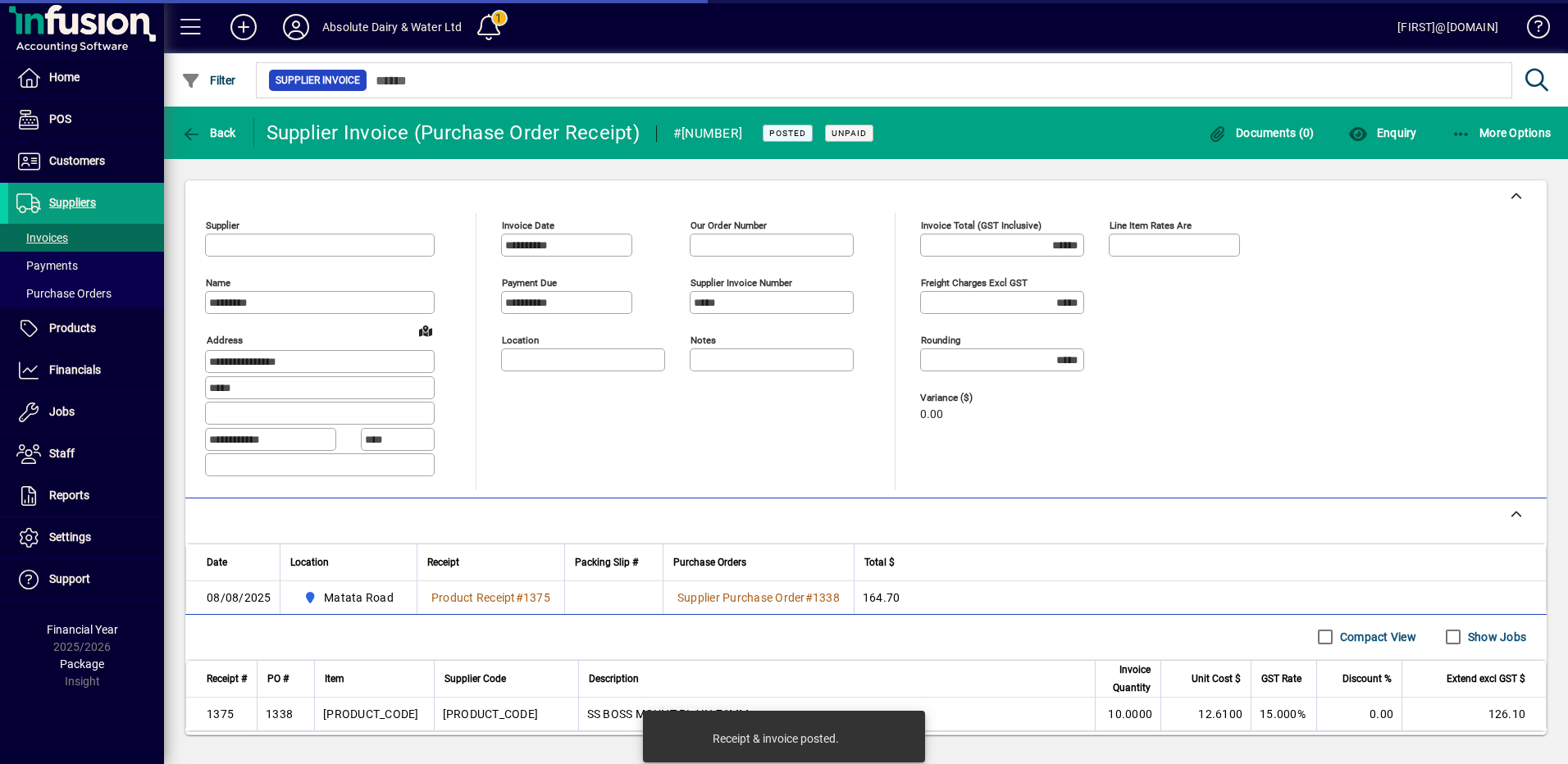 type on "**********" 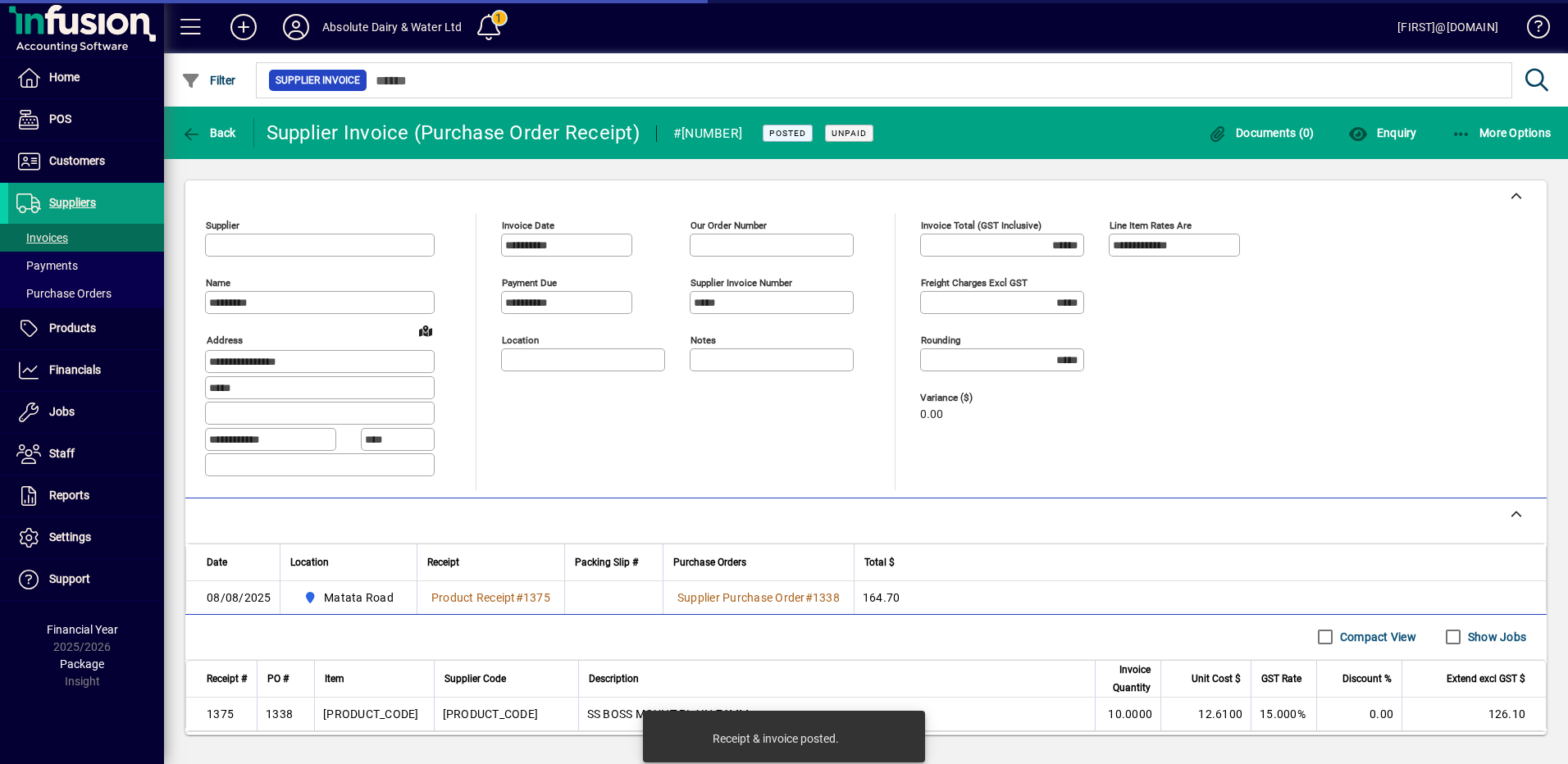 type on "**********" 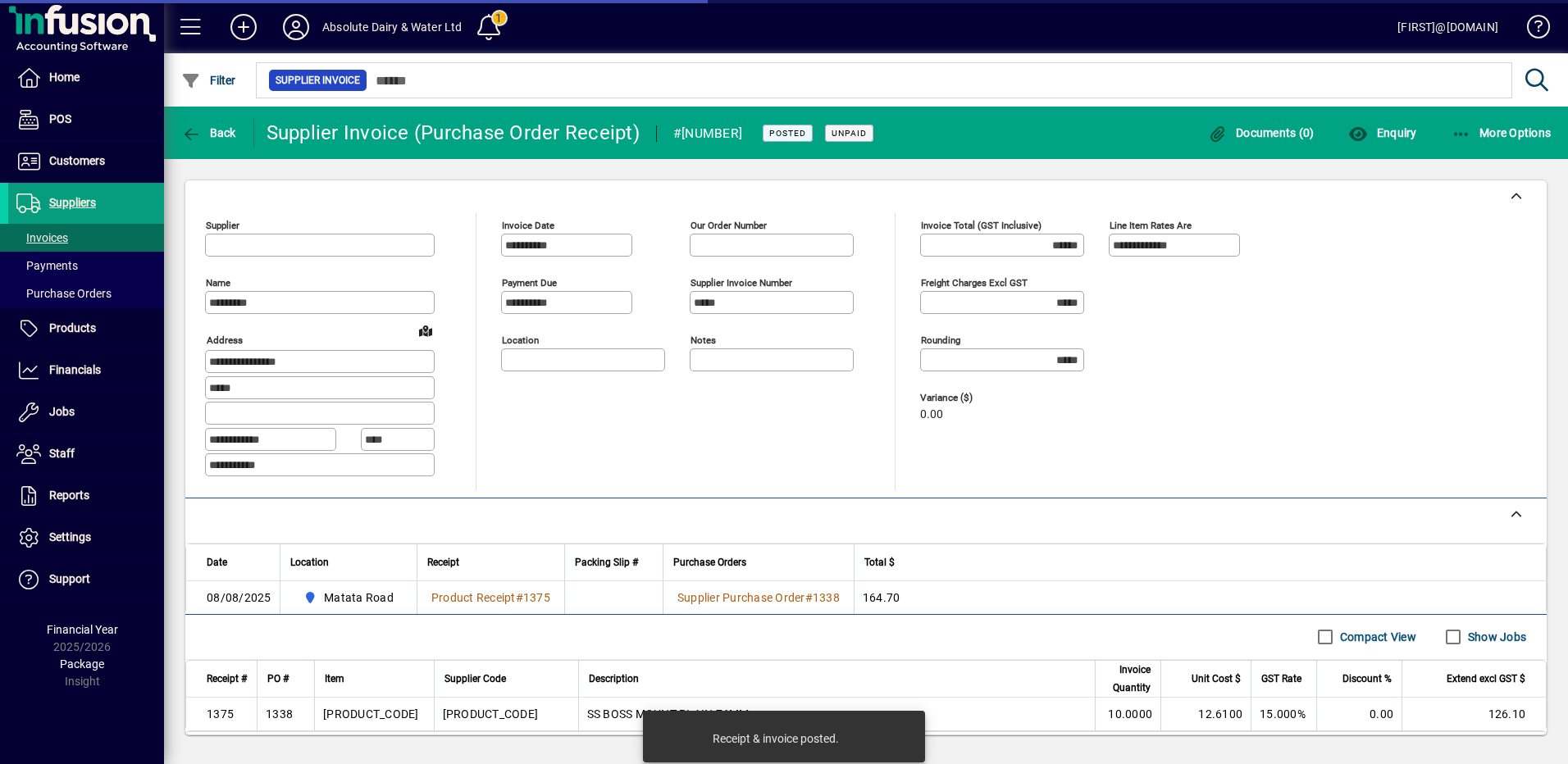 type on "**********" 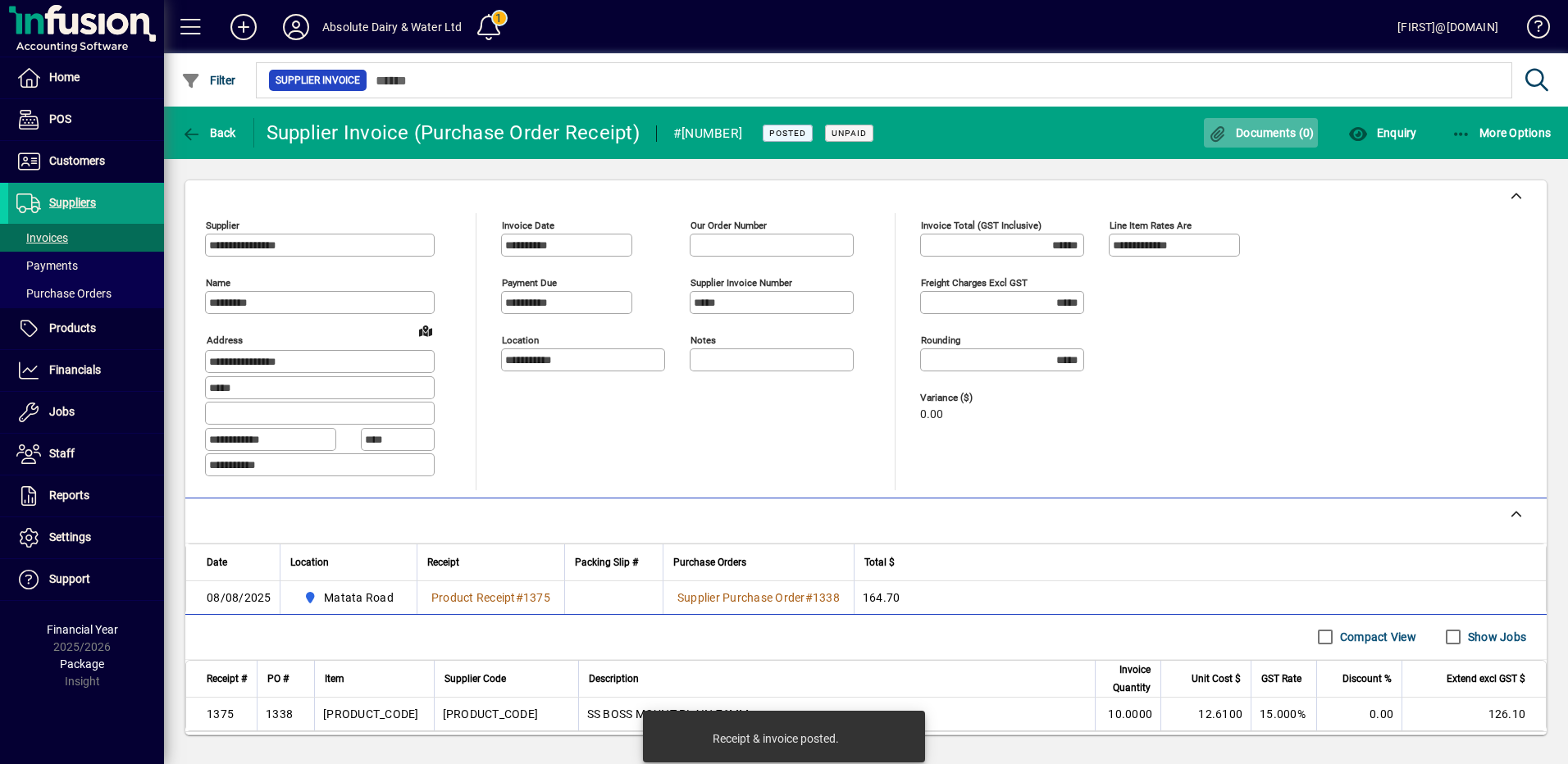 click on "Documents (0)" 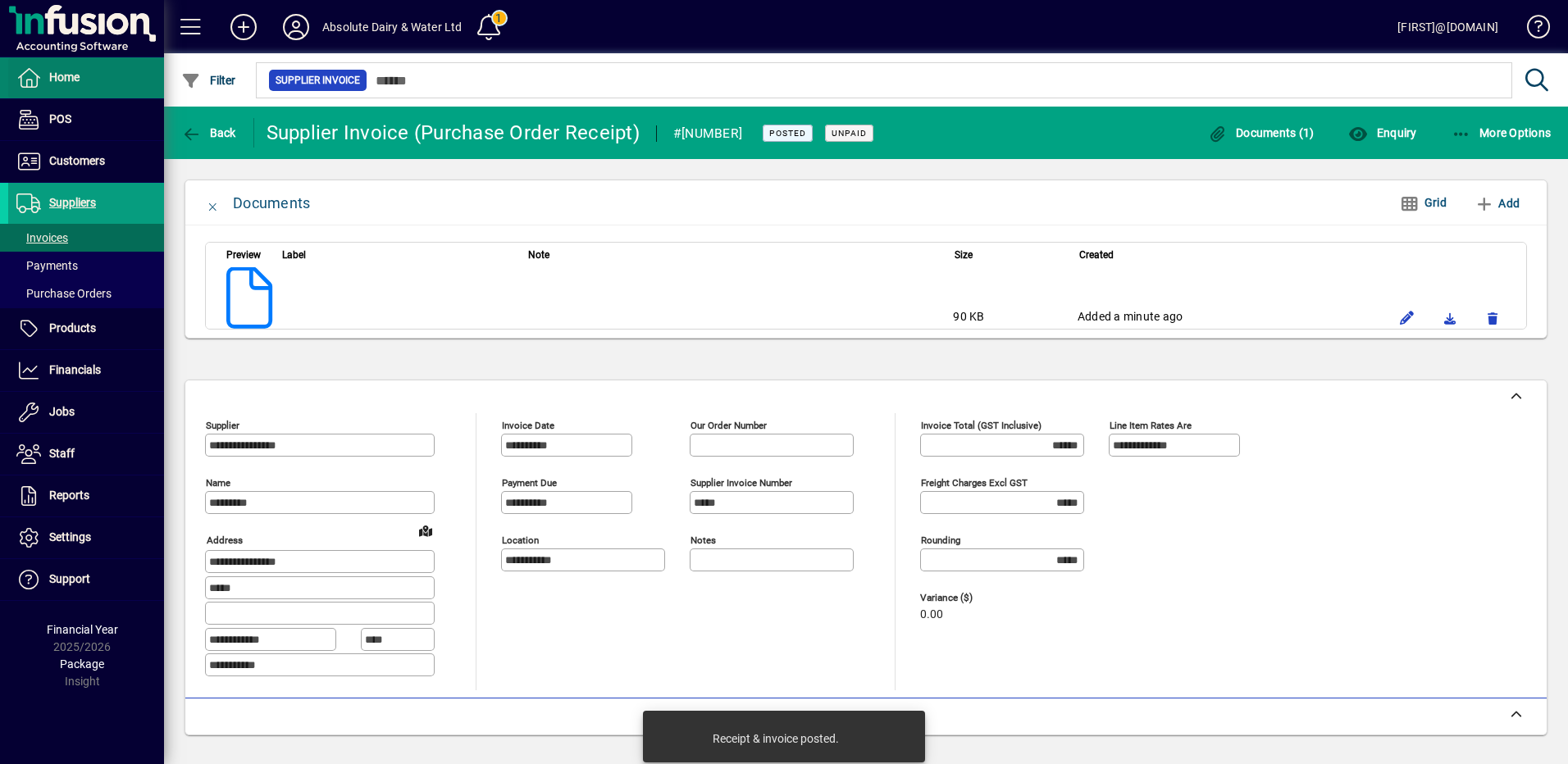 click at bounding box center [86, 78] 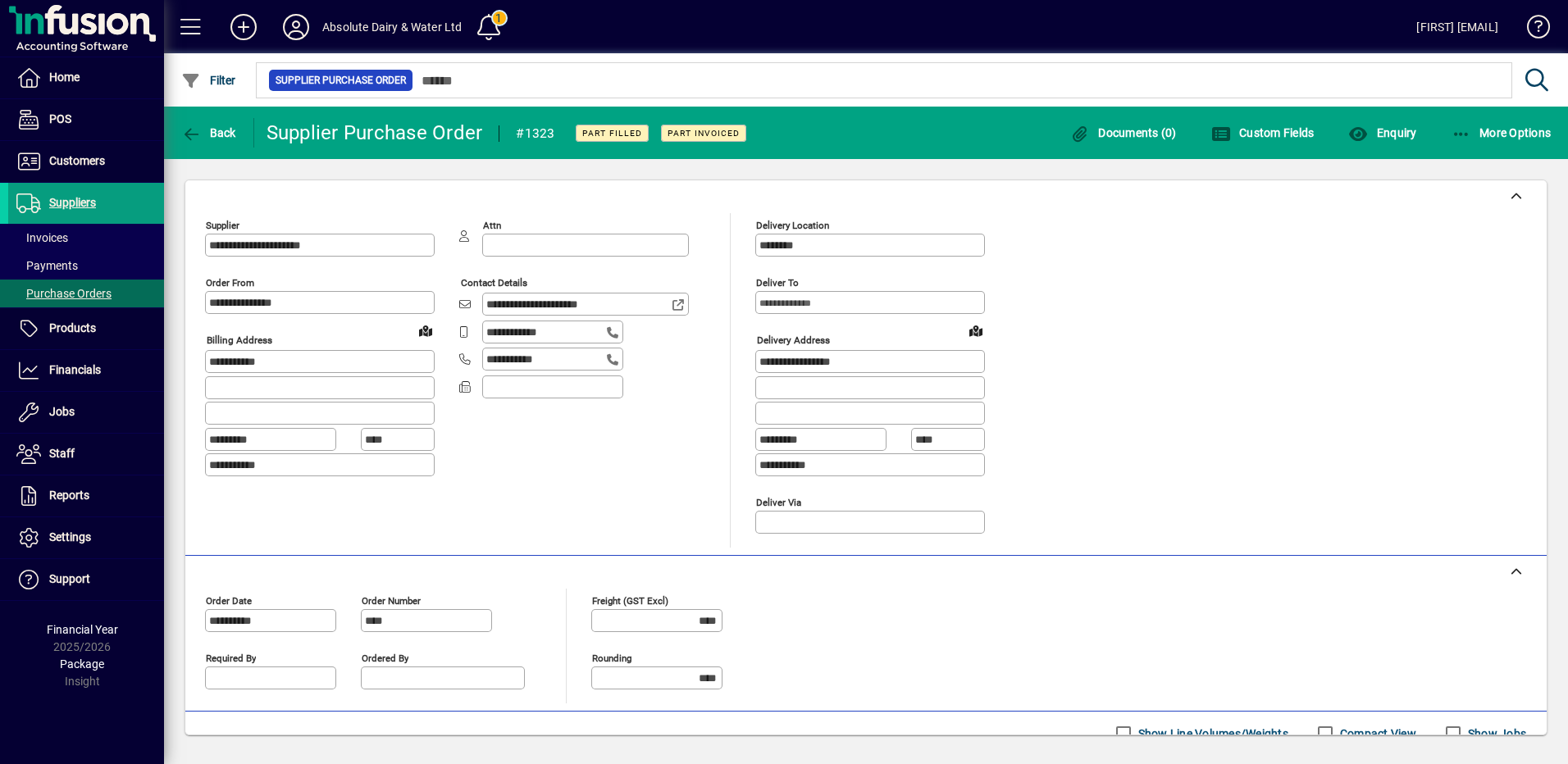 scroll, scrollTop: 0, scrollLeft: 0, axis: both 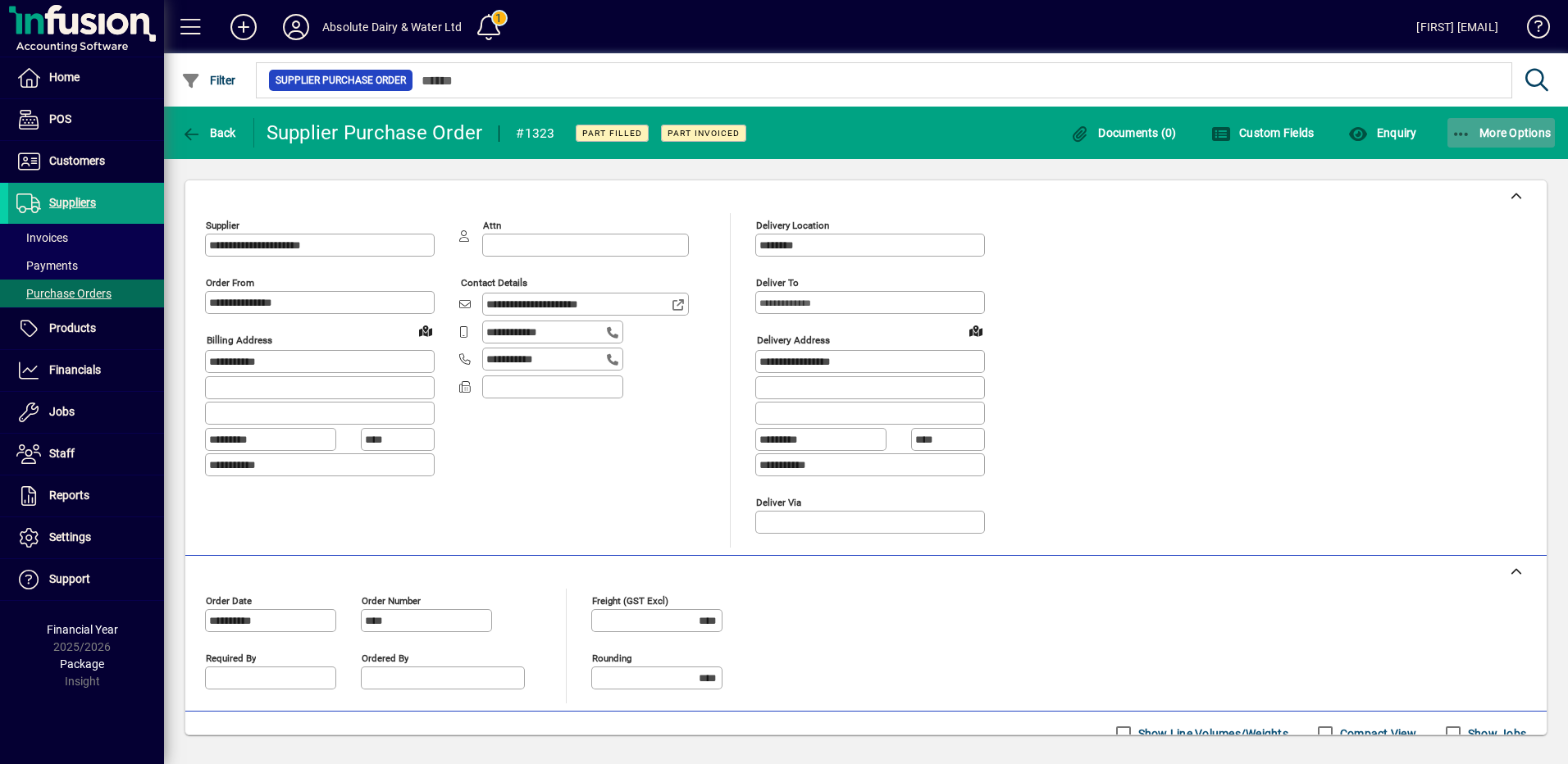 click 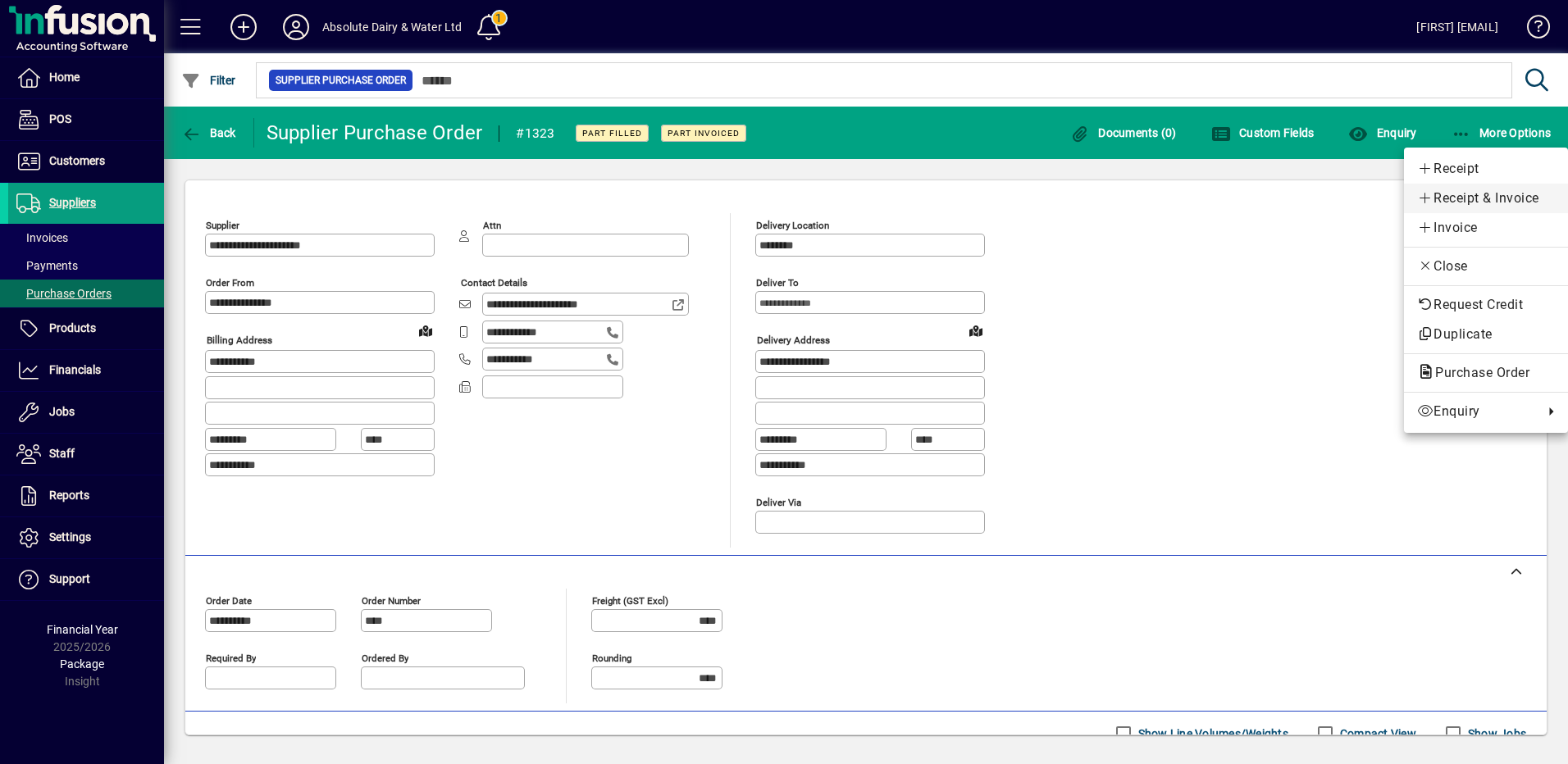 click on "Receipt & Invoice" at bounding box center (1486, 198) 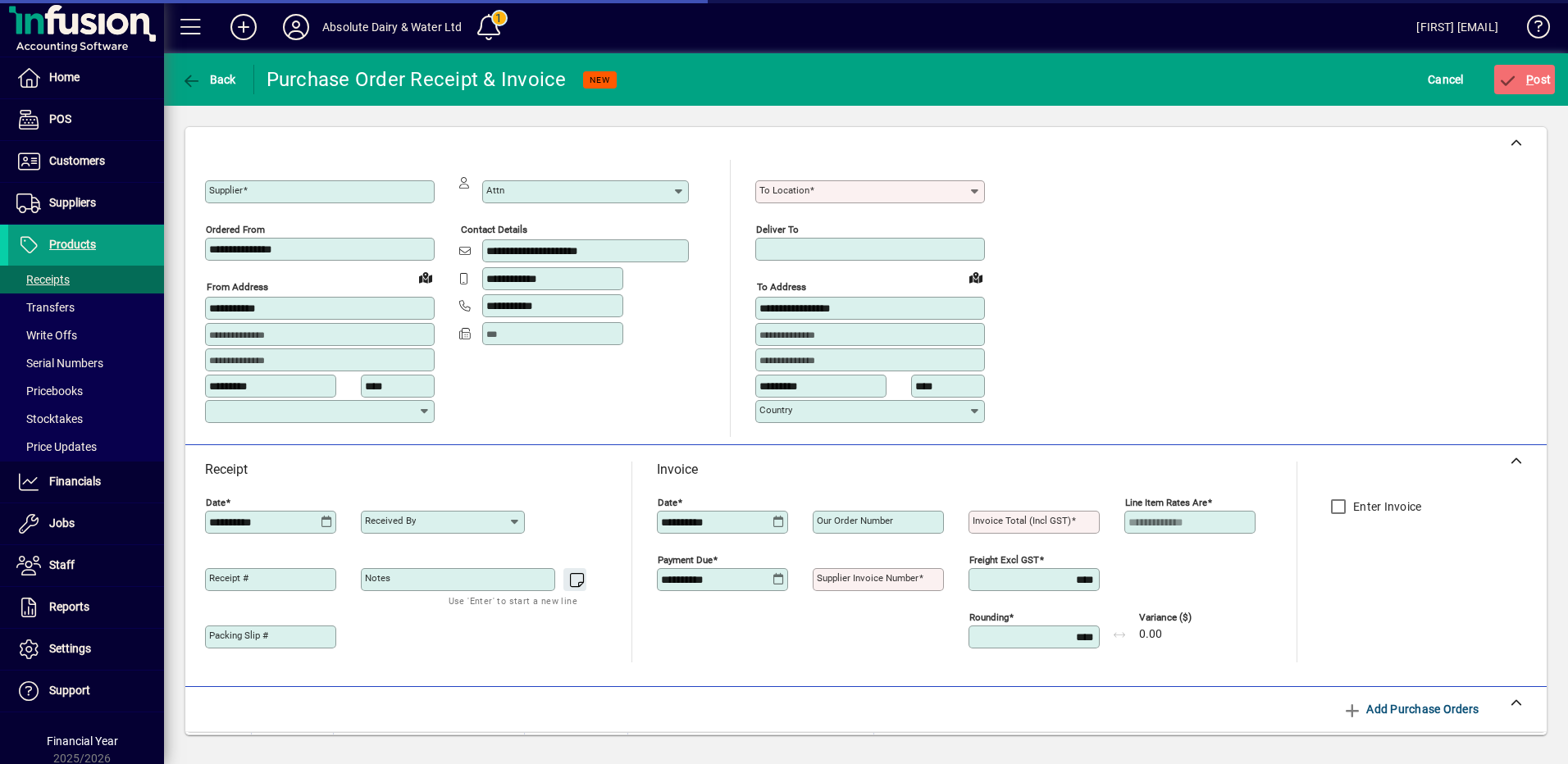 type on "**********" 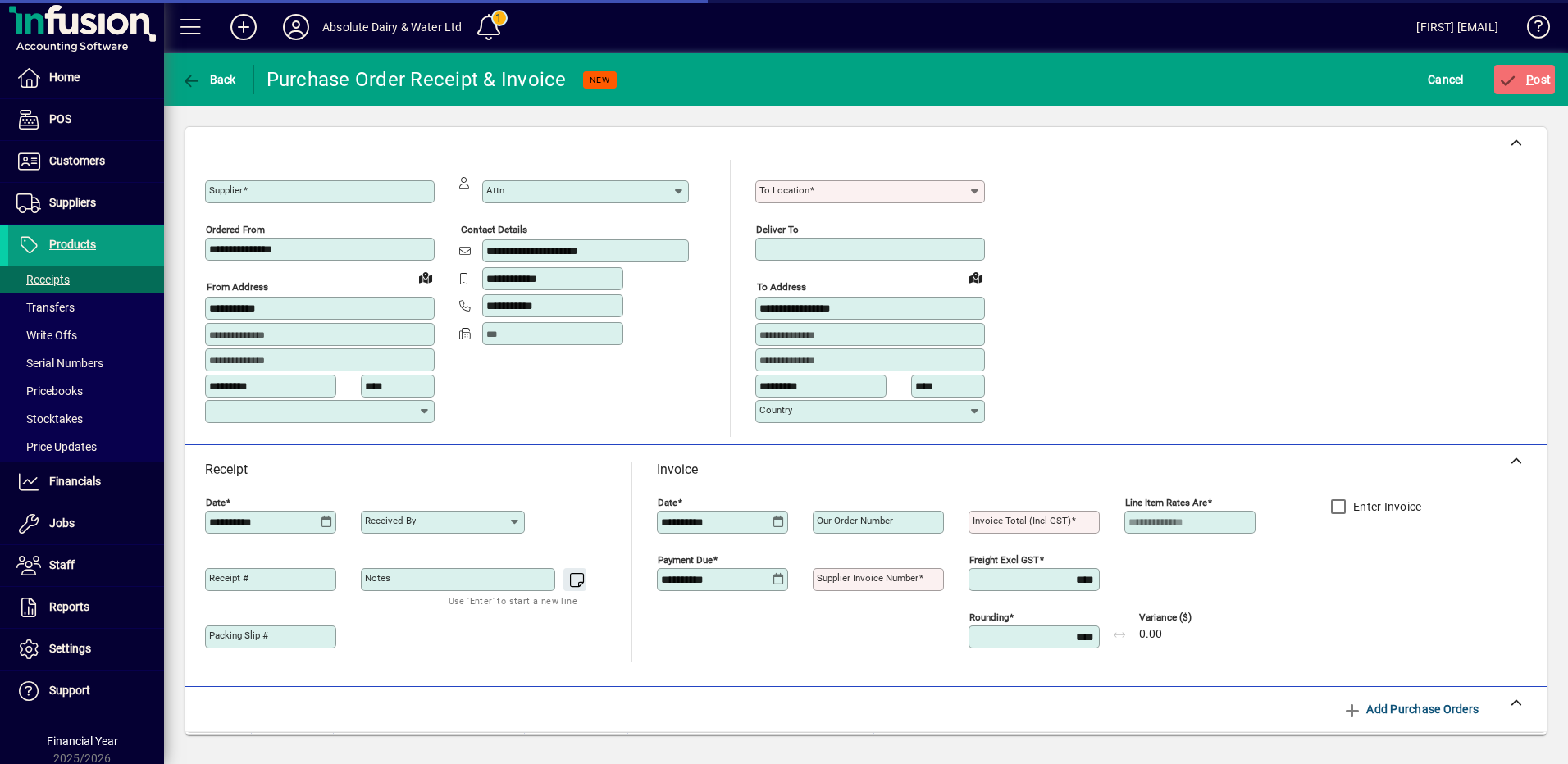 type on "**********" 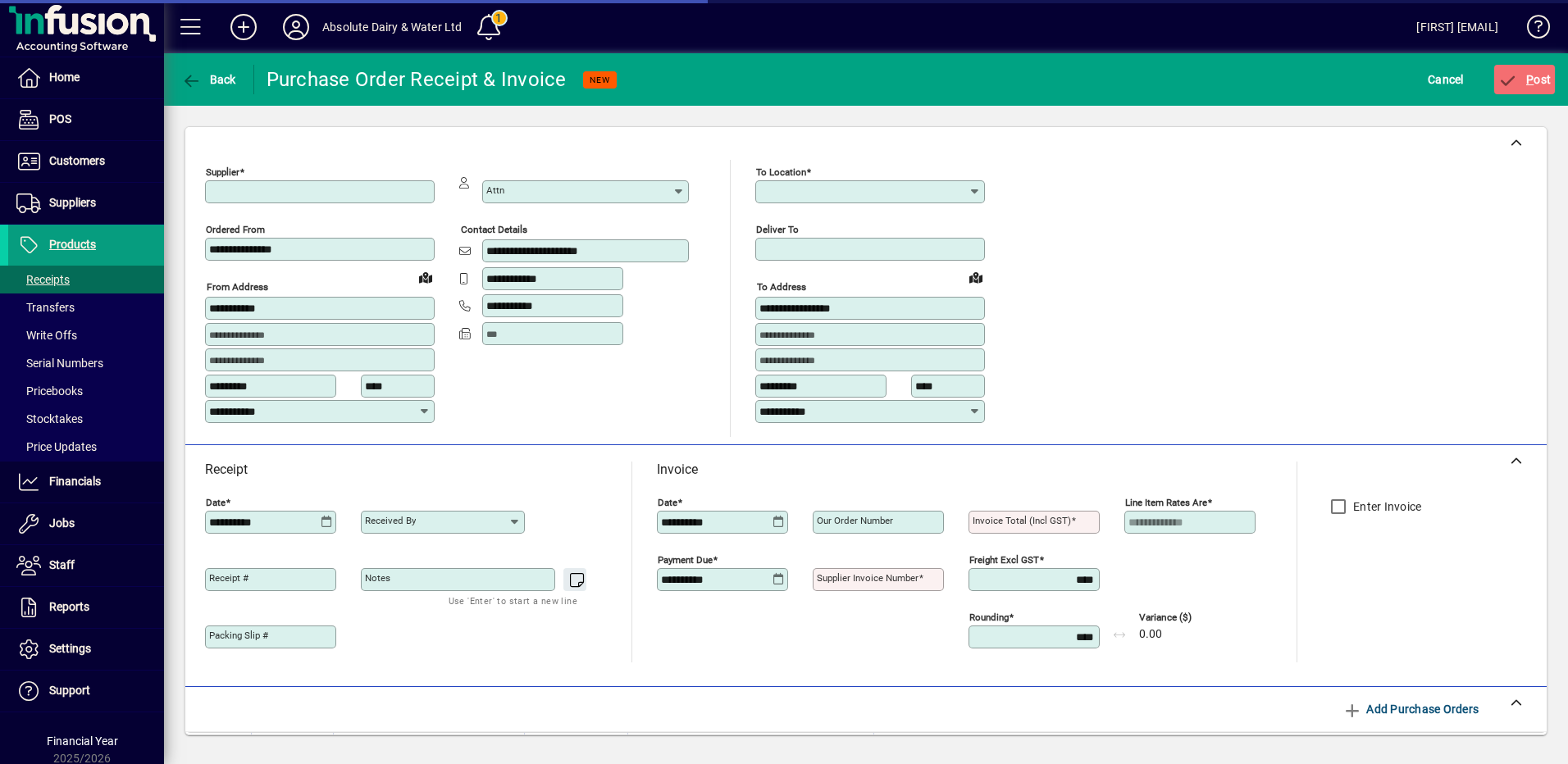 type on "**********" 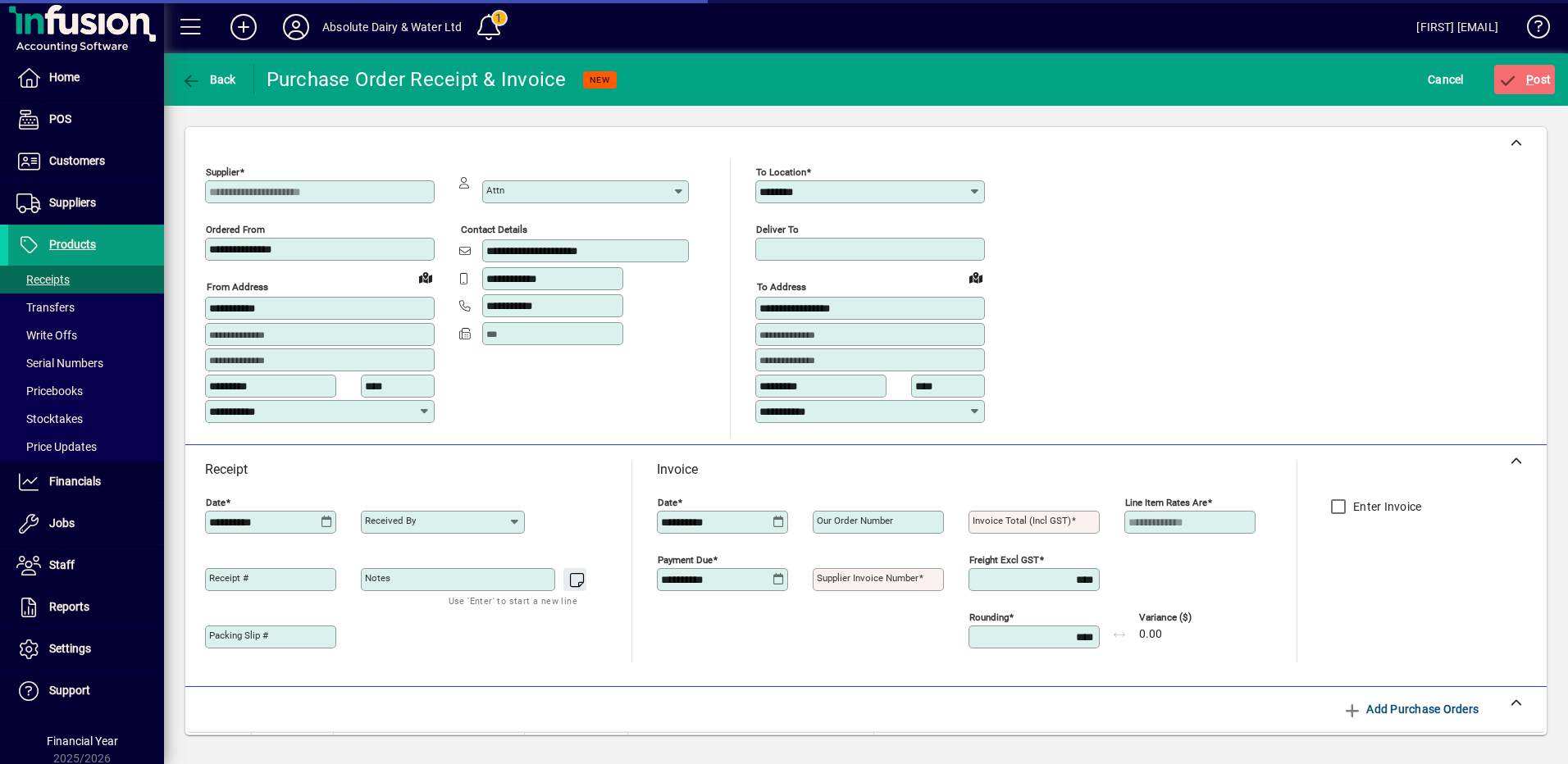 click on "********" at bounding box center [864, 192] 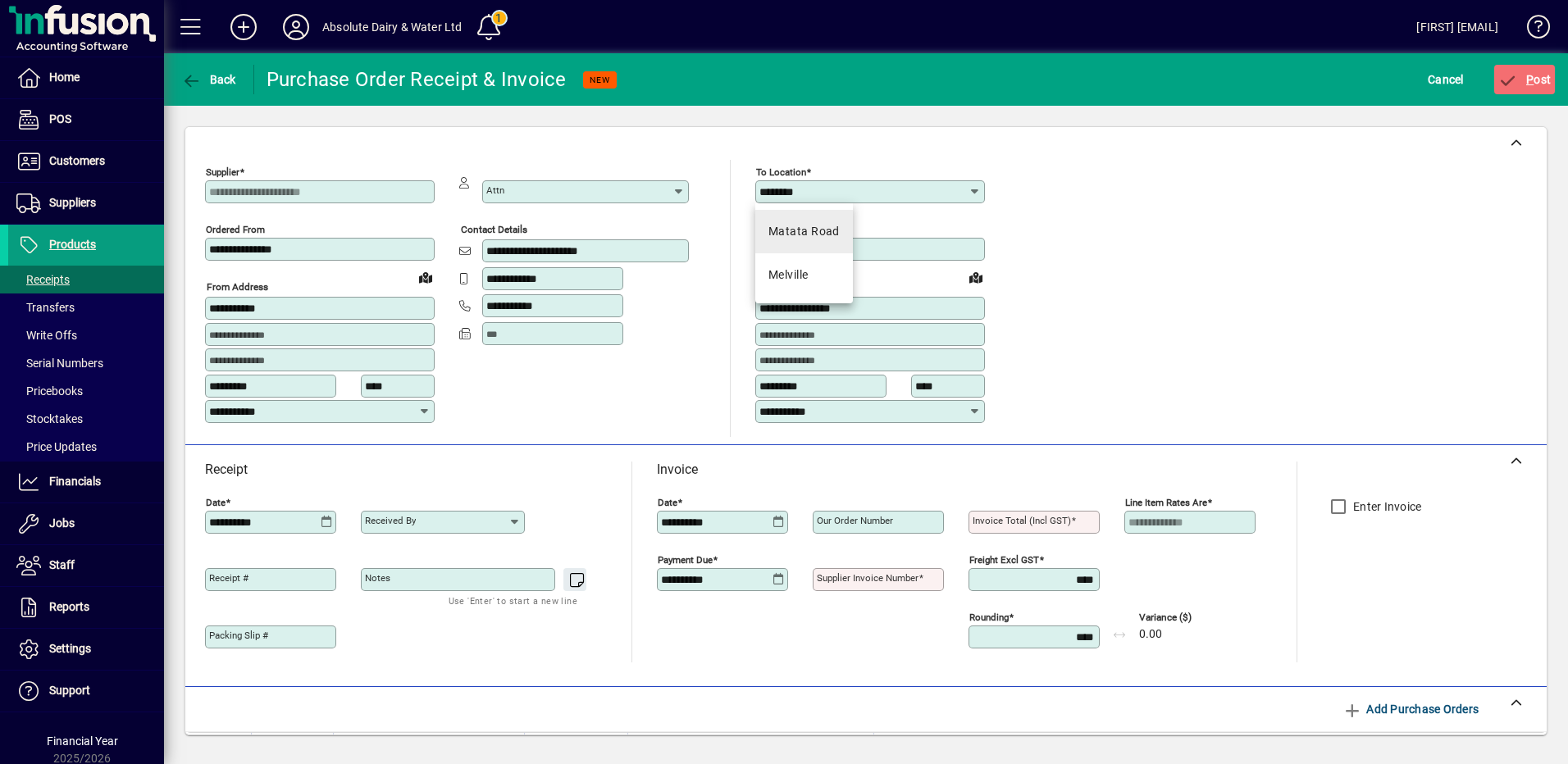 click on "Matata Road" at bounding box center (804, 231) 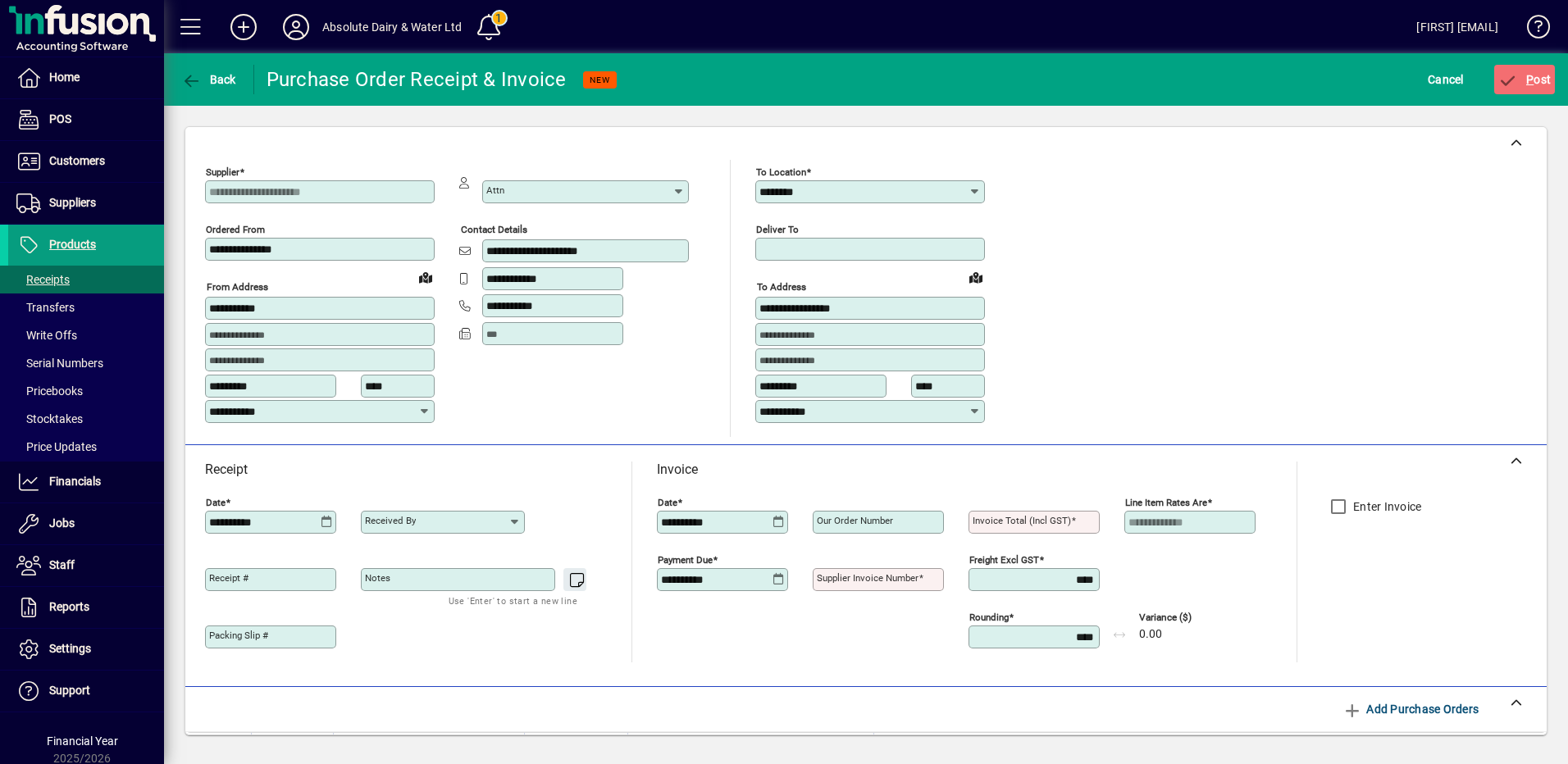 type on "**********" 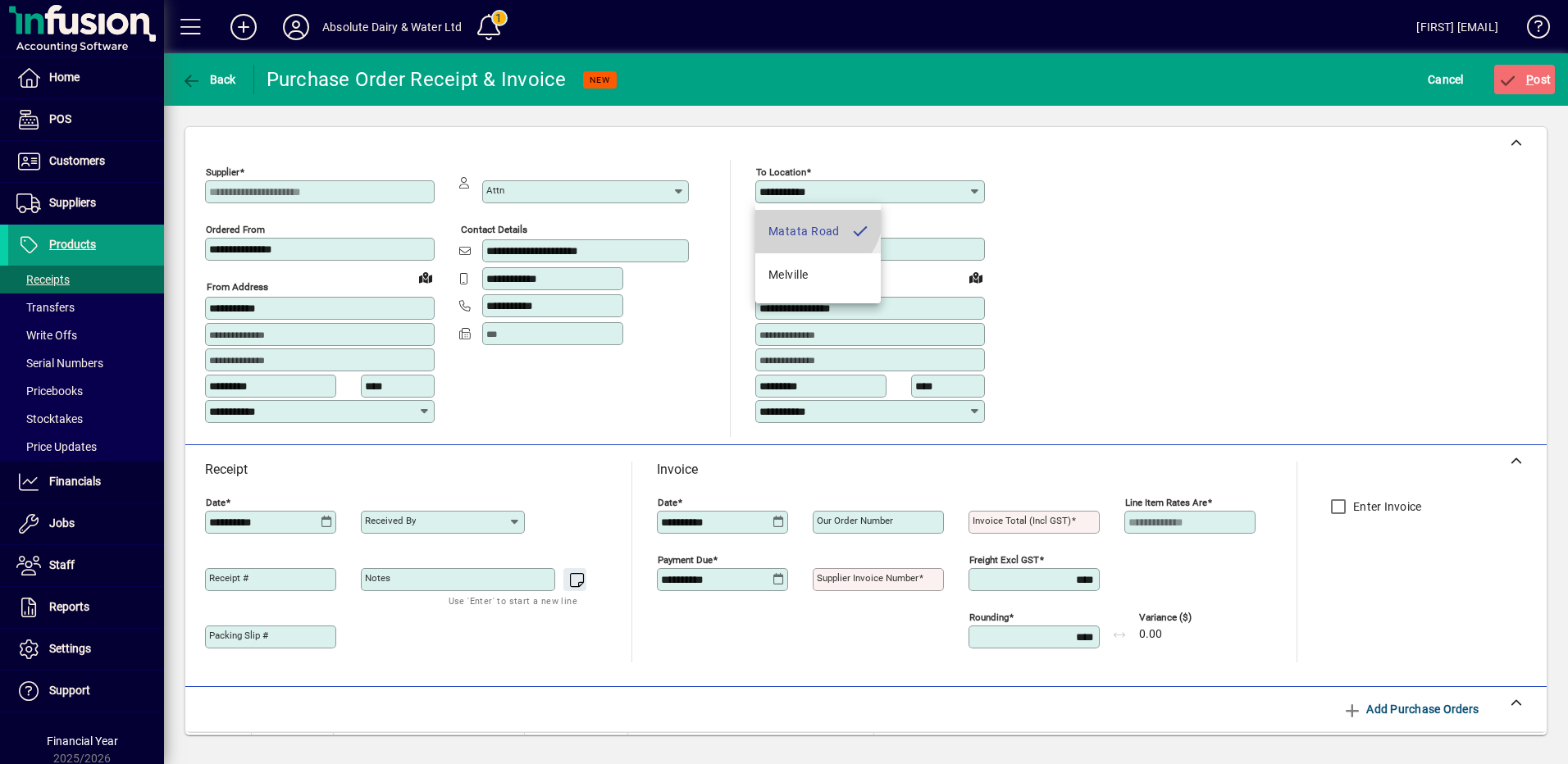 type on "**********" 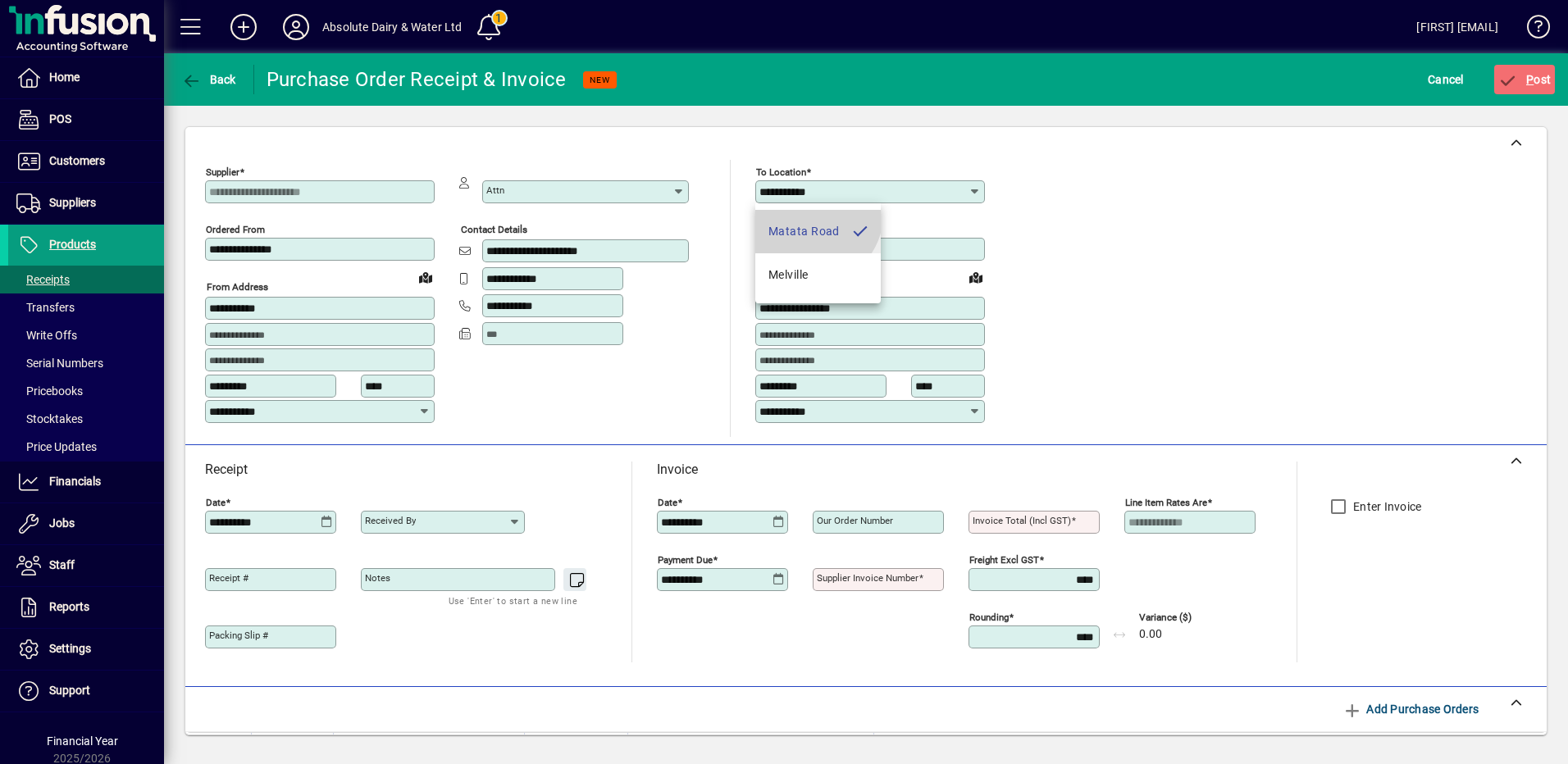 type on "*****" 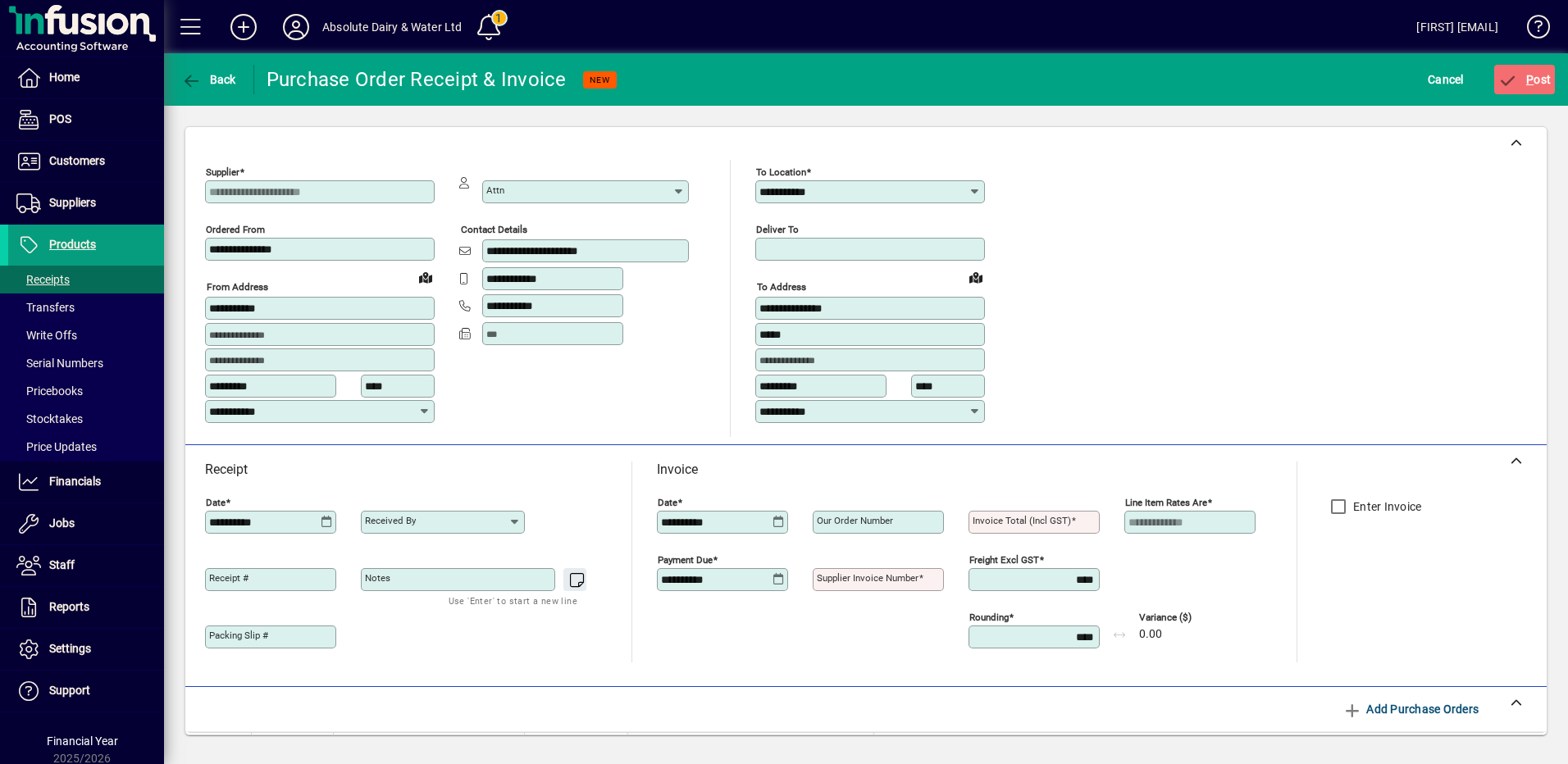 click on "**********" 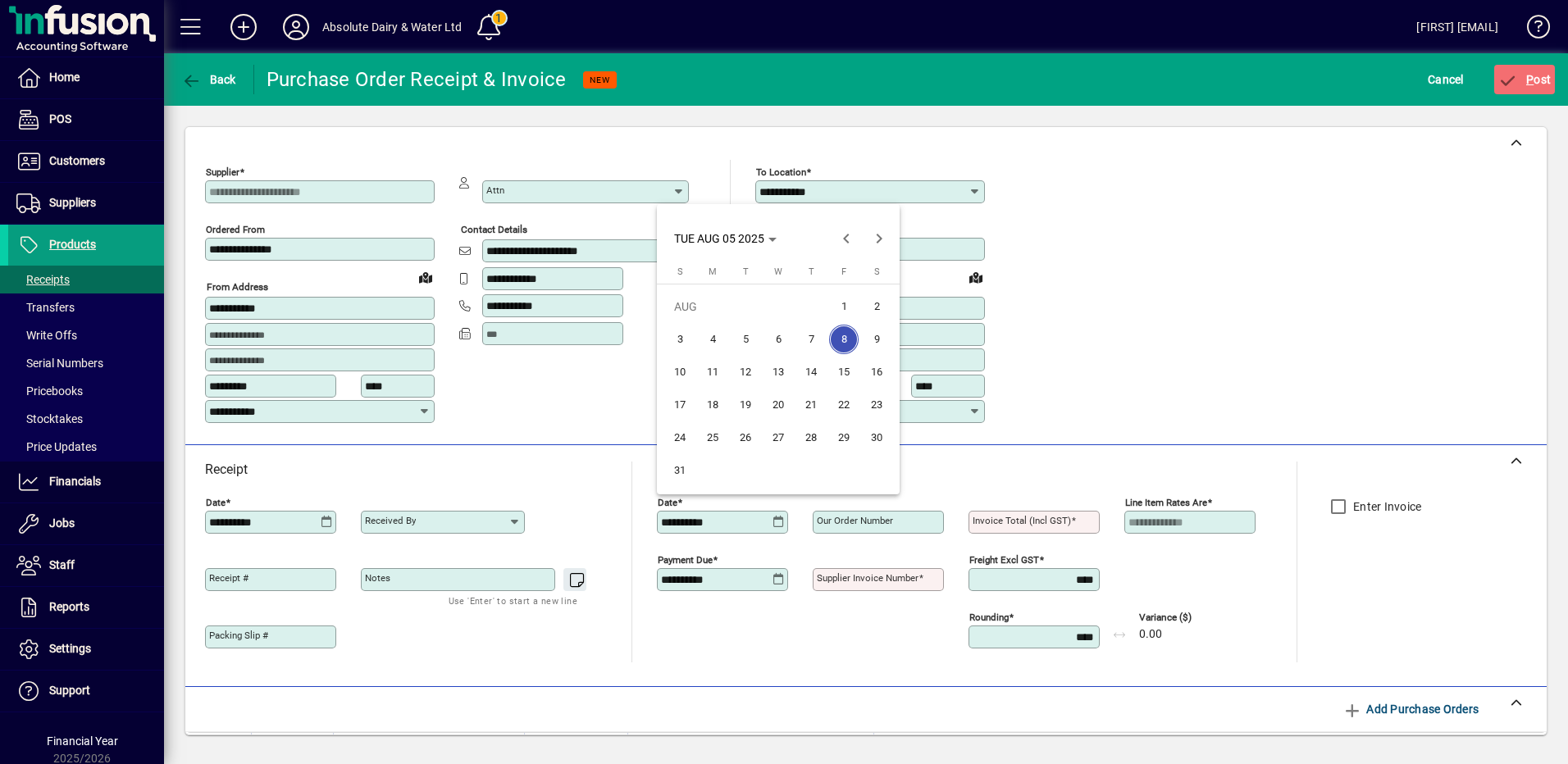 drag, startPoint x: 742, startPoint y: 338, endPoint x: 750, endPoint y: 348, distance: 12.8062 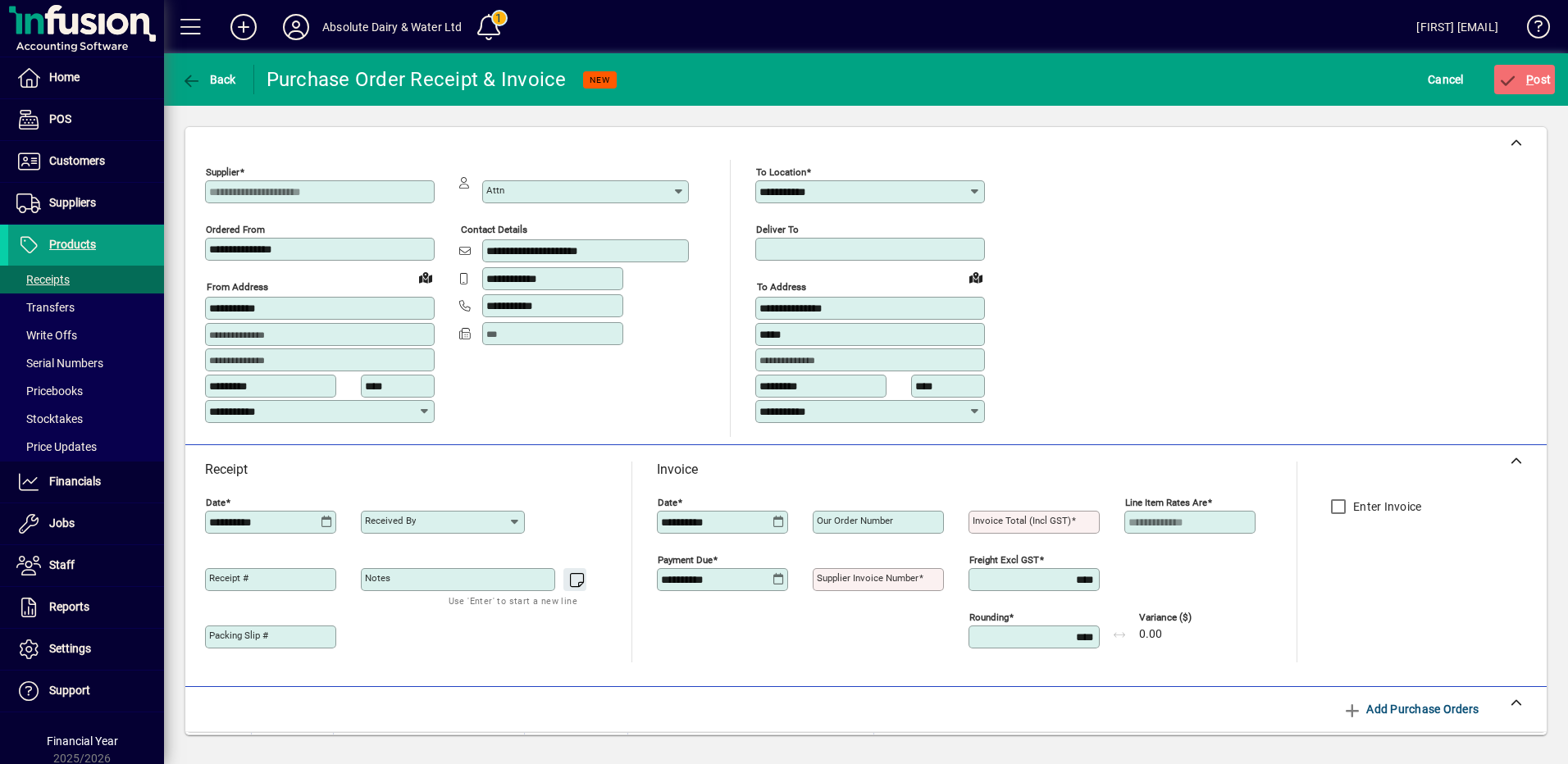 type on "**********" 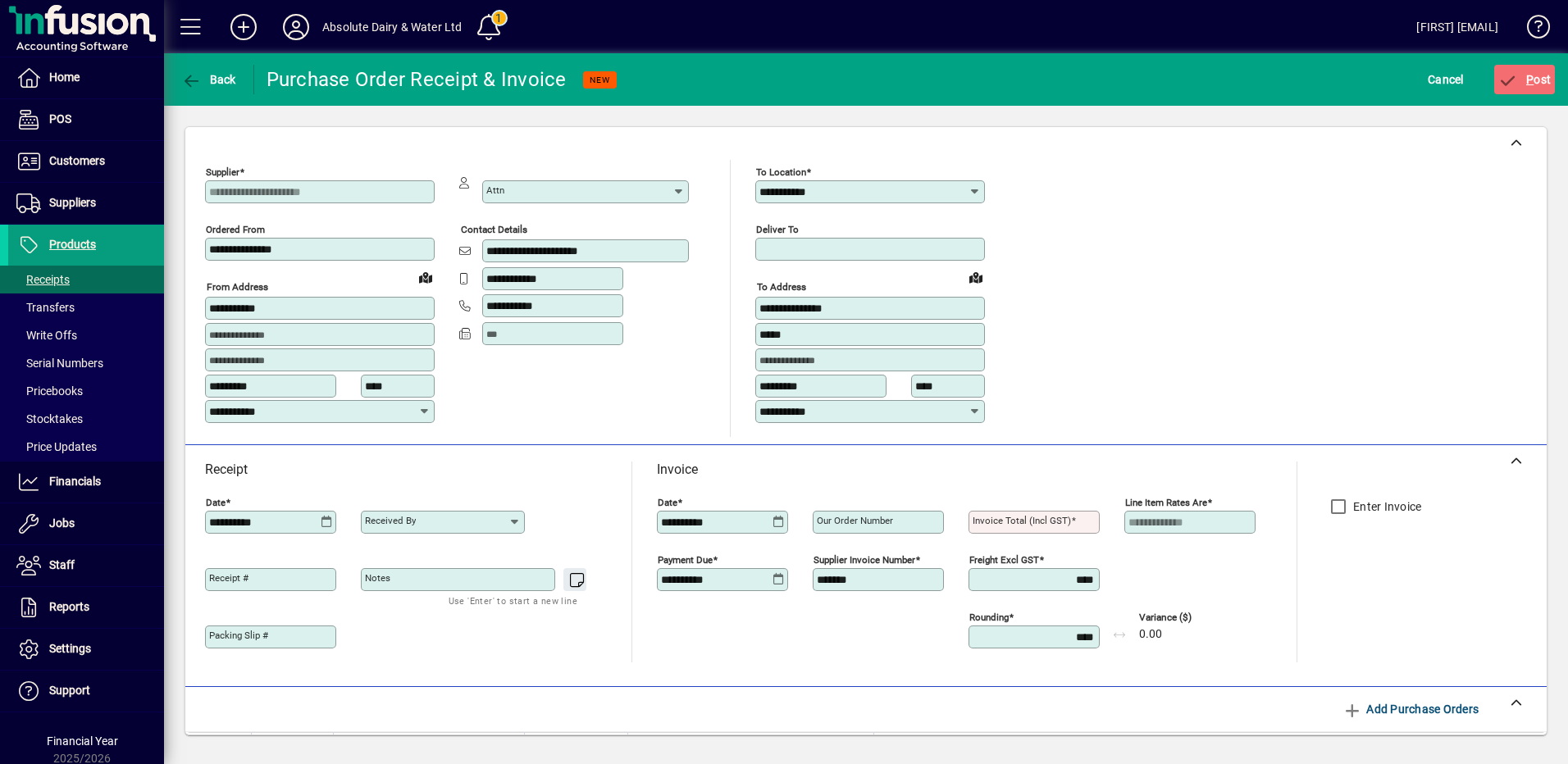 type on "*******" 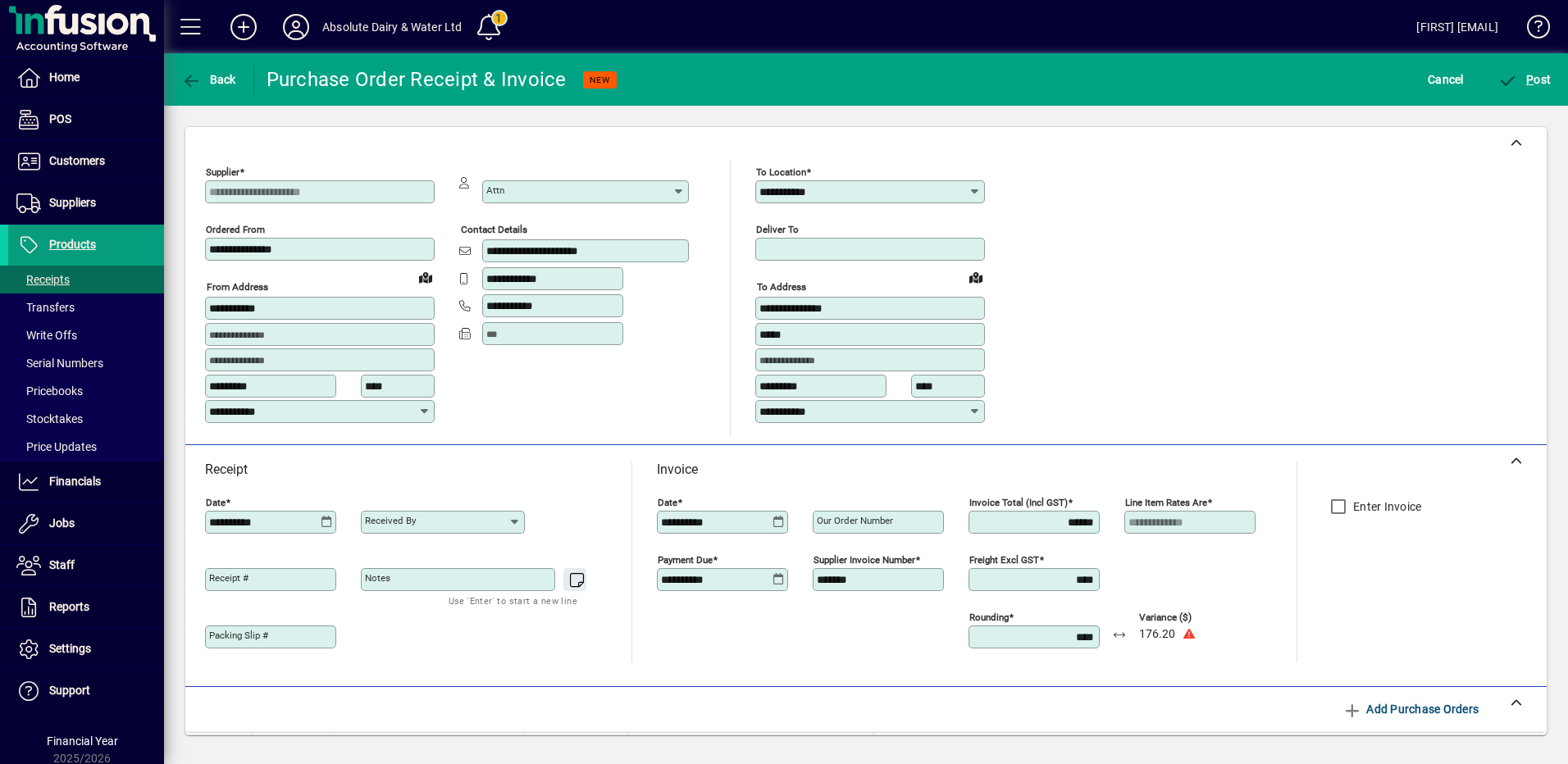 type on "******" 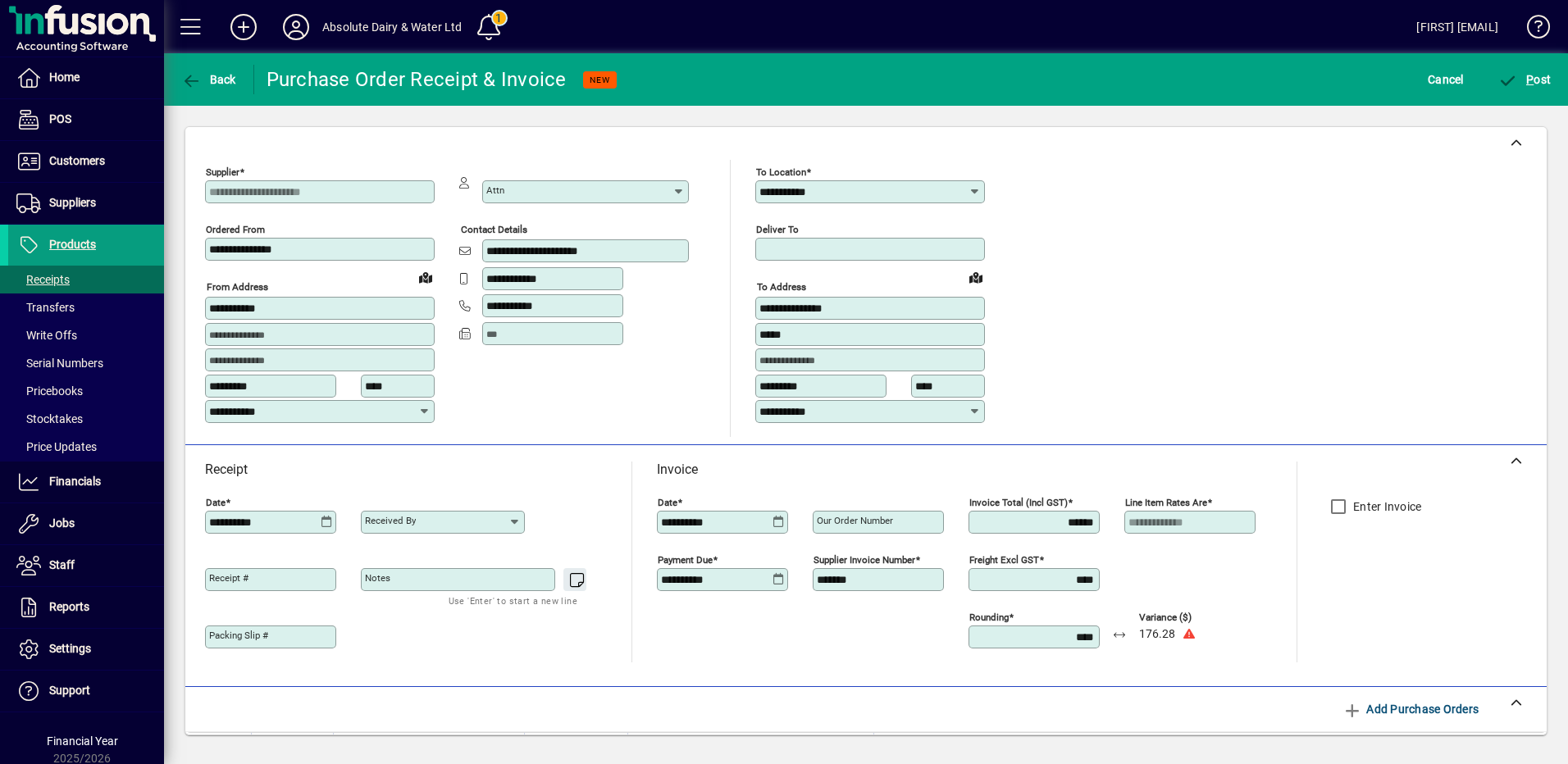 scroll, scrollTop: 511, scrollLeft: 0, axis: vertical 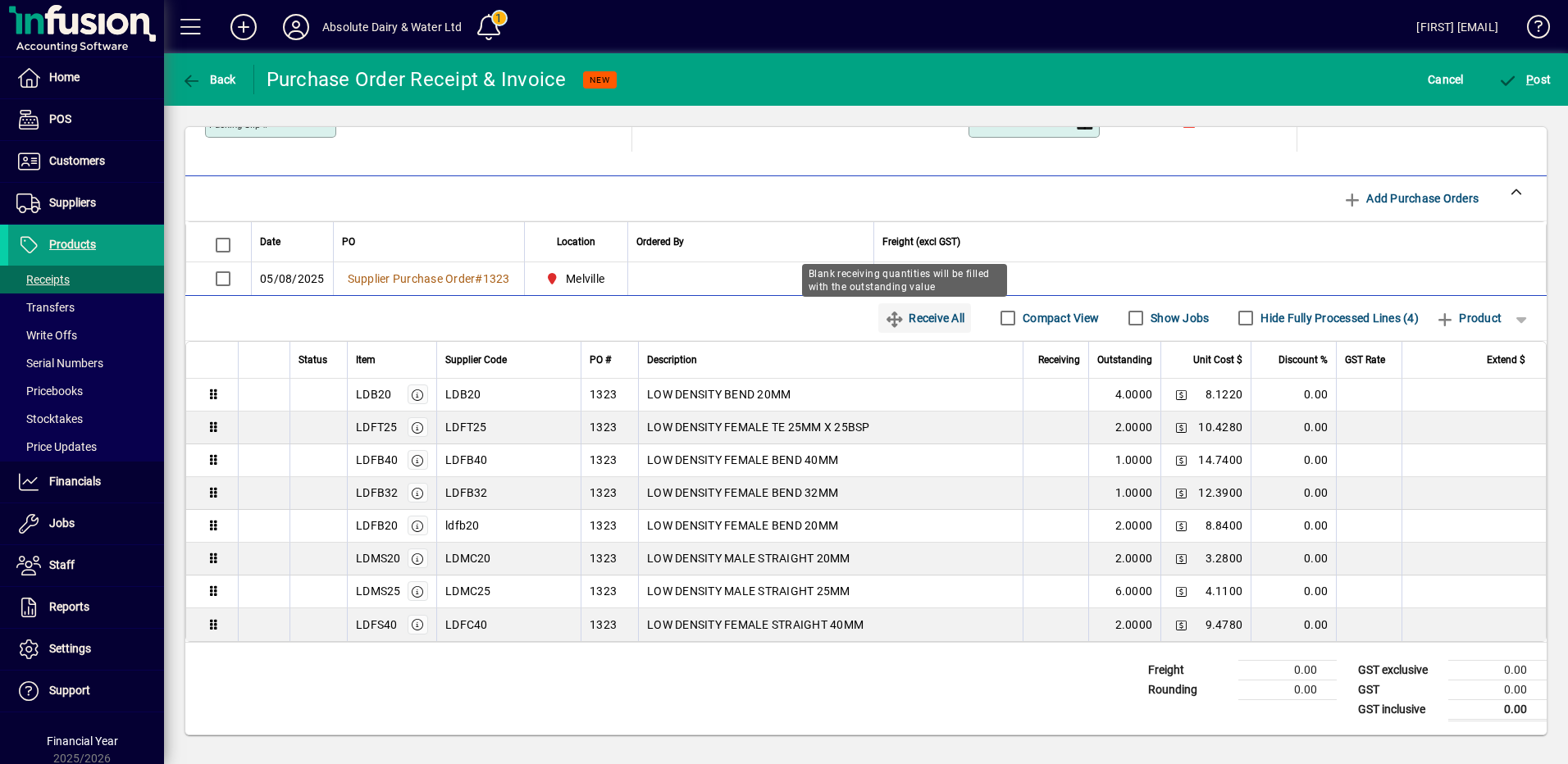 click on "Receive All" 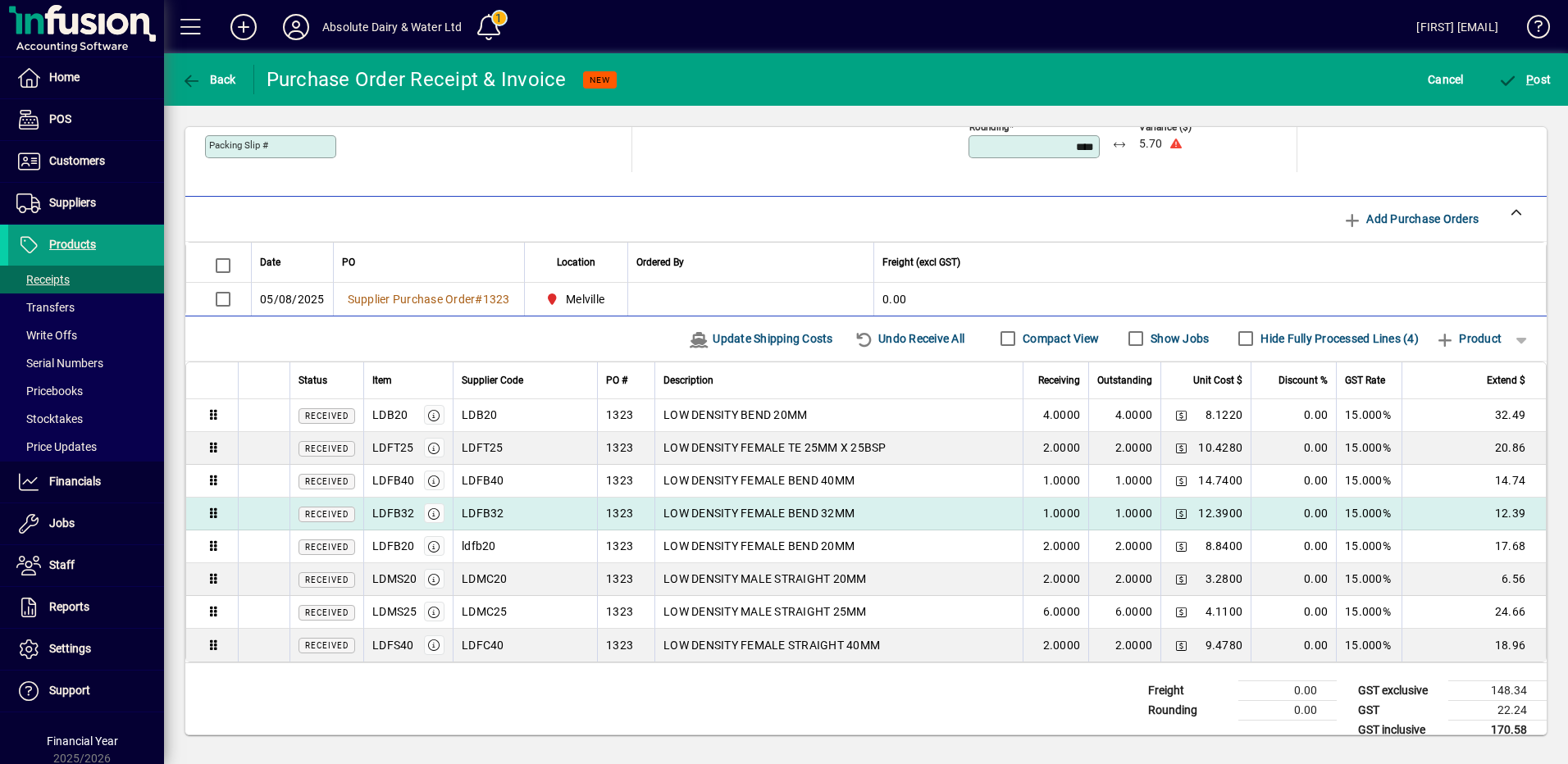 scroll, scrollTop: 511, scrollLeft: 0, axis: vertical 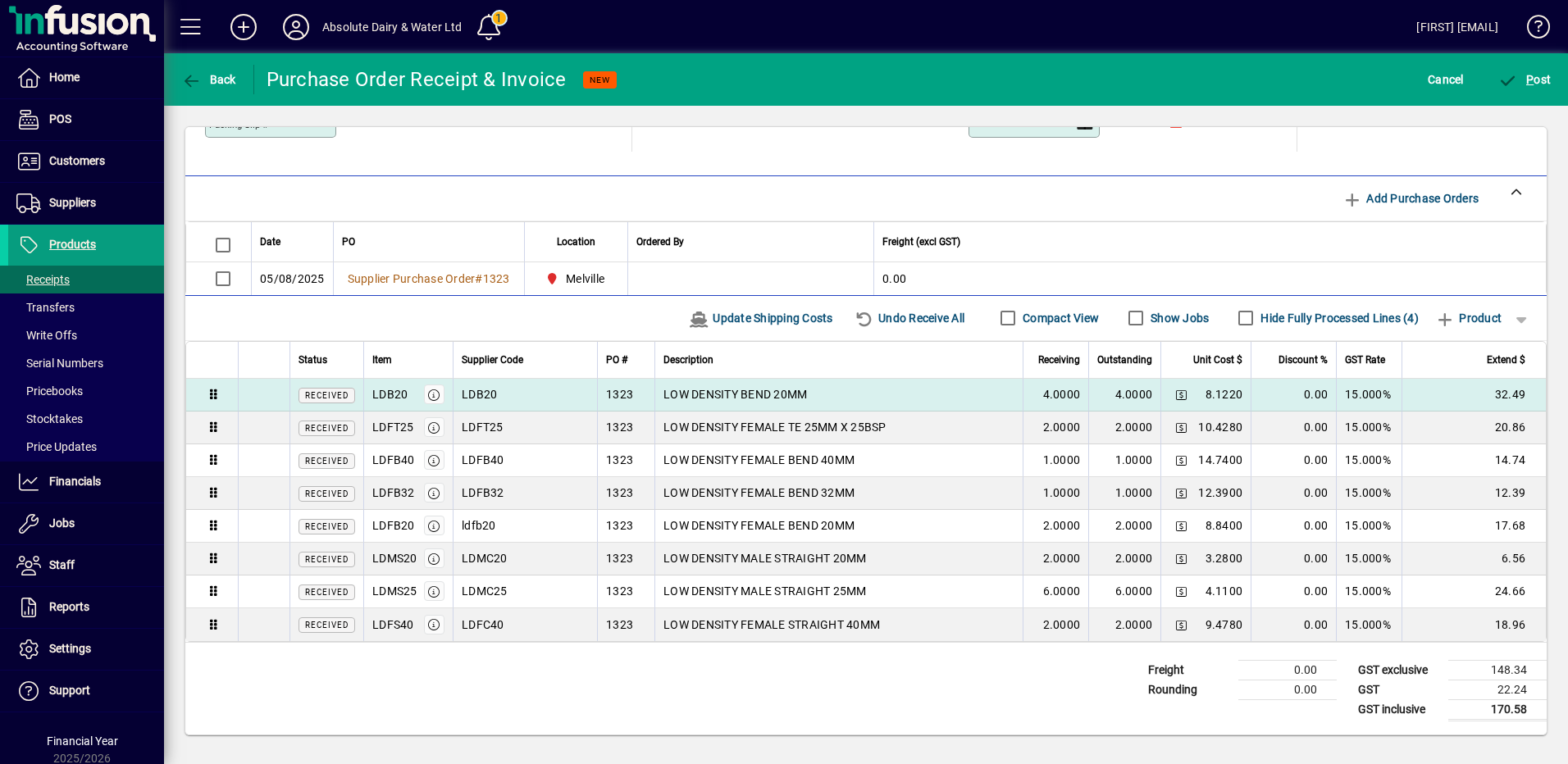 click on "8.1220" at bounding box center (1224, 394) 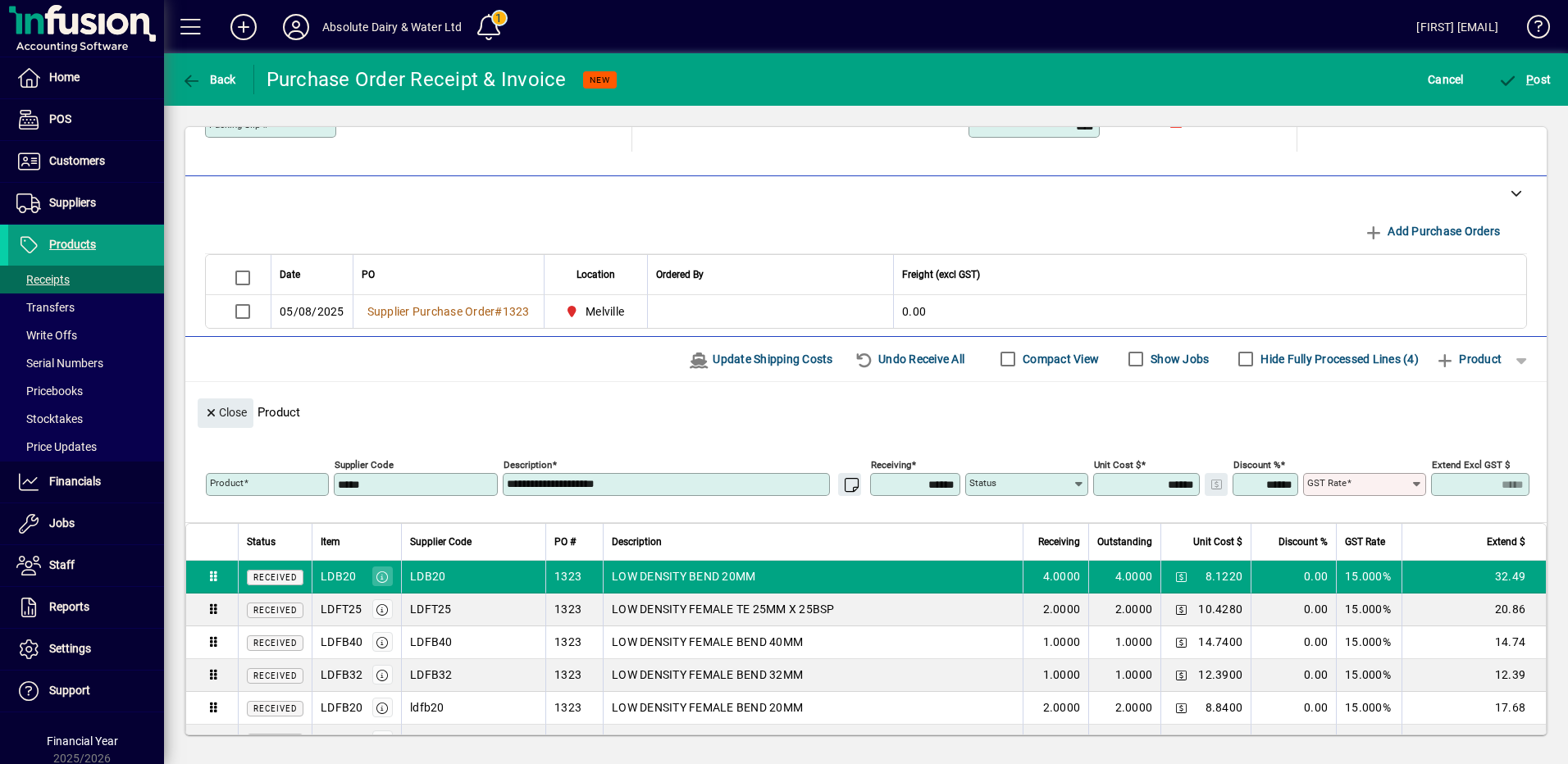type on "********" 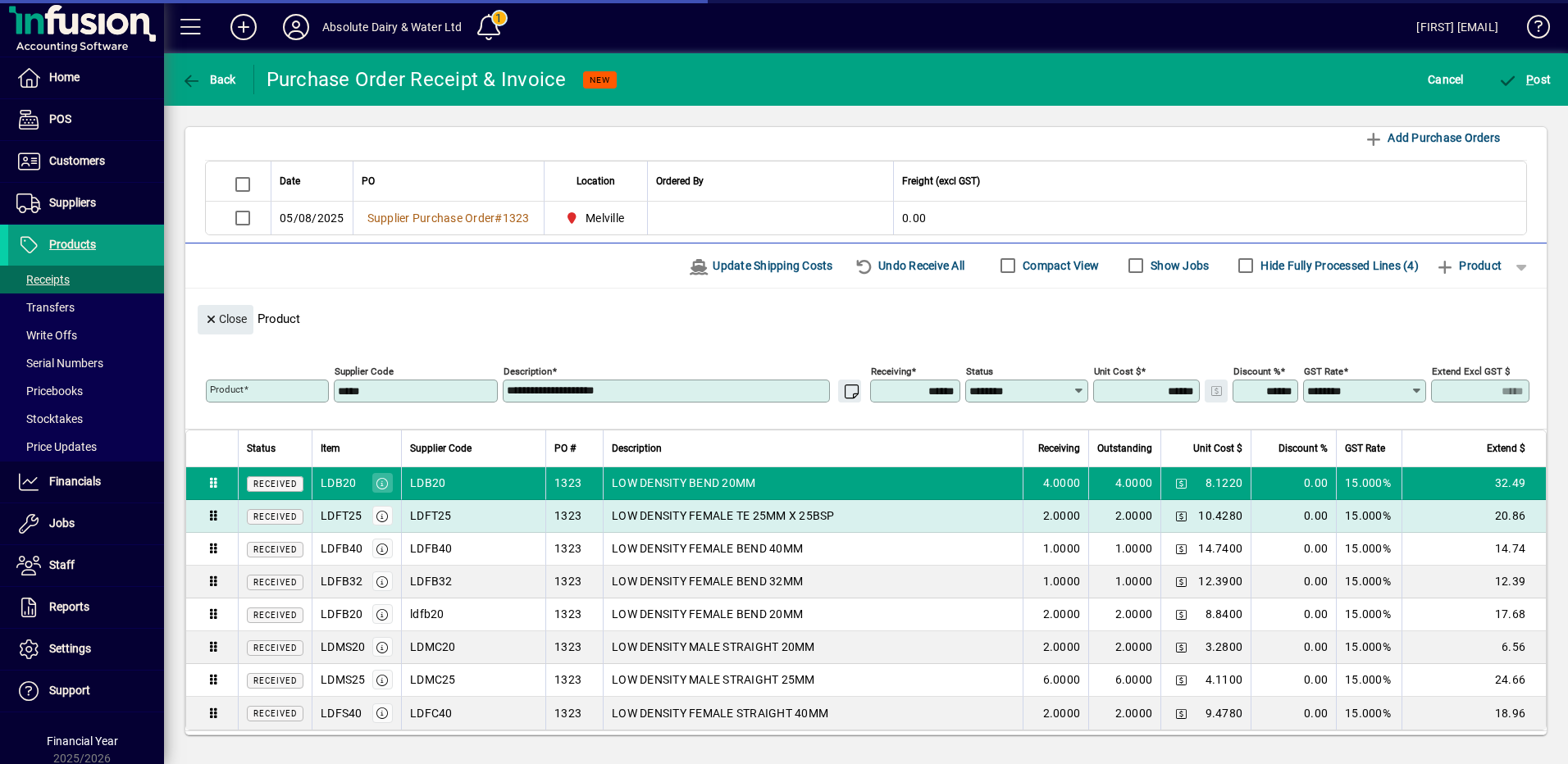 scroll, scrollTop: 186, scrollLeft: 0, axis: vertical 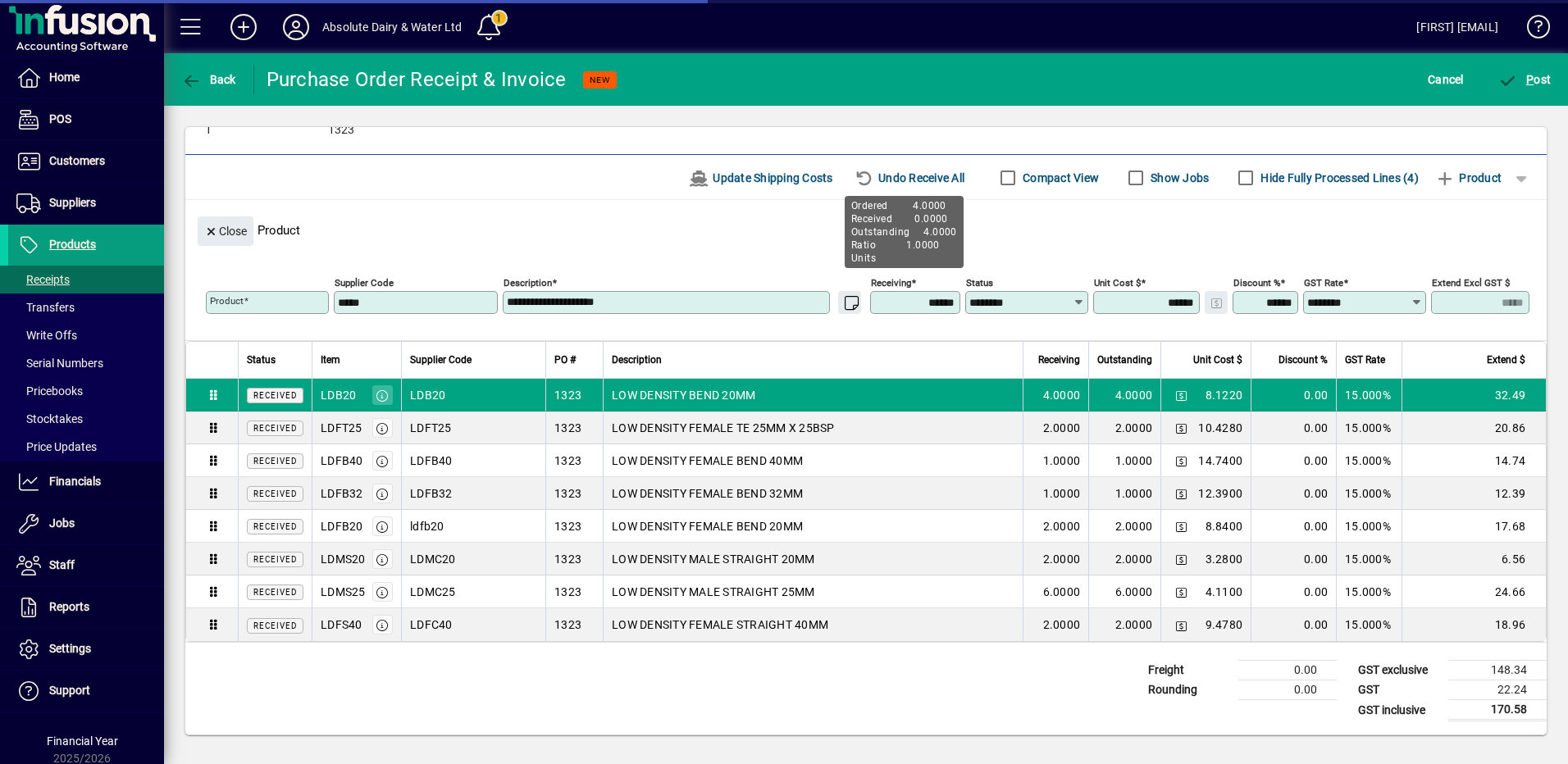 drag, startPoint x: 1124, startPoint y: 301, endPoint x: 1294, endPoint y: 360, distance: 179.94721 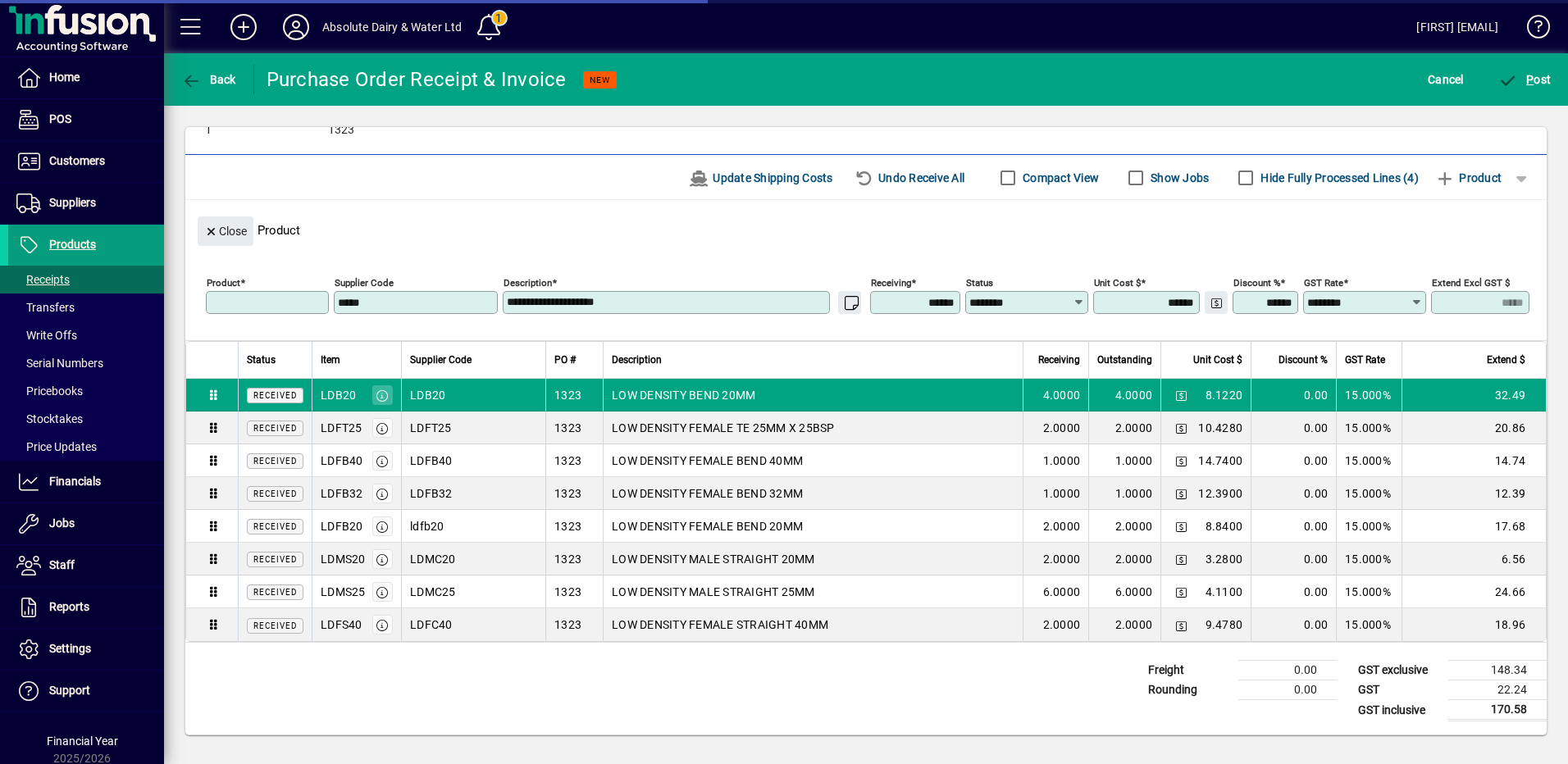 type on "*****" 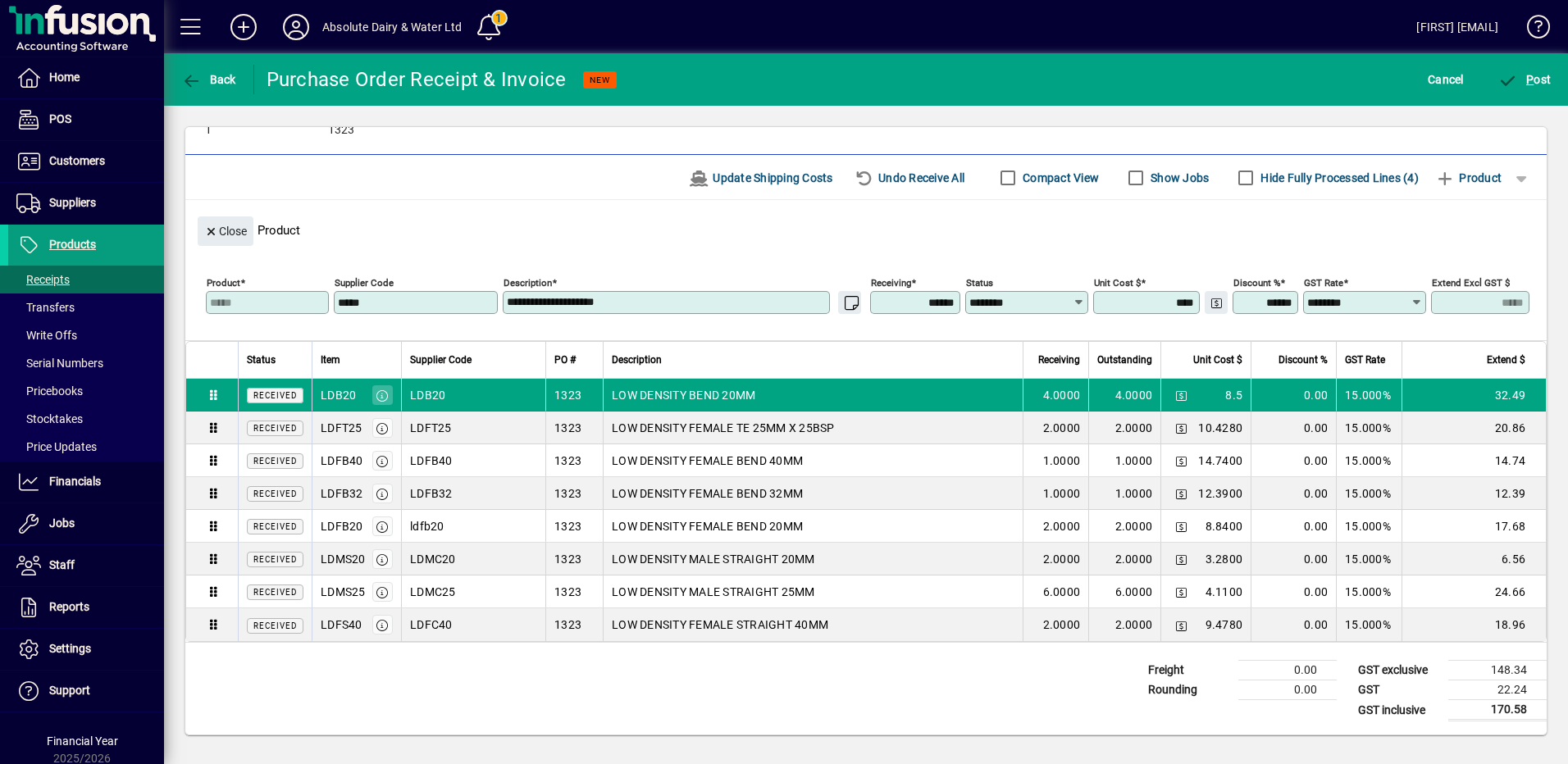 type on "****" 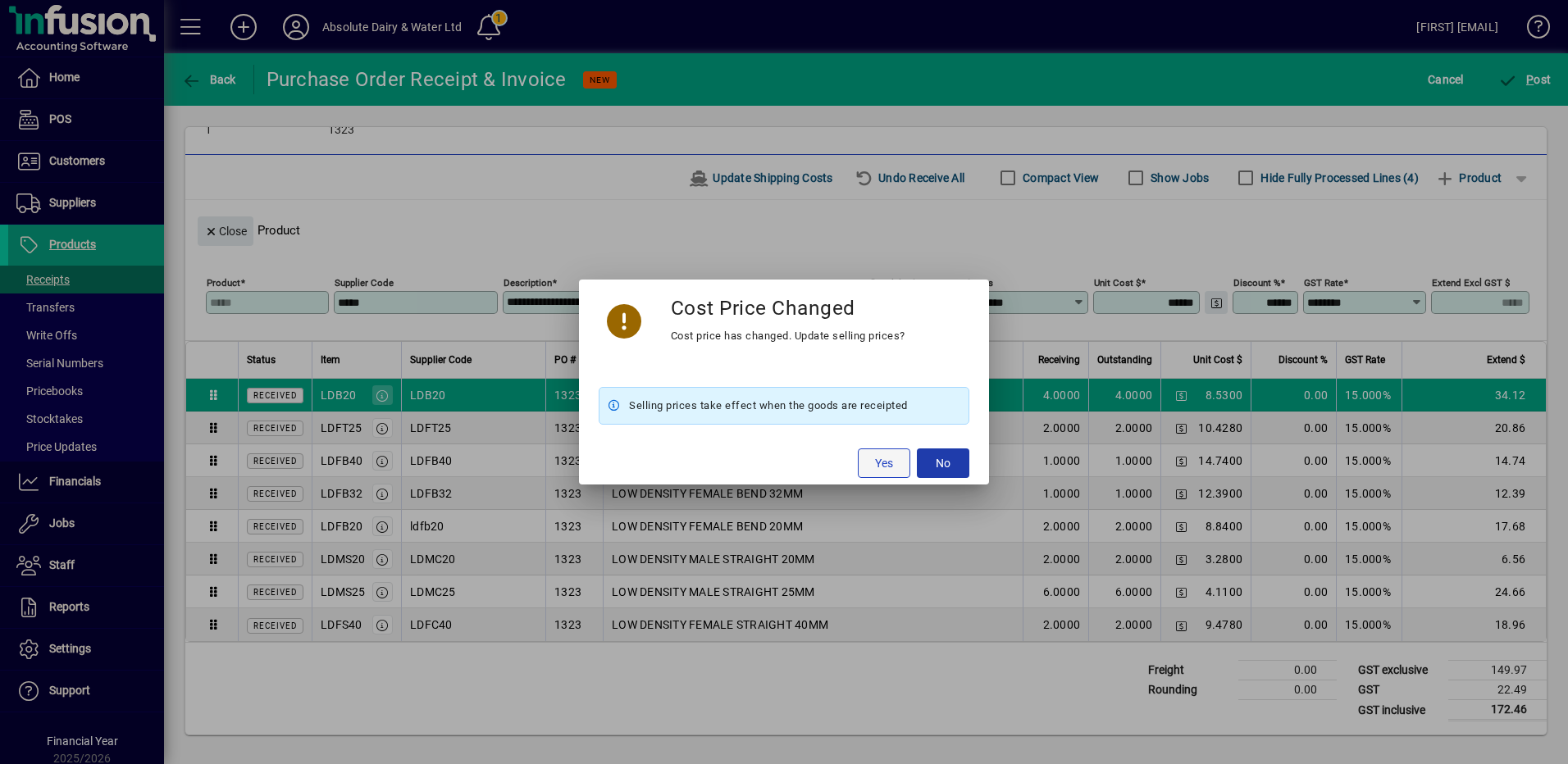 click 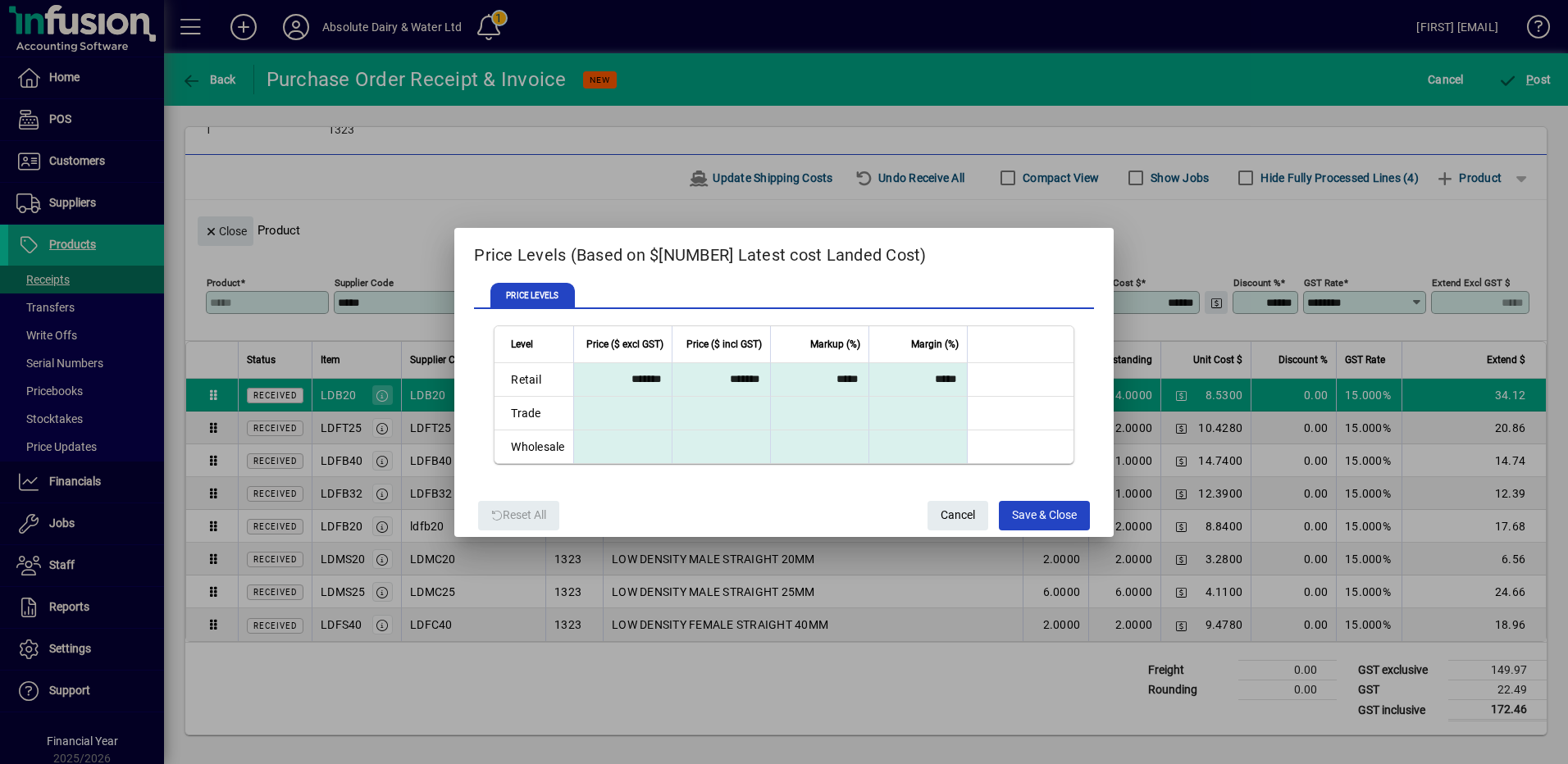 drag, startPoint x: 868, startPoint y: 384, endPoint x: 1167, endPoint y: 462, distance: 309.00647 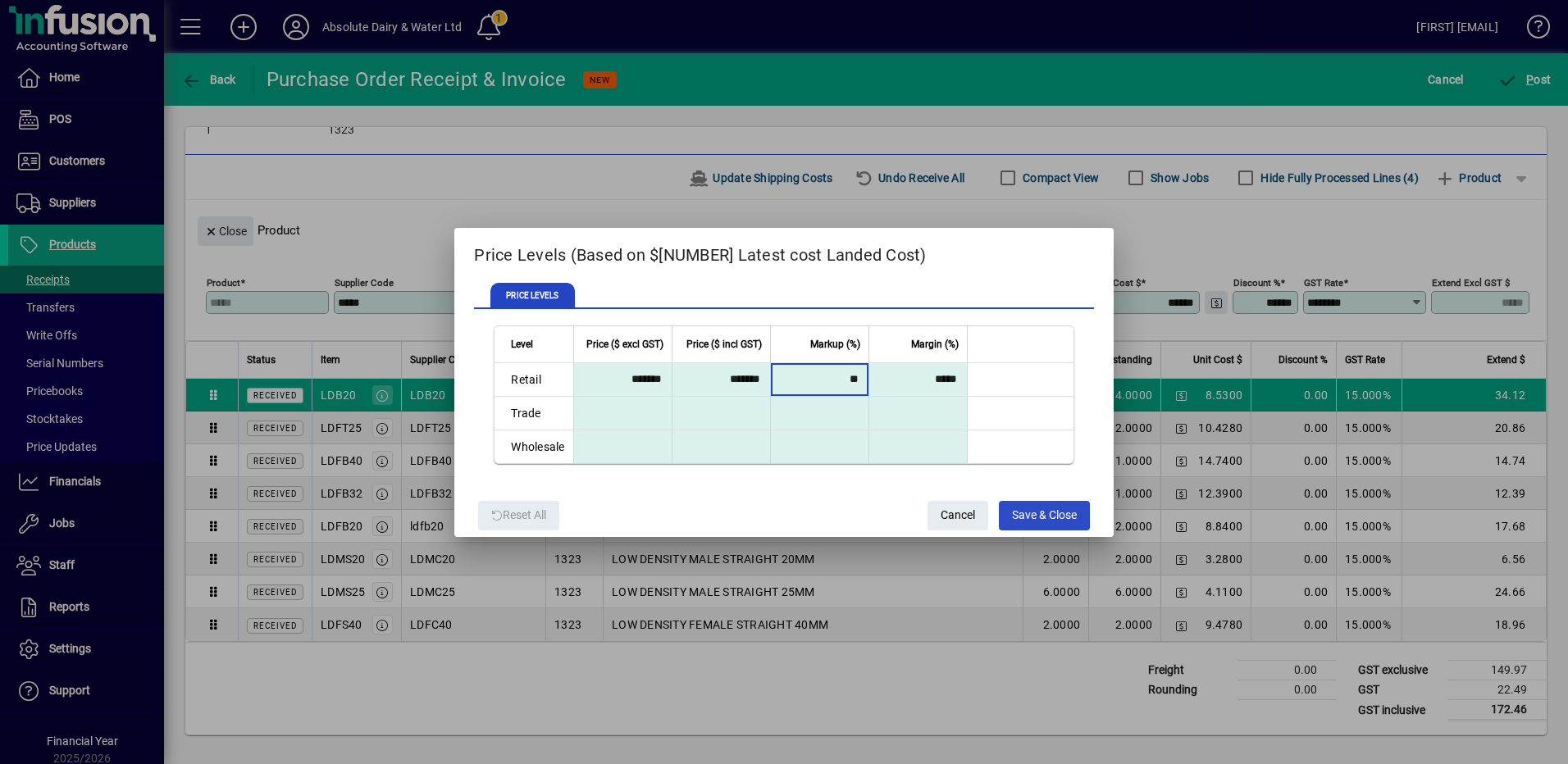 type on "**" 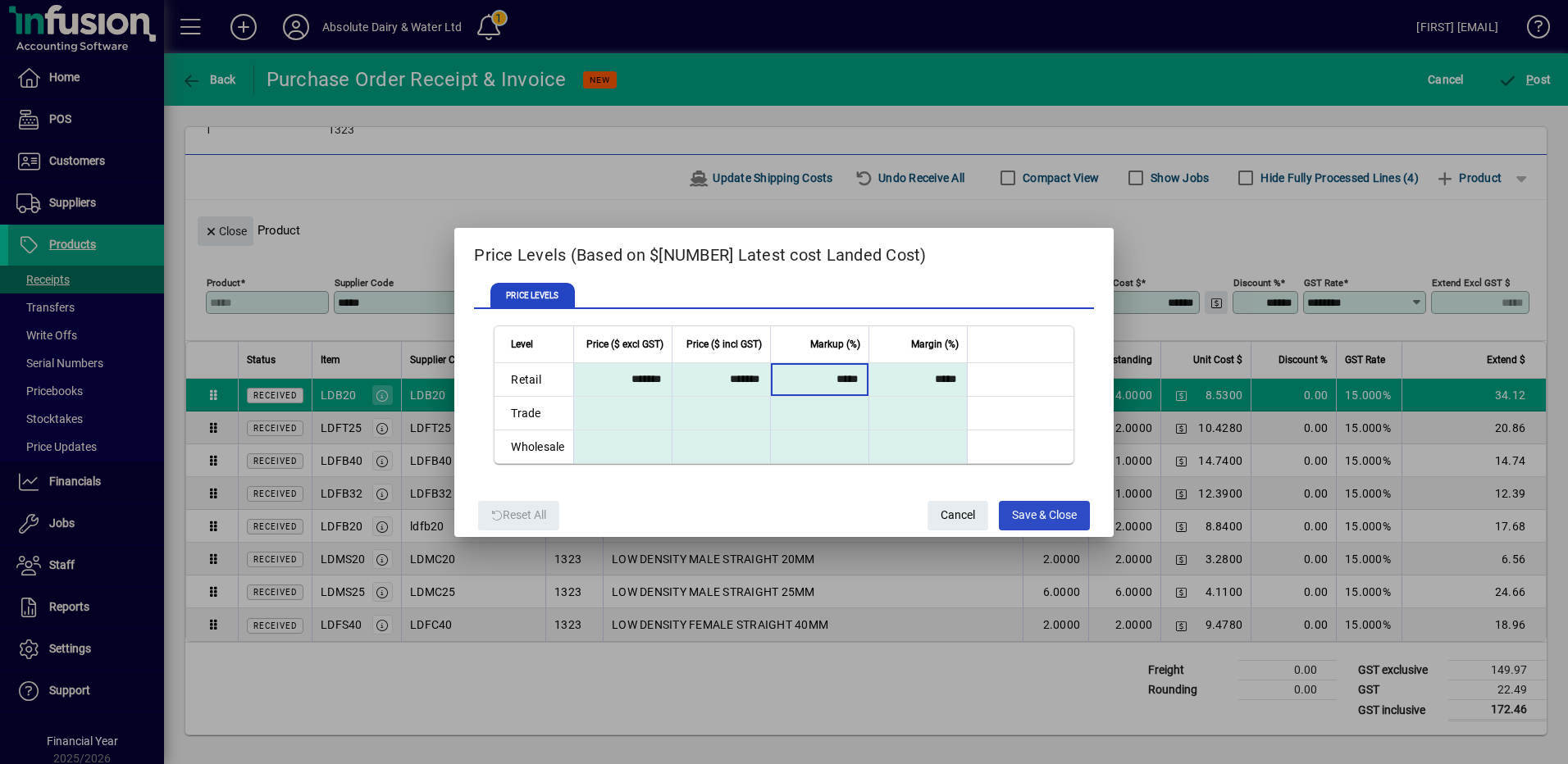 click on "Save & Close" 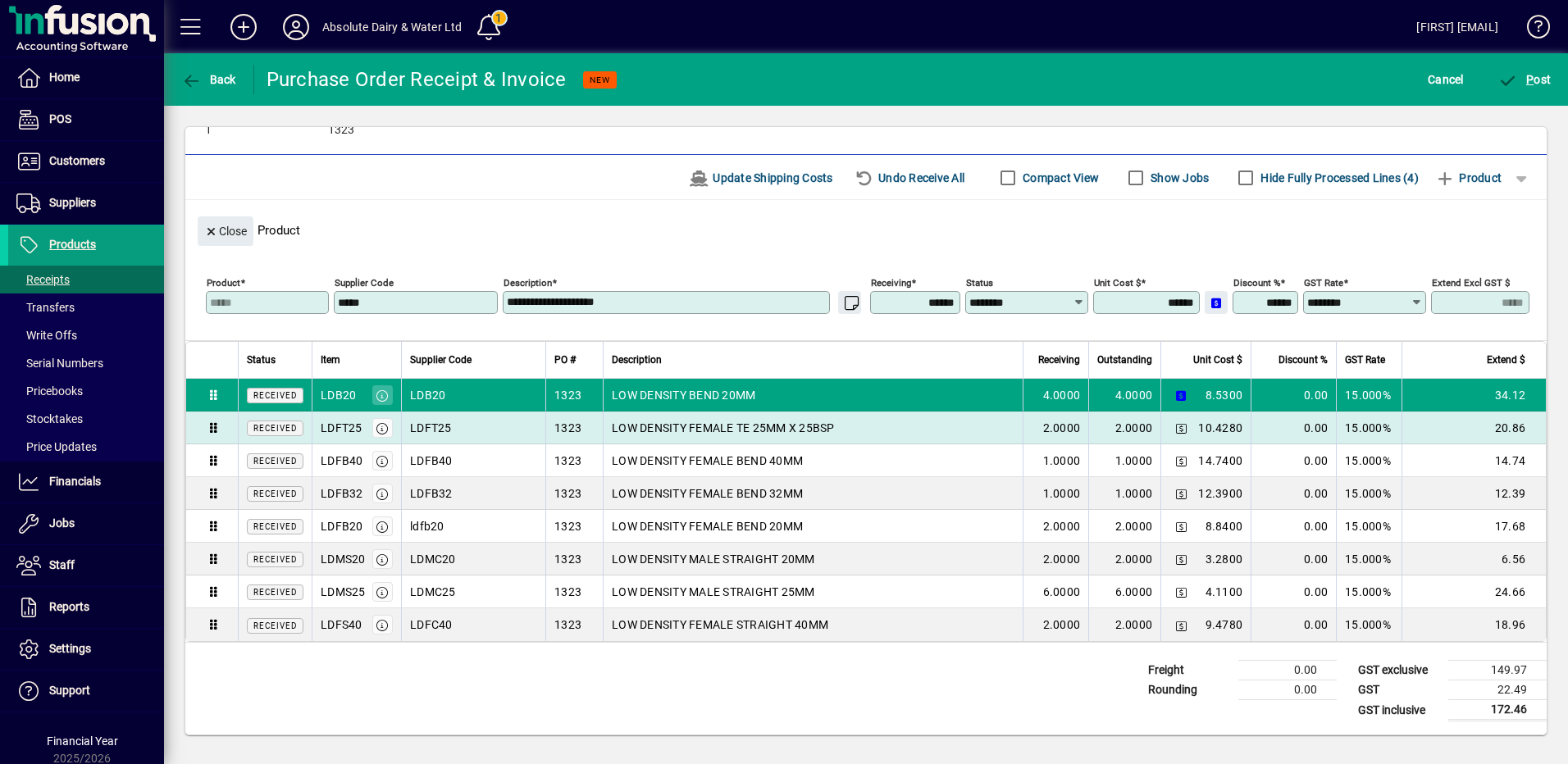 click on "2.0000" at bounding box center (1124, 428) 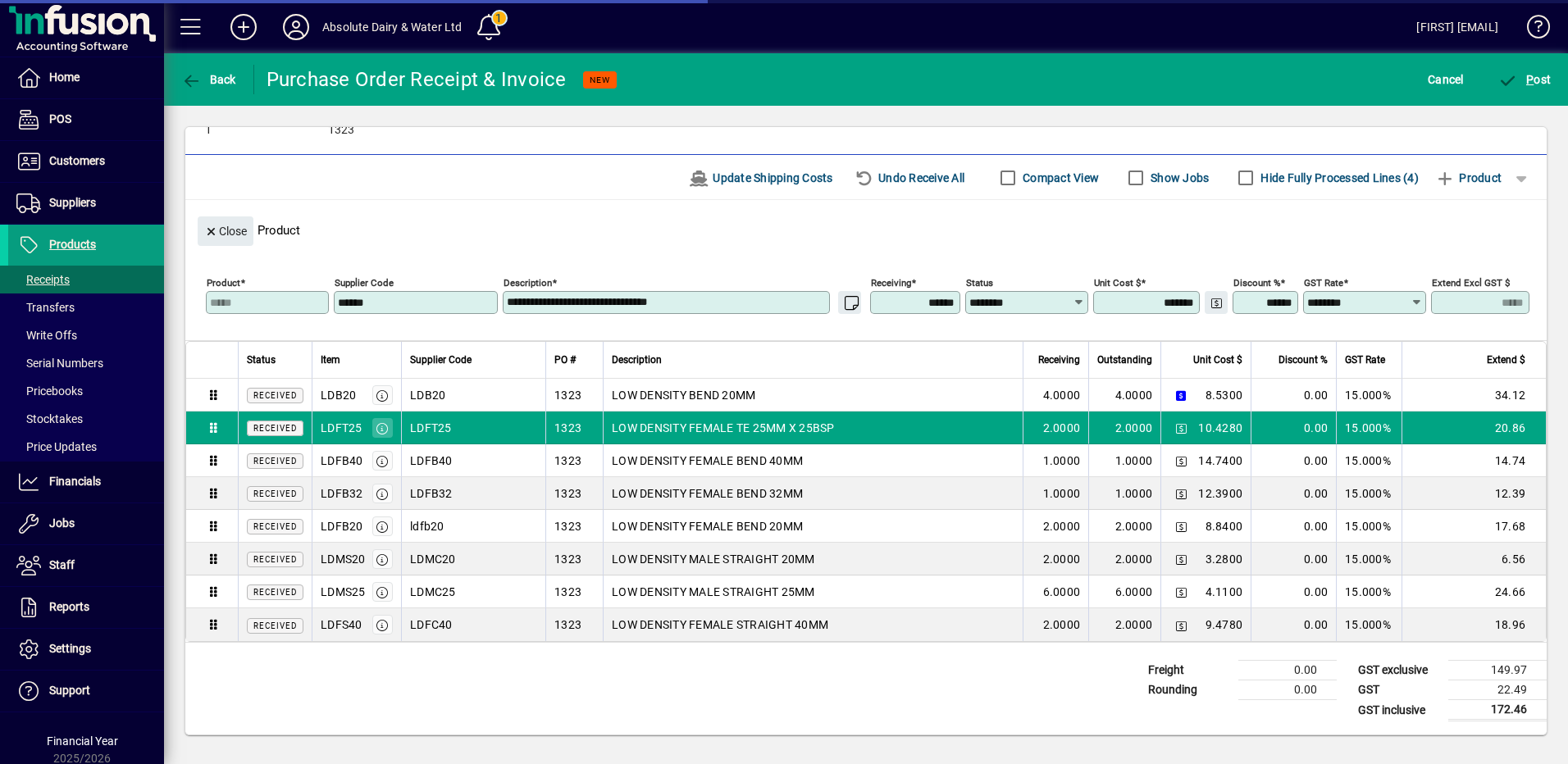 drag, startPoint x: 1105, startPoint y: 302, endPoint x: 1375, endPoint y: 325, distance: 270.97786 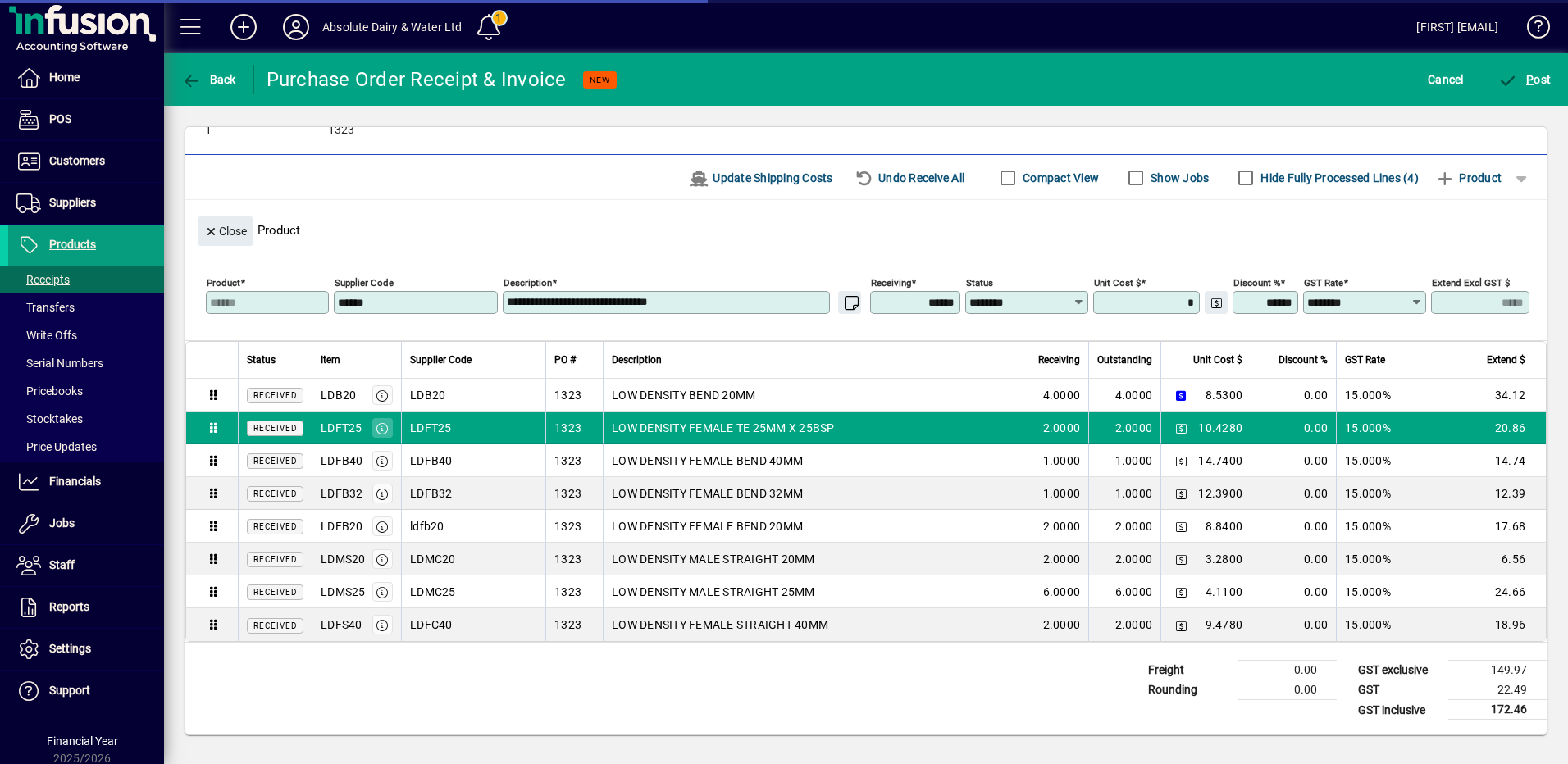 type on "******" 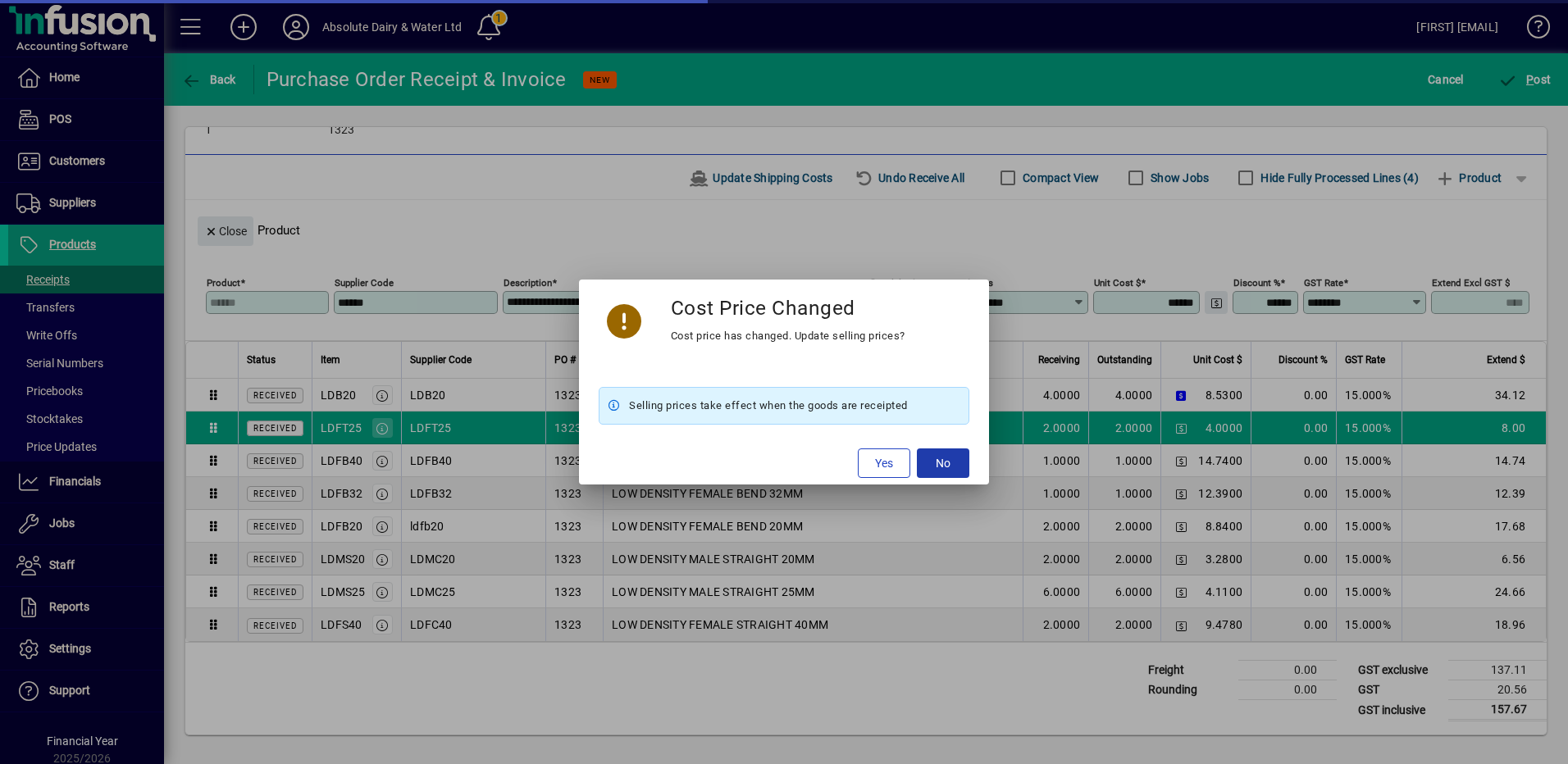type 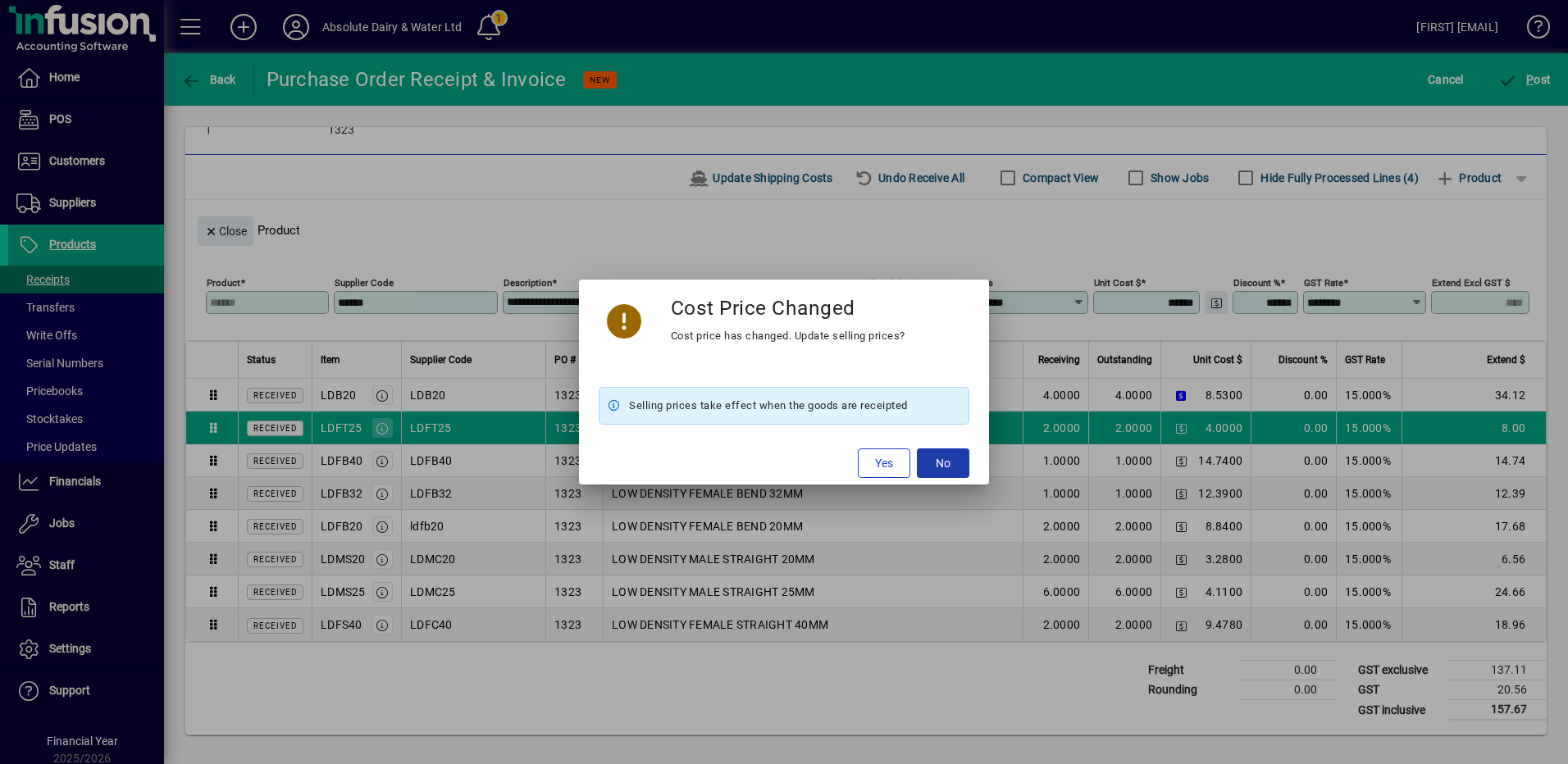 click on "No" 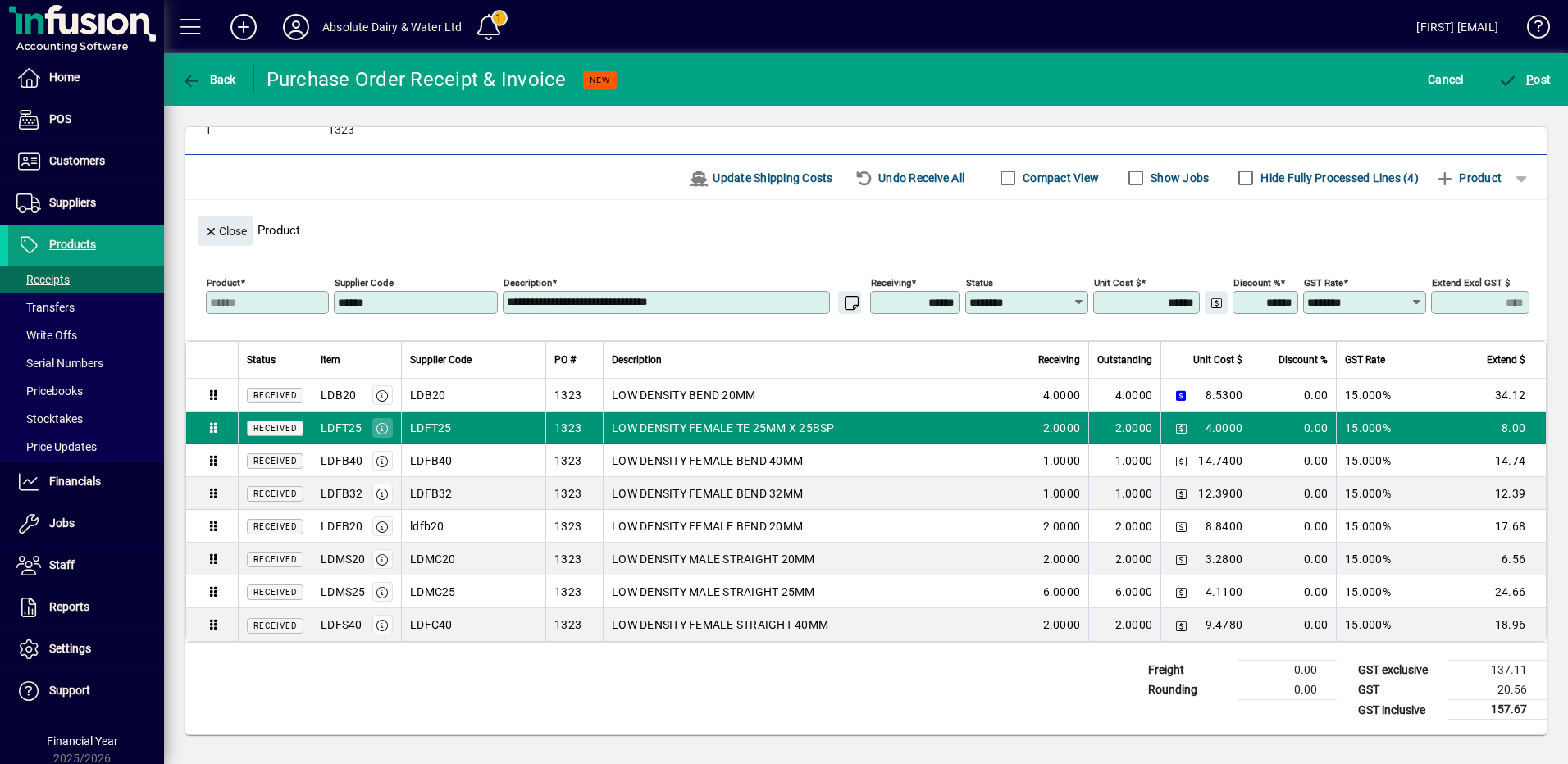 click on "4.0000" at bounding box center [1224, 428] 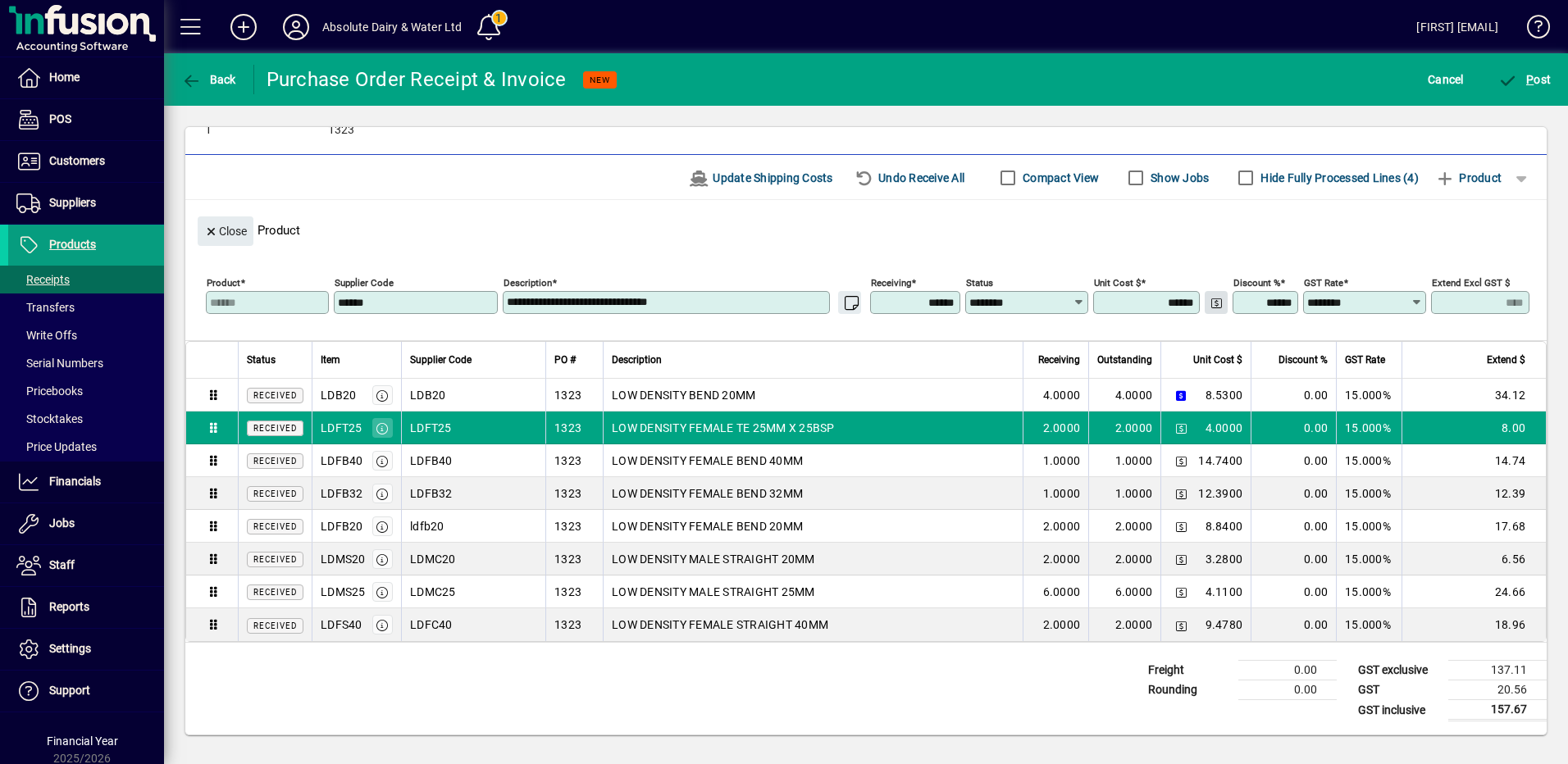 drag, startPoint x: 1130, startPoint y: 294, endPoint x: 1214, endPoint y: 299, distance: 84.148678 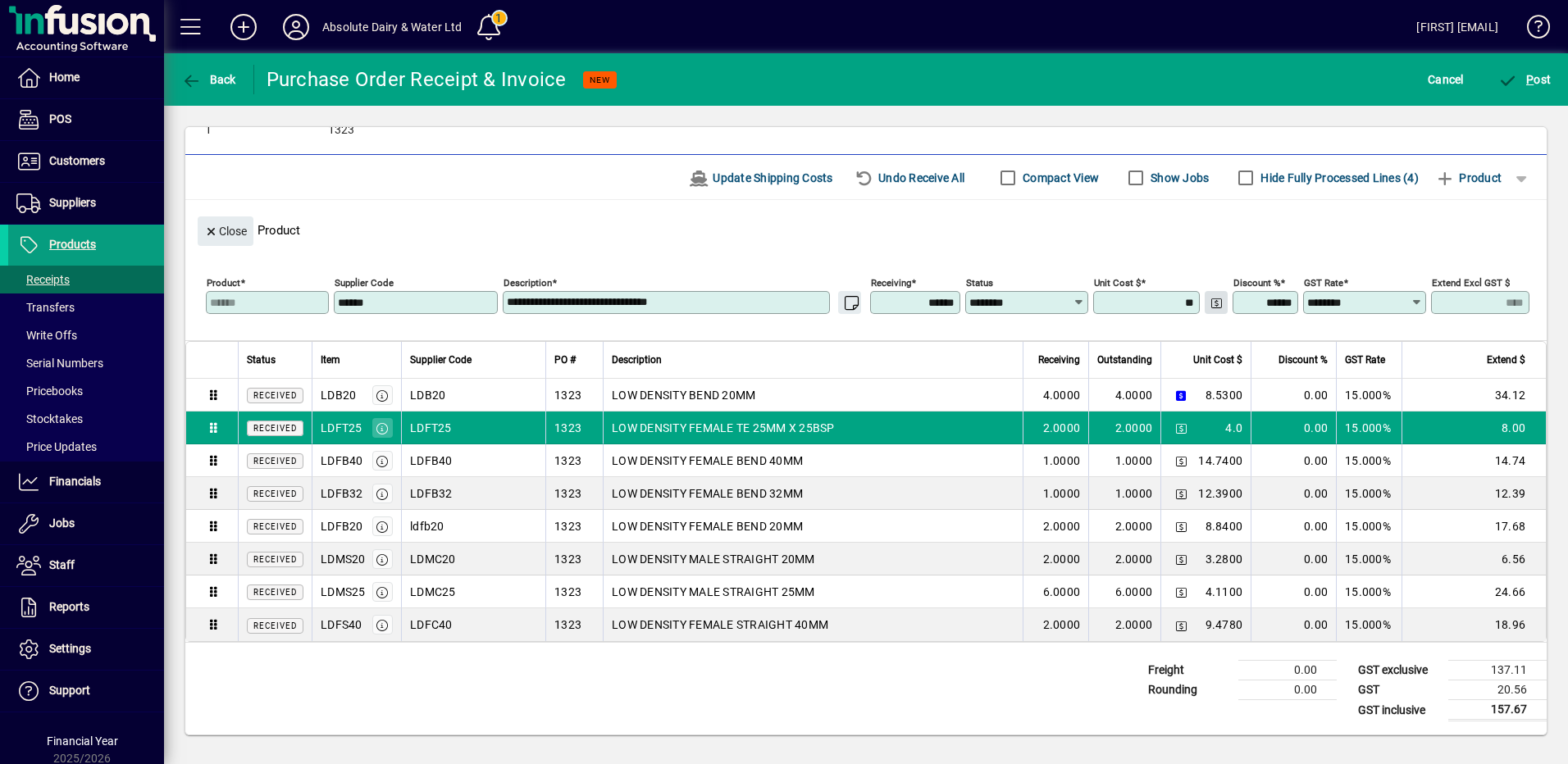 type on "*" 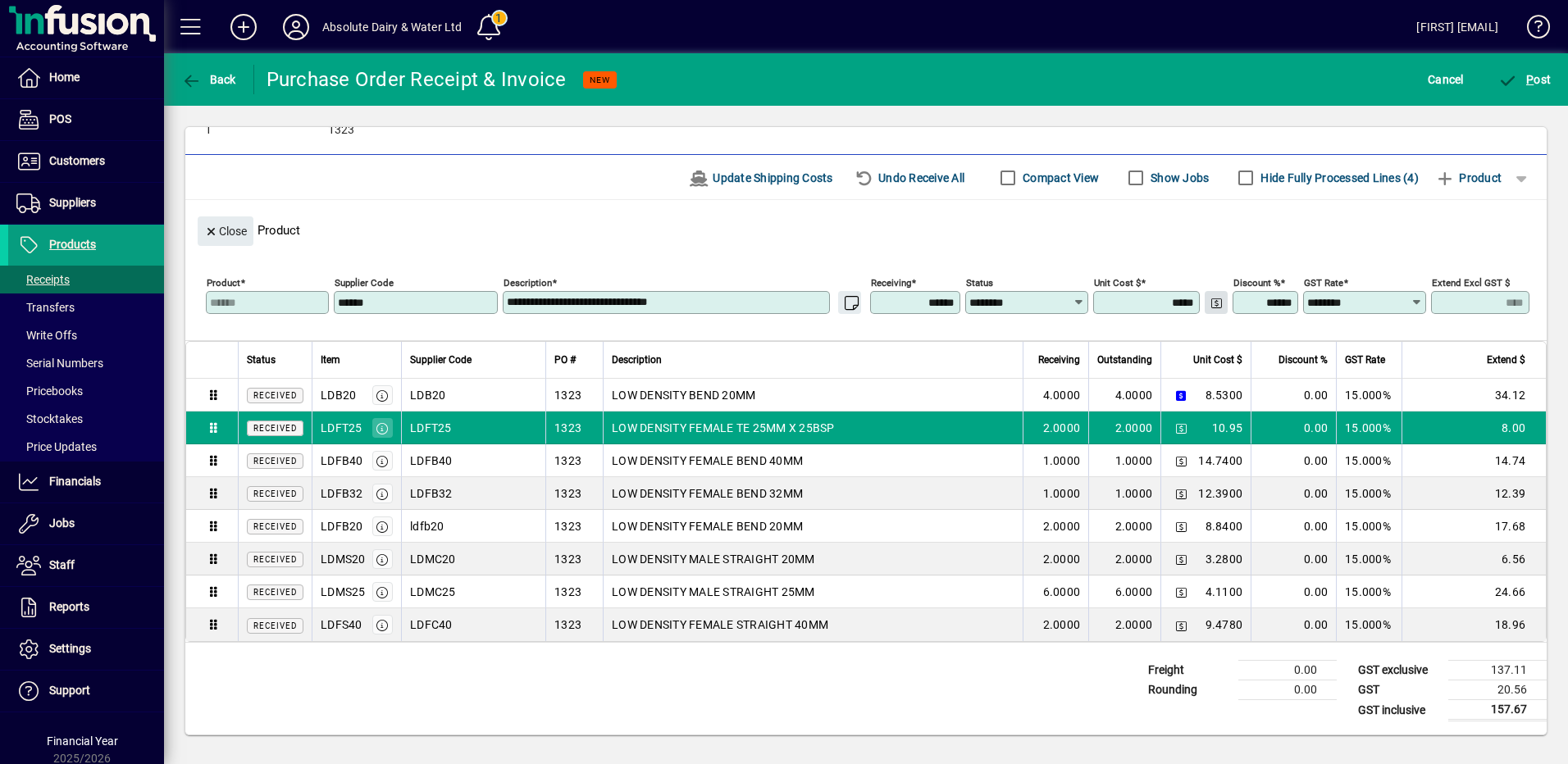 click on "**********" at bounding box center (784, 382) 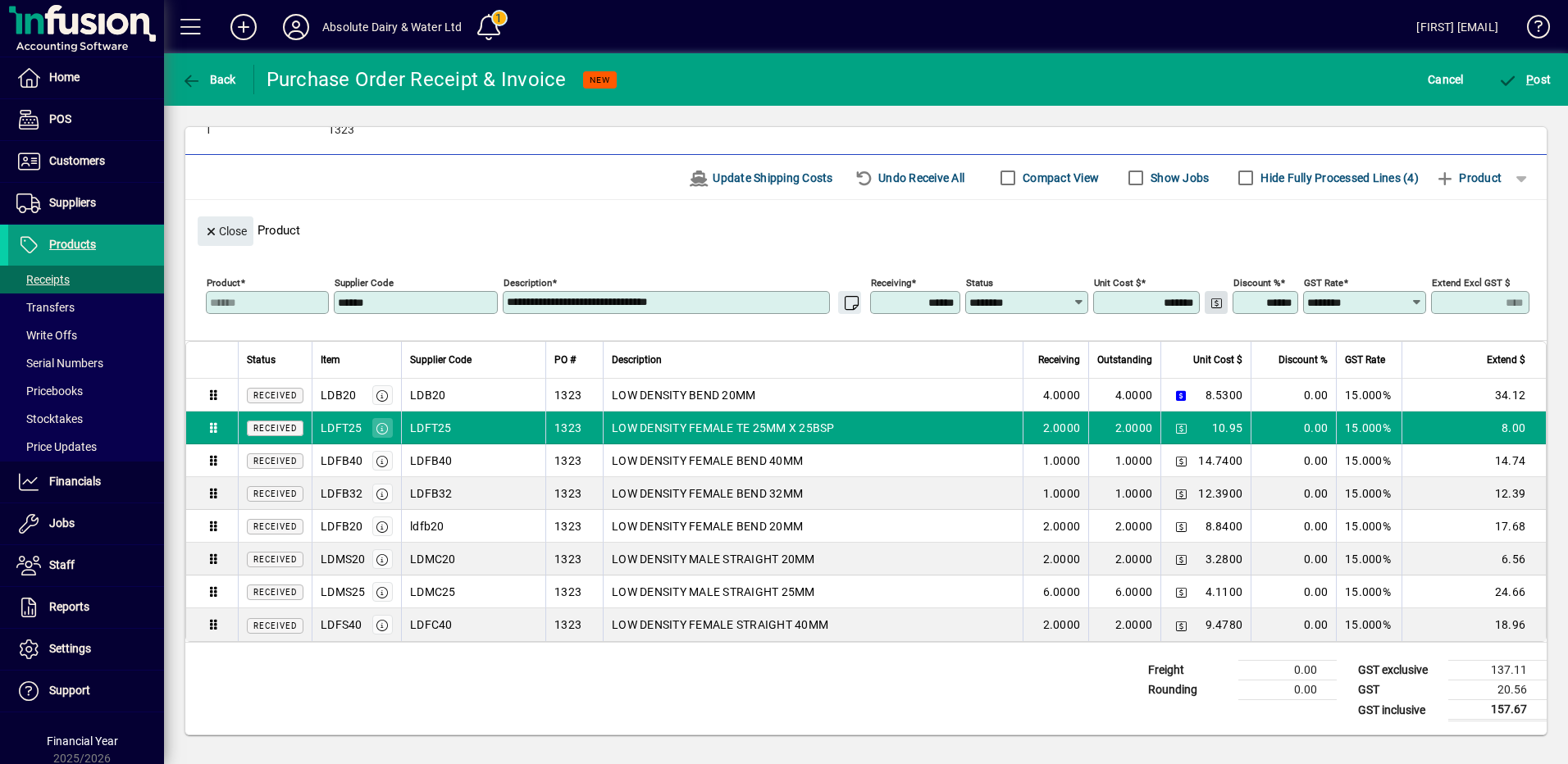 type on "*****" 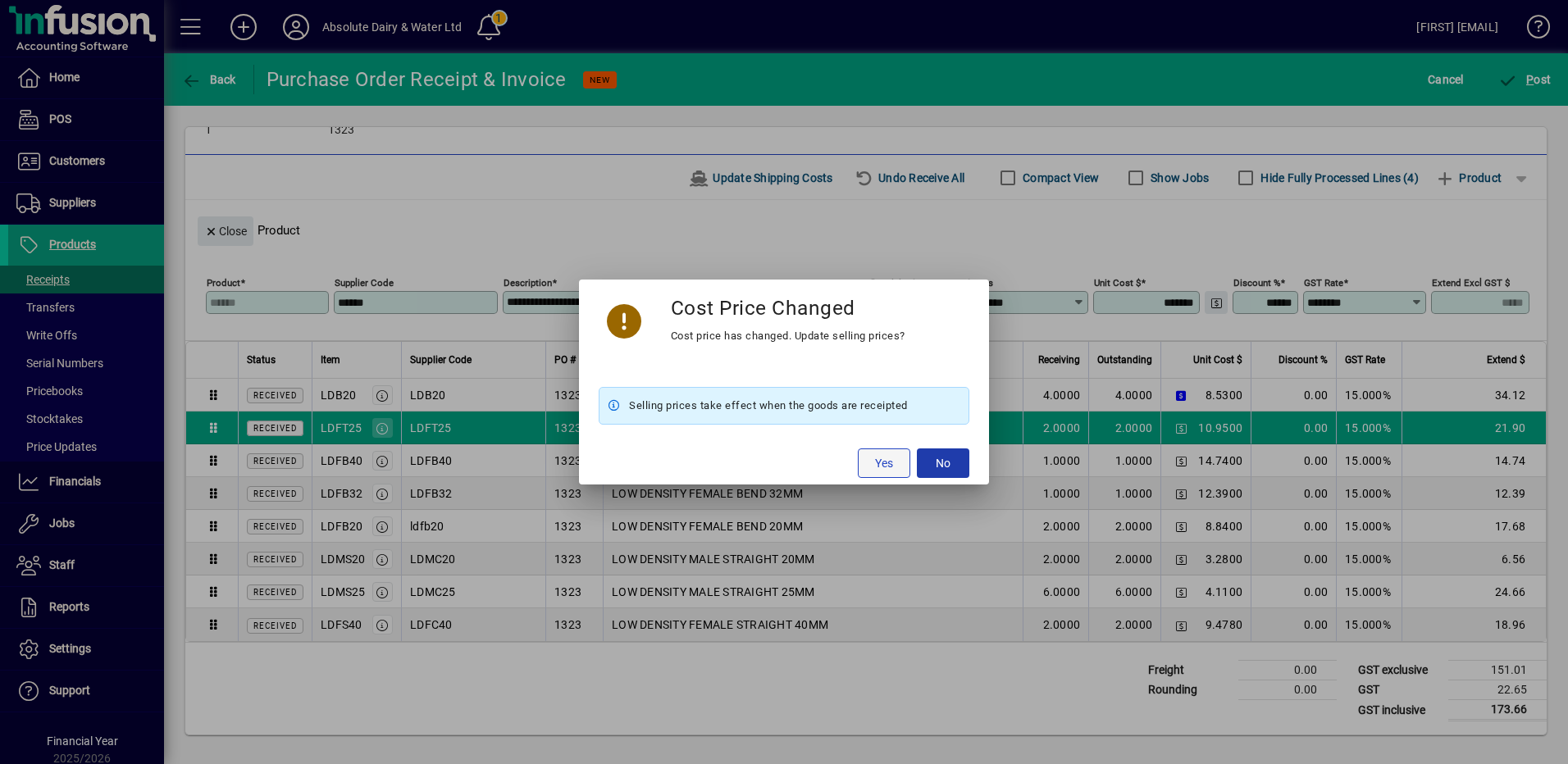 click on "Yes" 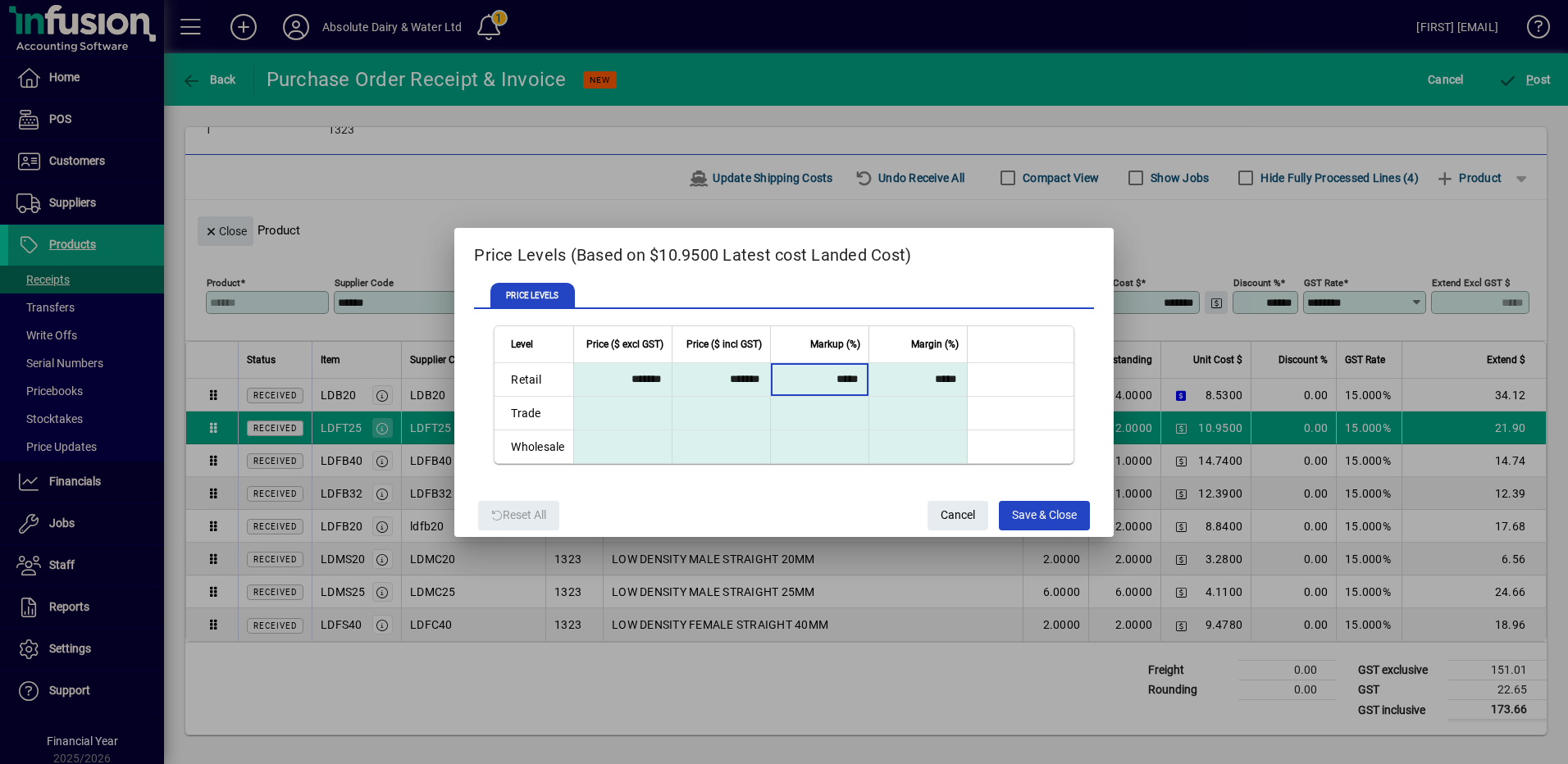 drag, startPoint x: 810, startPoint y: 378, endPoint x: 987, endPoint y: 406, distance: 179.201 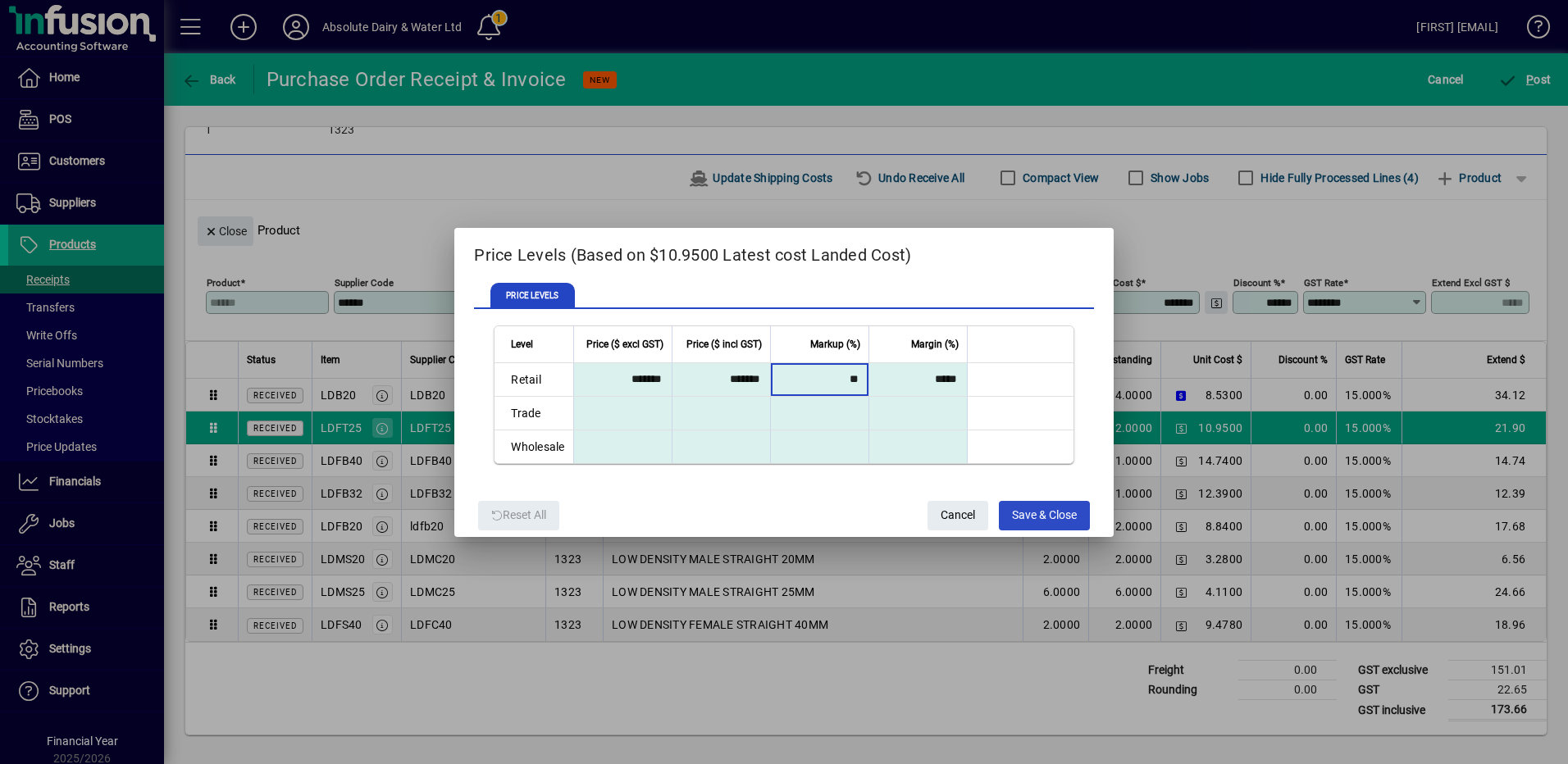 type on "**" 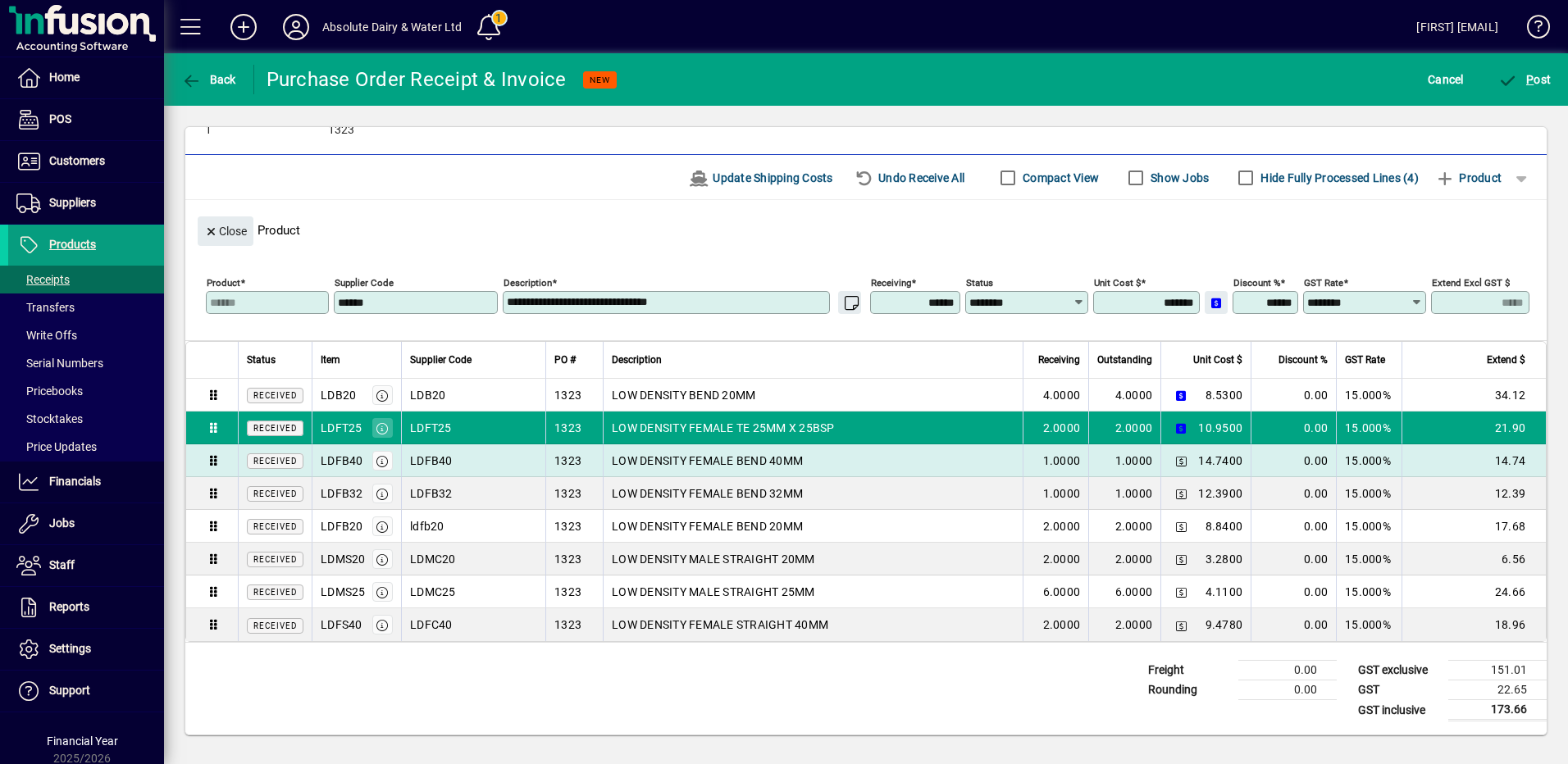 click on "14.7400" at bounding box center (1220, 461) 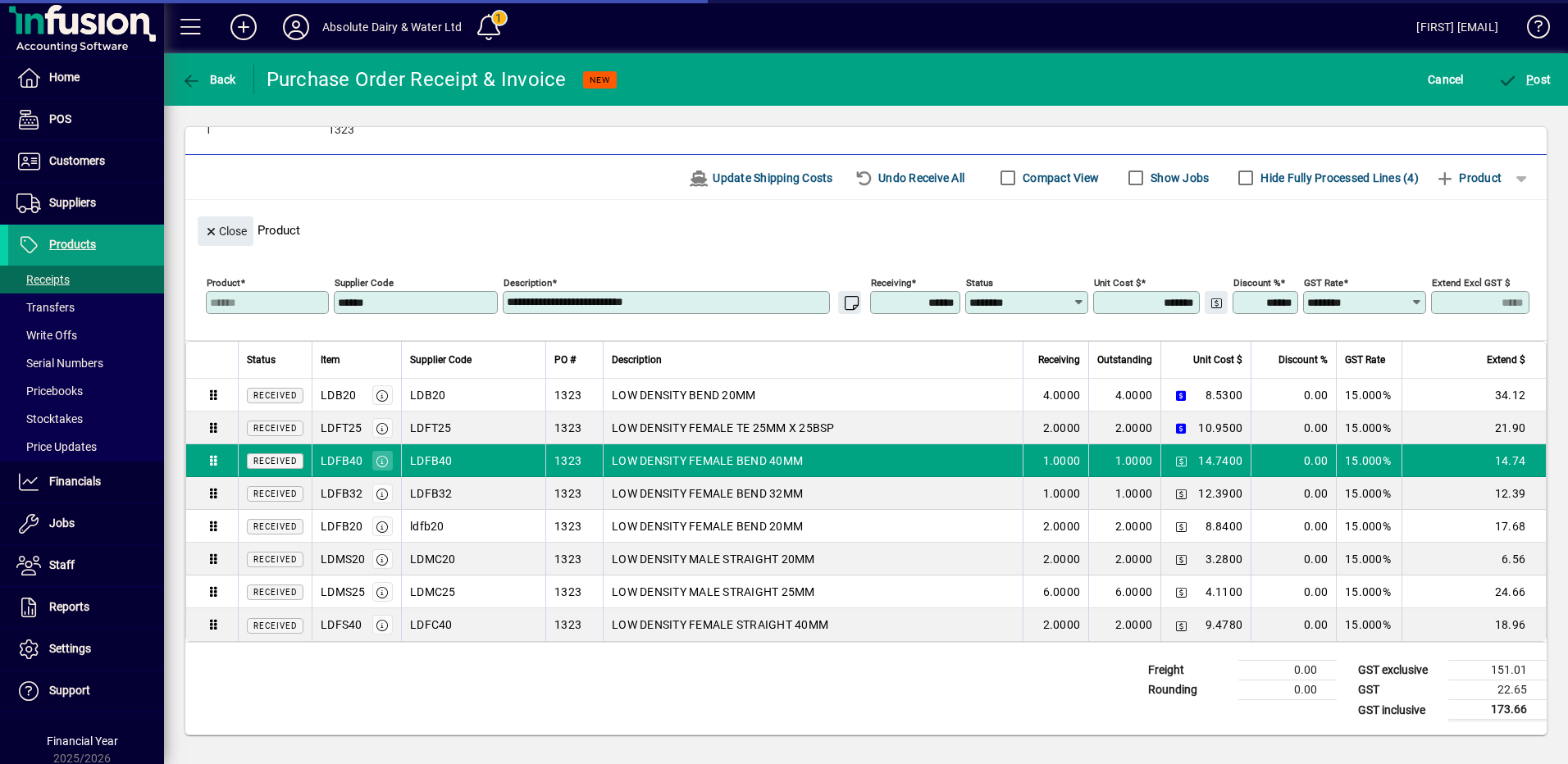 drag, startPoint x: 1118, startPoint y: 299, endPoint x: 1271, endPoint y: 303, distance: 153.05228 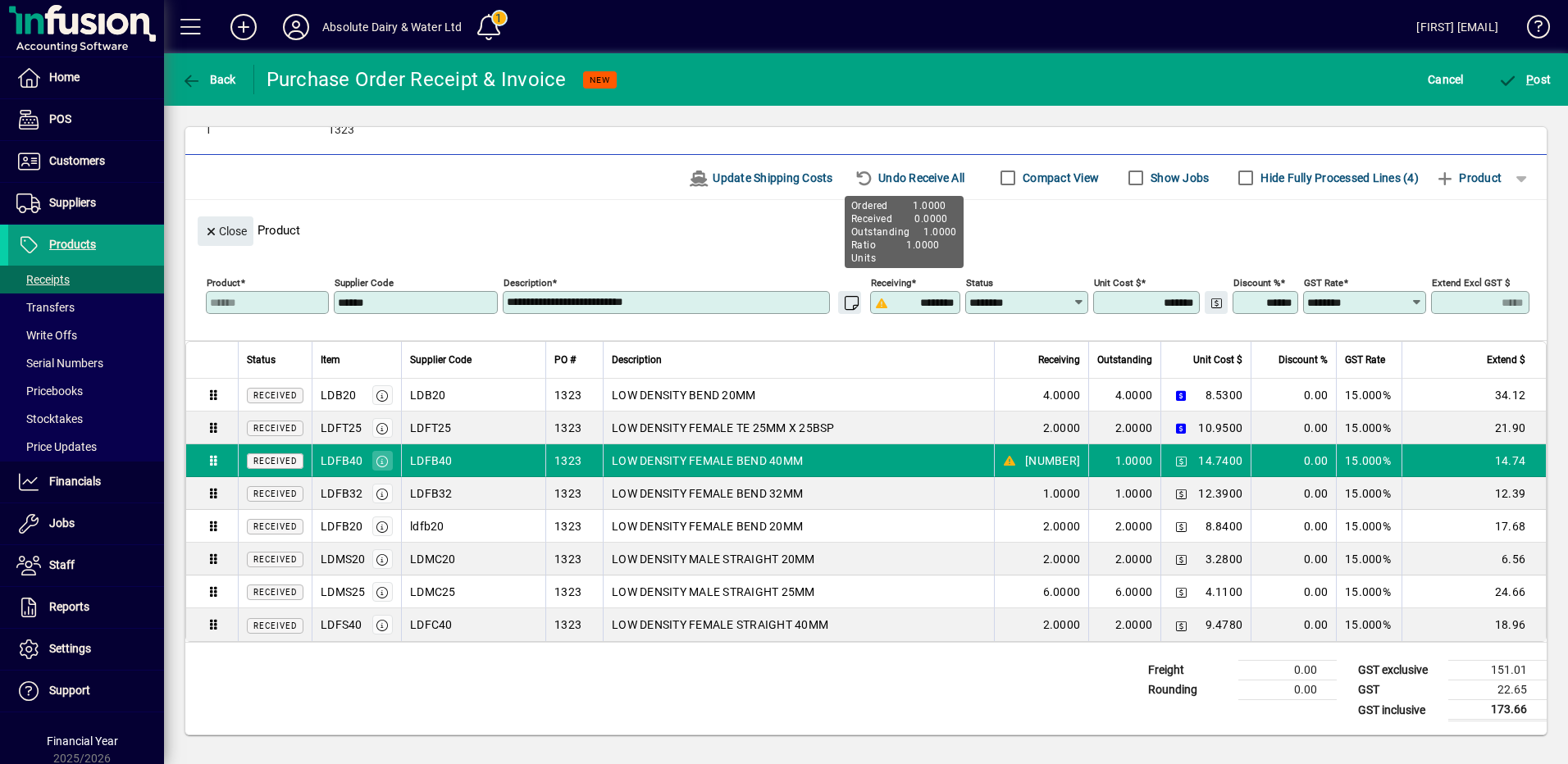 type on "*********" 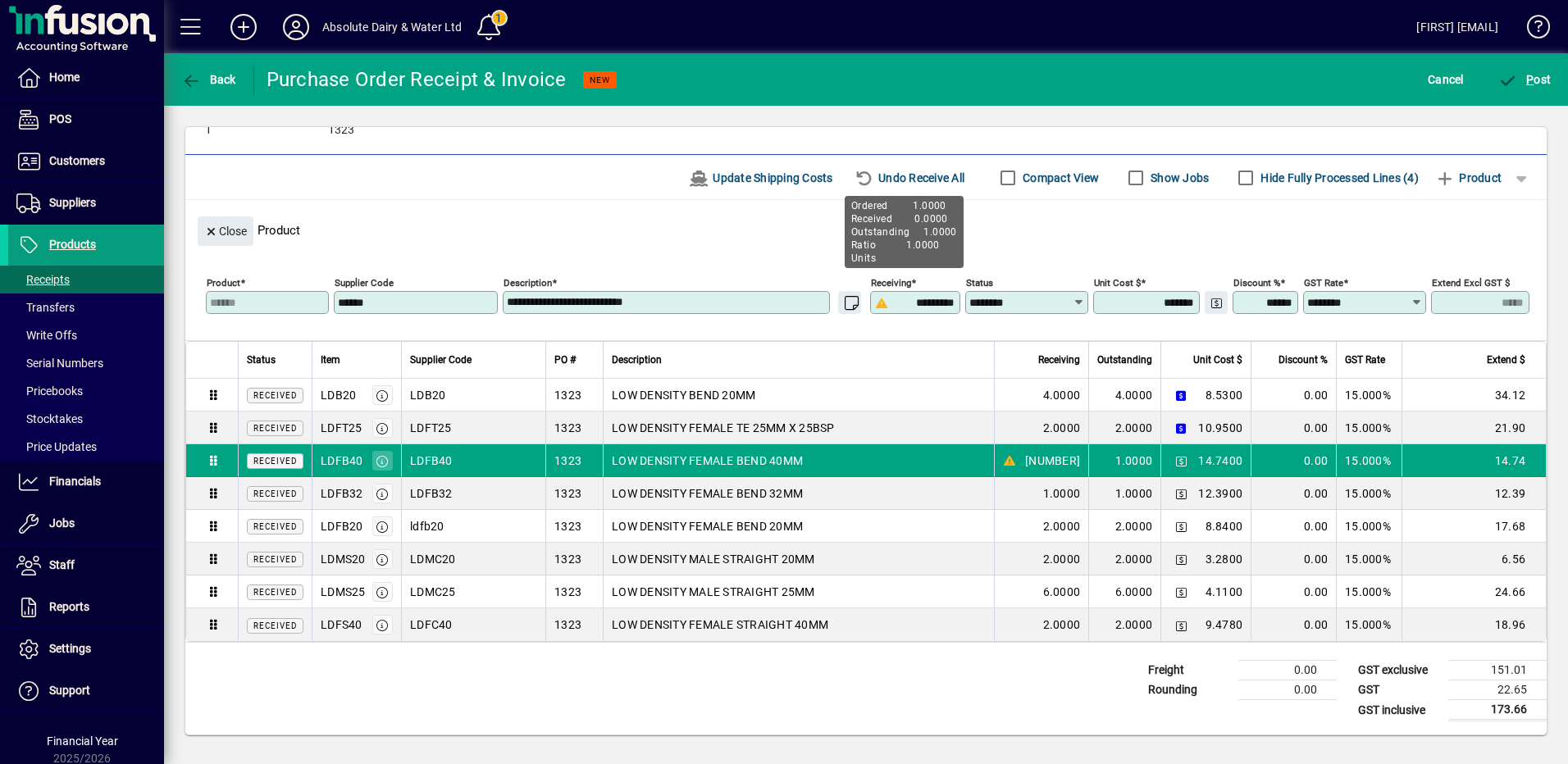 type 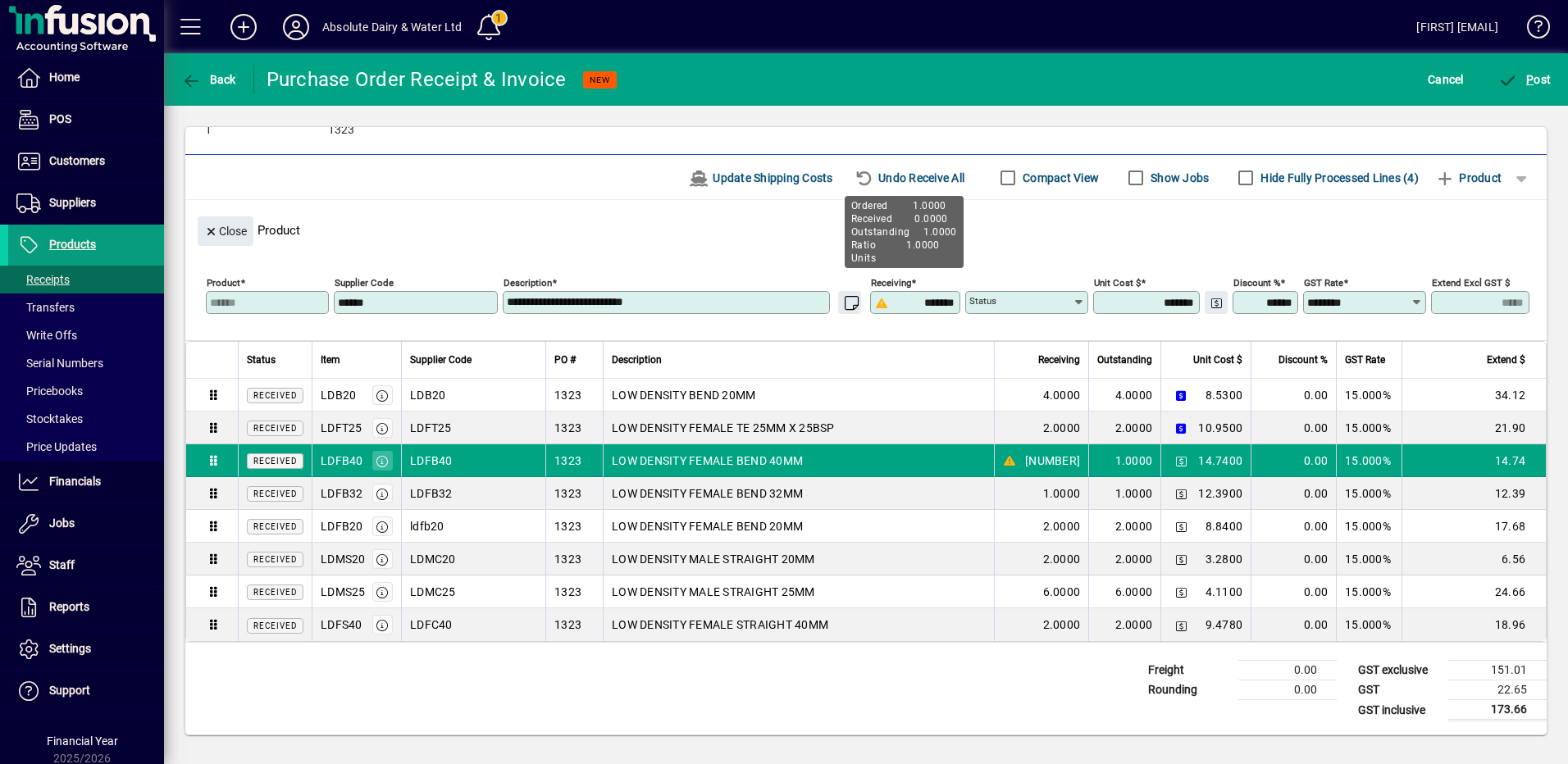 type on "******" 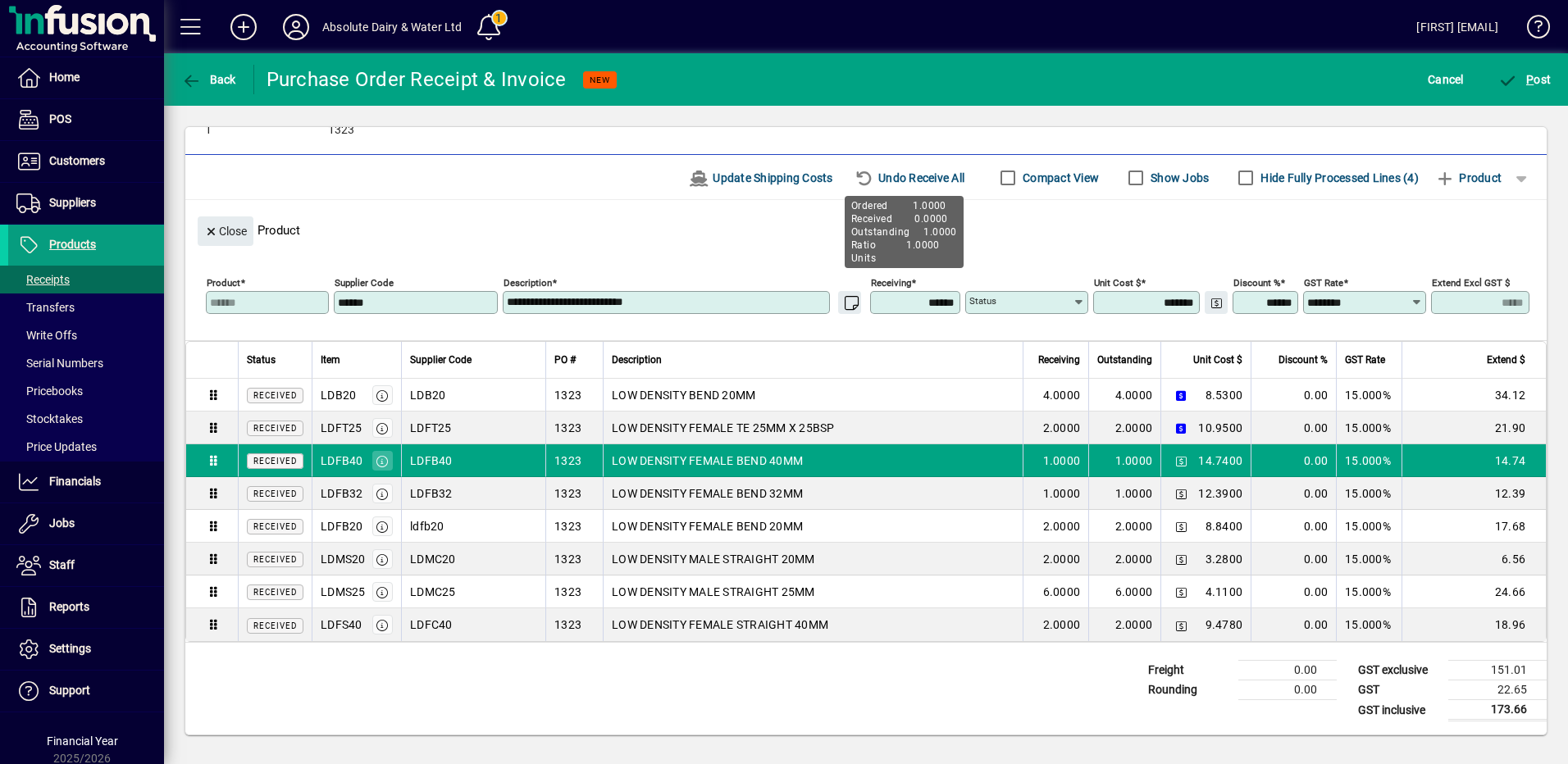 type on "********" 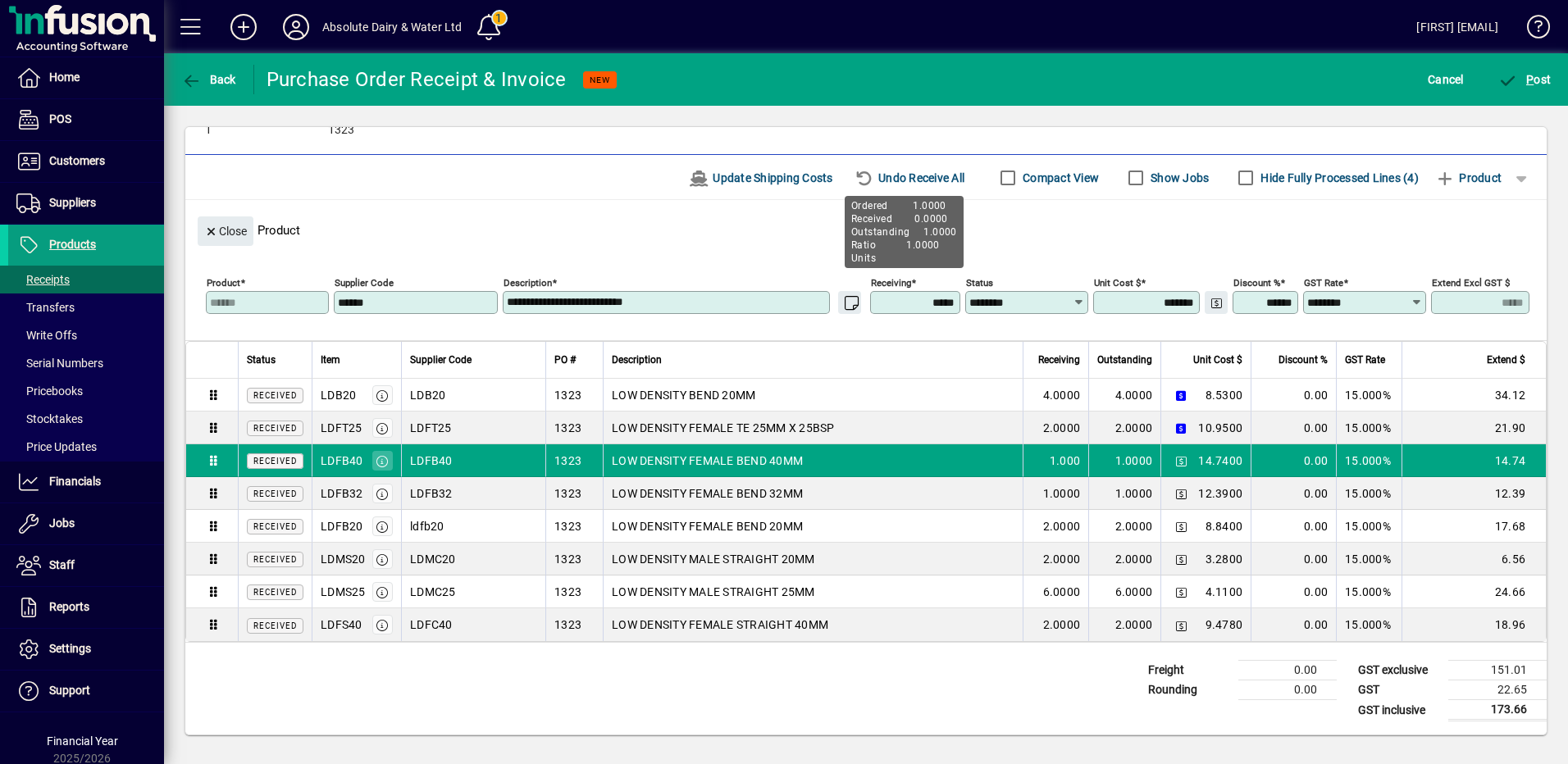 type on "******" 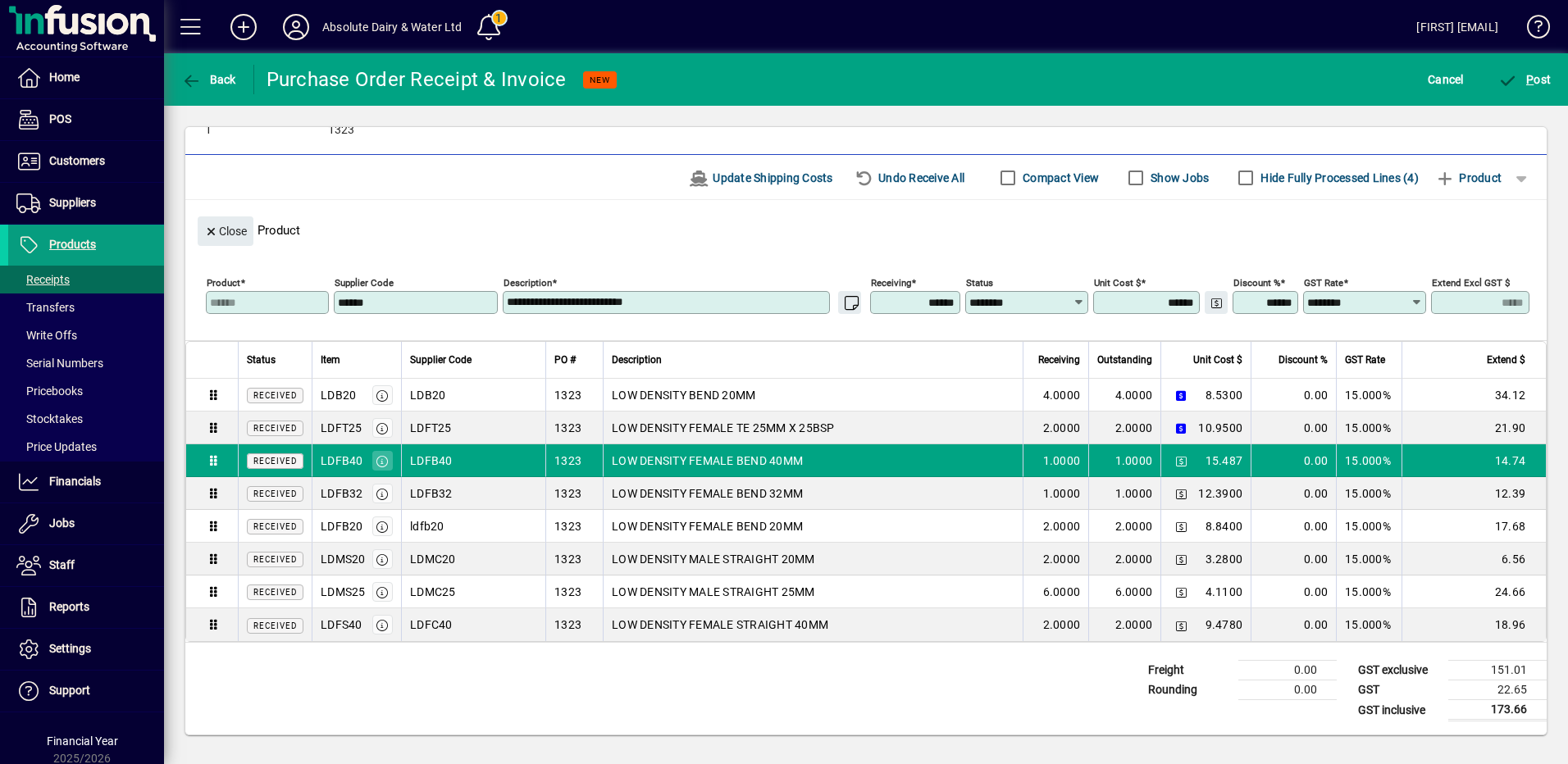 type on "*******" 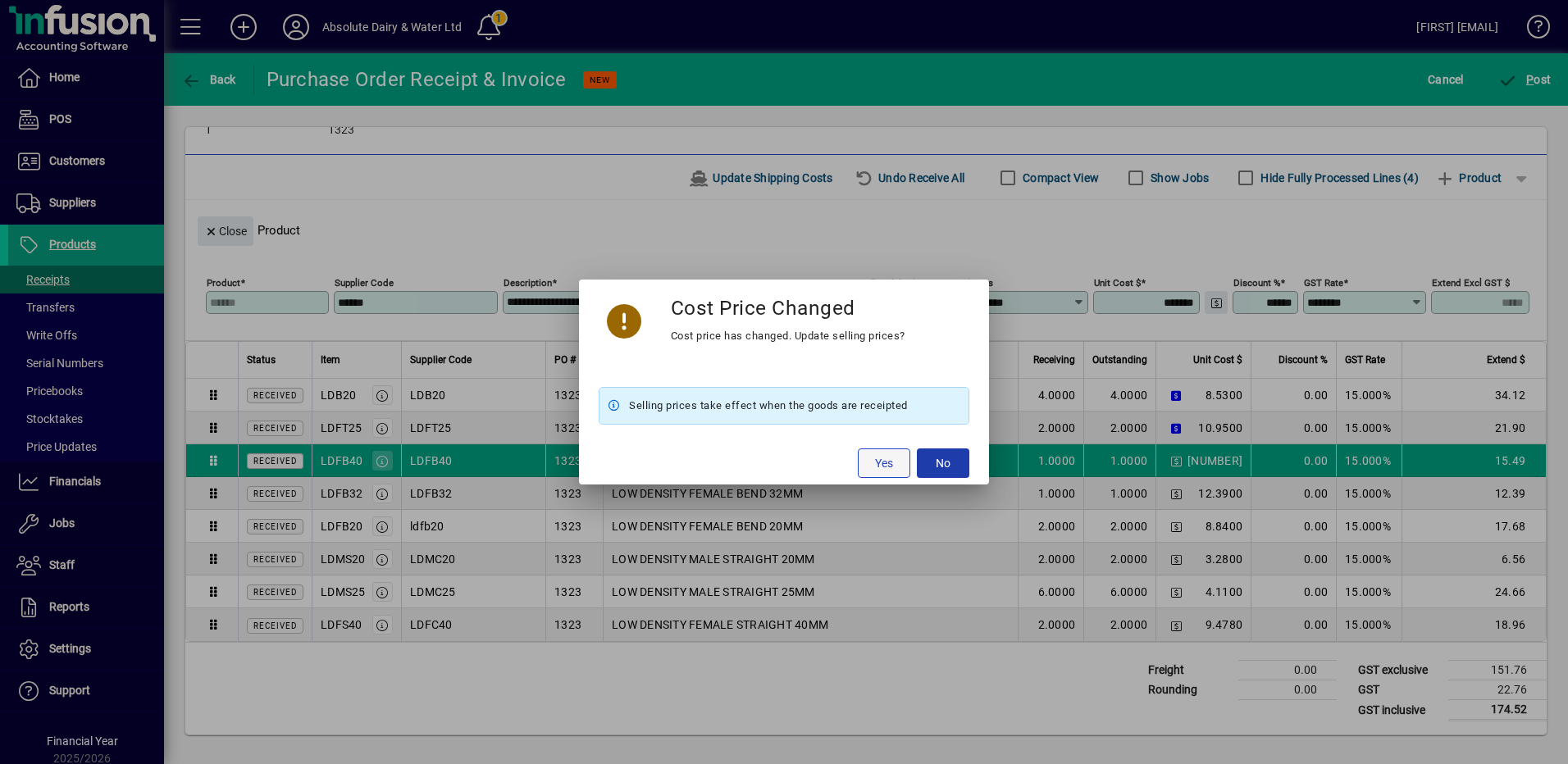 click 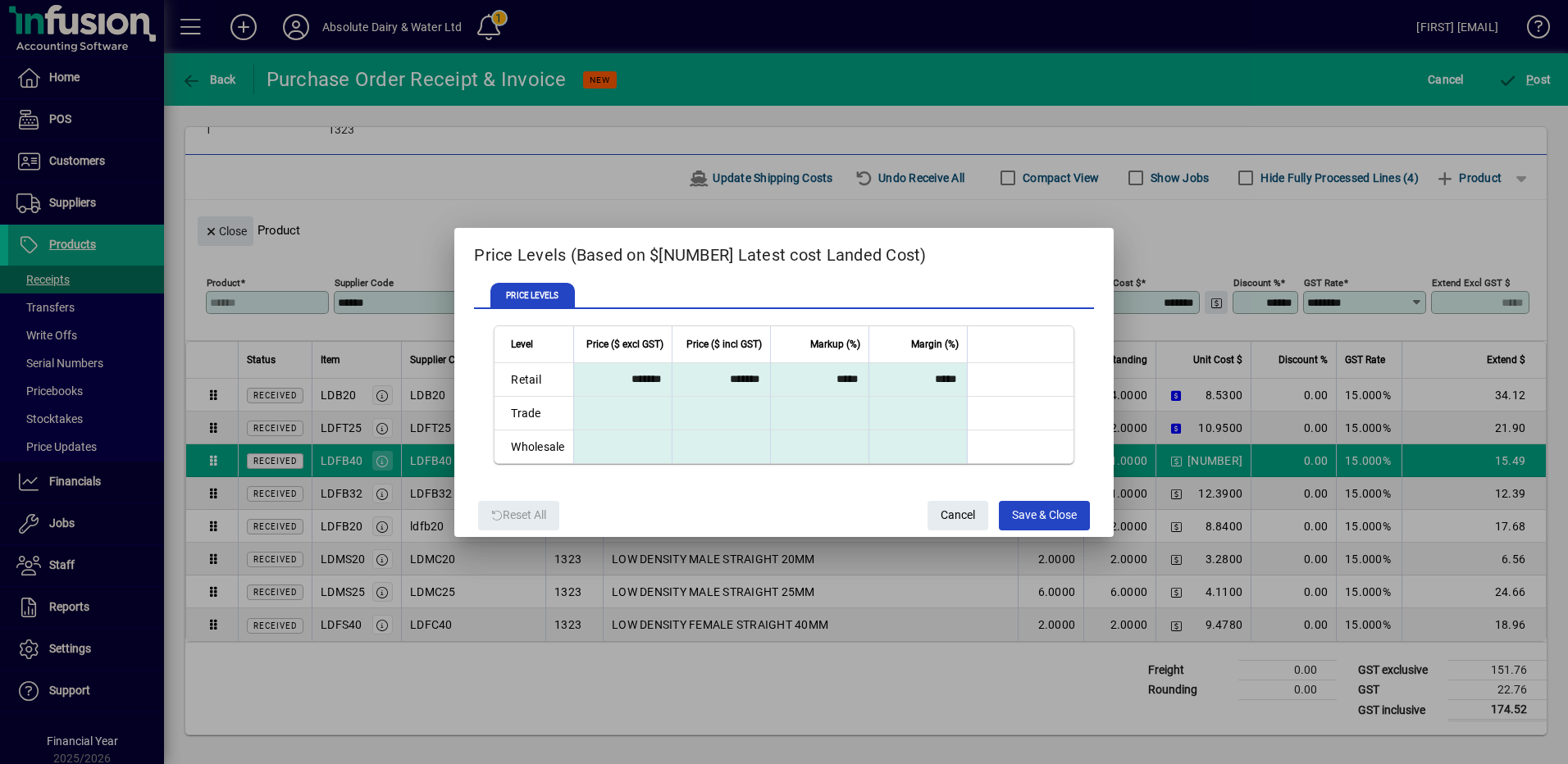 drag, startPoint x: 817, startPoint y: 378, endPoint x: 1242, endPoint y: 420, distance: 427.0703 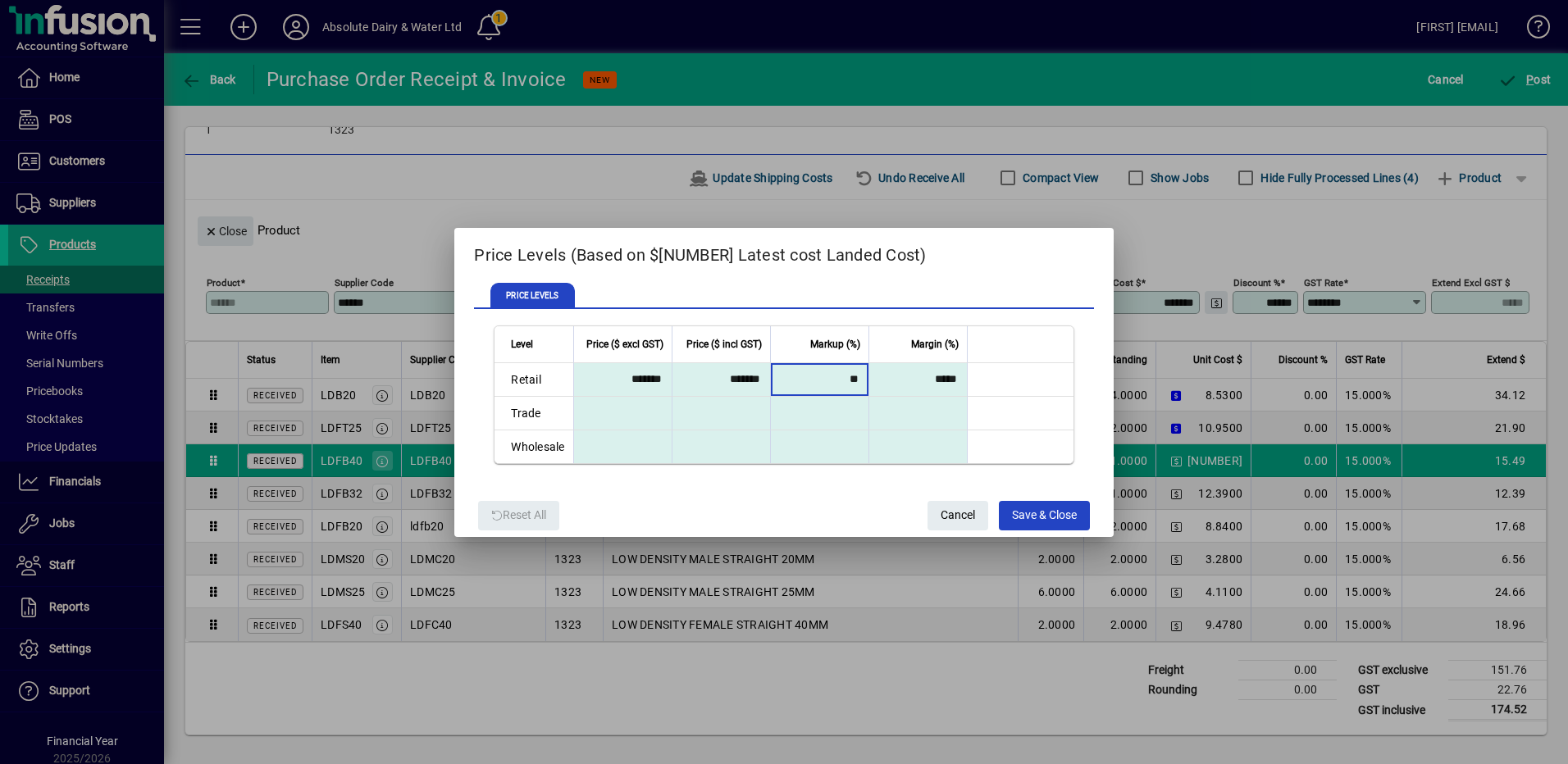 type on "**" 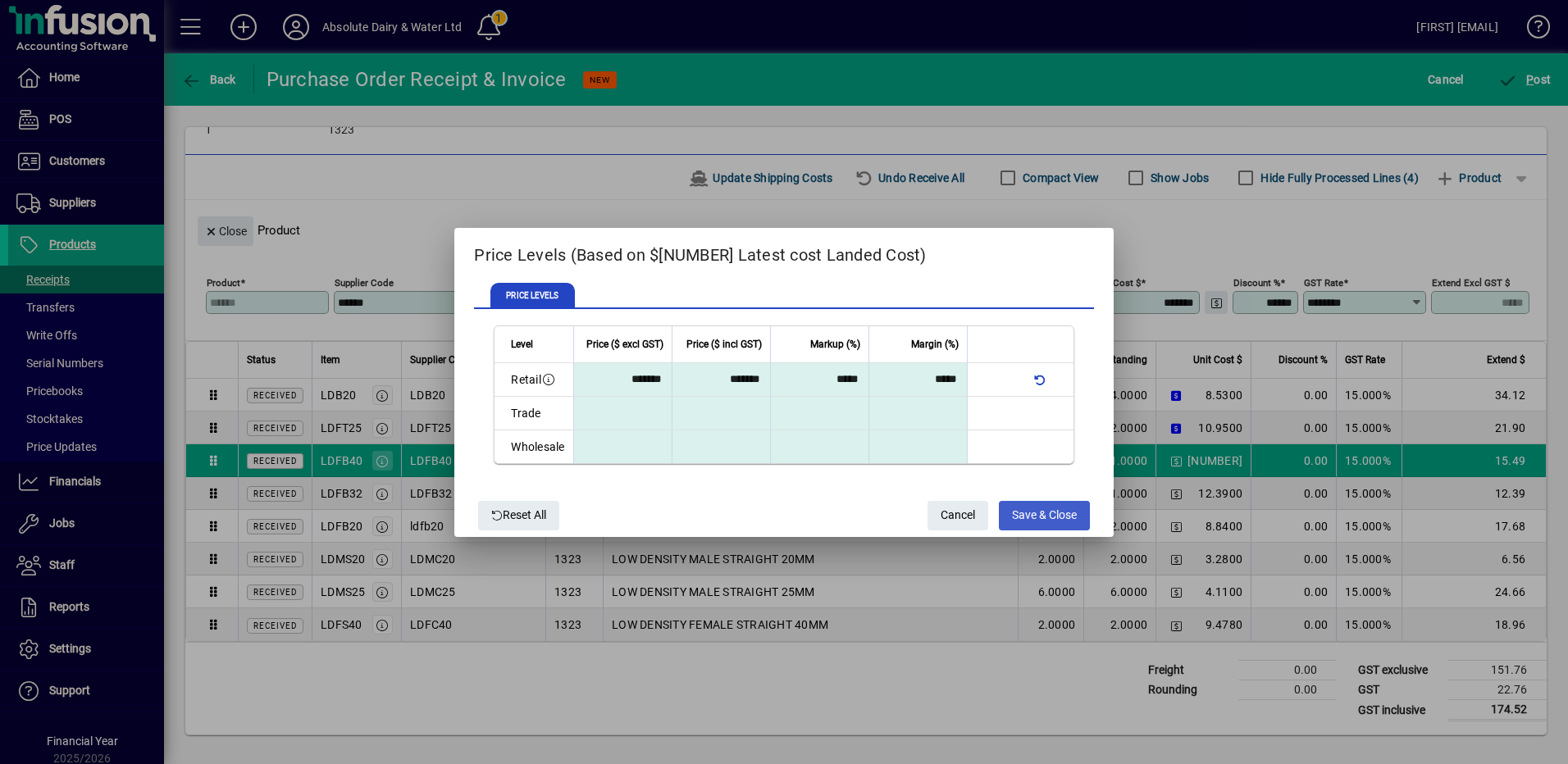 click on "Save & Close" 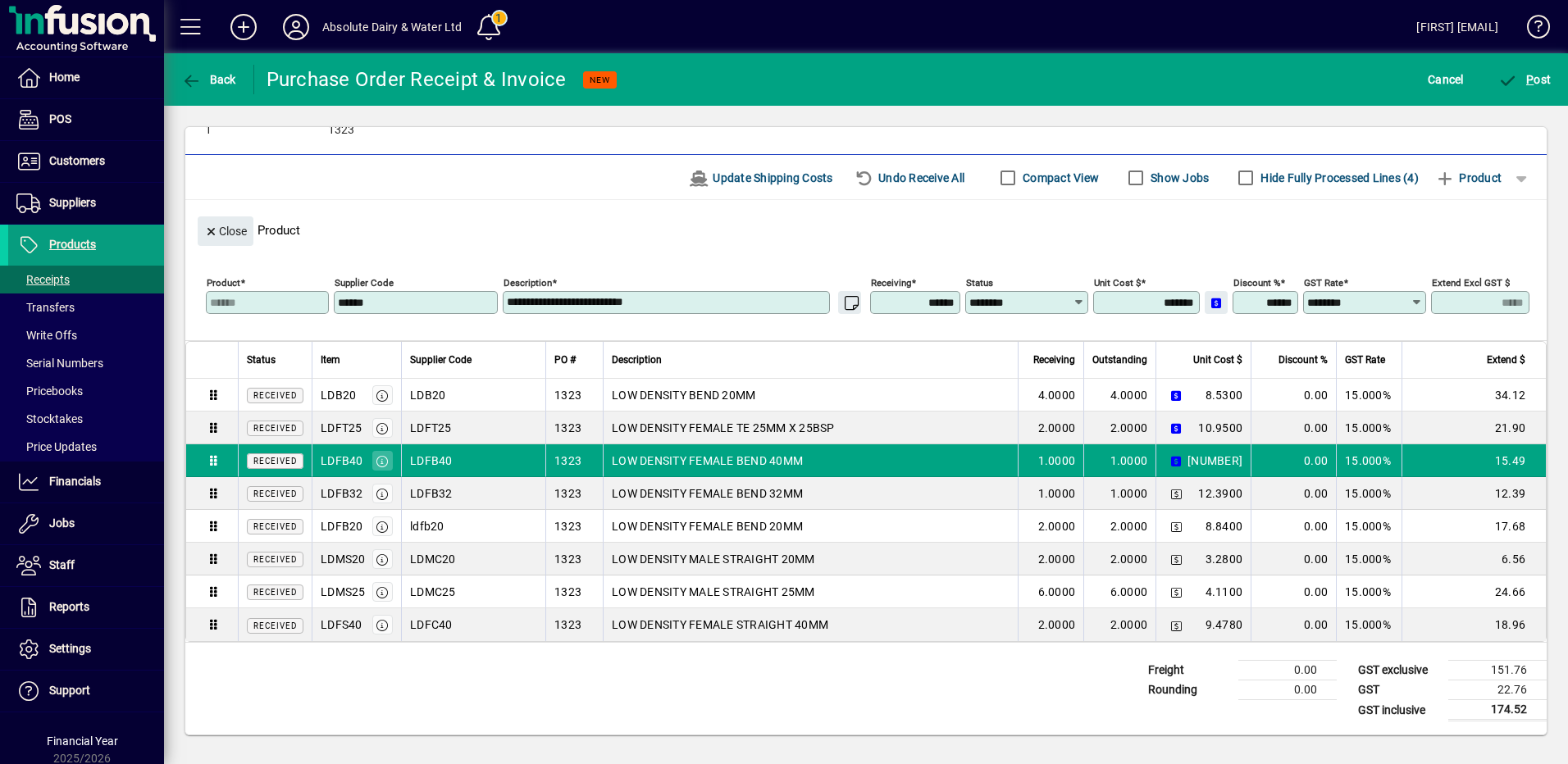 click on "*******" at bounding box center [1148, 302] 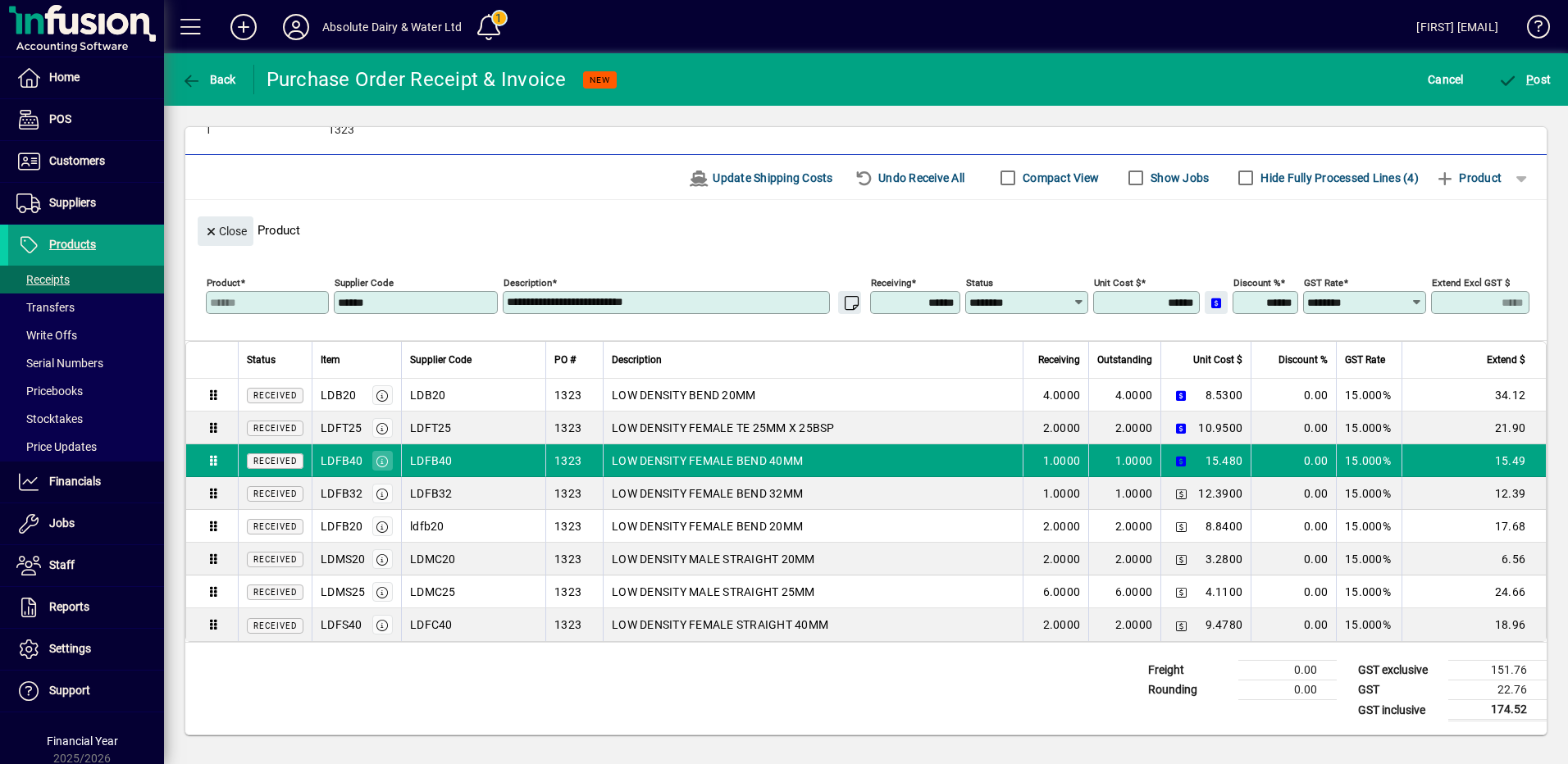 type on "*******" 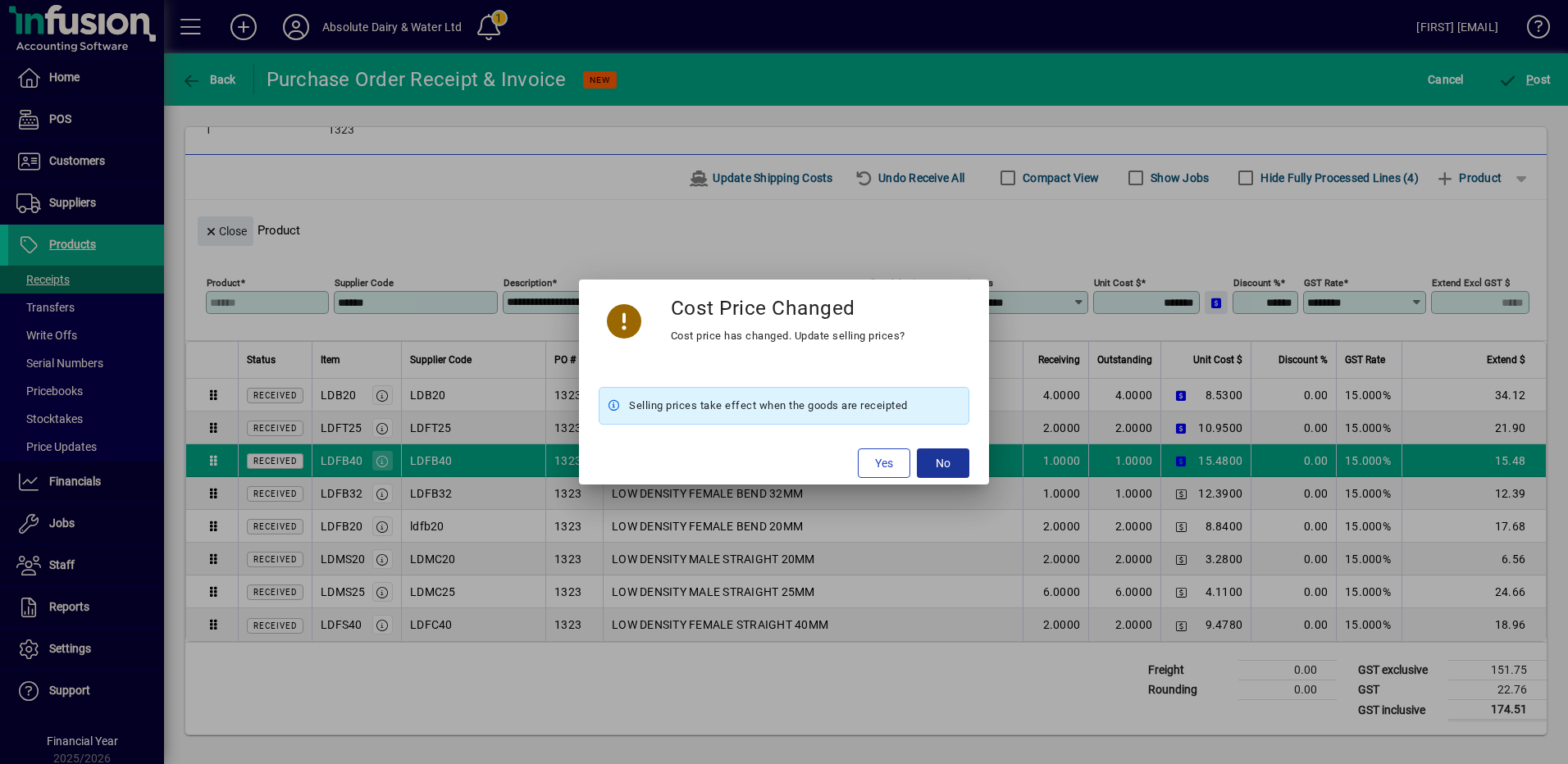 click 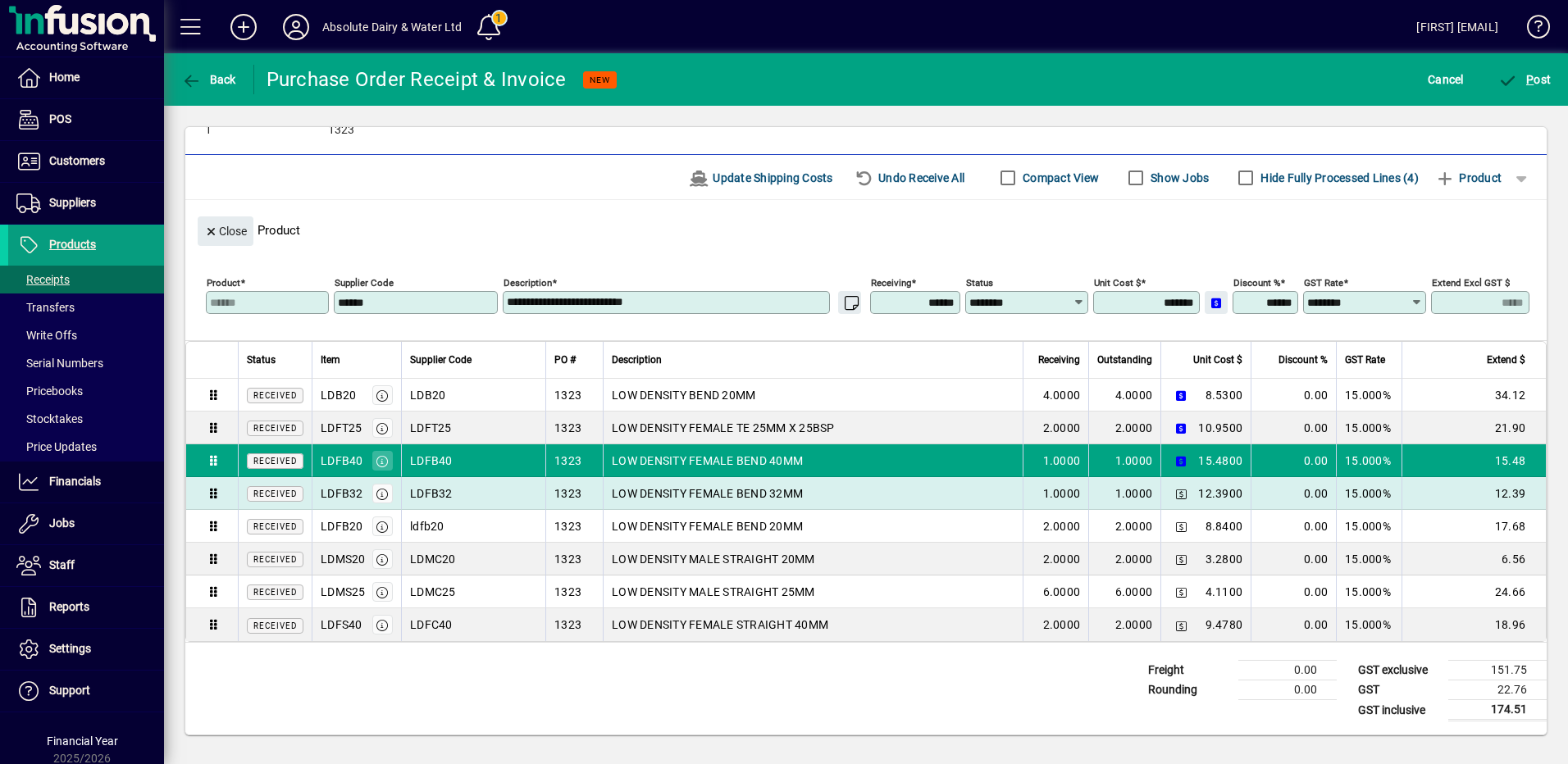 click on "12.3900" at bounding box center [1220, 493] 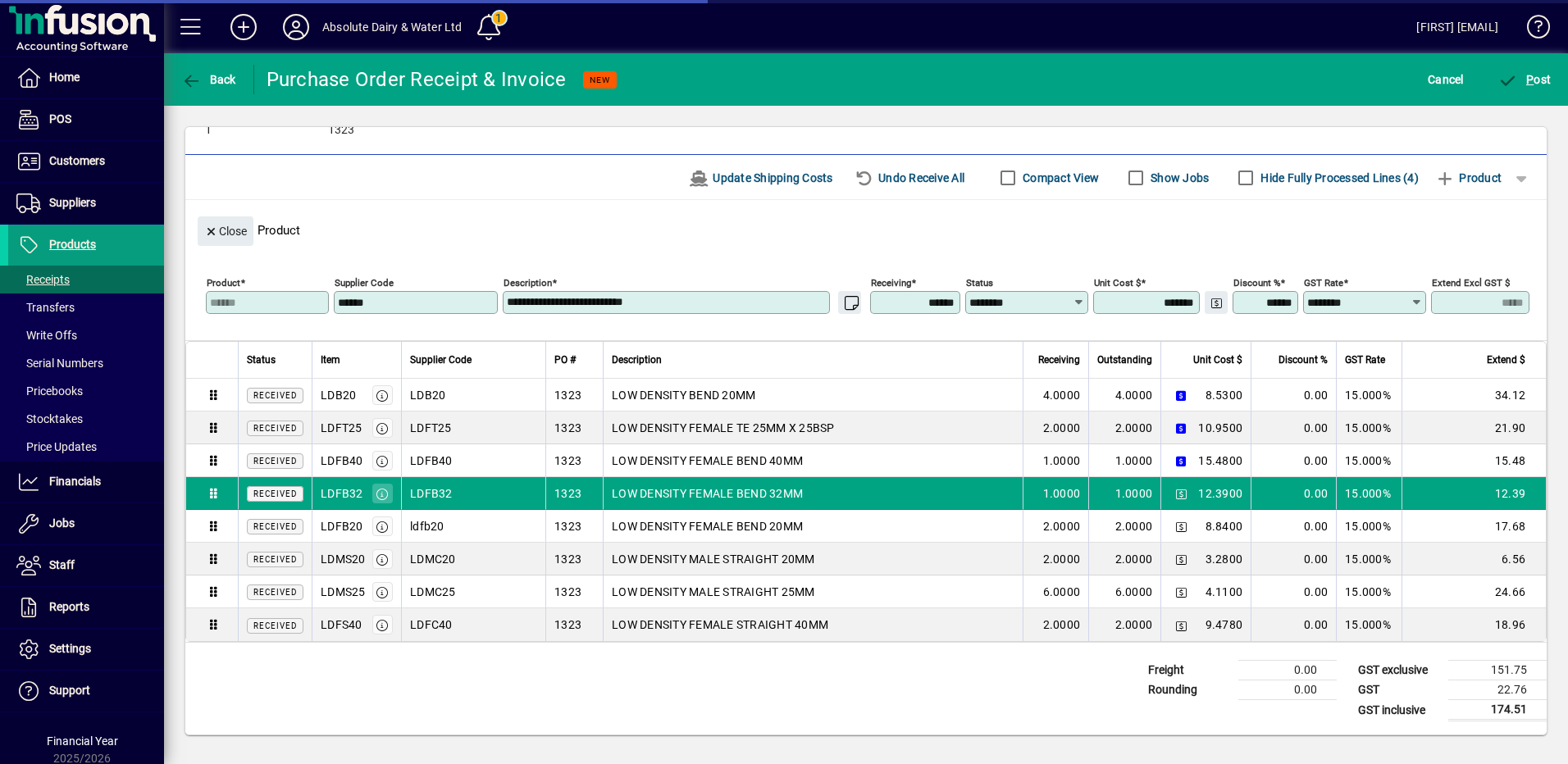 type on "******" 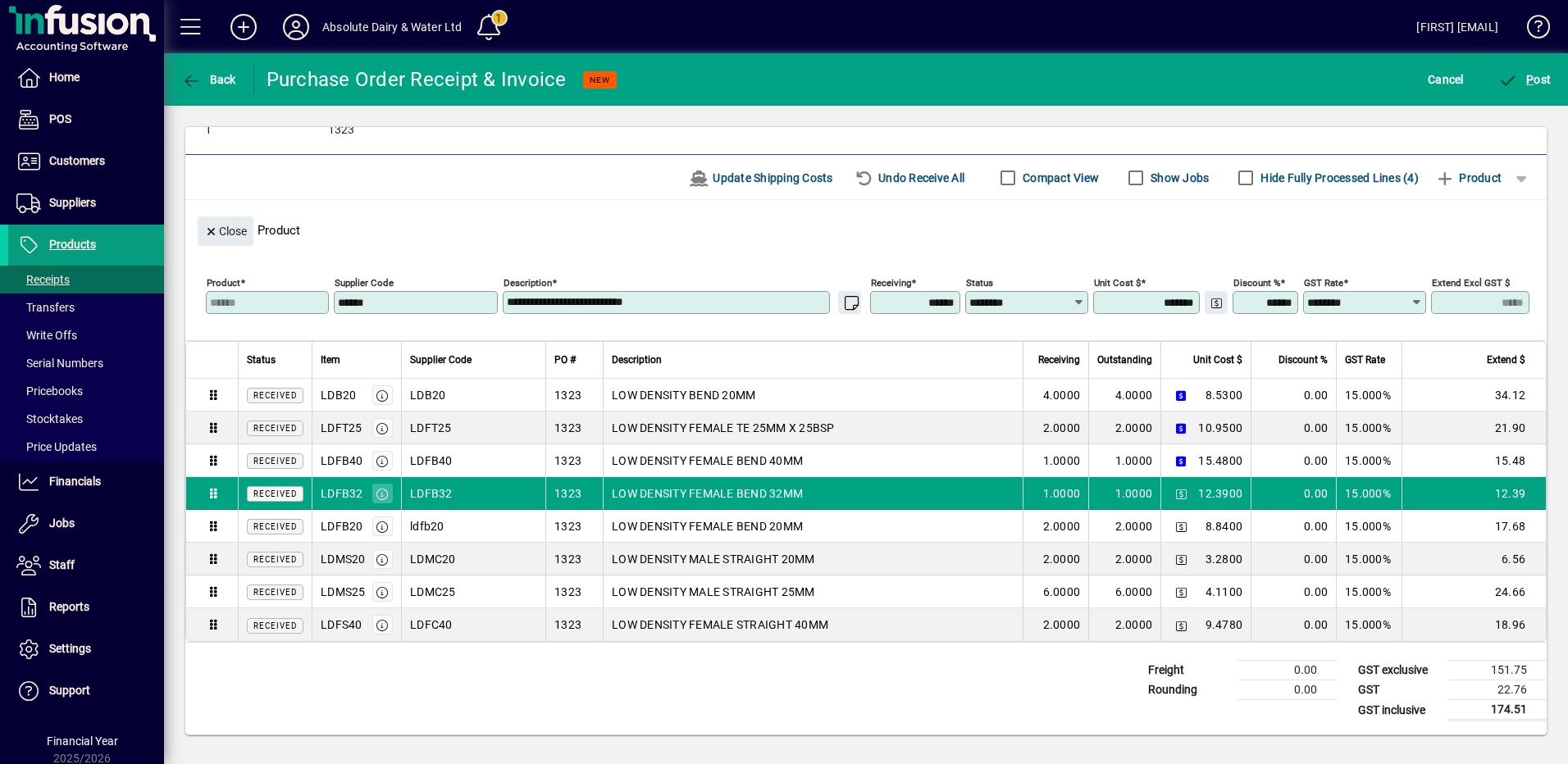 drag, startPoint x: 1124, startPoint y: 302, endPoint x: 1488, endPoint y: 323, distance: 364.60527 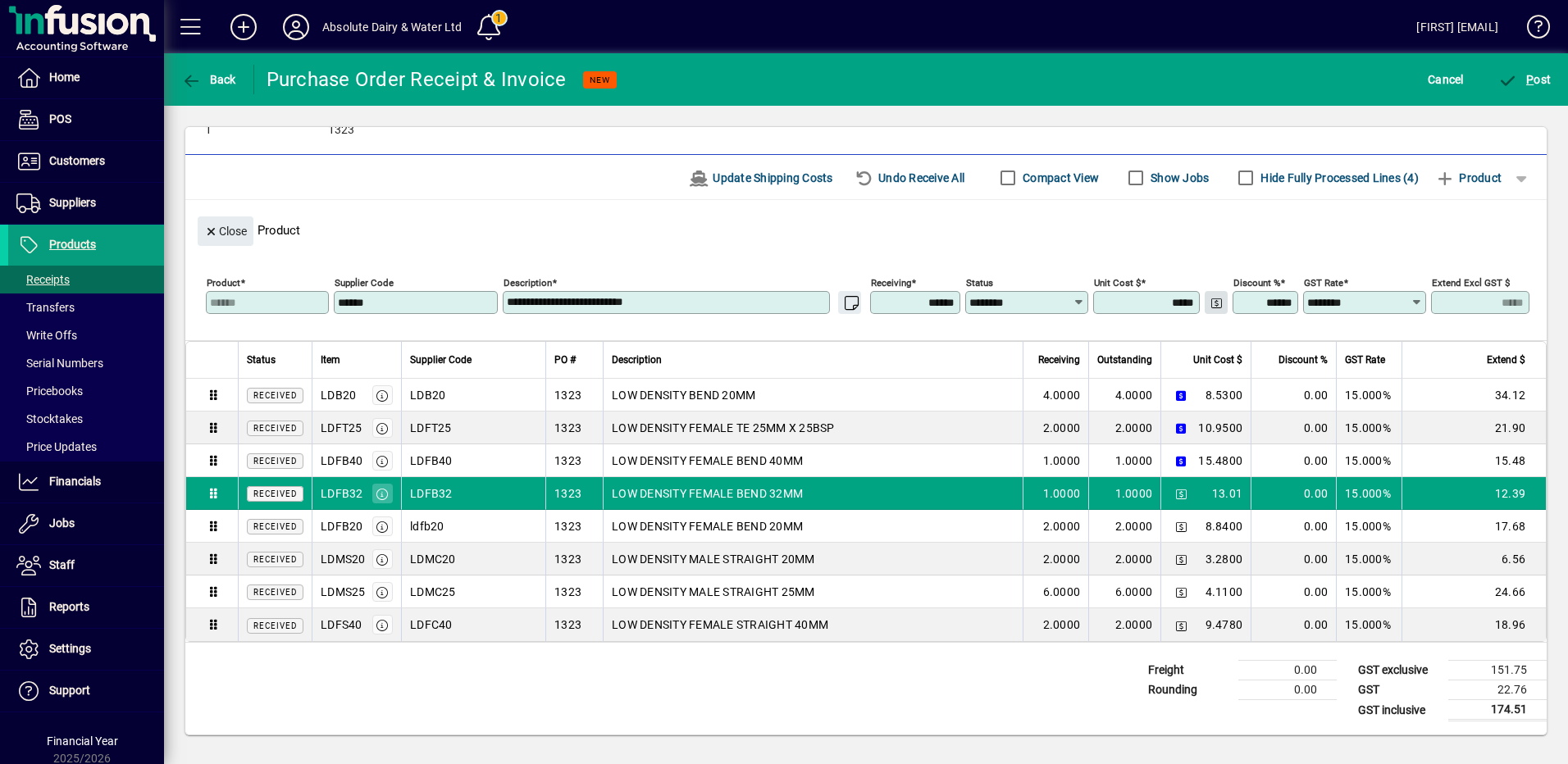 click on "**********" at bounding box center [784, 382] 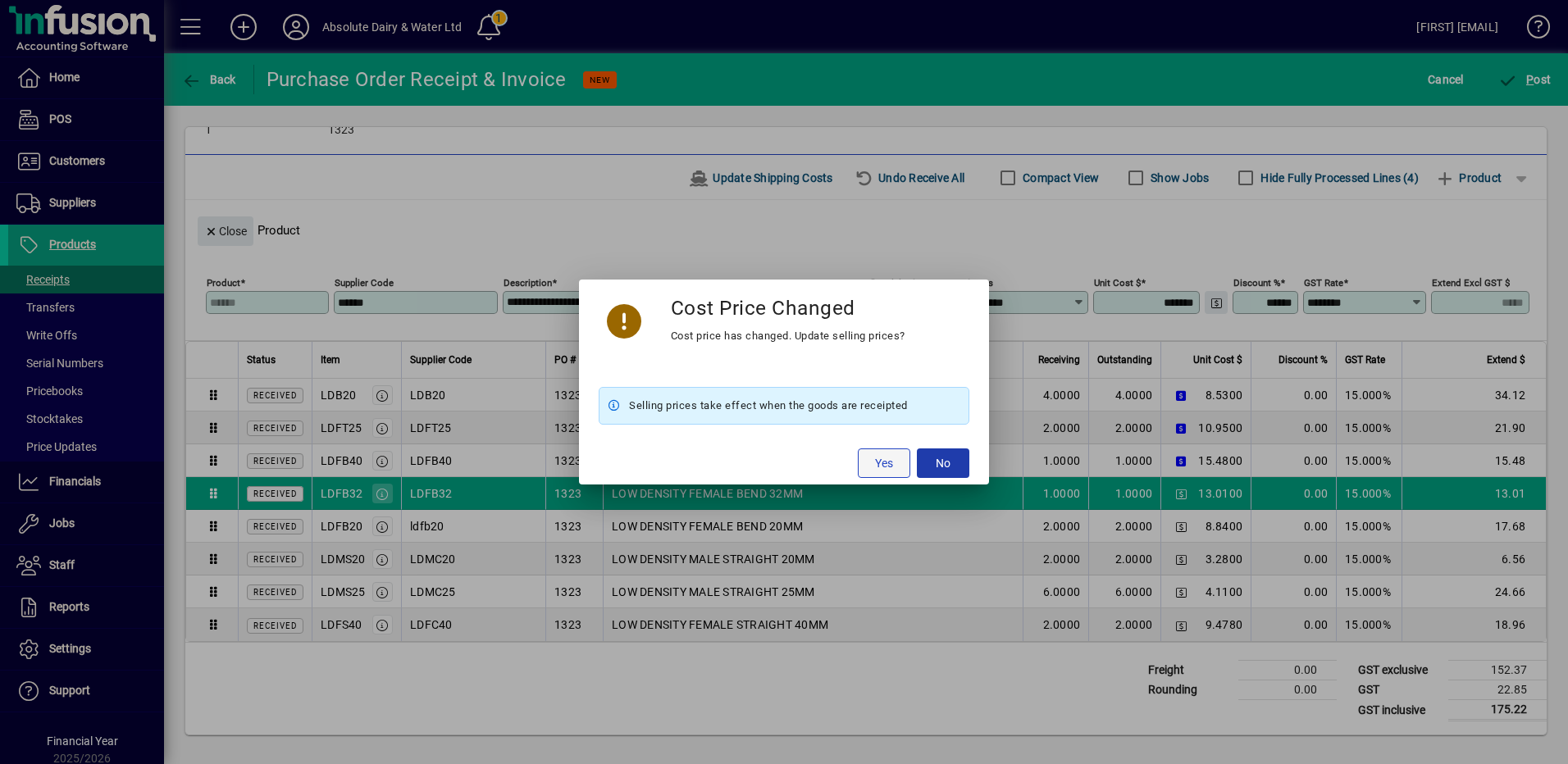 click 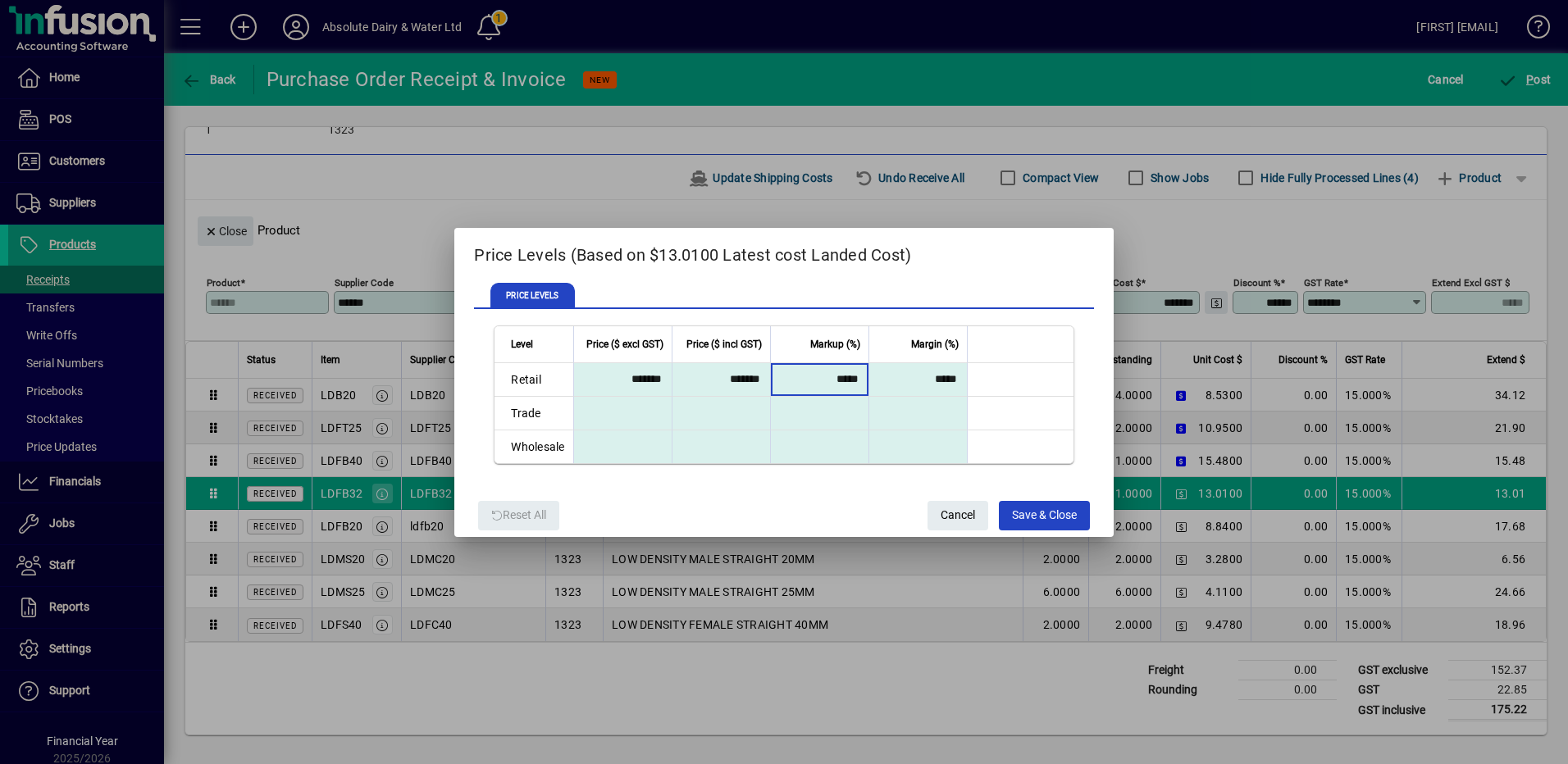 drag, startPoint x: 861, startPoint y: 383, endPoint x: 989, endPoint y: 398, distance: 128.87591 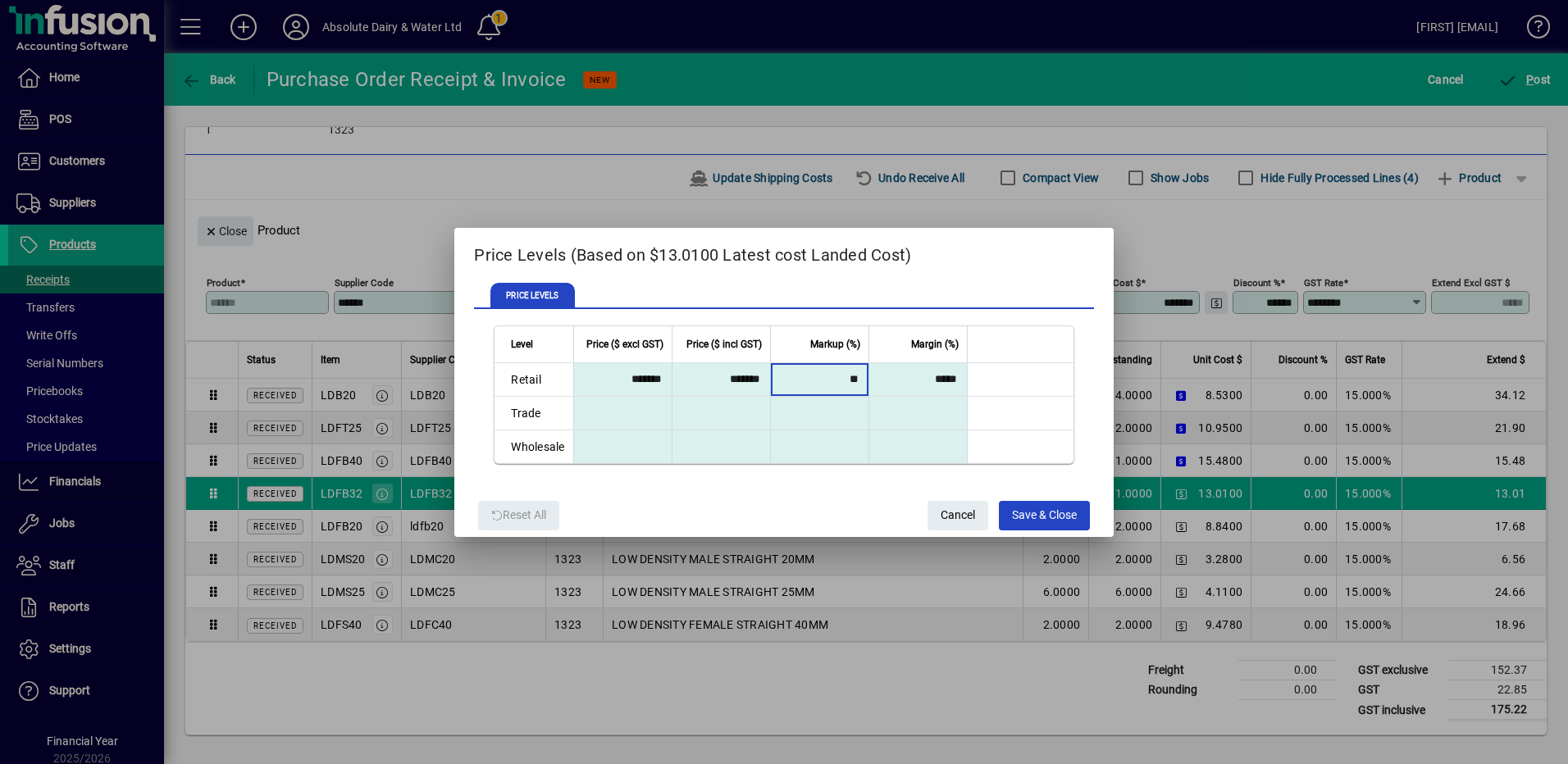 type on "**" 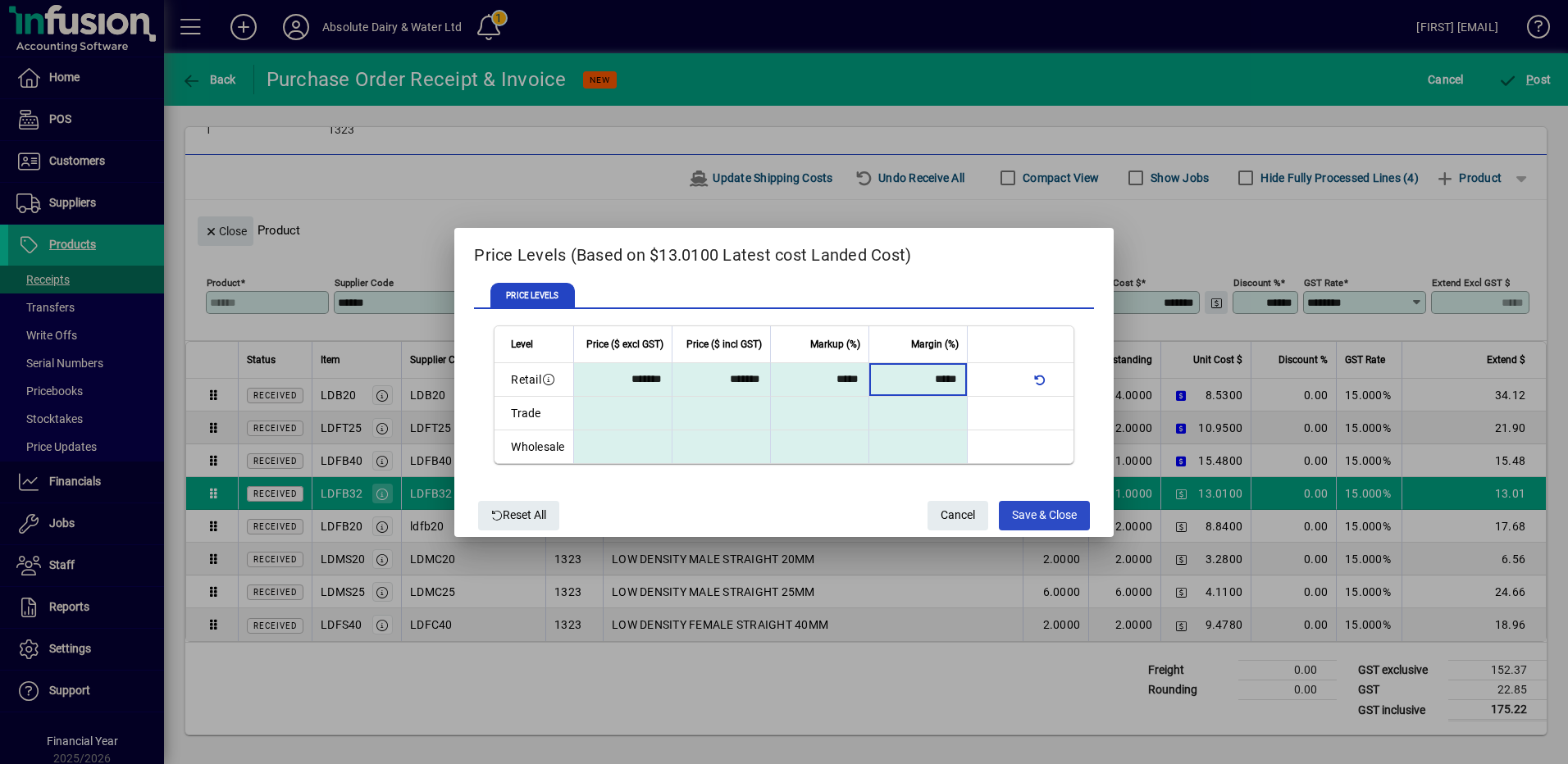 click on "Save & Close" 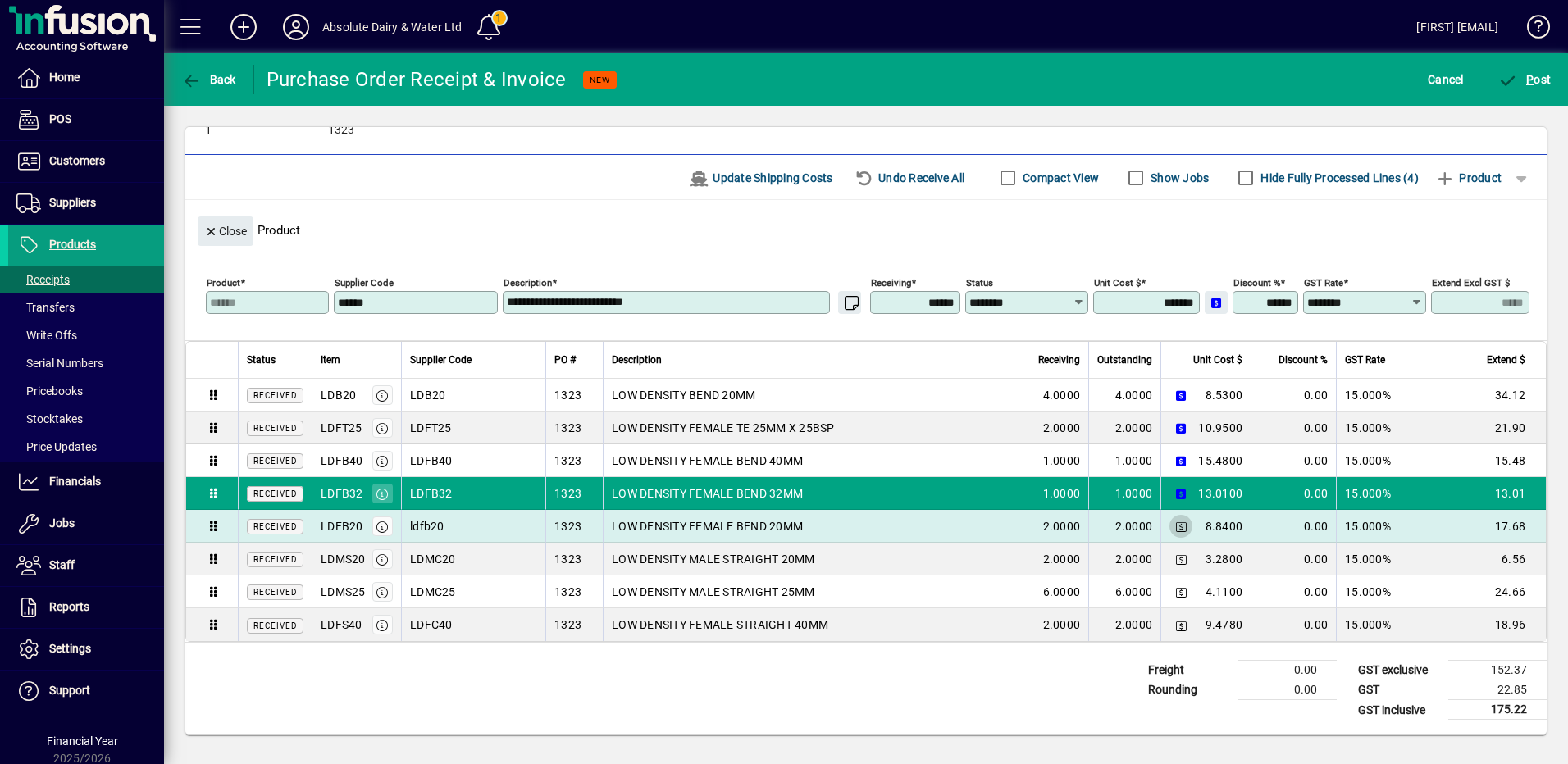 click at bounding box center (1181, 526) 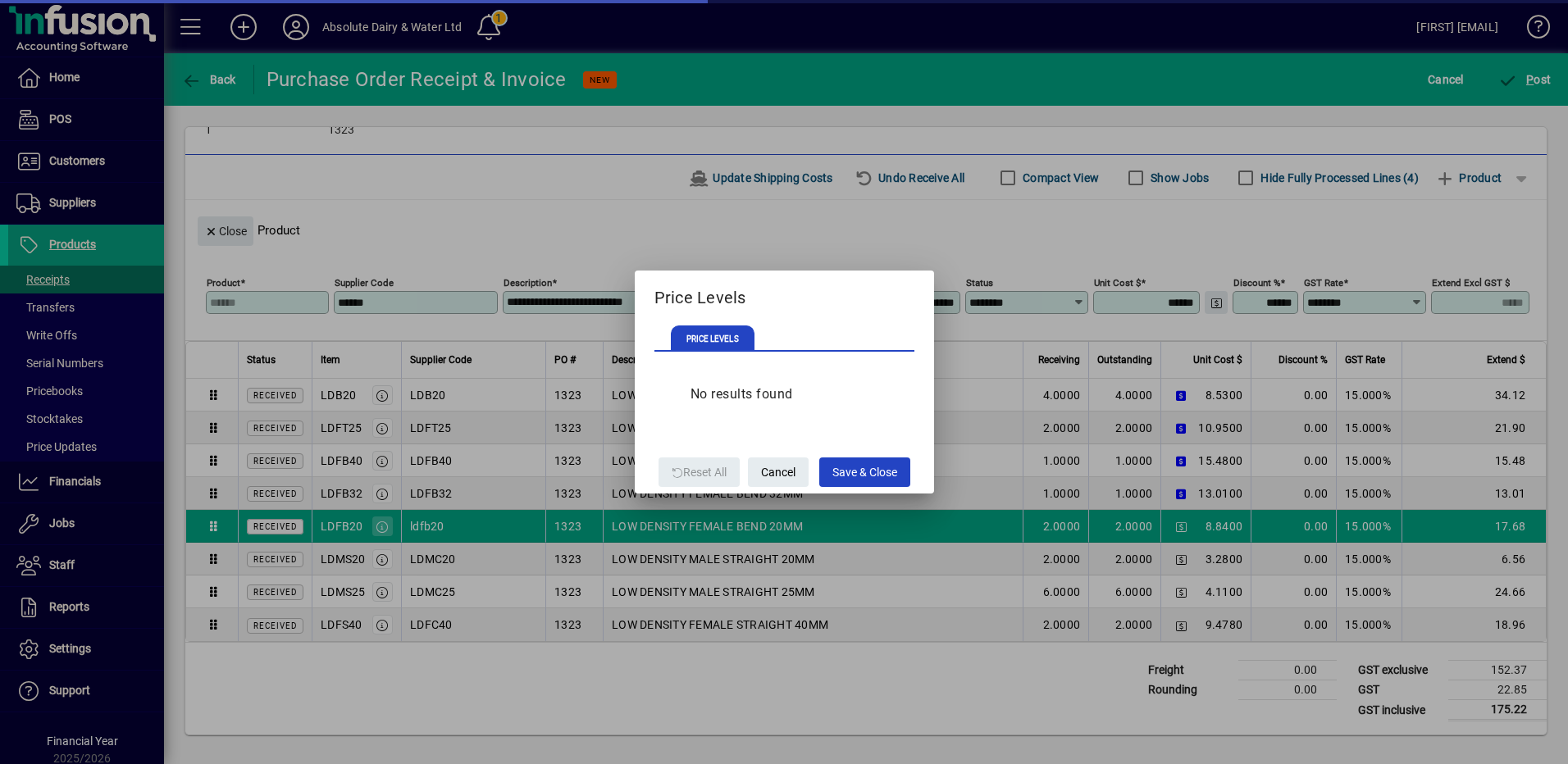 type on "******" 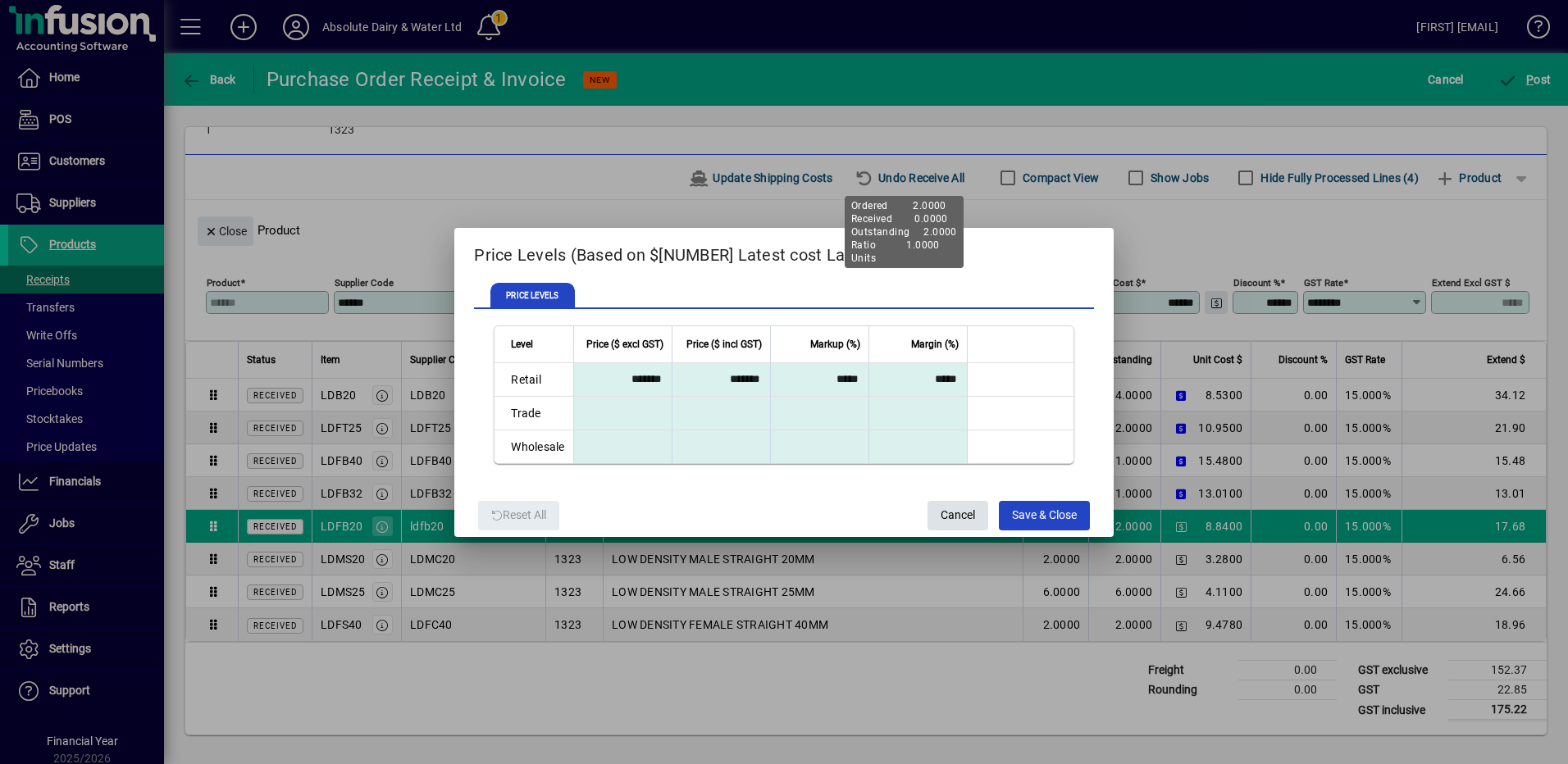 click 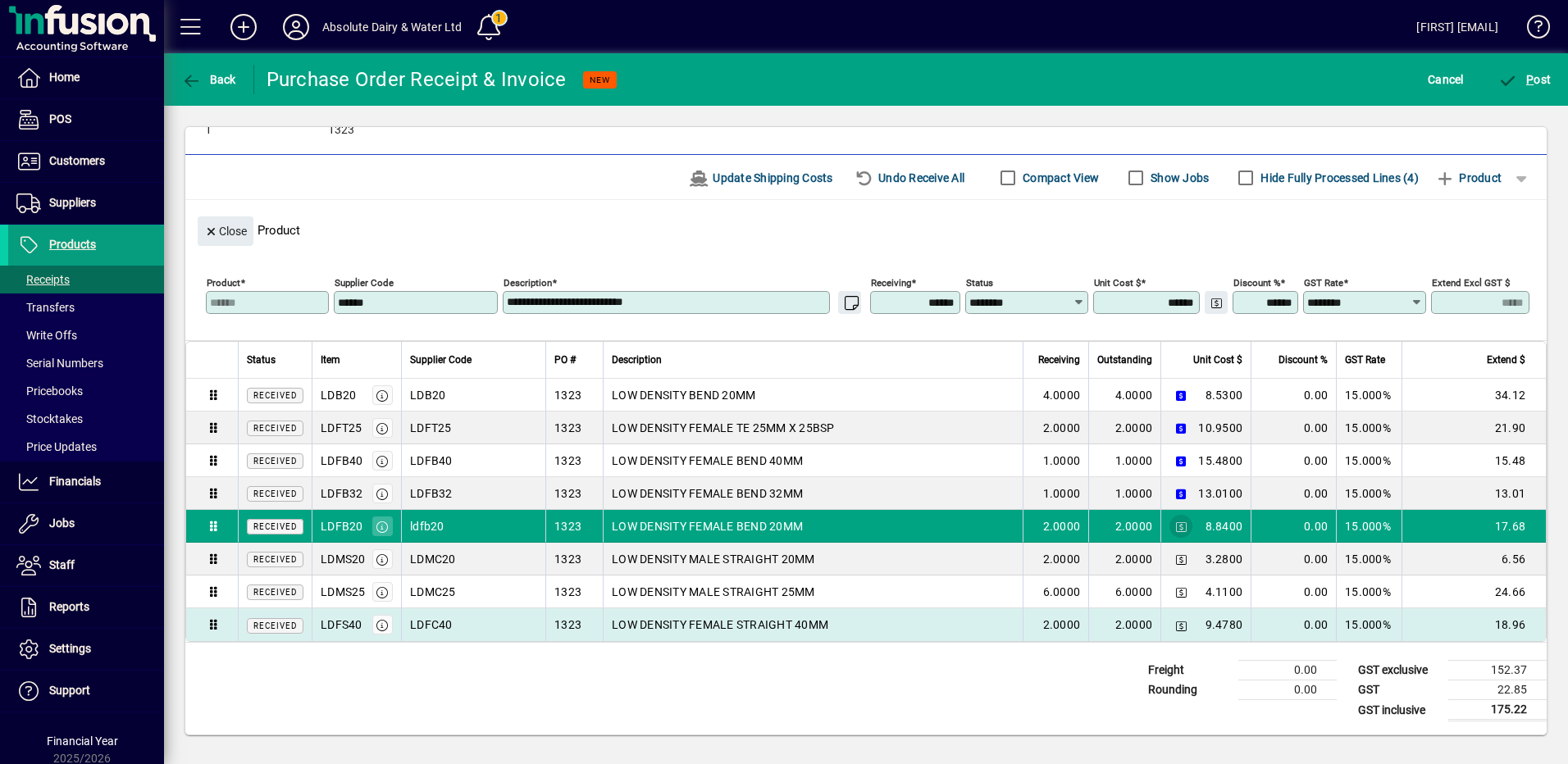 click on "9.4780" at bounding box center (1224, 625) 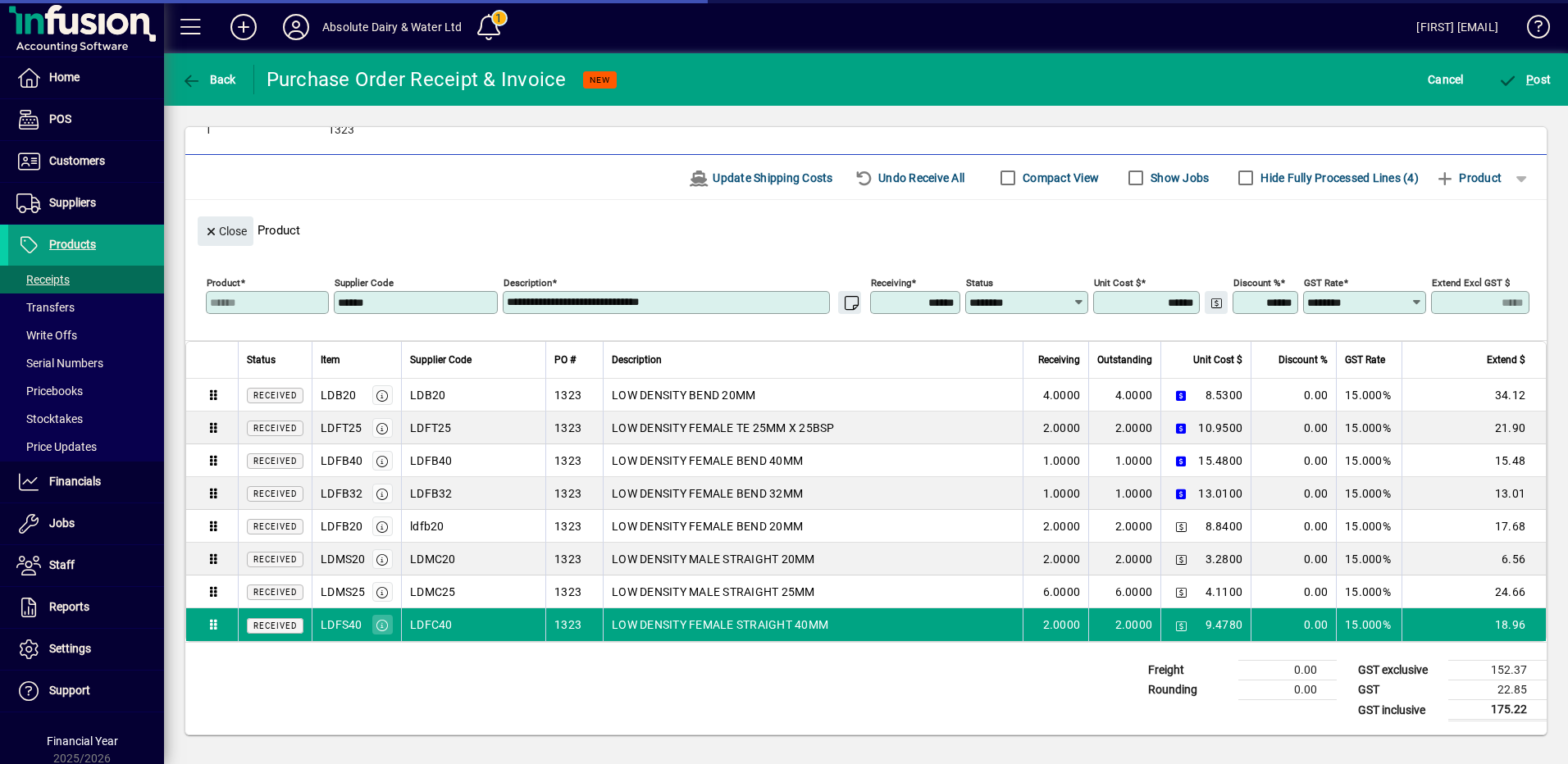 drag, startPoint x: 1128, startPoint y: 298, endPoint x: 1329, endPoint y: 316, distance: 201.80436 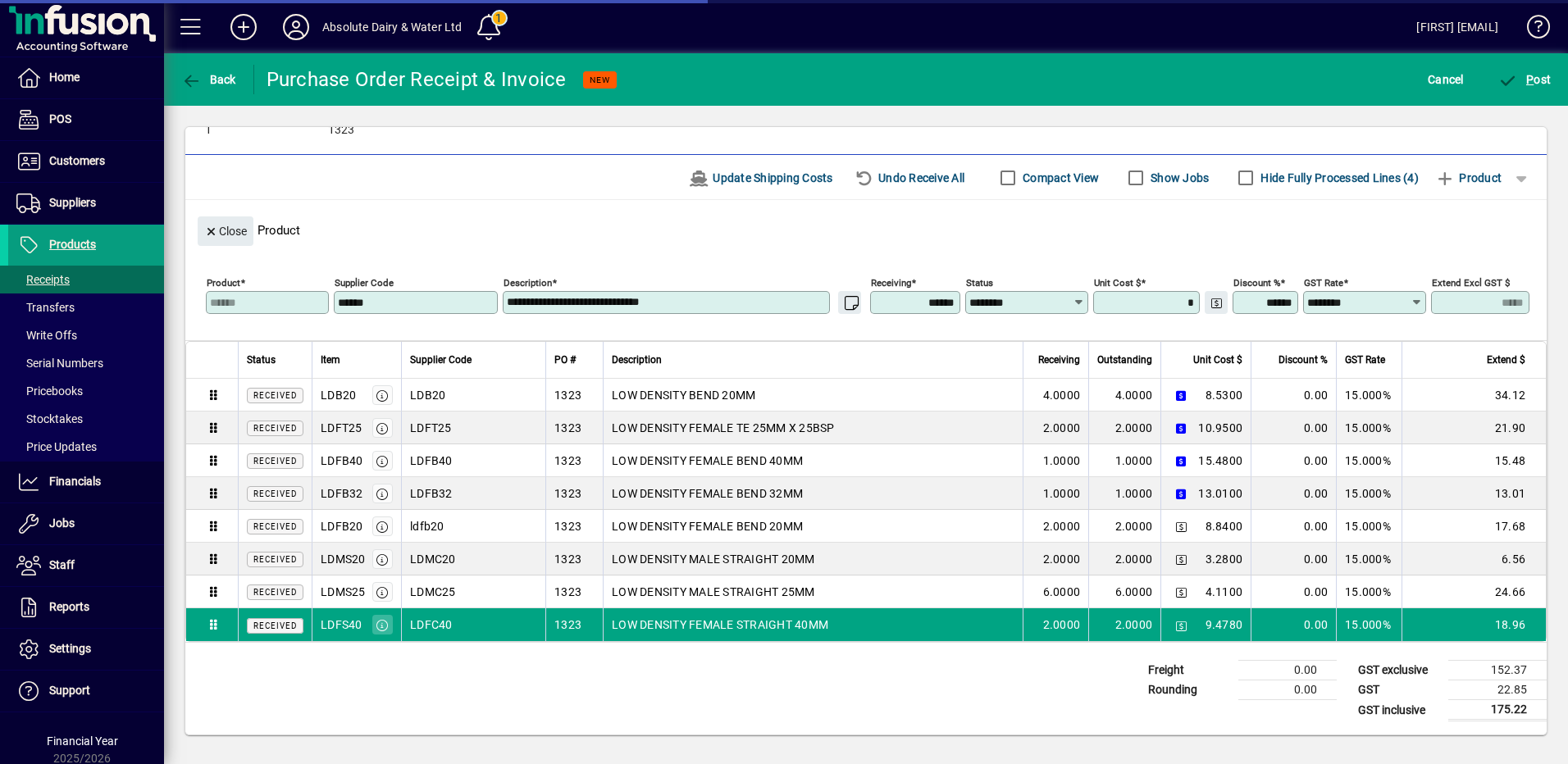 type on "******" 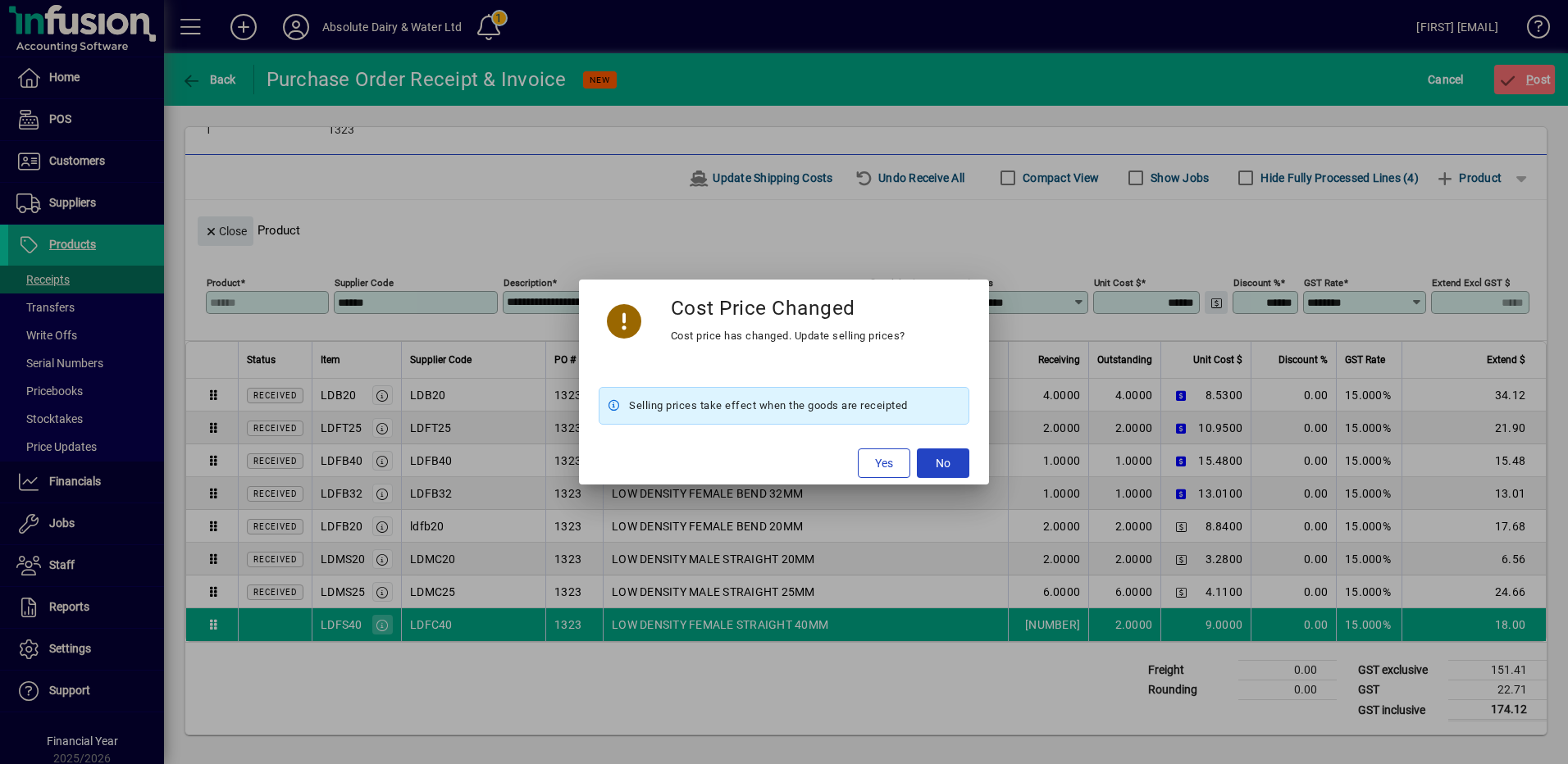 type on "*******" 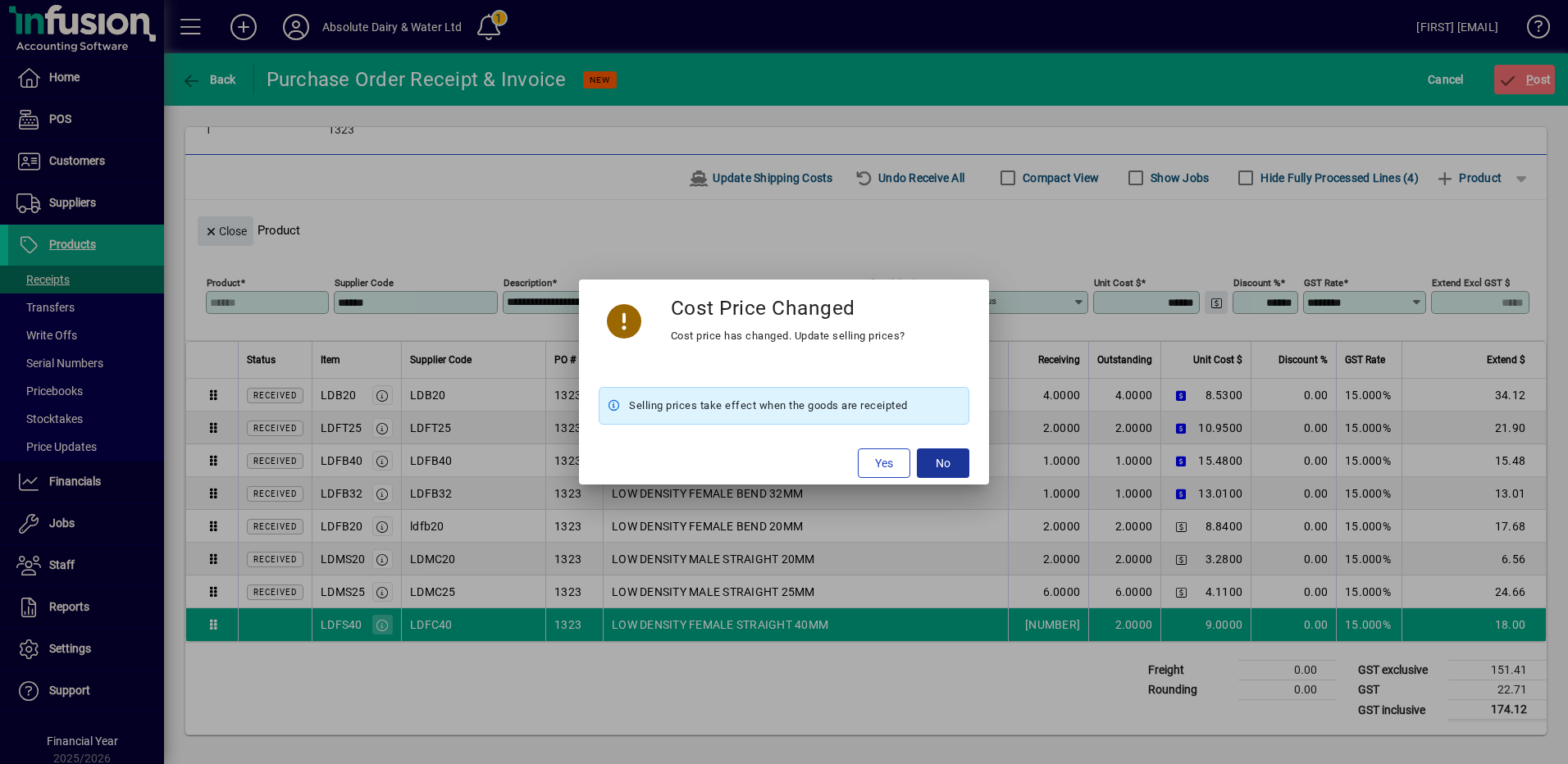 click 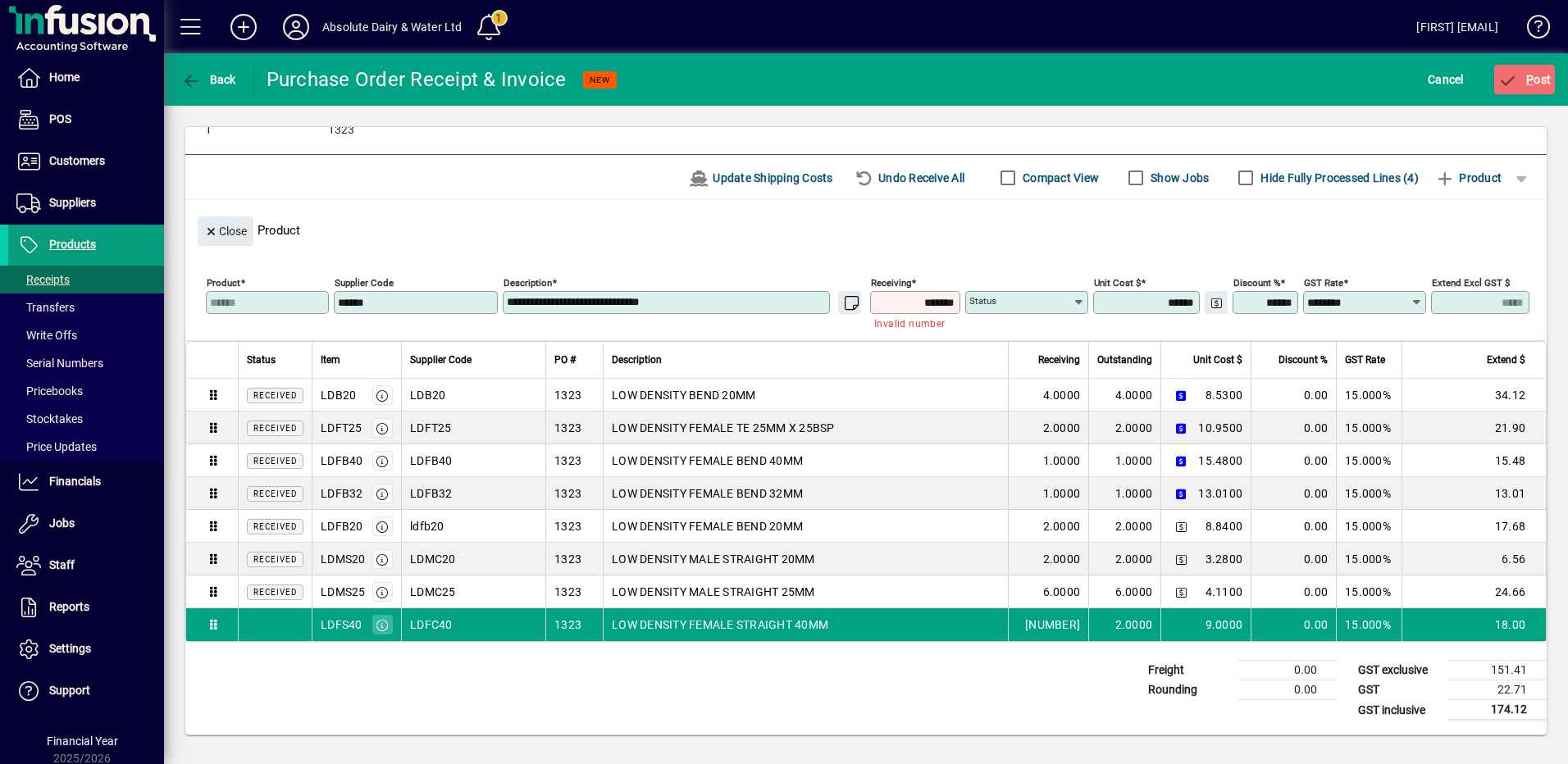 drag, startPoint x: 924, startPoint y: 305, endPoint x: 983, endPoint y: 305, distance: 59 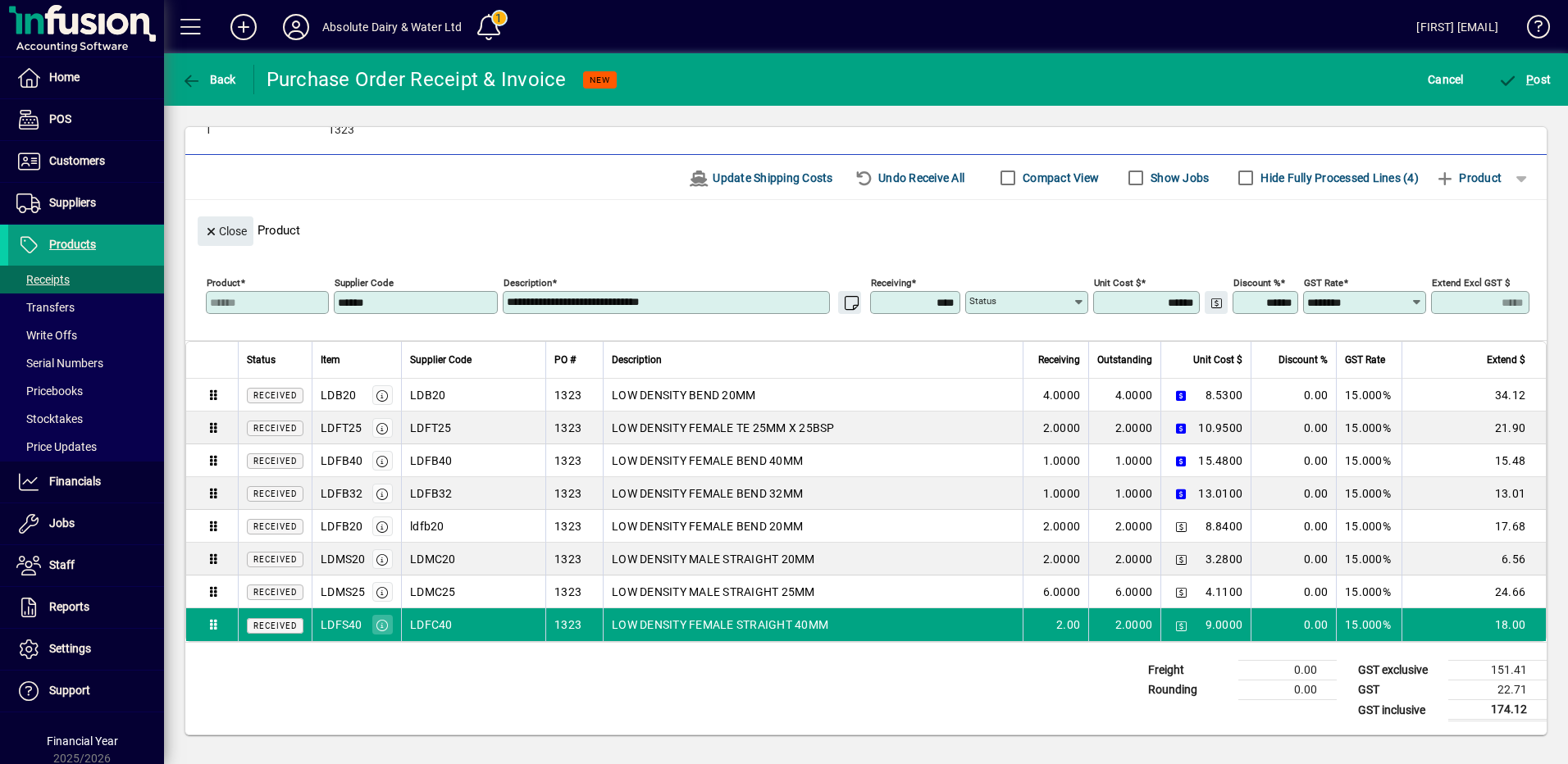 type on "****" 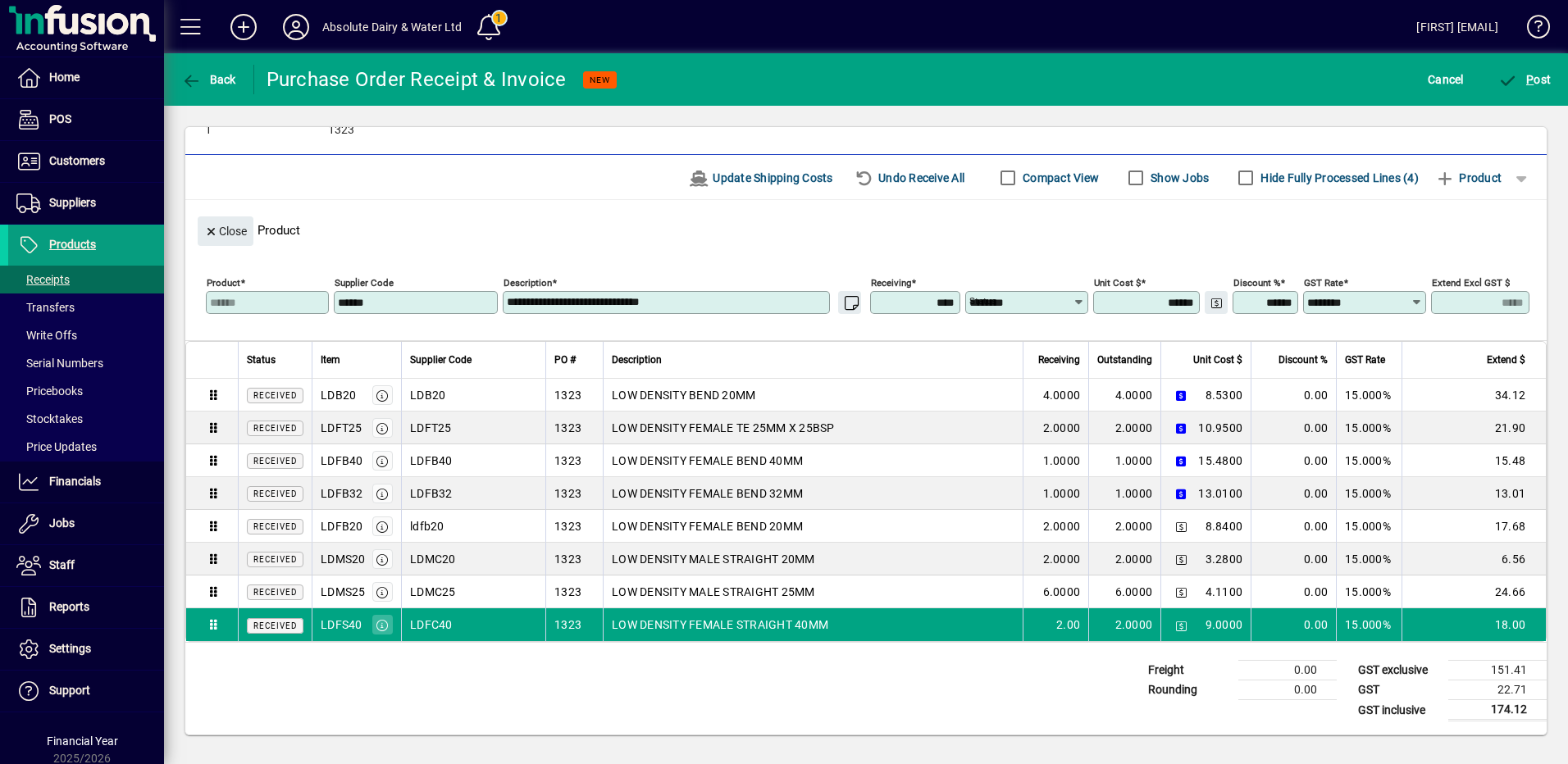 type on "******" 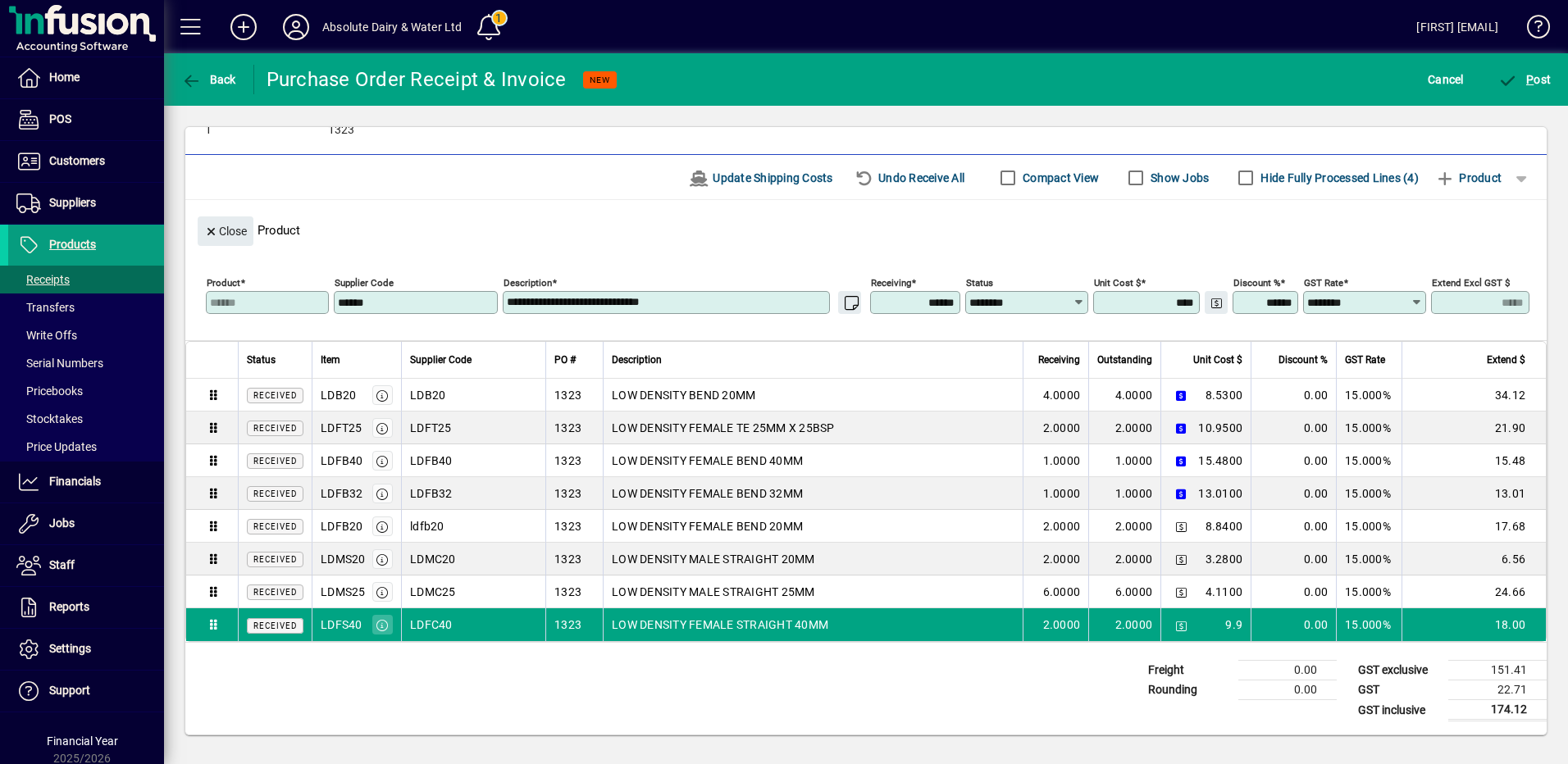 type on "******" 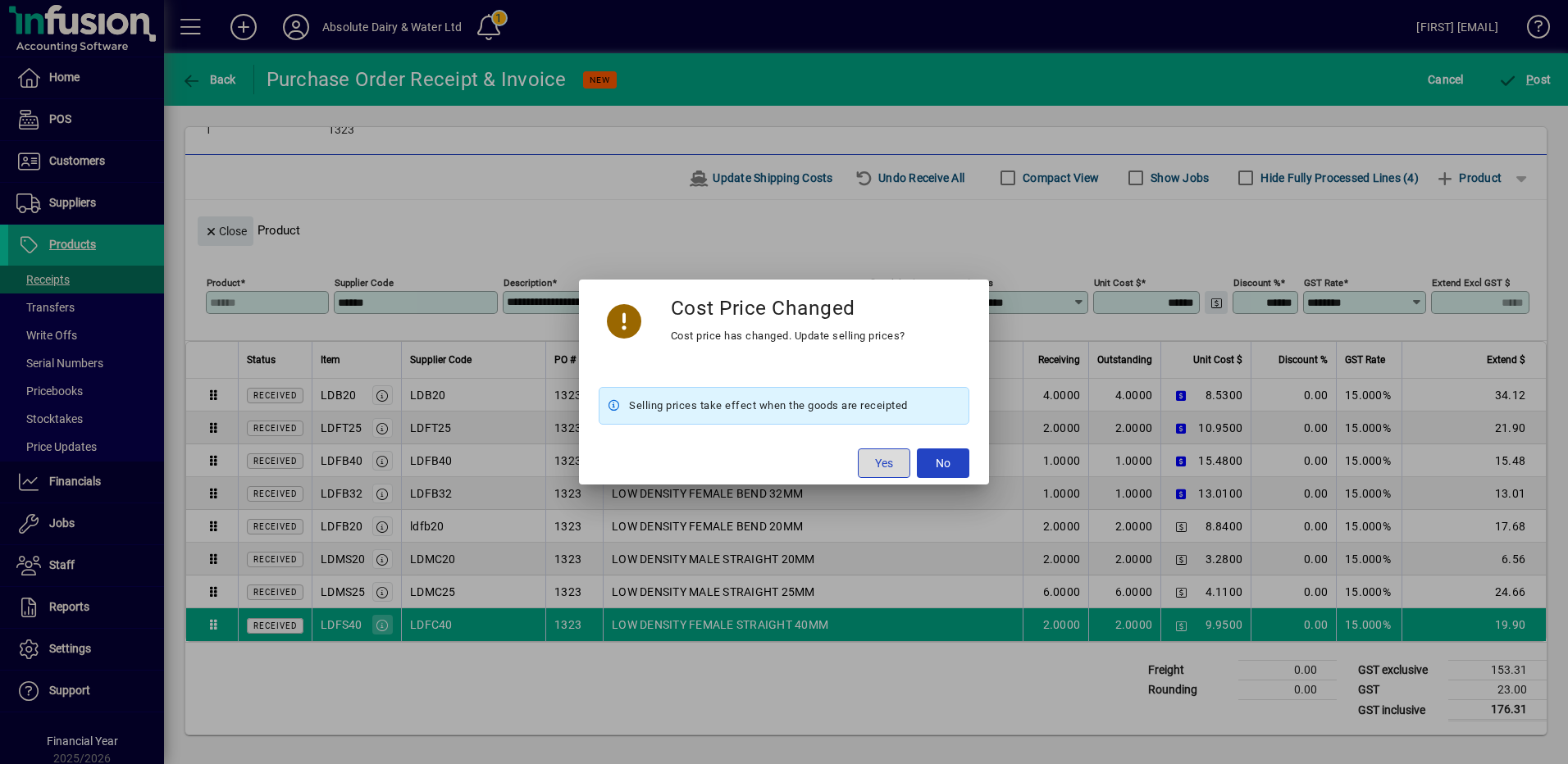 click on "Yes" 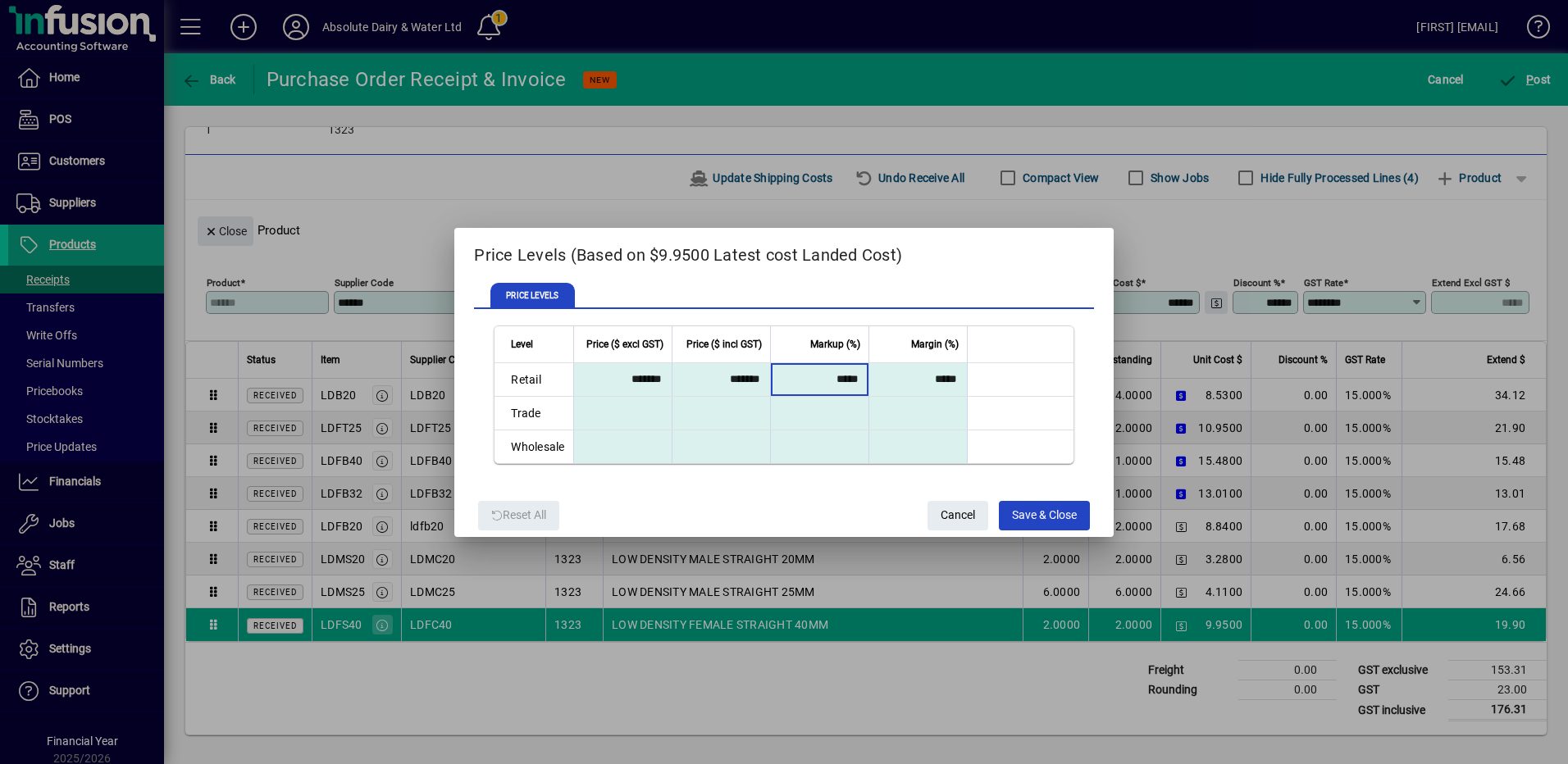 drag, startPoint x: 814, startPoint y: 375, endPoint x: 993, endPoint y: 401, distance: 180.87841 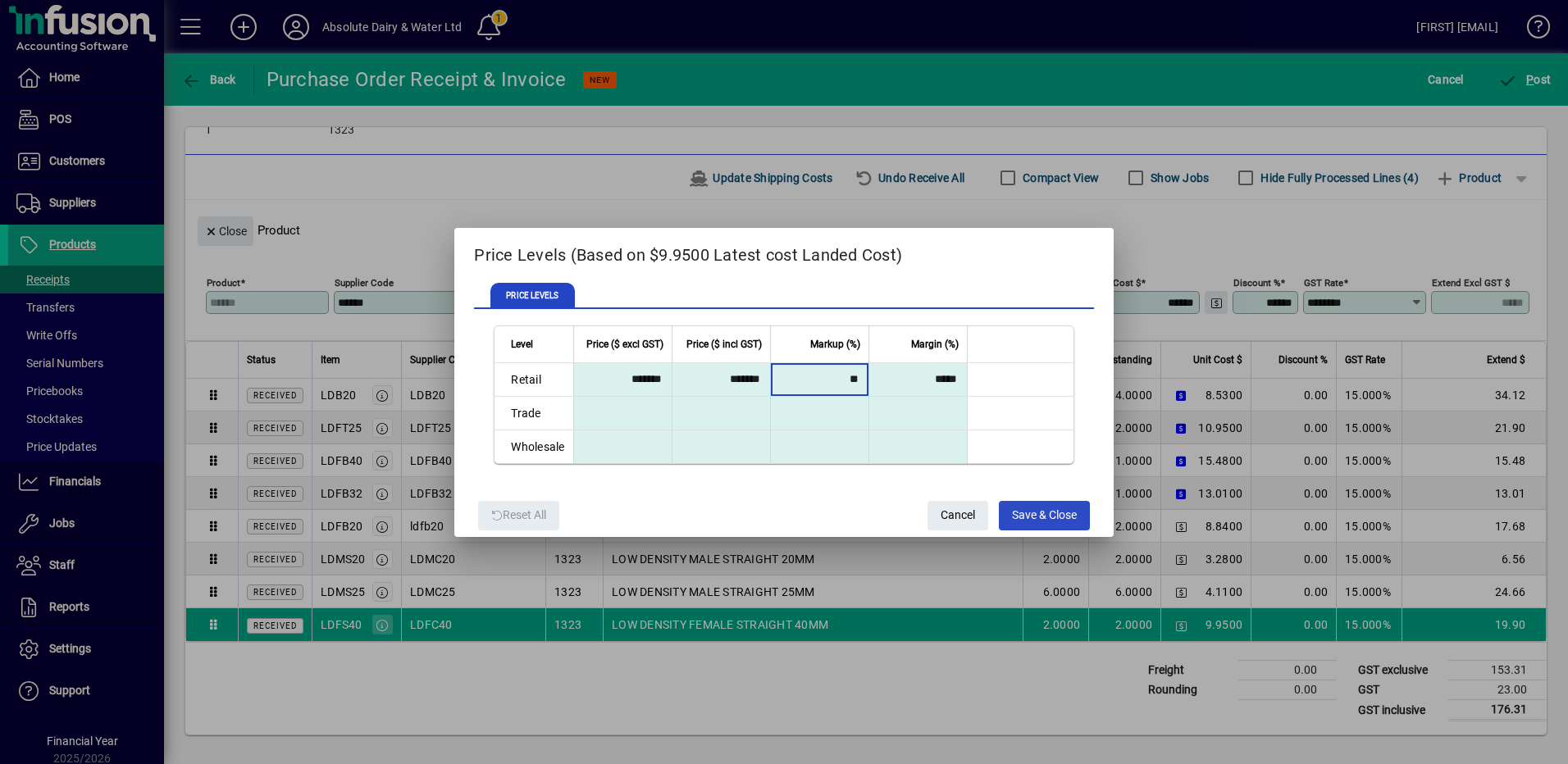 click on "Save & Close" 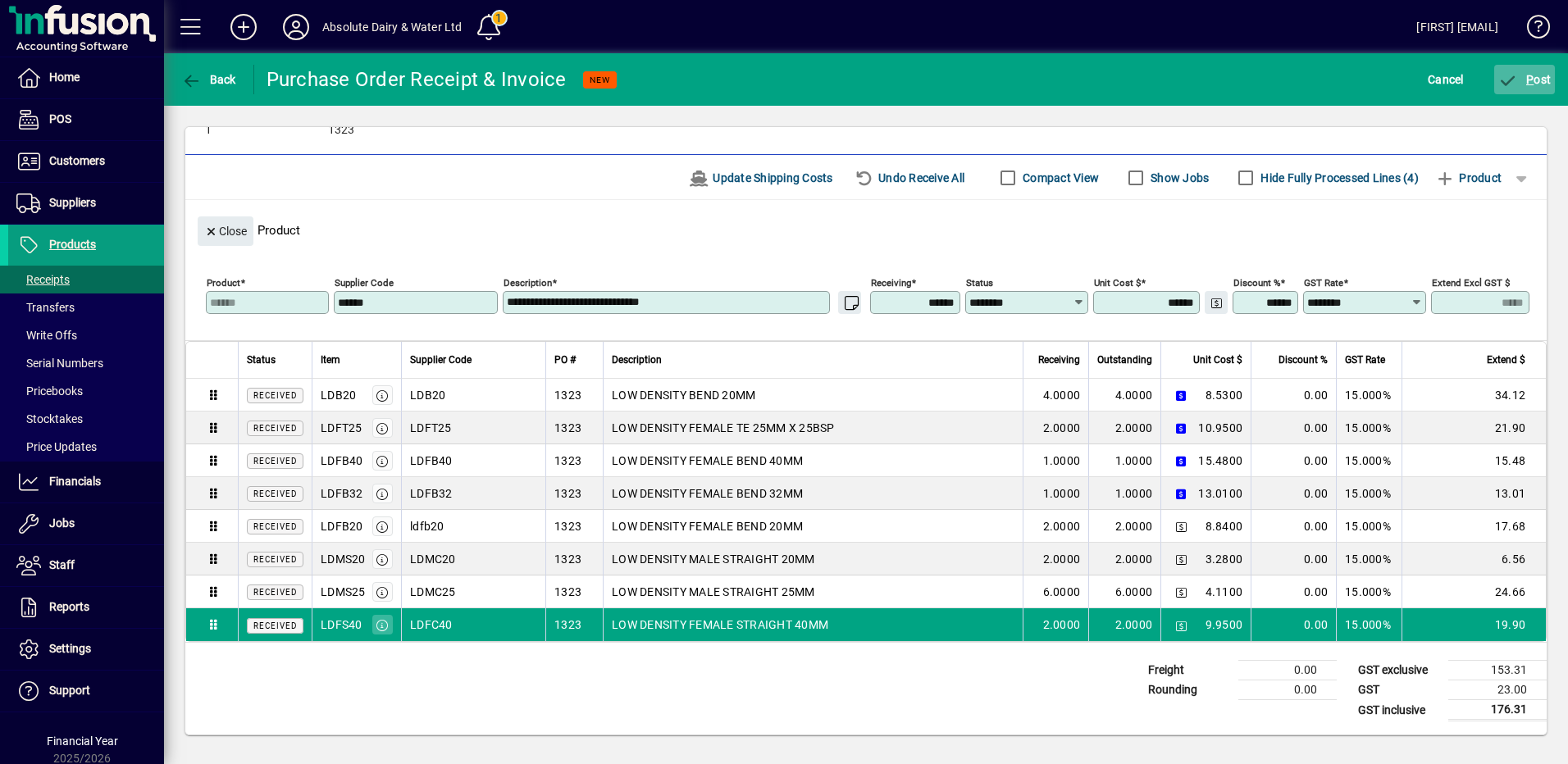 click on "P ost" 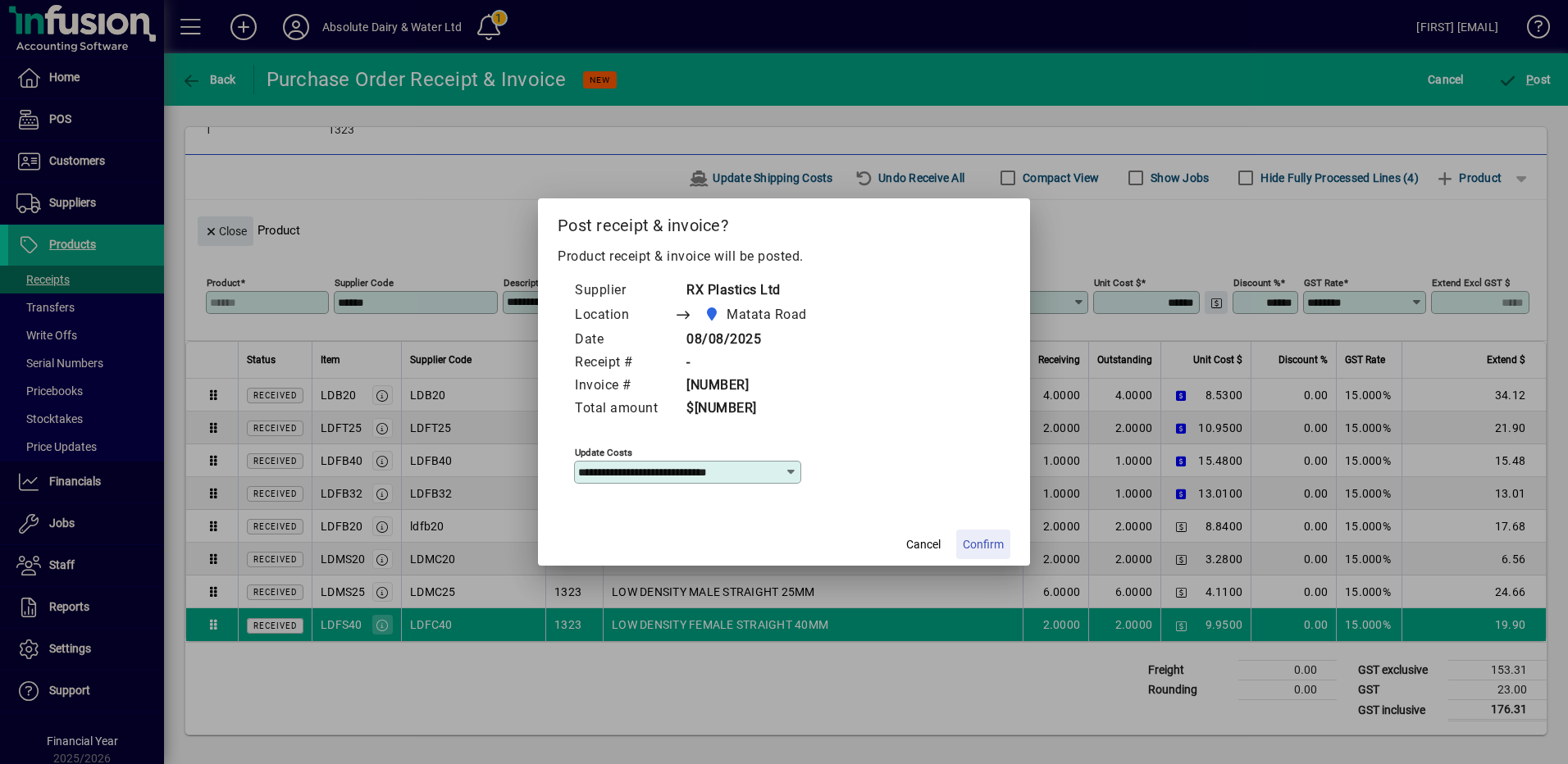 click on "Confirm" 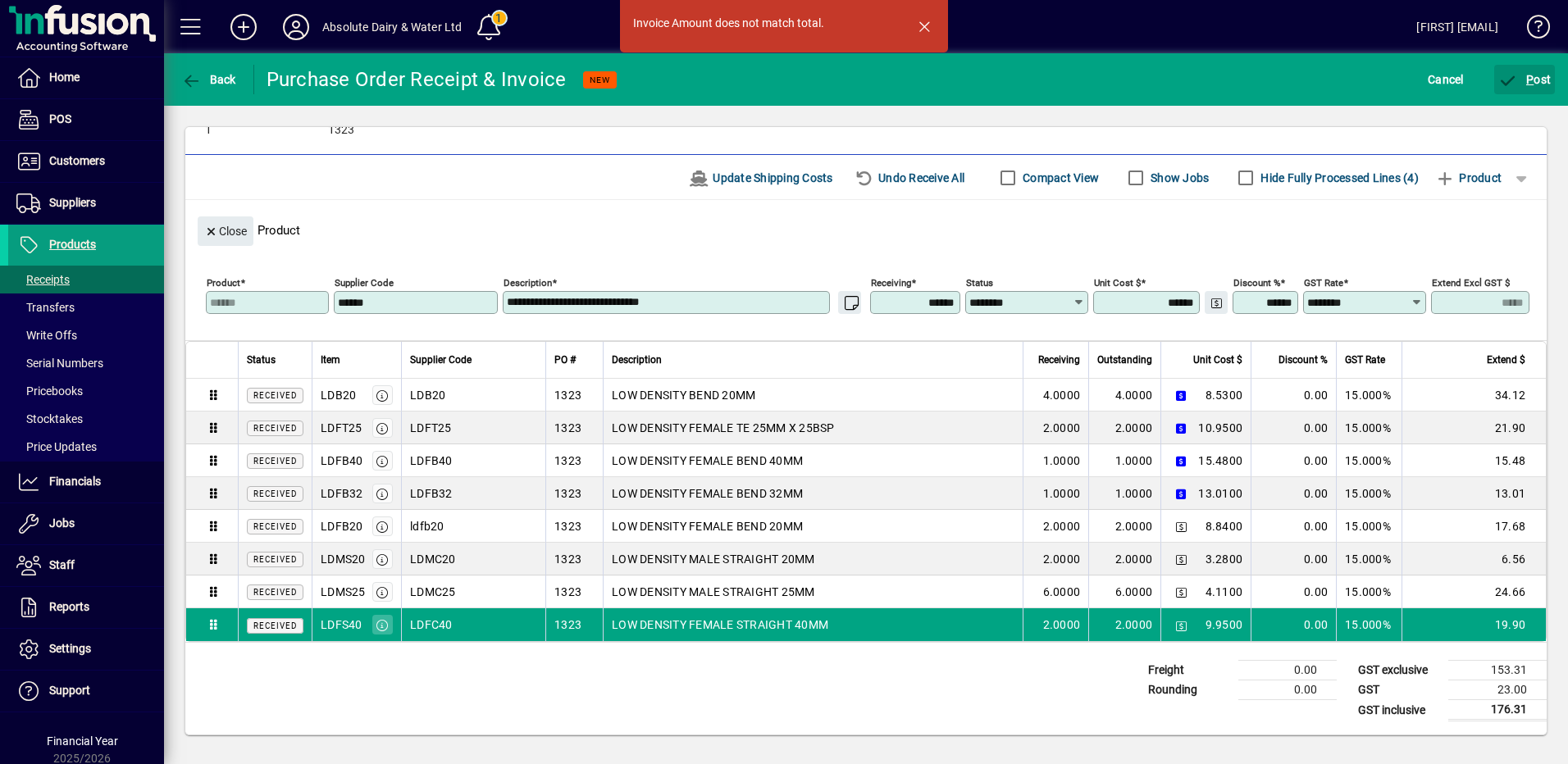scroll, scrollTop: 0, scrollLeft: 0, axis: both 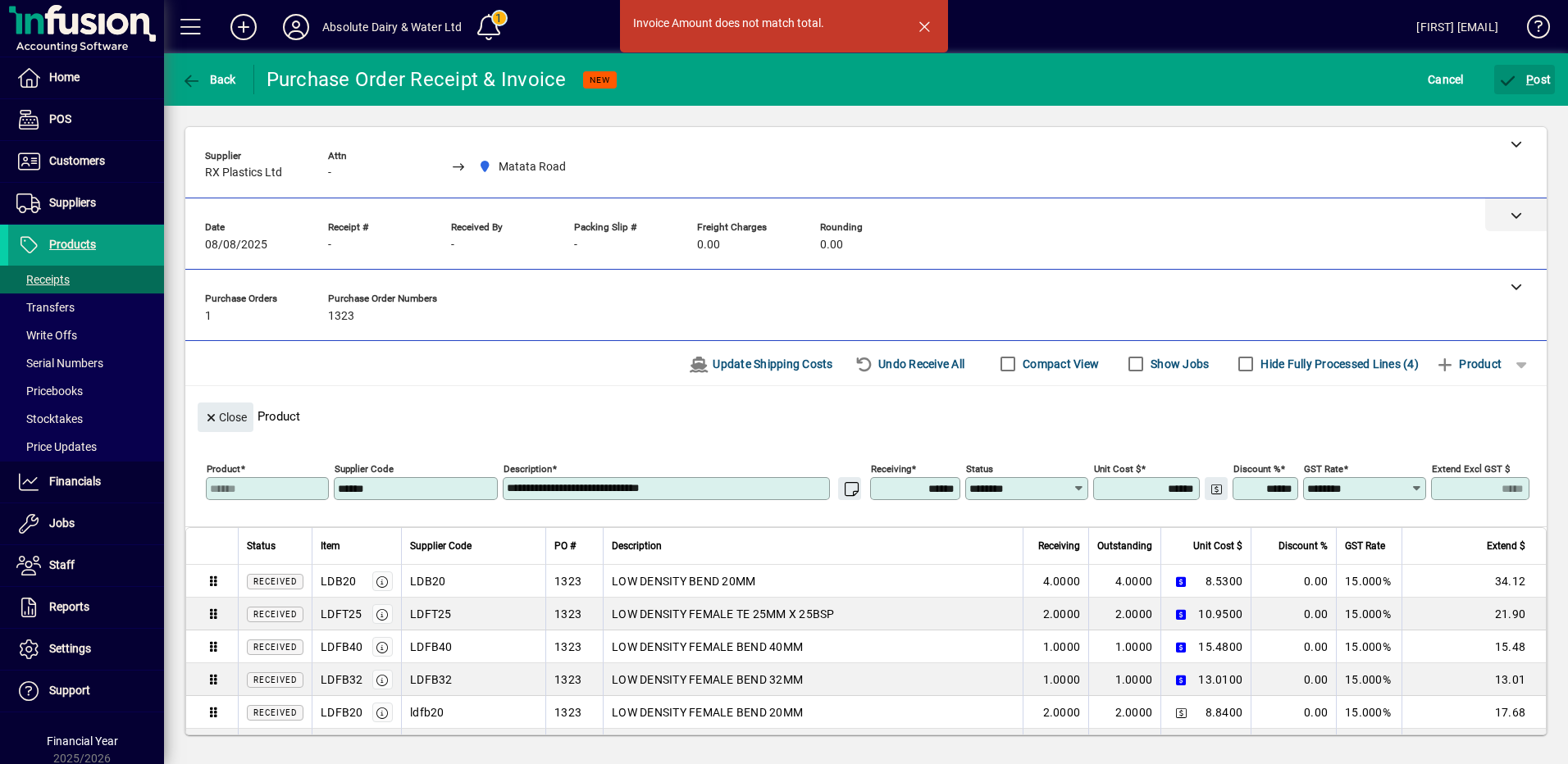 click 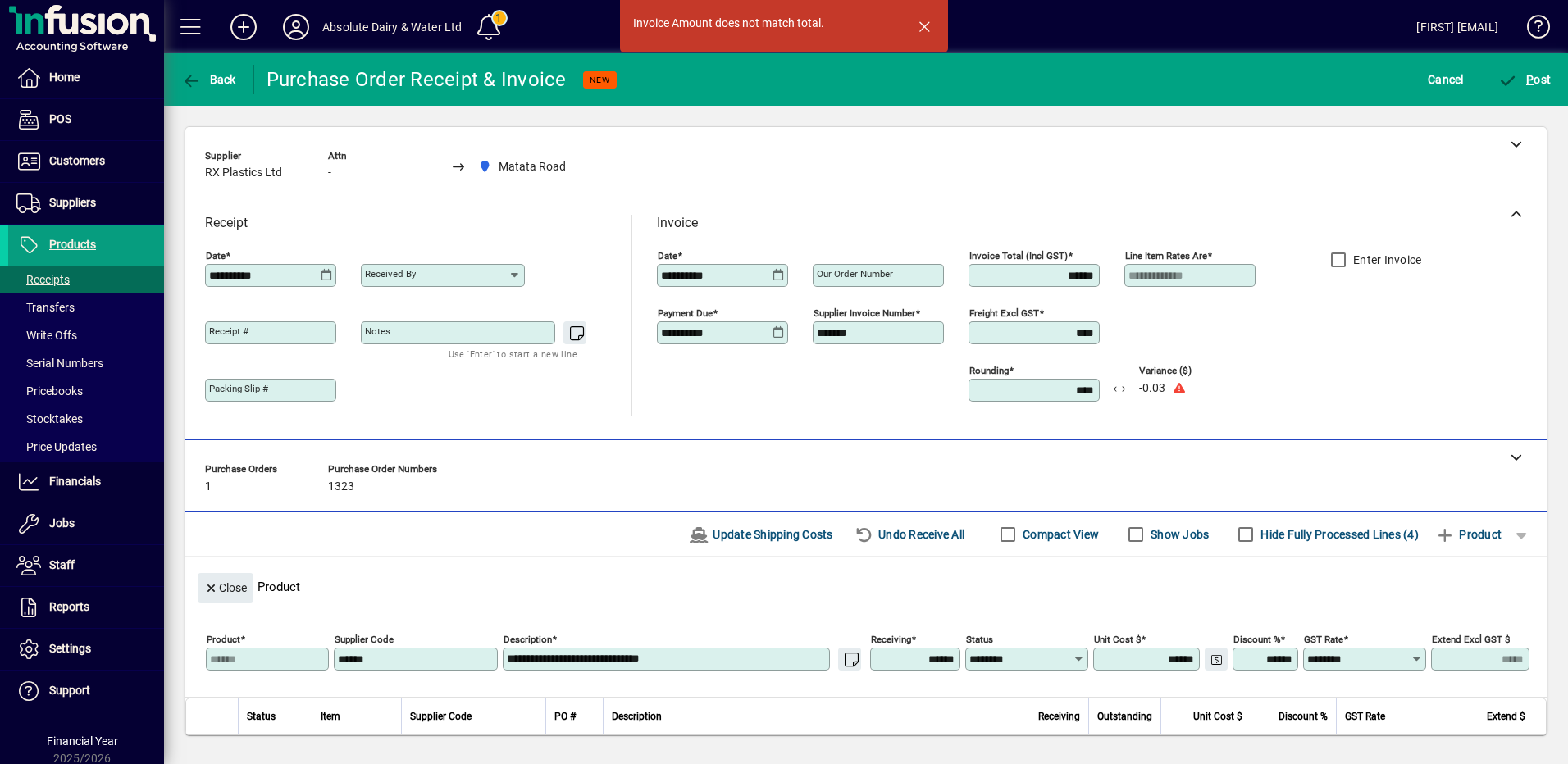 drag, startPoint x: 1042, startPoint y: 389, endPoint x: 1242, endPoint y: 426, distance: 203.39371 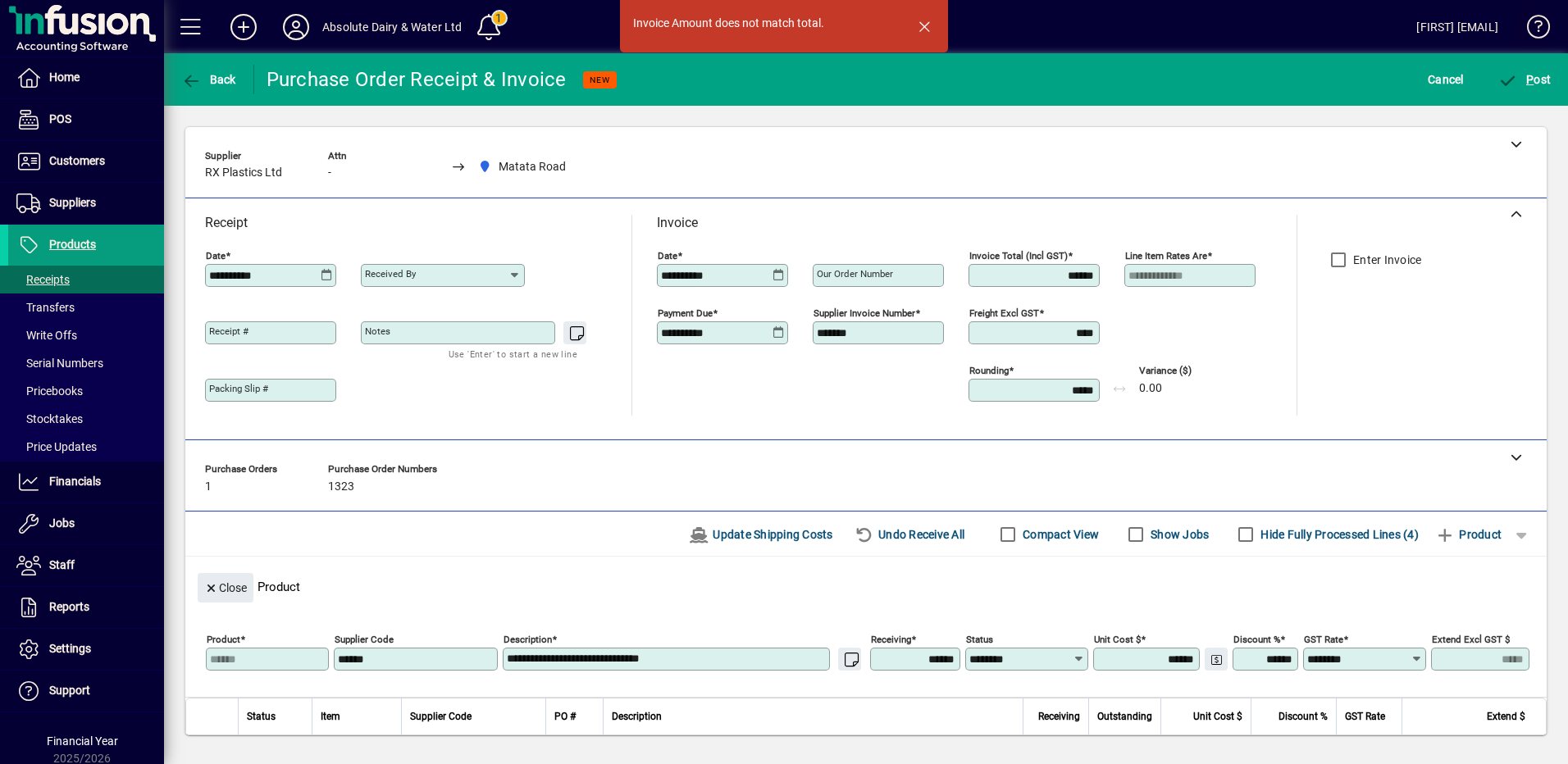type on "*****" 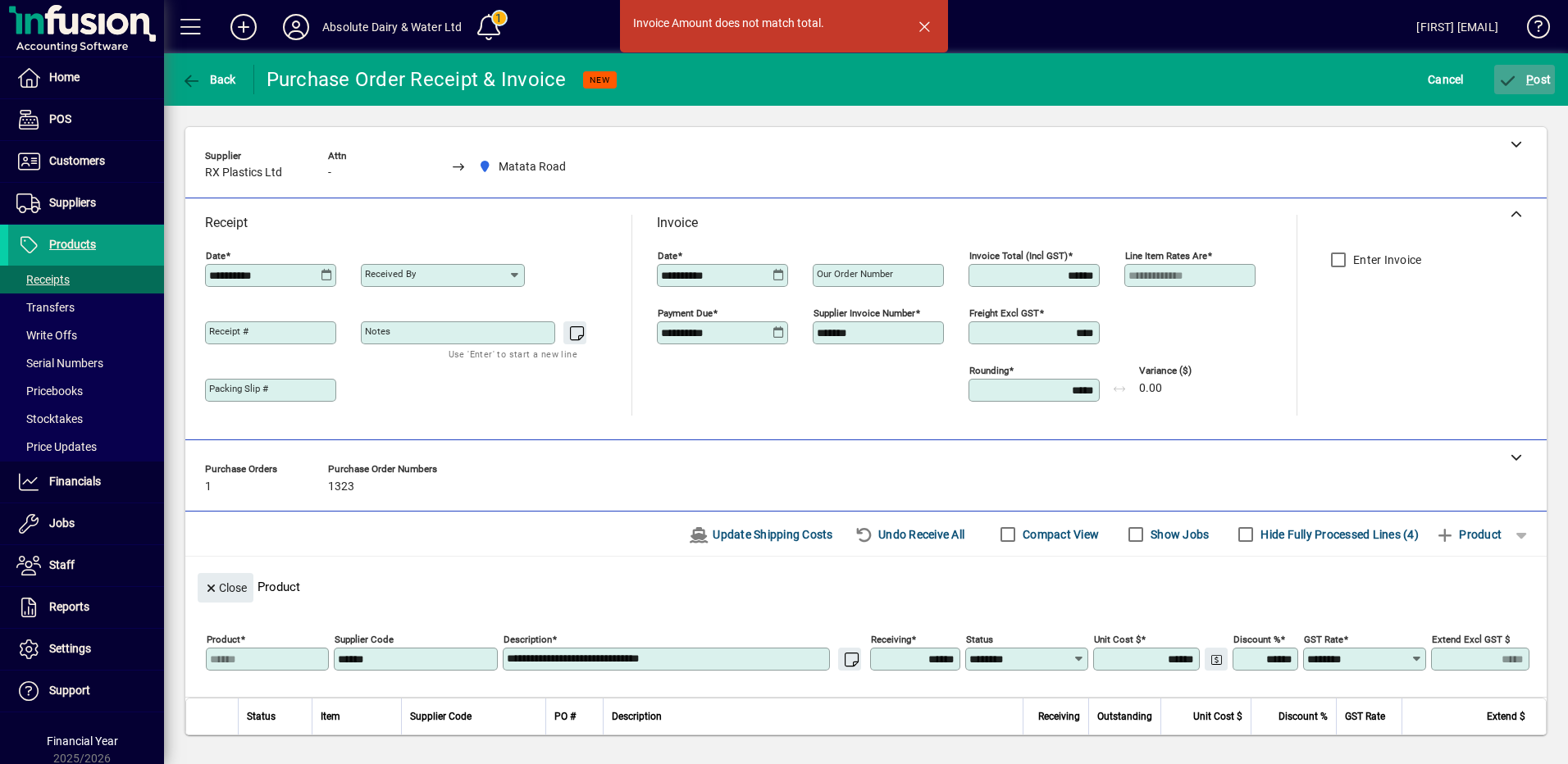 click on "P" 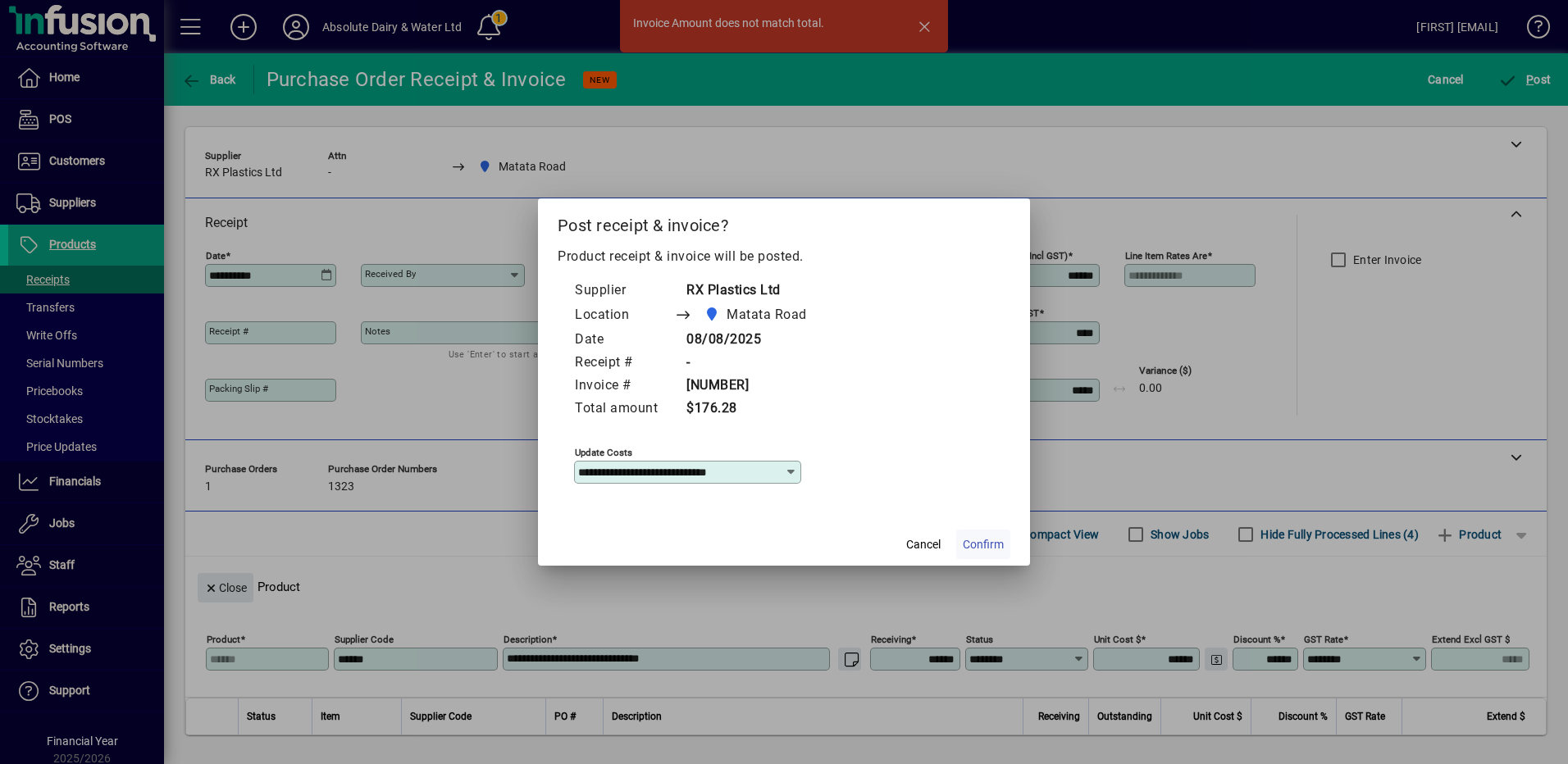 click on "Confirm" 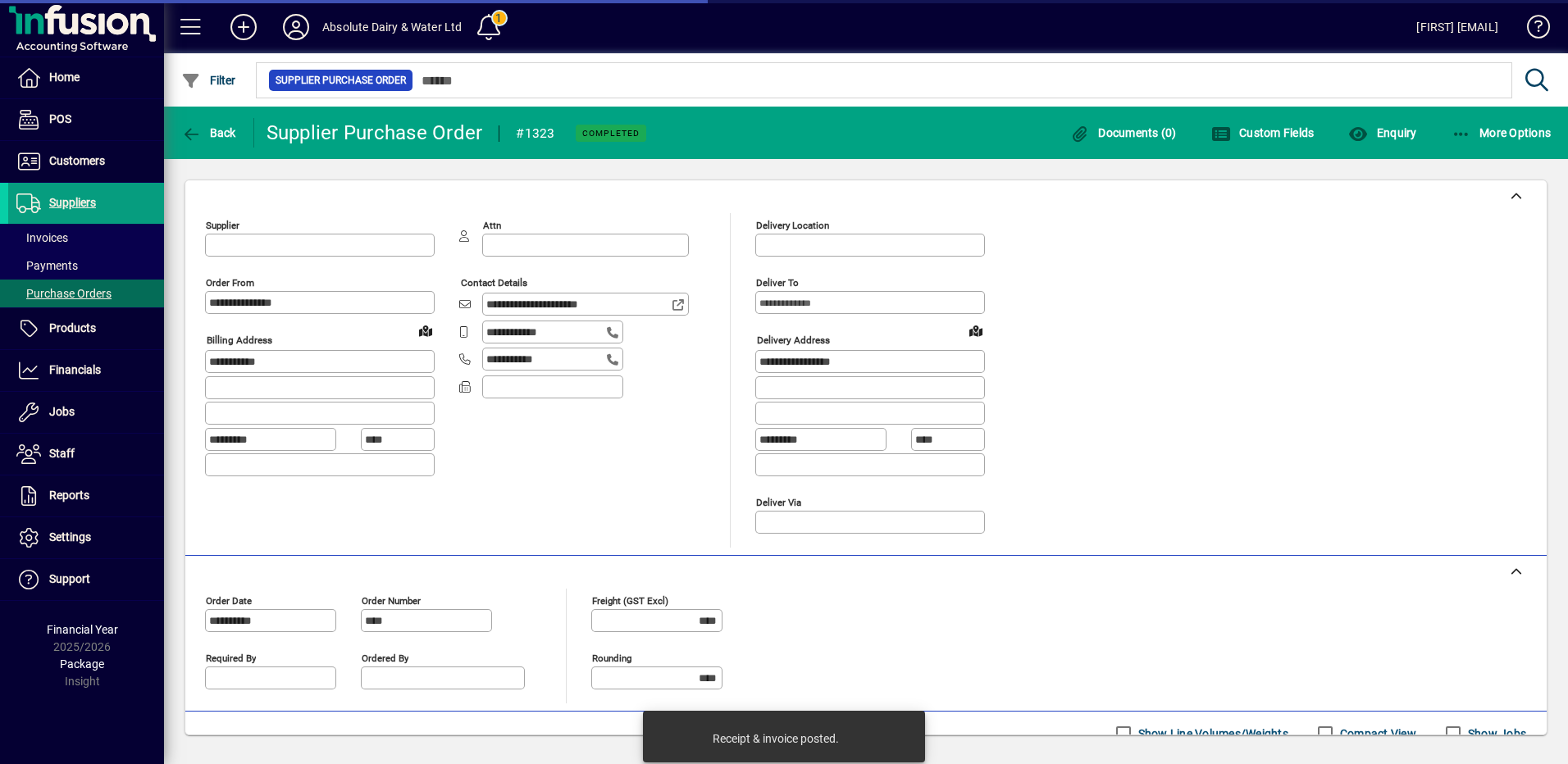 type on "**********" 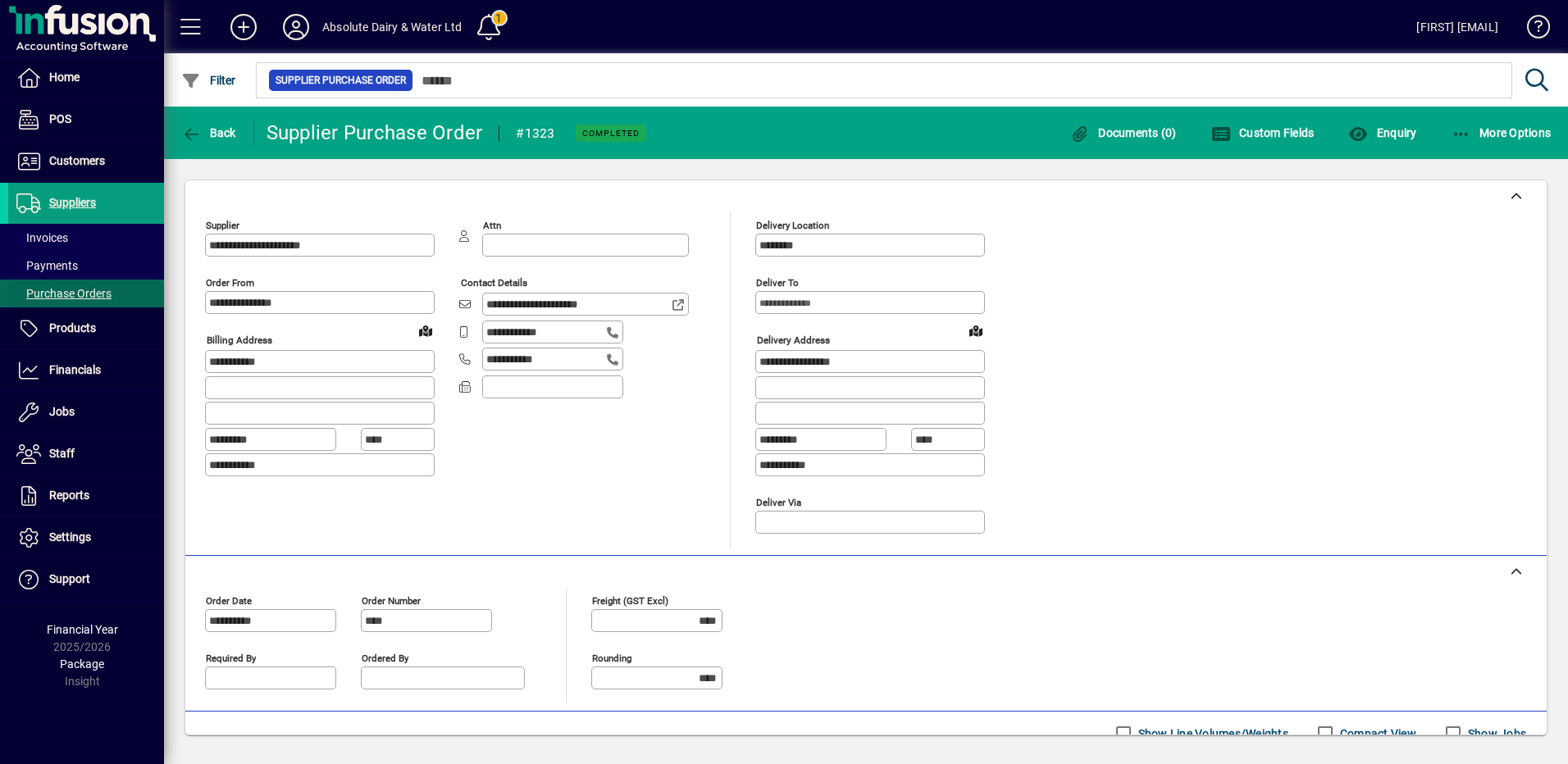 click on "Purchase Orders" at bounding box center (64, 293) 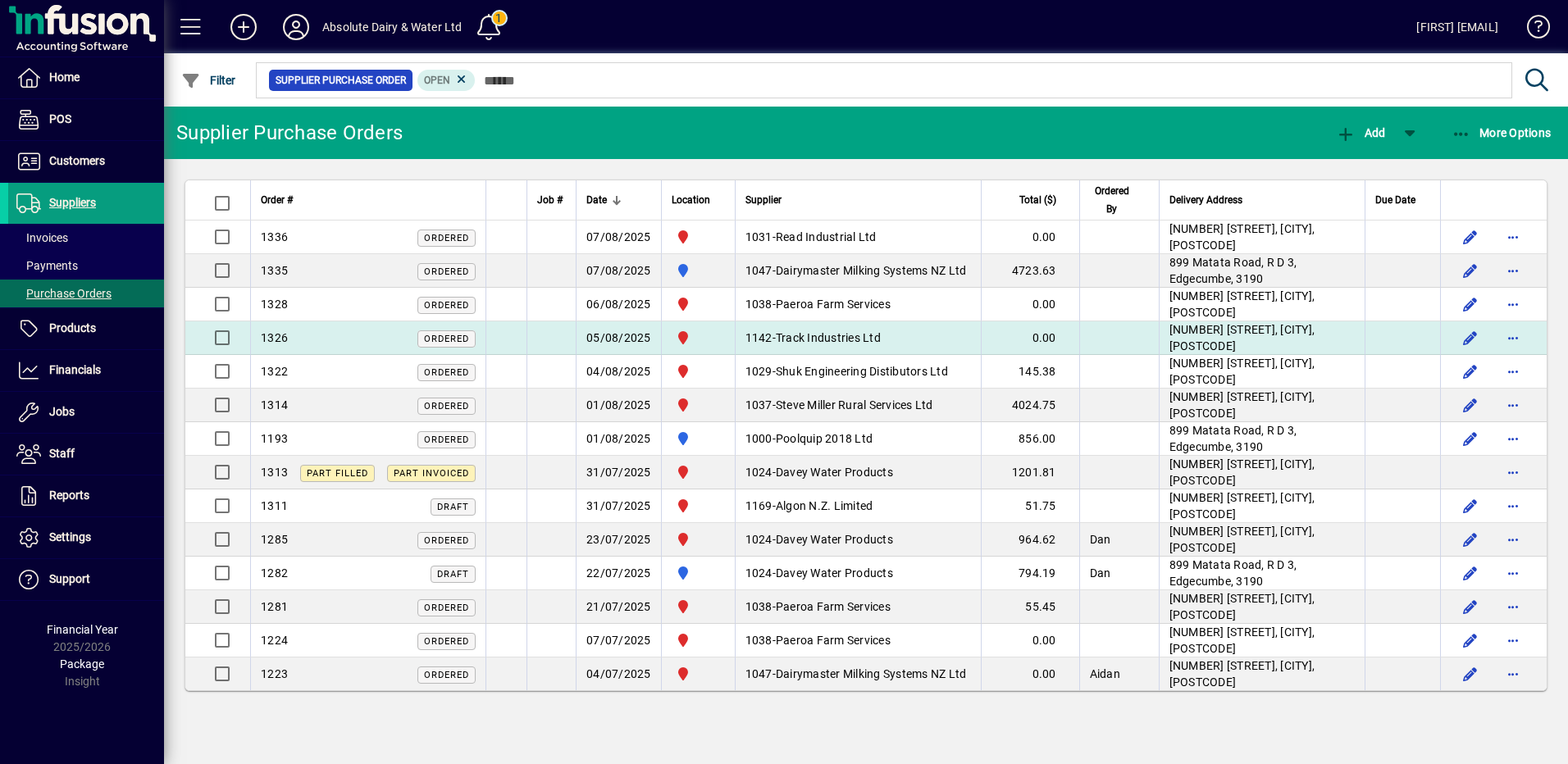 click on "Track Industries Ltd" at bounding box center [828, 338] 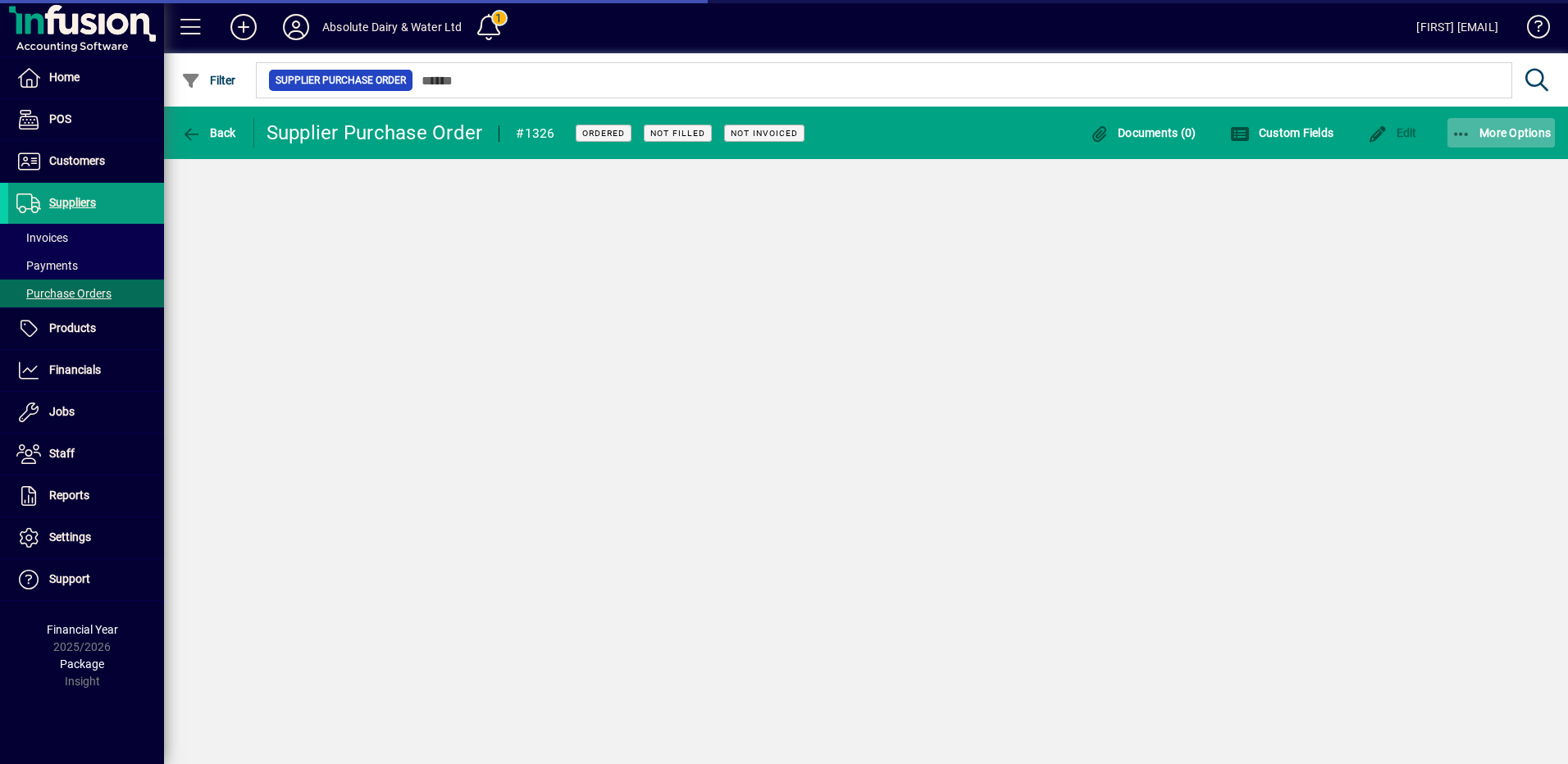 click on "More Options" 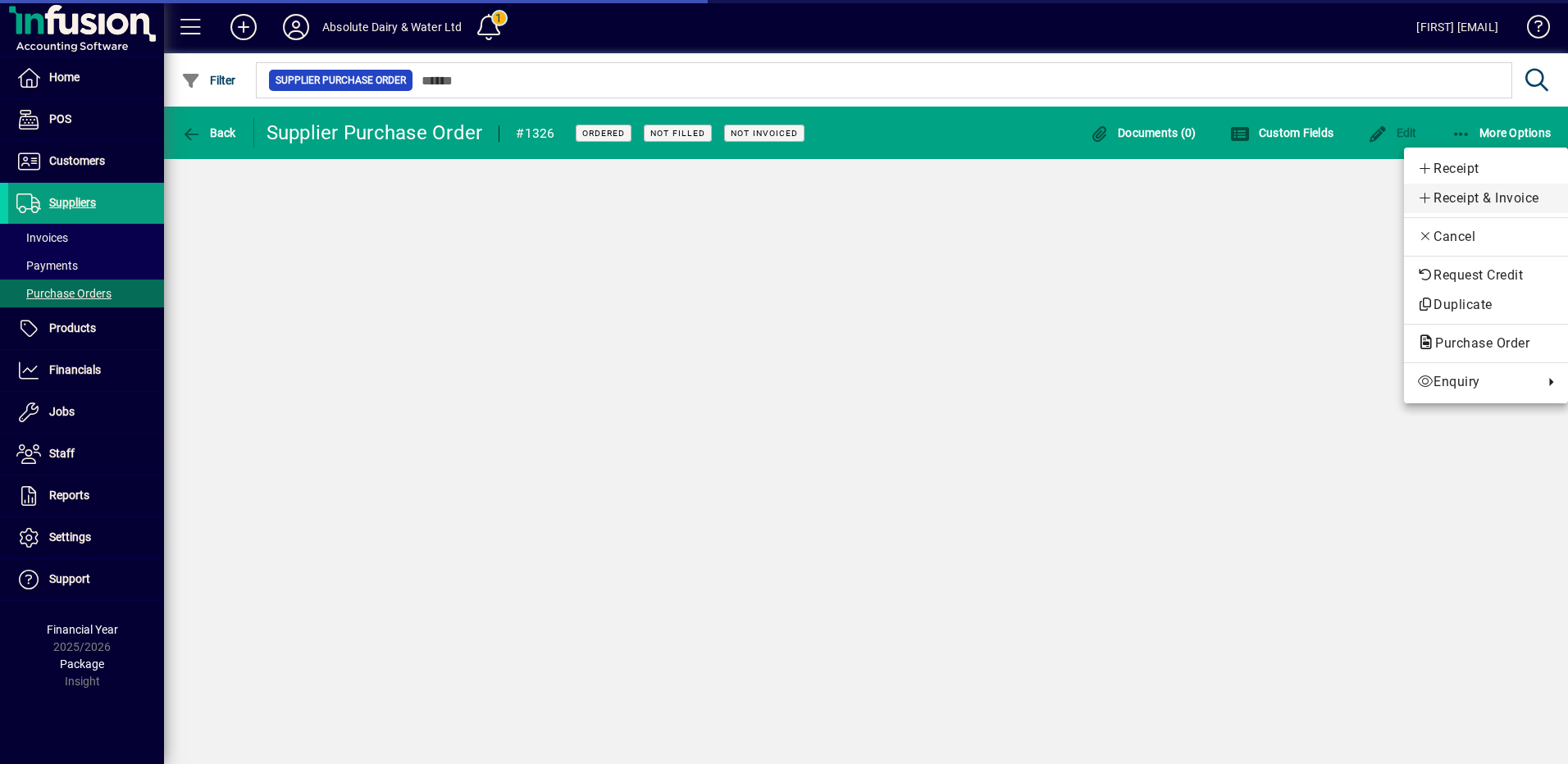 click on "Receipt & Invoice" at bounding box center (1486, 198) 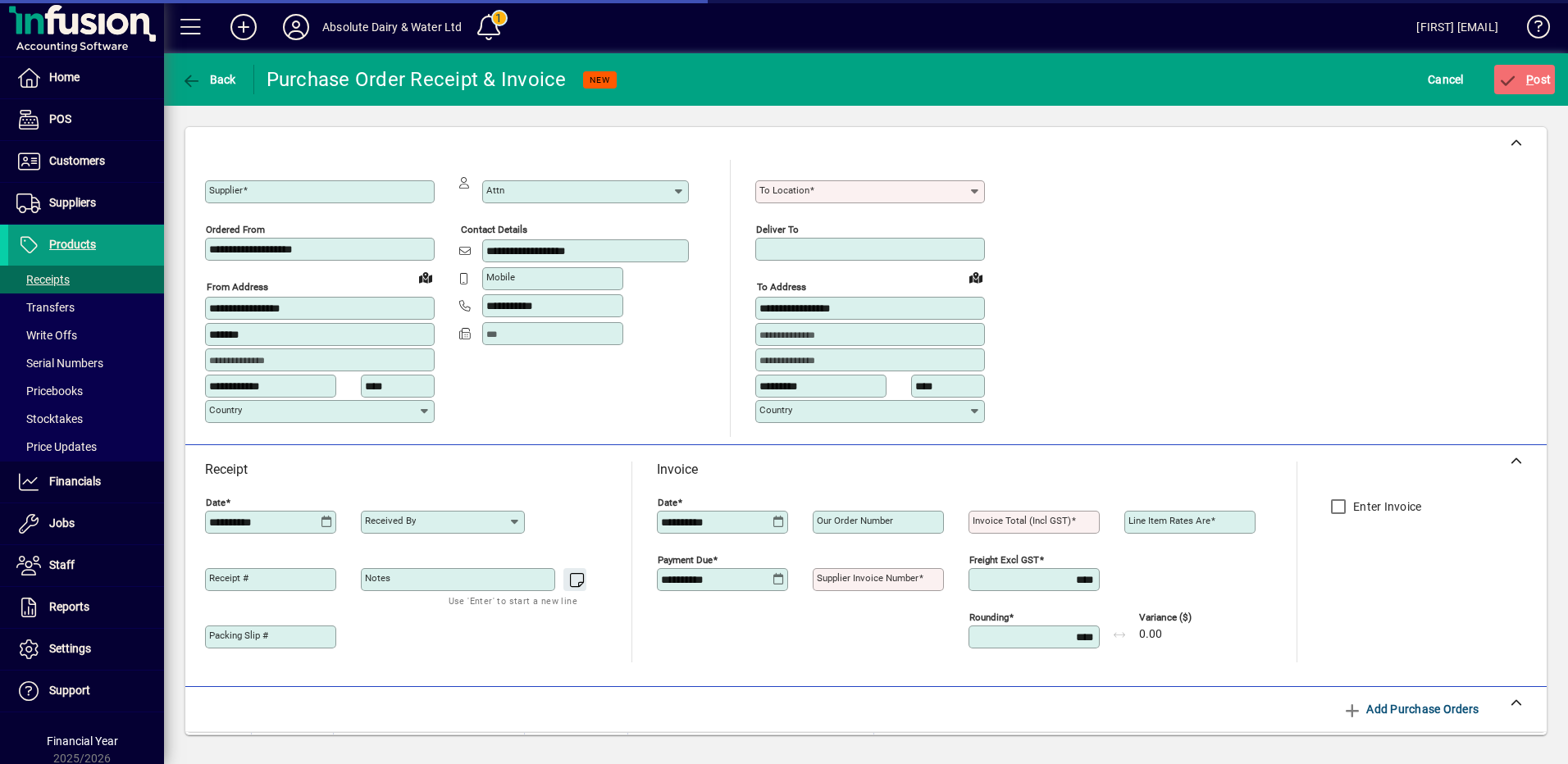 type on "**********" 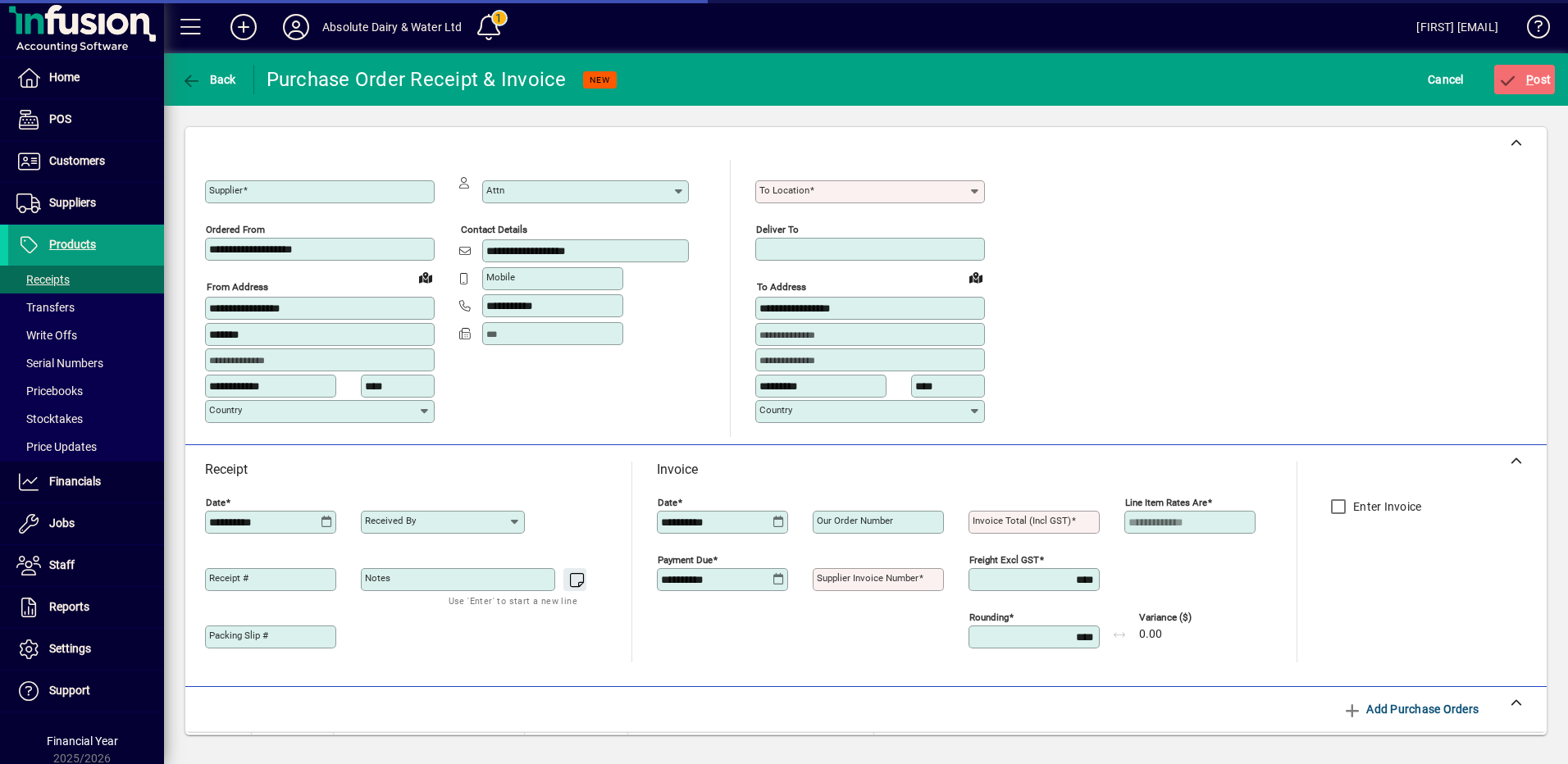 type on "**********" 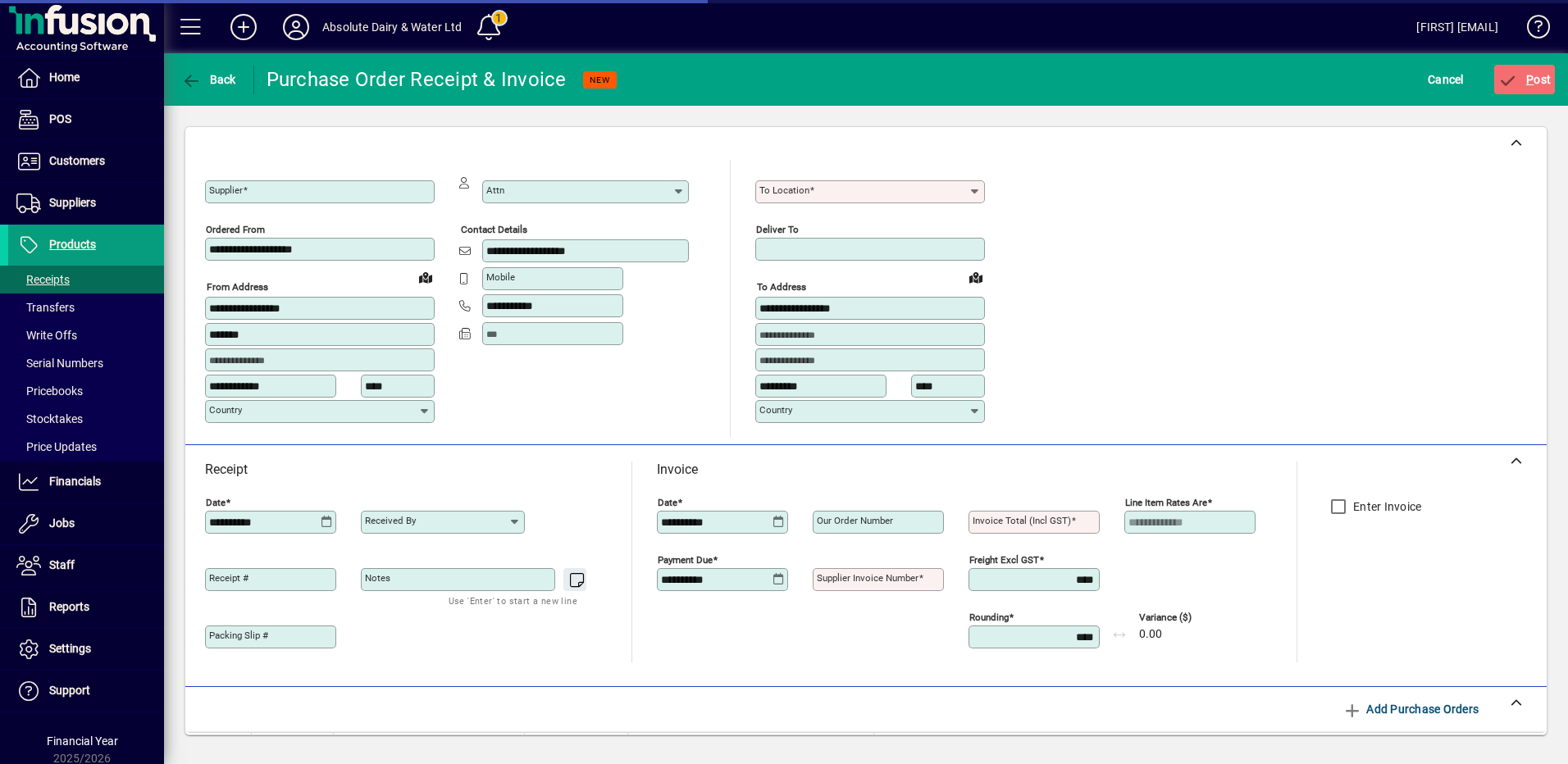 type on "********" 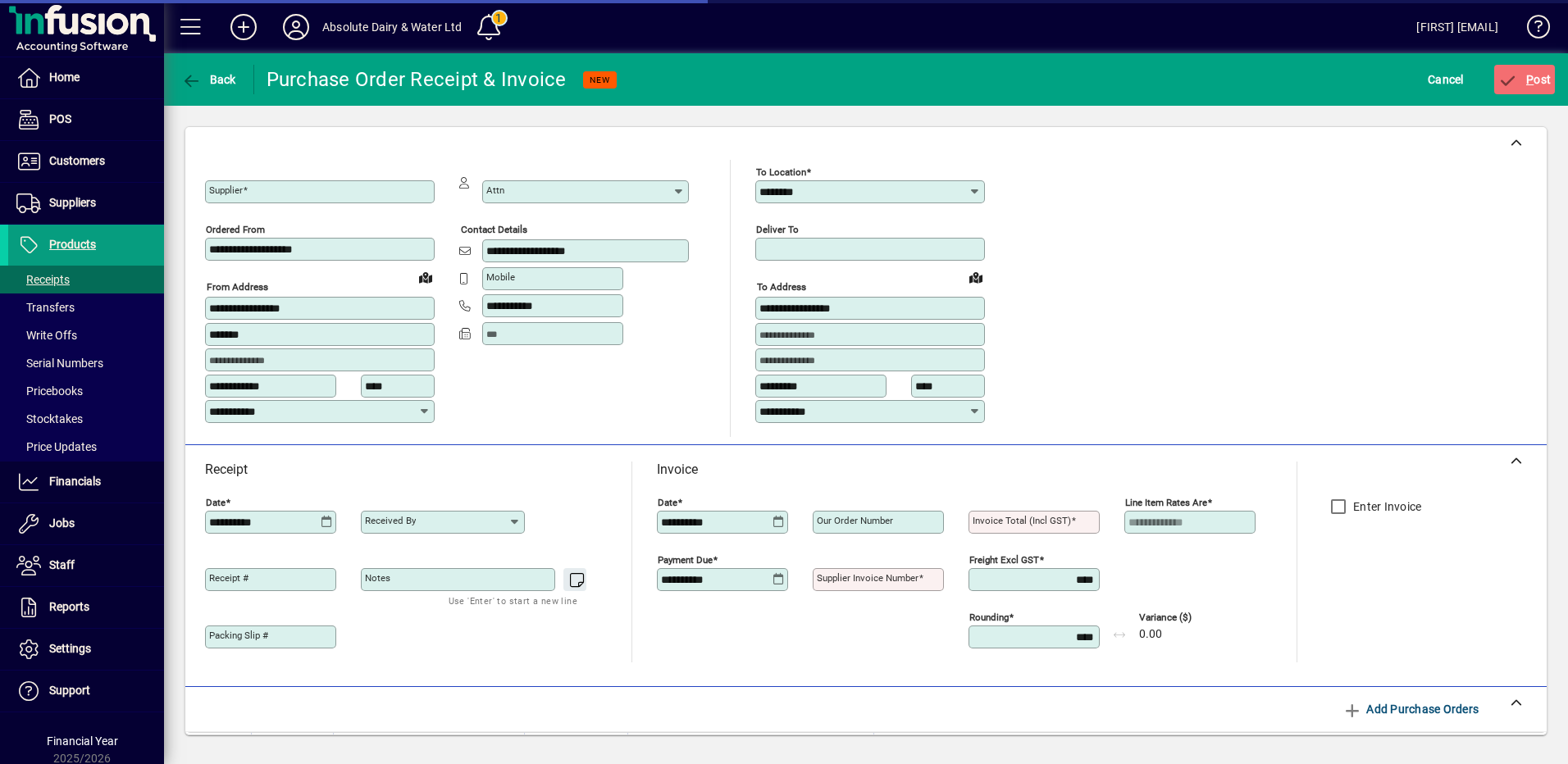 type on "**********" 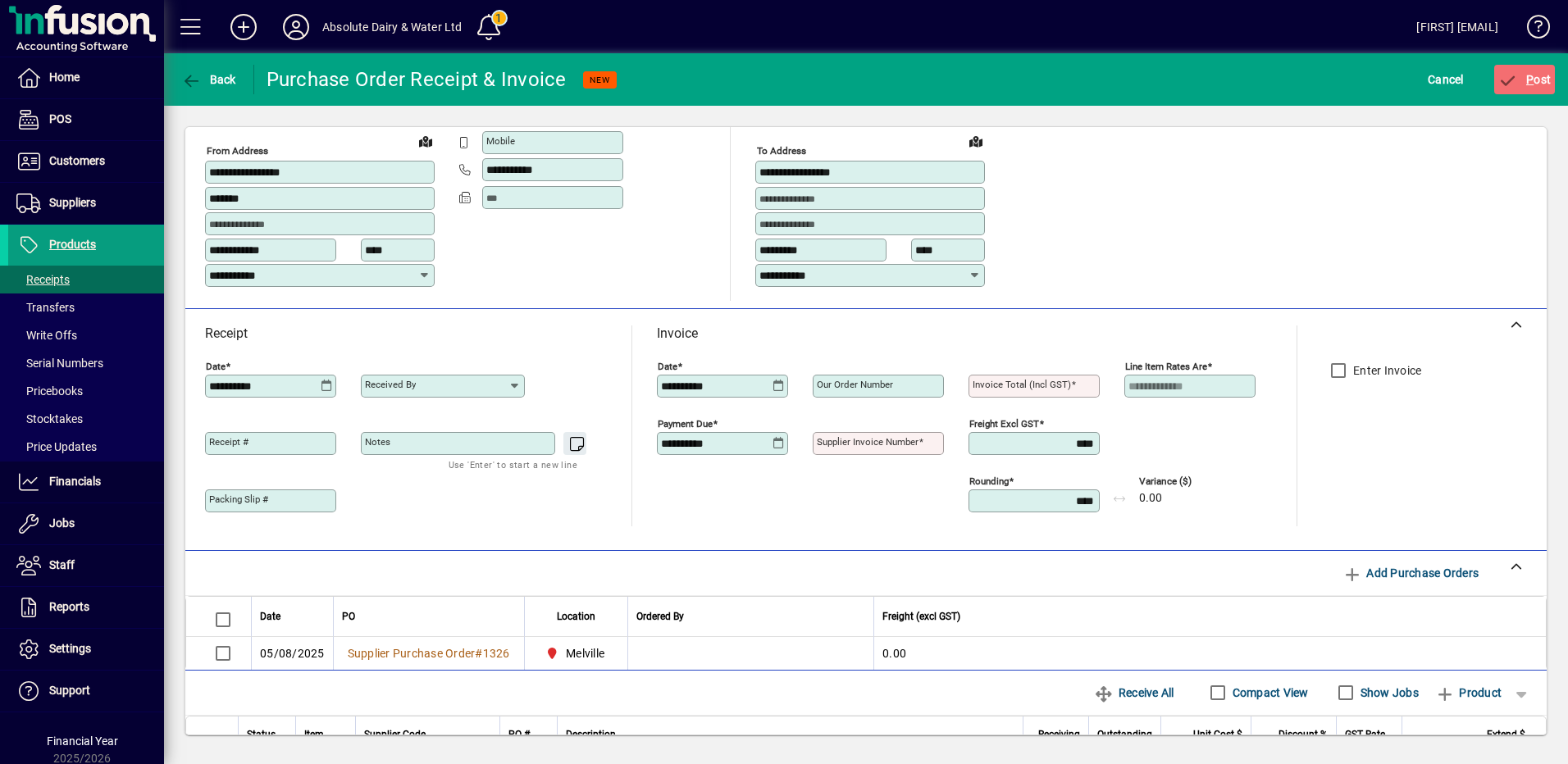 scroll, scrollTop: 35, scrollLeft: 0, axis: vertical 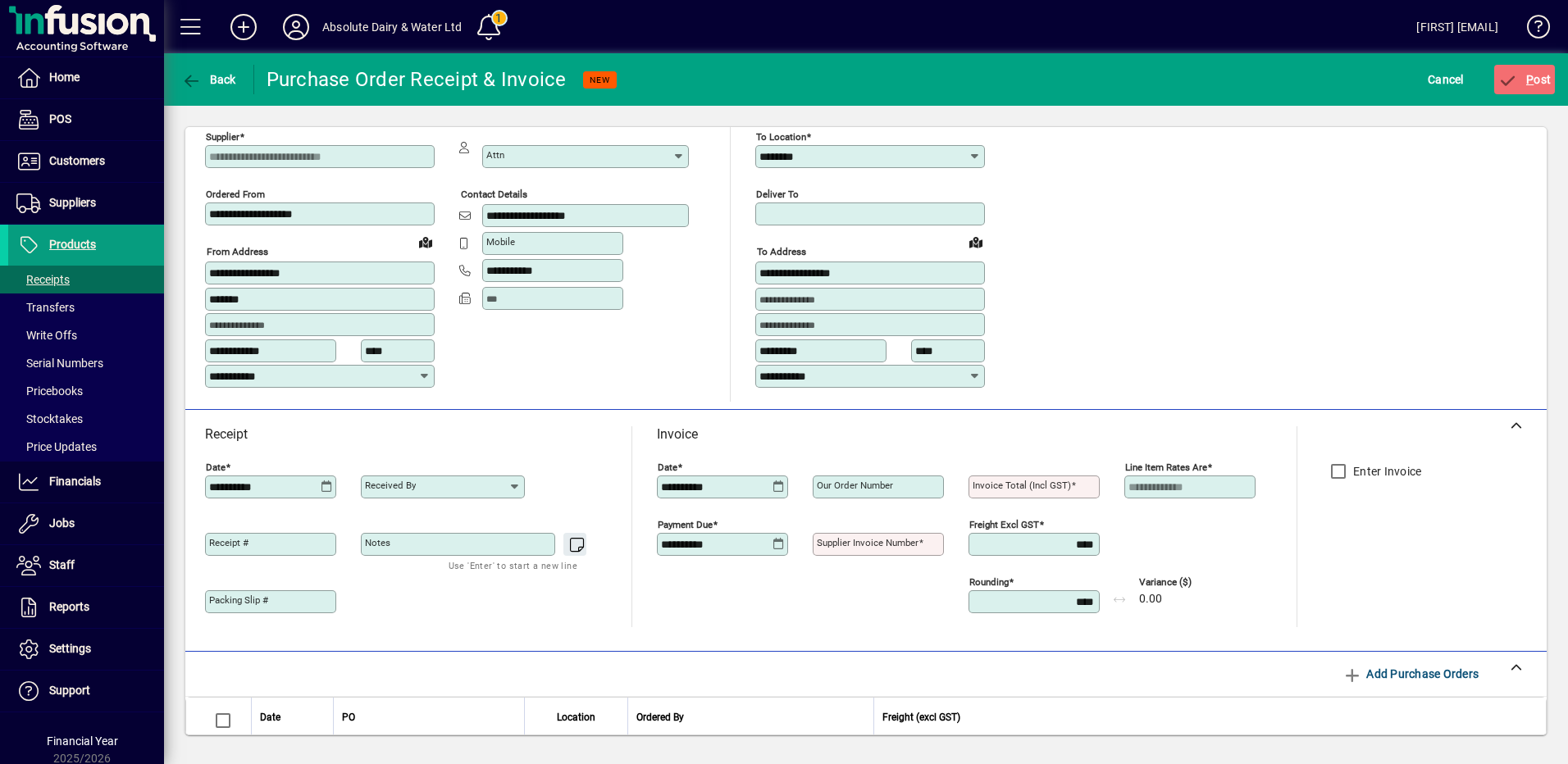 click on "To location ********" 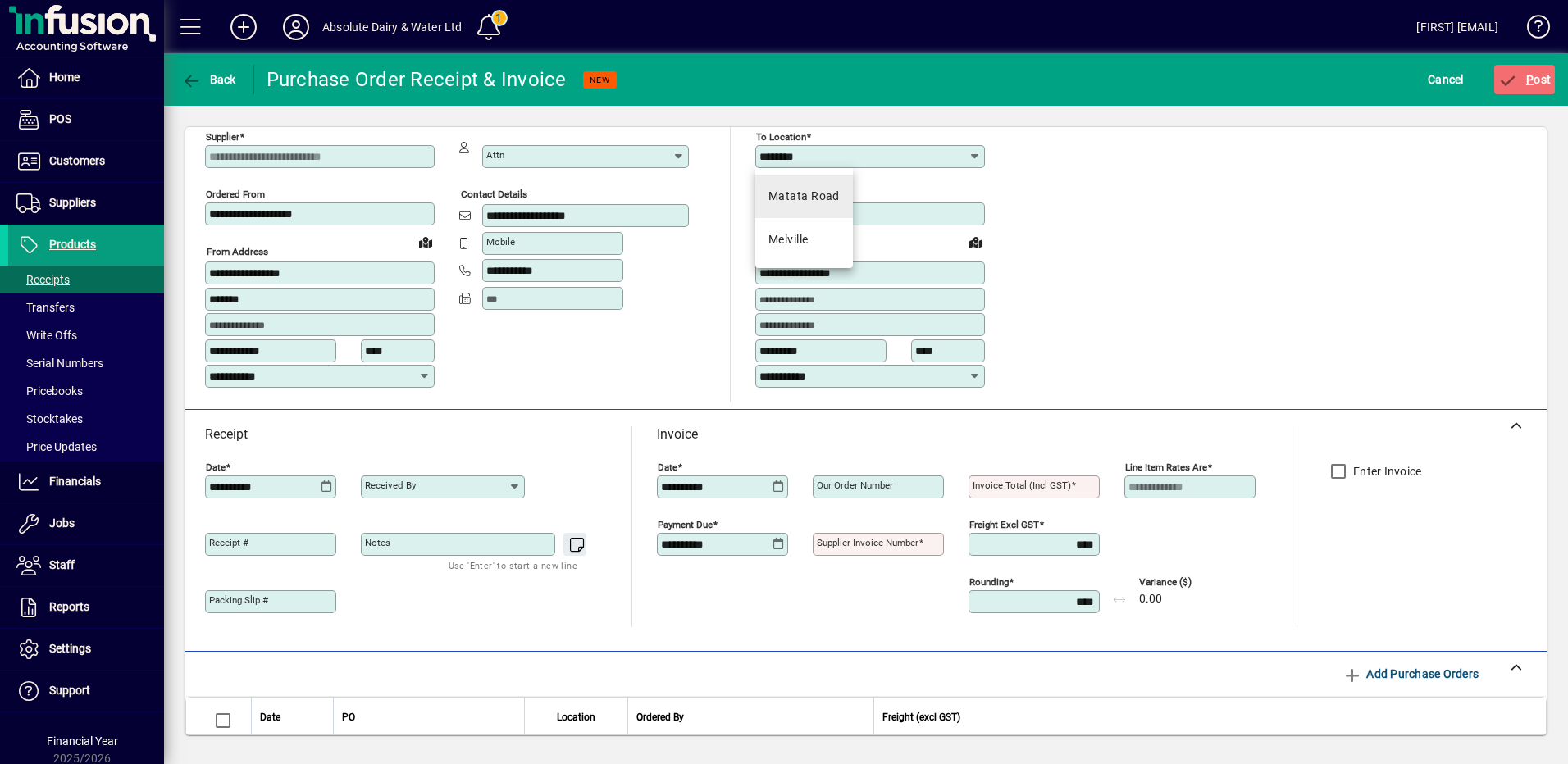 click on "Matata Road" at bounding box center (804, 196) 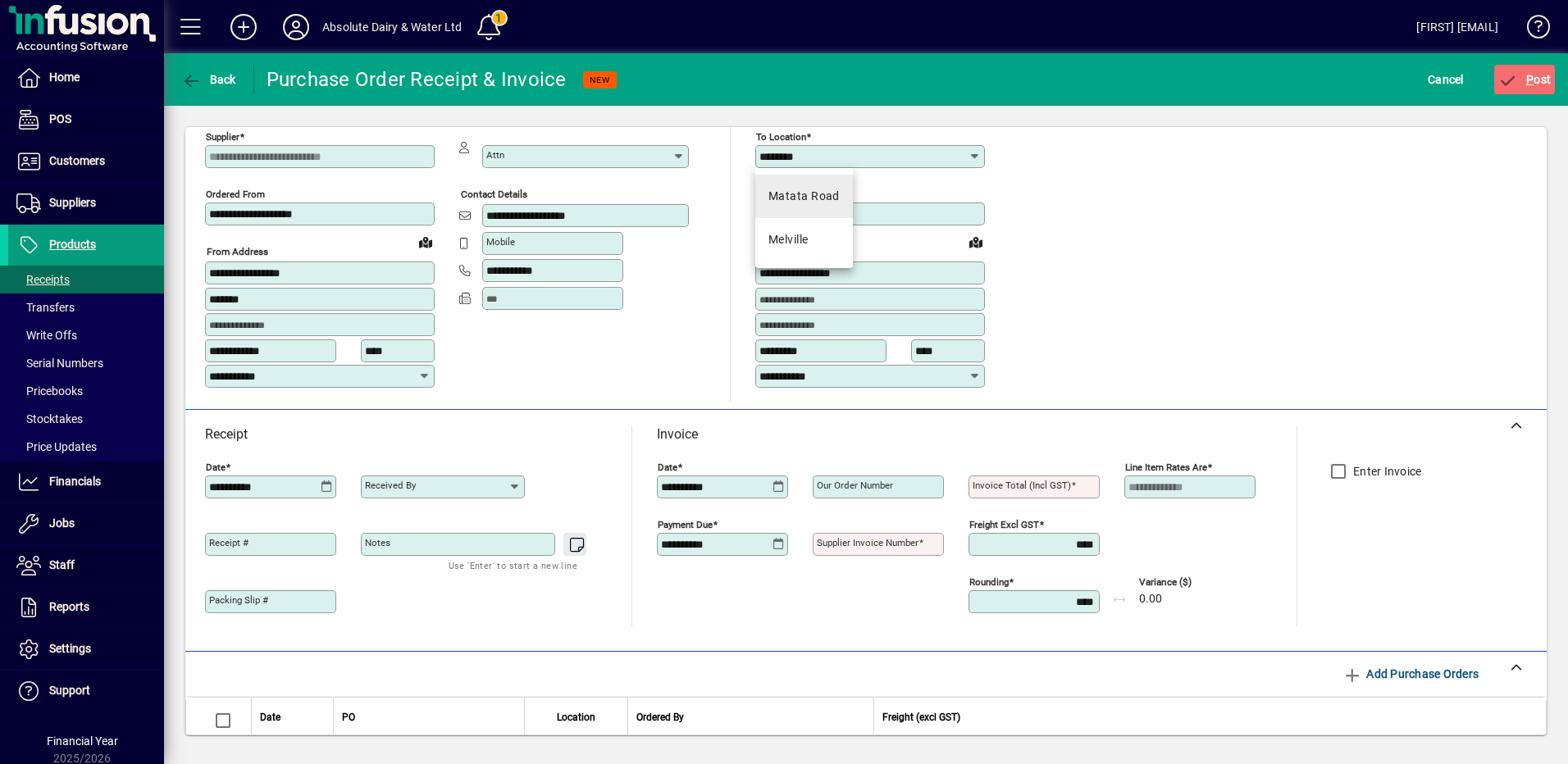 type on "**********" 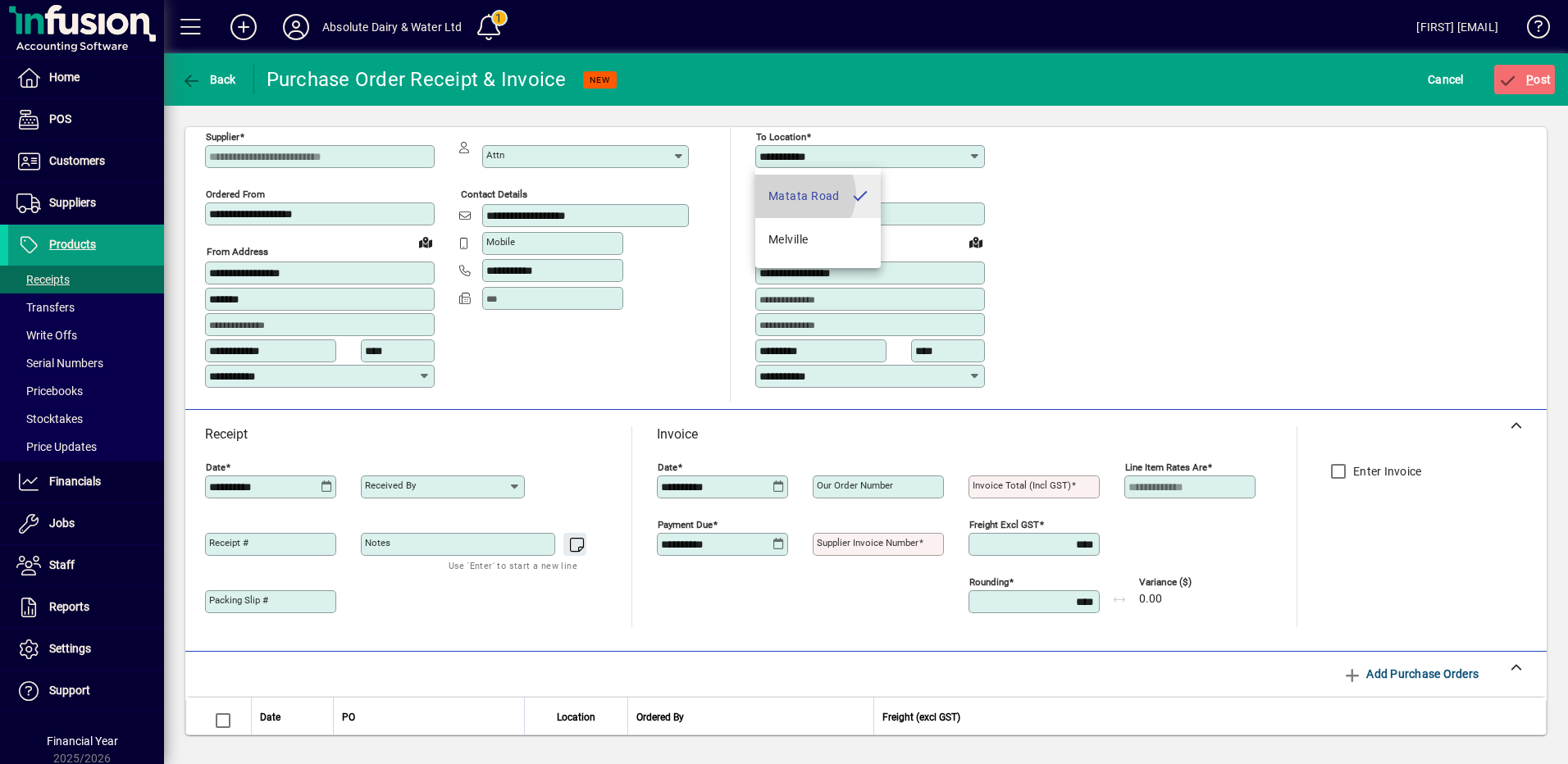 type on "**********" 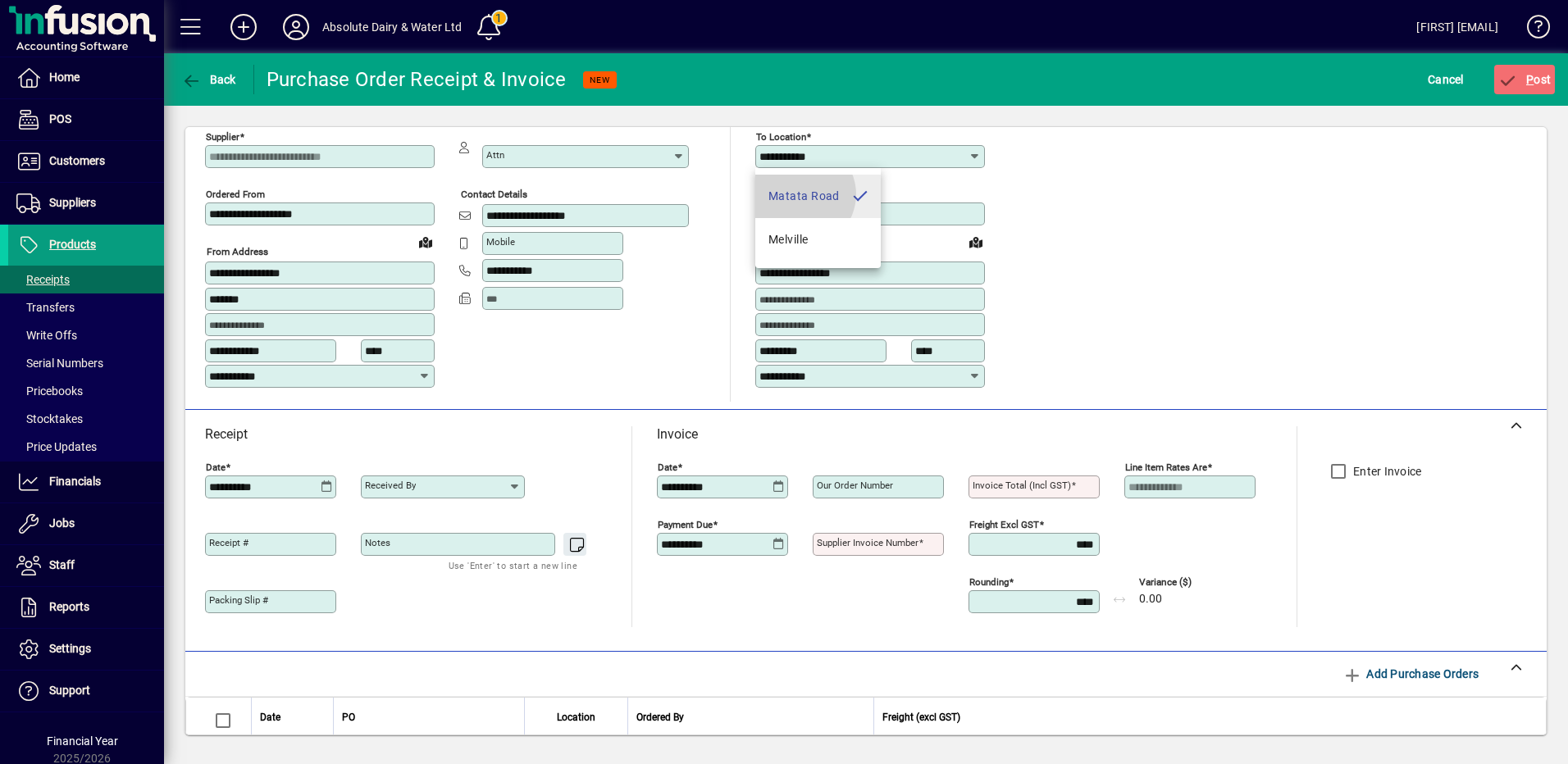 type on "*****" 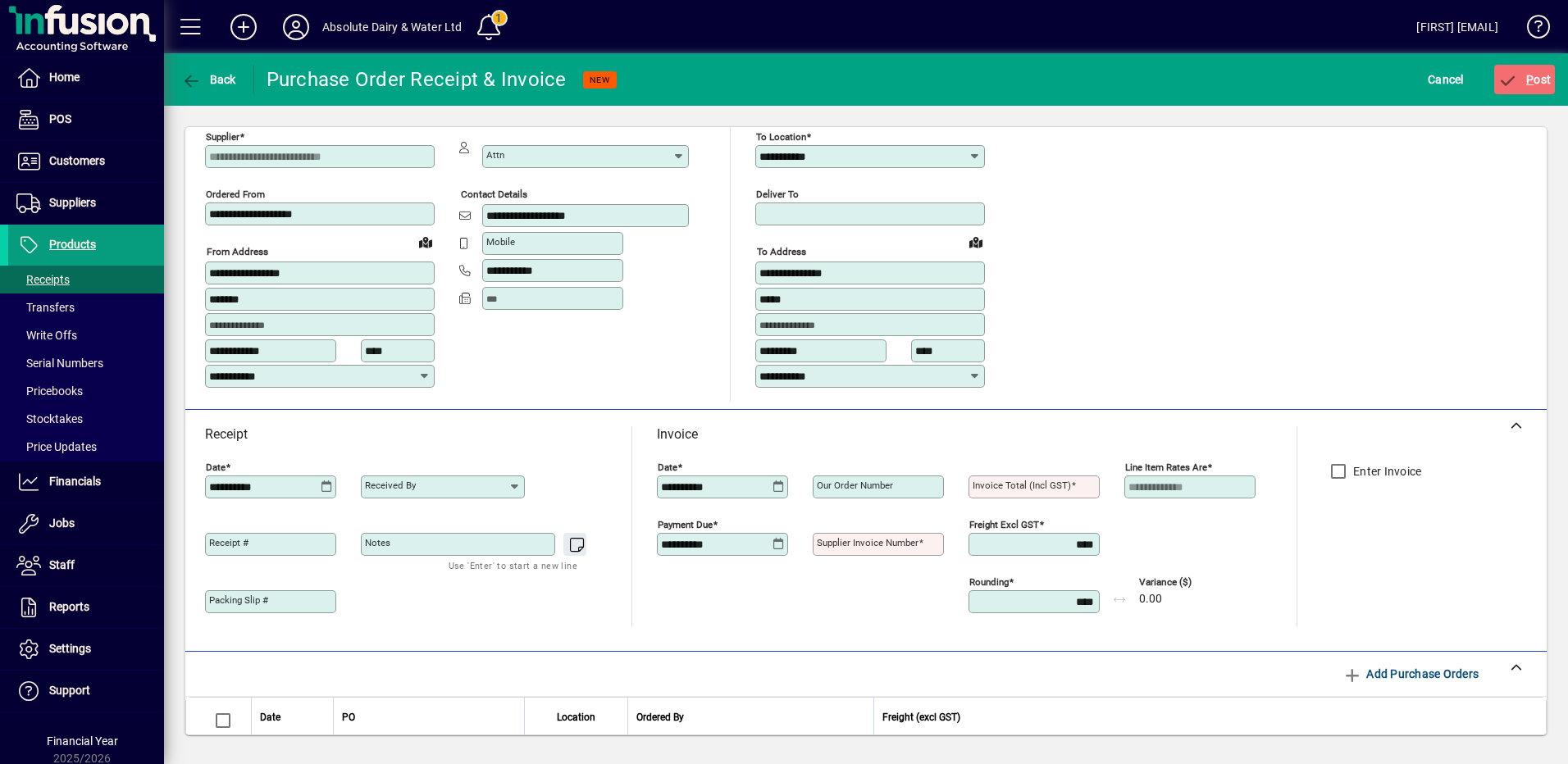click on "Supplier invoice number" at bounding box center [868, 543] 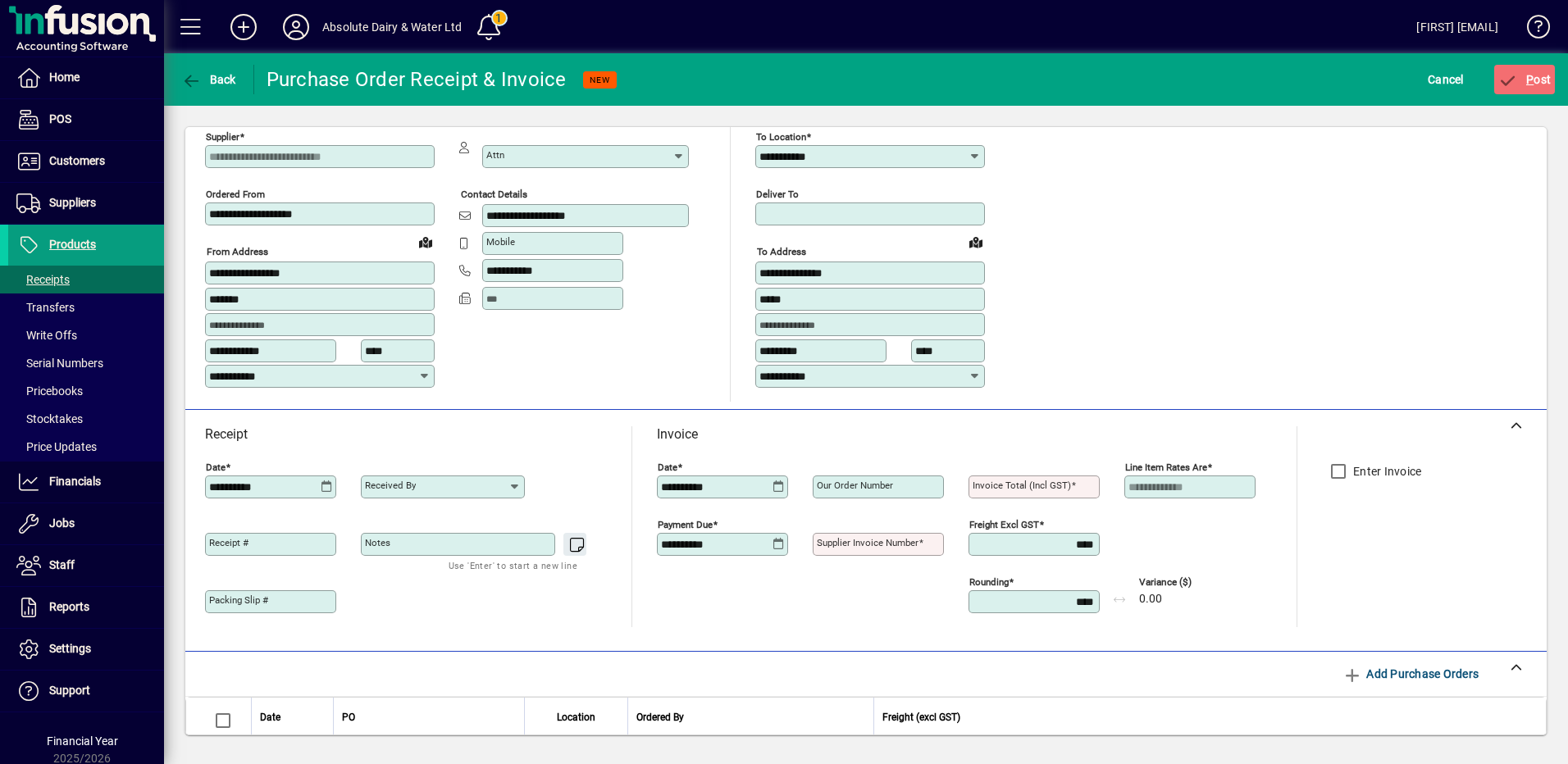 click on "Supplier invoice number" at bounding box center [880, 544] 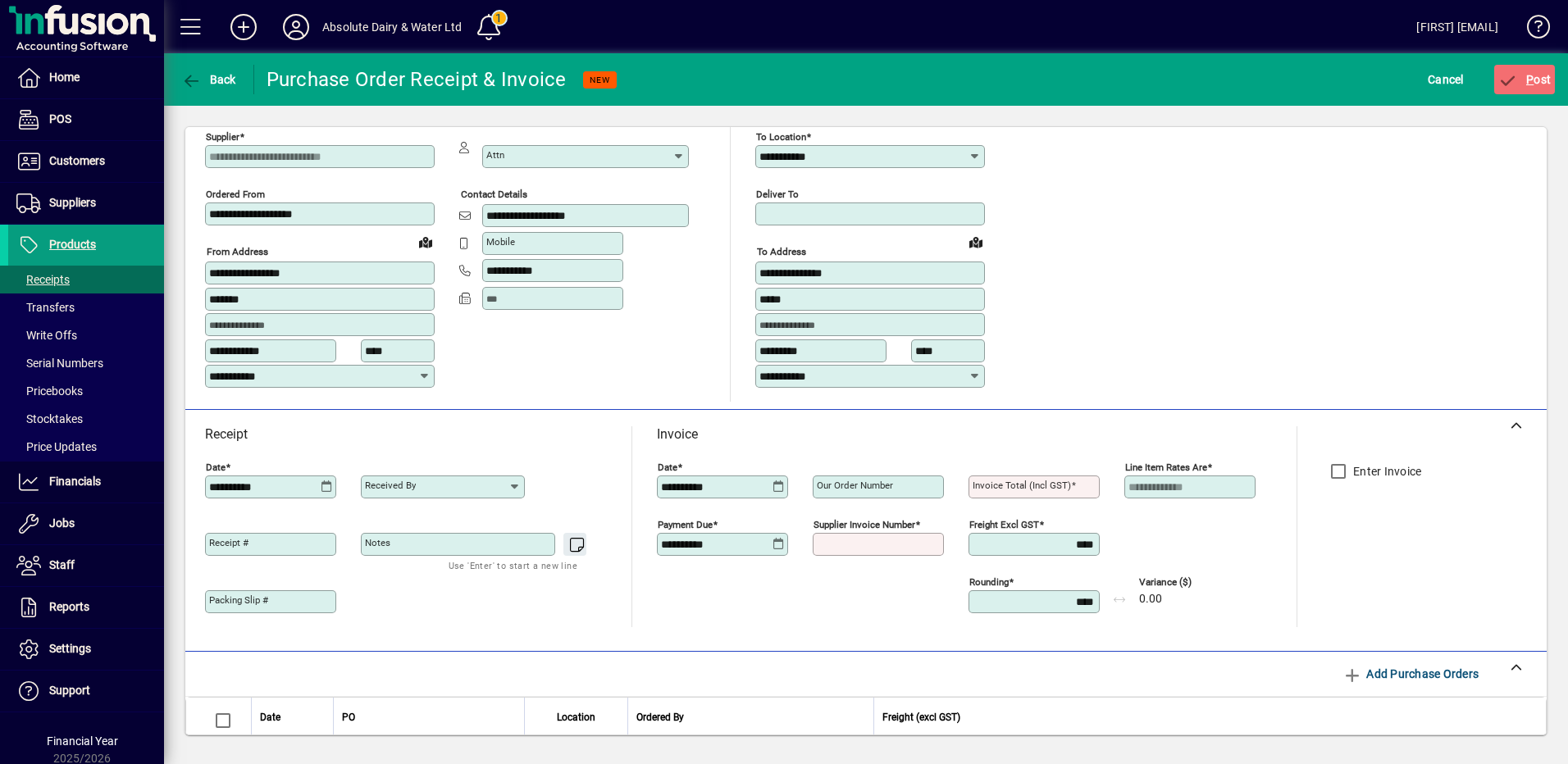 click 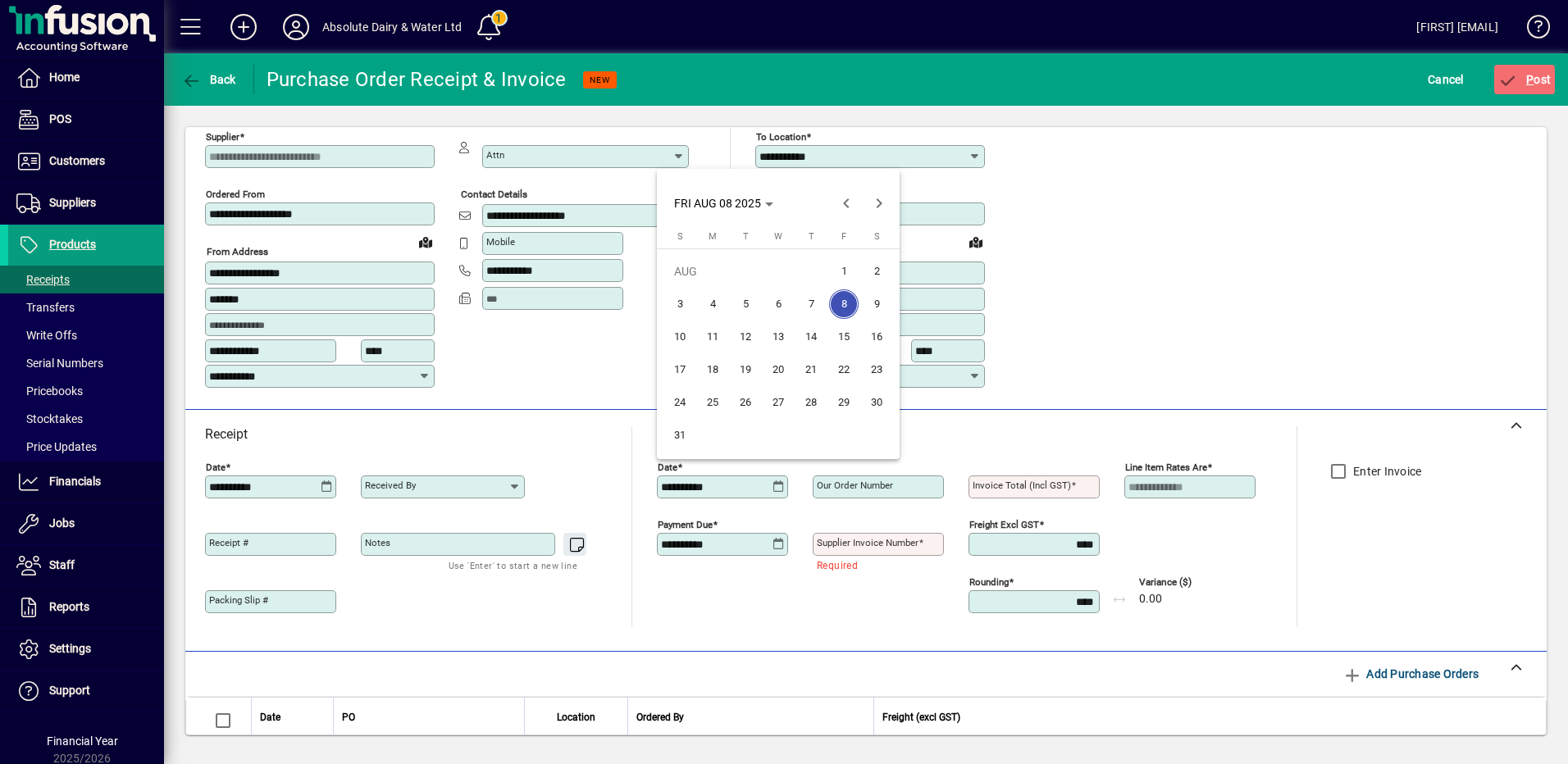 click on "6" at bounding box center [778, 304] 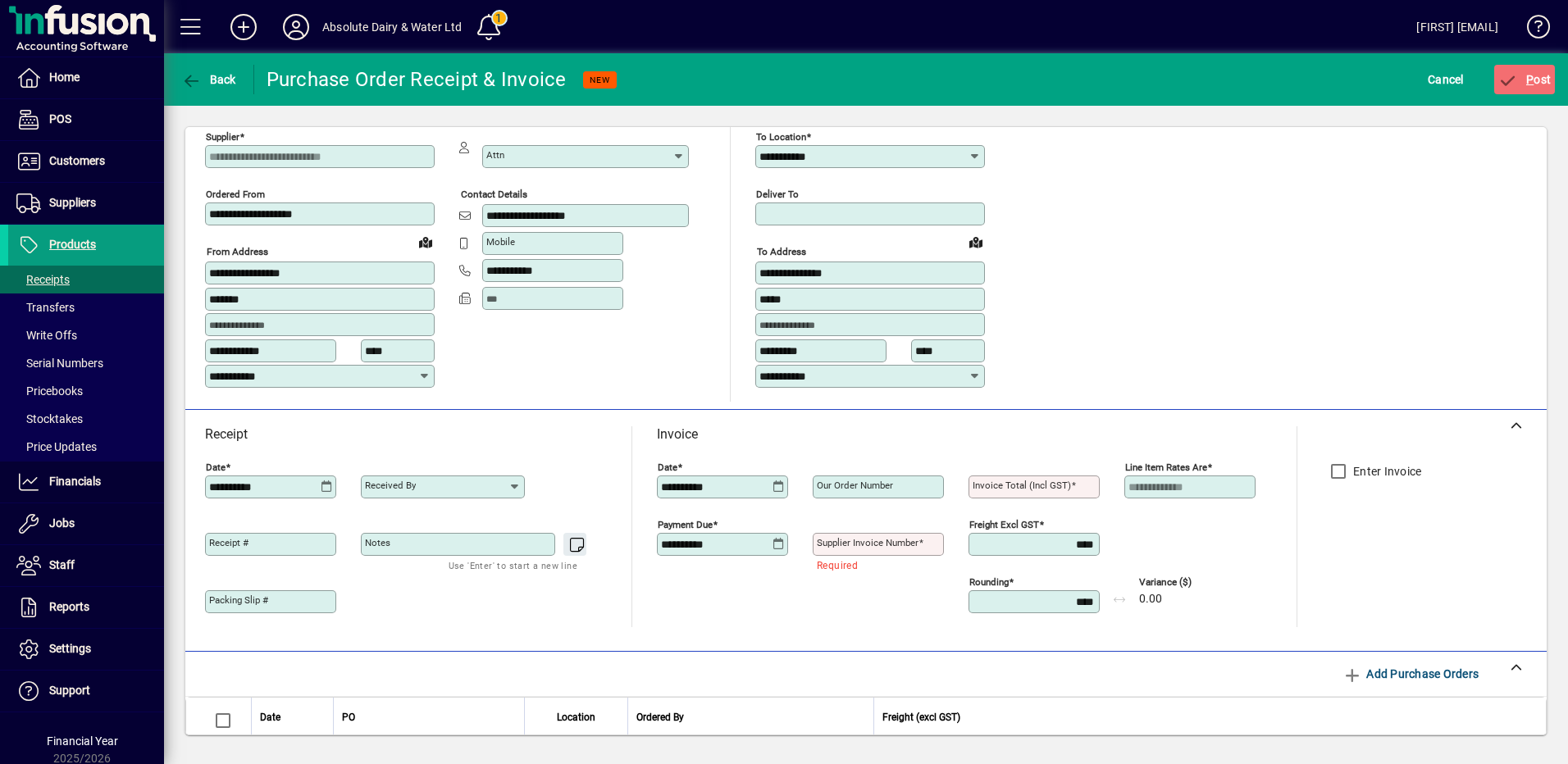 click on "Supplier invoice number" at bounding box center (868, 543) 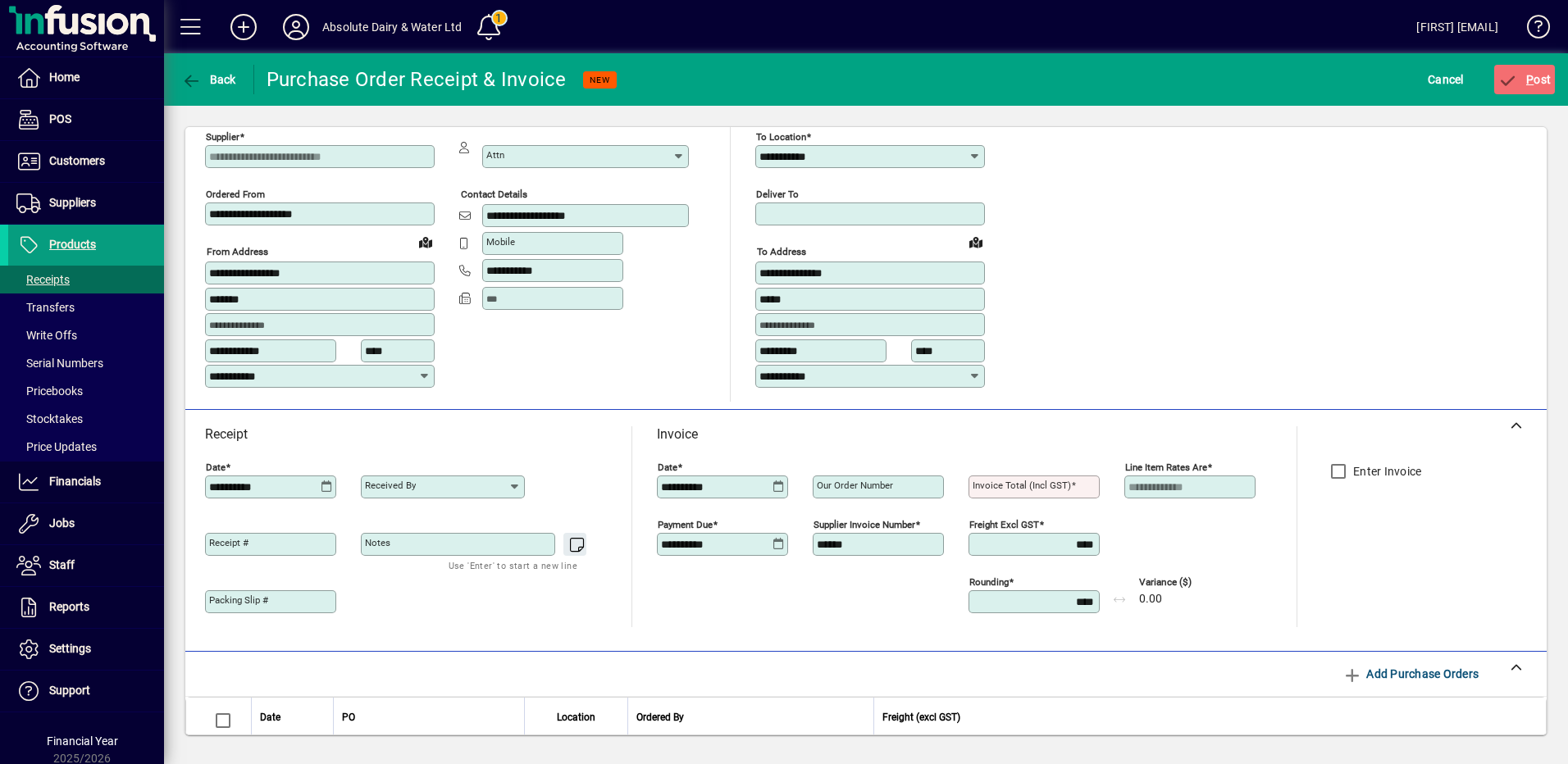 type on "******" 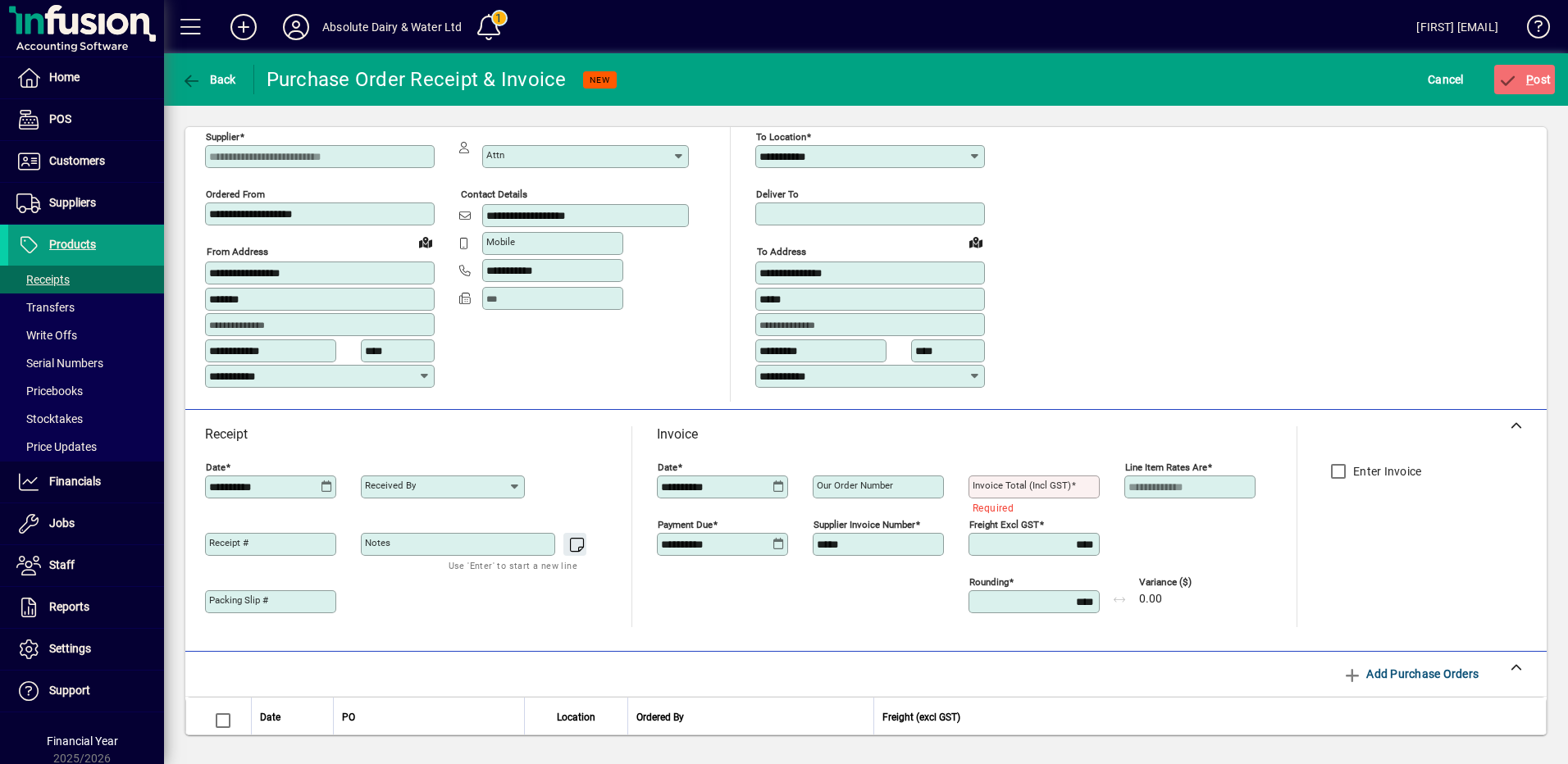 type on "*****" 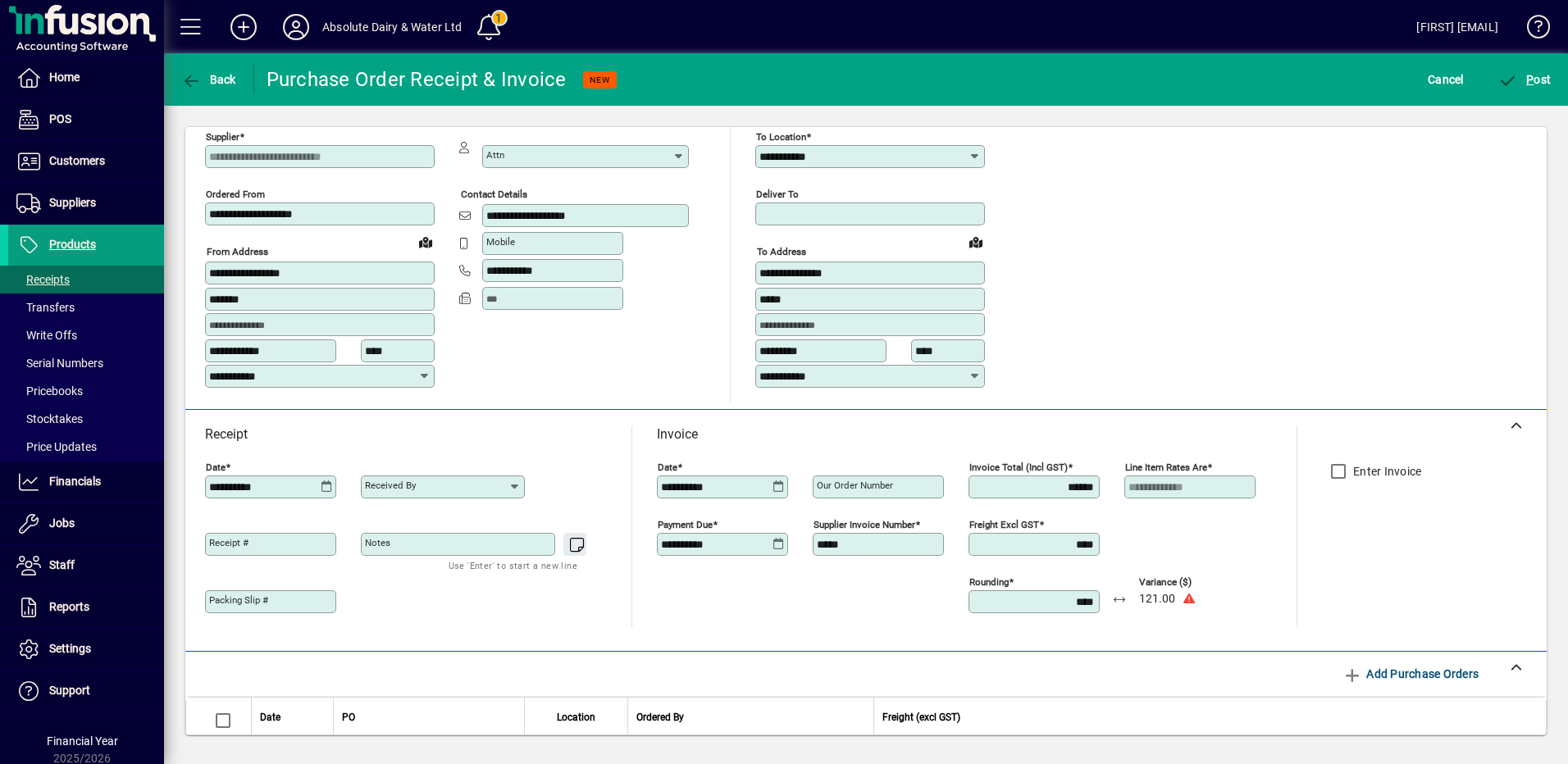 type on "******" 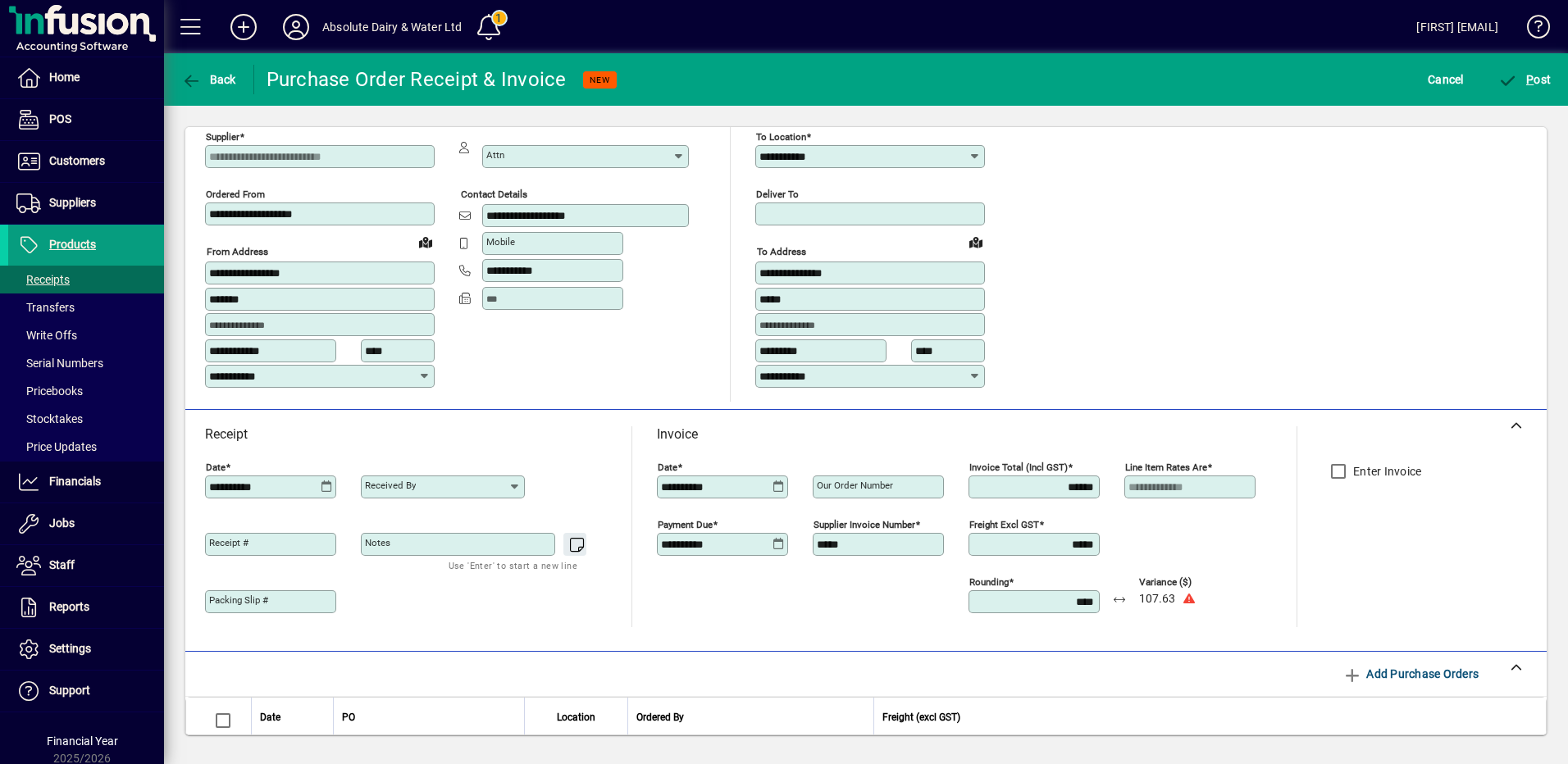 type on "*****" 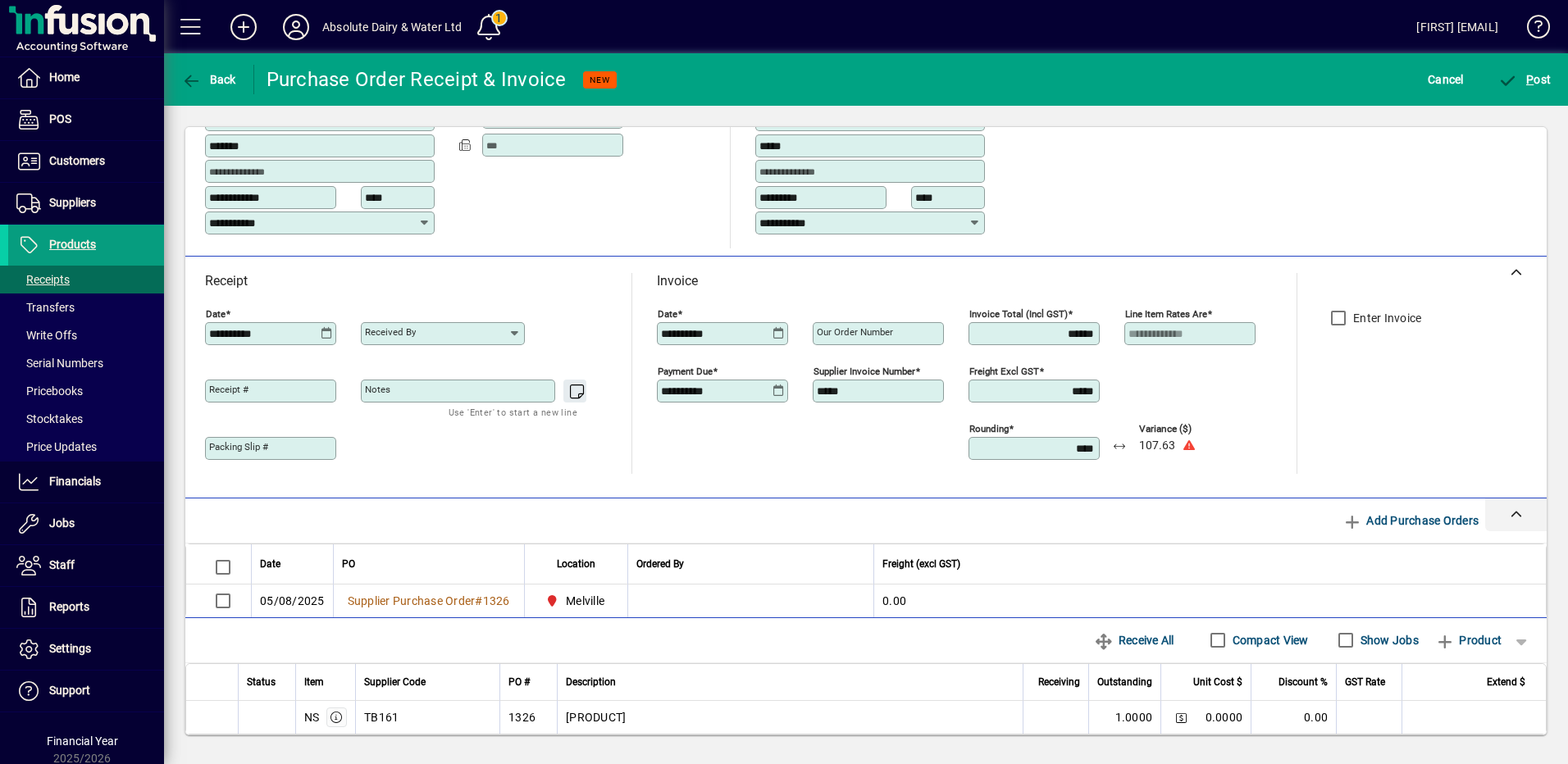 scroll, scrollTop: 281, scrollLeft: 0, axis: vertical 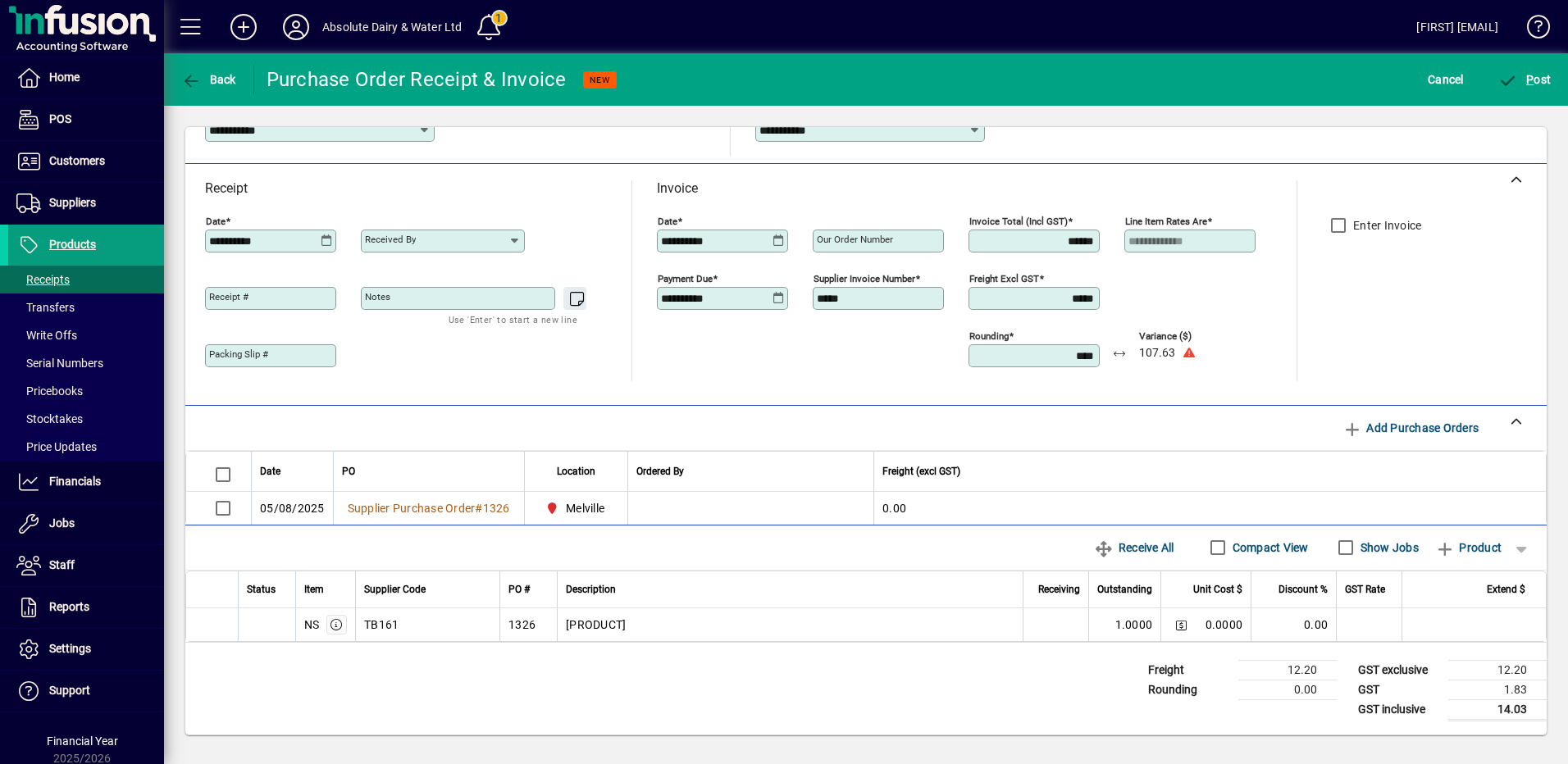 click on "Freight   12.20   Rounding   0.00" 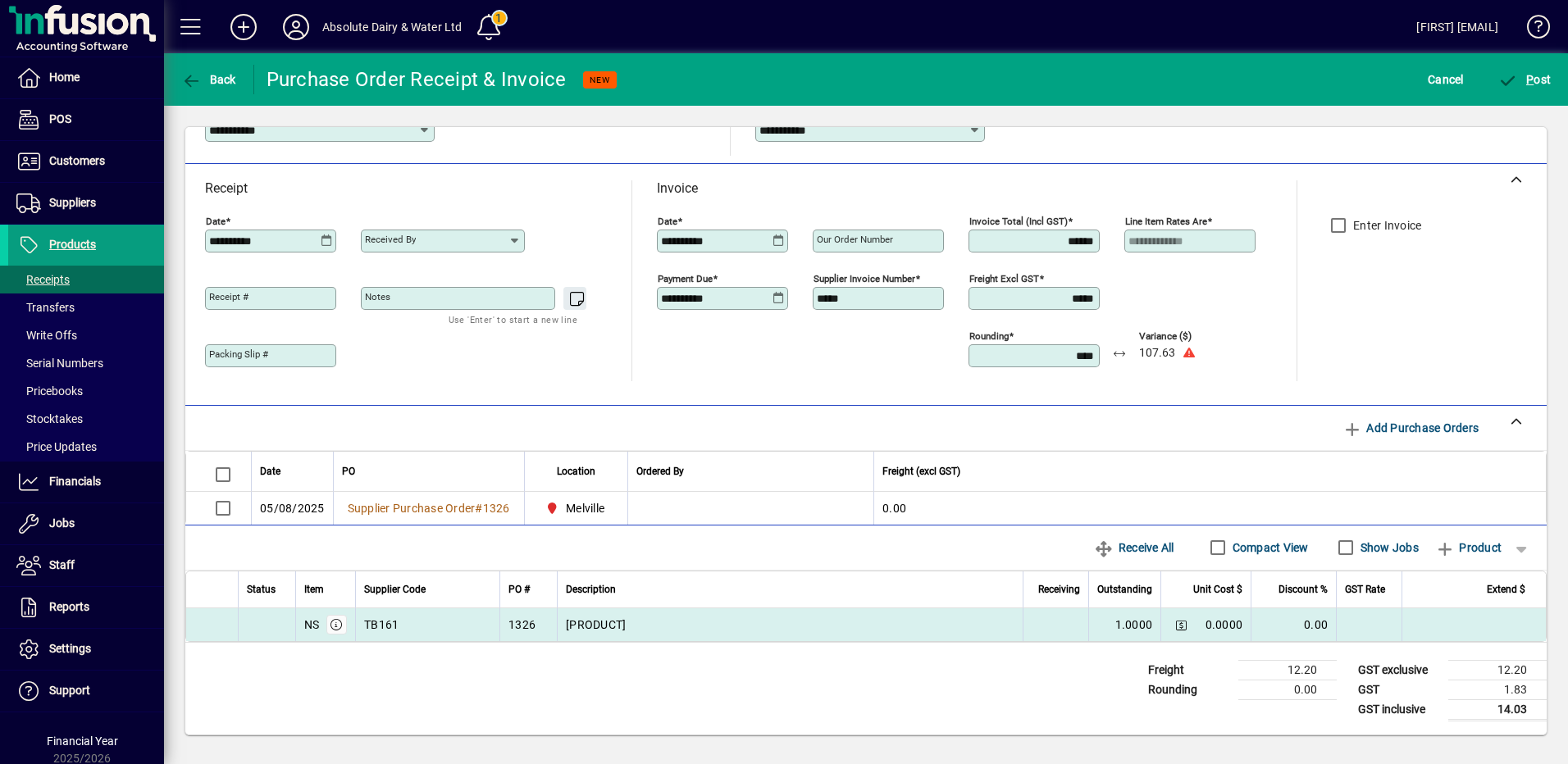 click on "0.0000" at bounding box center [1224, 625] 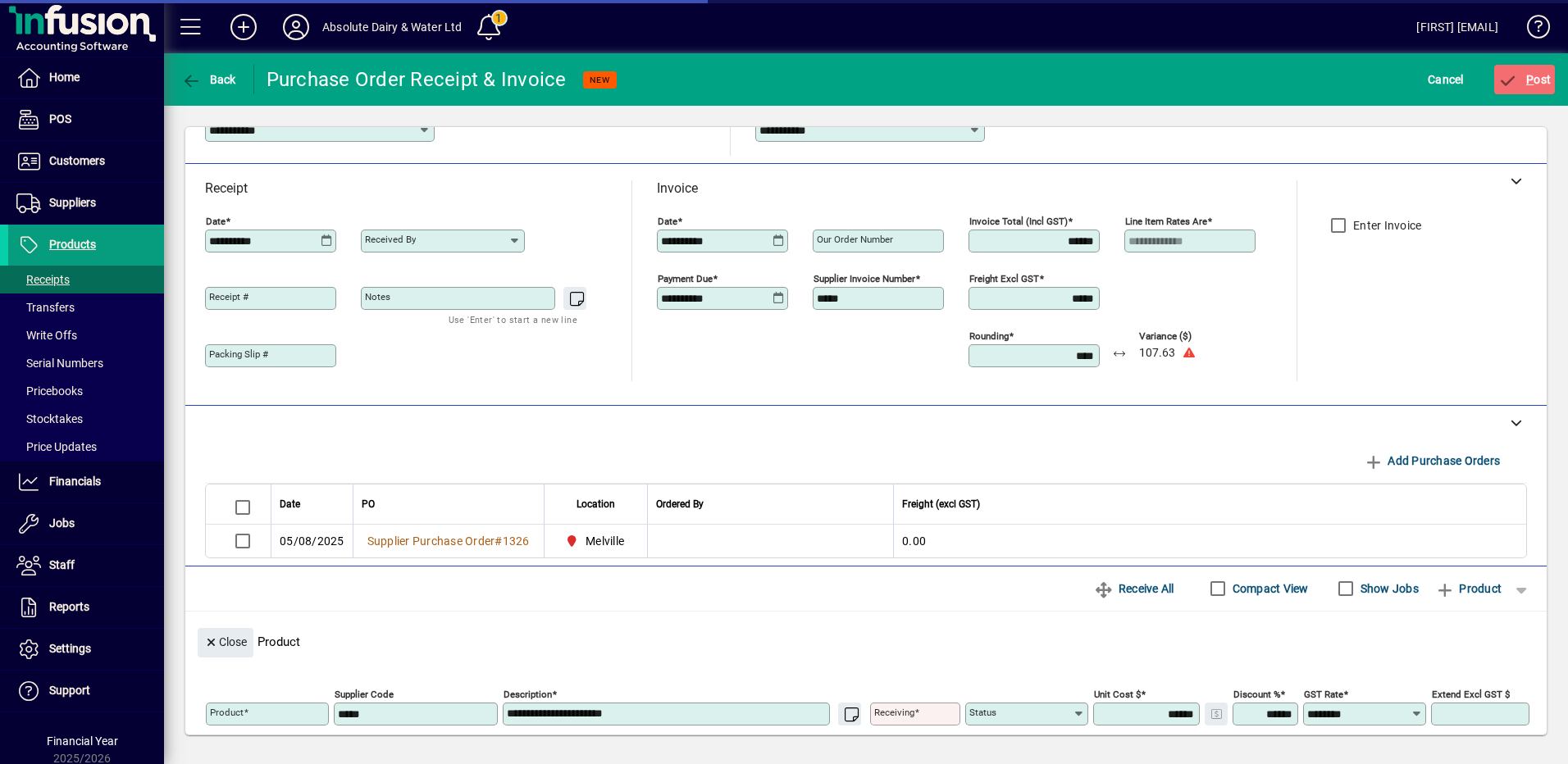 scroll, scrollTop: 0, scrollLeft: 0, axis: both 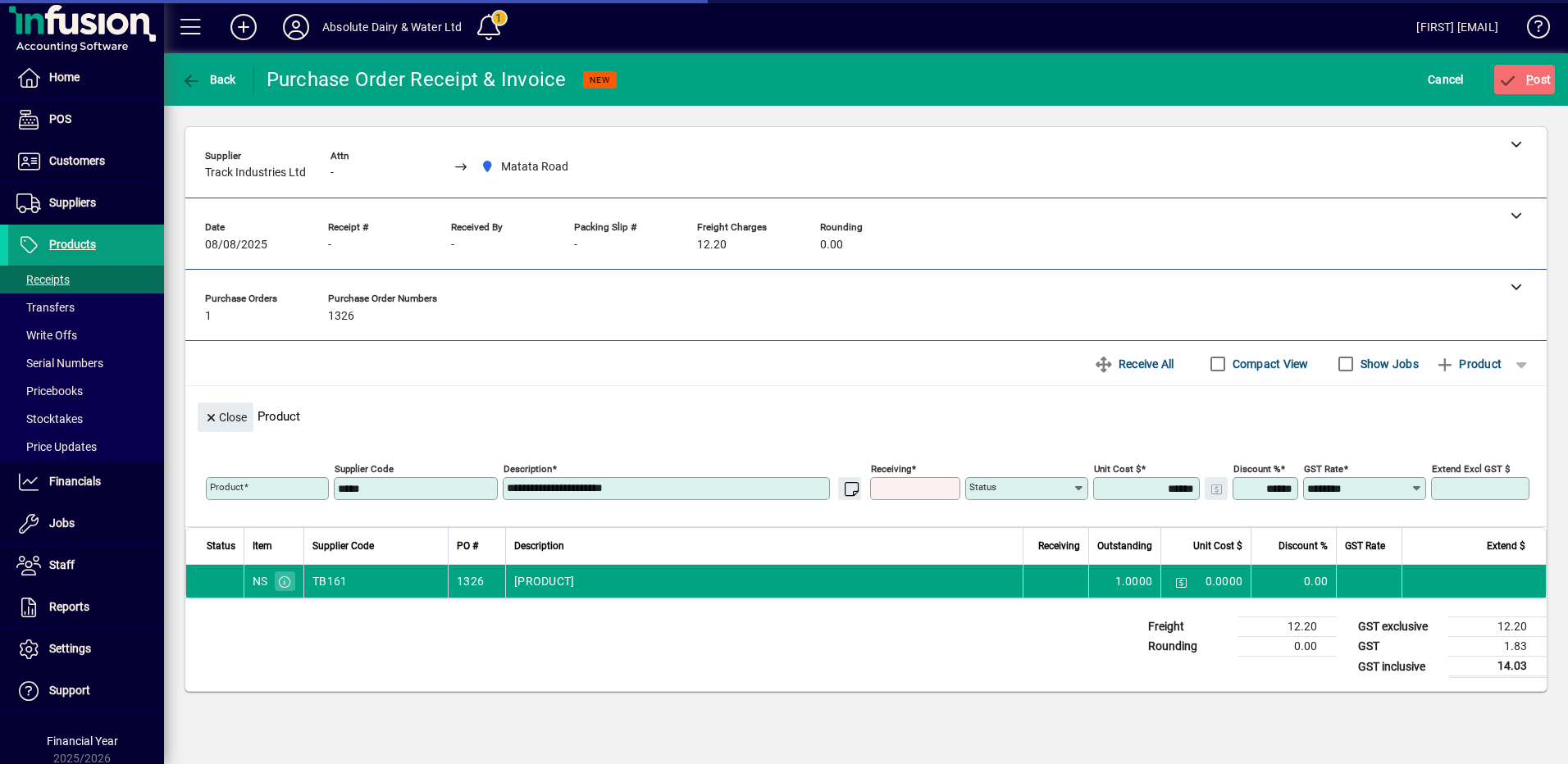 type on "**" 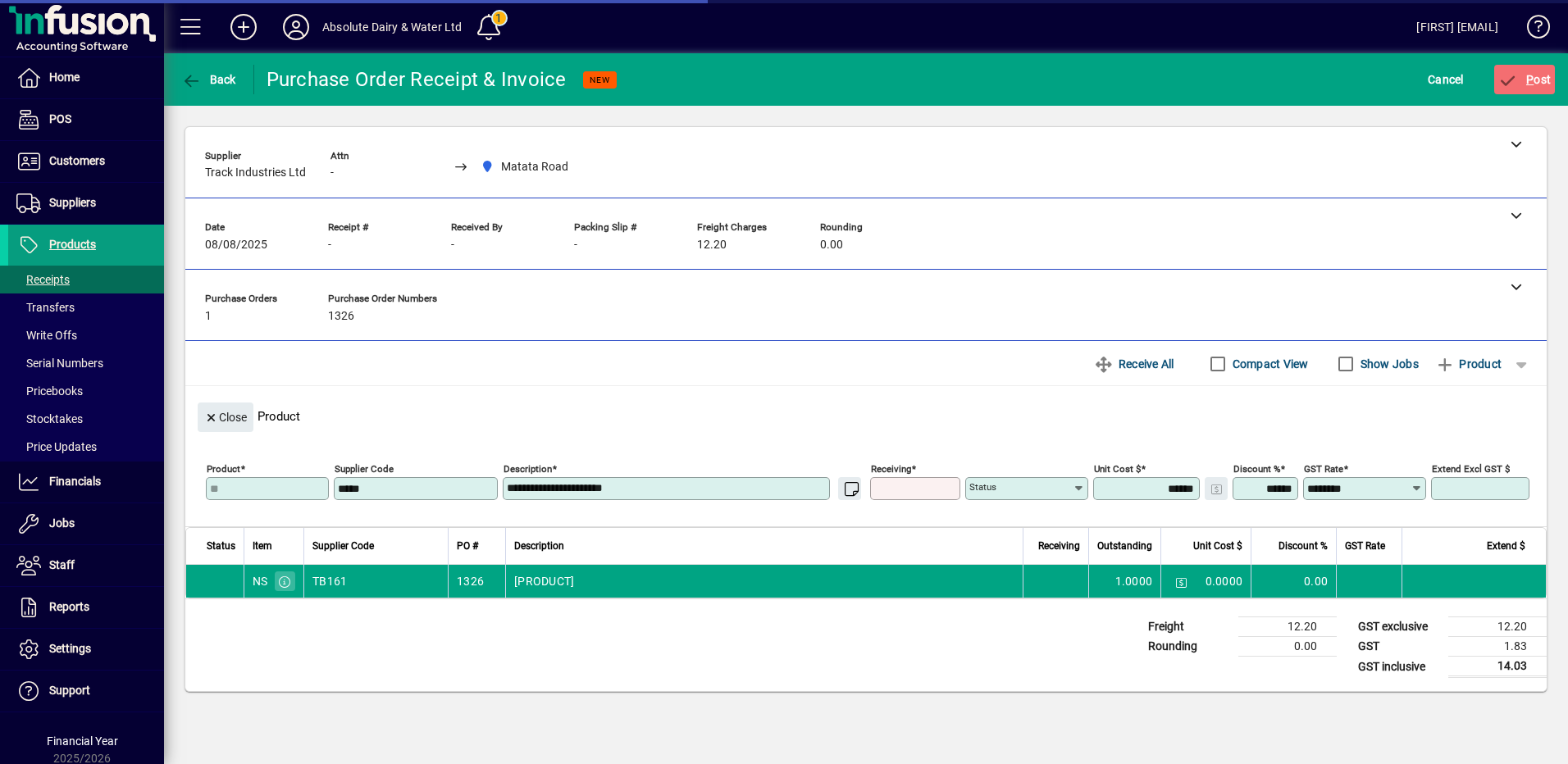 type on "*" 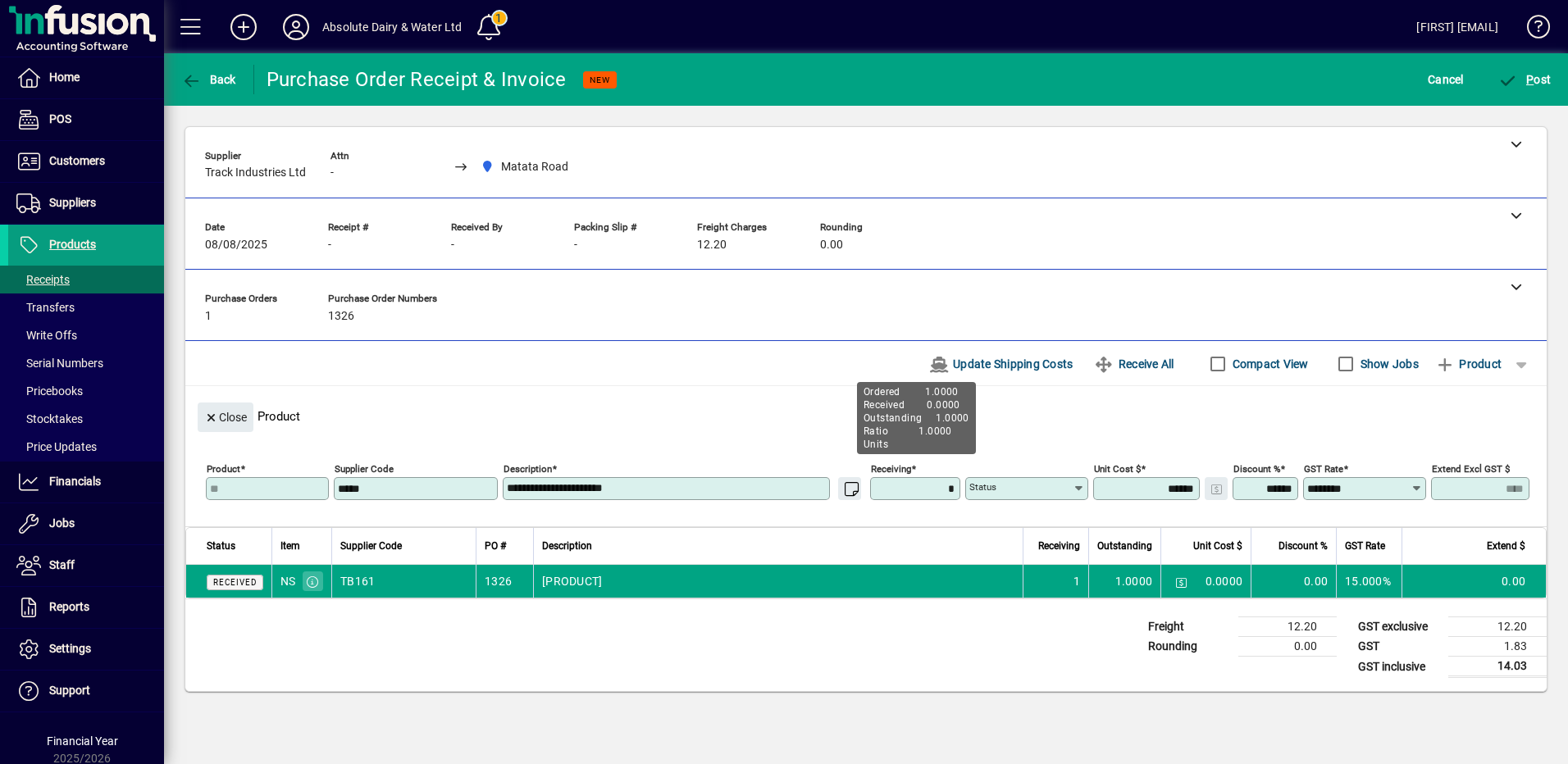 type on "********" 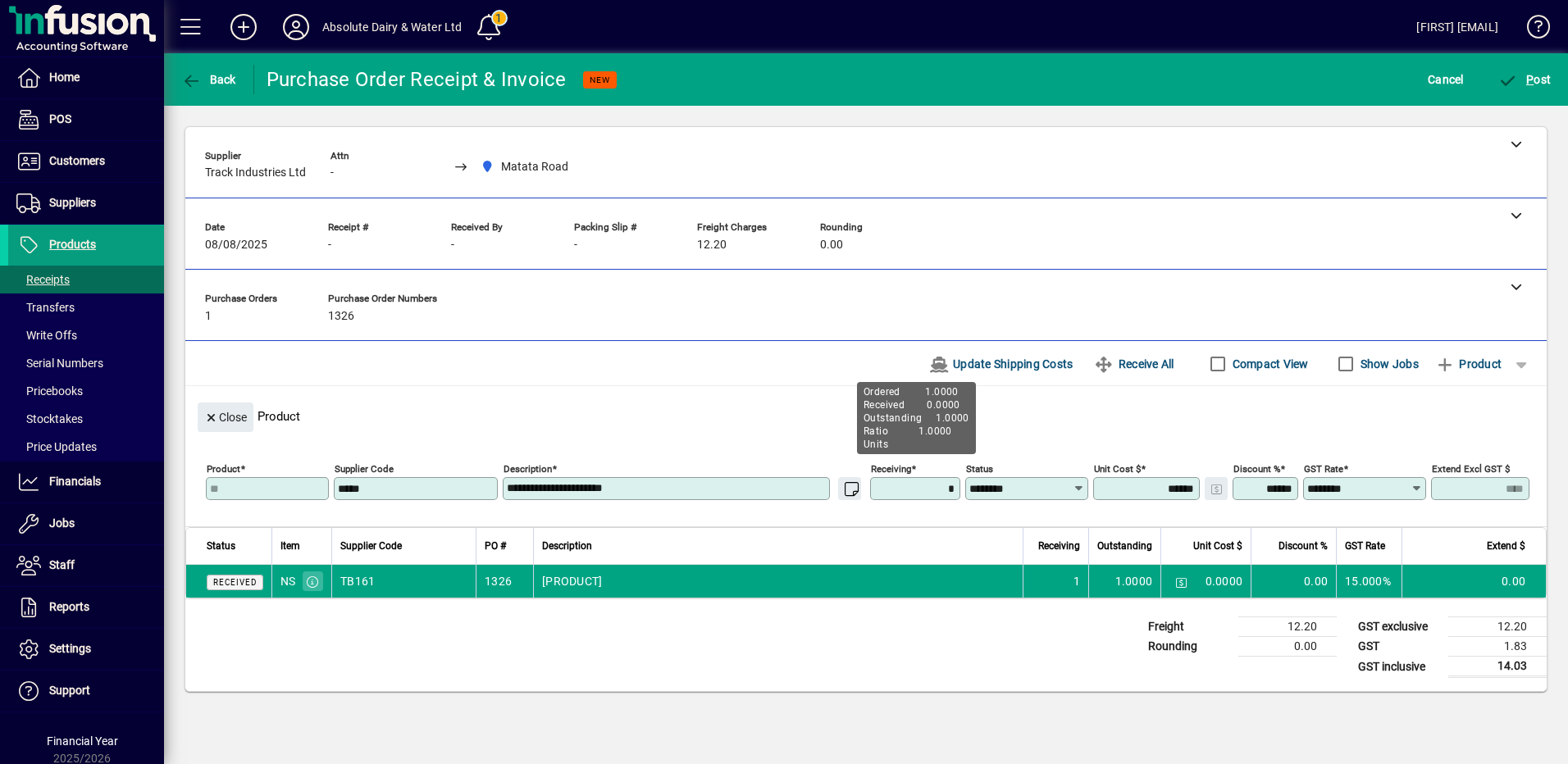 type on "******" 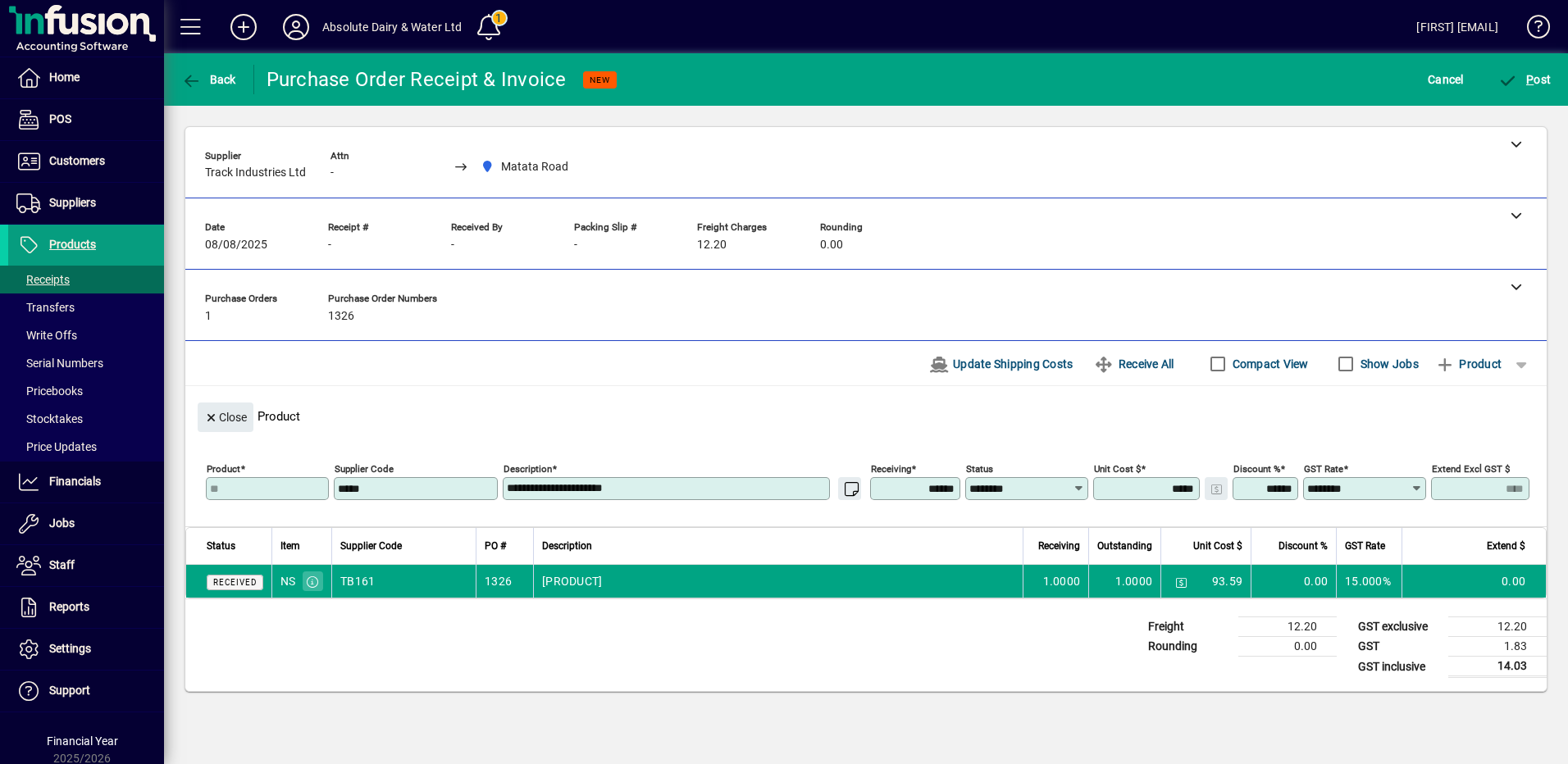 type on "*******" 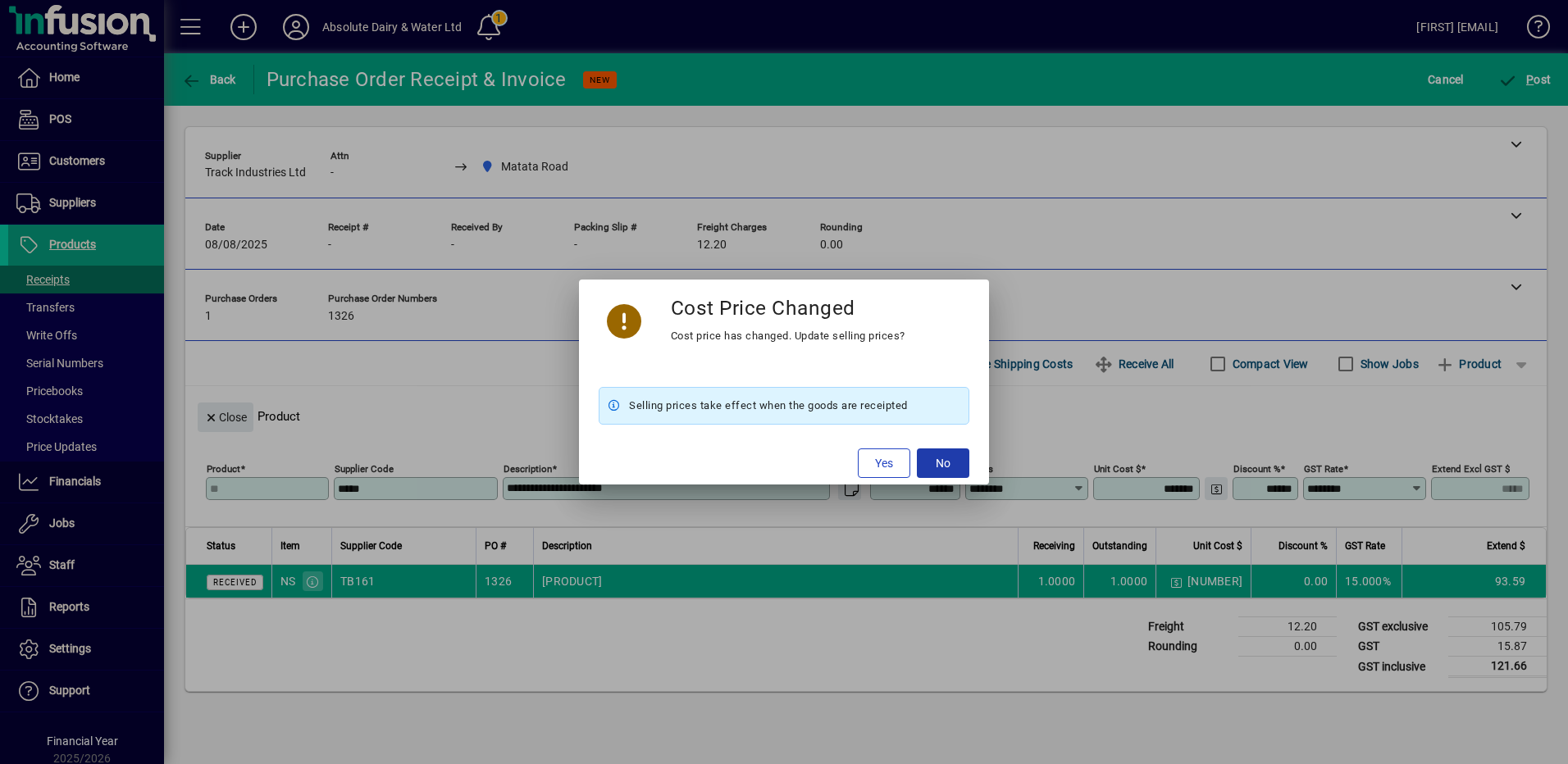 click 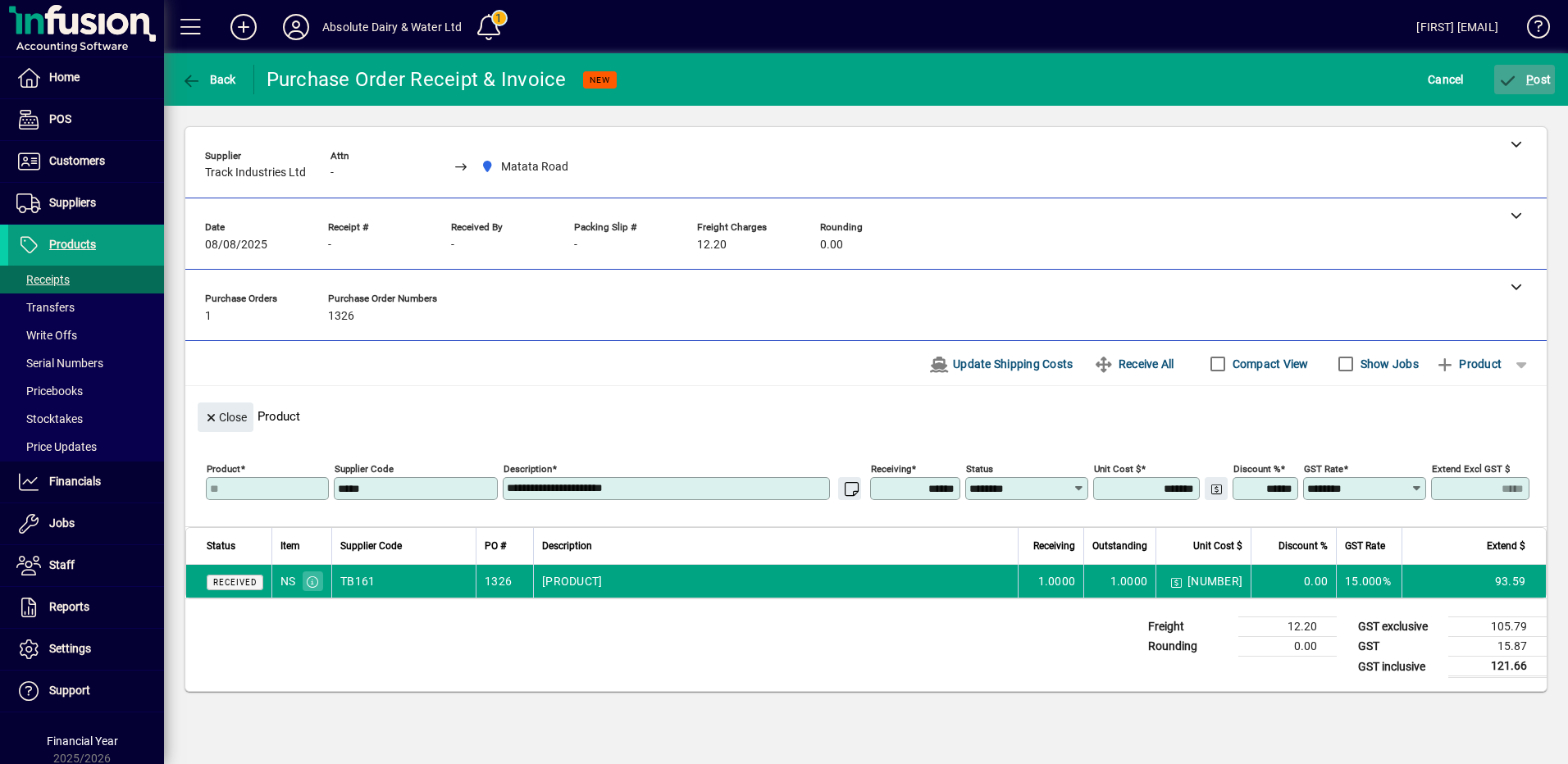 click on "P ost" 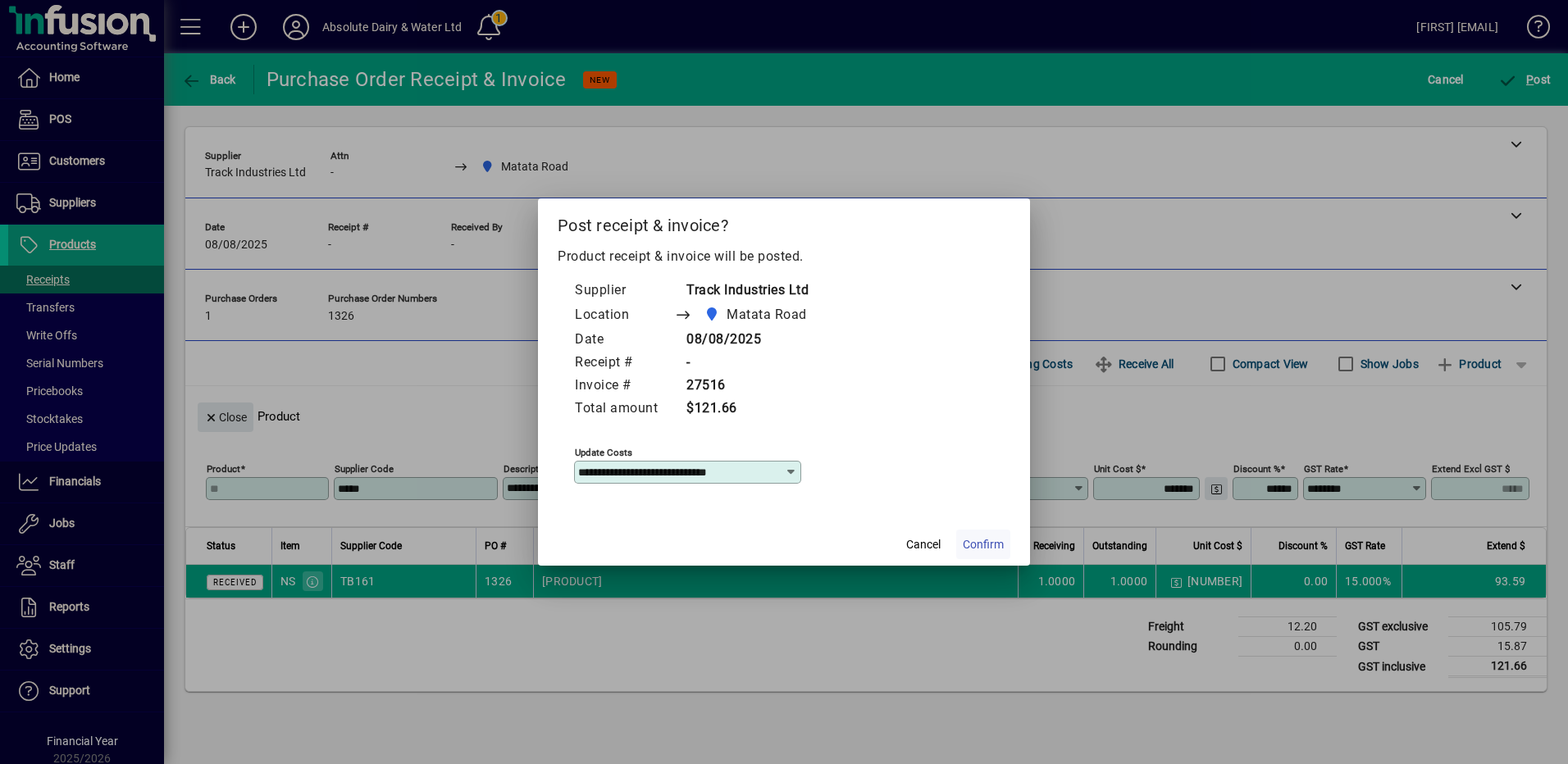 click 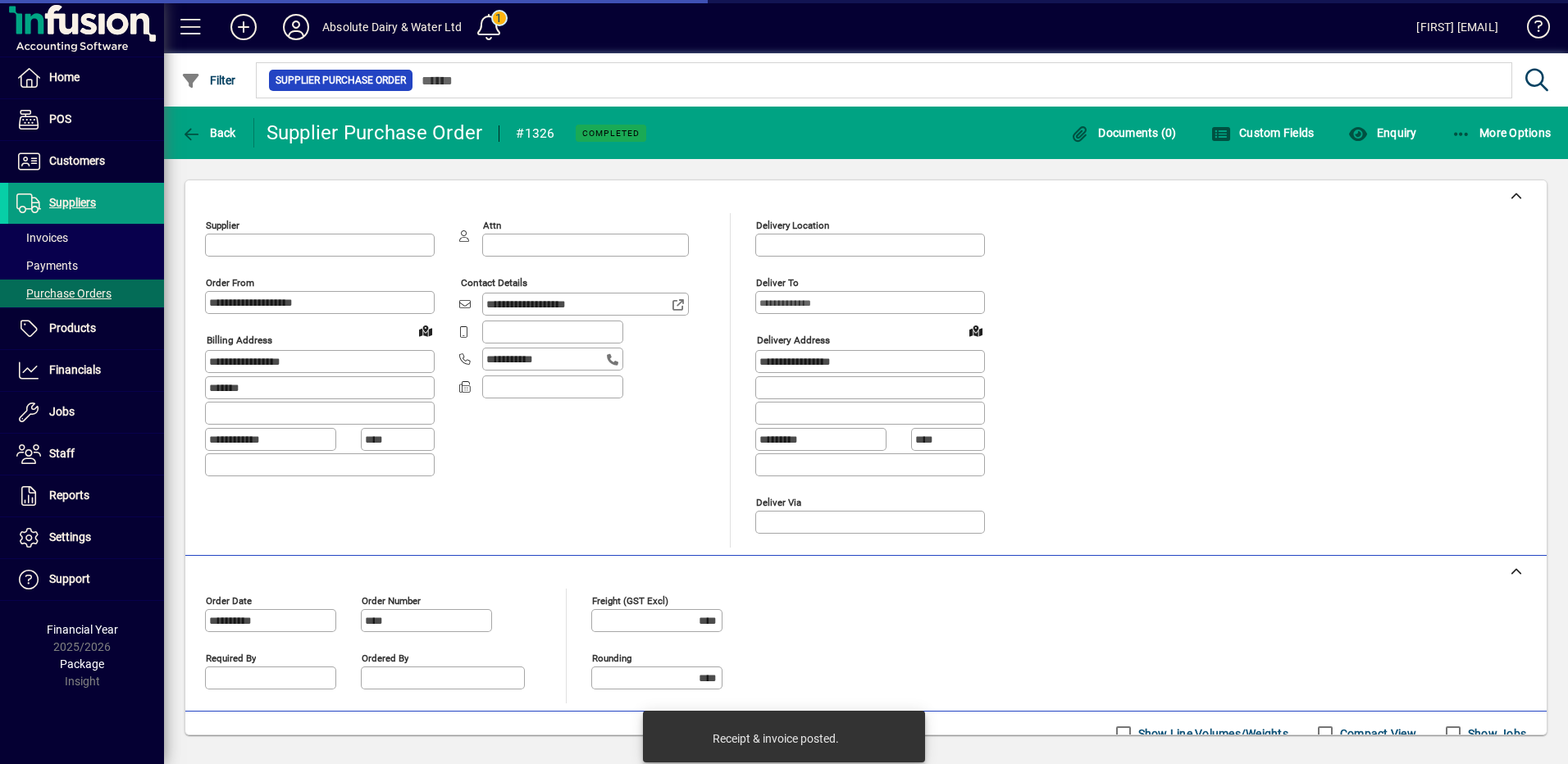 type on "**********" 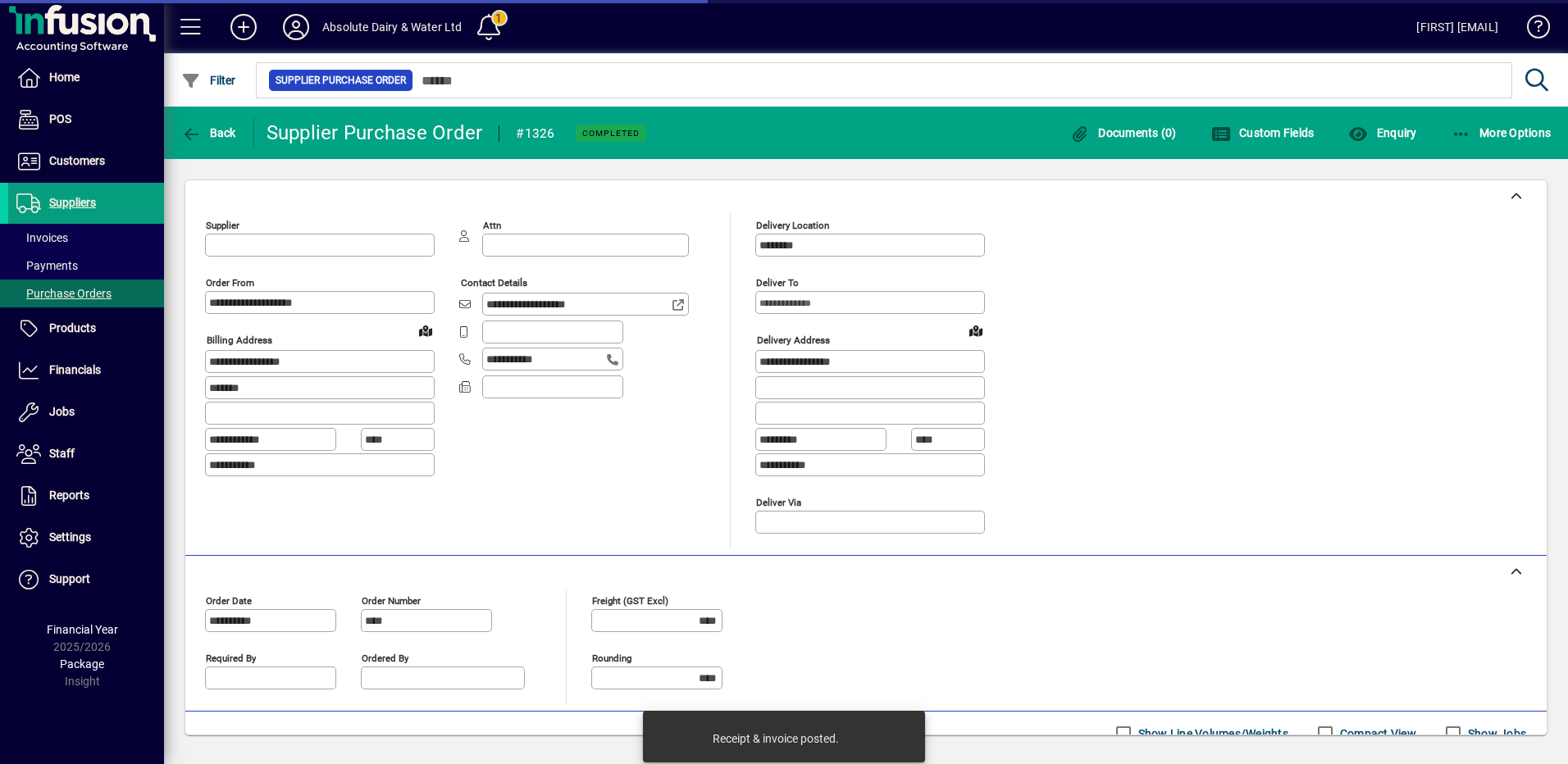 type on "**********" 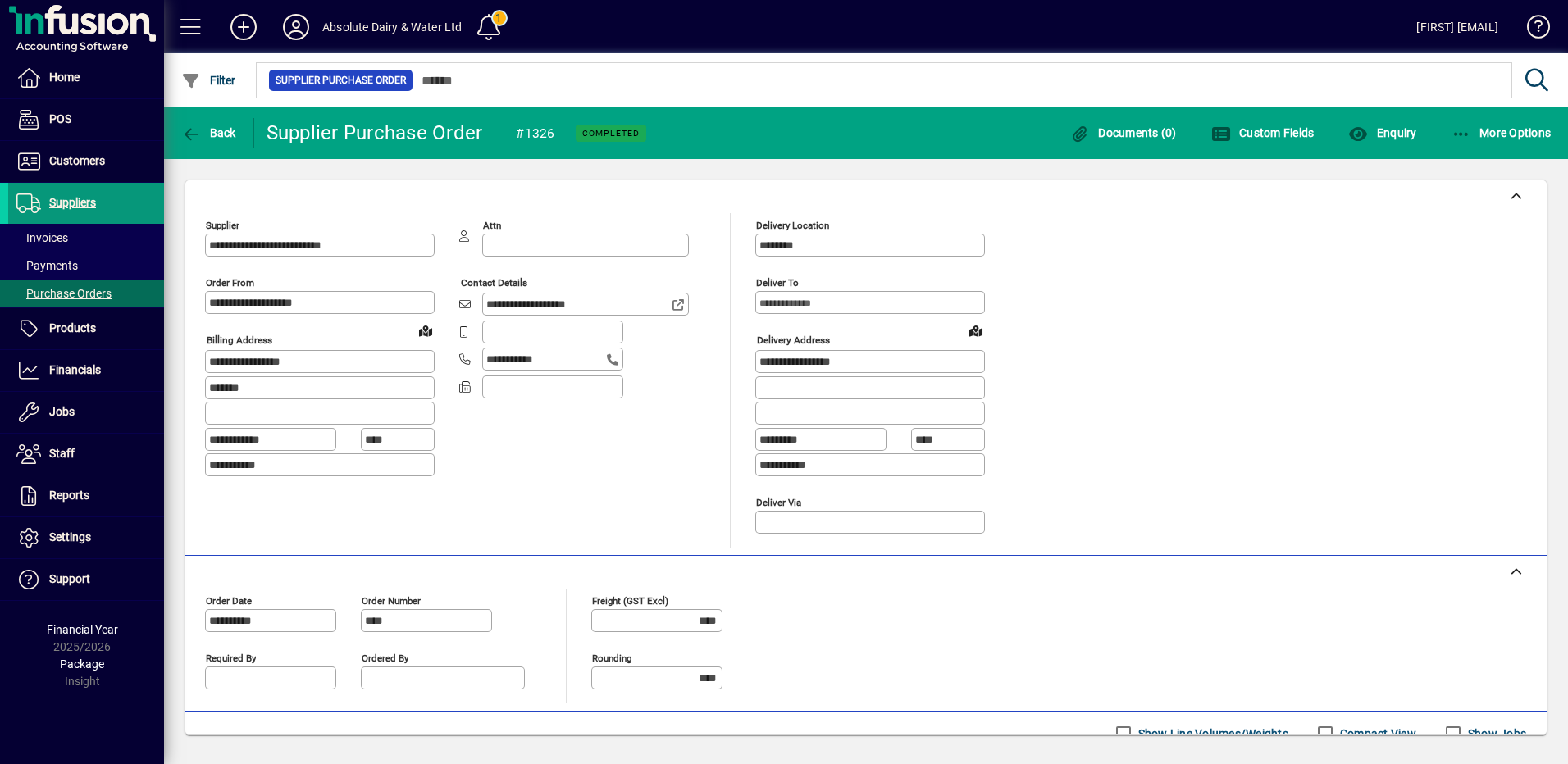 click on "Suppliers" at bounding box center [72, 202] 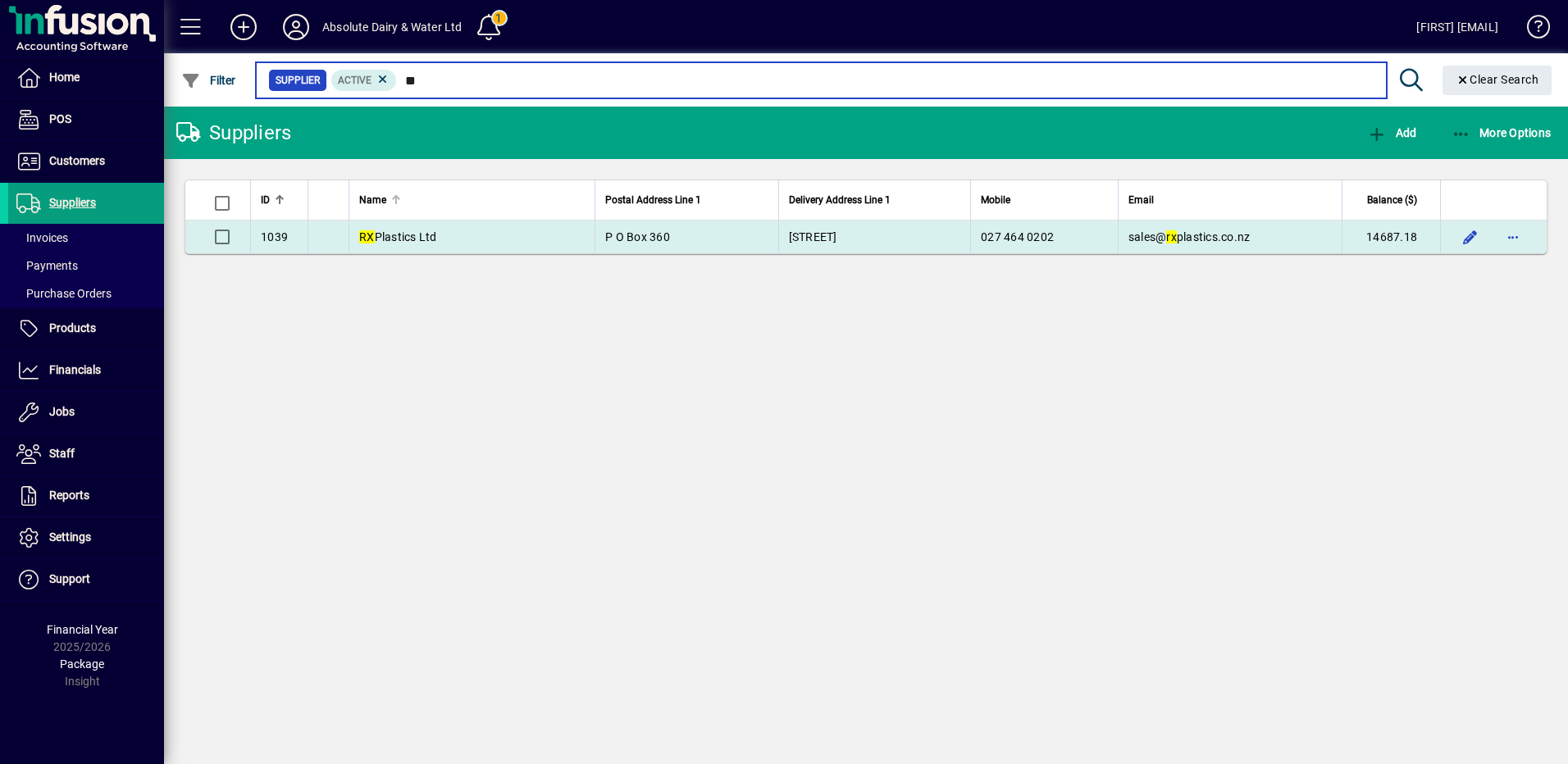 type on "**" 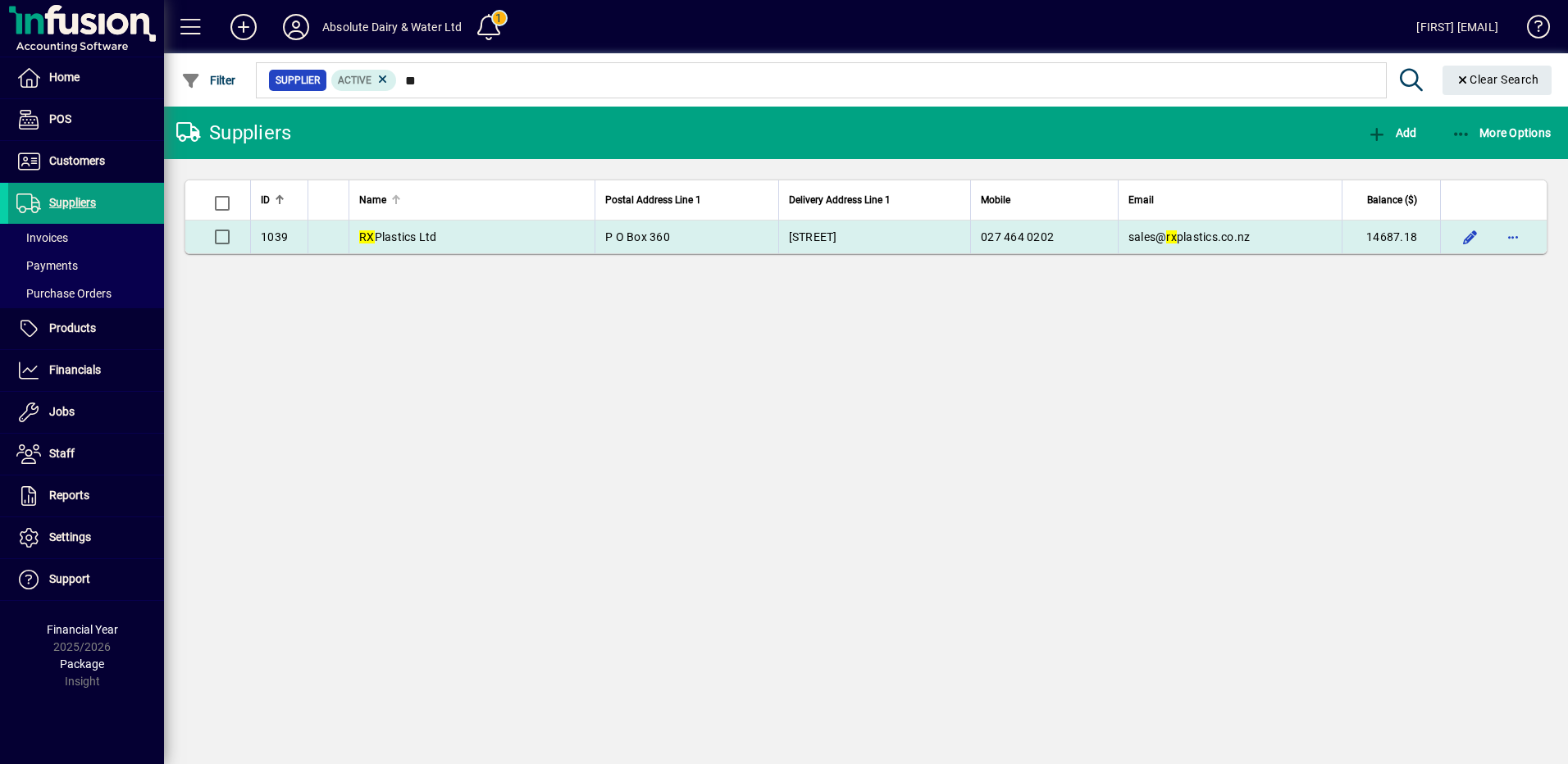 click on "RX  Plastics Ltd" at bounding box center [398, 237] 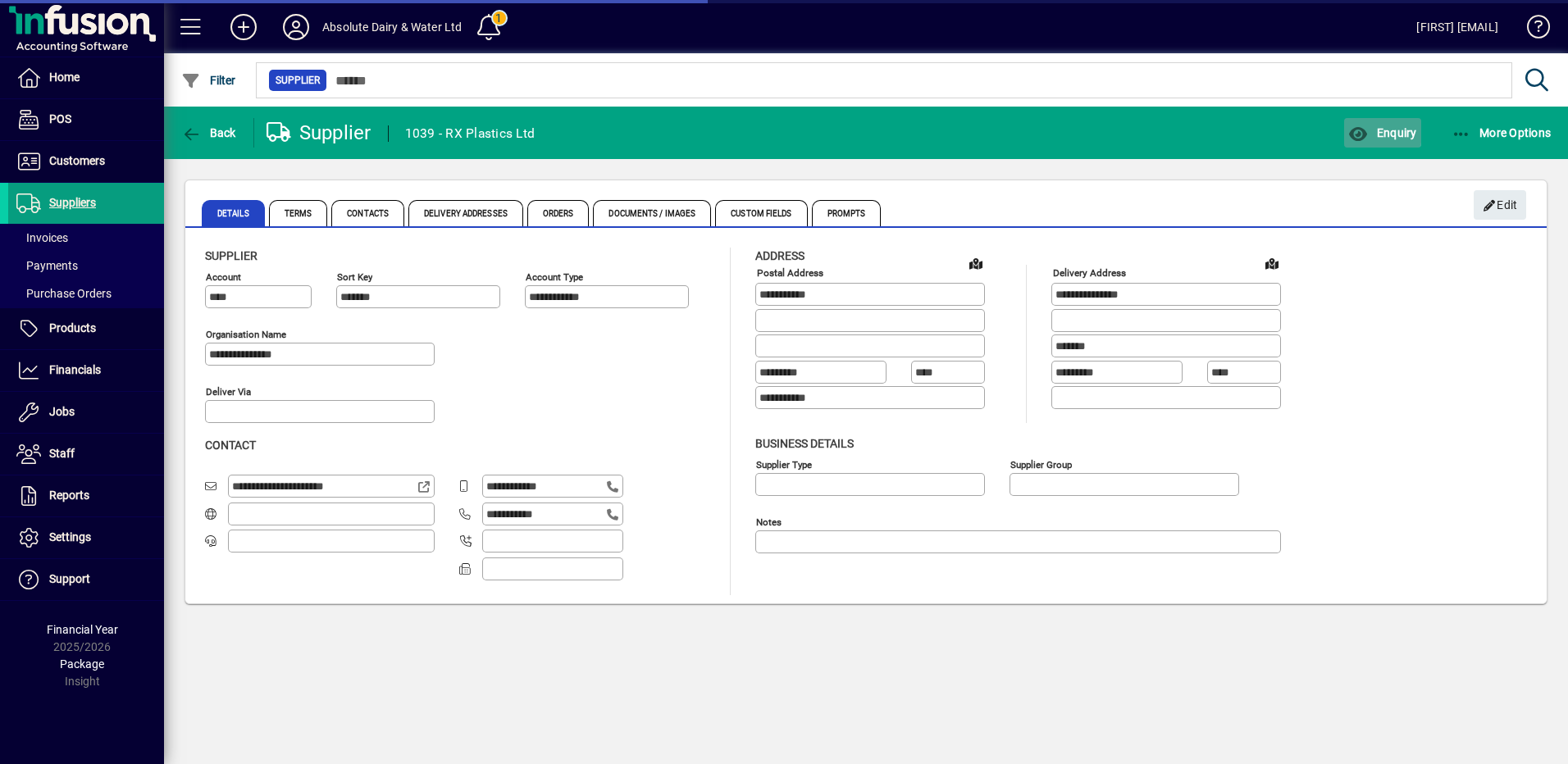 click 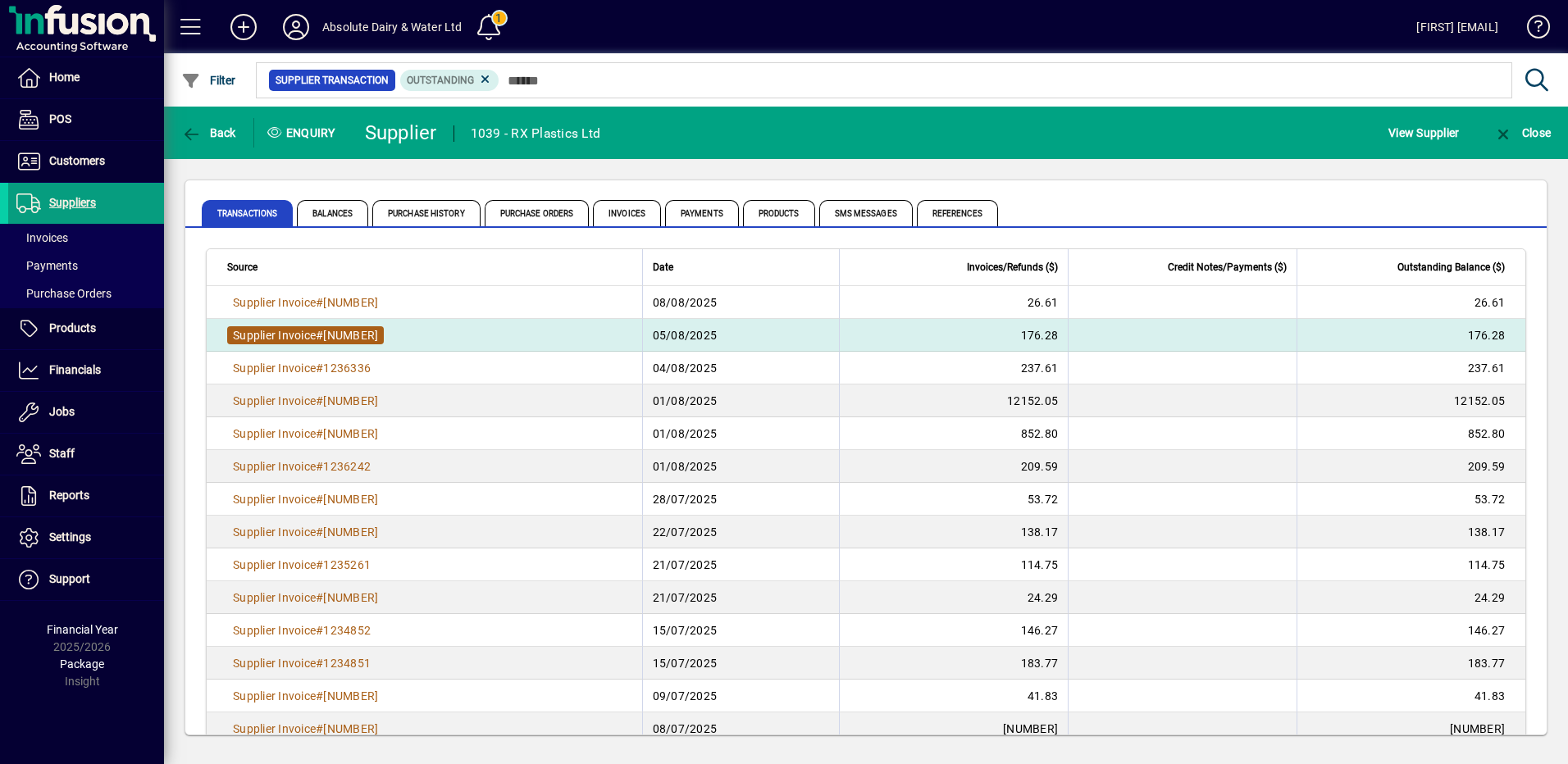 click on "1236427" at bounding box center [350, 335] 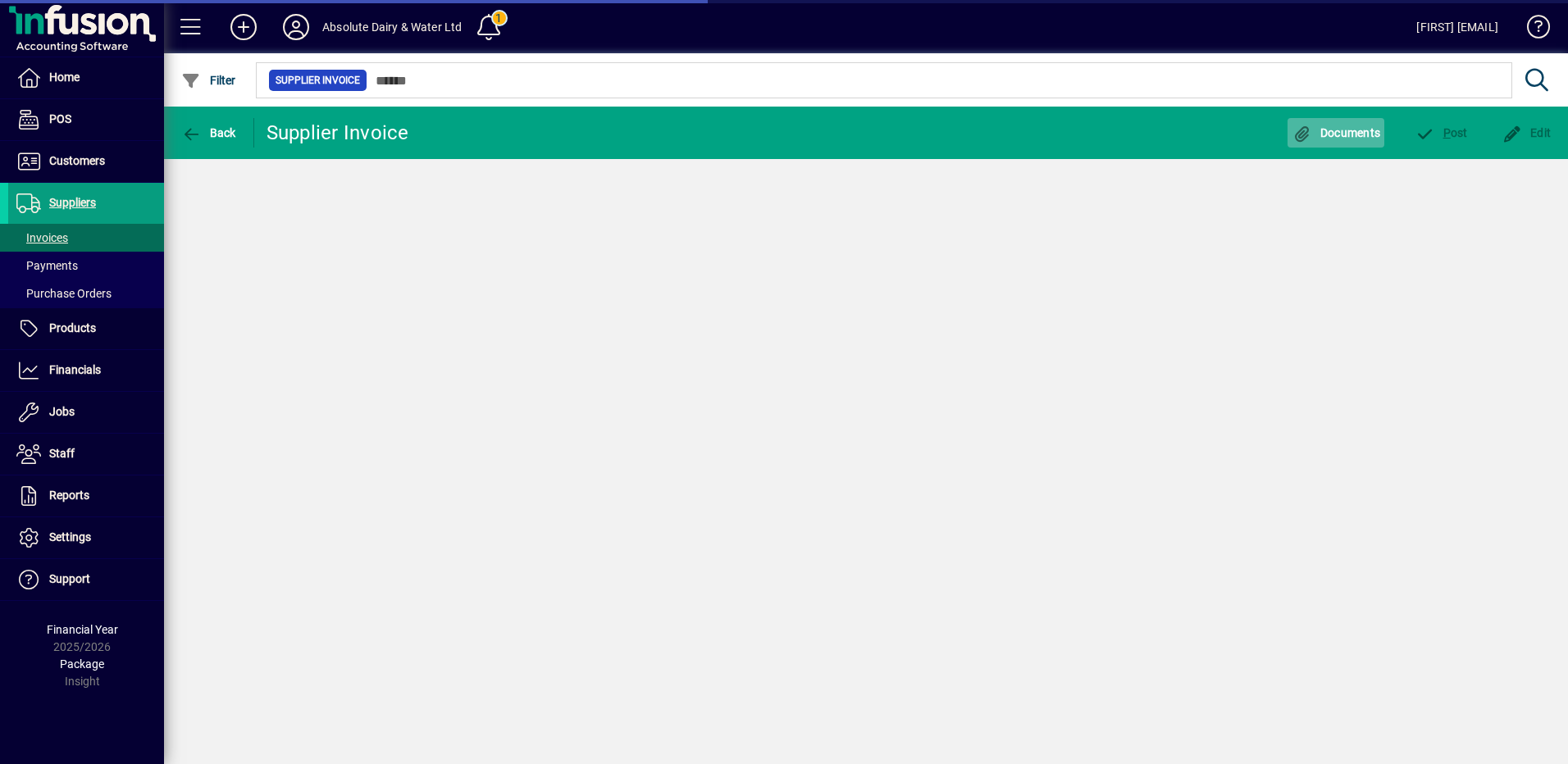 click on "Documents" 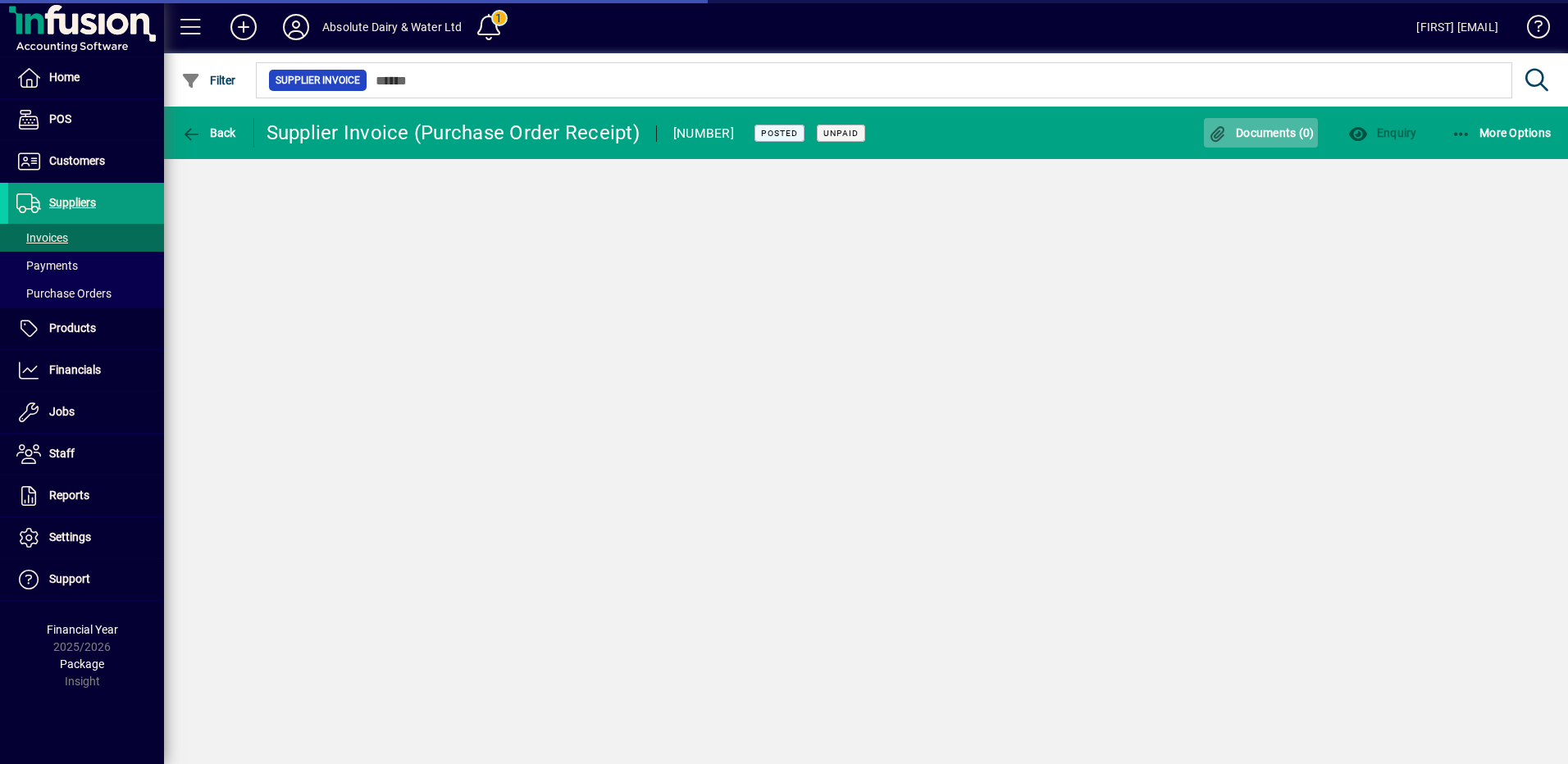click on "Documents (0)" 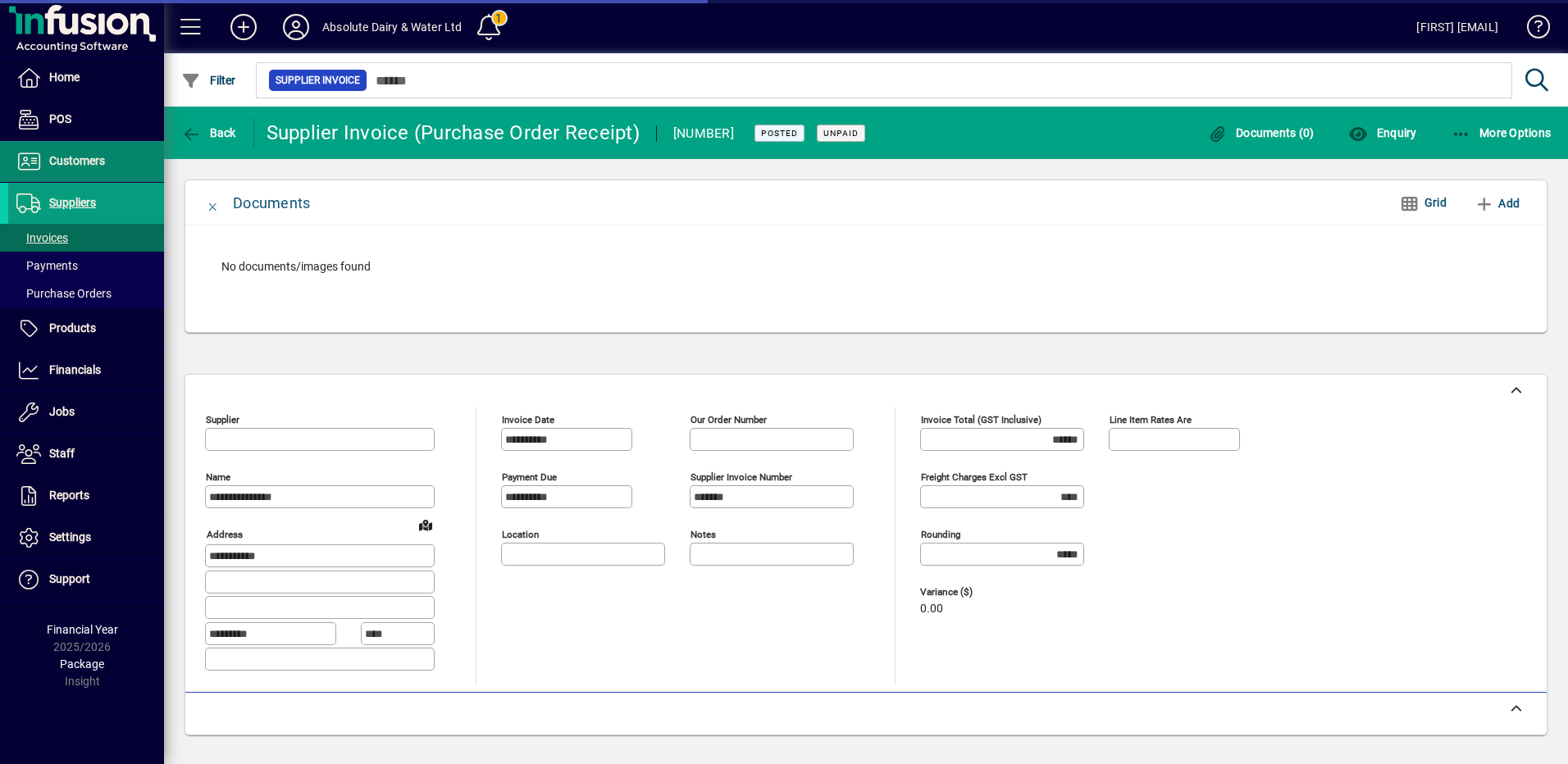 type on "**********" 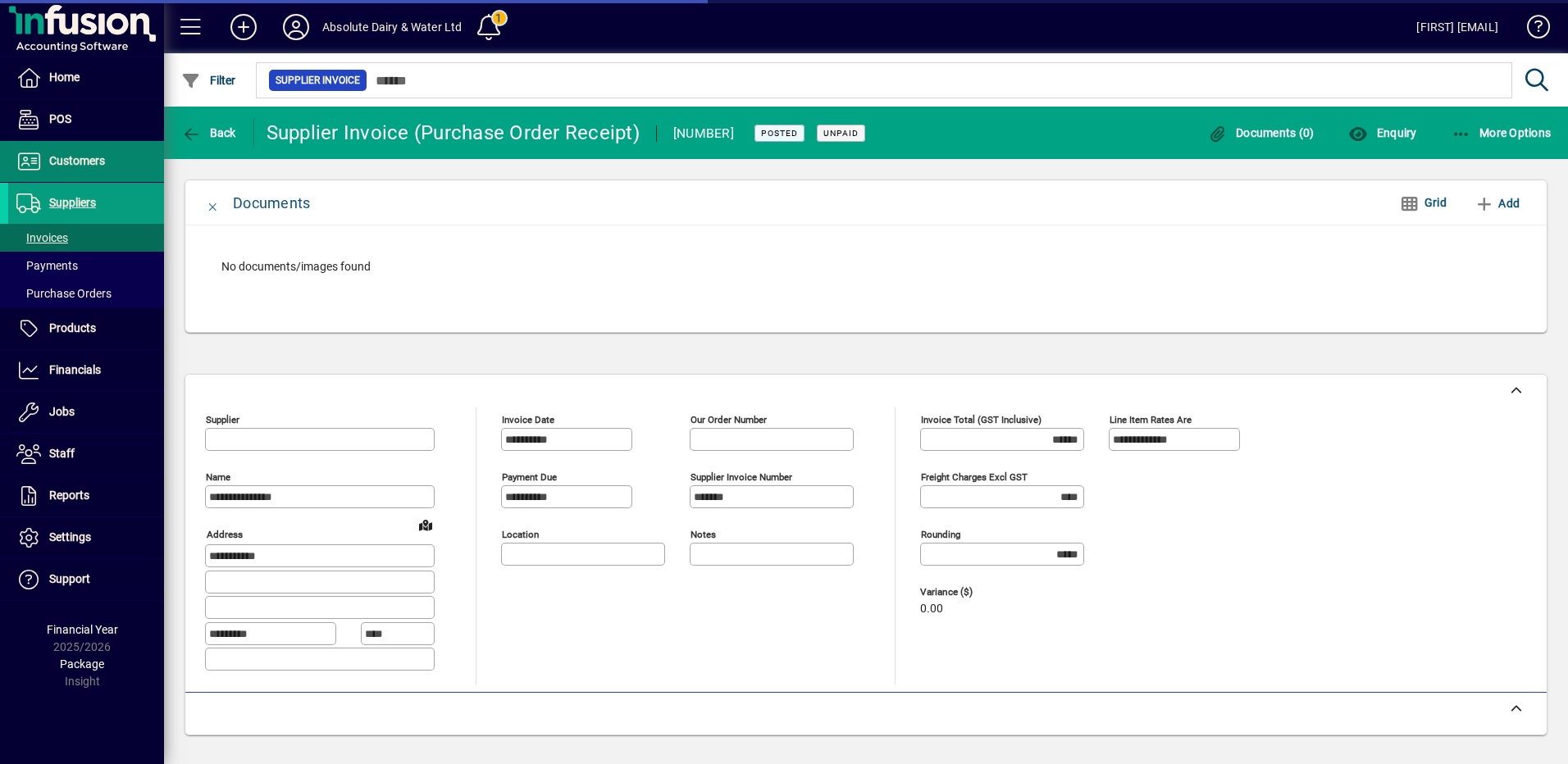 type on "**********" 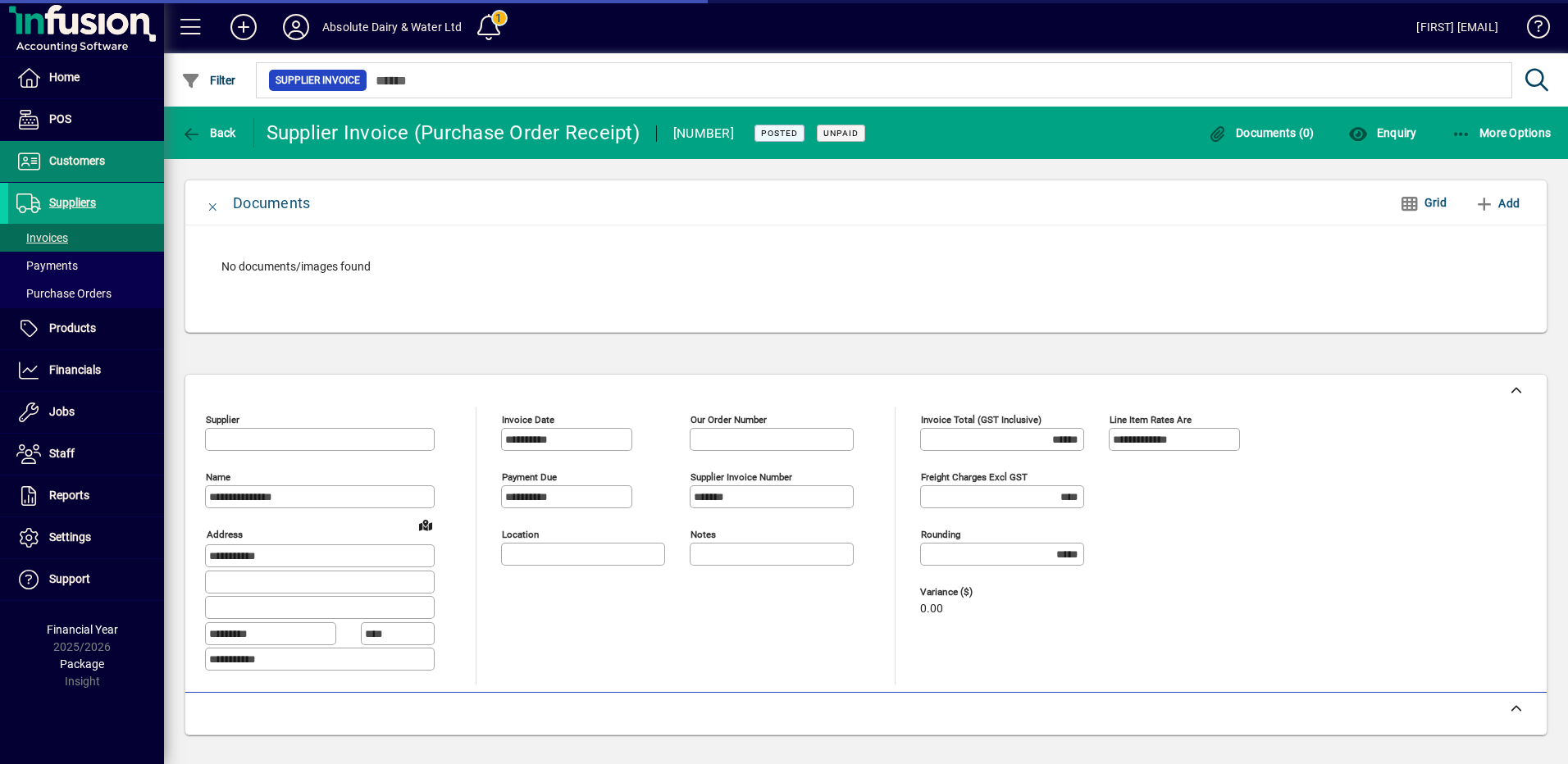 type on "**********" 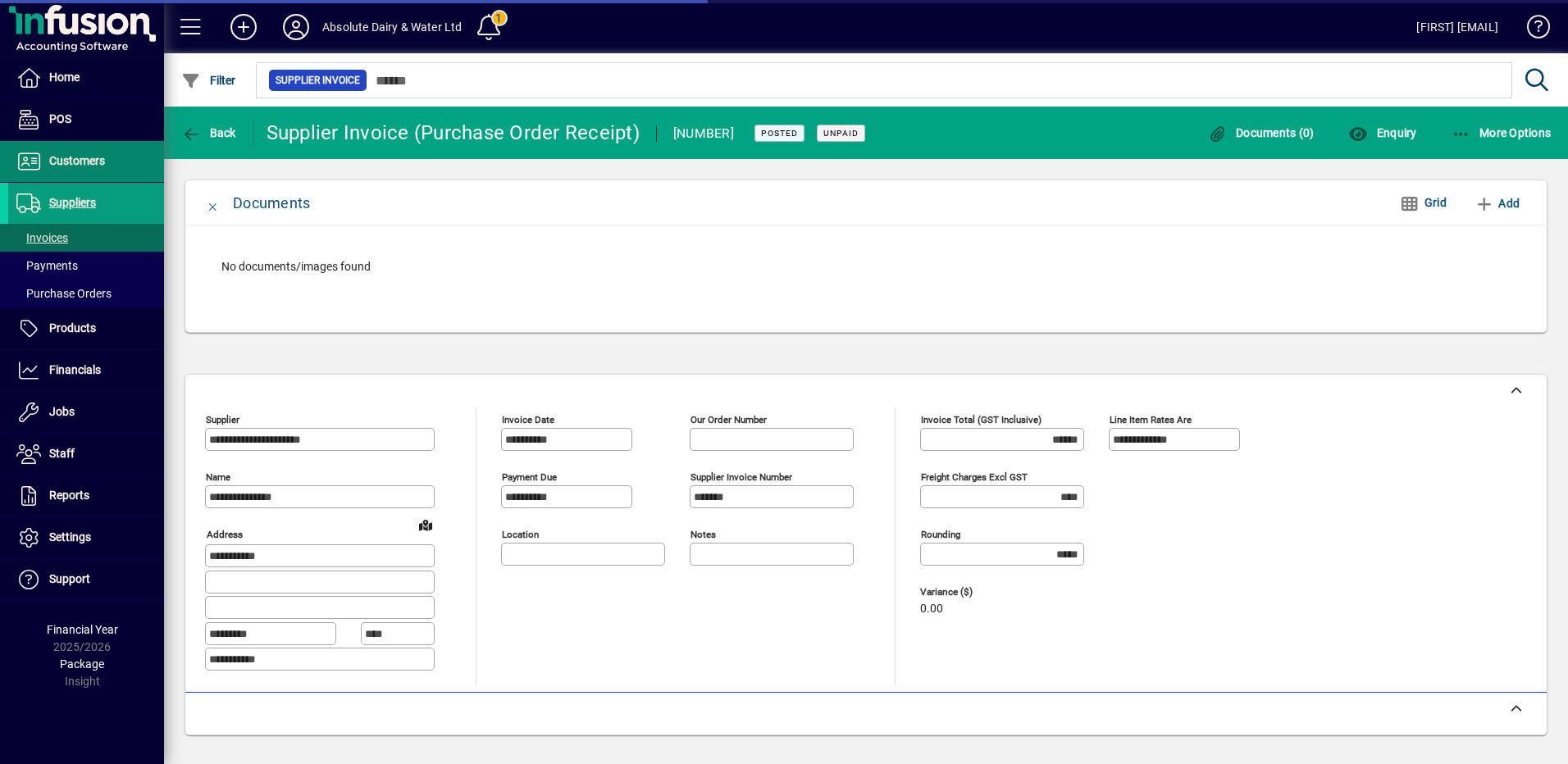 type on "**********" 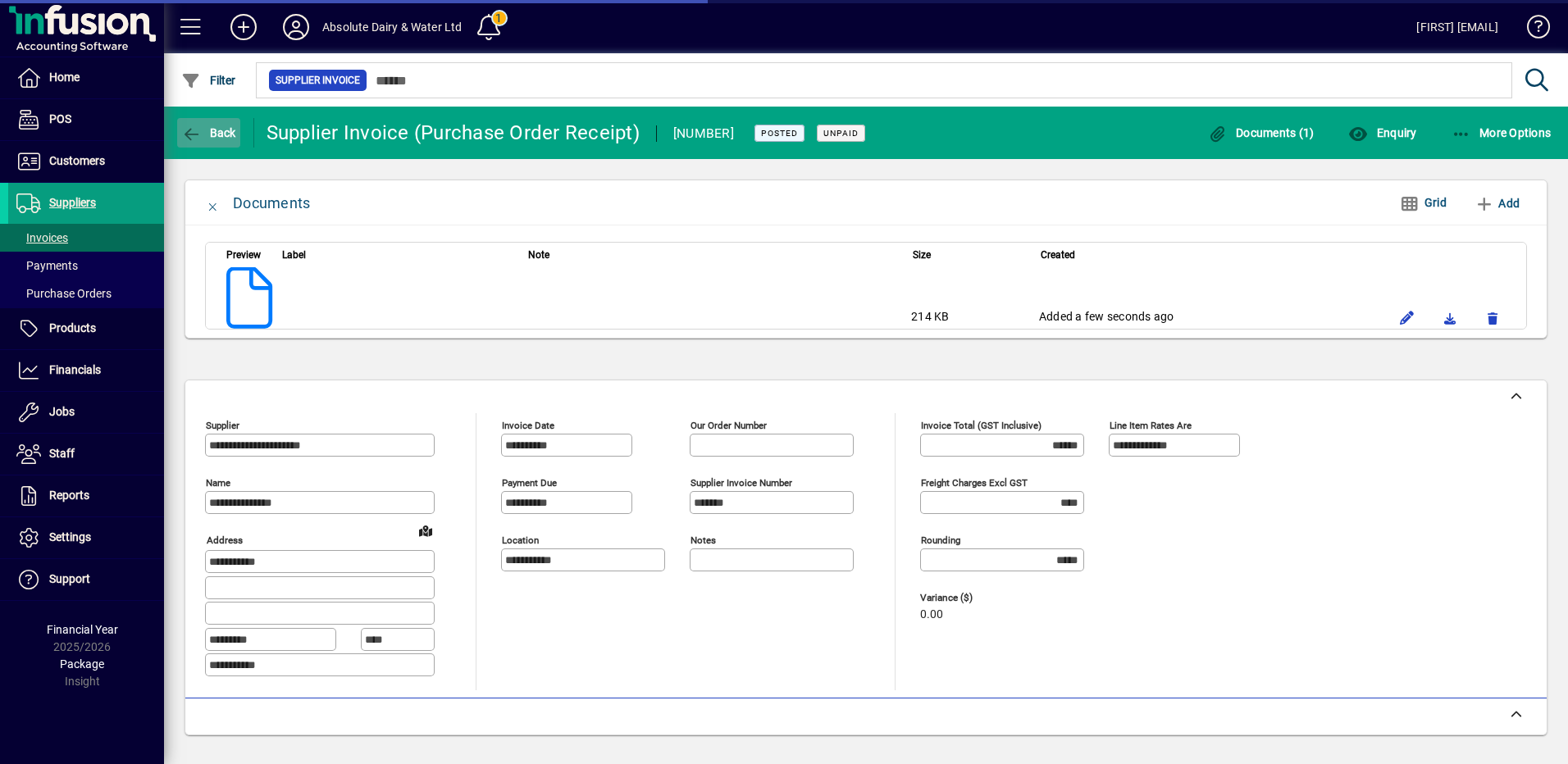 click on "Back" 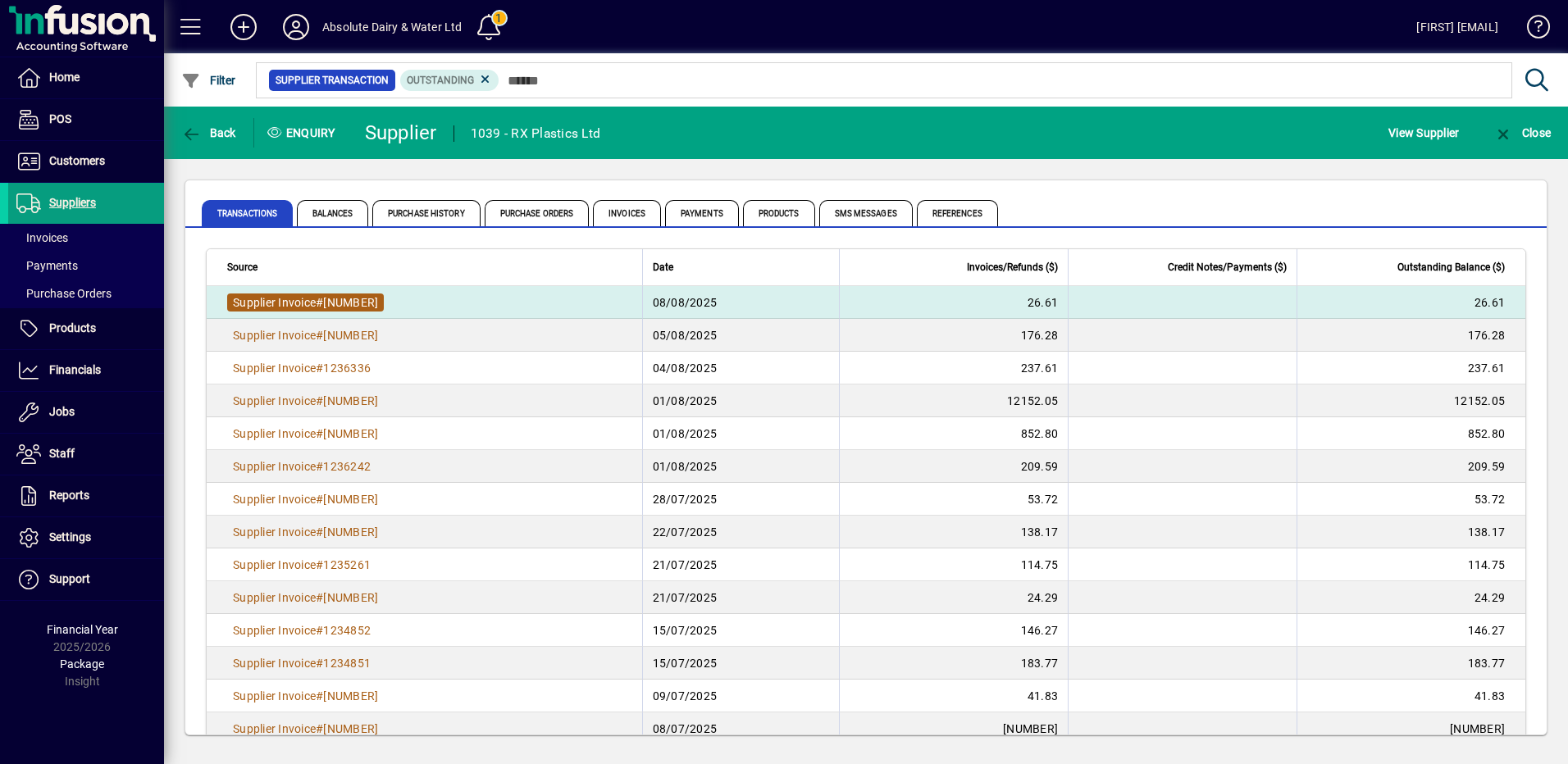 click on "#" at bounding box center (319, 302) 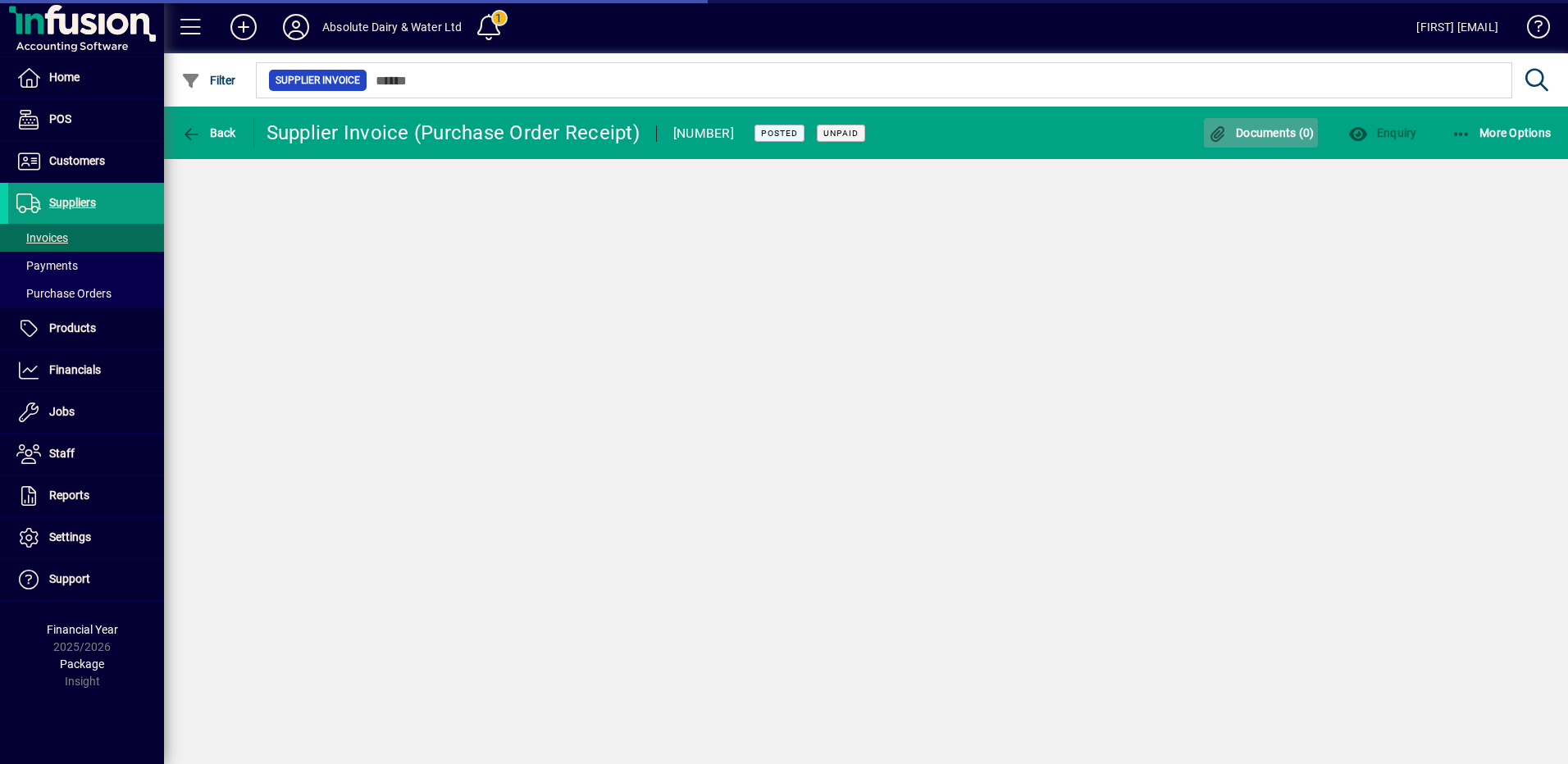 click on "Documents (0)" 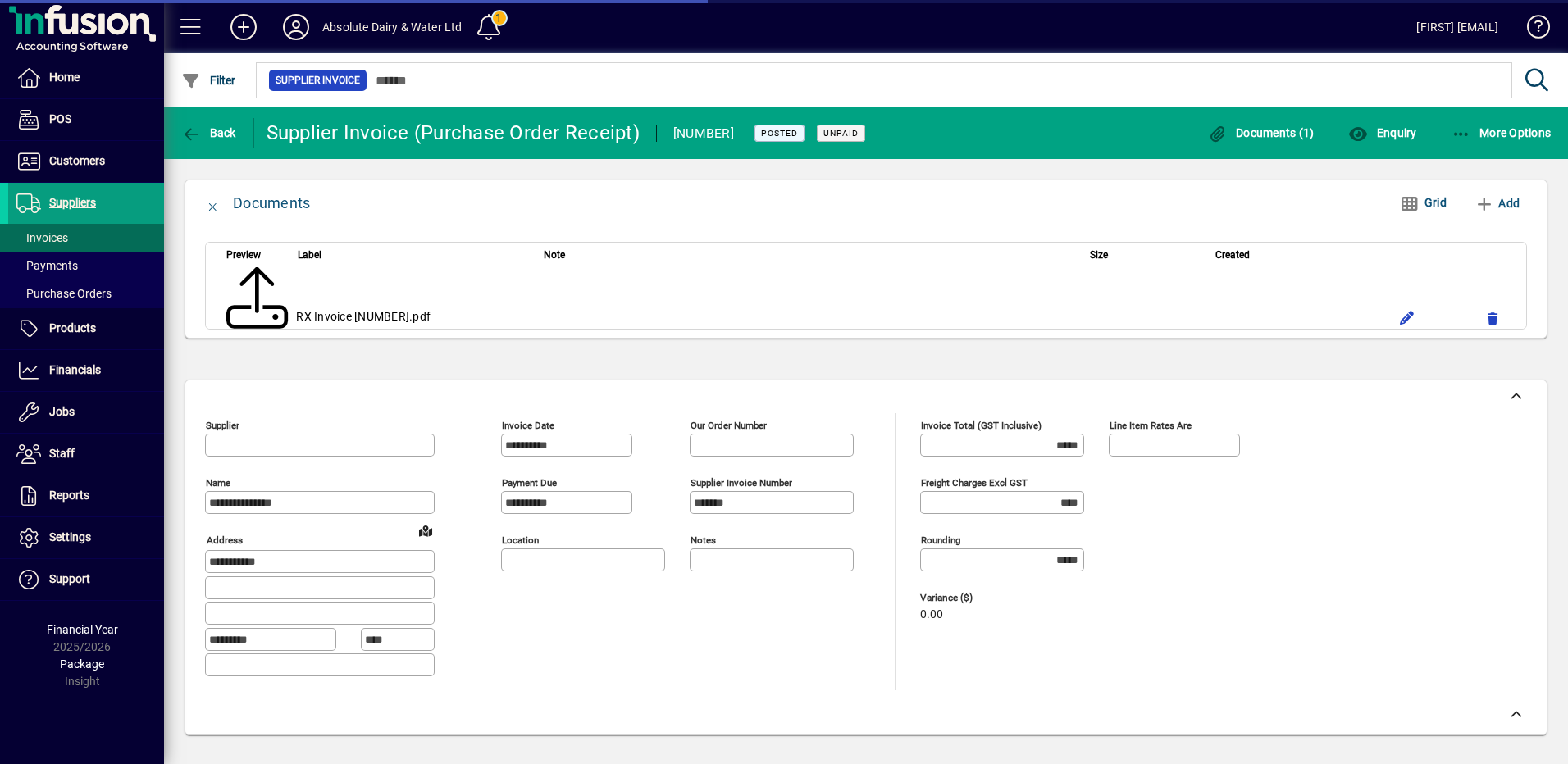 type on "**********" 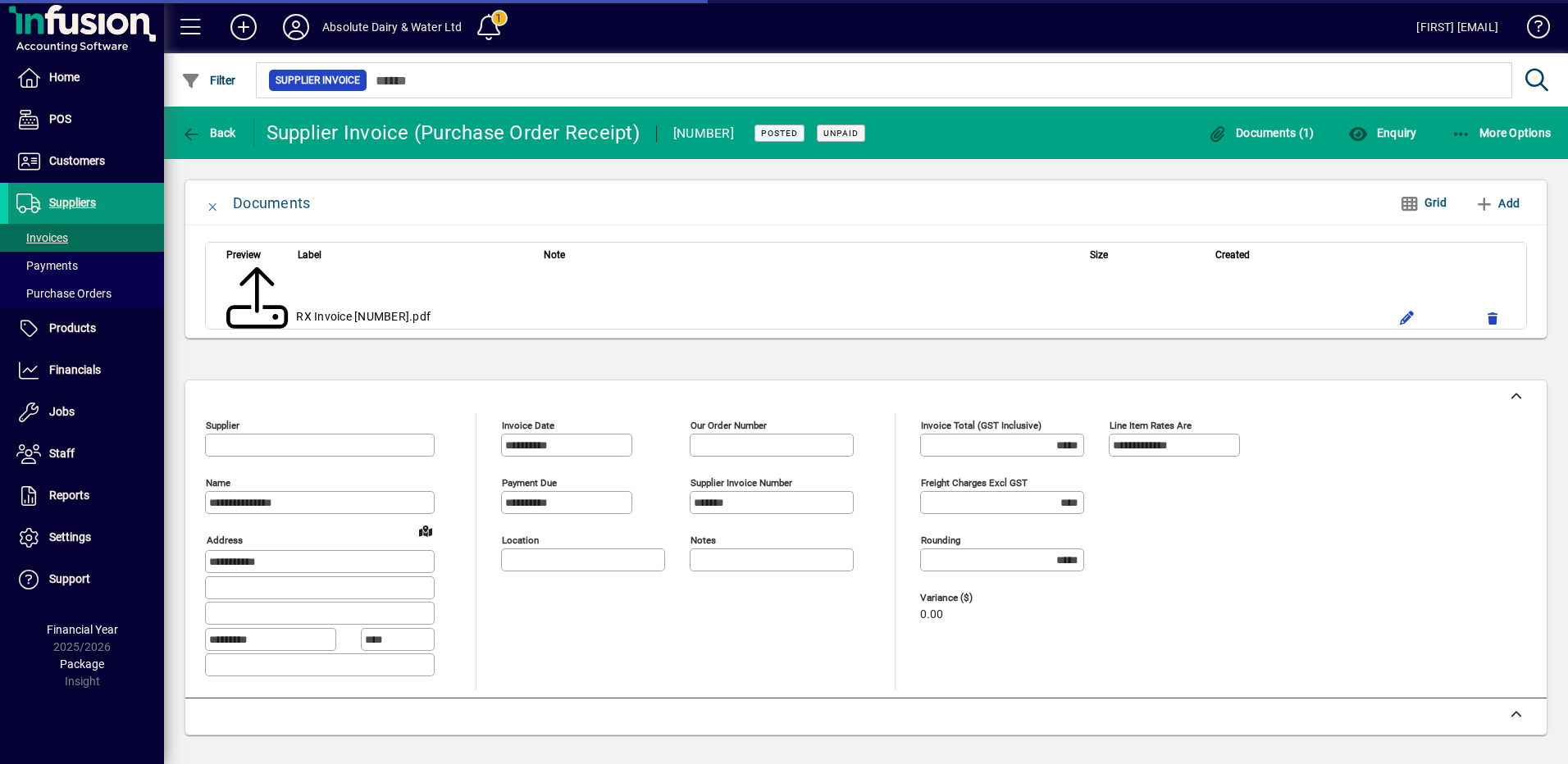 type on "**********" 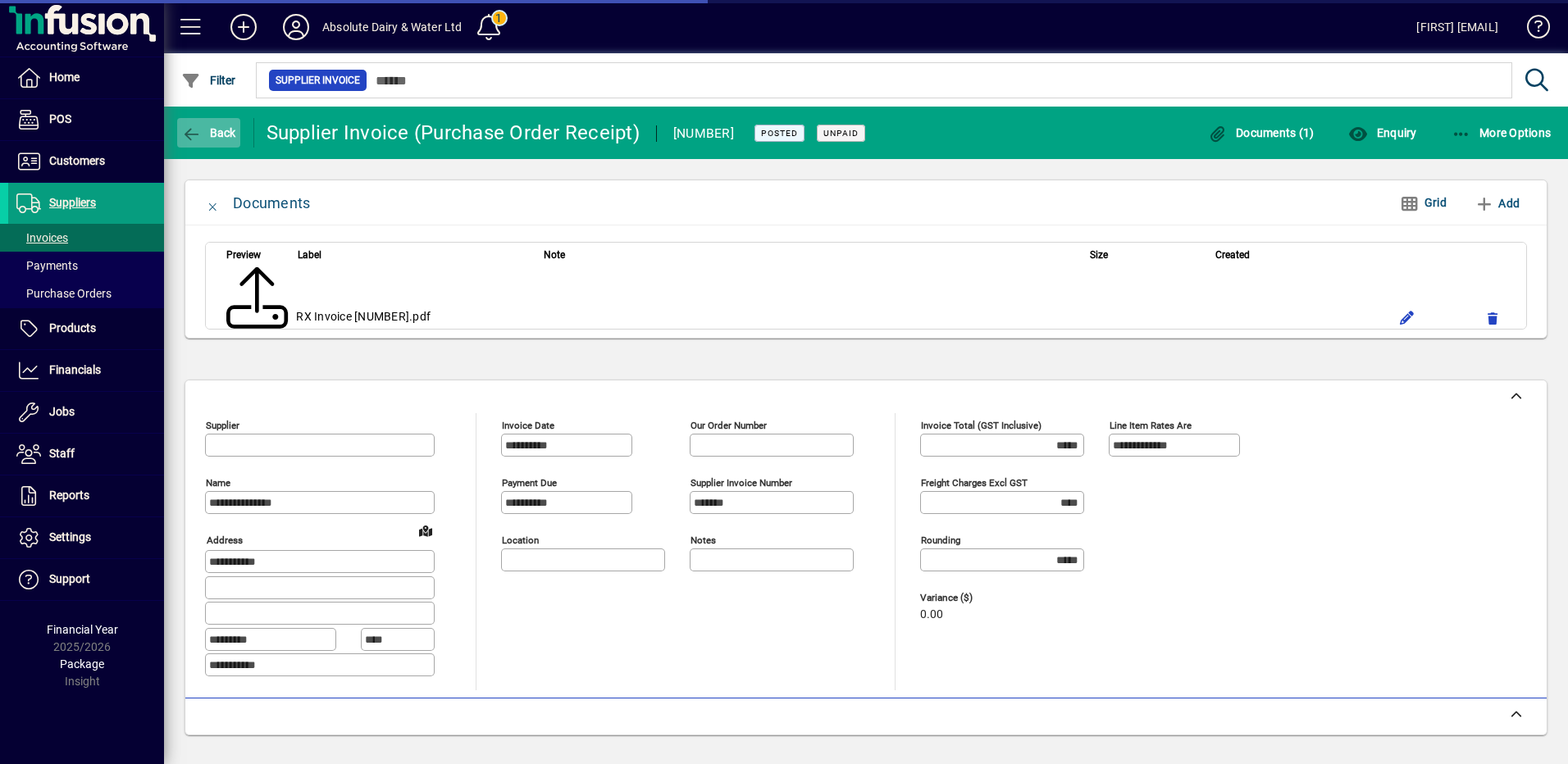 type on "**********" 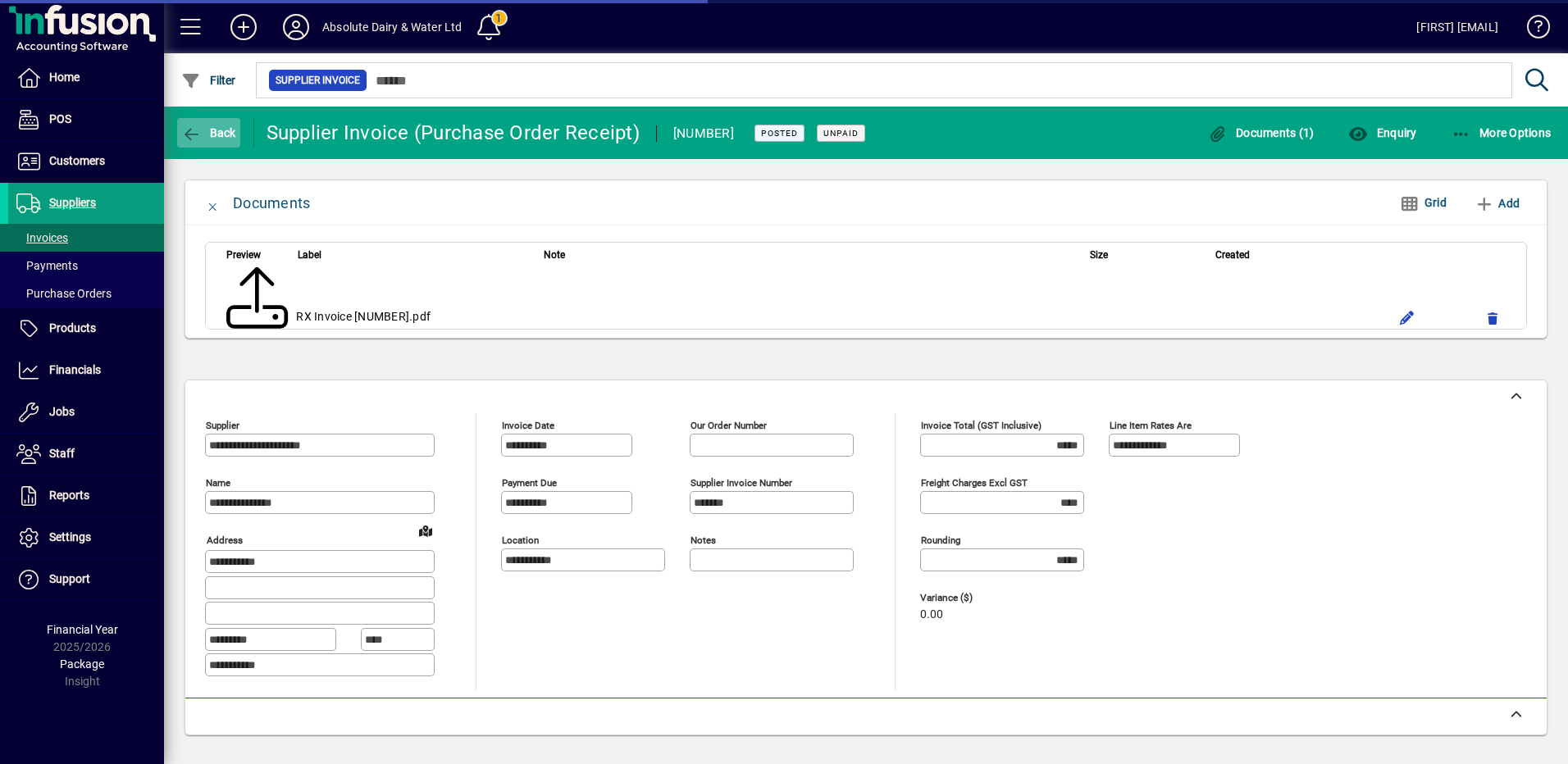 click 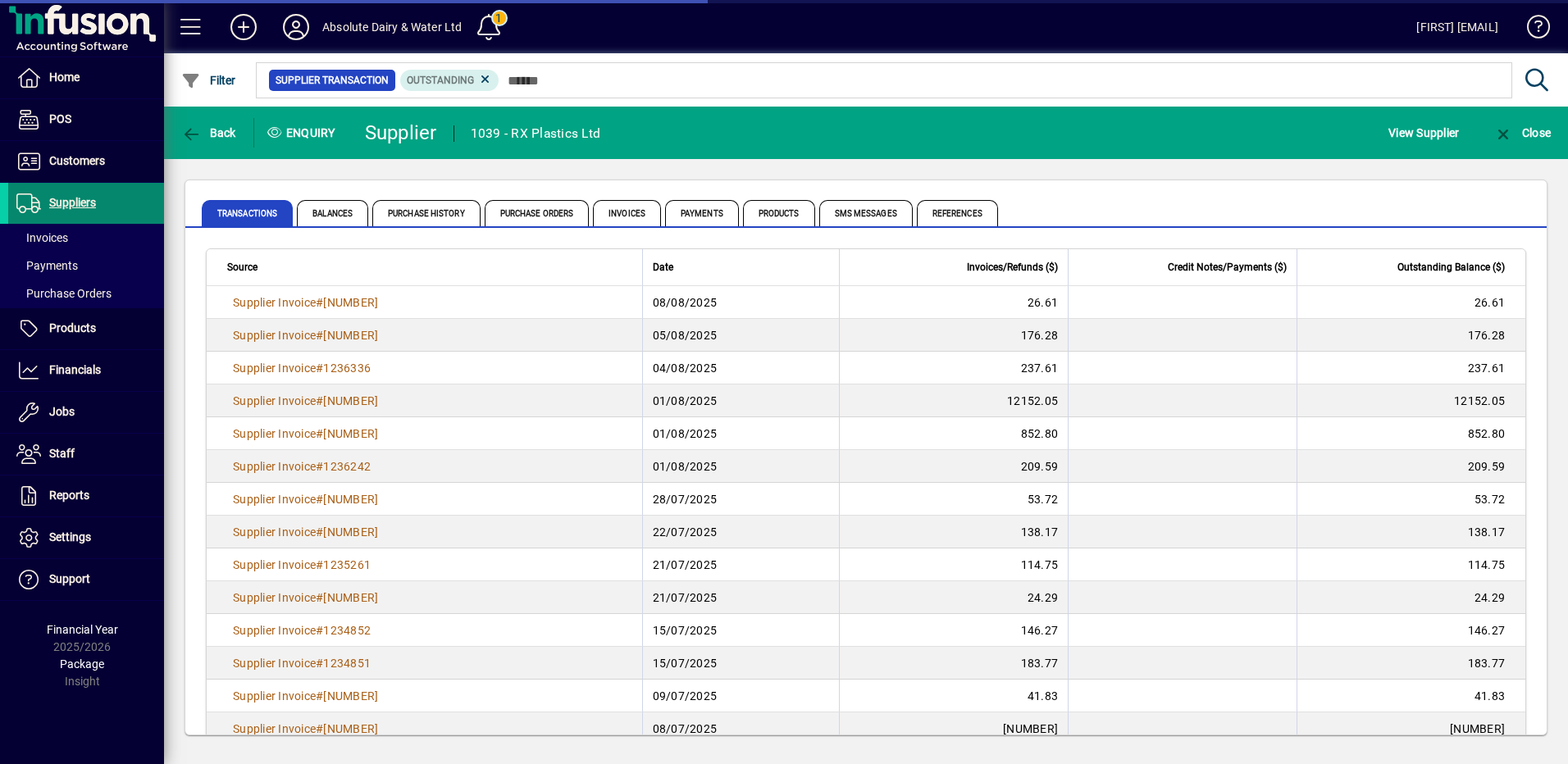 click on "Suppliers" at bounding box center [72, 202] 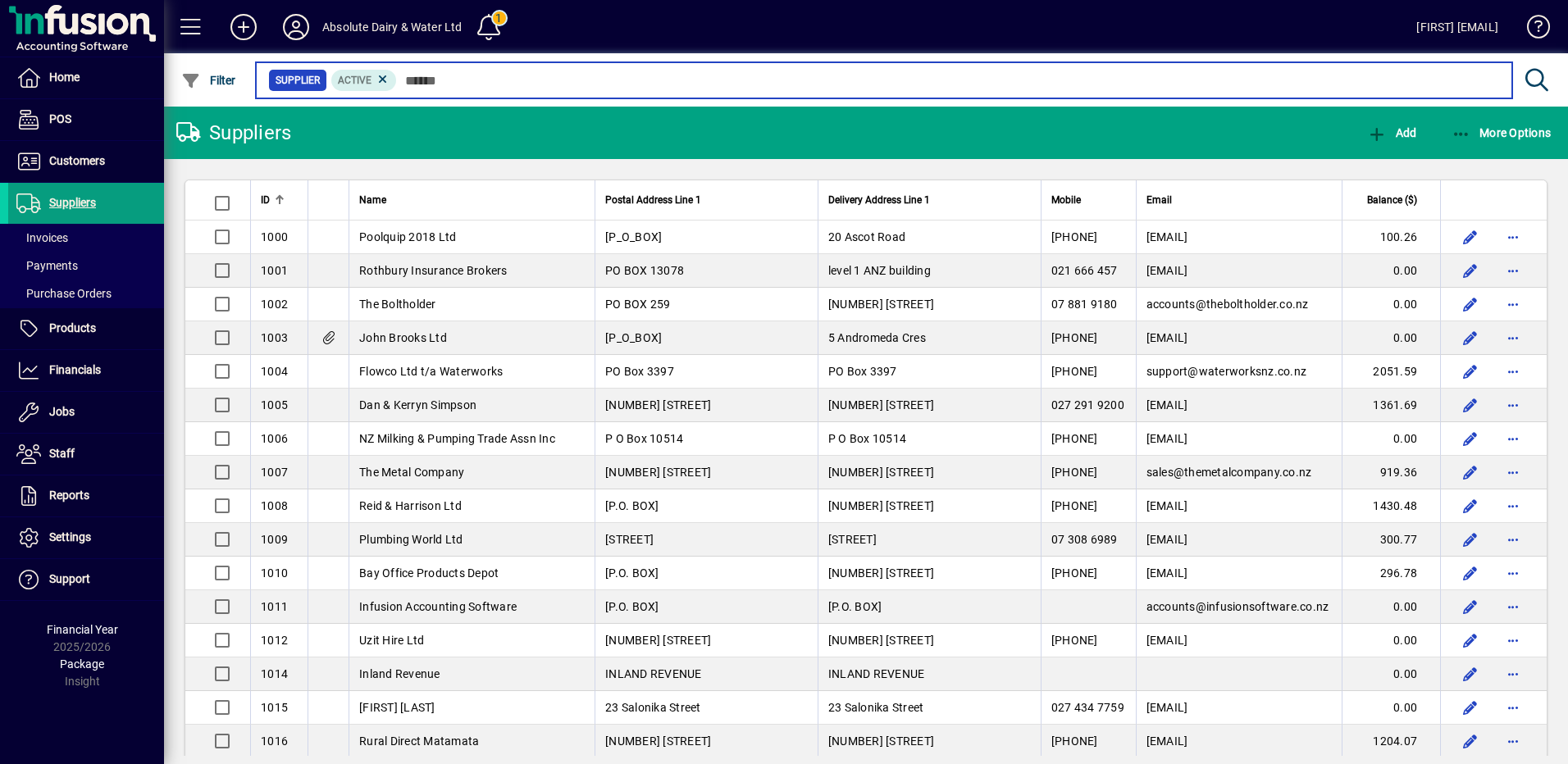 click at bounding box center (948, 80) 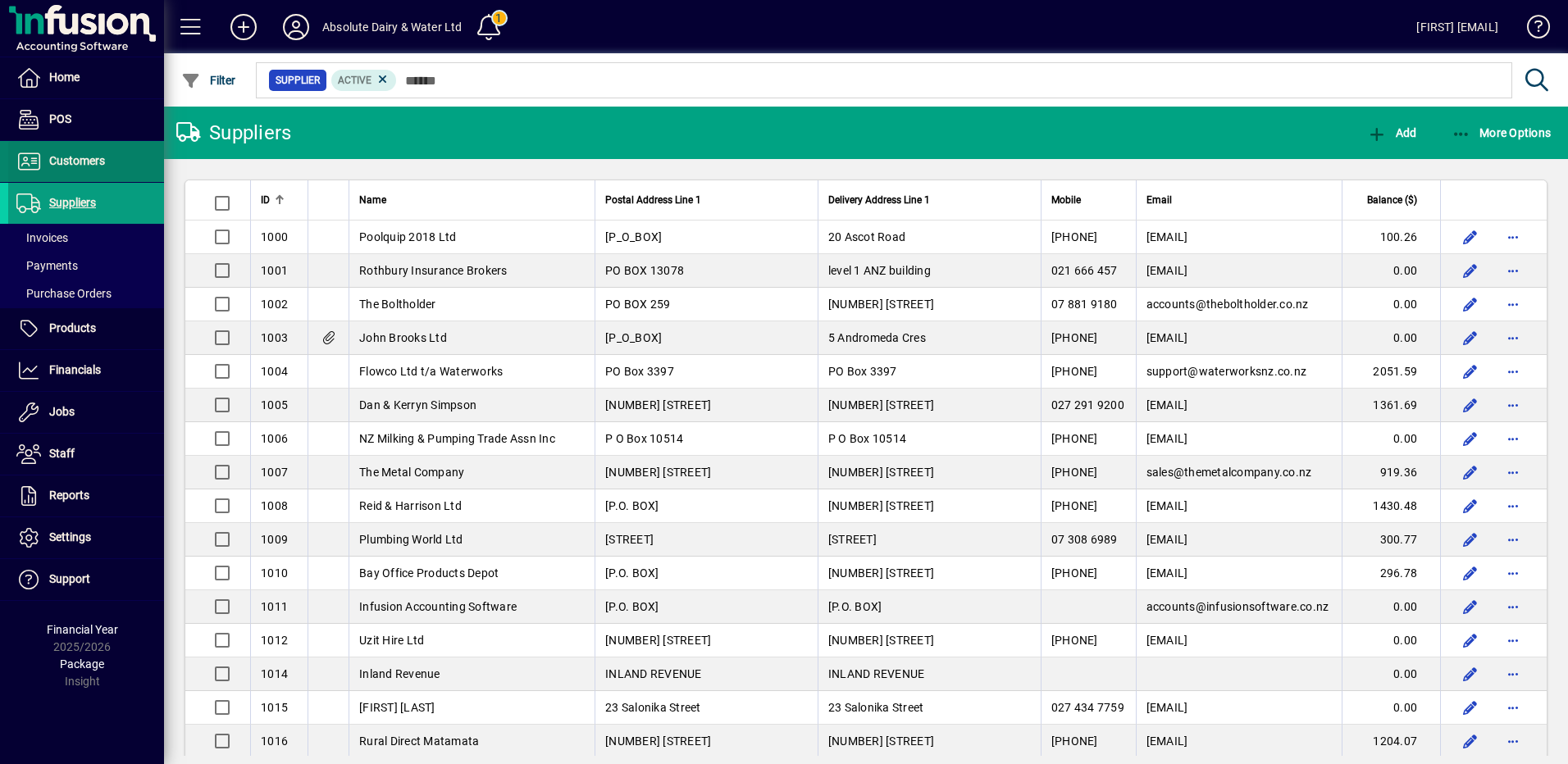 click on "Customers" at bounding box center (77, 161) 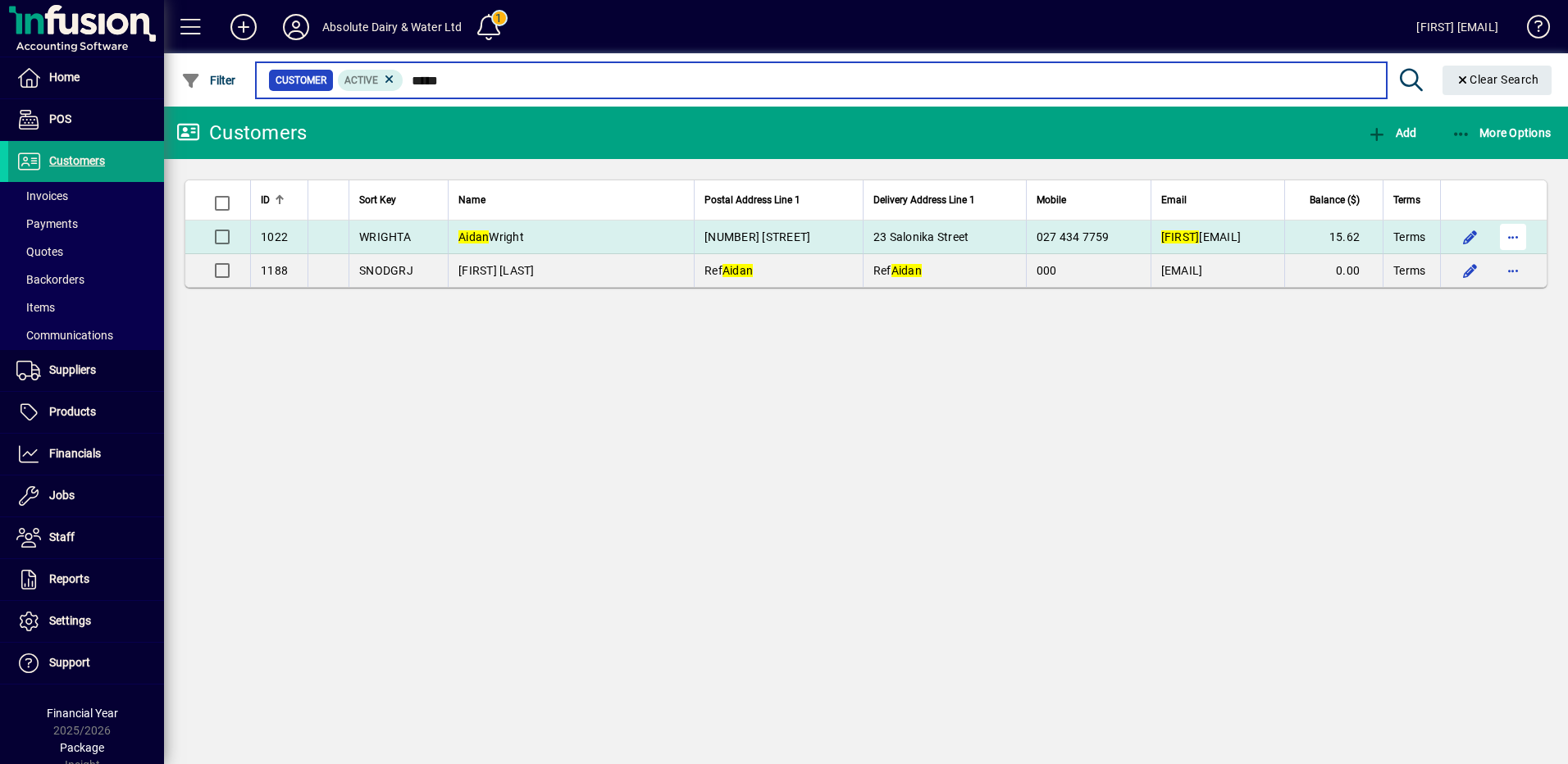 type on "*****" 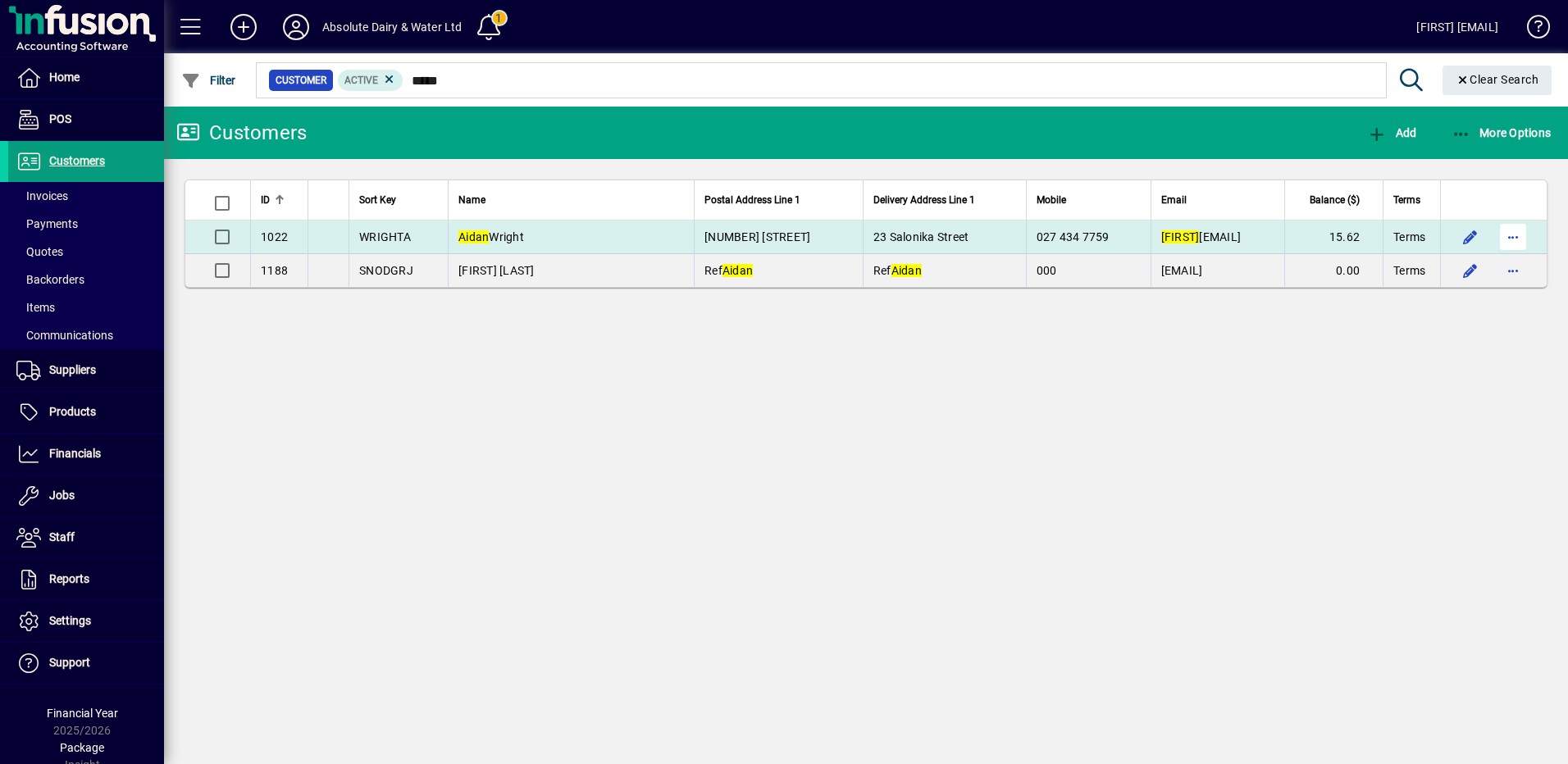 click at bounding box center (1513, 237) 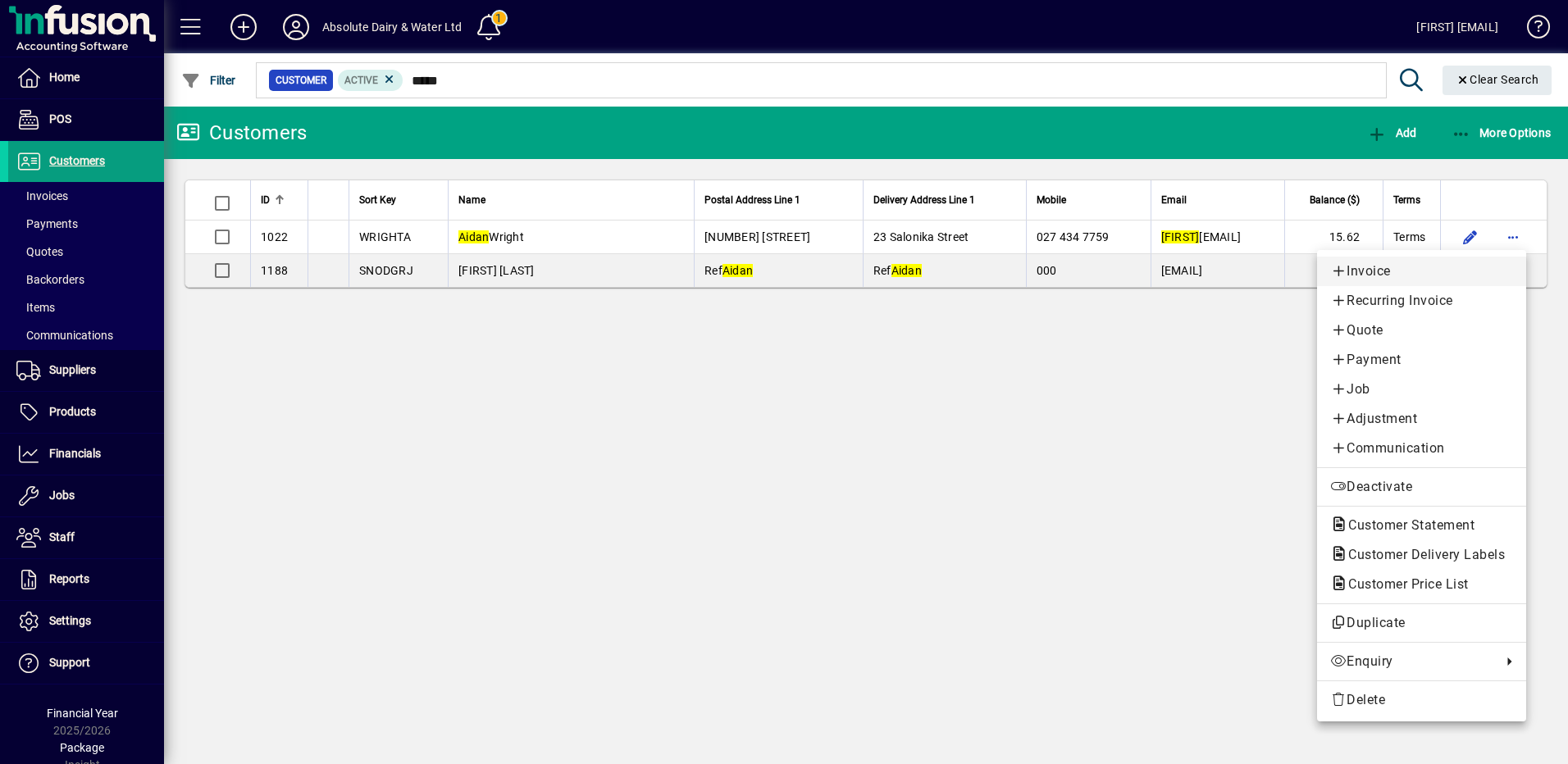 click on "Invoice" at bounding box center [1421, 271] 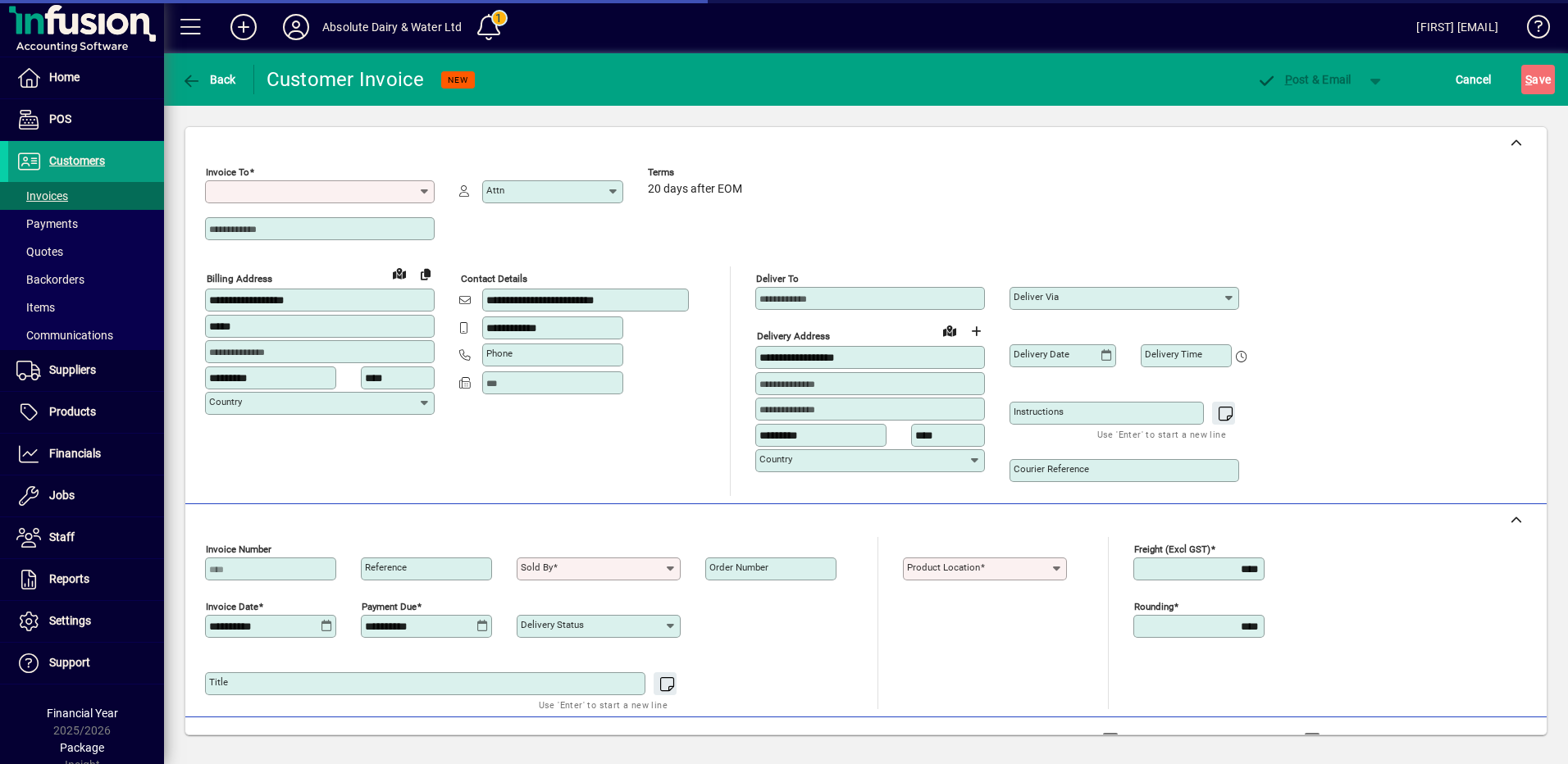 type on "**********" 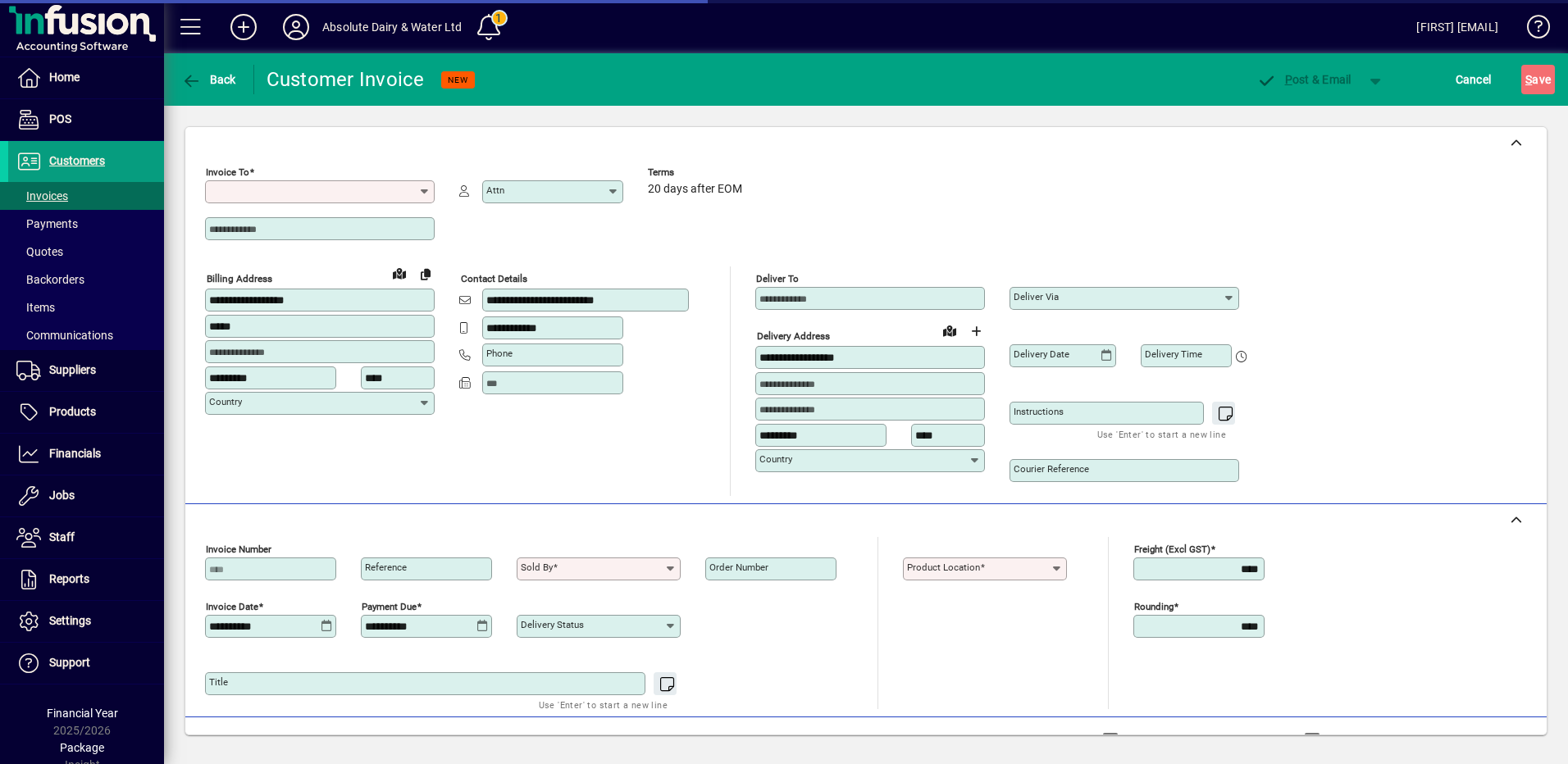 type on "**********" 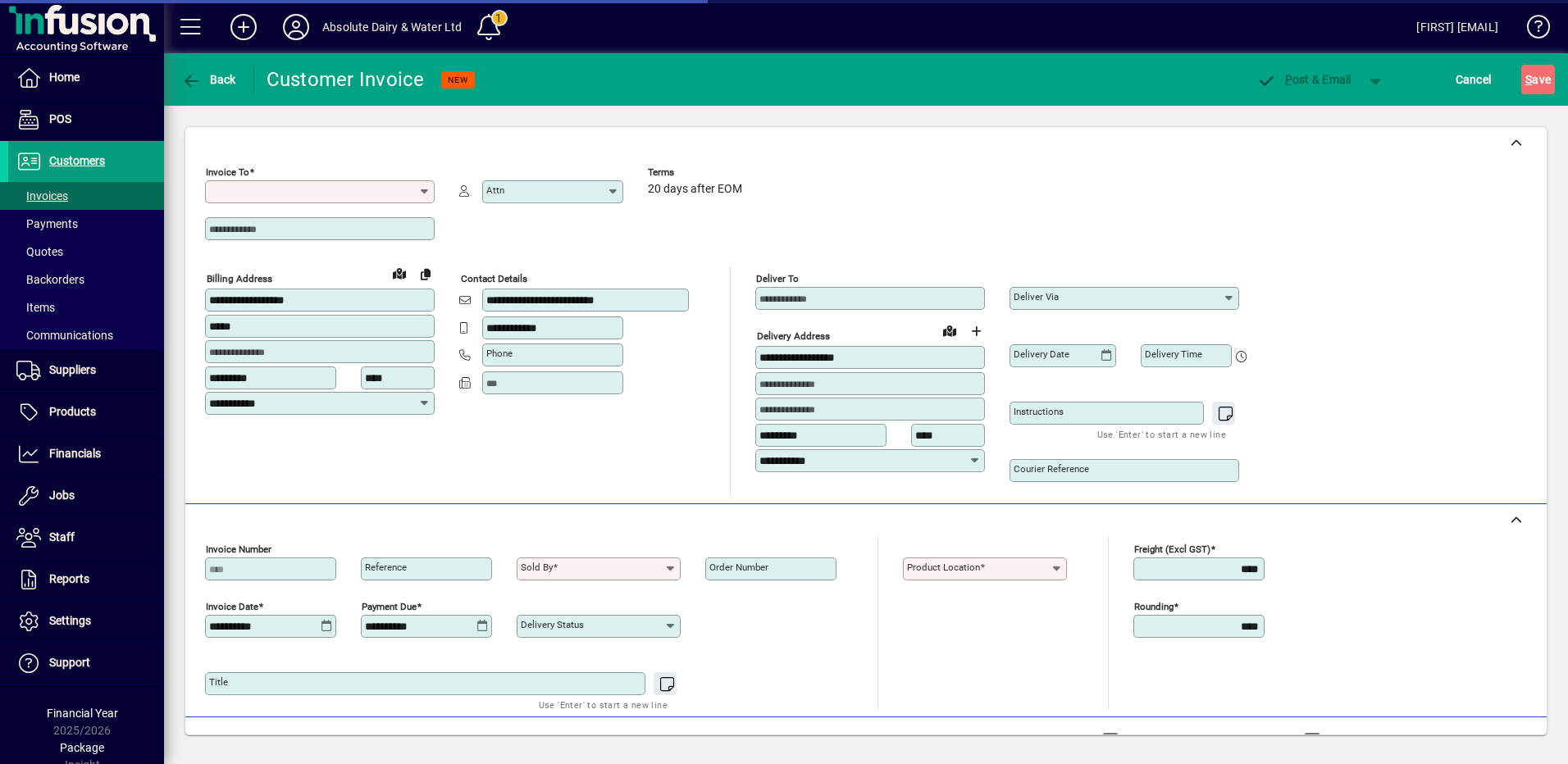 type on "**********" 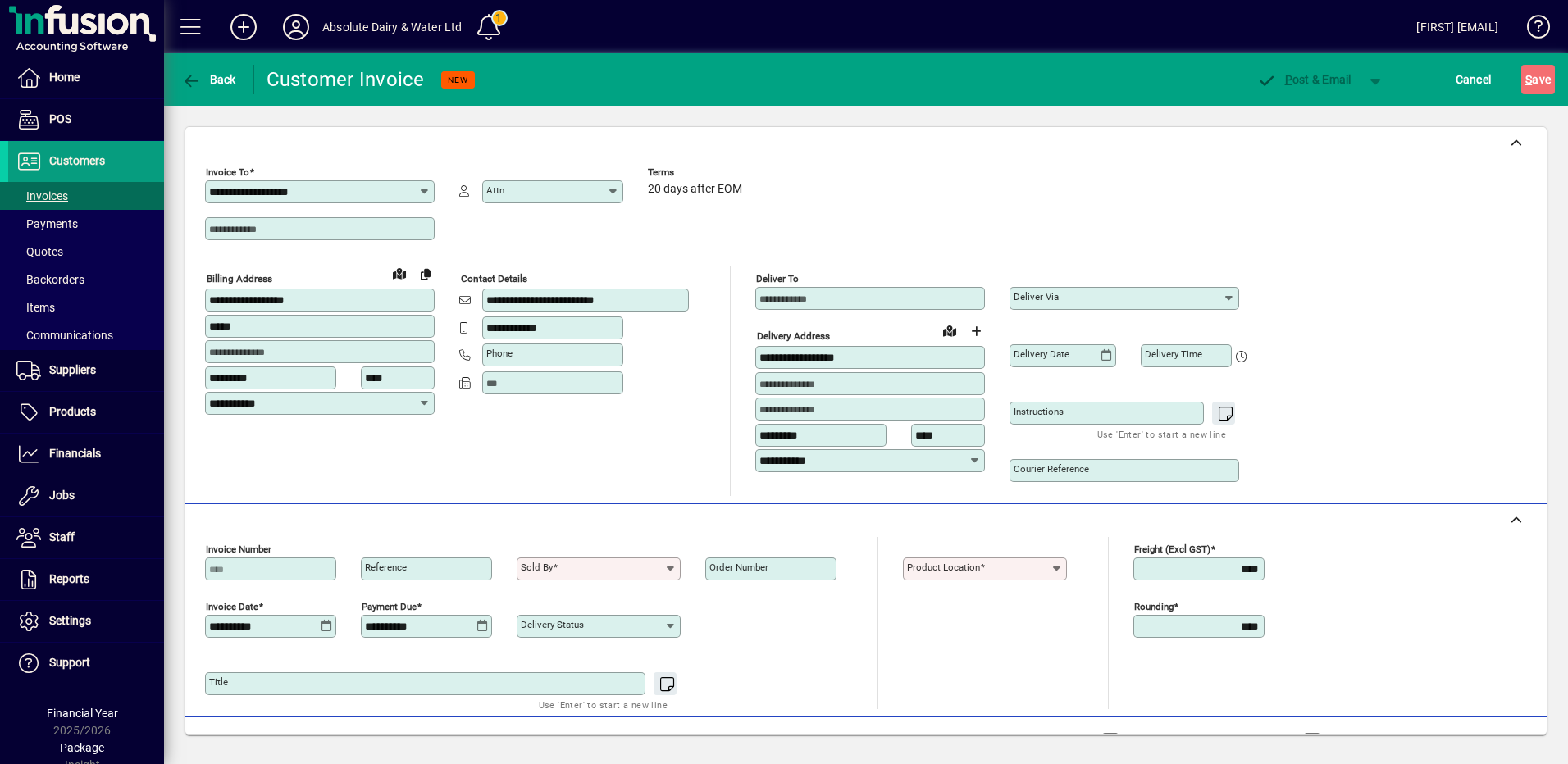 click 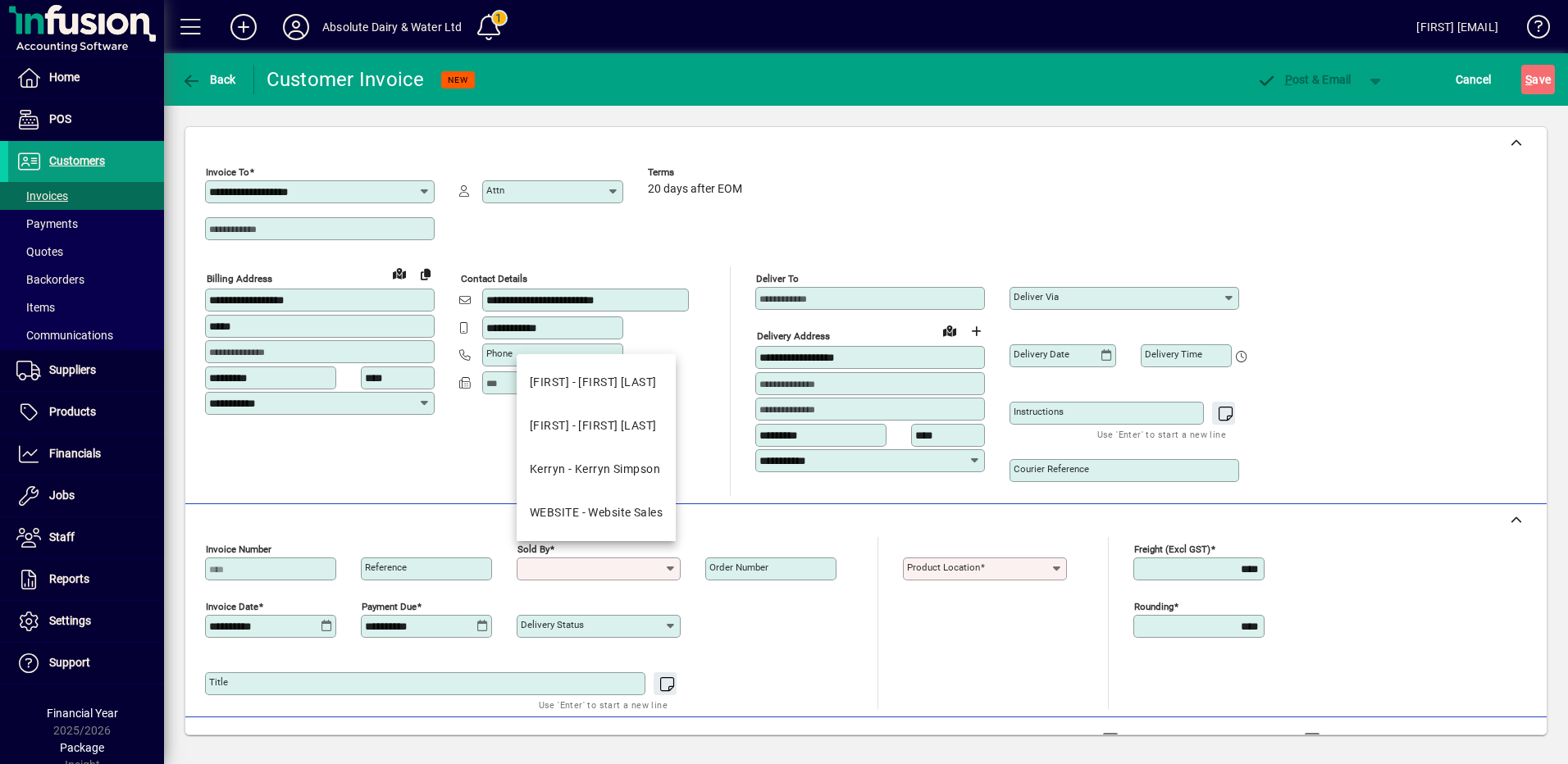 click on "Kerryn - Kerryn Simpson" at bounding box center [595, 469] 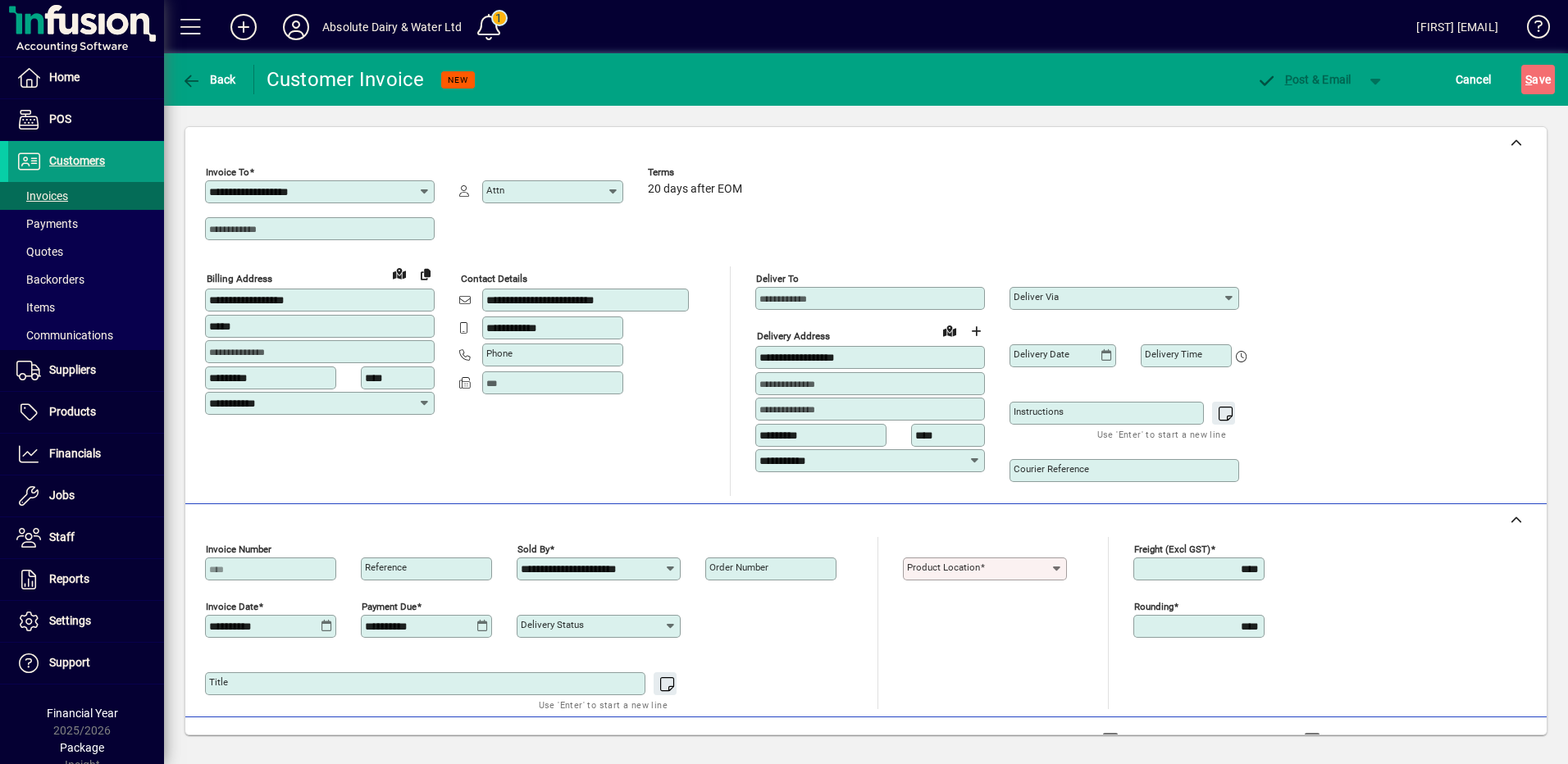 click on "Product location" at bounding box center (943, 567) 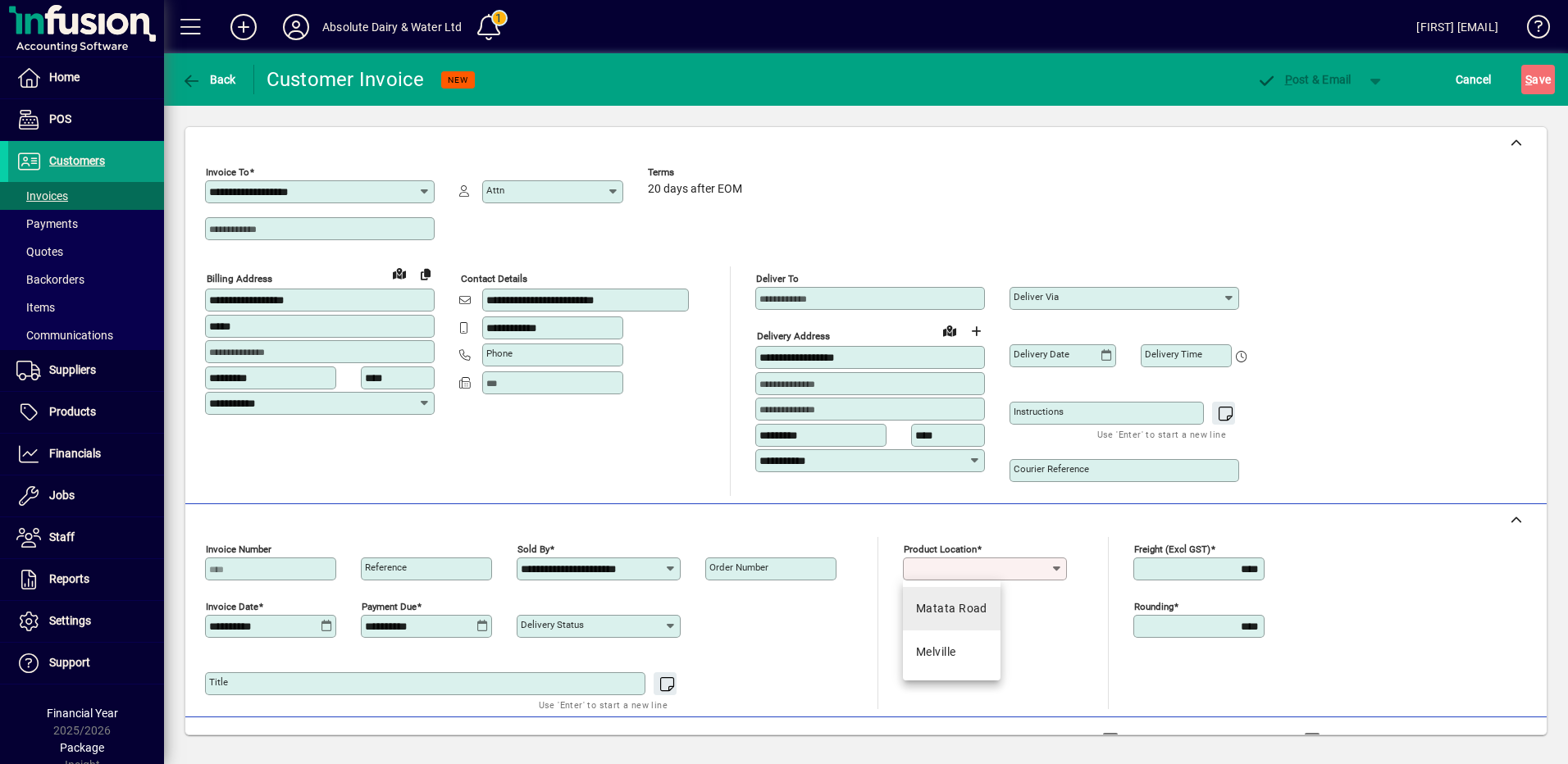 click on "Matata Road" at bounding box center (951, 608) 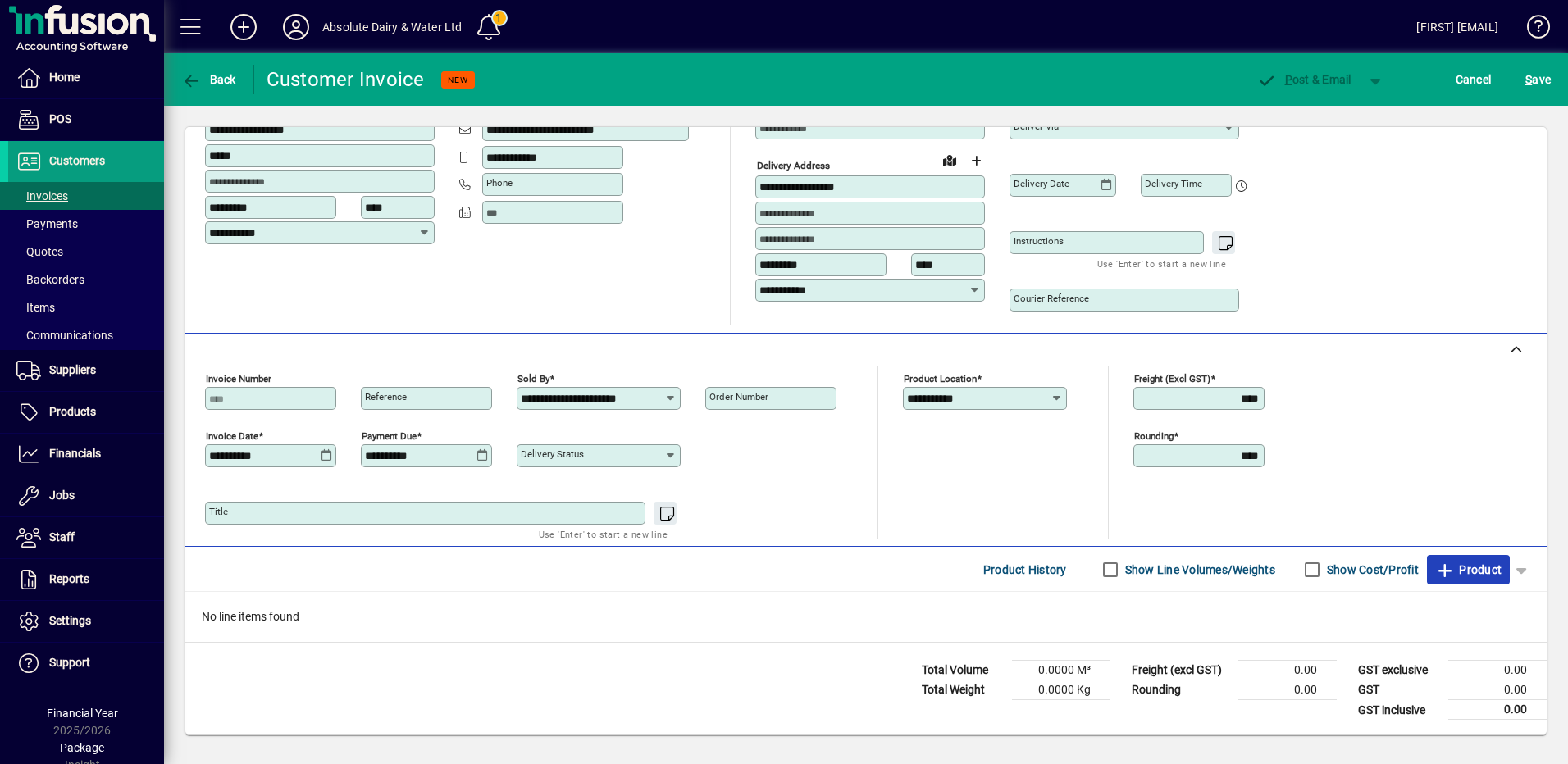 click on "Product" 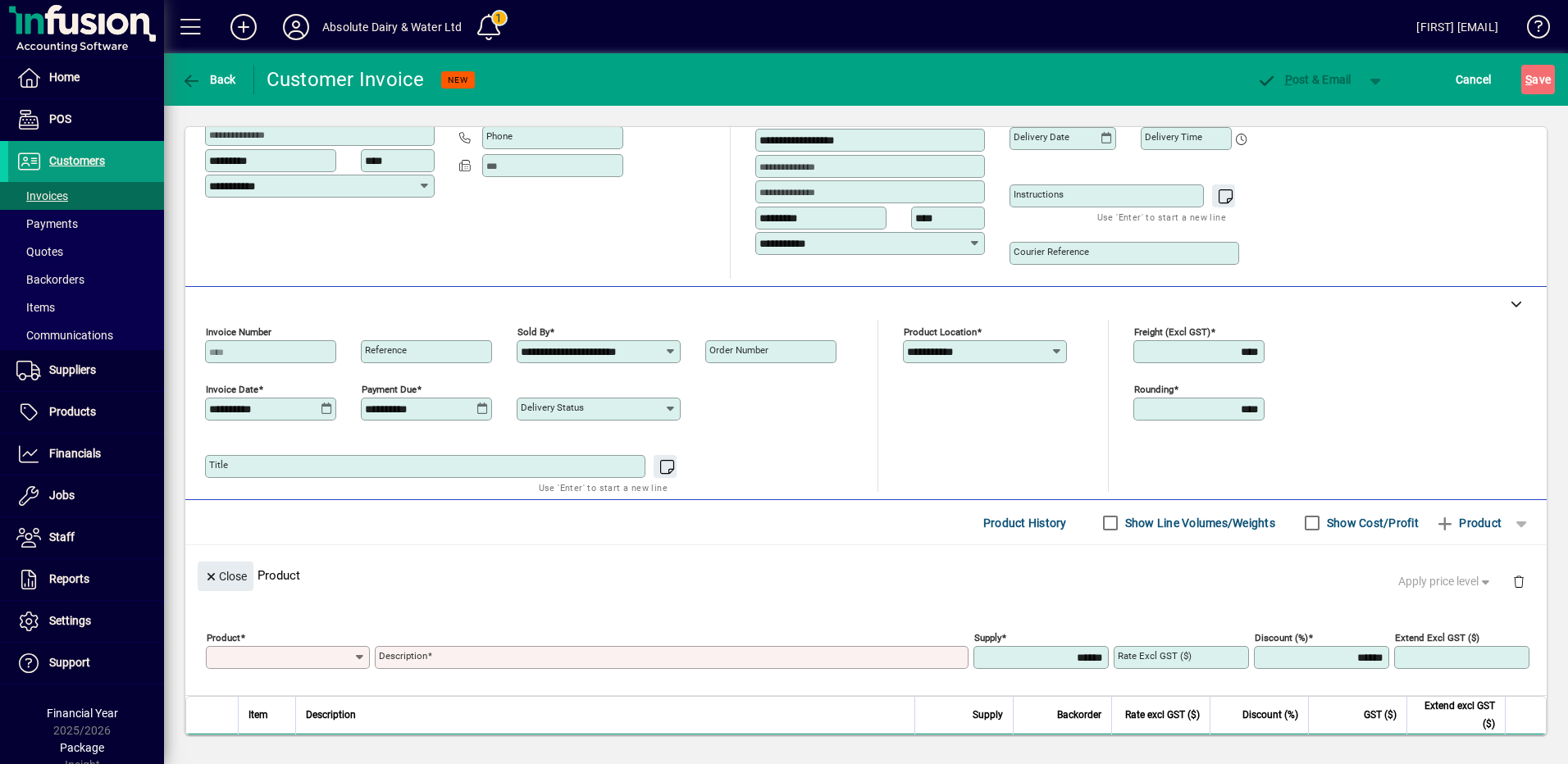 scroll, scrollTop: 0, scrollLeft: 0, axis: both 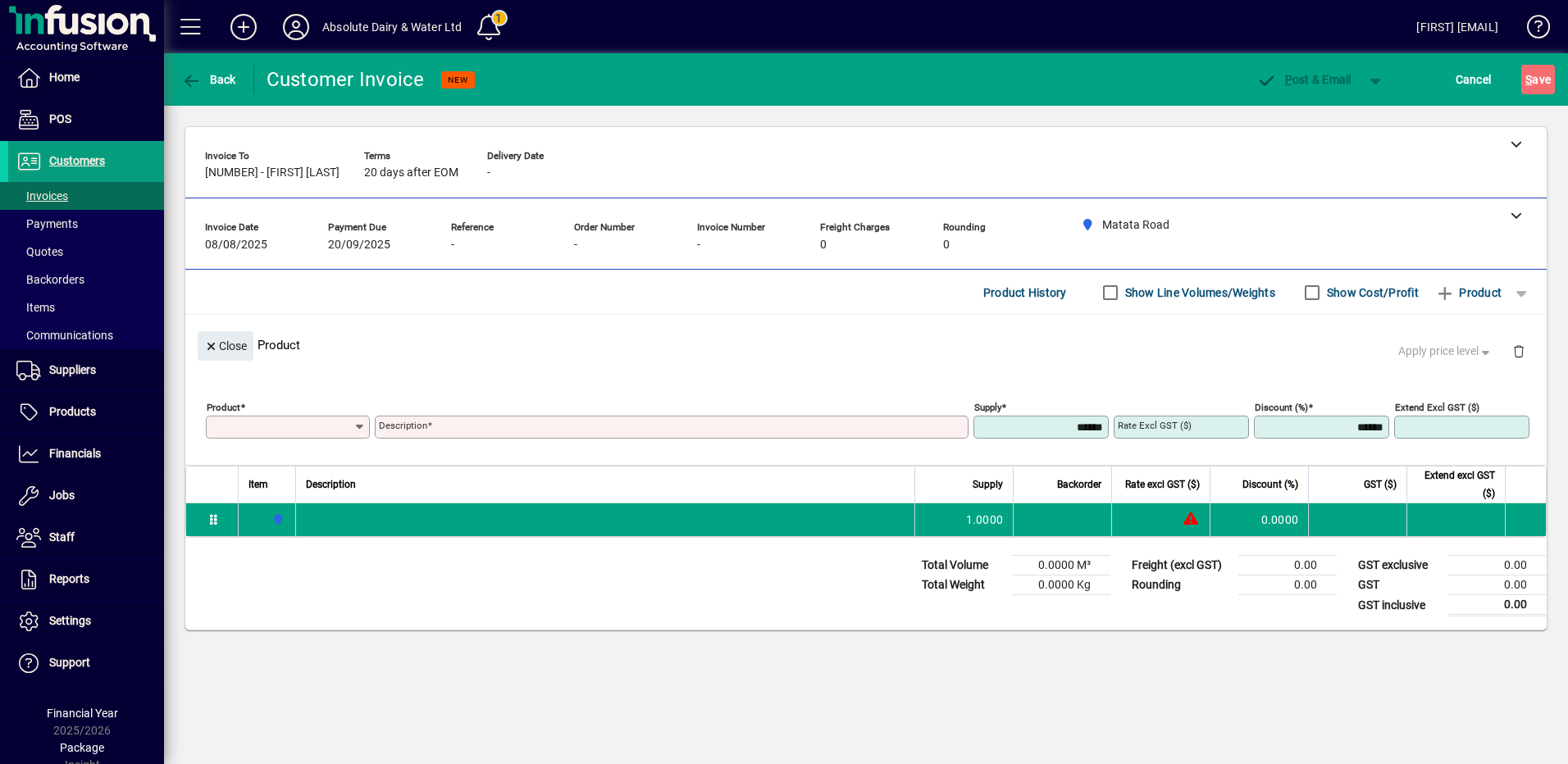 click on "Product" at bounding box center [281, 427] 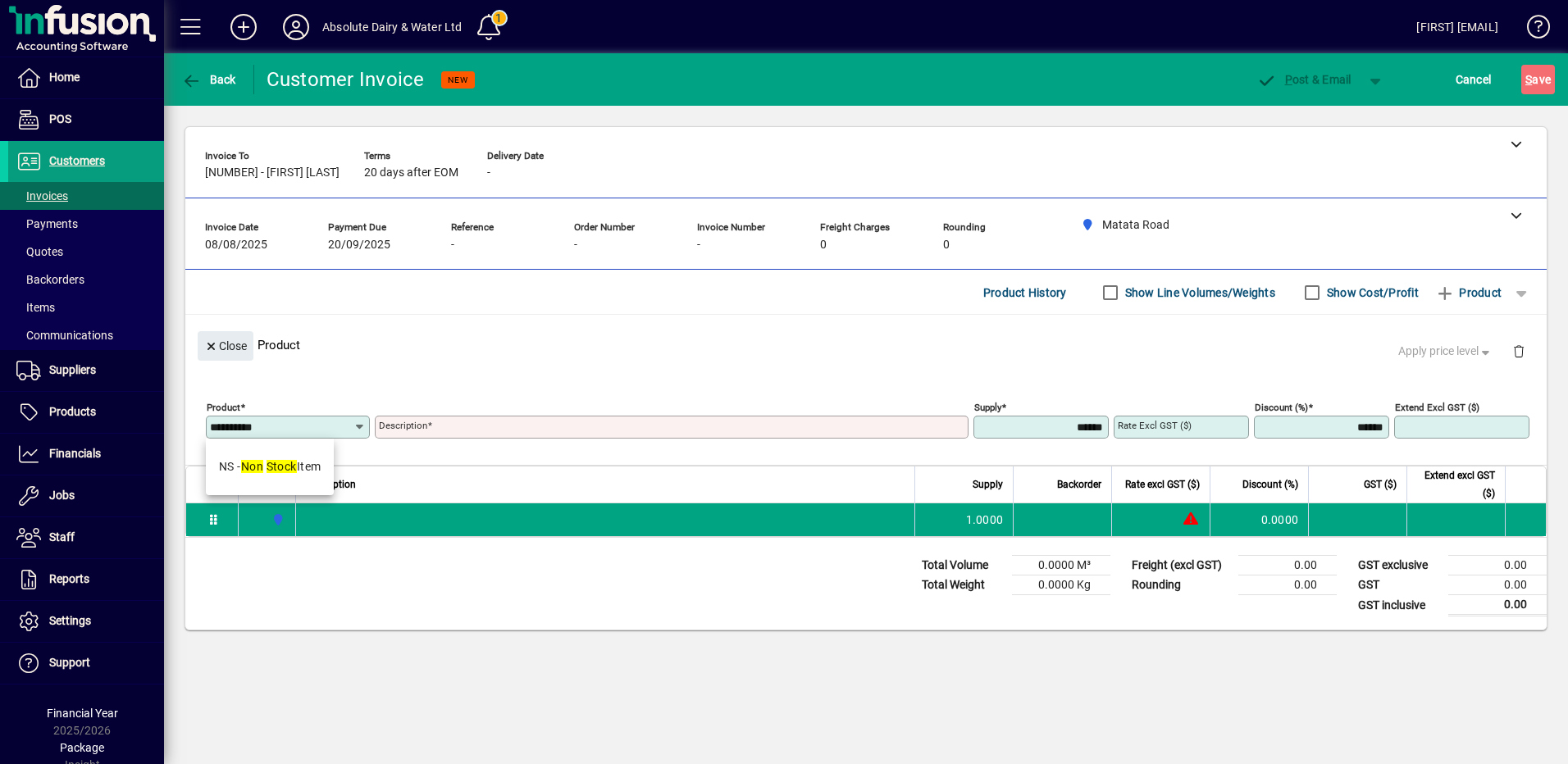 click on "NS -  Non   Stock  Item" at bounding box center [270, 466] 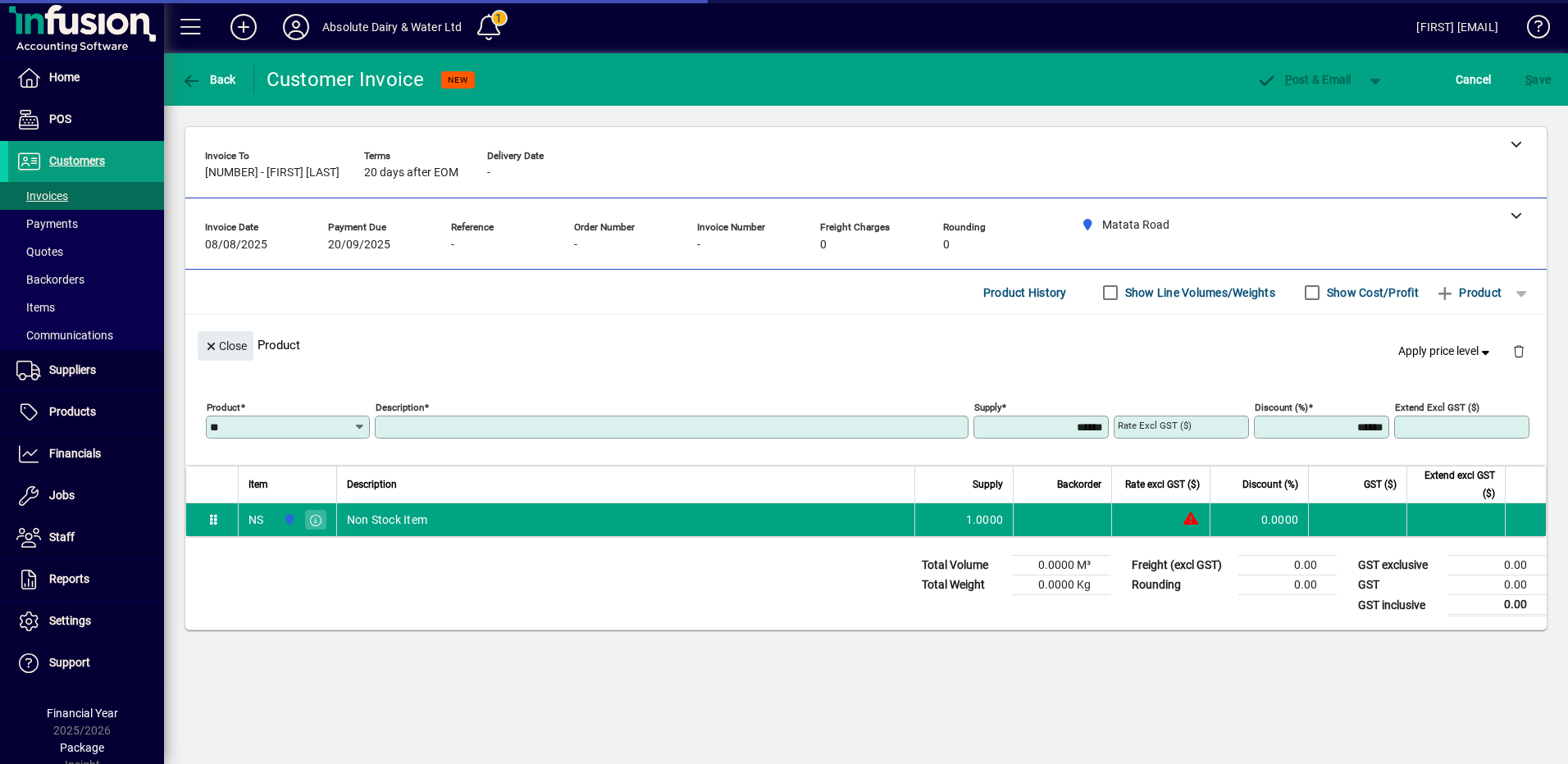 type on "**********" 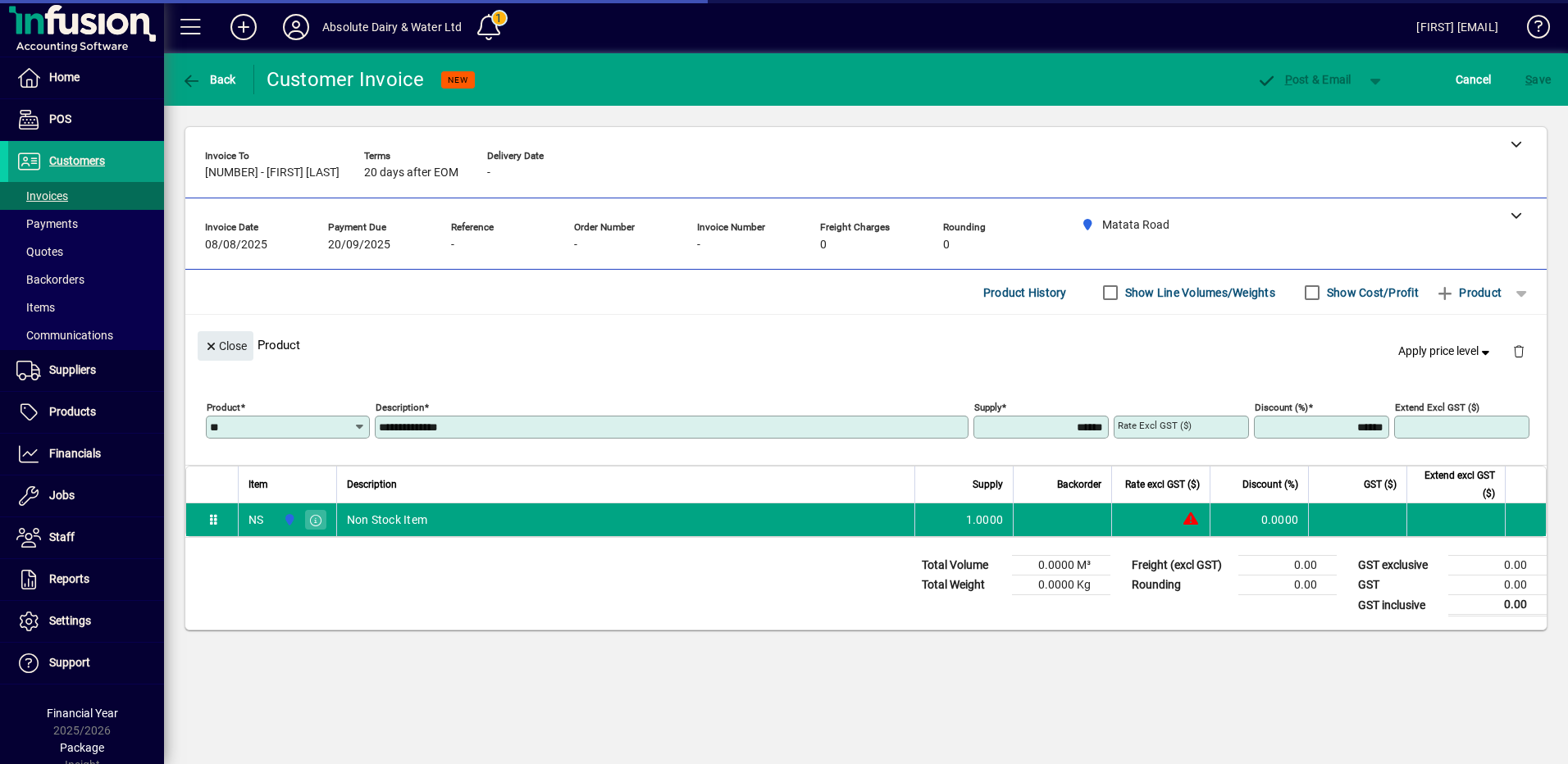 click on "**********" at bounding box center [673, 427] 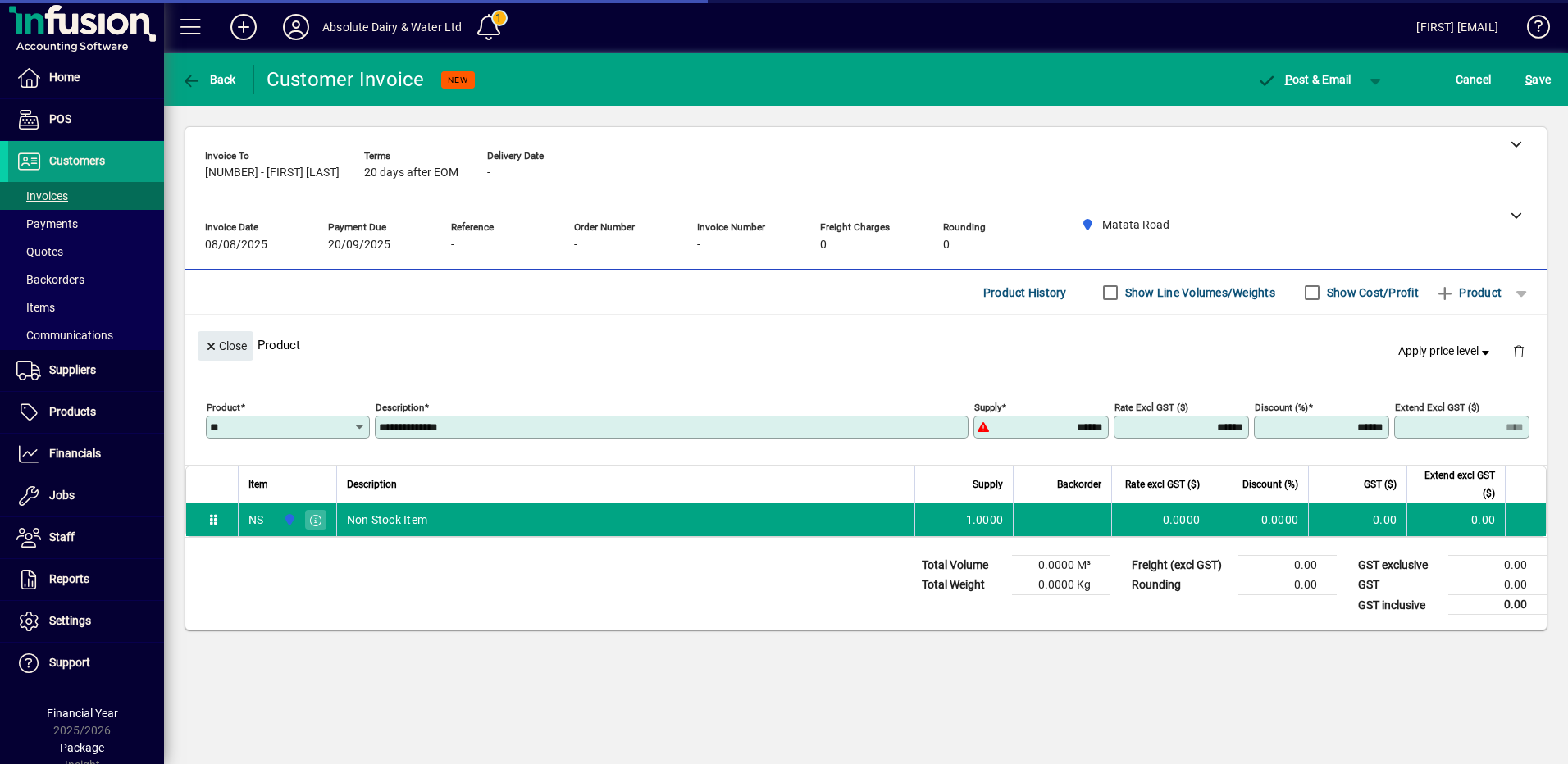 drag, startPoint x: 501, startPoint y: 427, endPoint x: 306, endPoint y: 421, distance: 195.09229 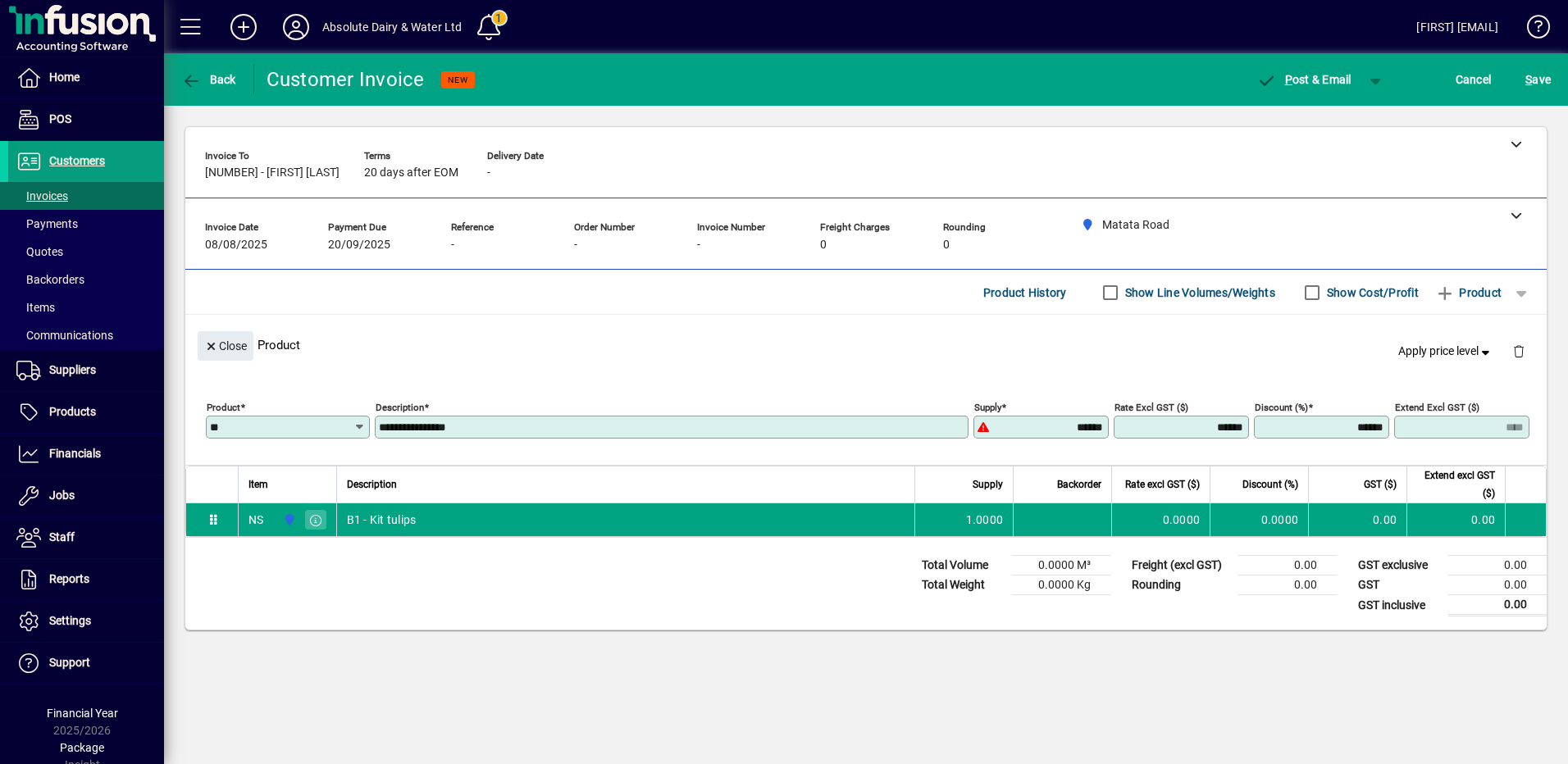 type on "**********" 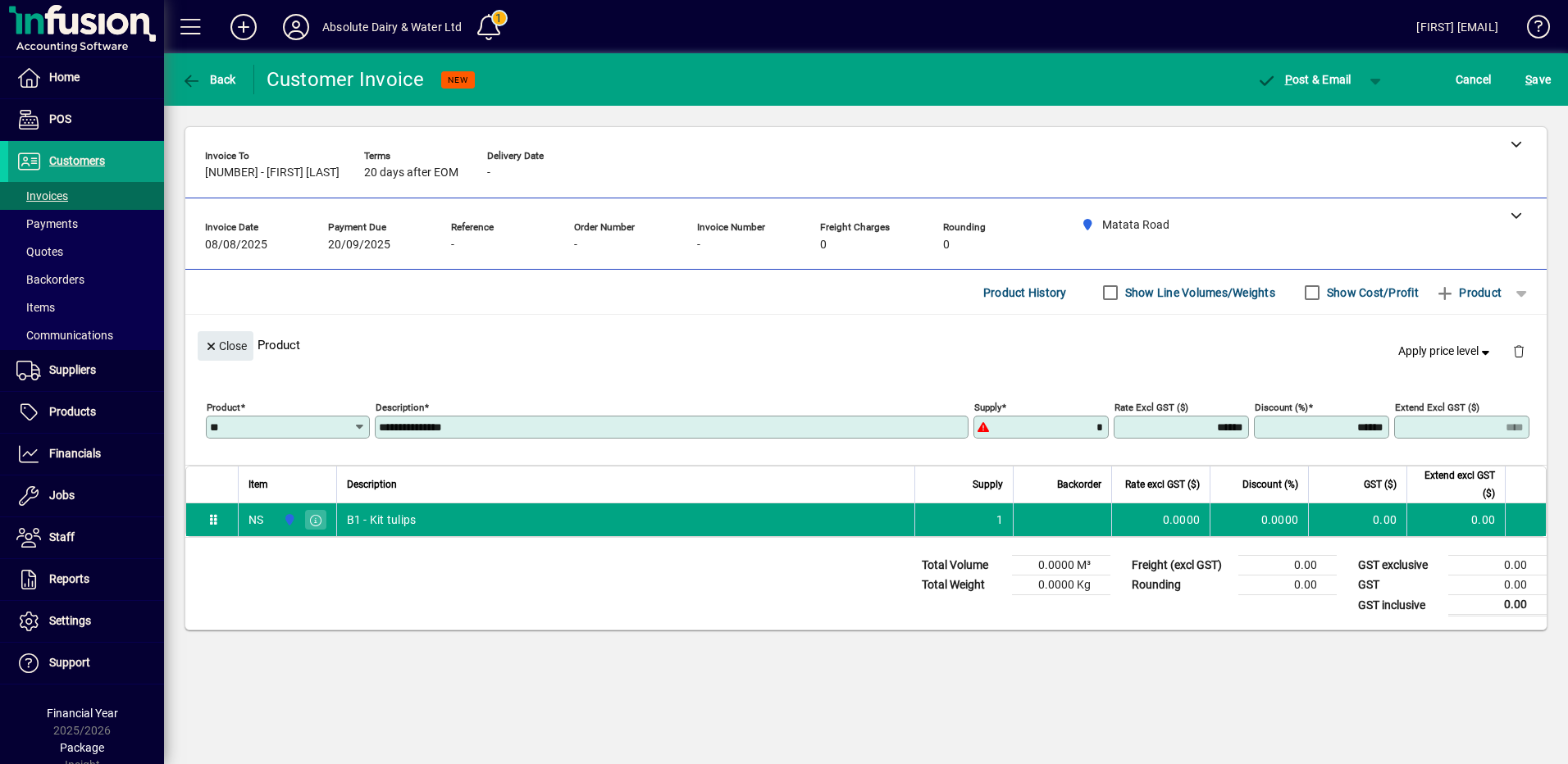 type on "******" 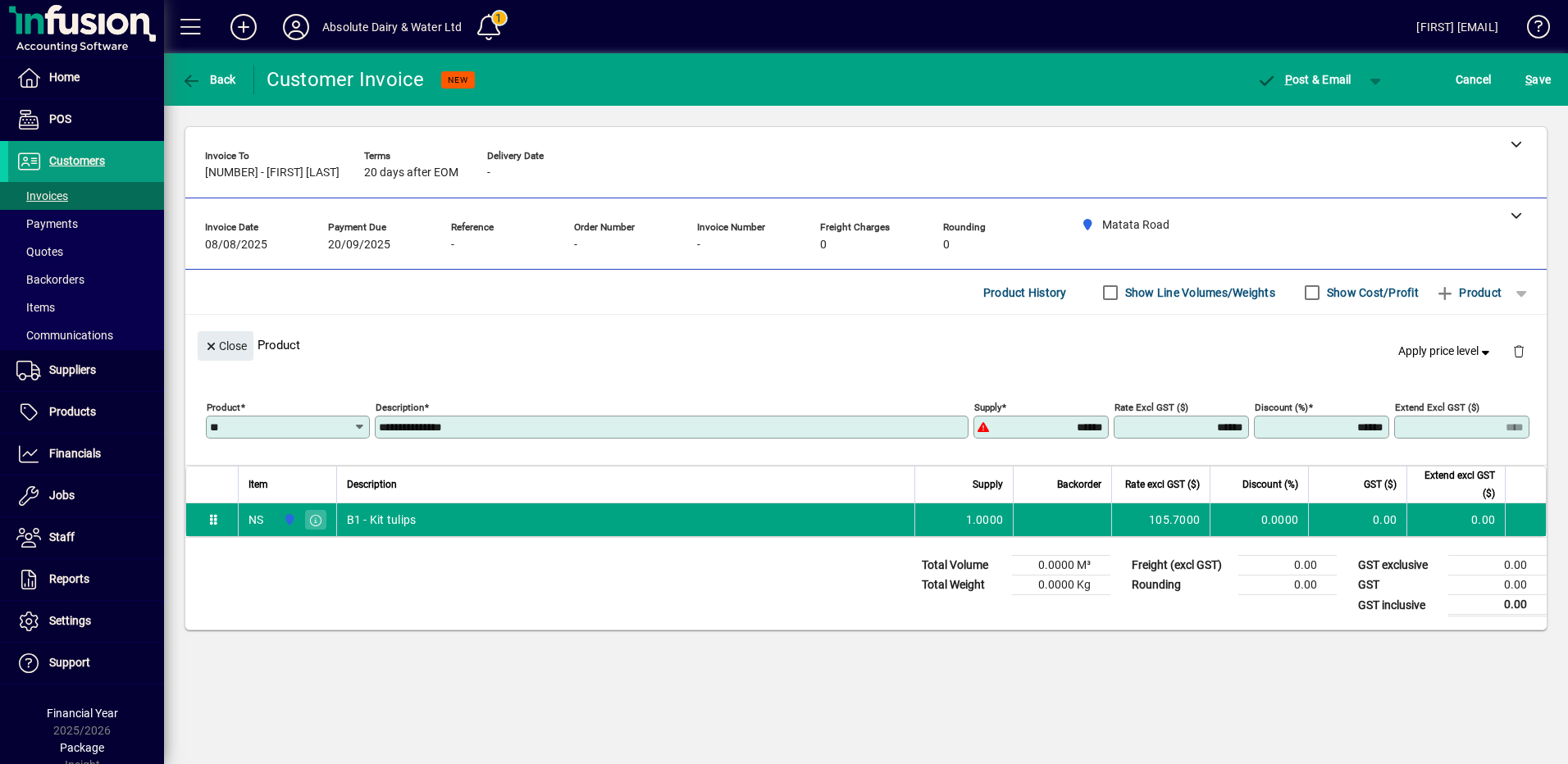type on "********" 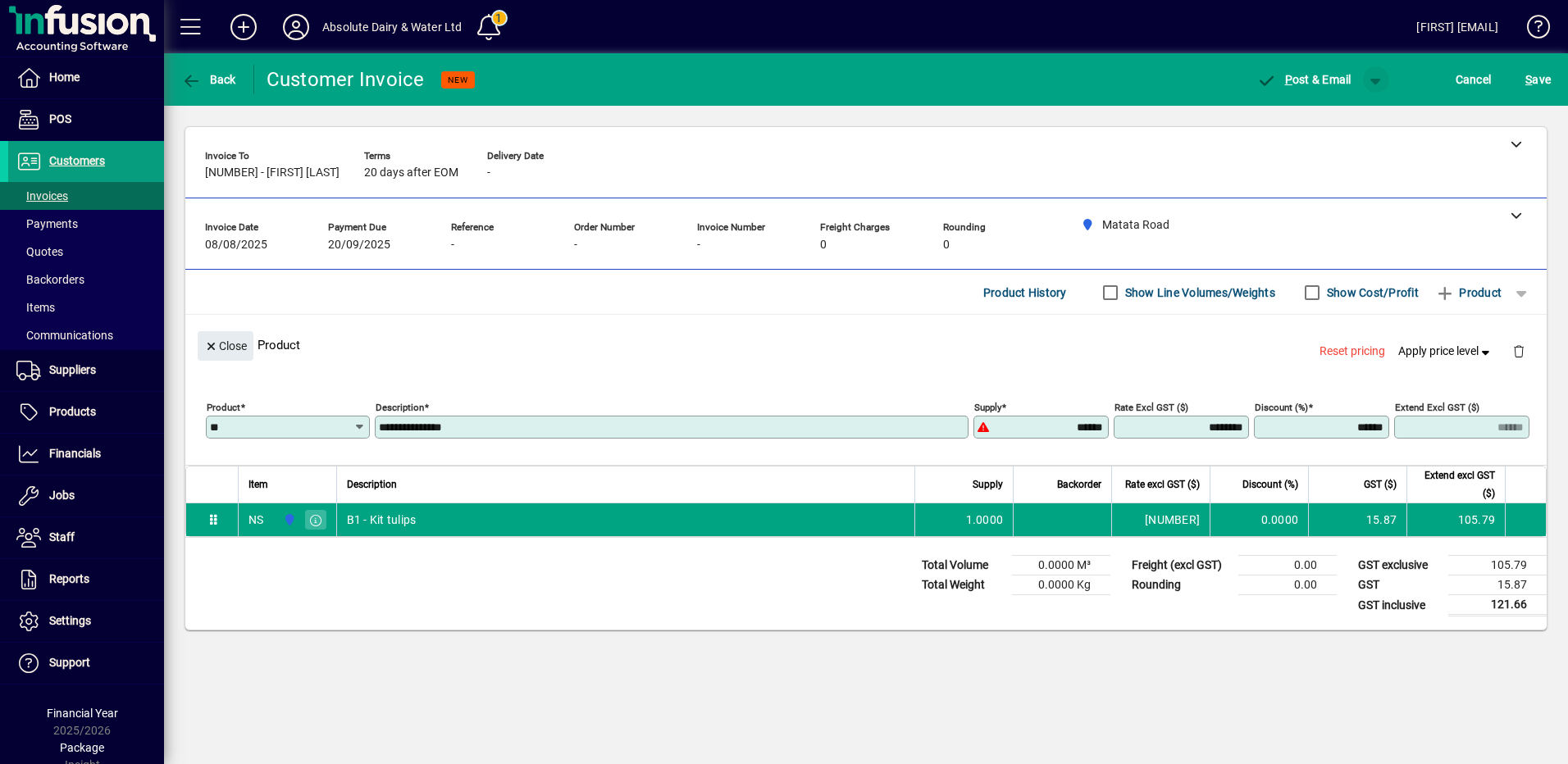 click 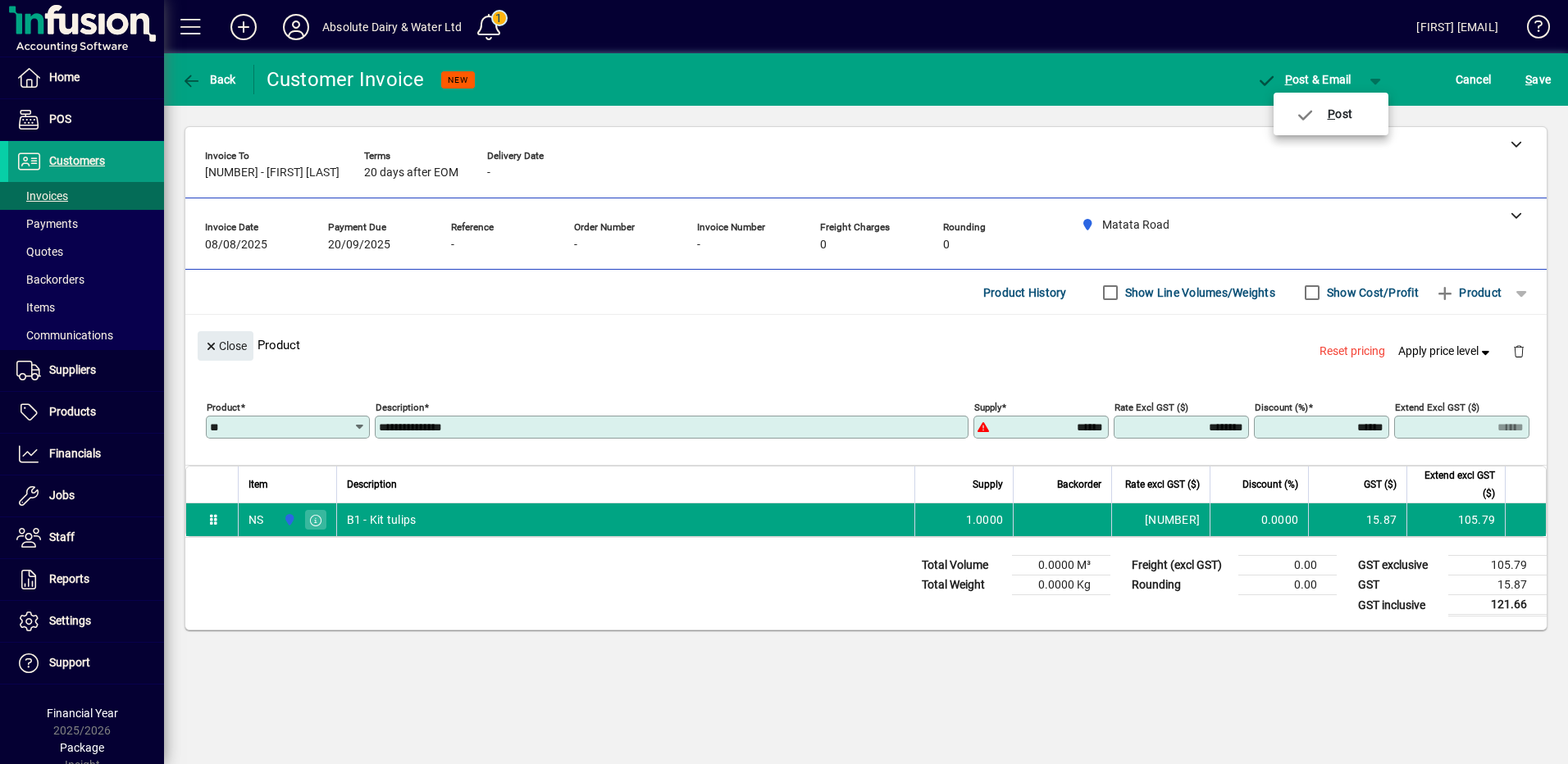 click on "P ost" at bounding box center [1331, 114] 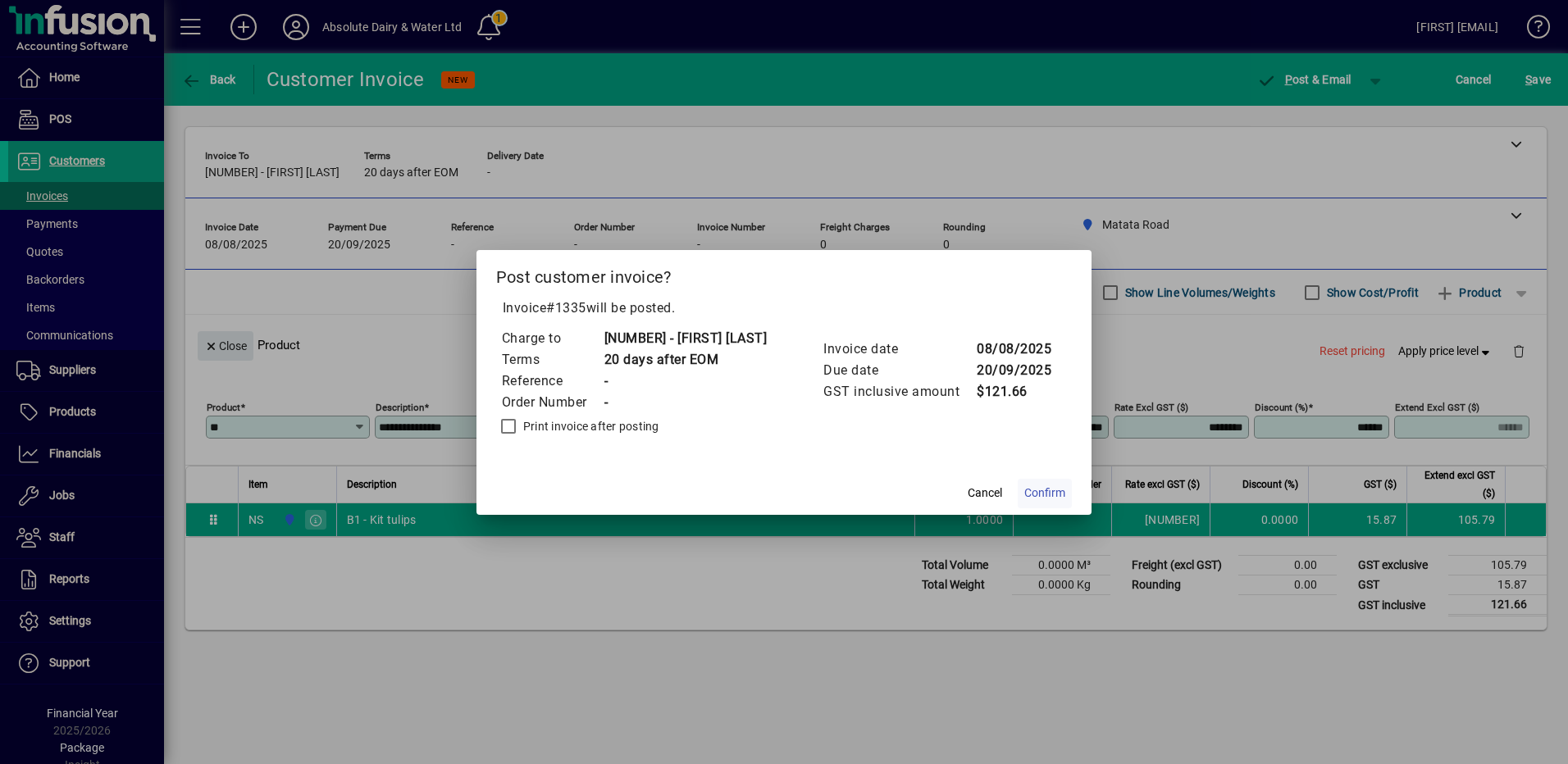 click on "Confirm" 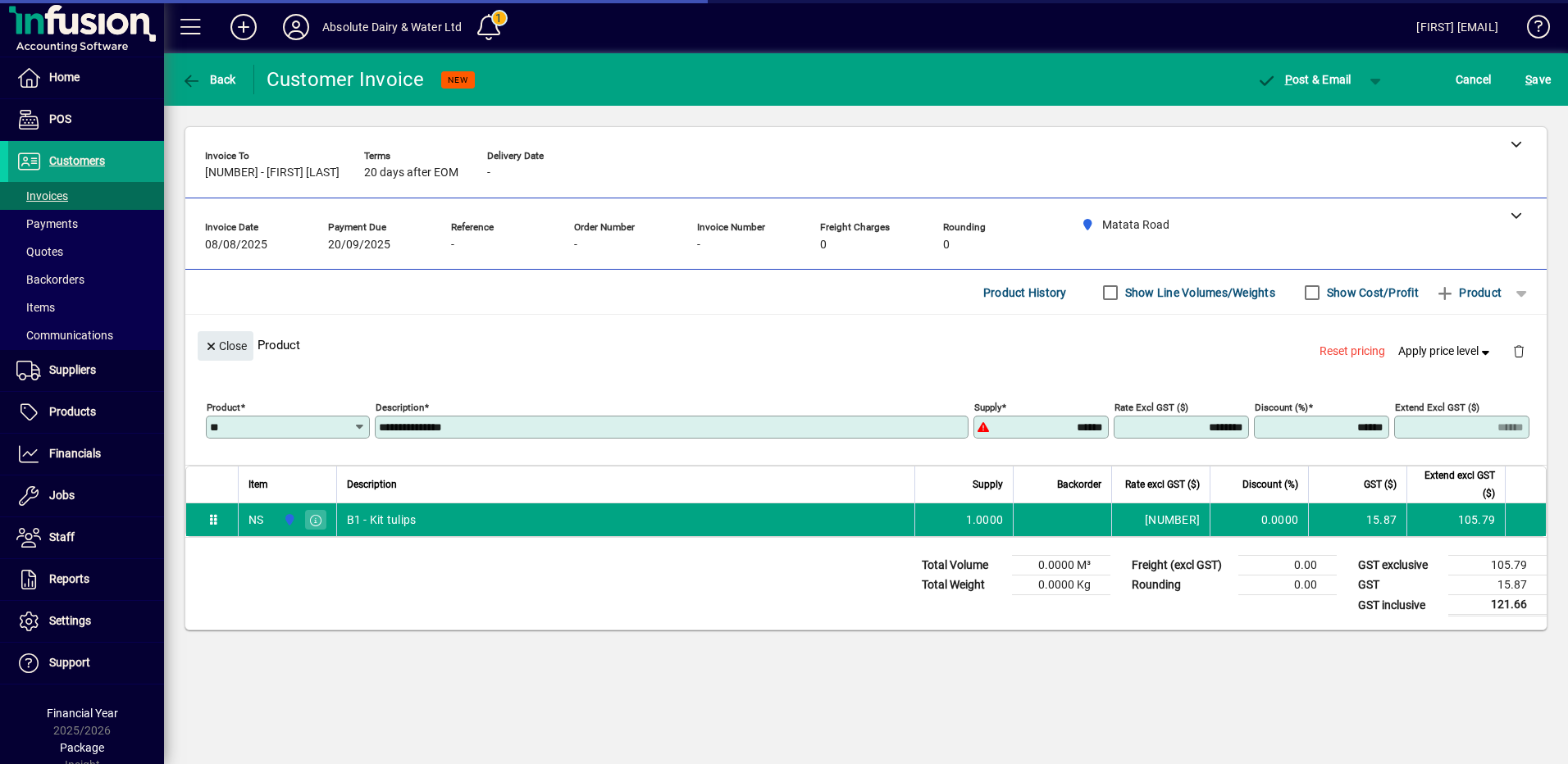 type on "*****" 